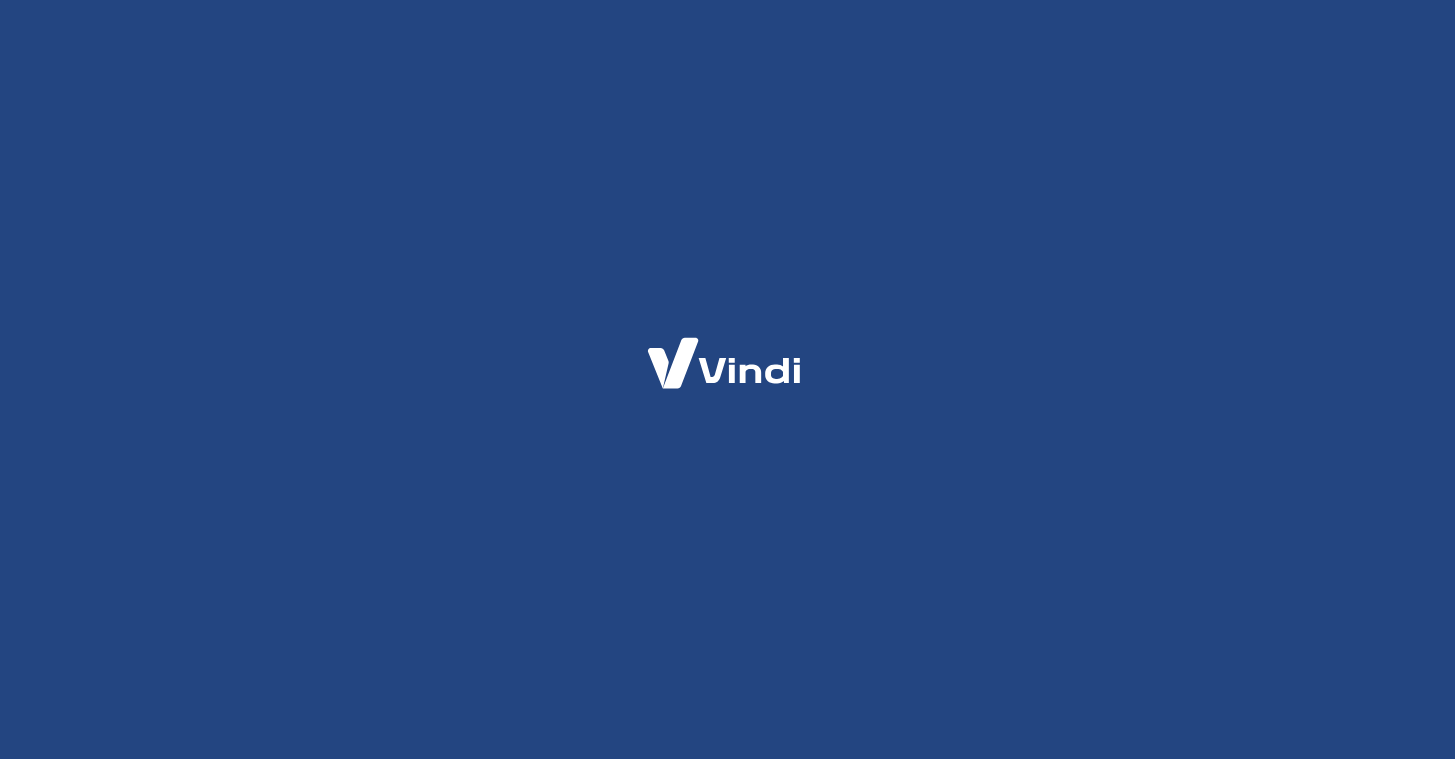 scroll, scrollTop: 0, scrollLeft: 0, axis: both 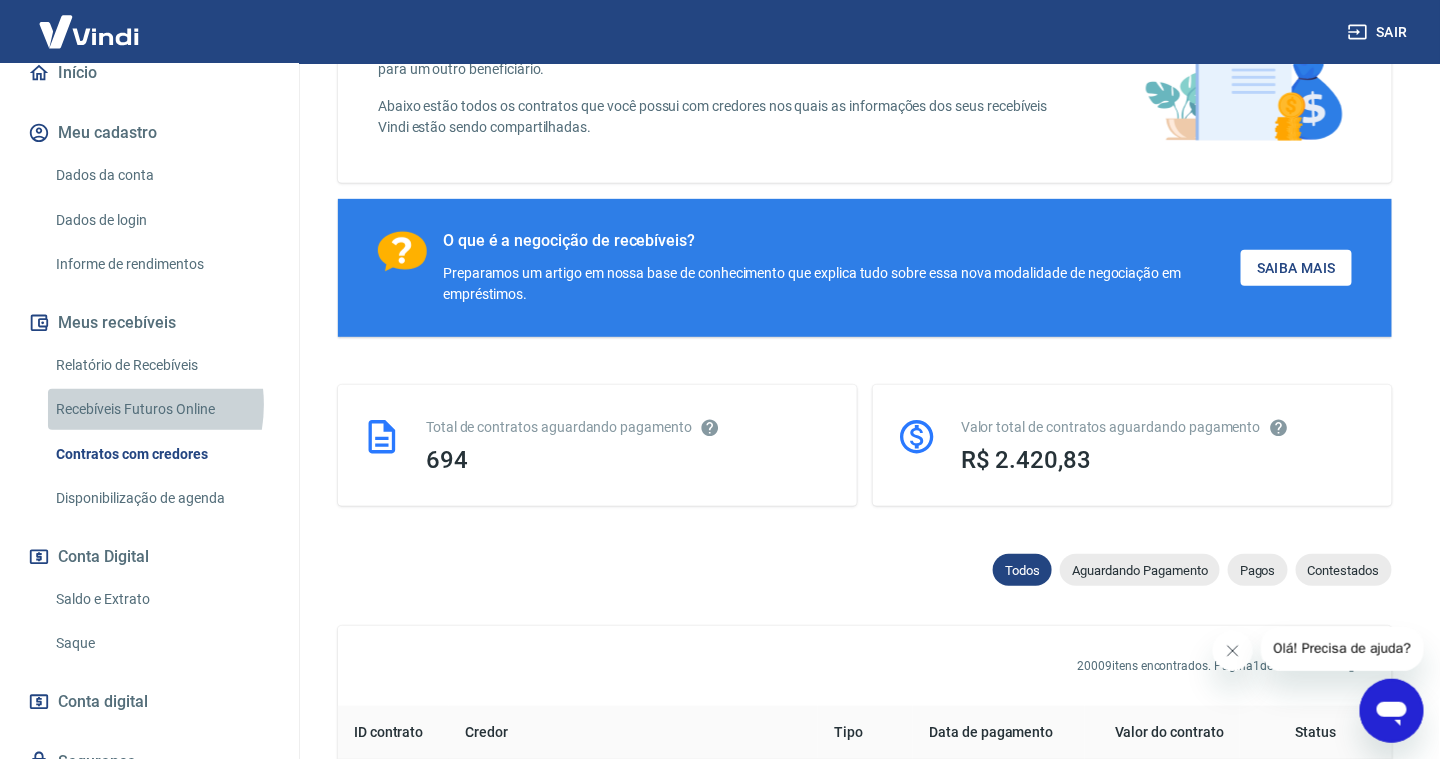 click on "Recebíveis Futuros Online" at bounding box center [161, 409] 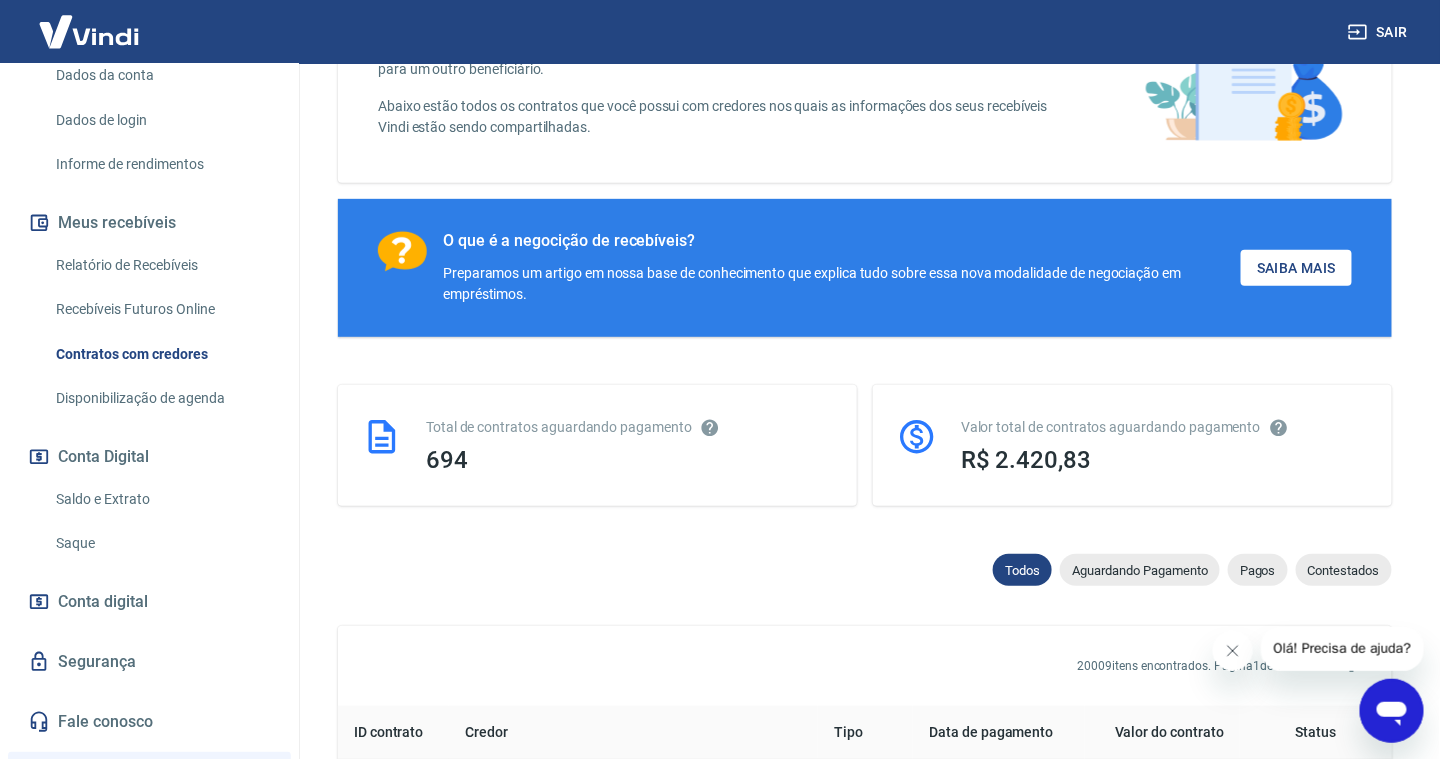 scroll, scrollTop: 500, scrollLeft: 0, axis: vertical 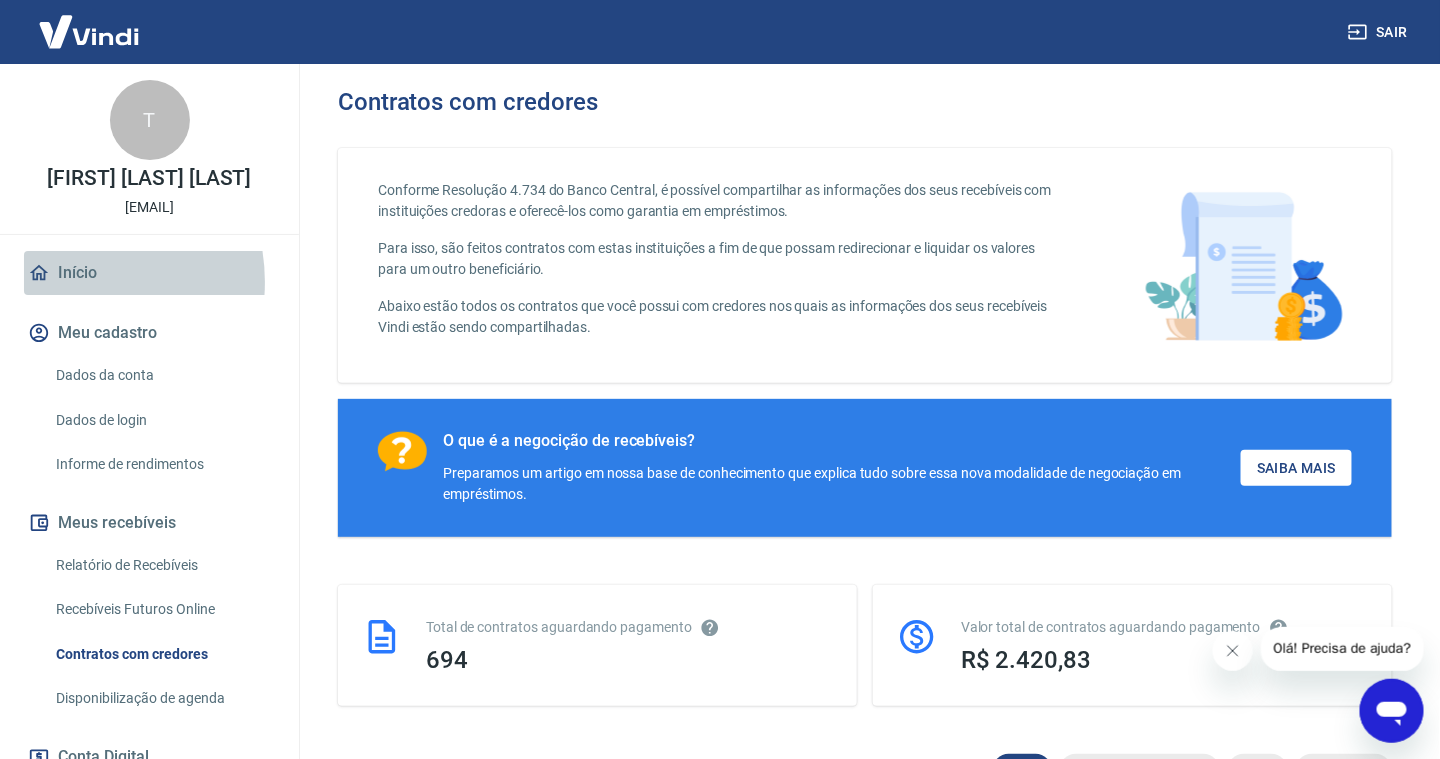 click on "Início" at bounding box center (149, 273) 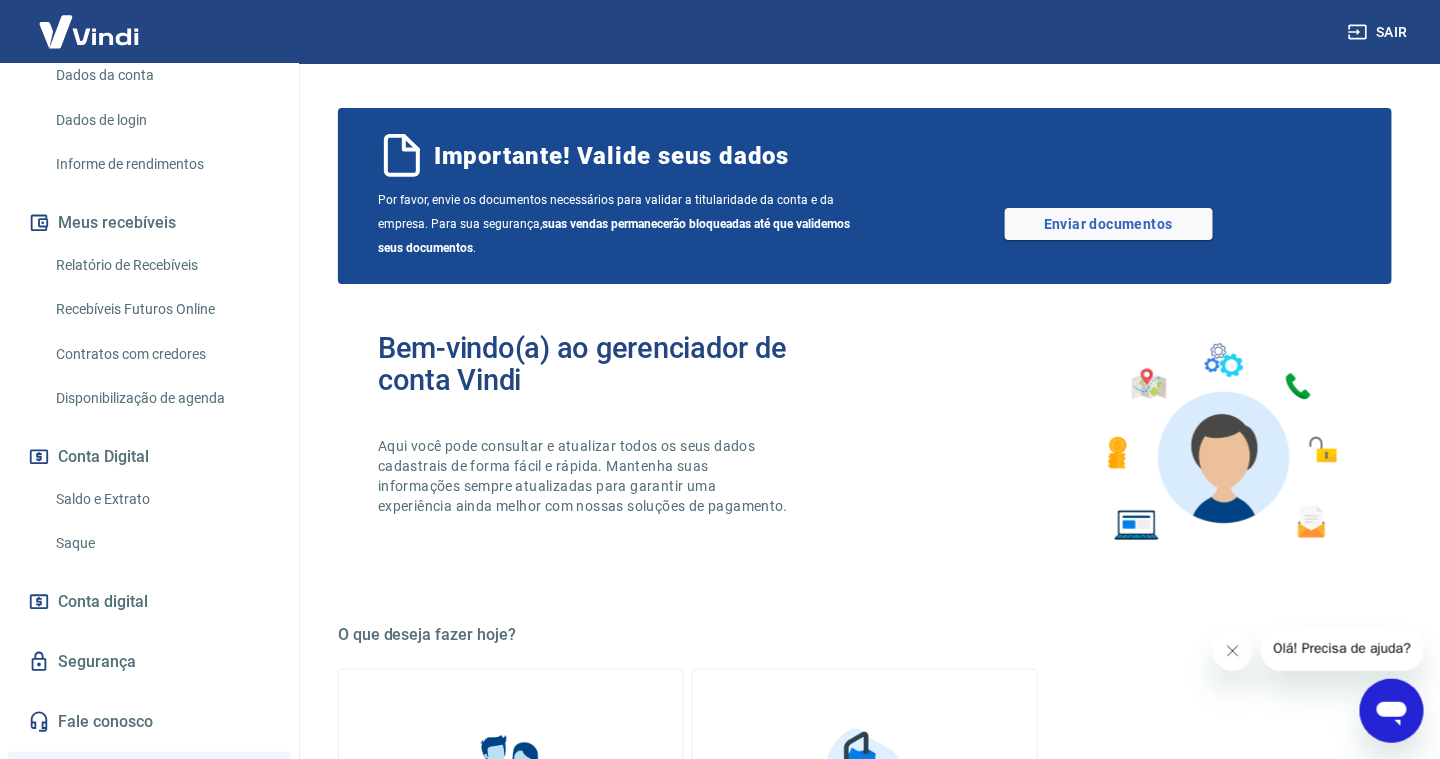 scroll, scrollTop: 400, scrollLeft: 0, axis: vertical 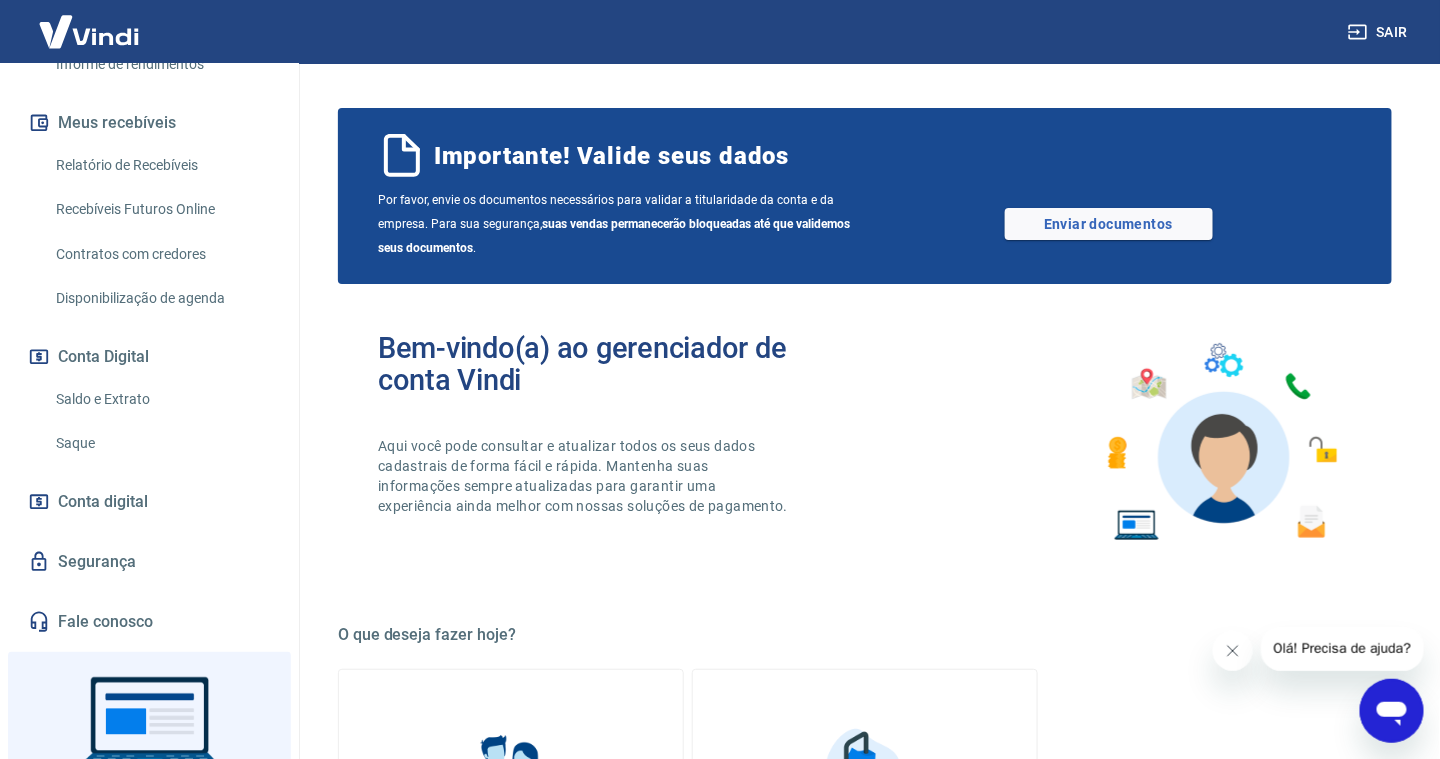 click on "Conta digital" at bounding box center (149, 502) 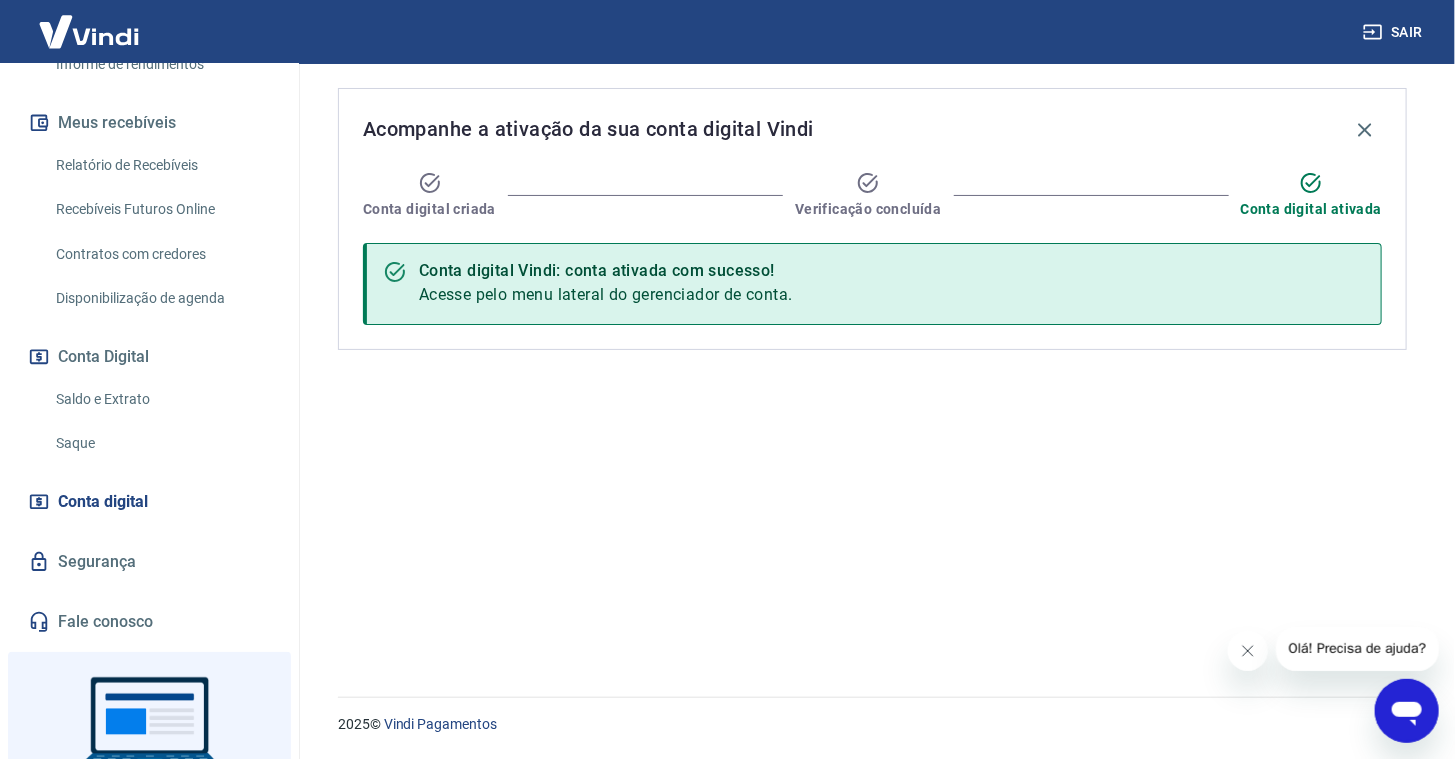 click on "Saldo e Extrato" at bounding box center (161, 399) 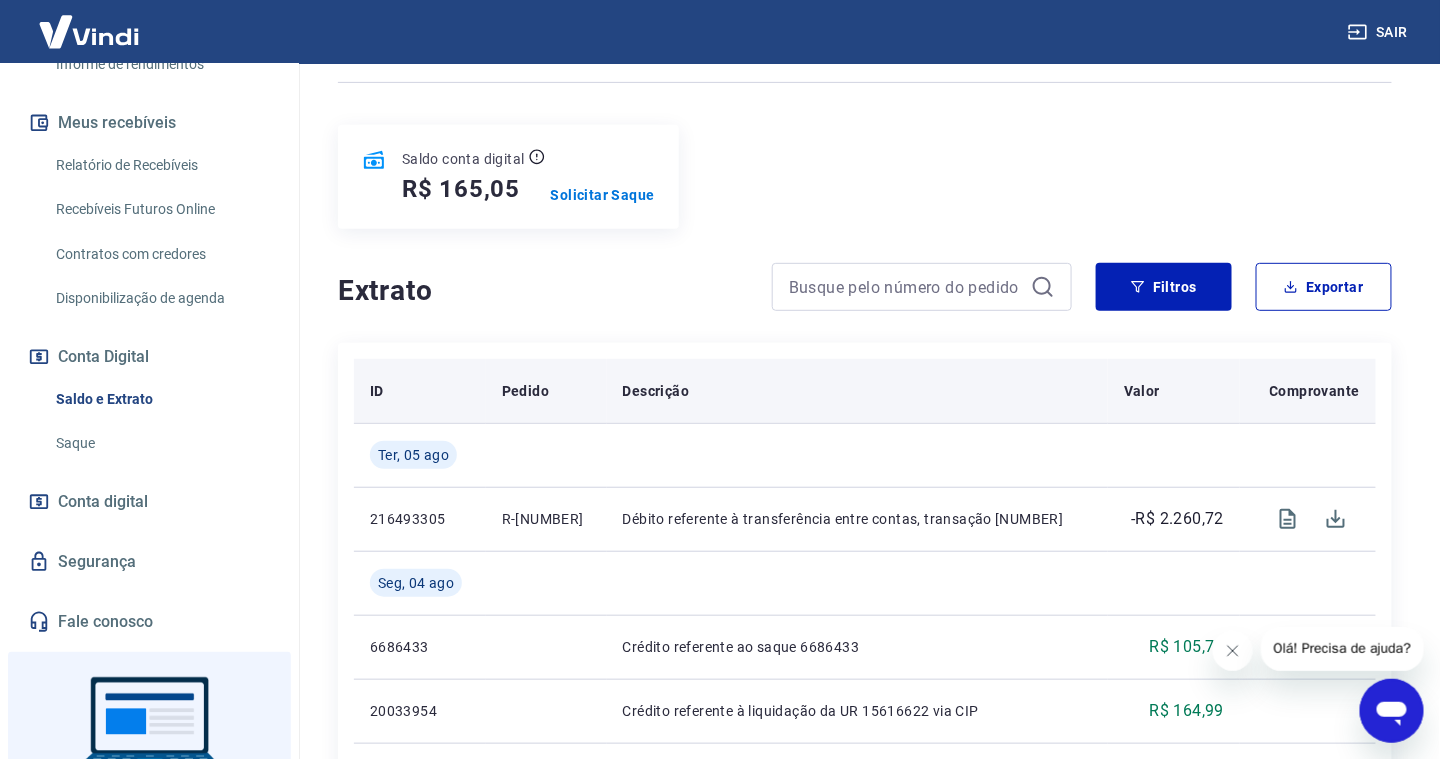 scroll, scrollTop: 300, scrollLeft: 0, axis: vertical 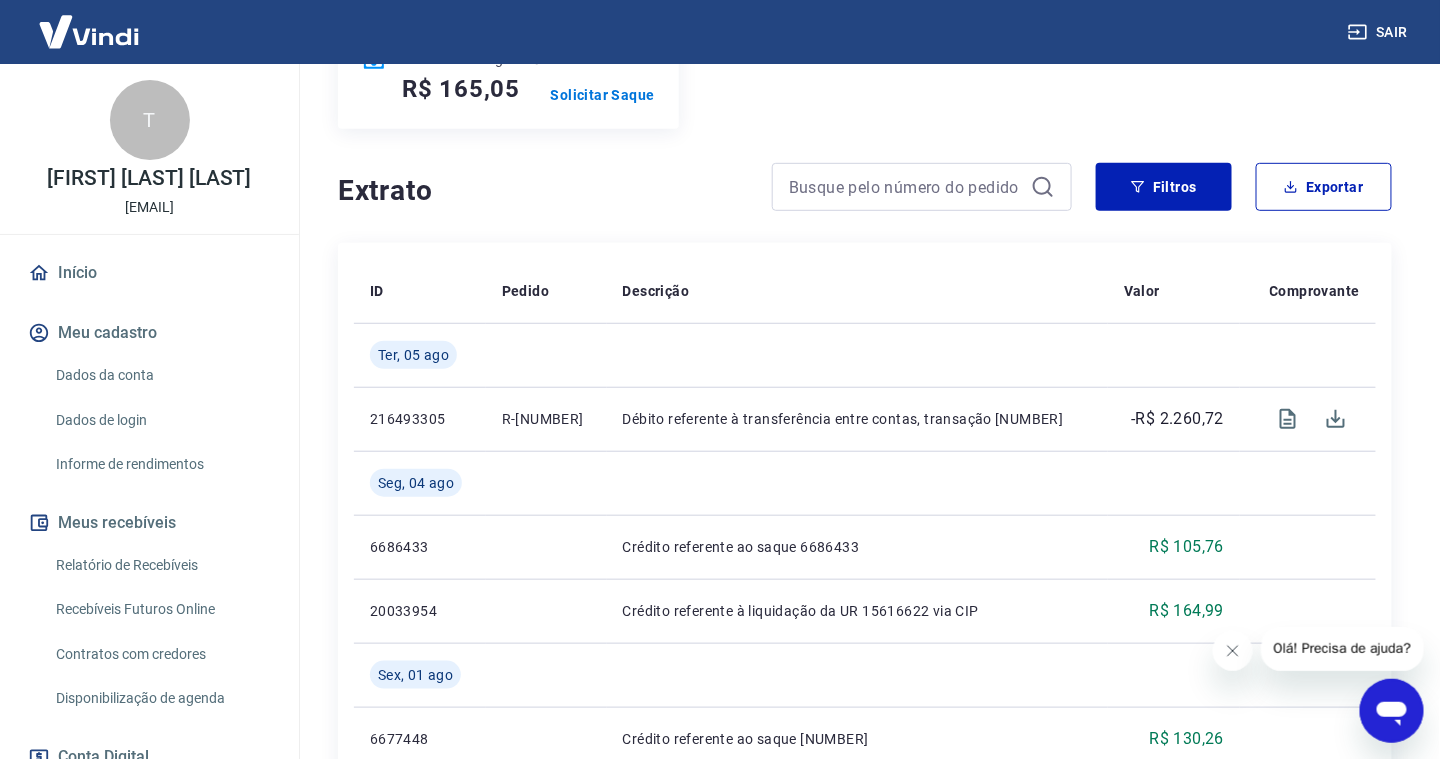 click on "Início" at bounding box center [149, 273] 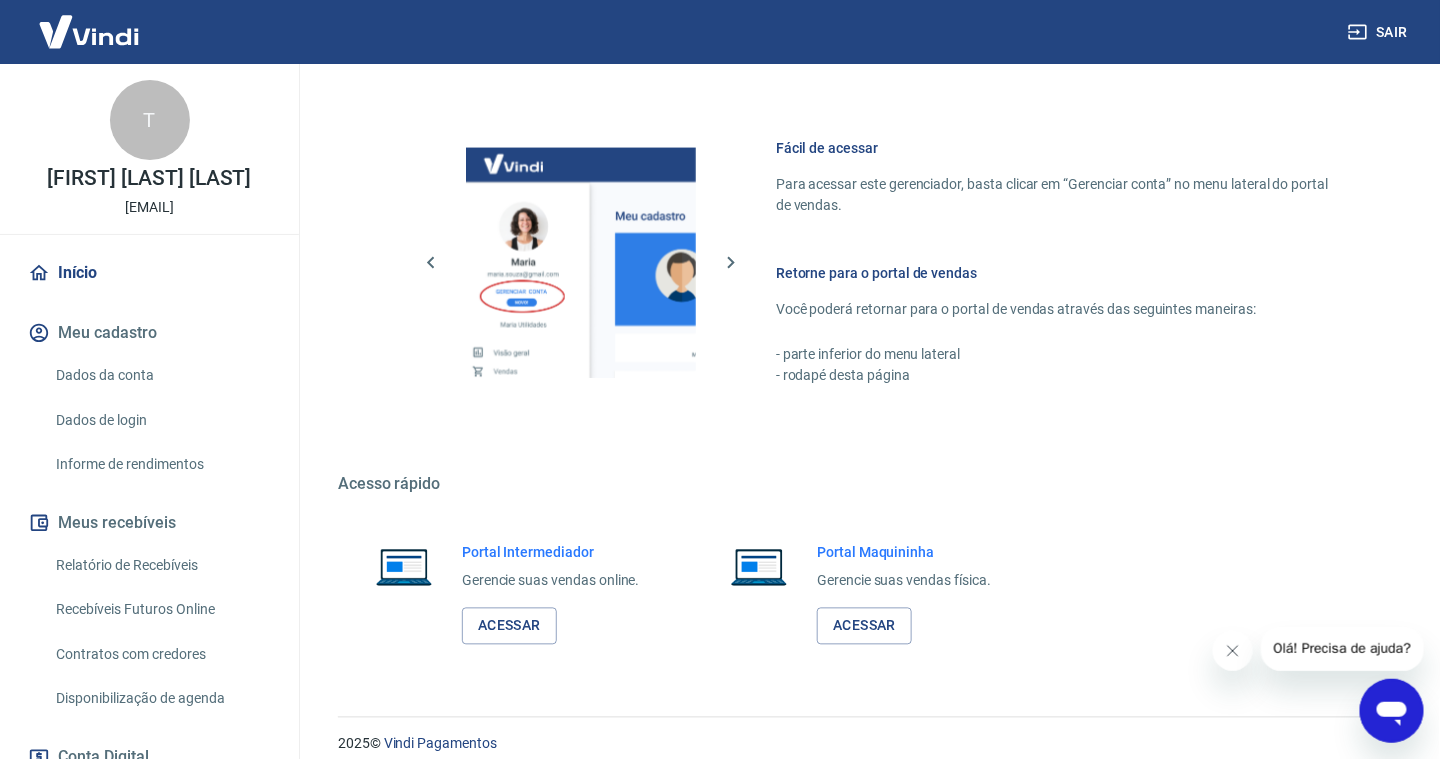 scroll, scrollTop: 1017, scrollLeft: 0, axis: vertical 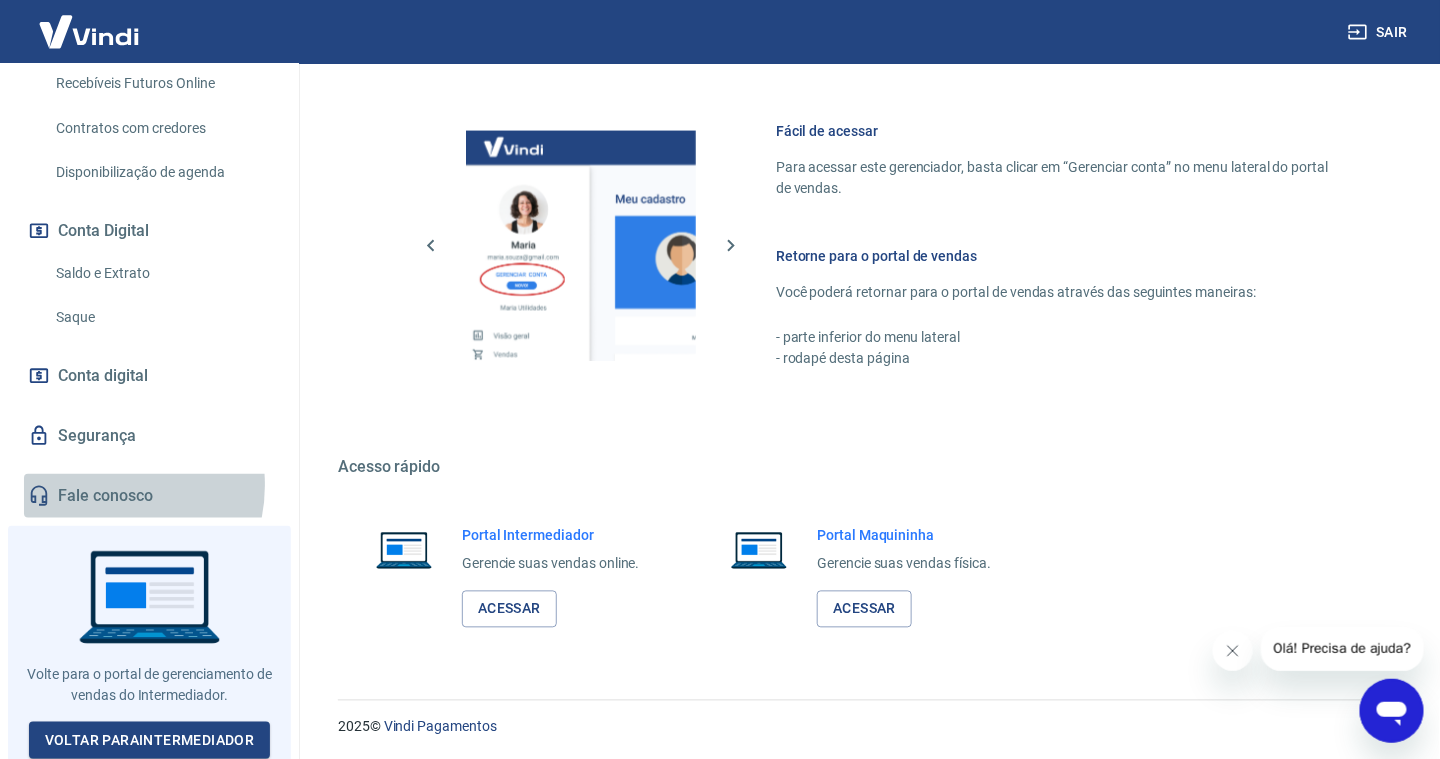 click on "Fale conosco" at bounding box center (149, 496) 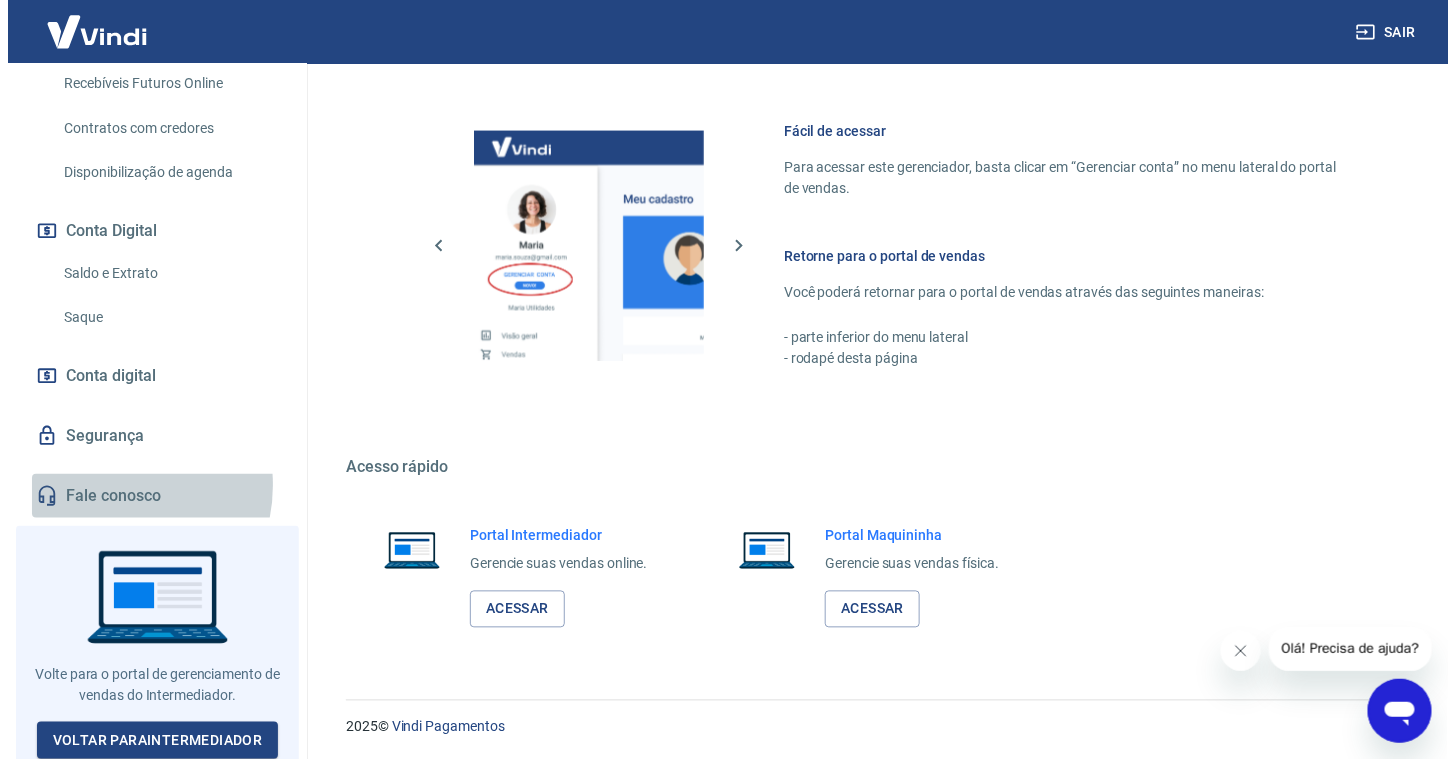 scroll, scrollTop: 0, scrollLeft: 0, axis: both 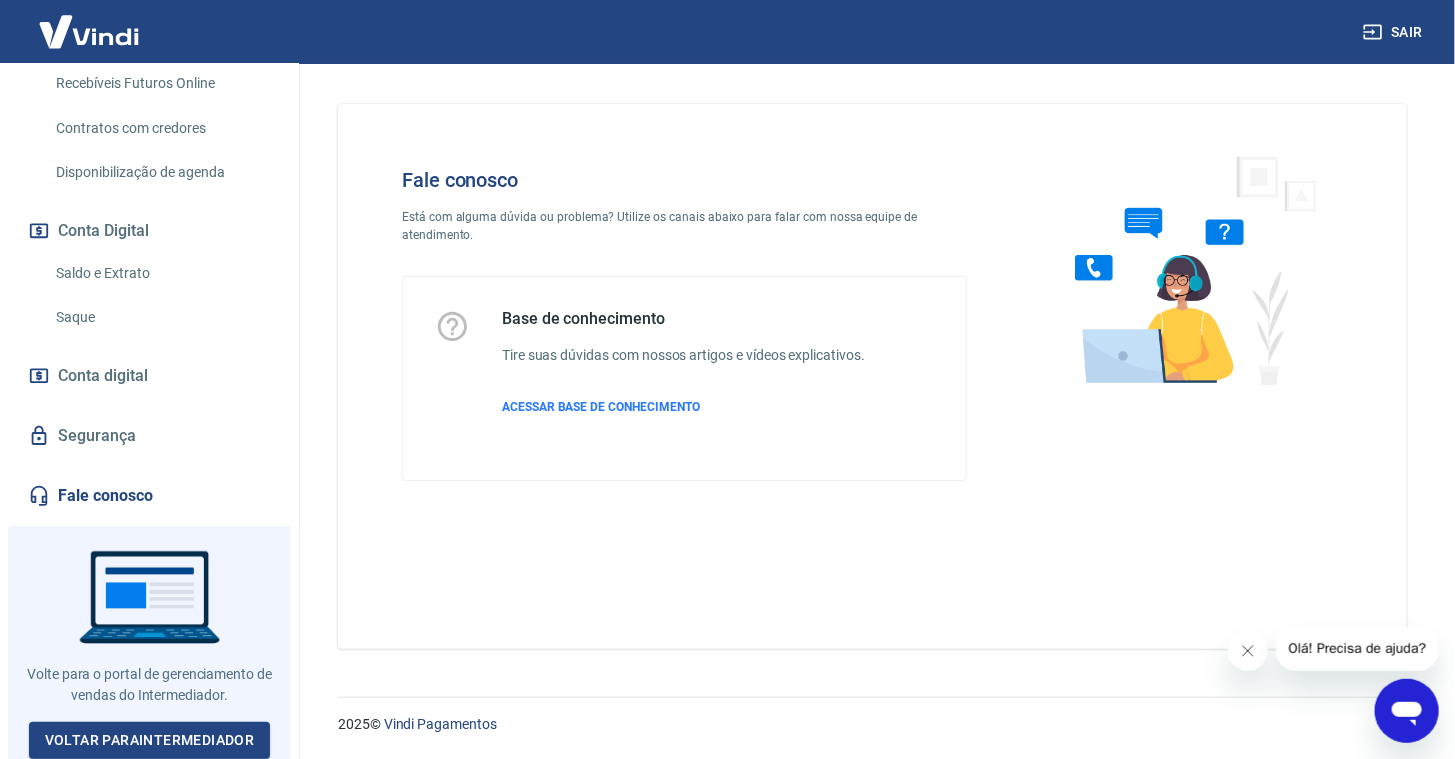 click 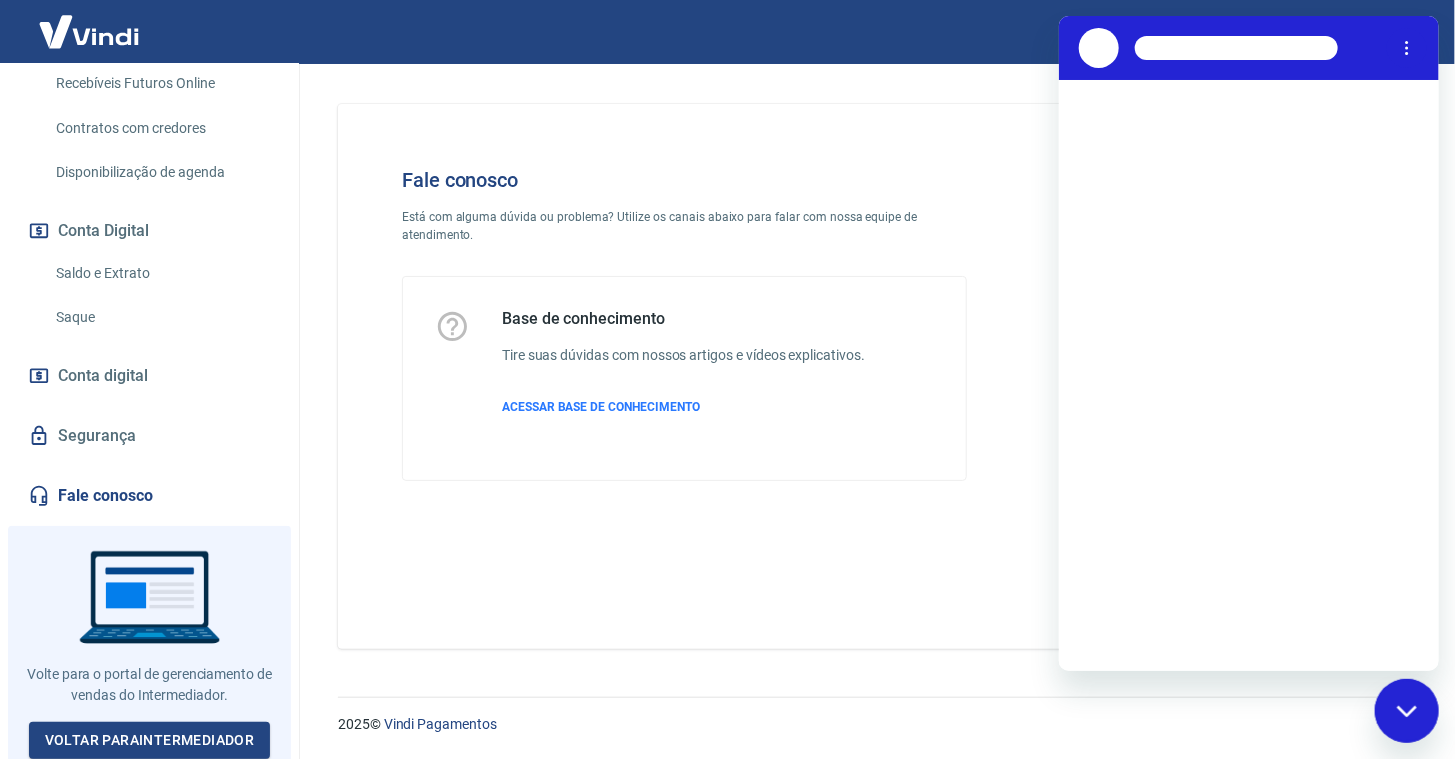 scroll, scrollTop: 0, scrollLeft: 0, axis: both 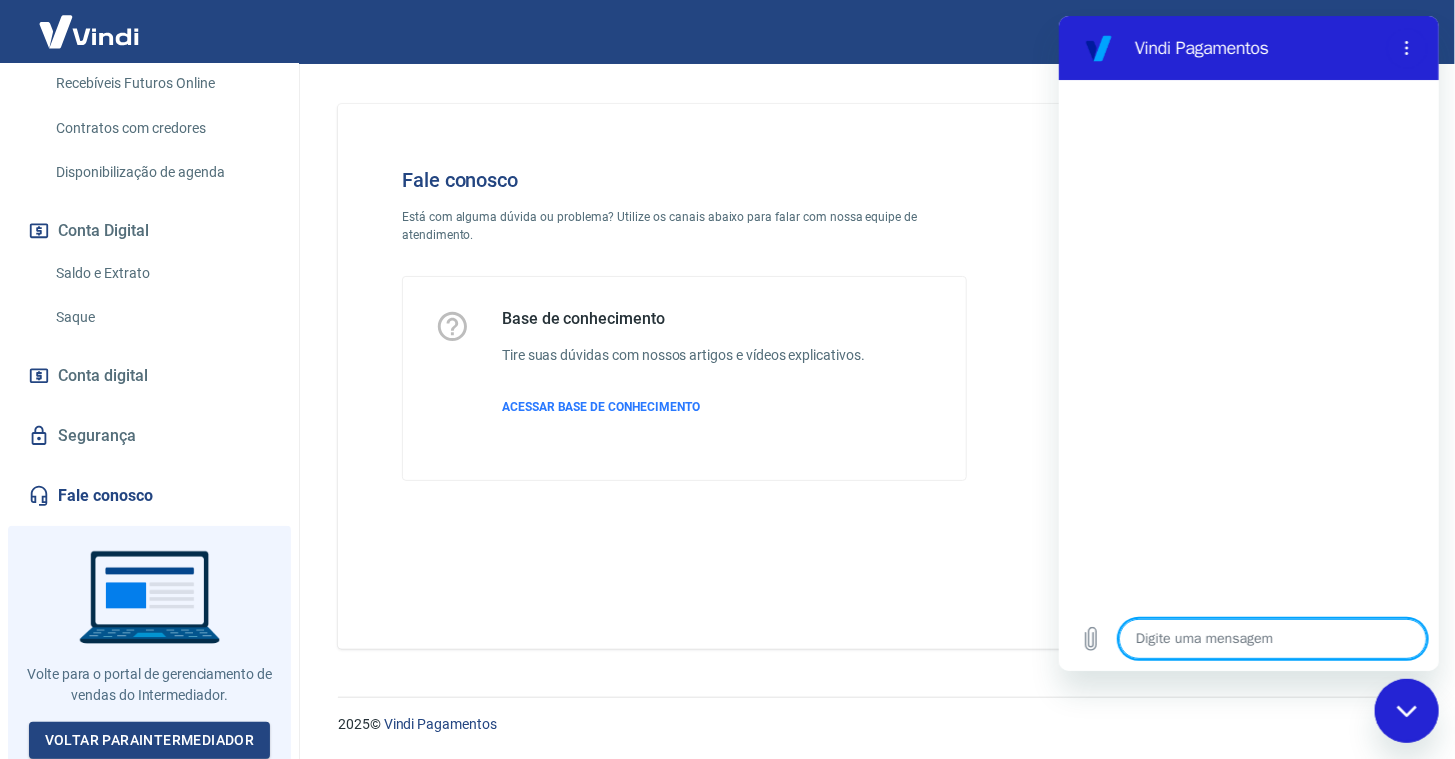 type on "o" 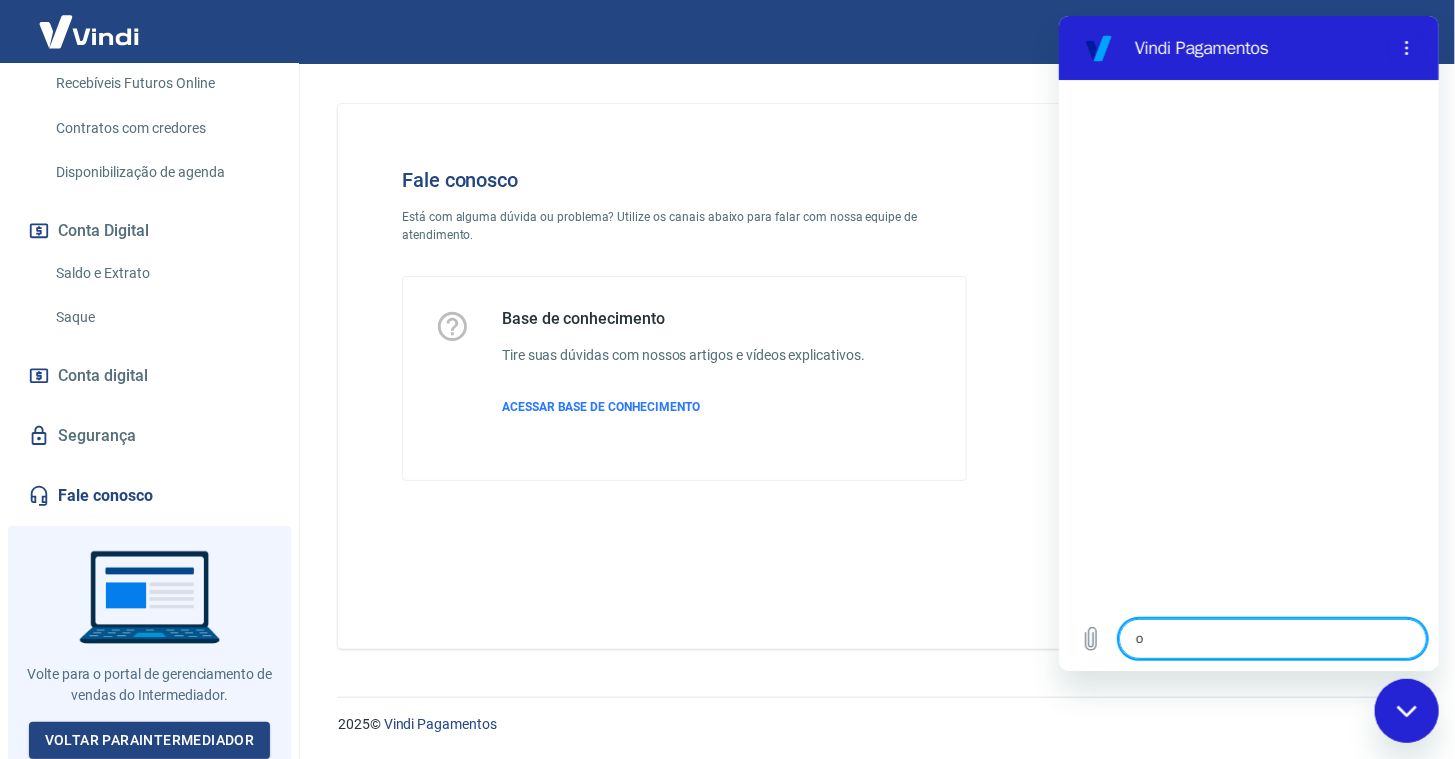 type on "ol" 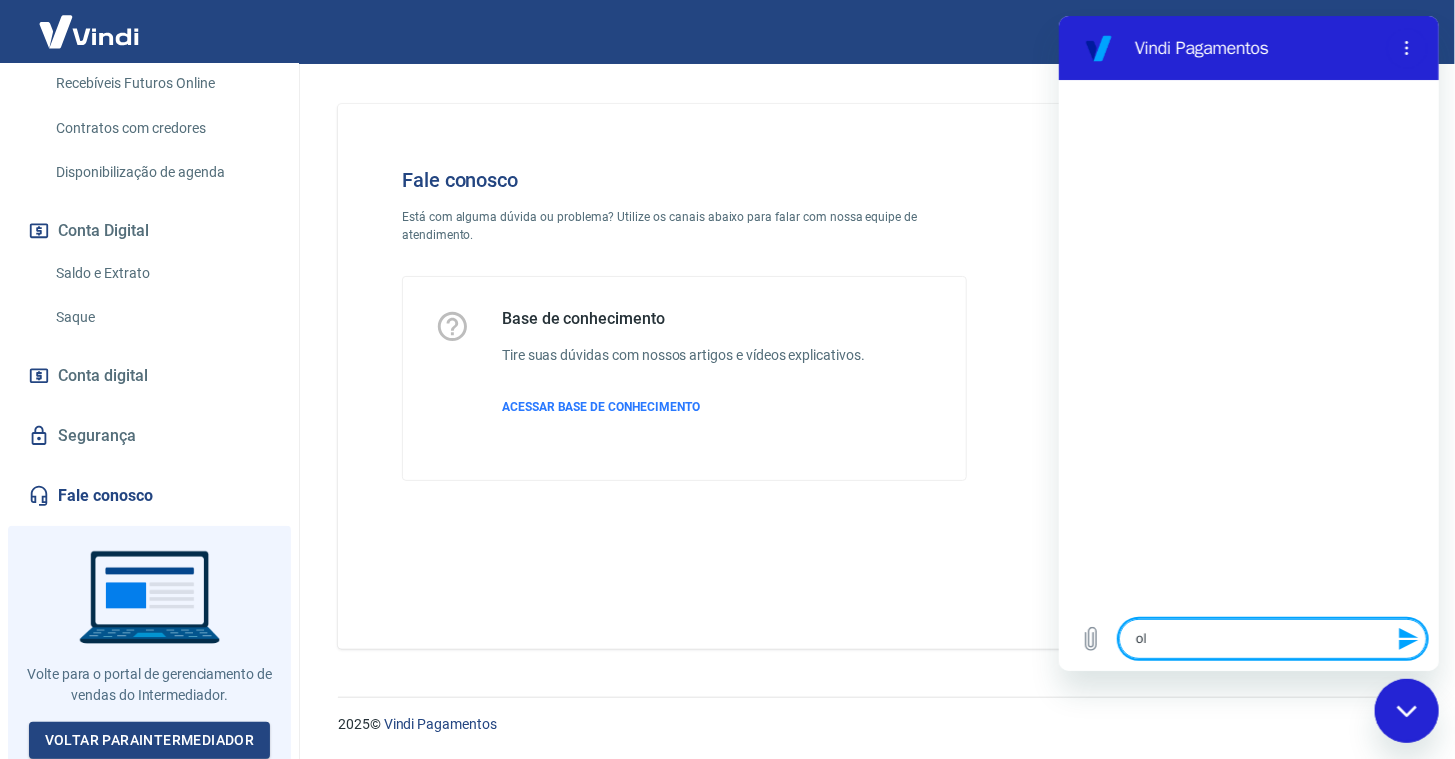 type on "ola" 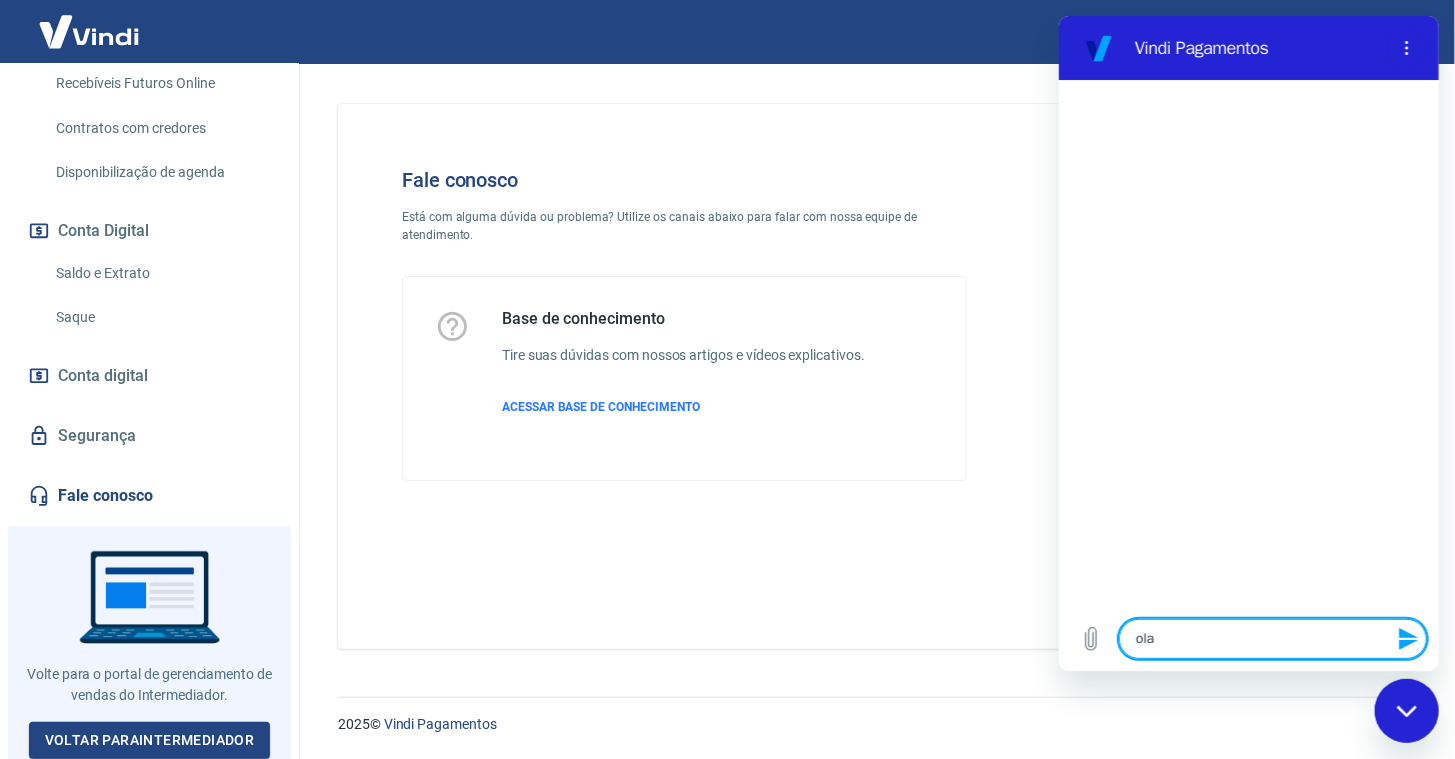 type on "ola" 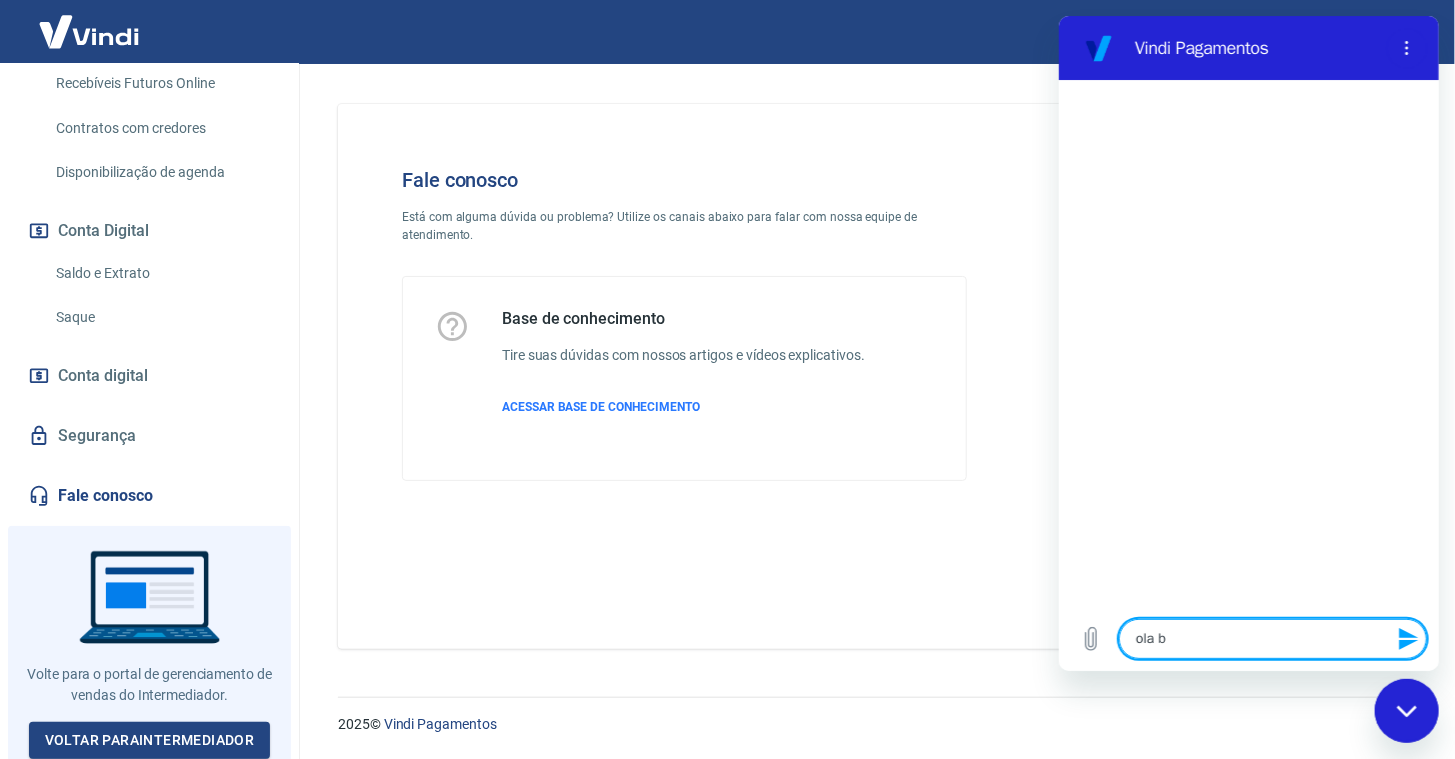 type on "ola bo" 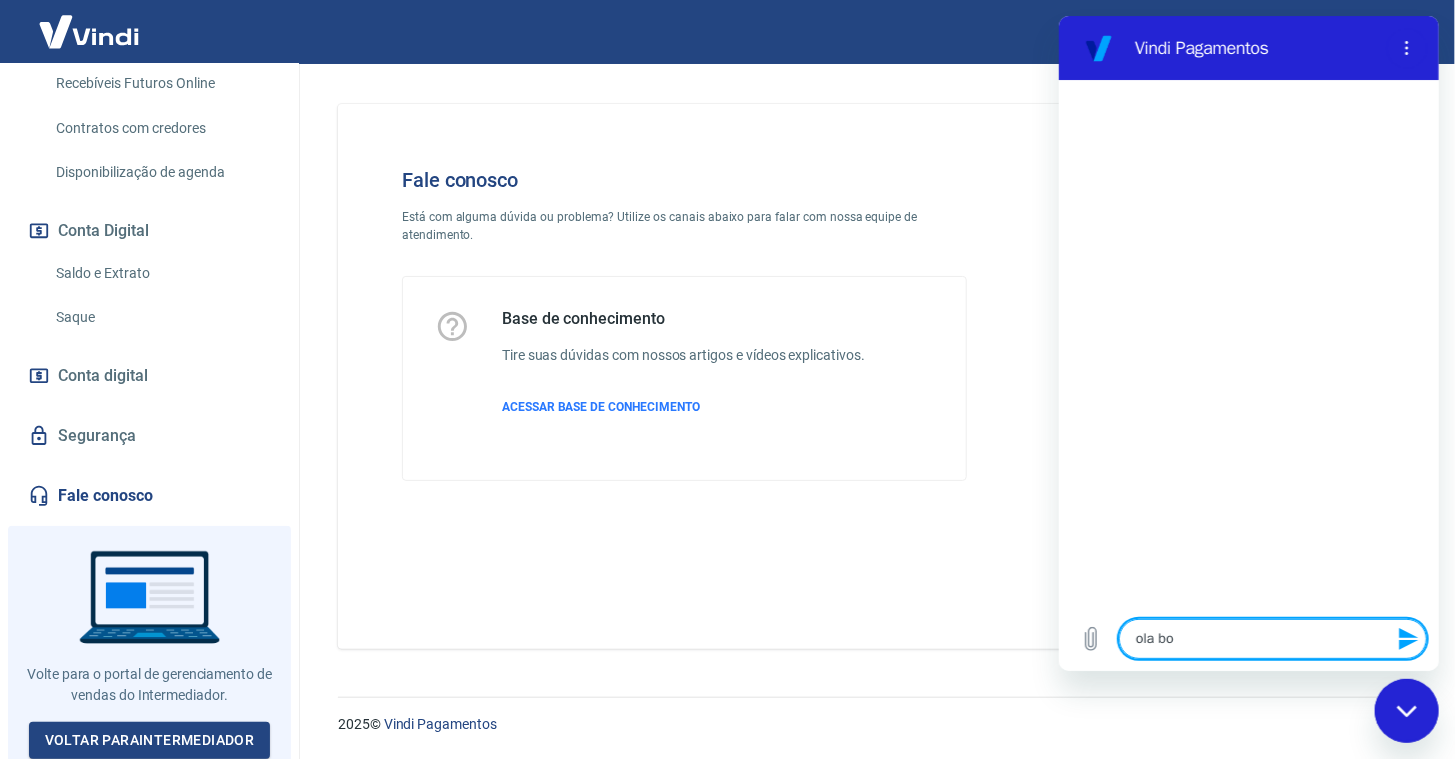 type on "ola boa" 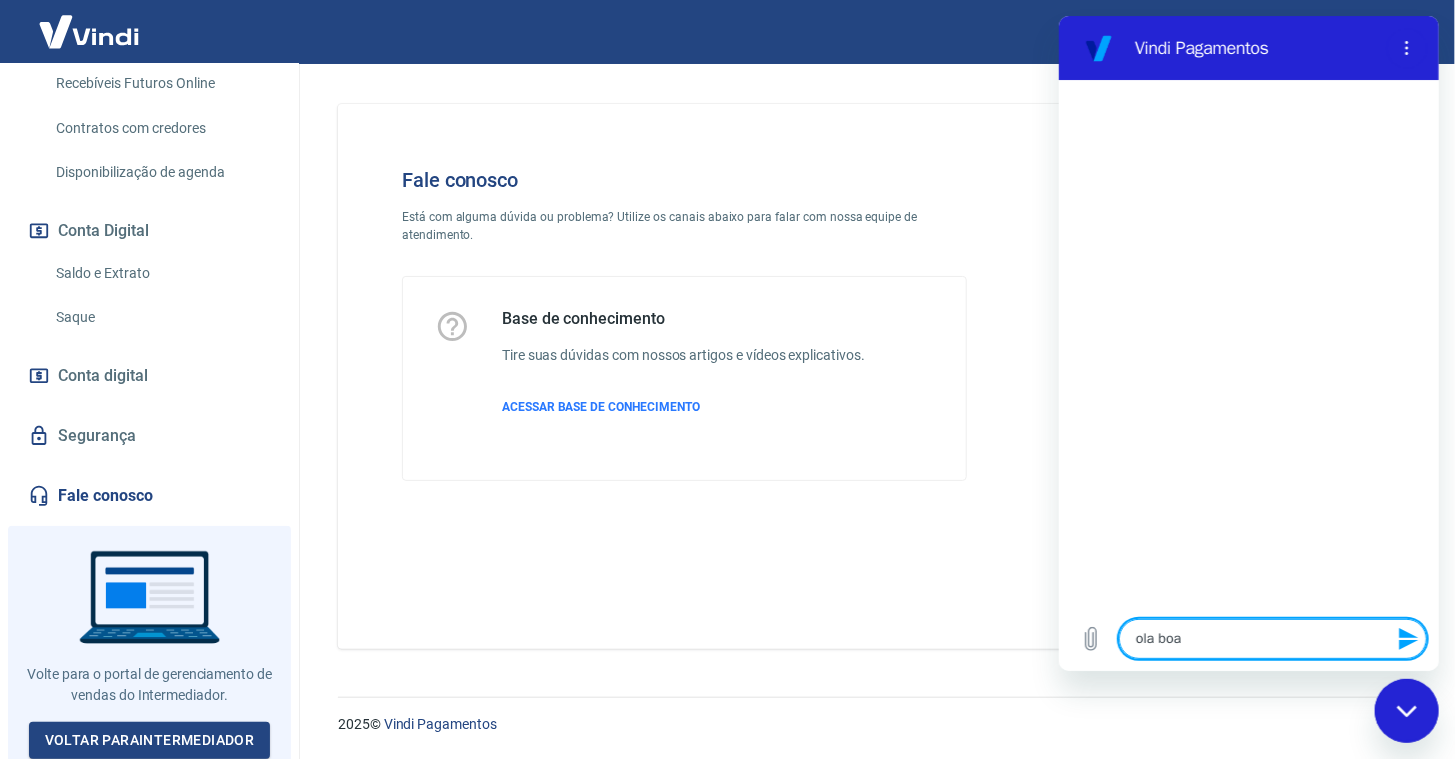 type on "ola boa" 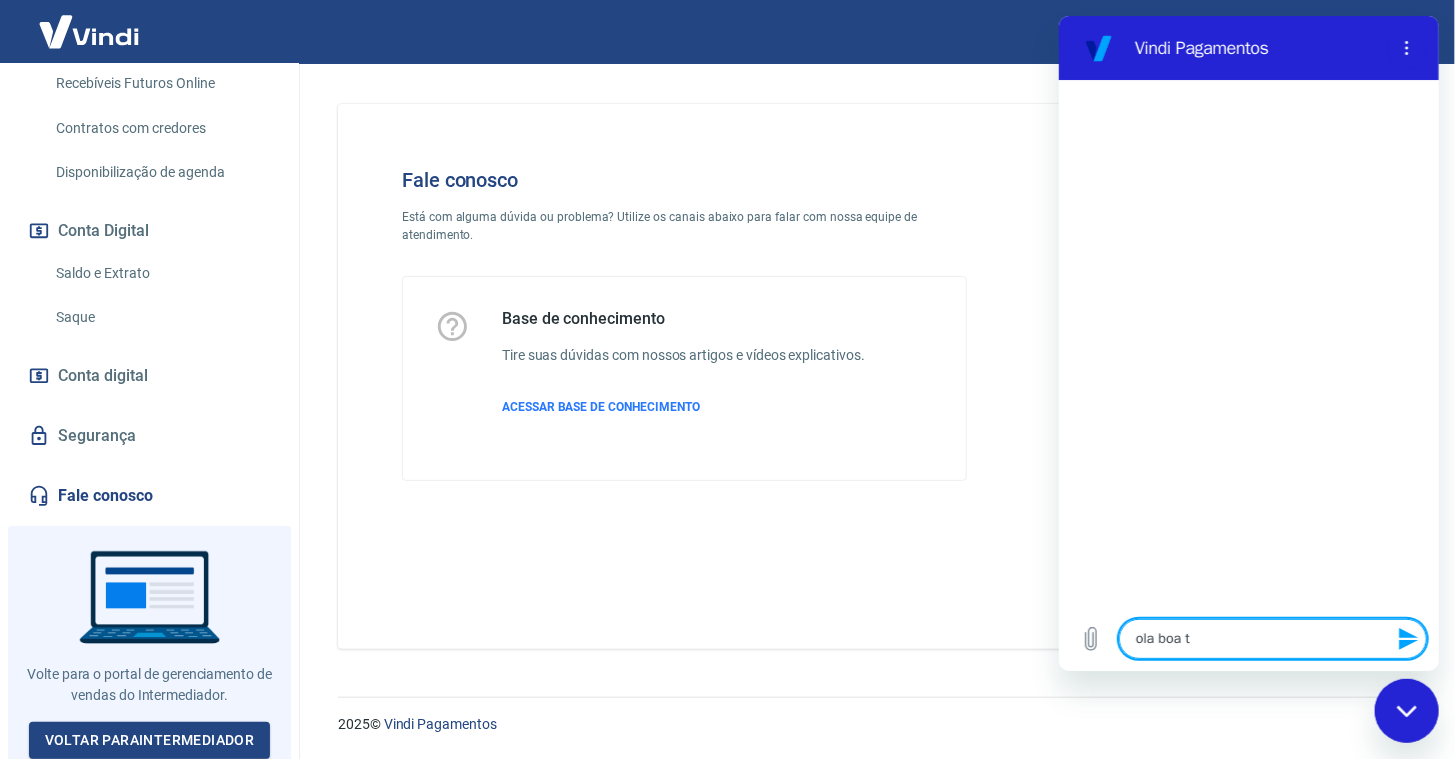 type on "ola boa ta" 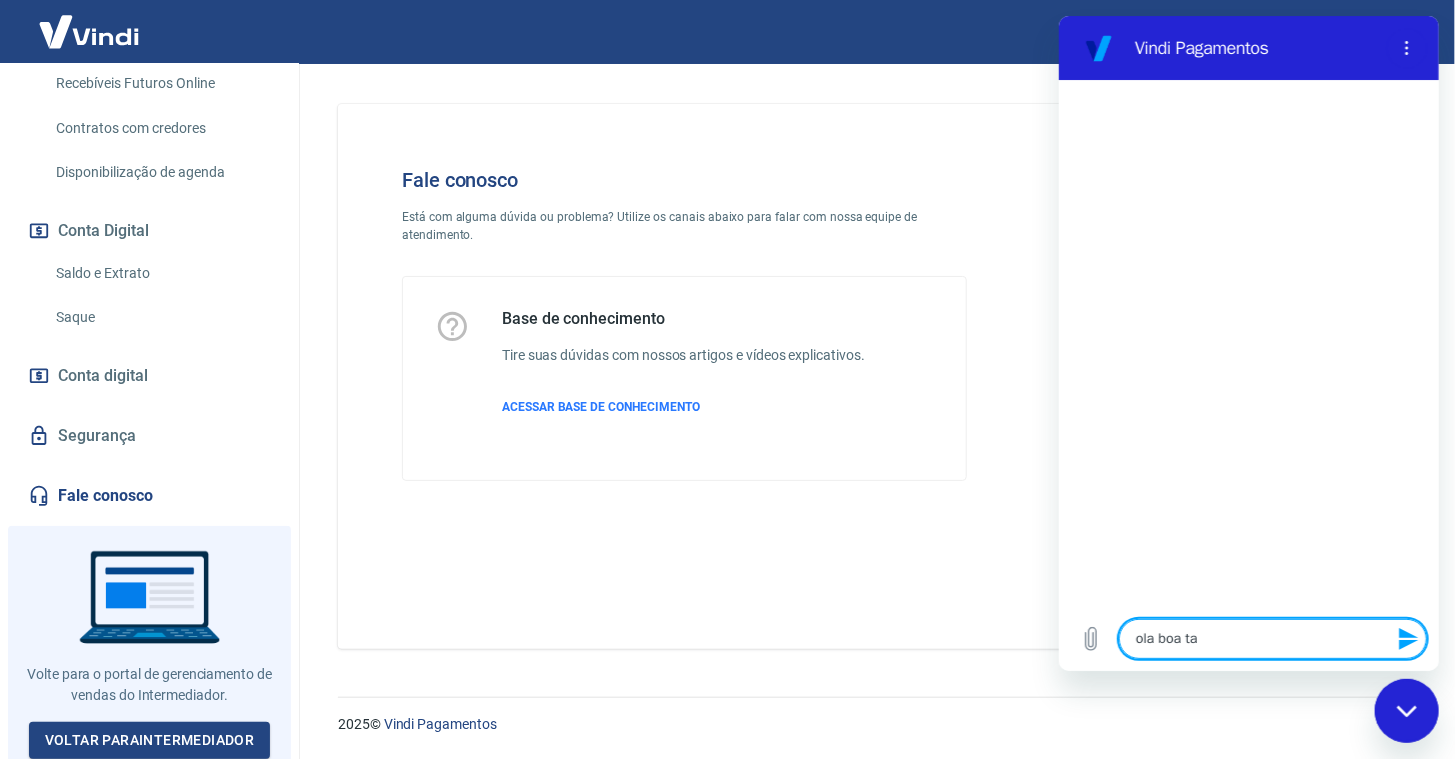type on "ola boa tar" 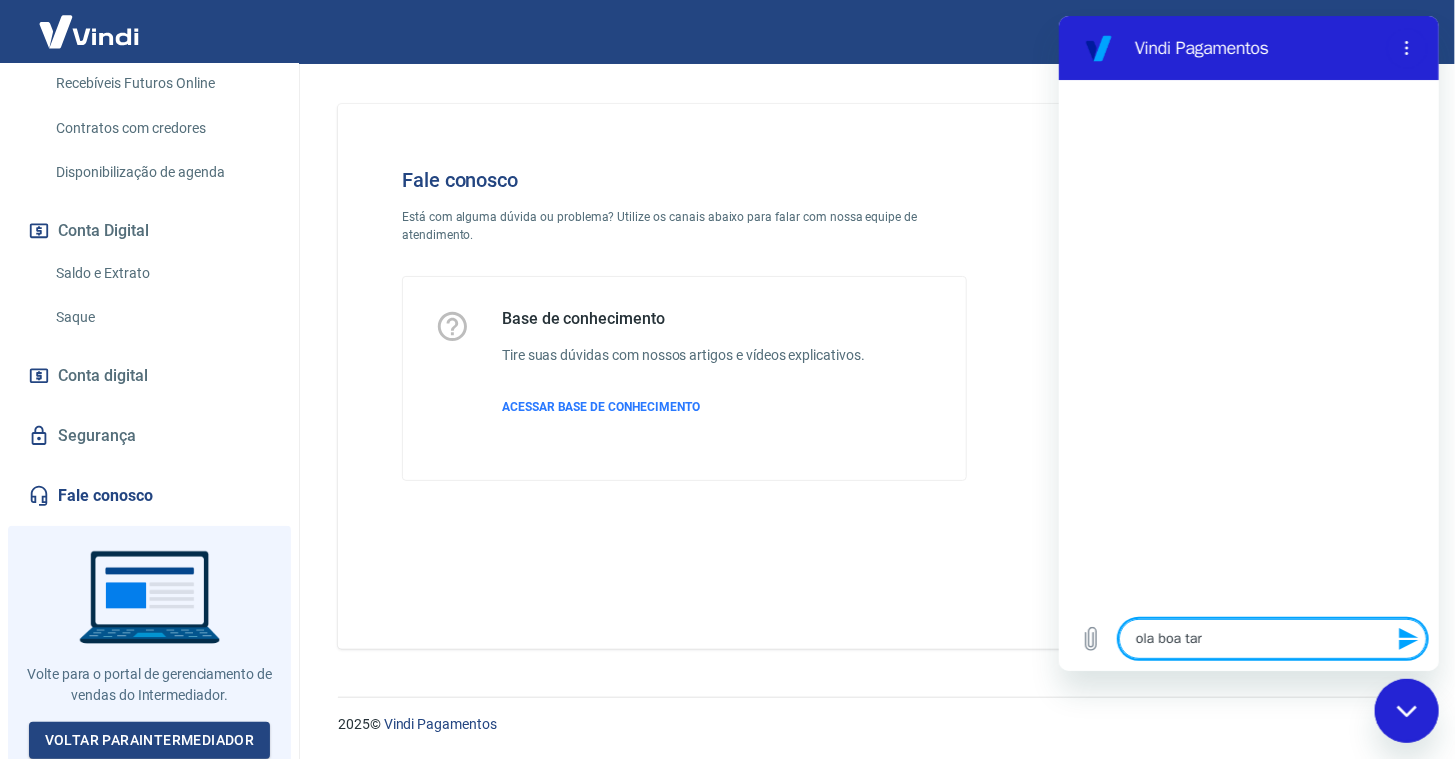 type on "ola boa tard" 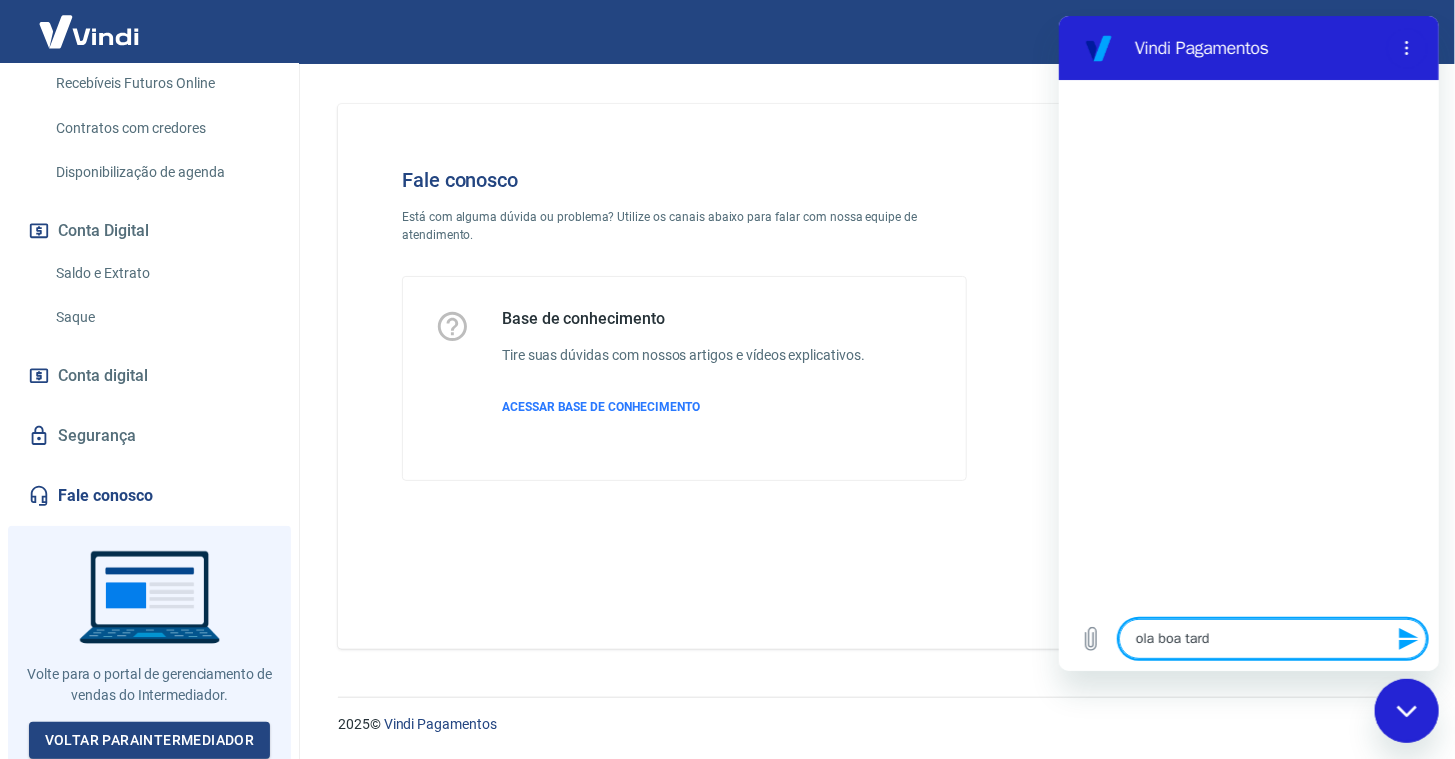 type on "x" 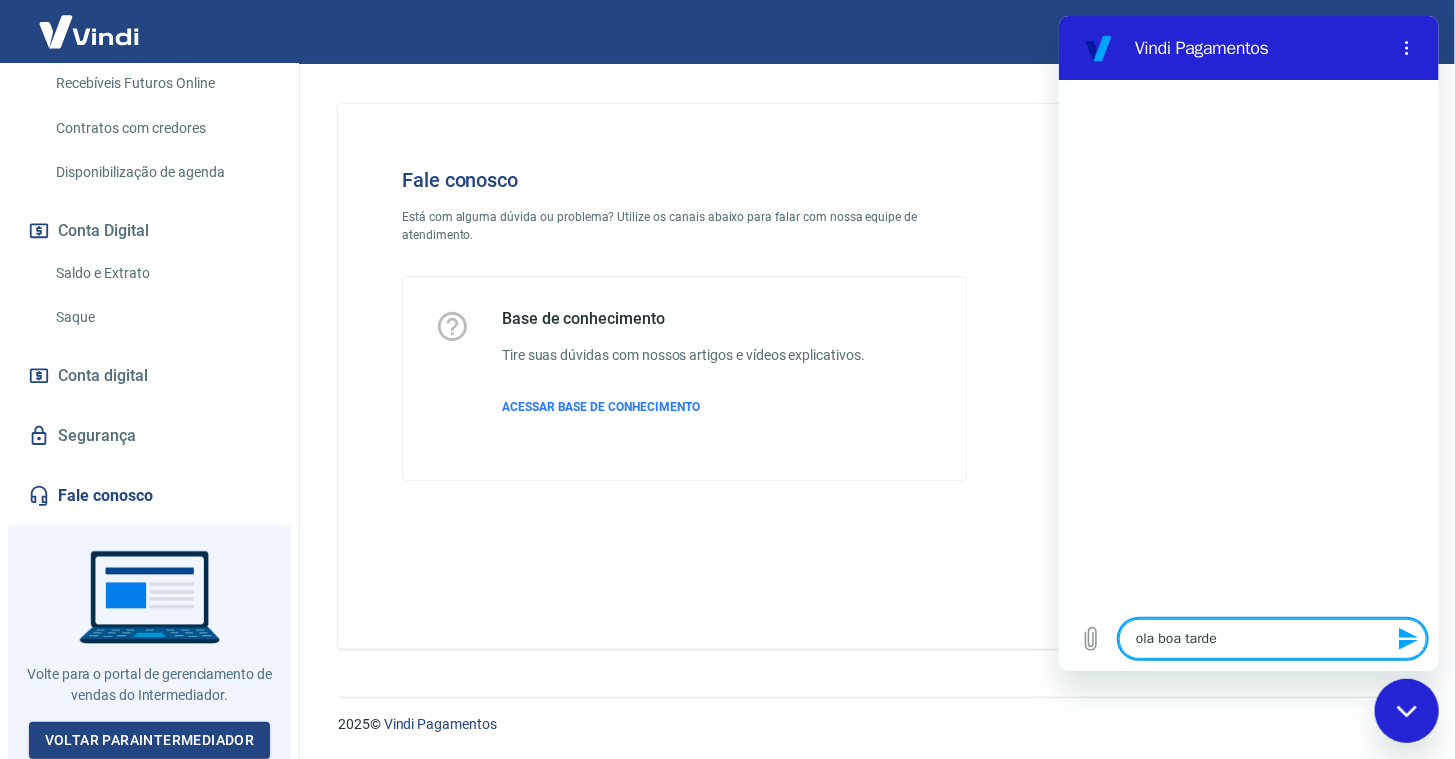 type 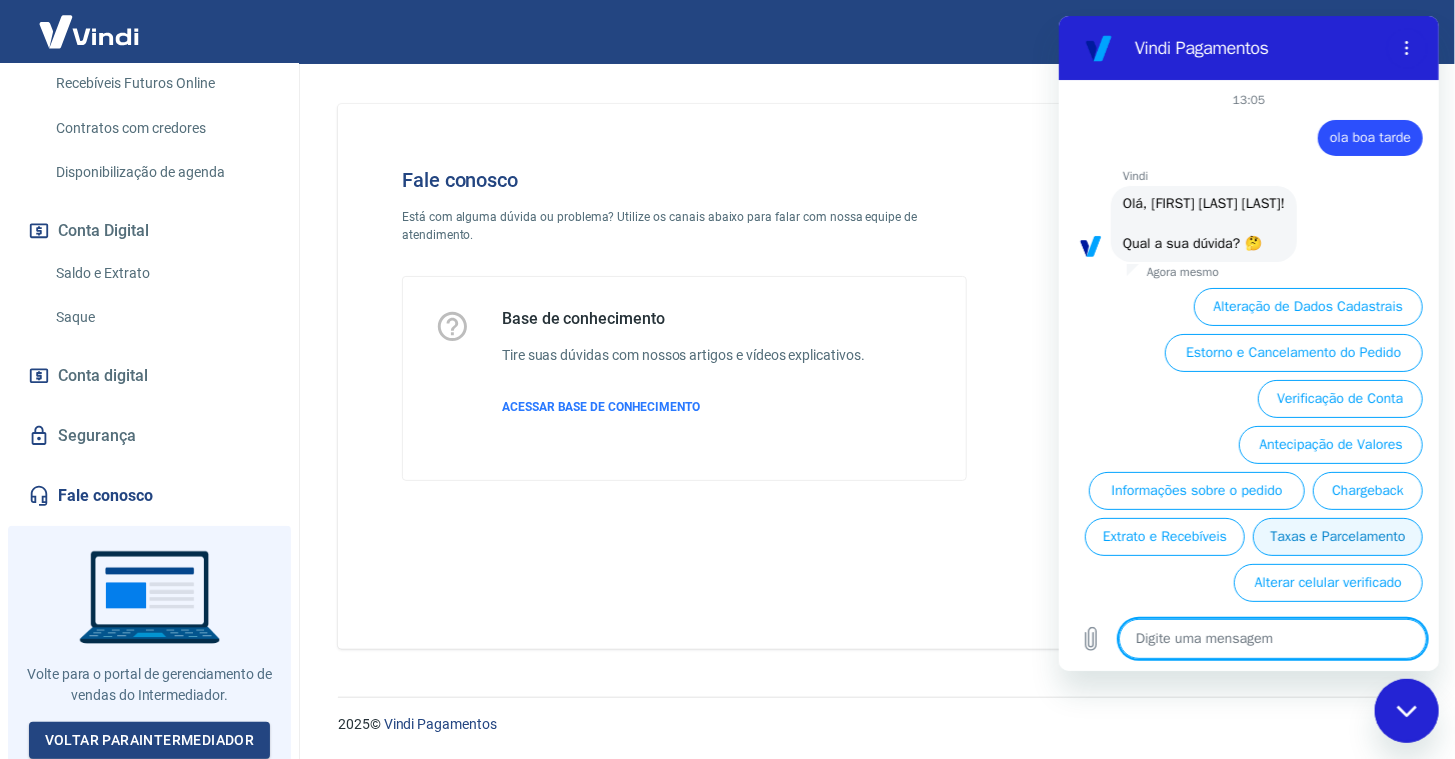click on "Taxas e Parcelamento" at bounding box center (1337, 537) 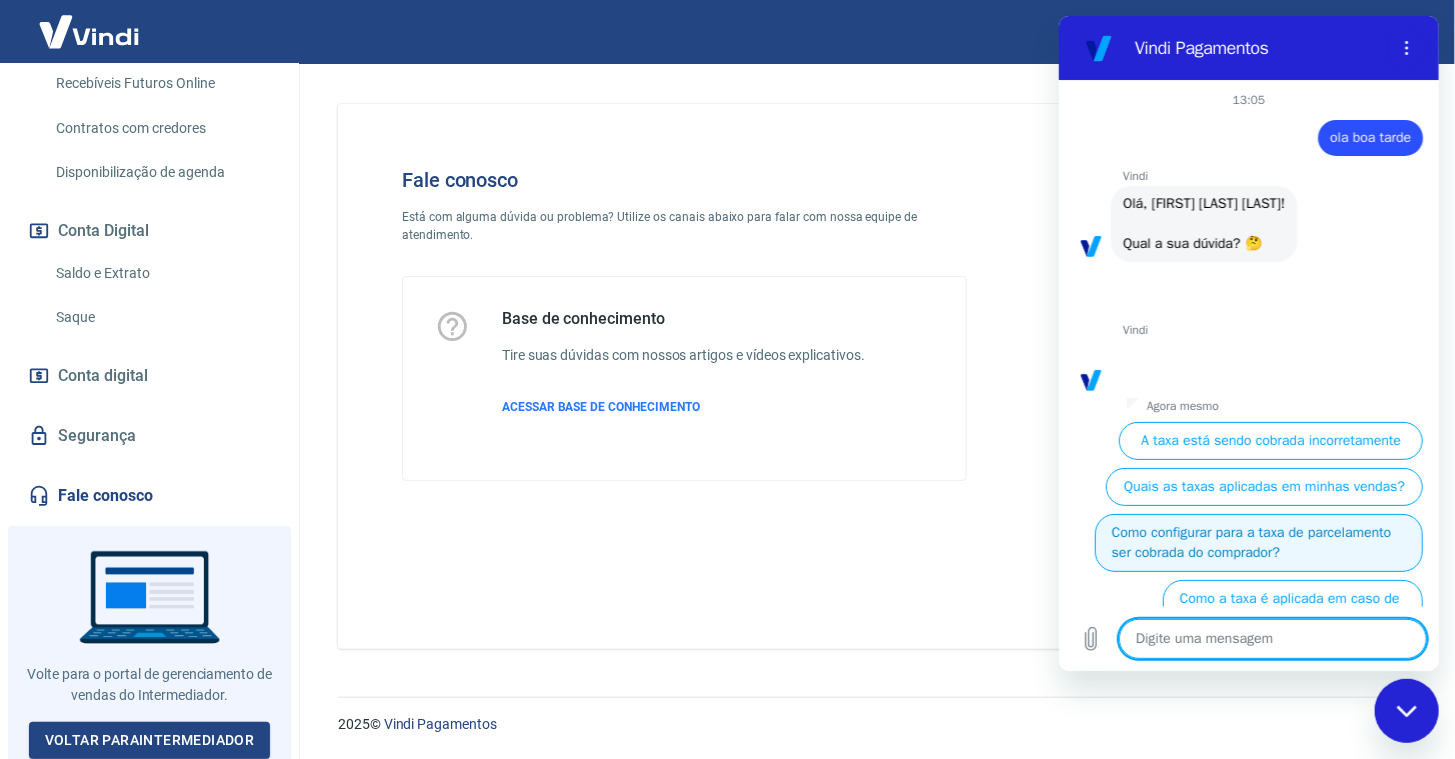 scroll, scrollTop: 77, scrollLeft: 0, axis: vertical 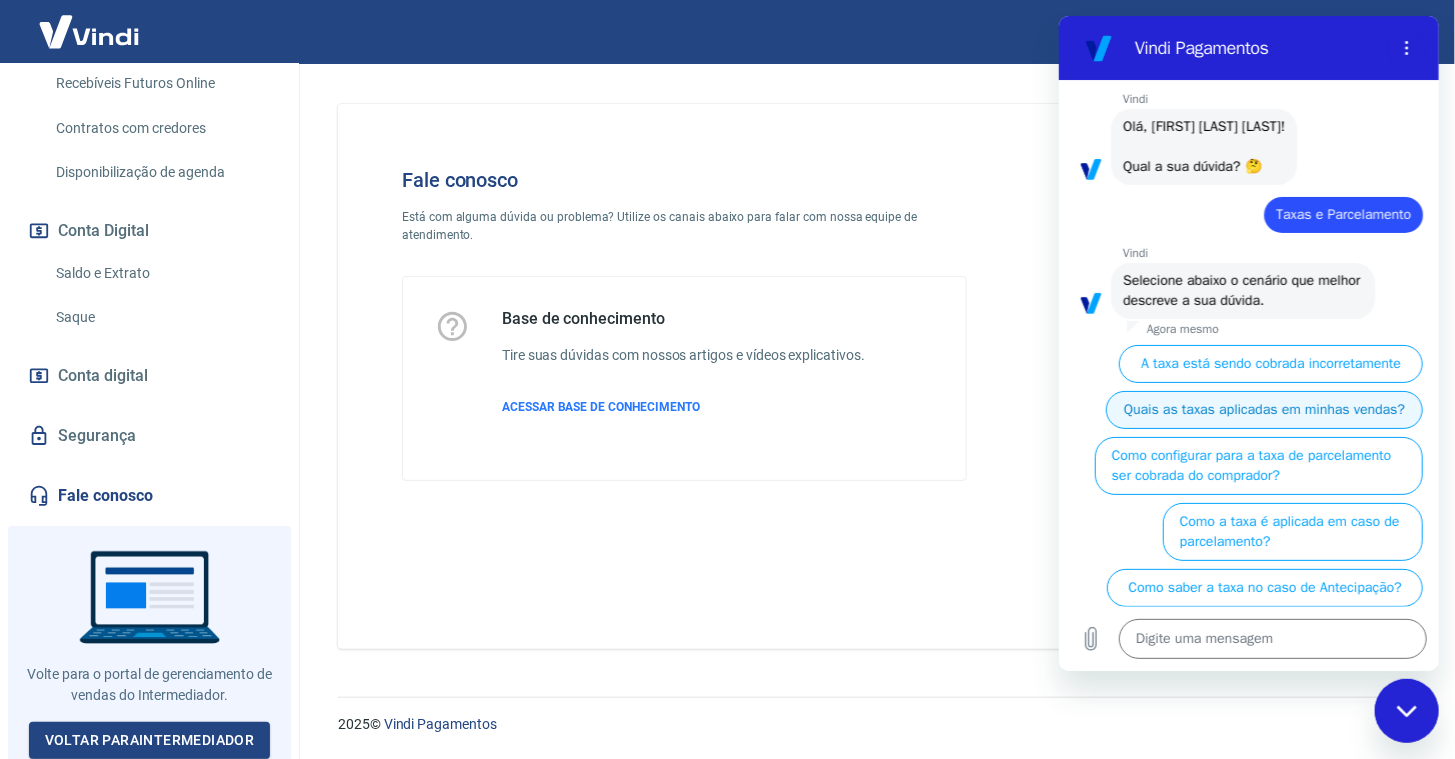 click on "Quais as taxas aplicadas em minhas vendas?" at bounding box center [1263, 410] 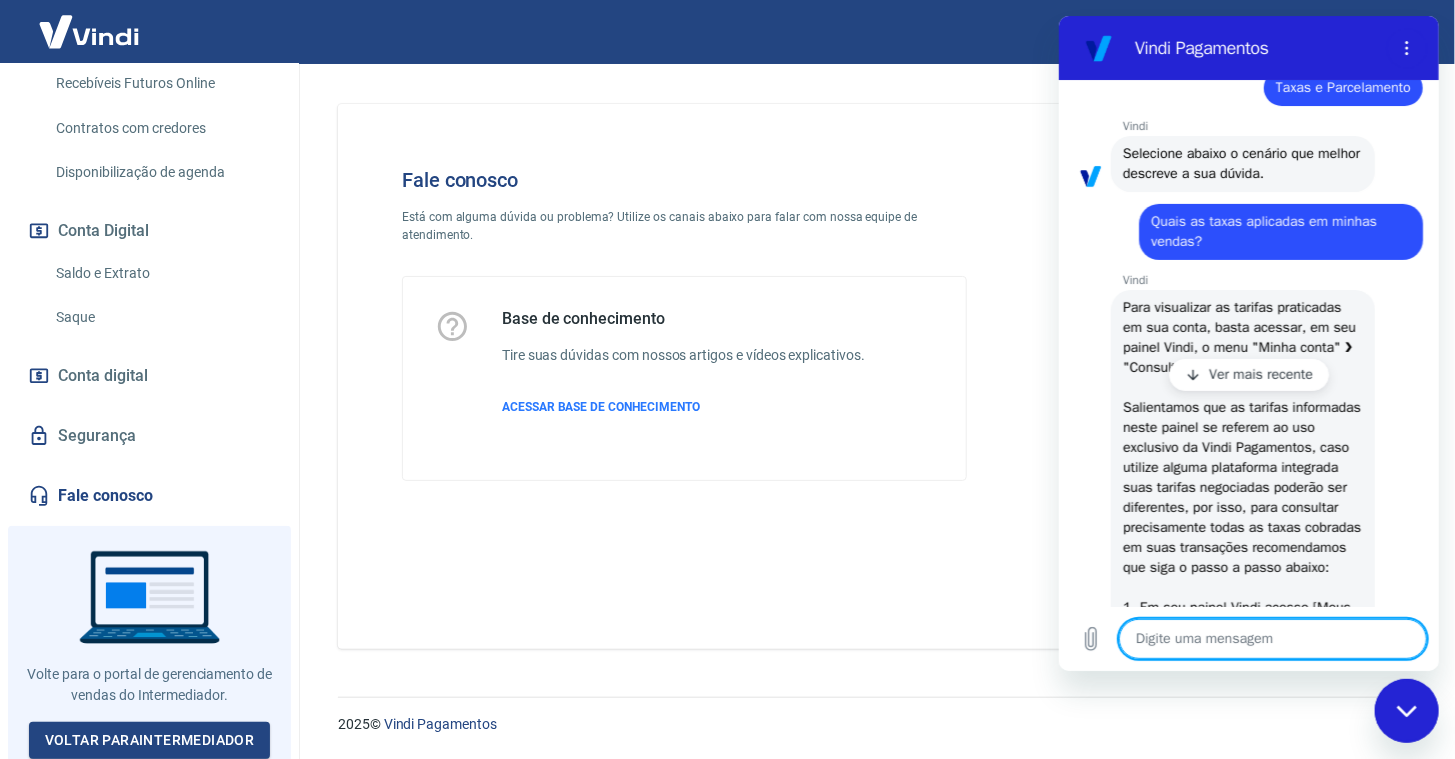 scroll, scrollTop: 304, scrollLeft: 0, axis: vertical 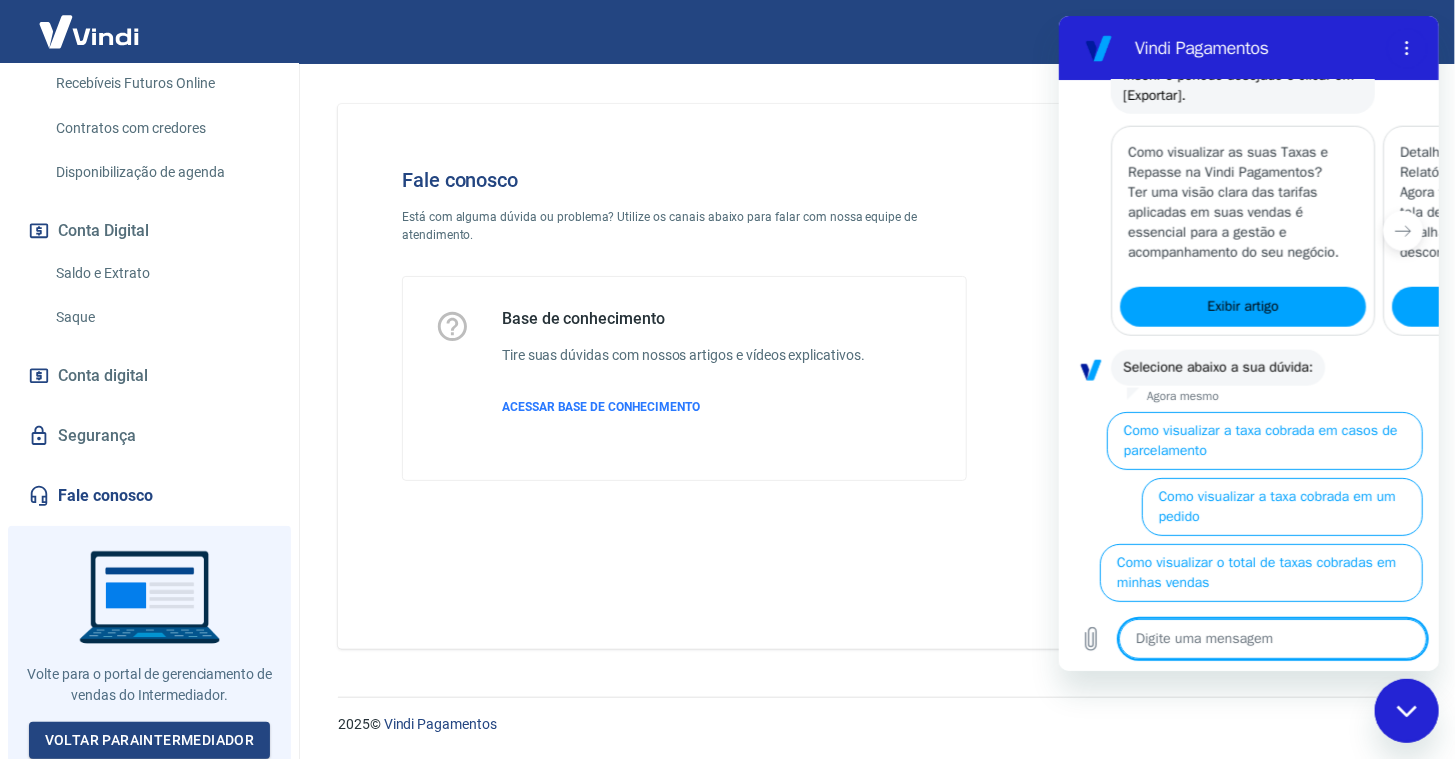 type on "x" 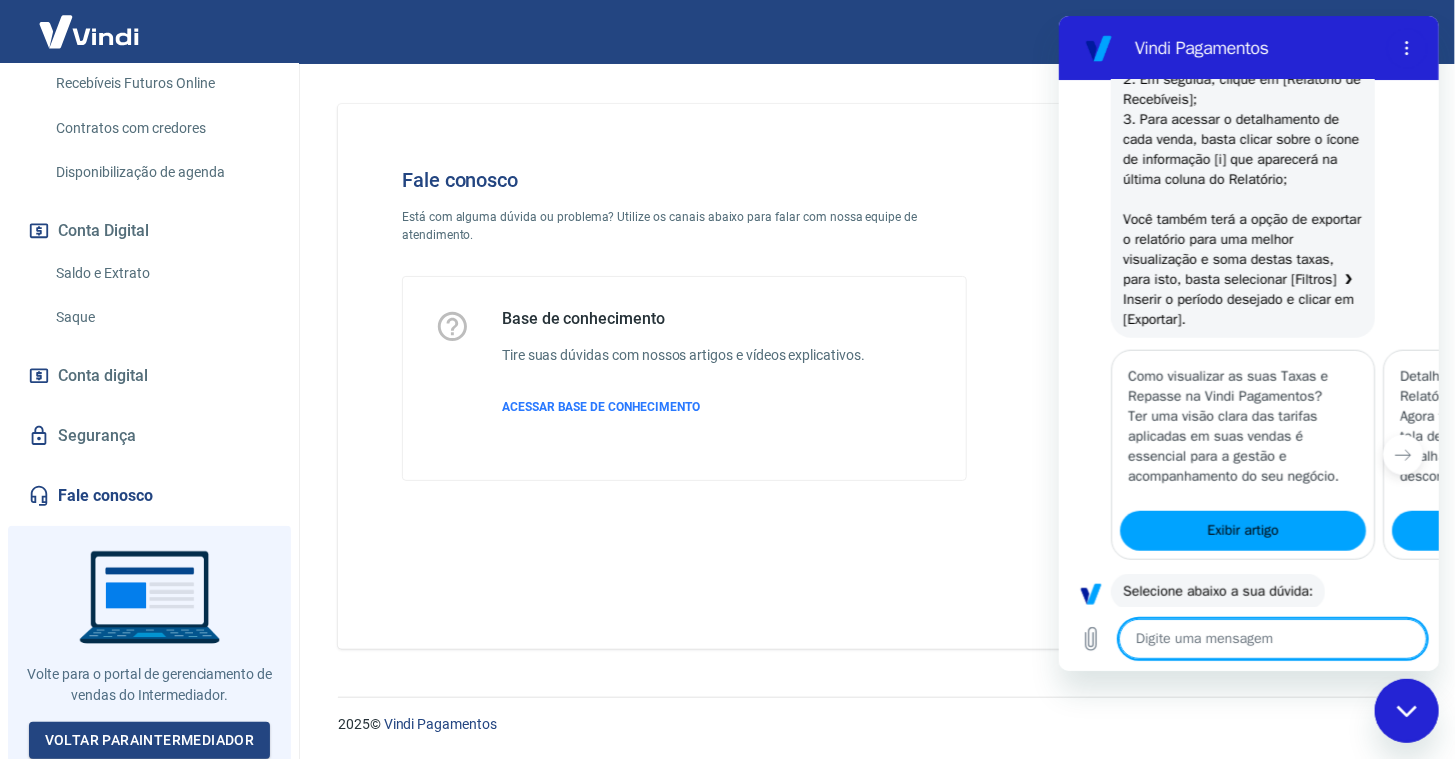 scroll, scrollTop: 972, scrollLeft: 0, axis: vertical 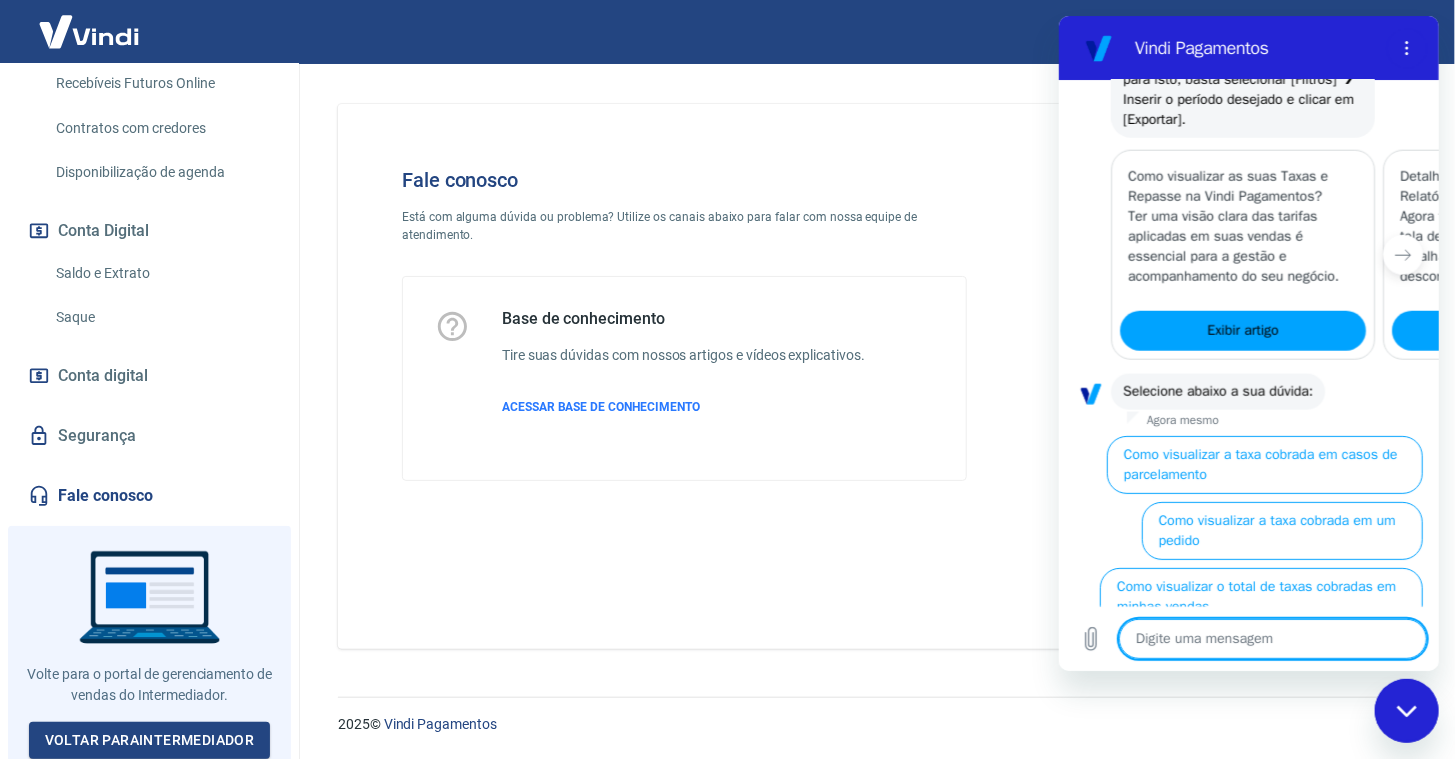 type on "f" 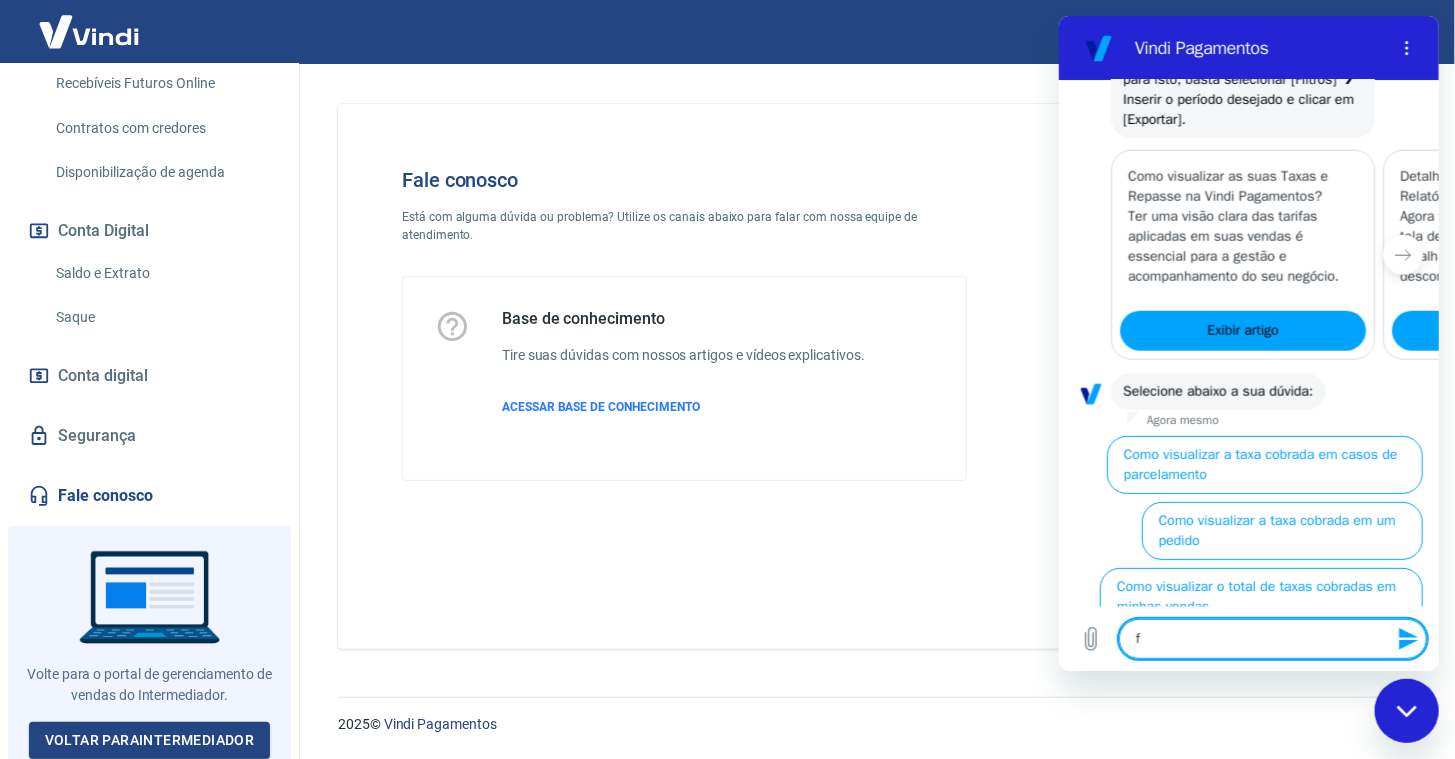 type on "fs" 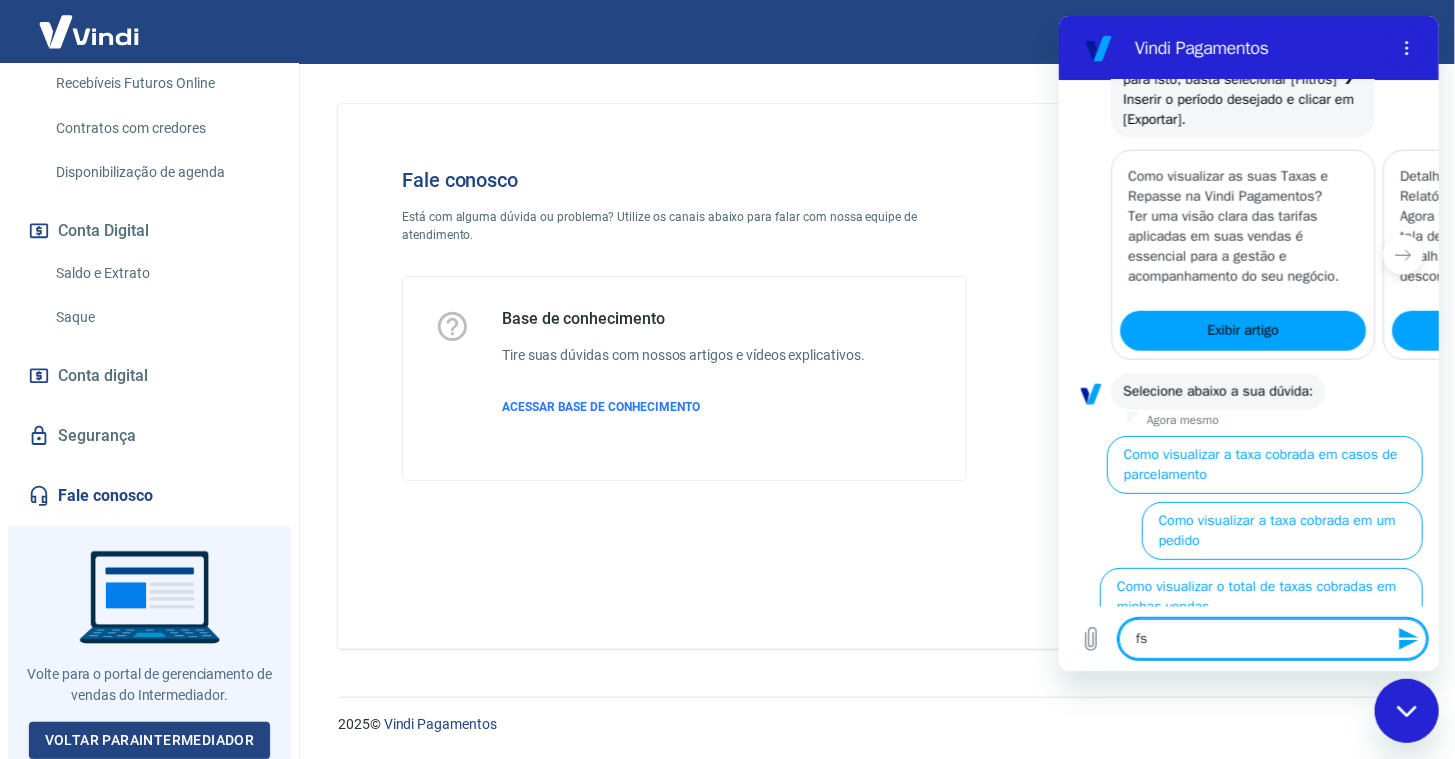 type on "fsl" 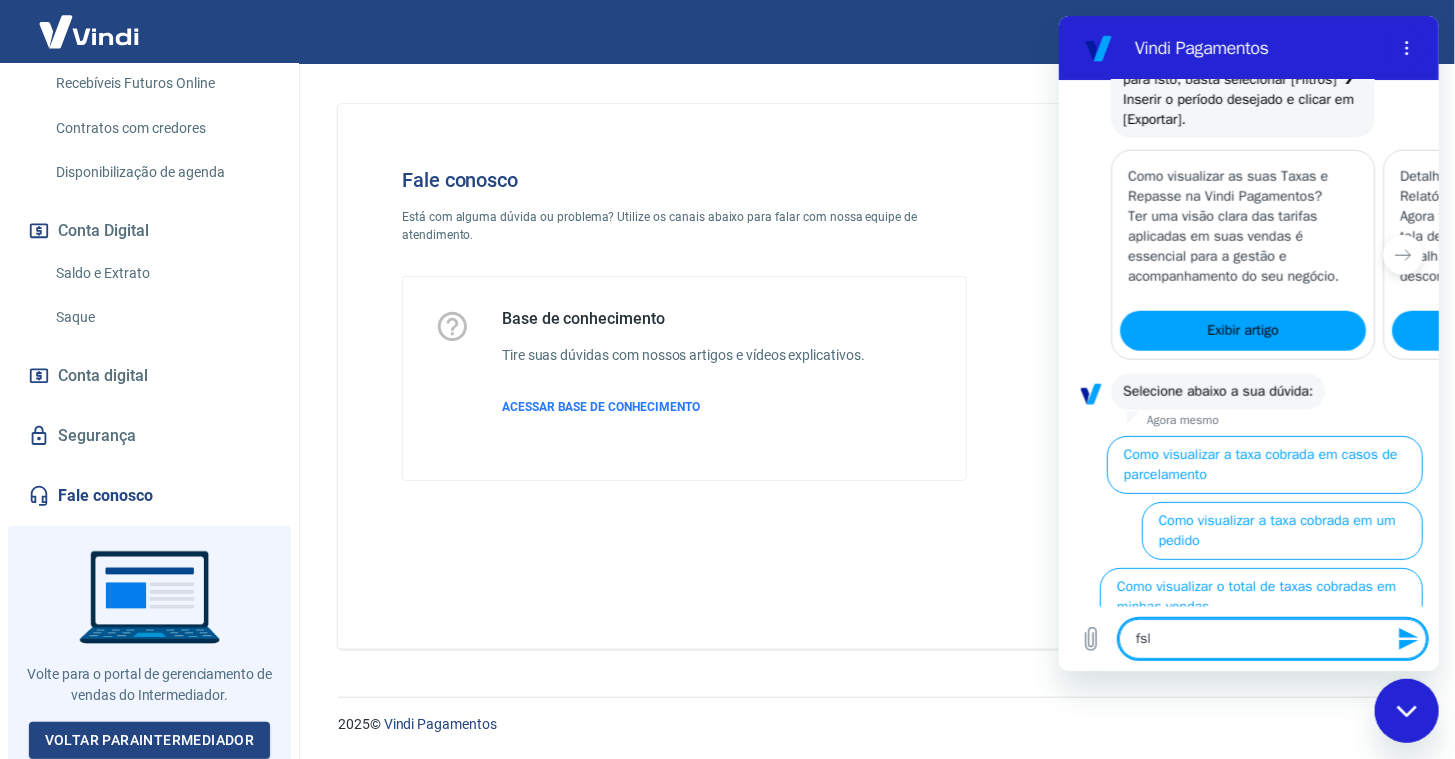type on "fsla" 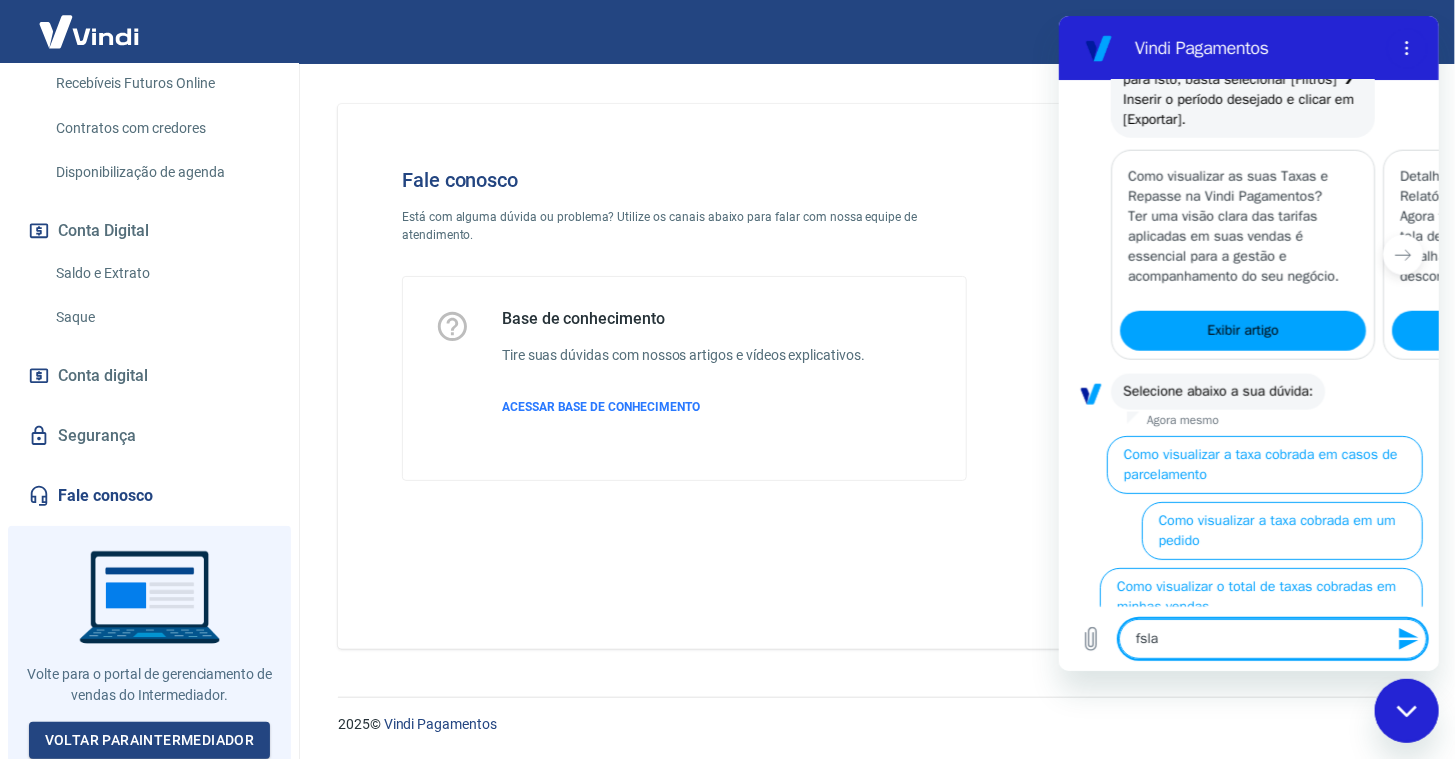 type on "x" 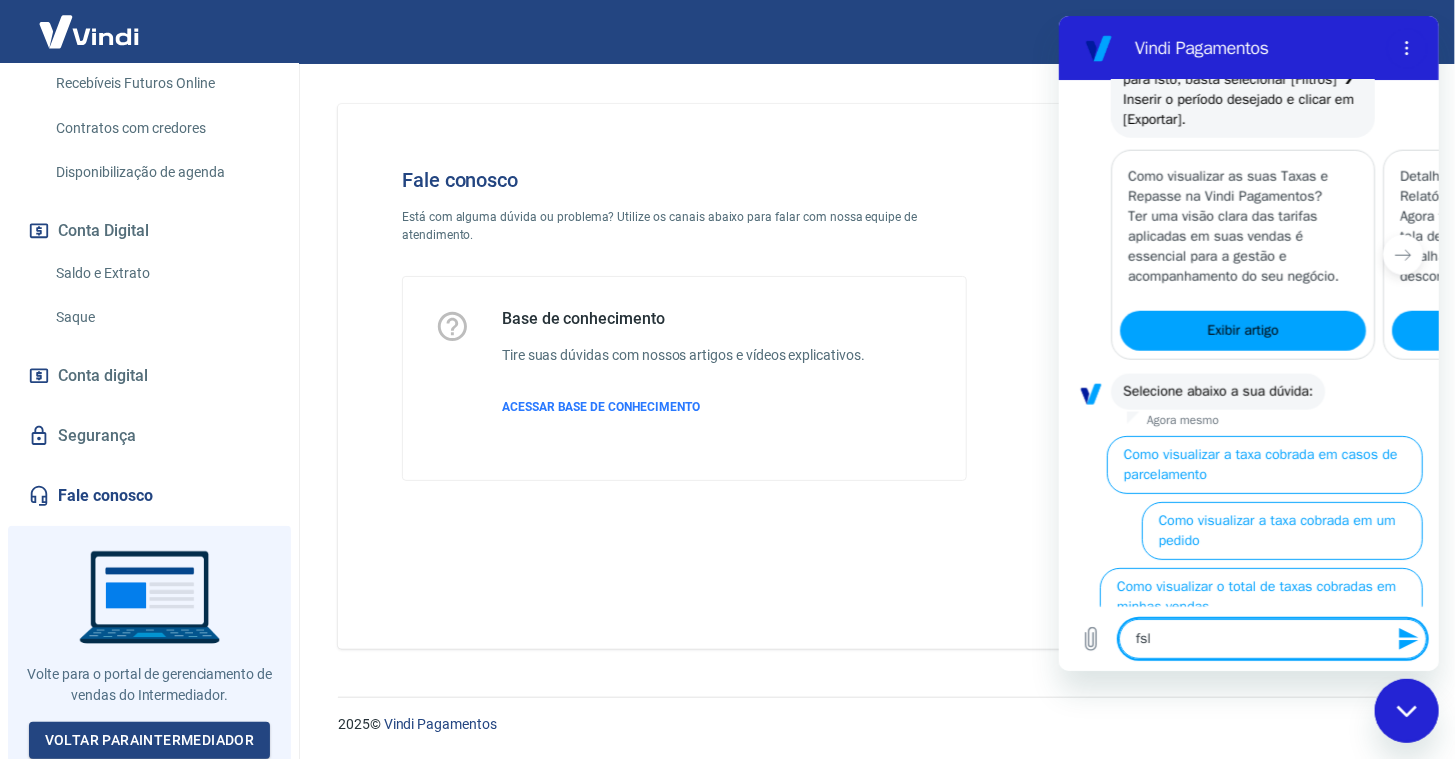 type on "fs" 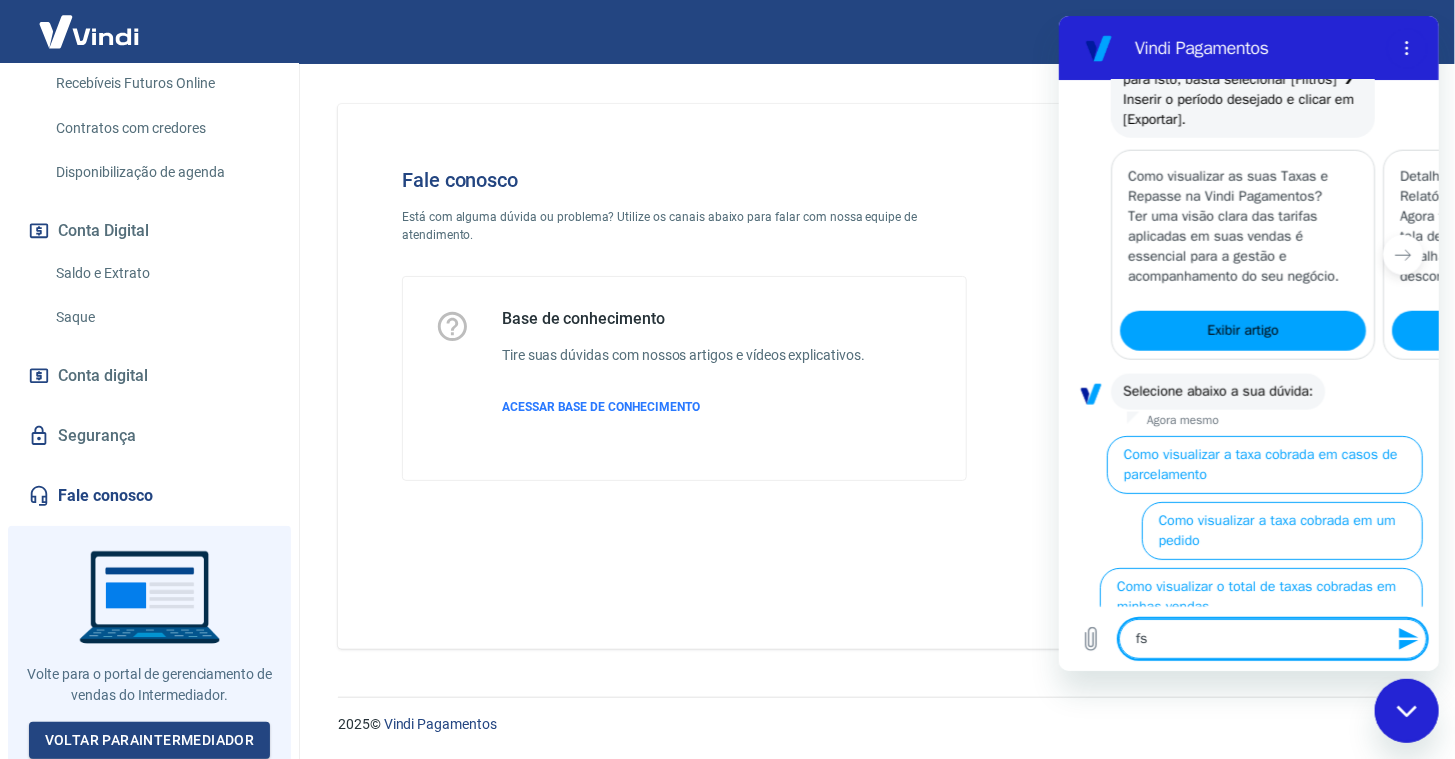 type on "f" 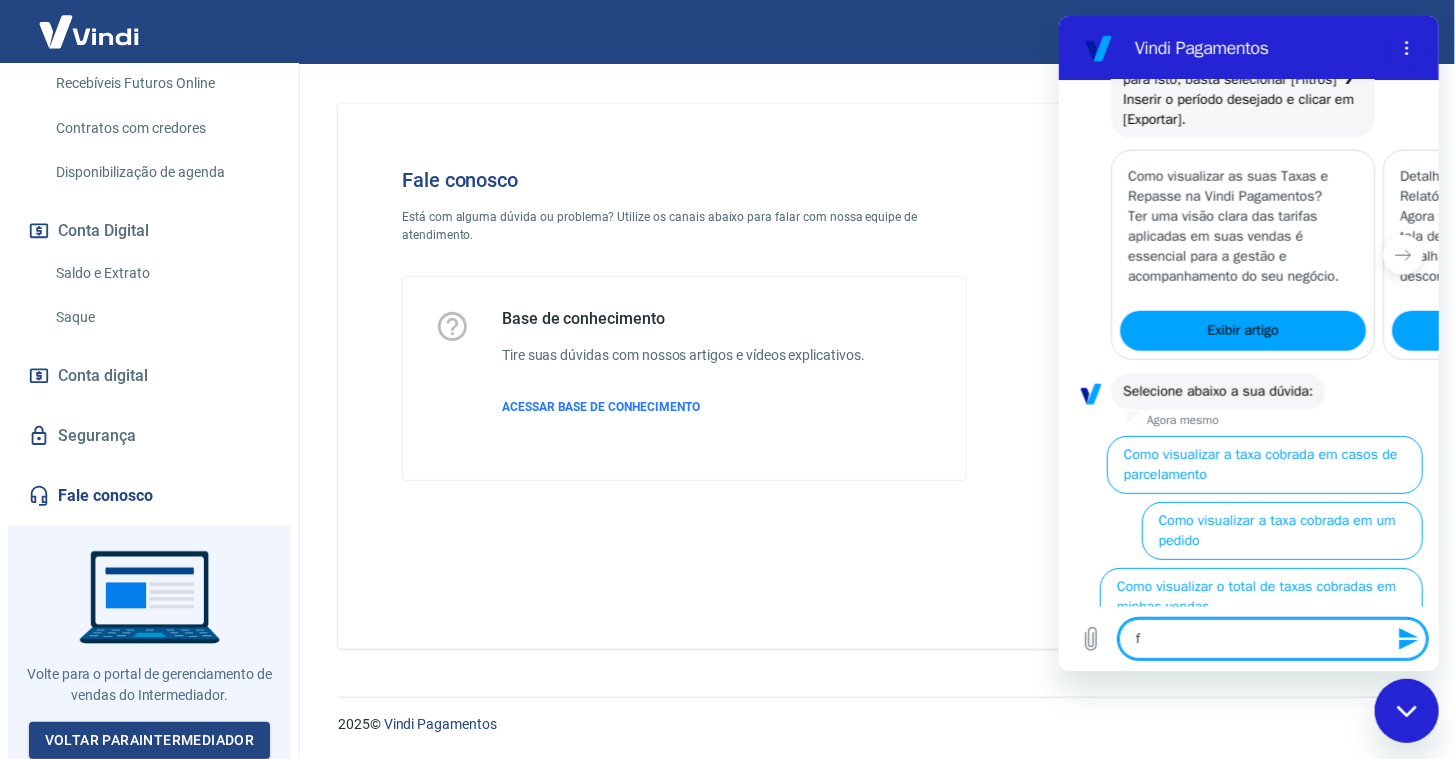 type 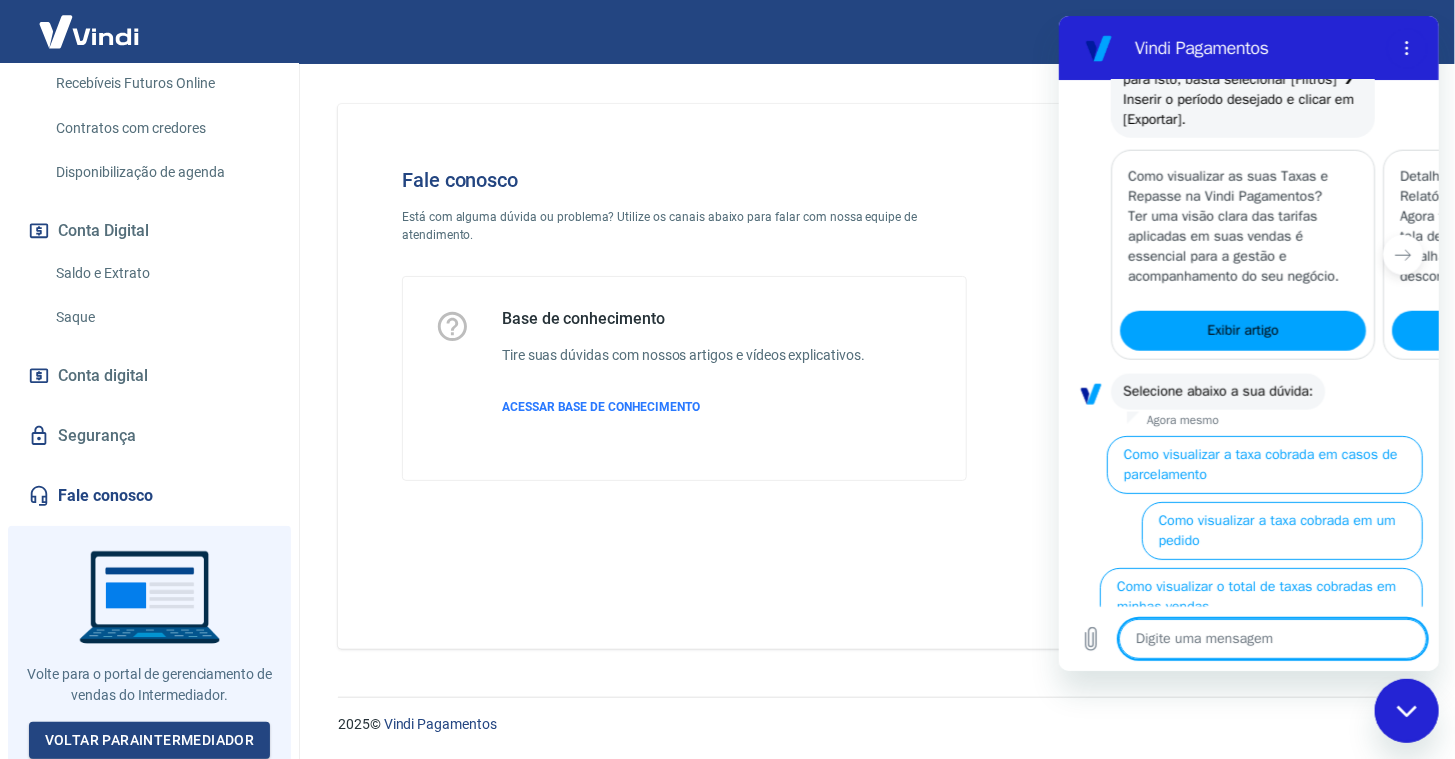 type on "f" 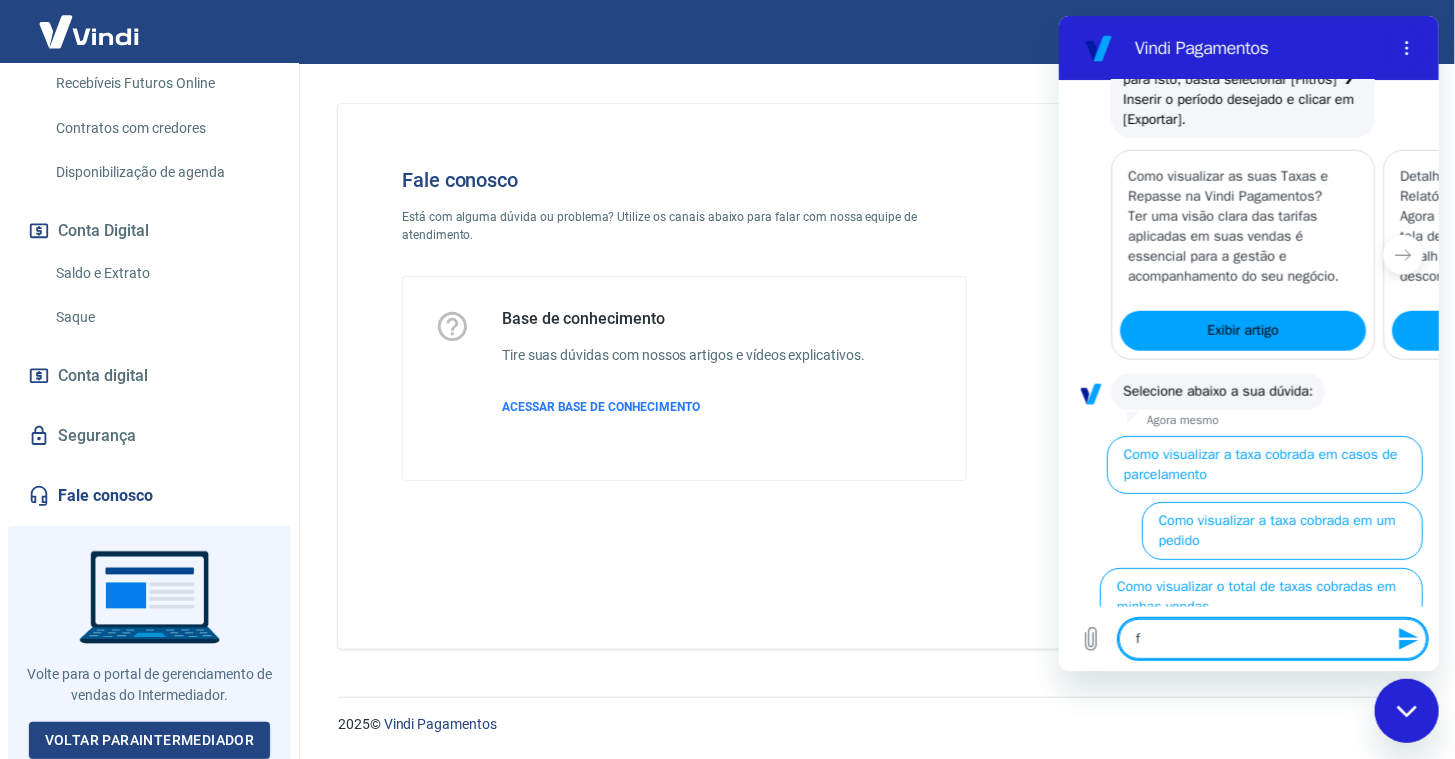 type on "fa" 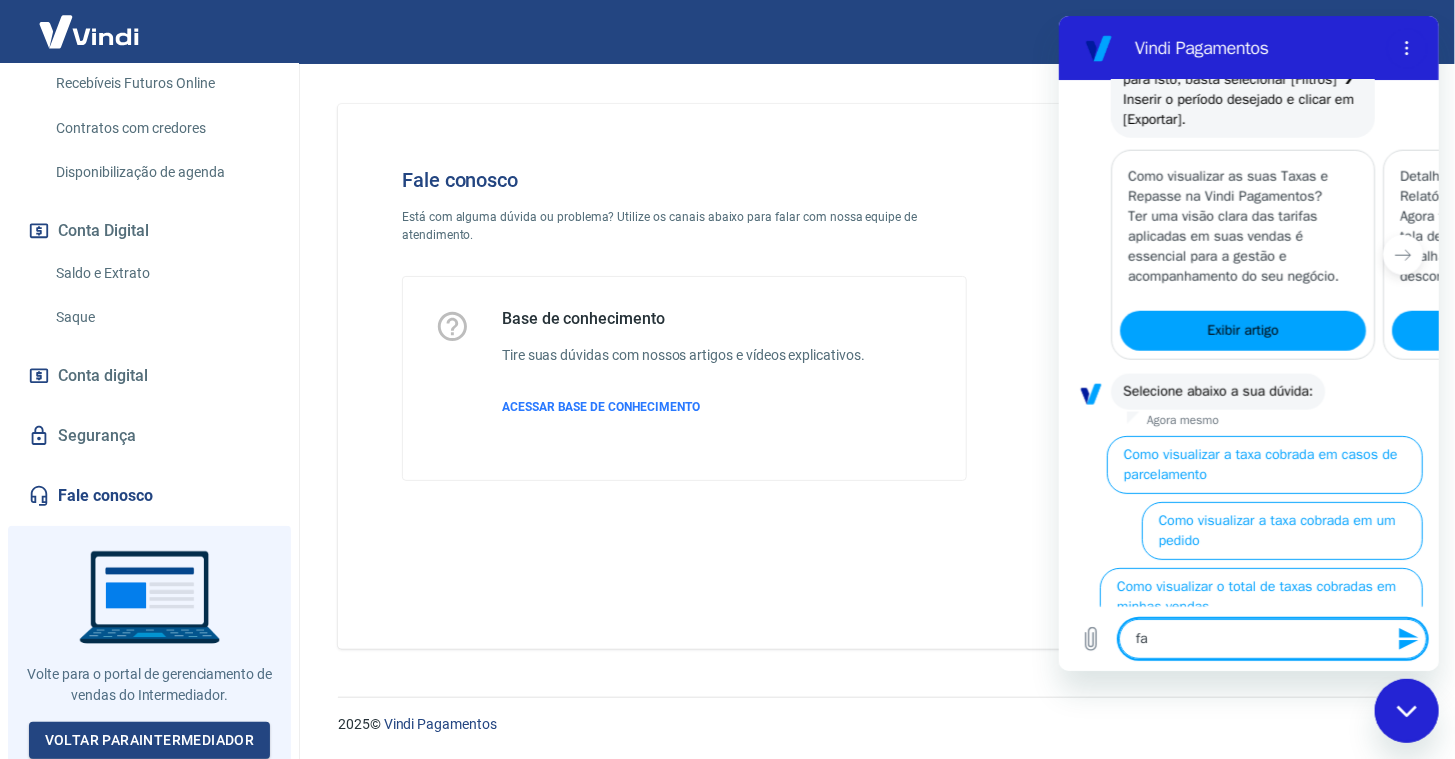 type on "fal" 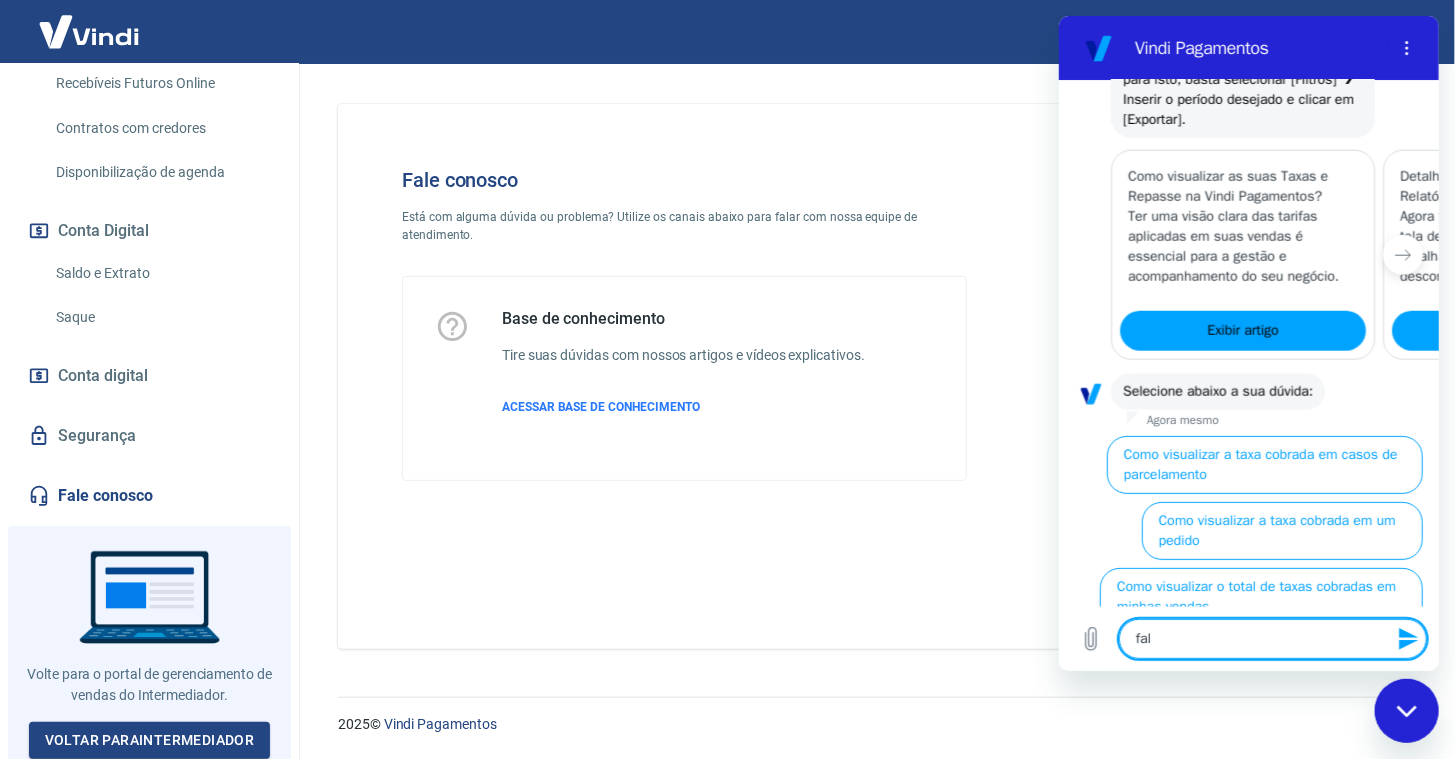 type on "fala" 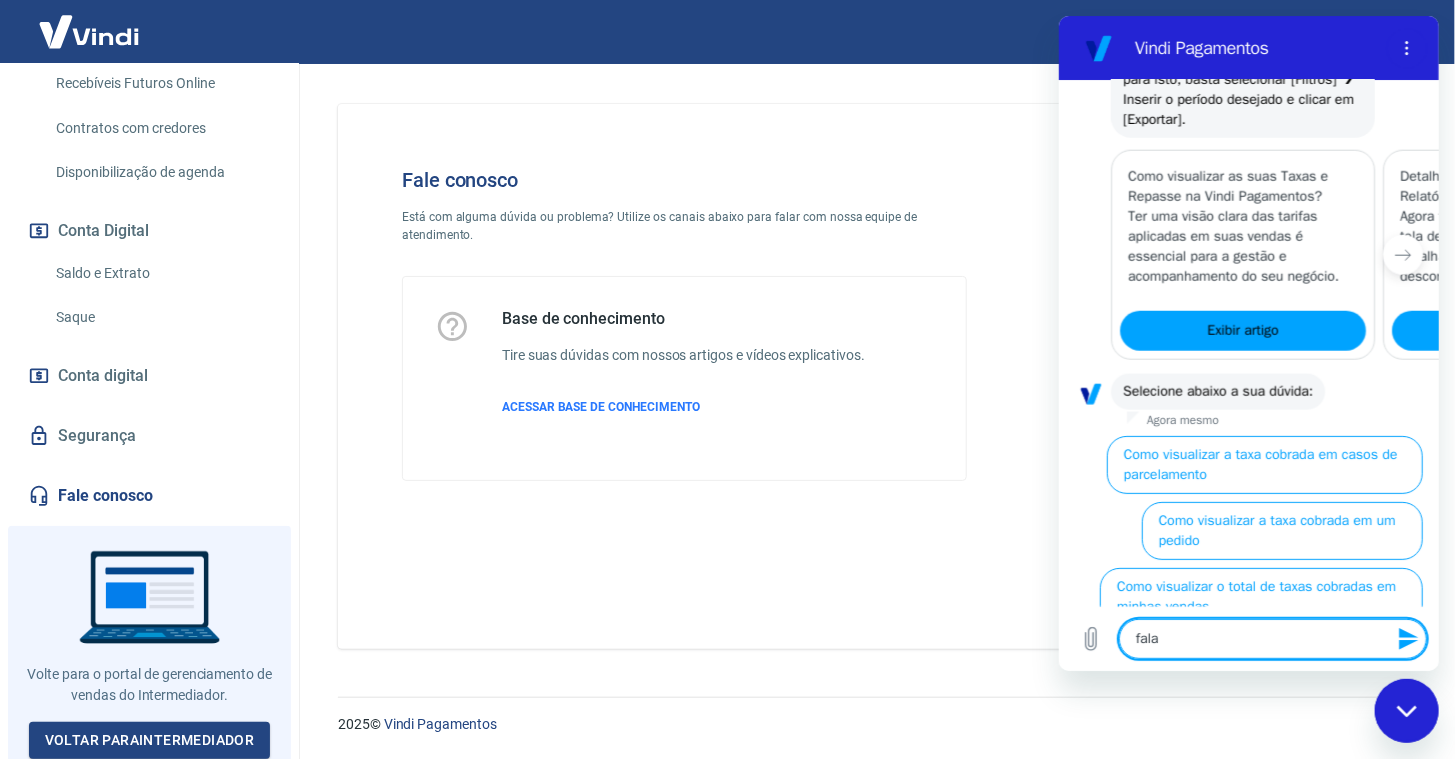type on "fala" 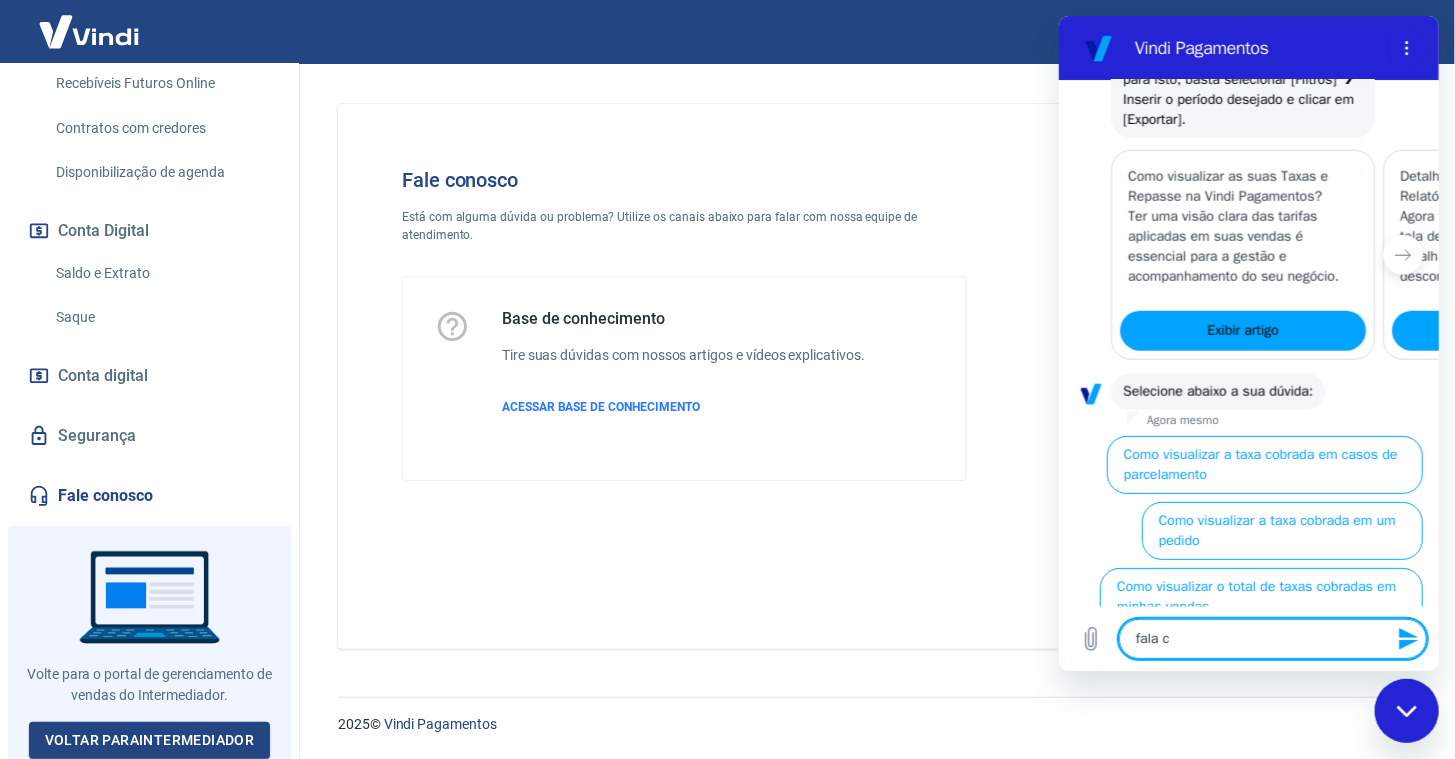 type on "x" 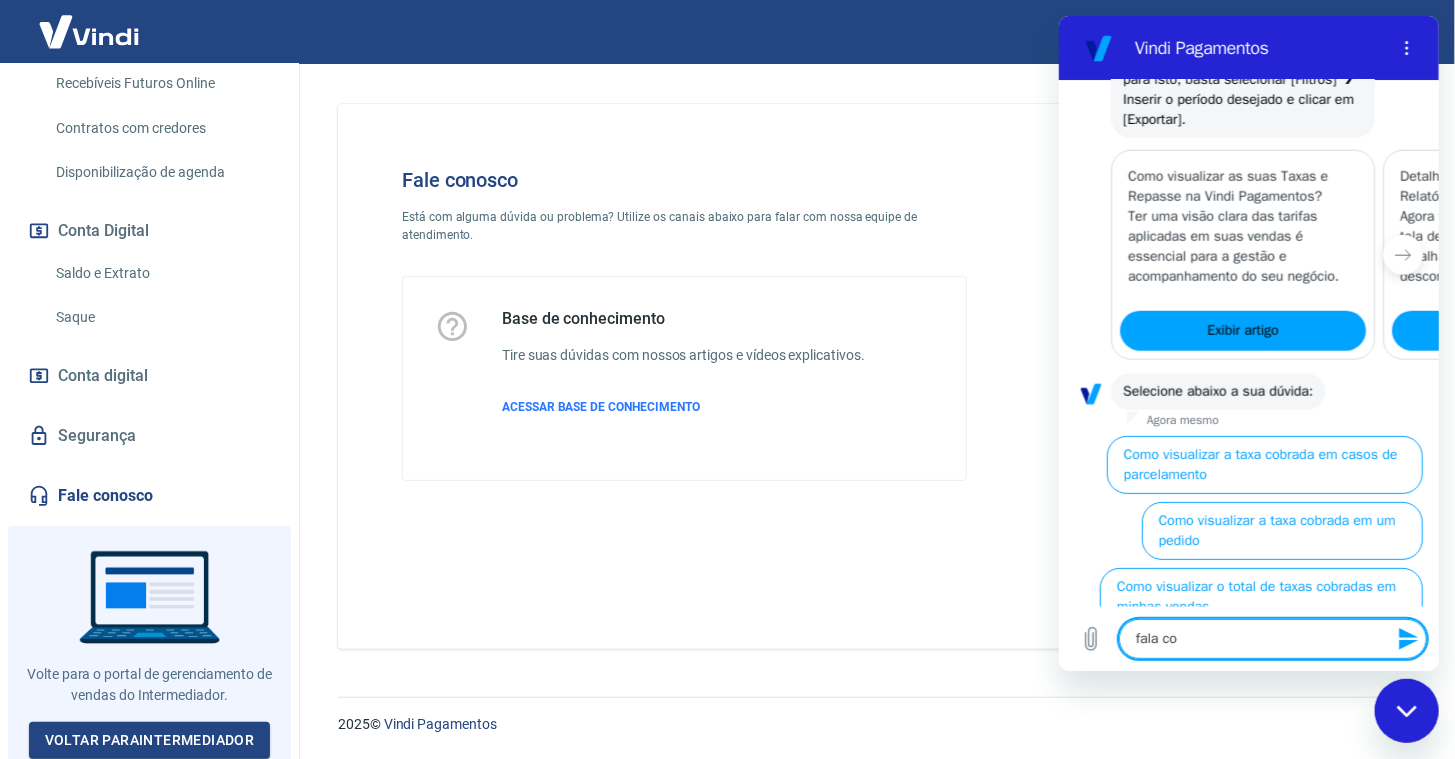 type on "fala com" 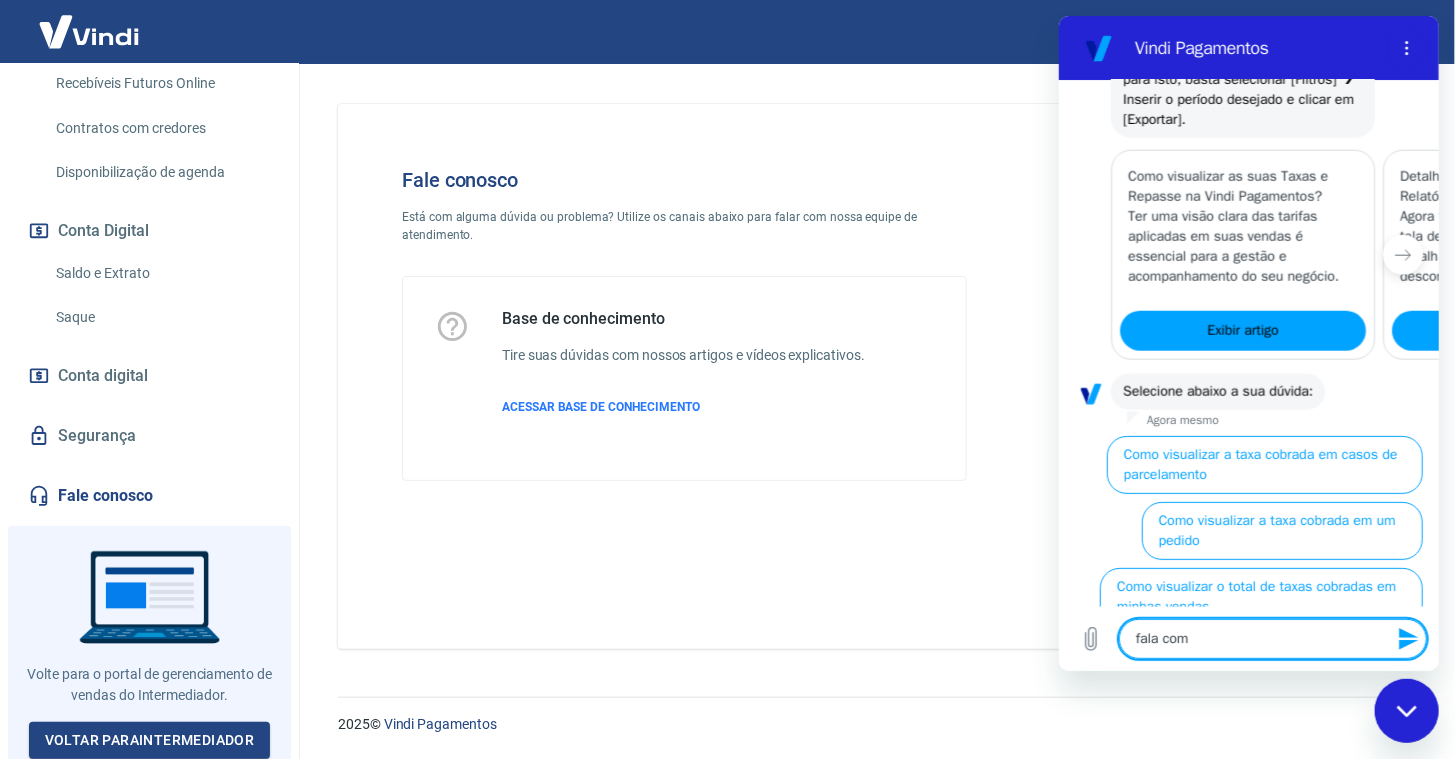 type on "fala com" 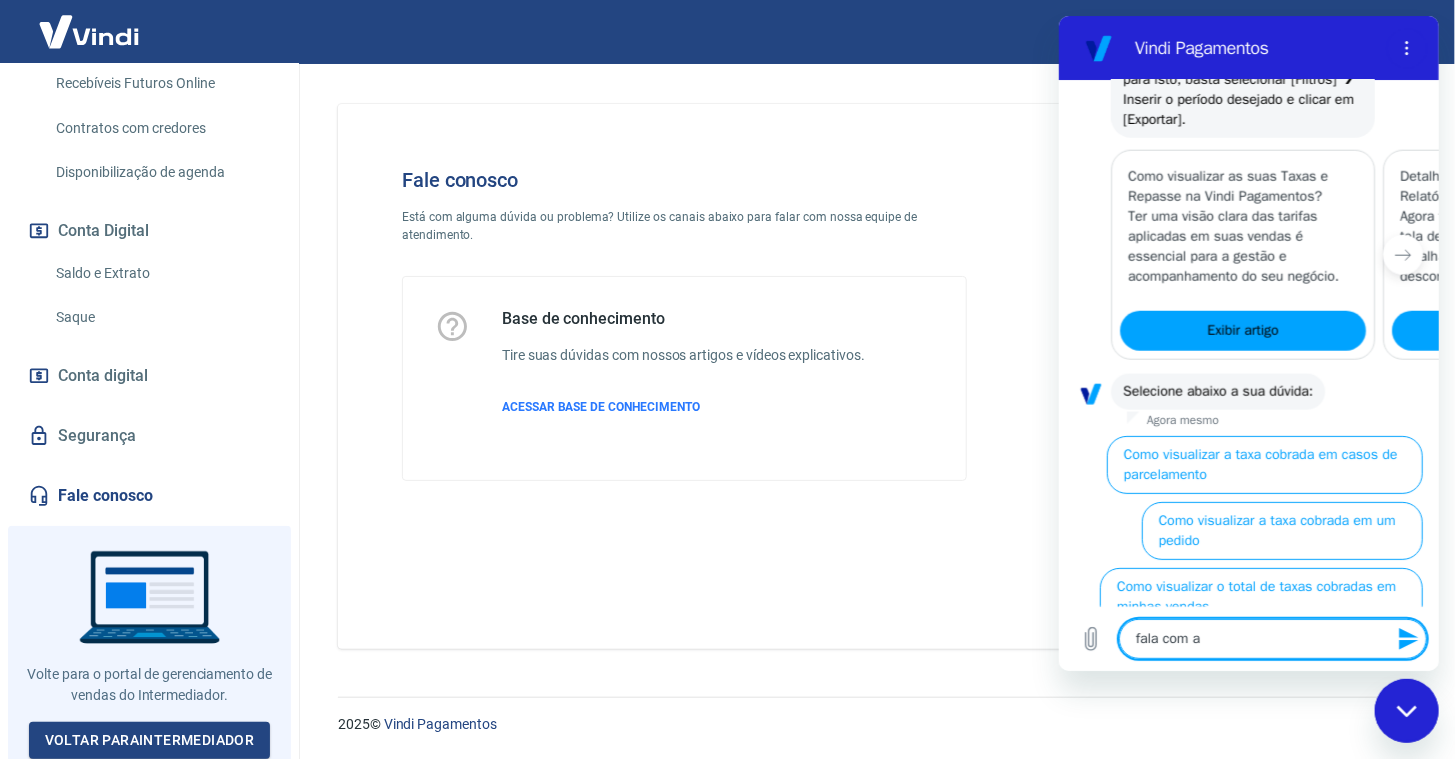 type on "fala com at" 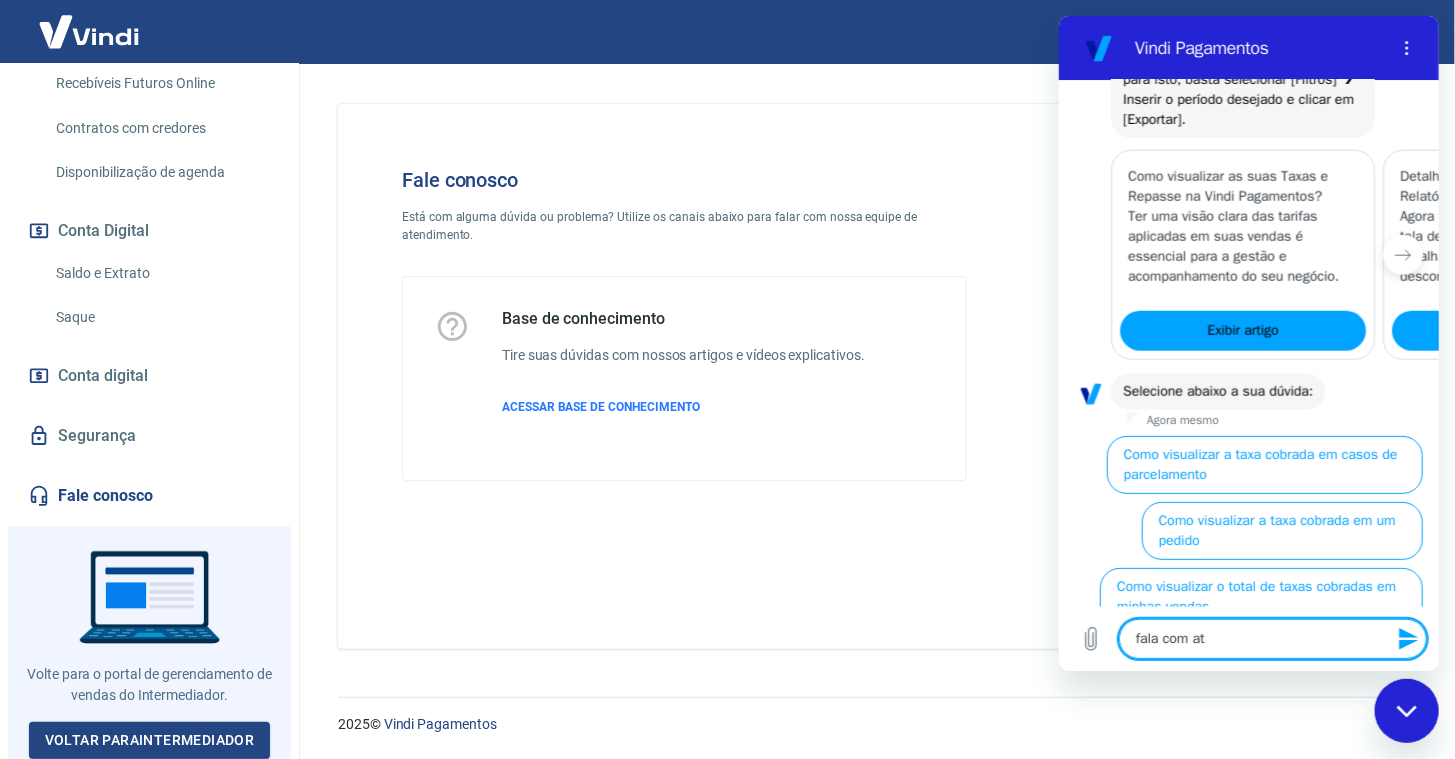 type on "fala com ate" 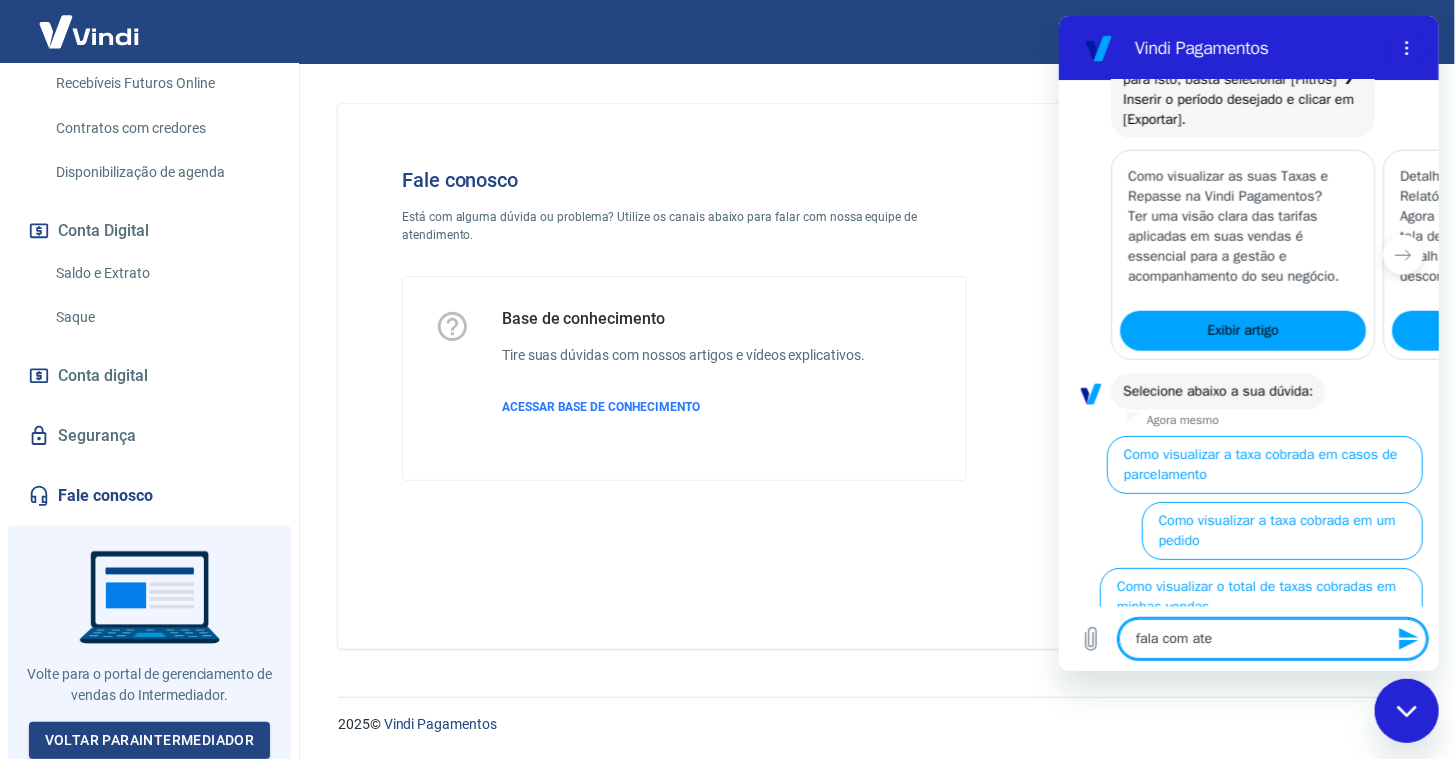 type on "fala com aten" 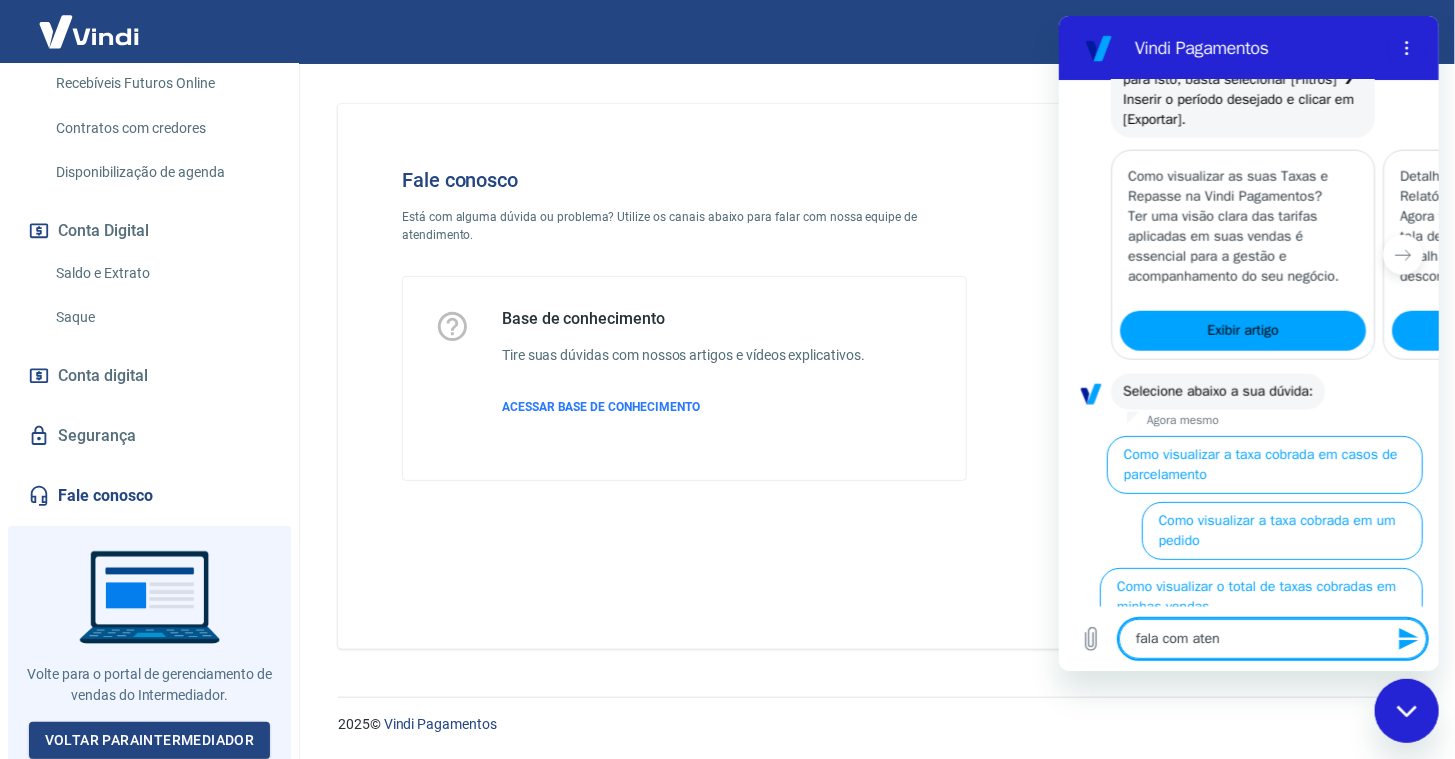 type on "fala com atend" 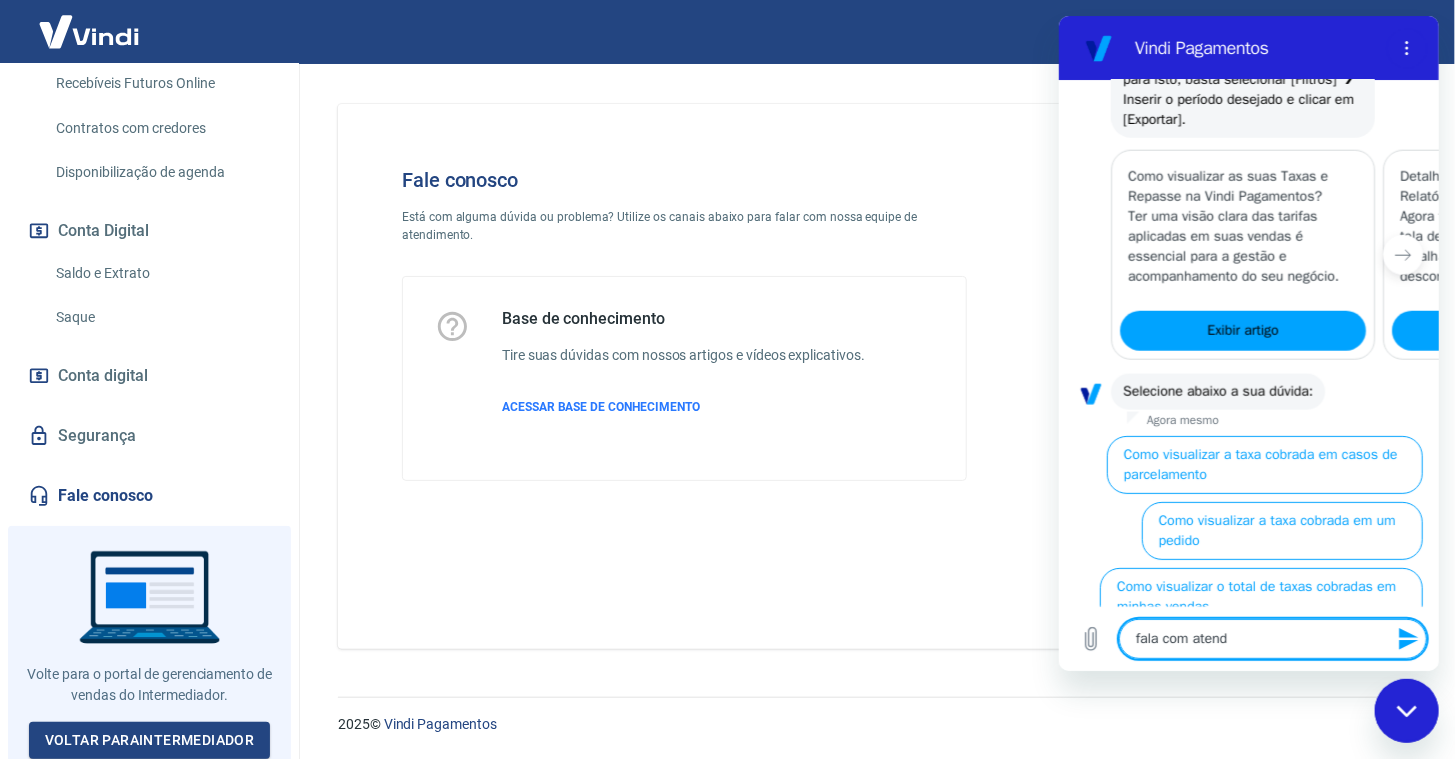 type on "fala com atende" 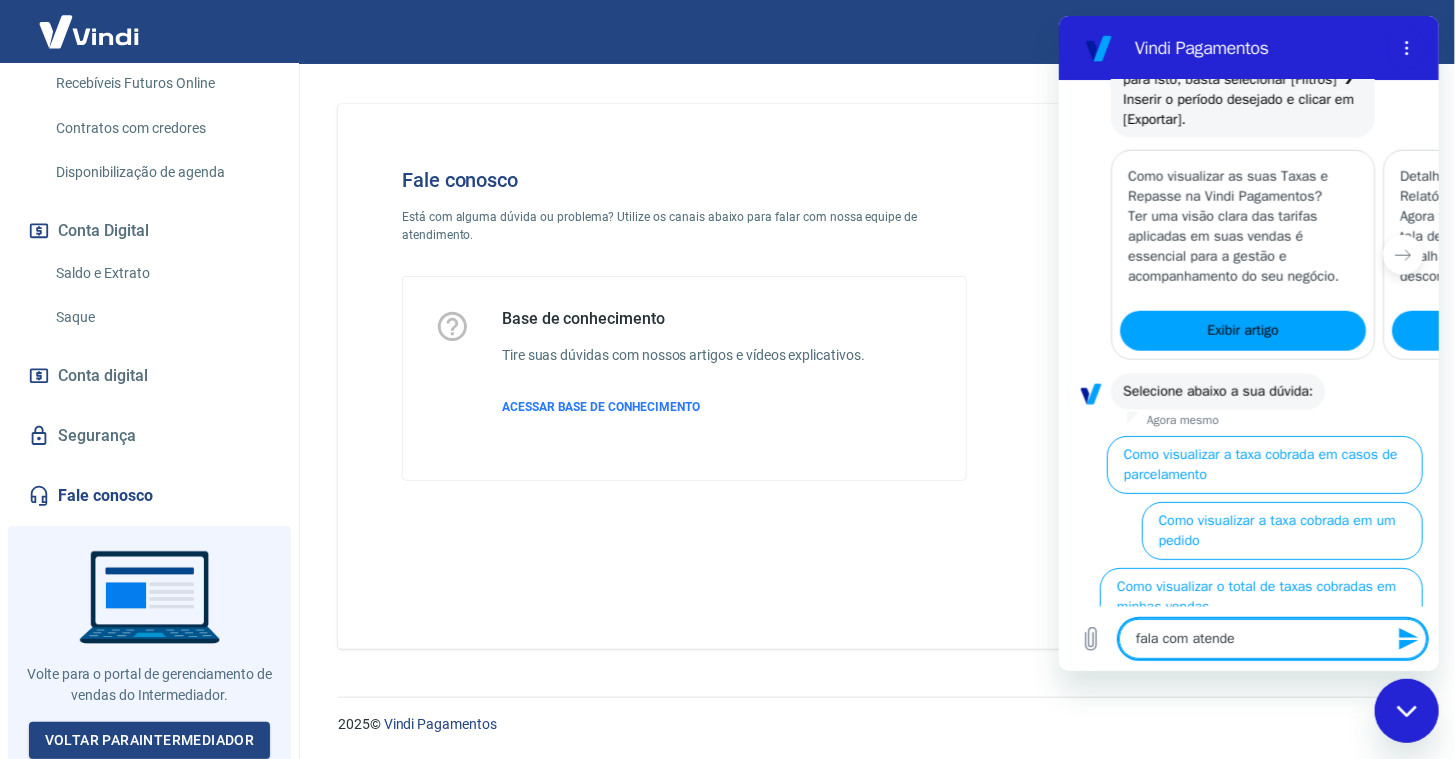 type on "fala com atenden" 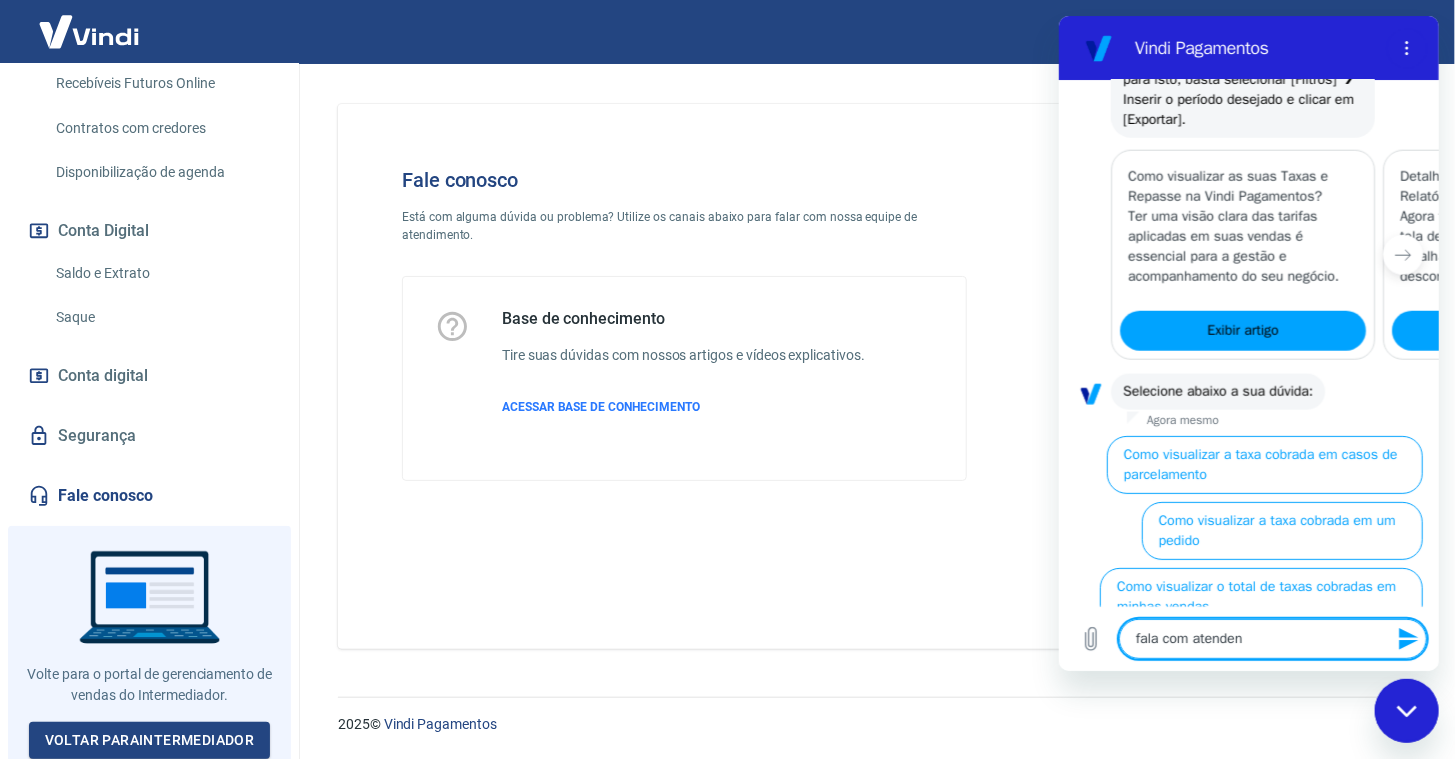 type on "fala com atendent" 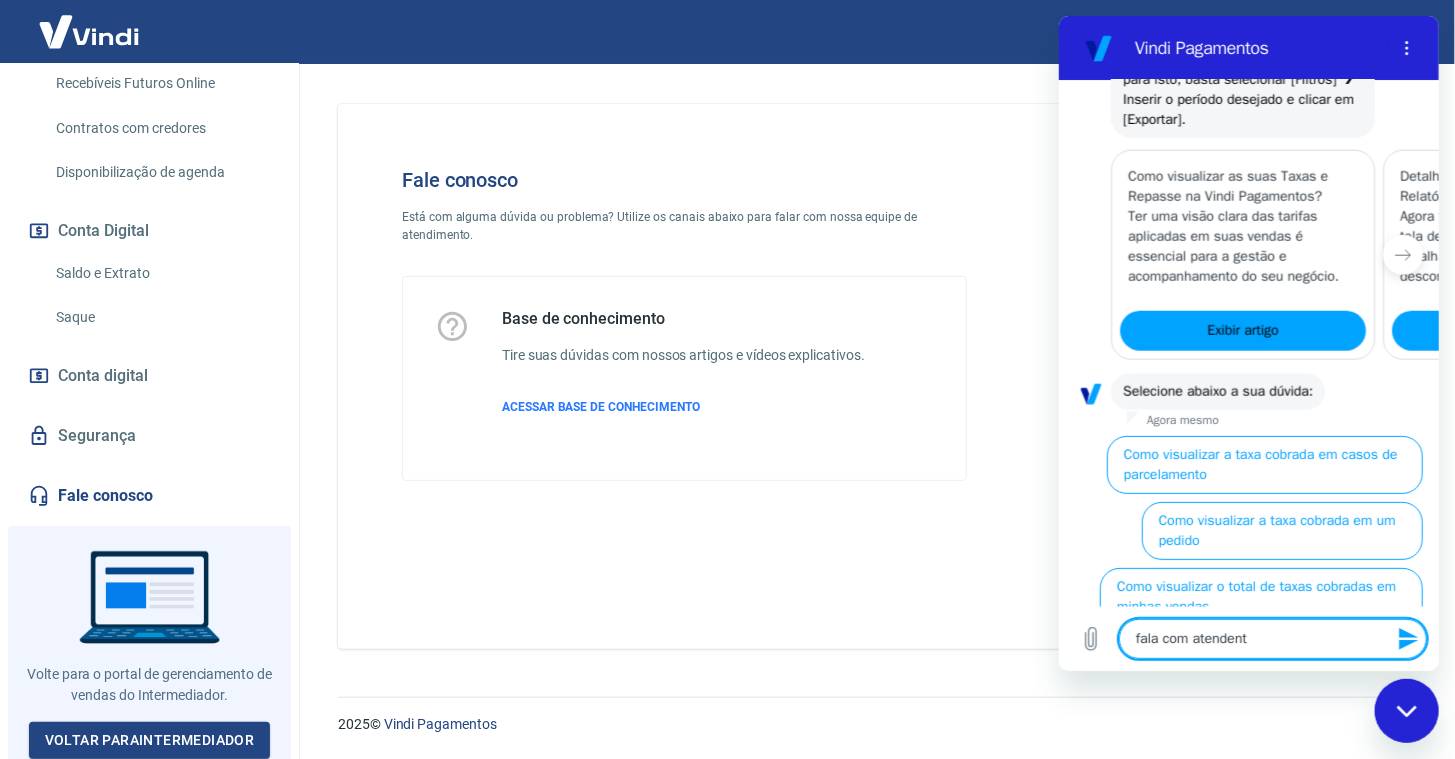 type on "fala com atendente" 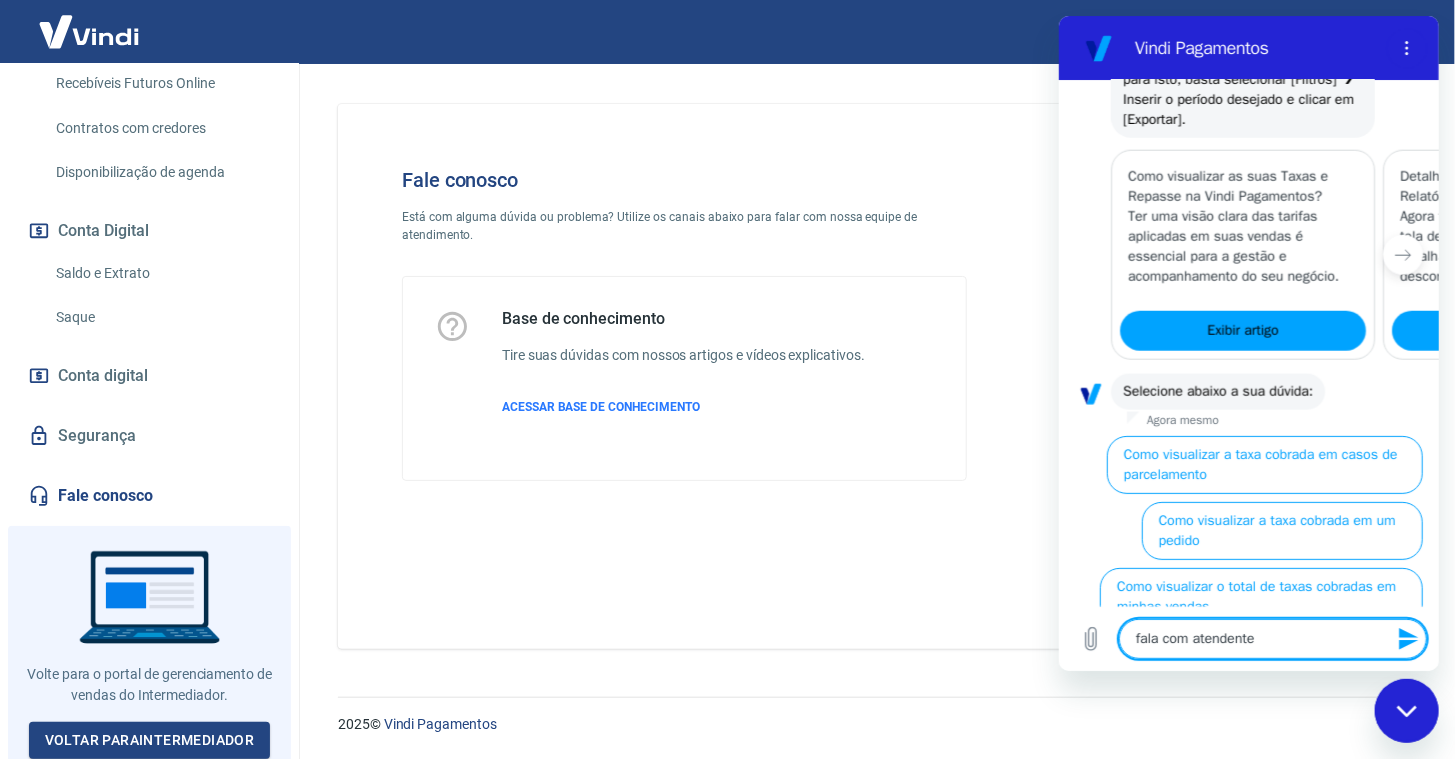type 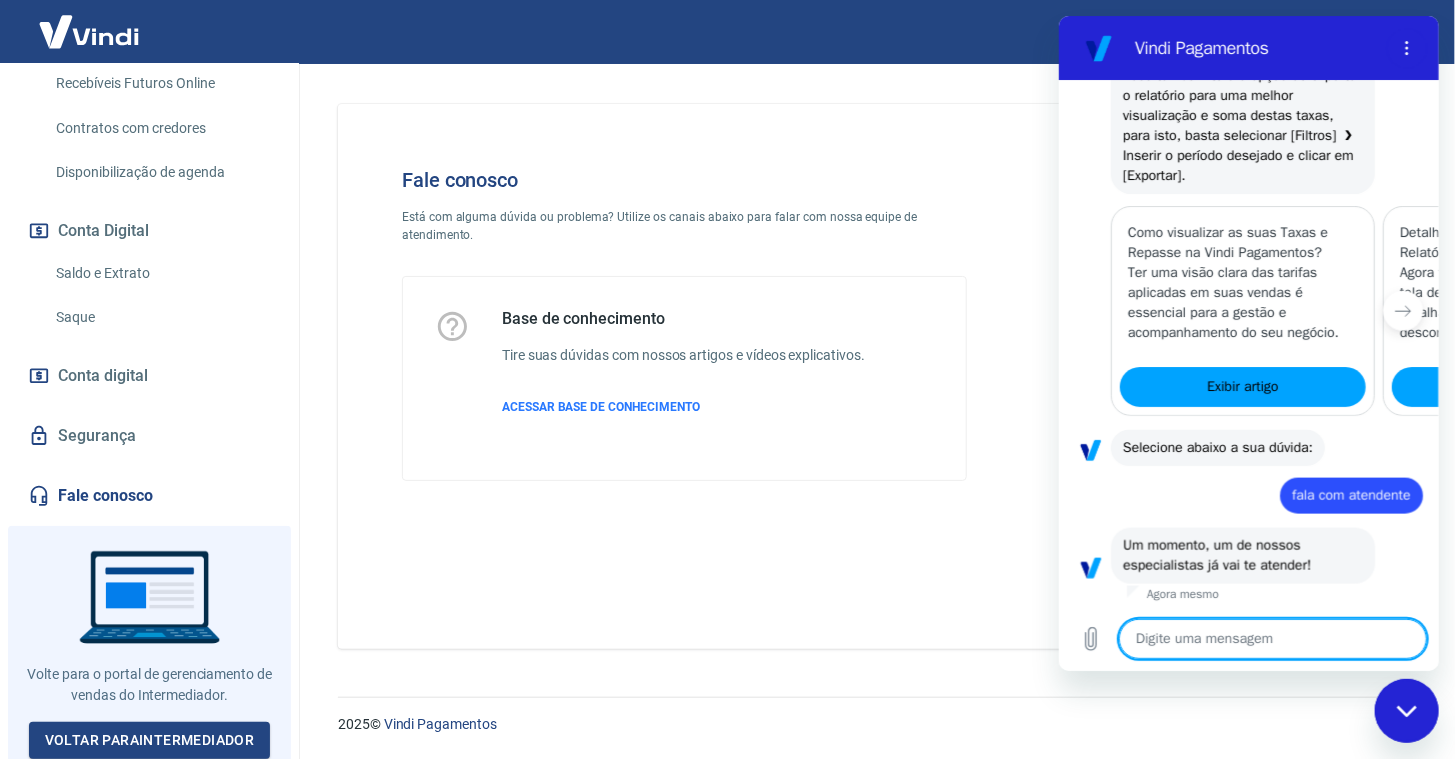 scroll, scrollTop: 1084, scrollLeft: 0, axis: vertical 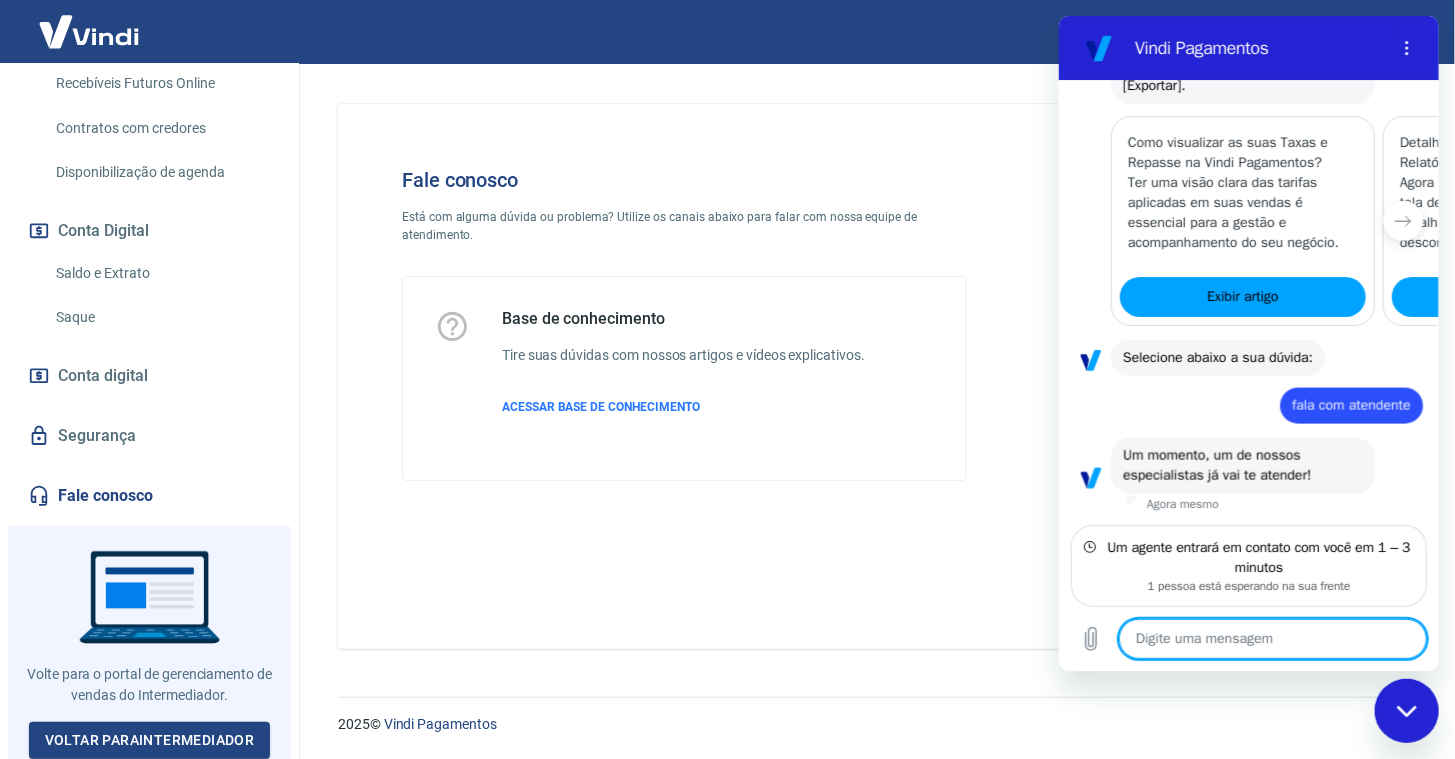 type on "x" 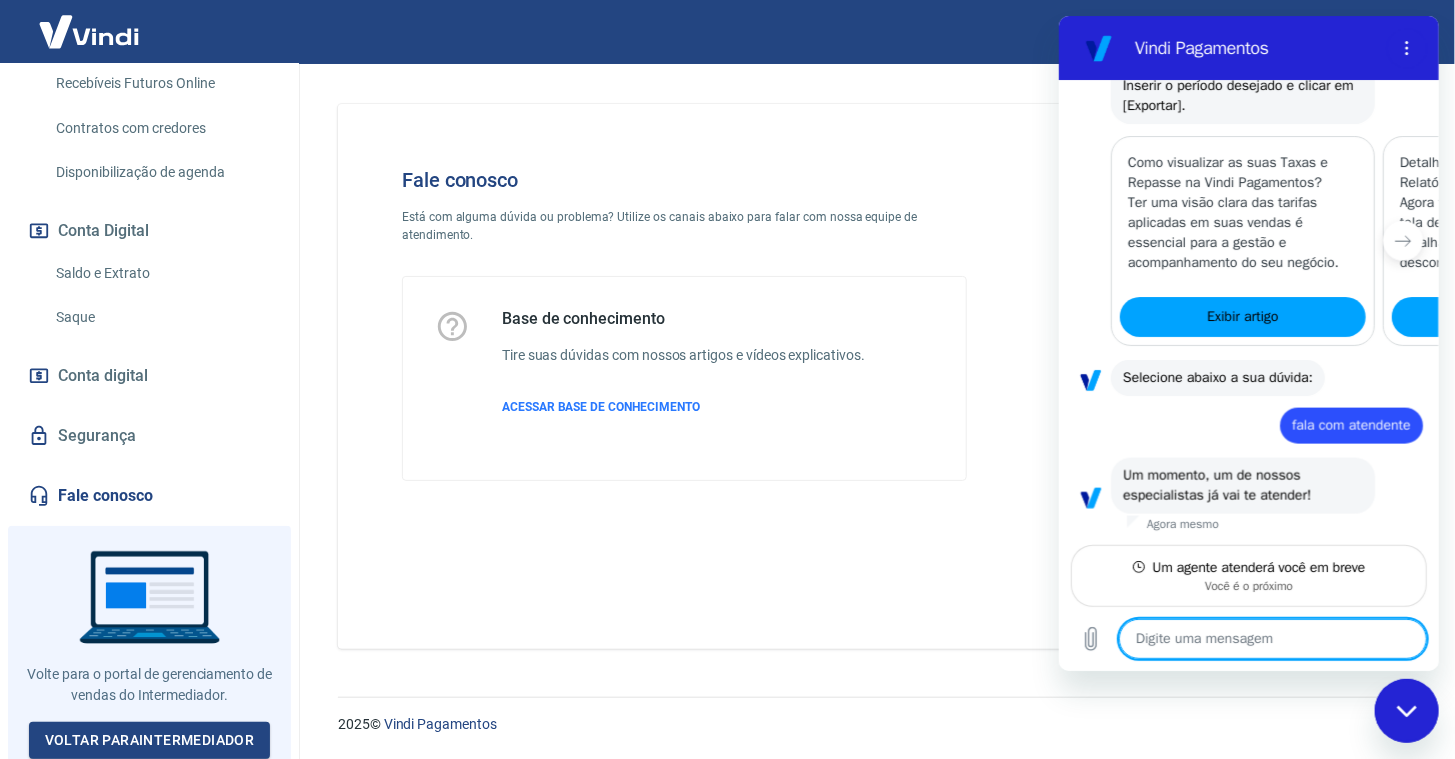 scroll, scrollTop: 1064, scrollLeft: 0, axis: vertical 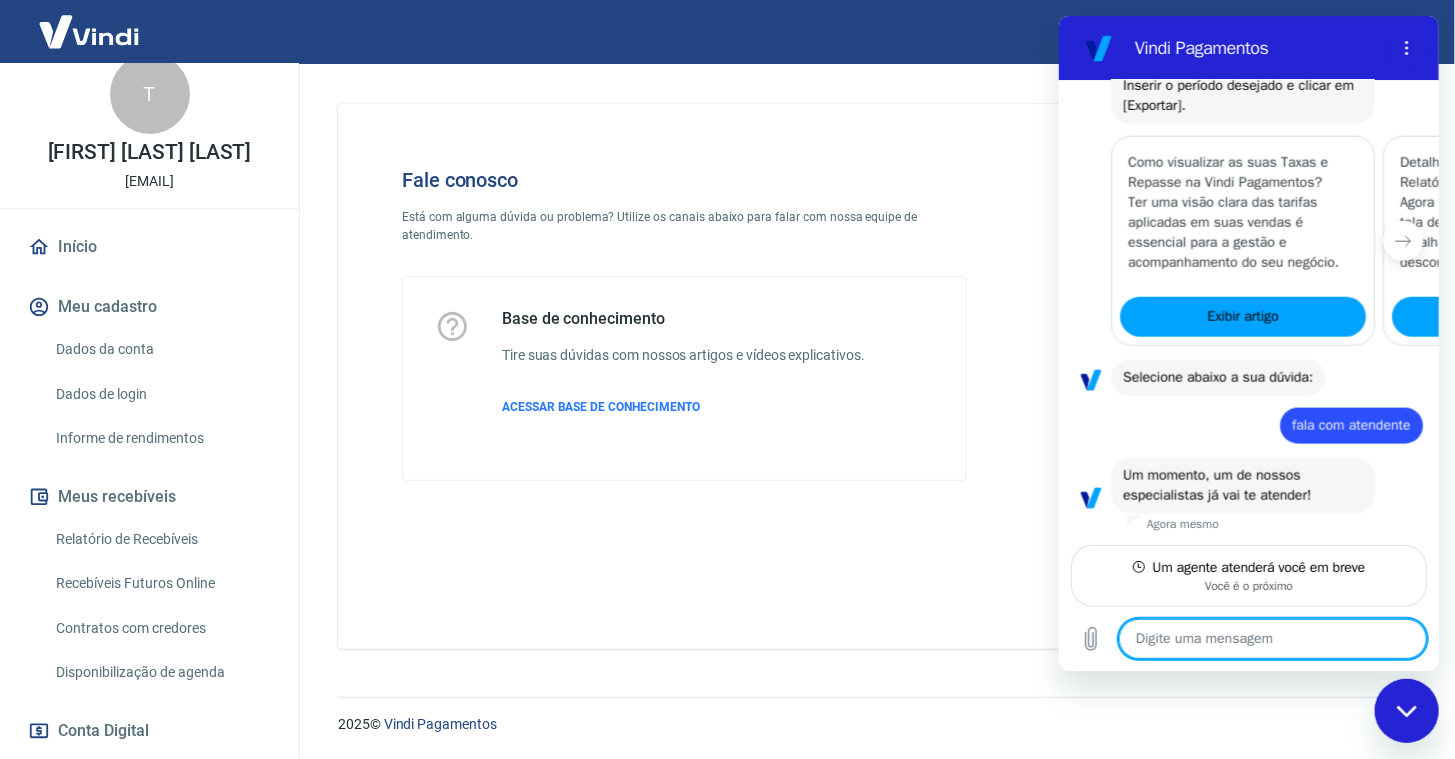 click on "Início" at bounding box center (149, 247) 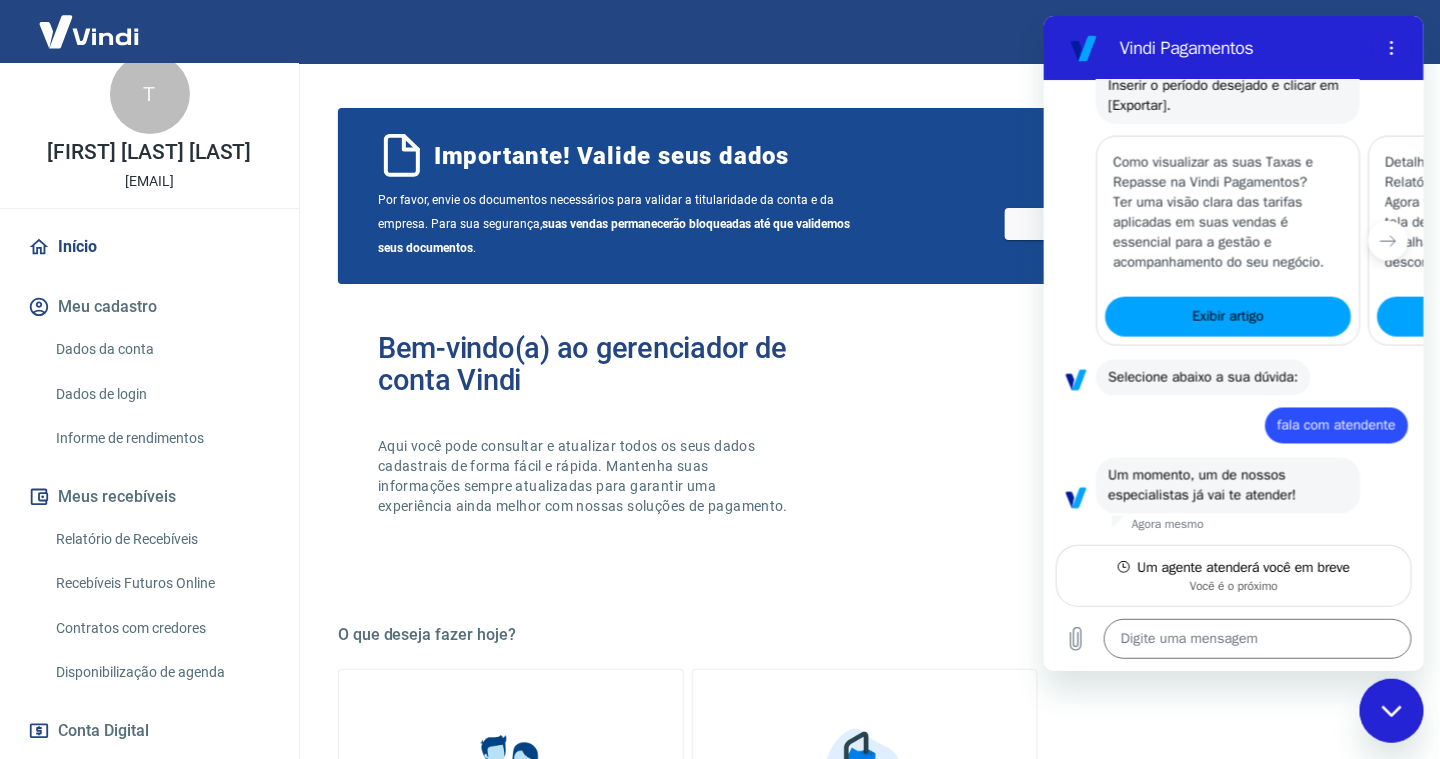 click on "Dados da conta" at bounding box center (161, 349) 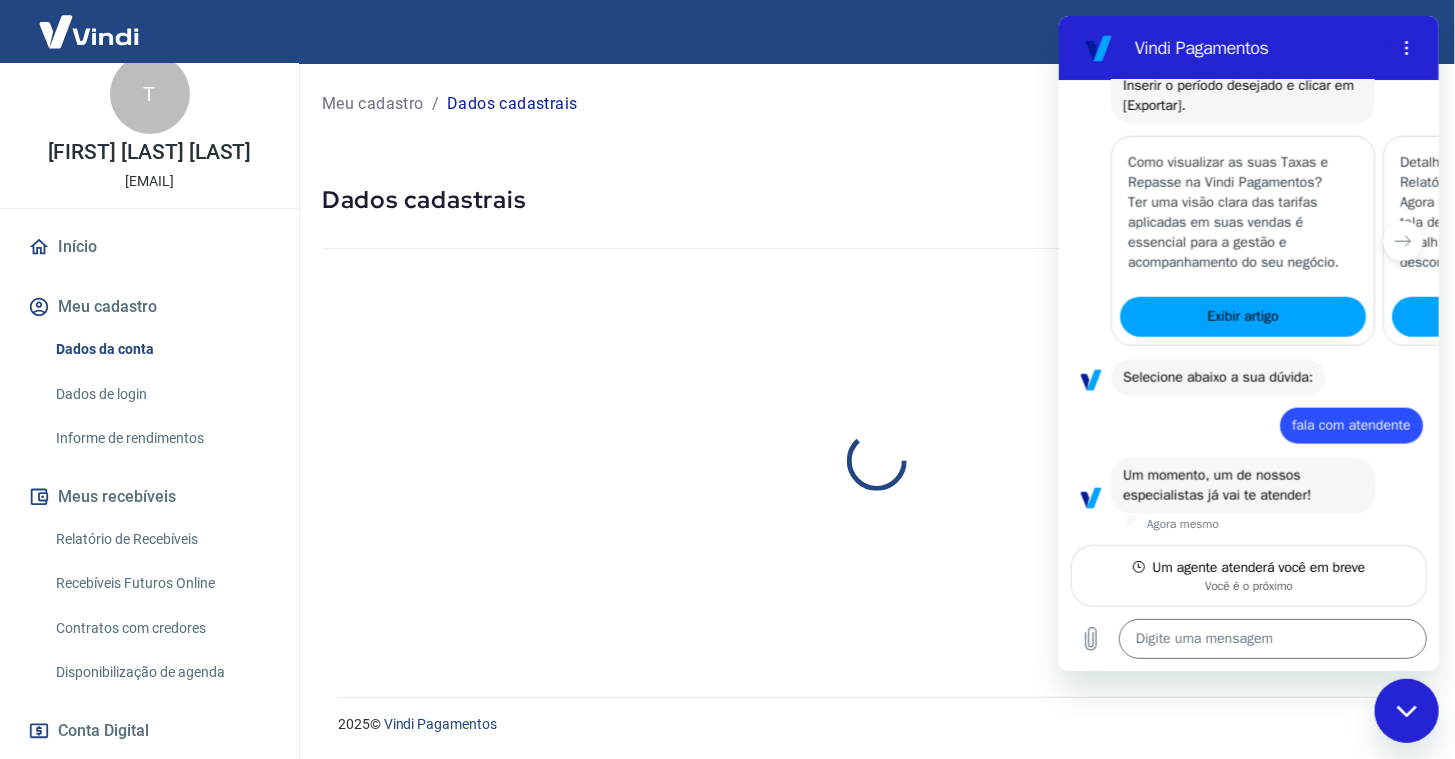 select on "SP" 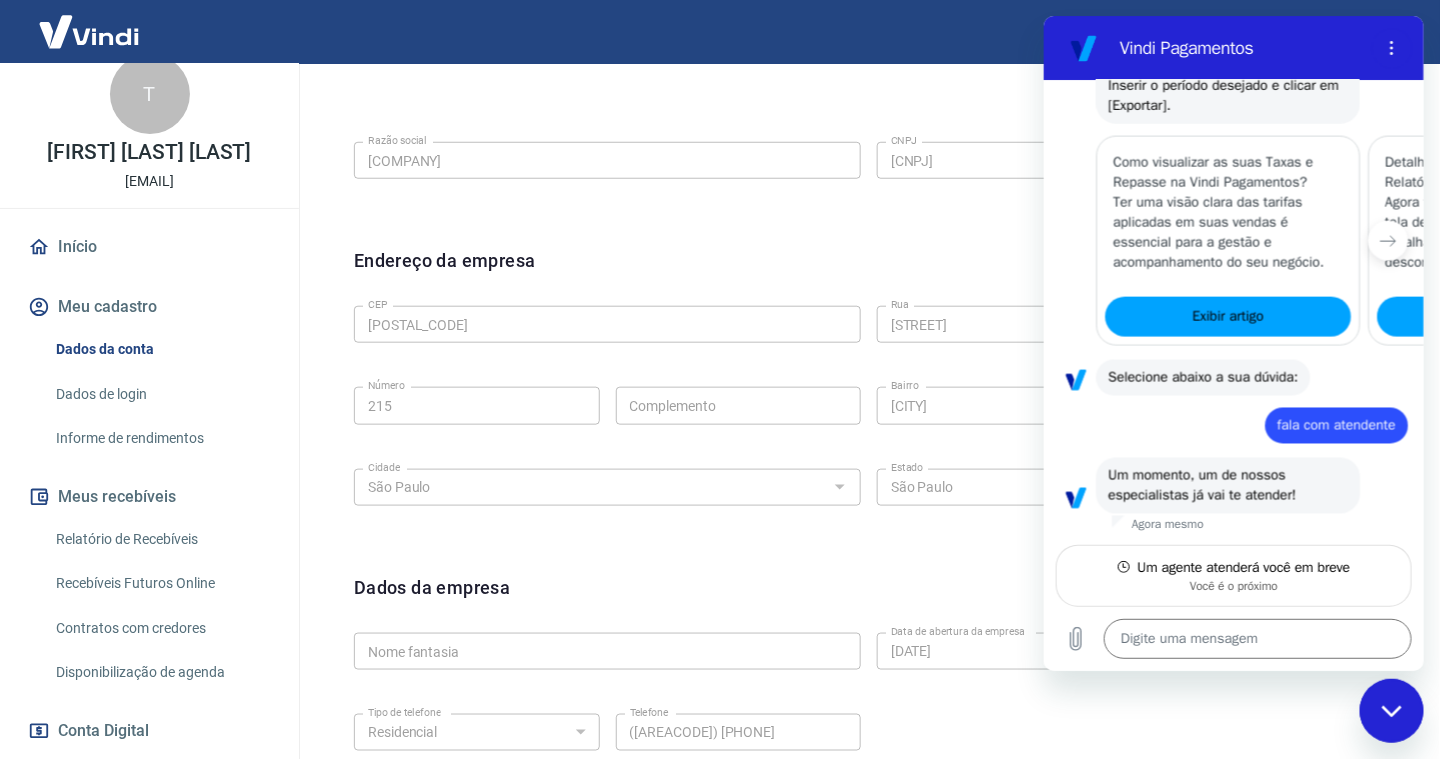 scroll, scrollTop: 181, scrollLeft: 0, axis: vertical 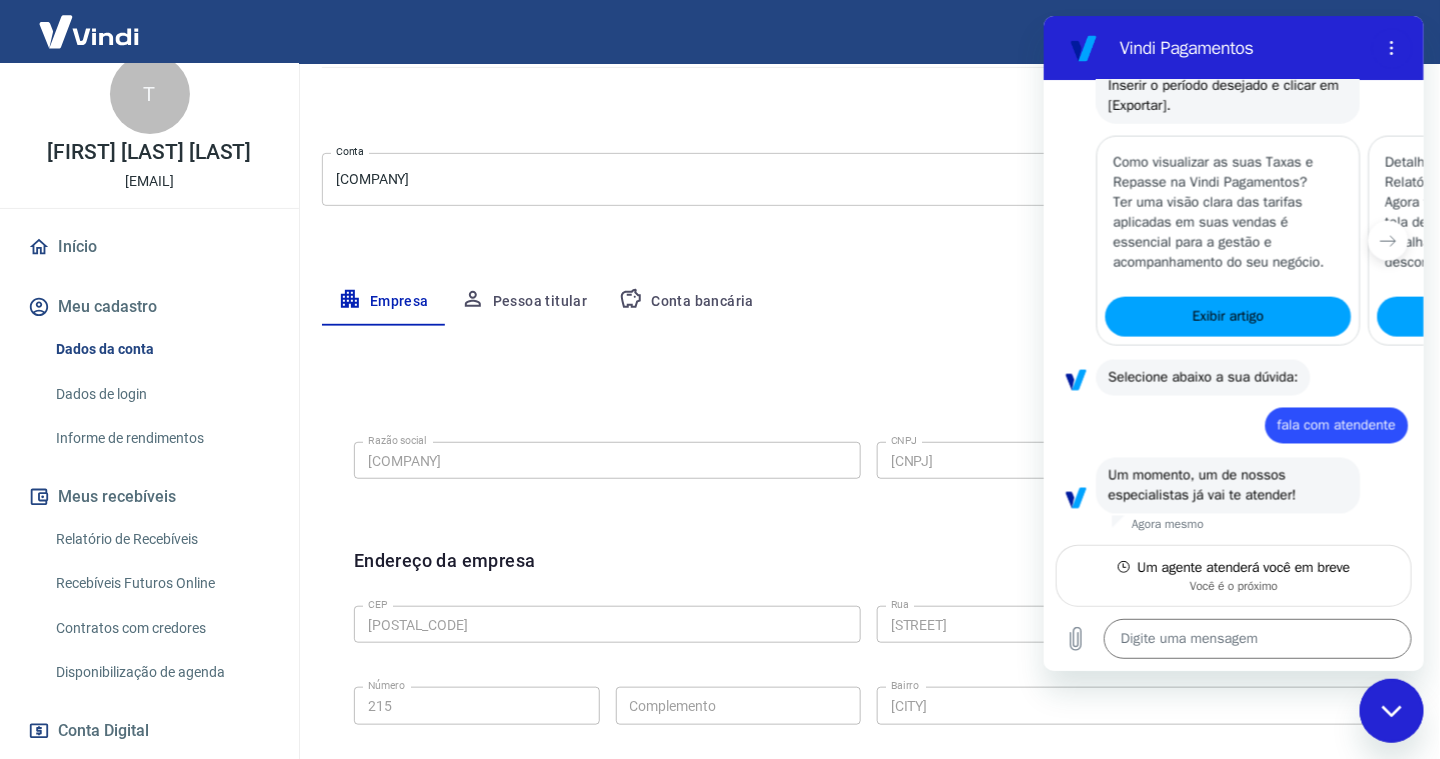 click on "Informe de rendimentos" at bounding box center (161, 438) 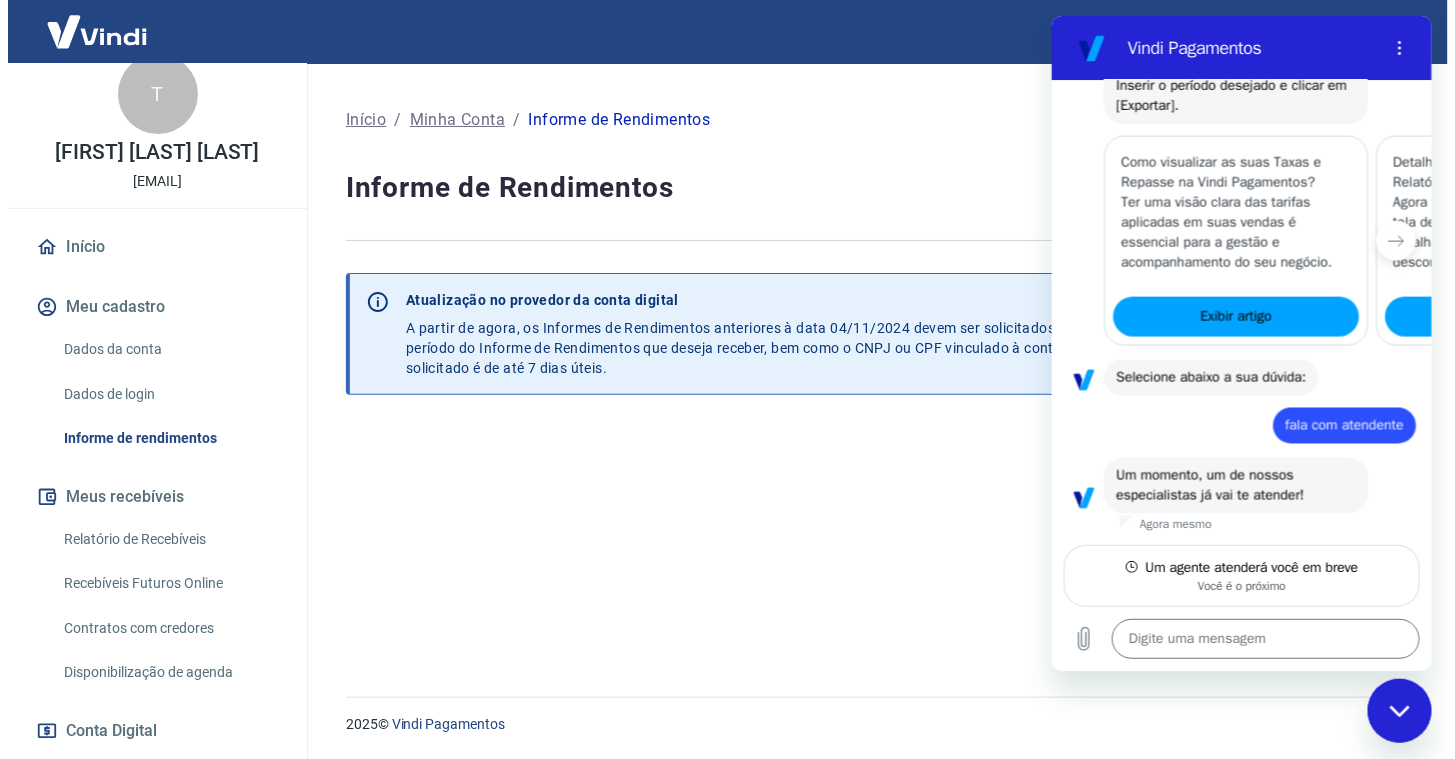 scroll, scrollTop: 0, scrollLeft: 0, axis: both 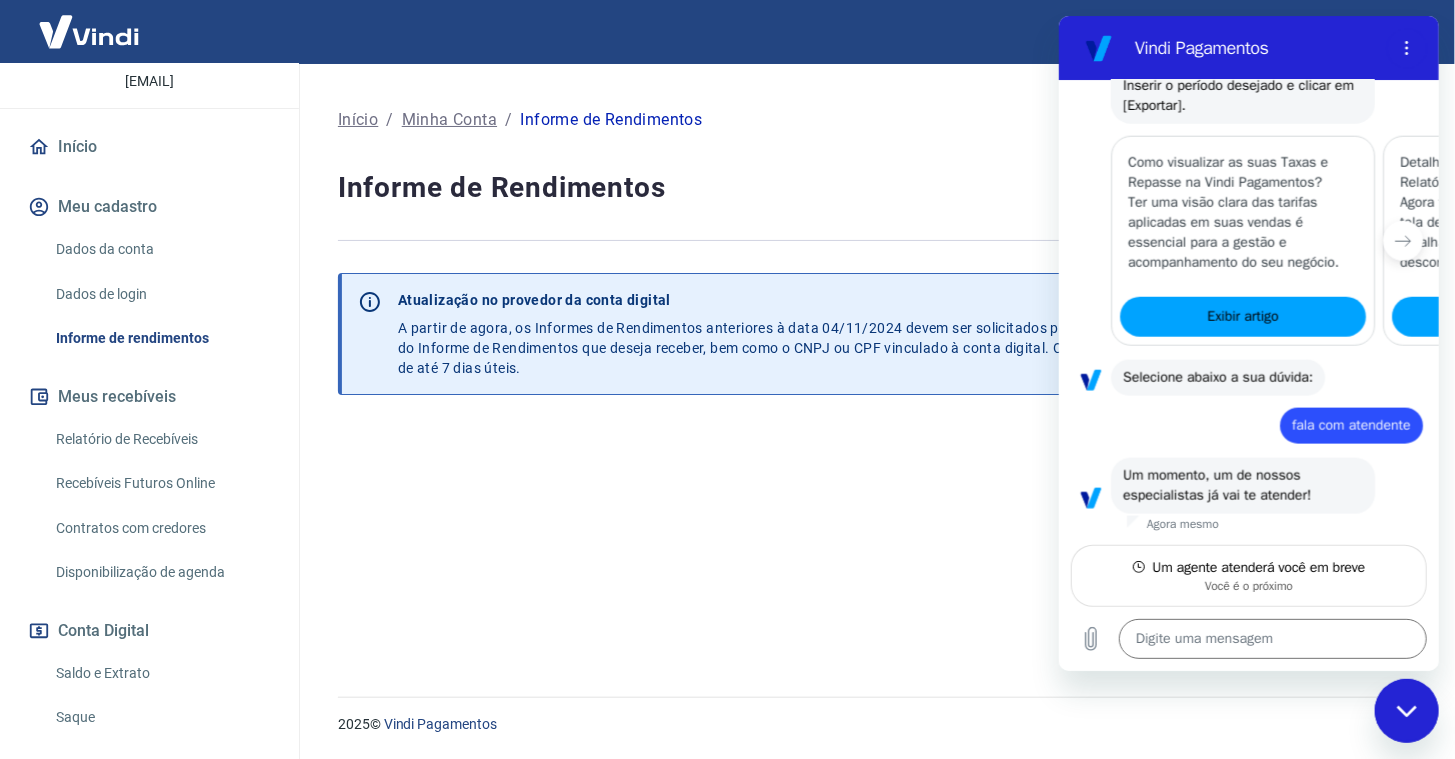click on "Meus recebíveis" at bounding box center (149, 397) 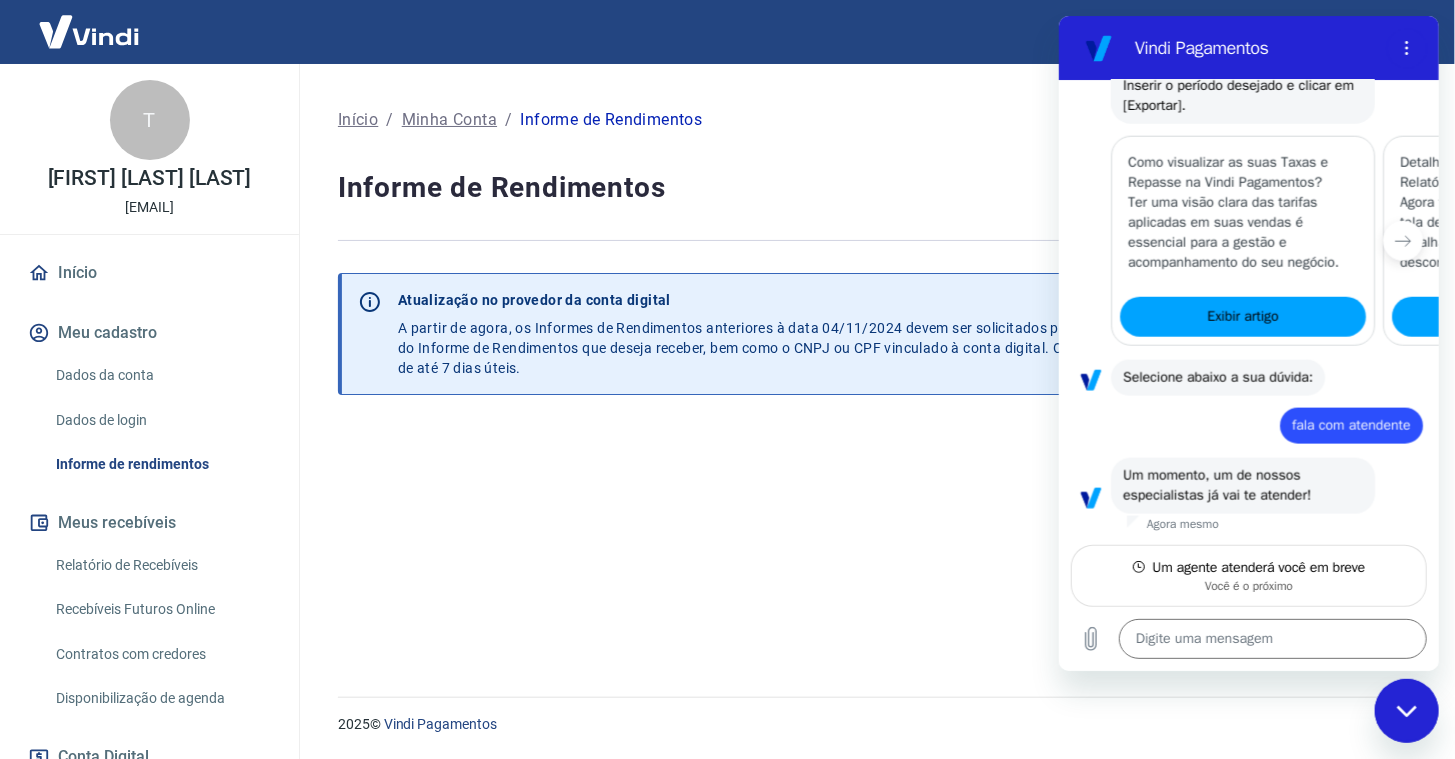 scroll, scrollTop: 300, scrollLeft: 0, axis: vertical 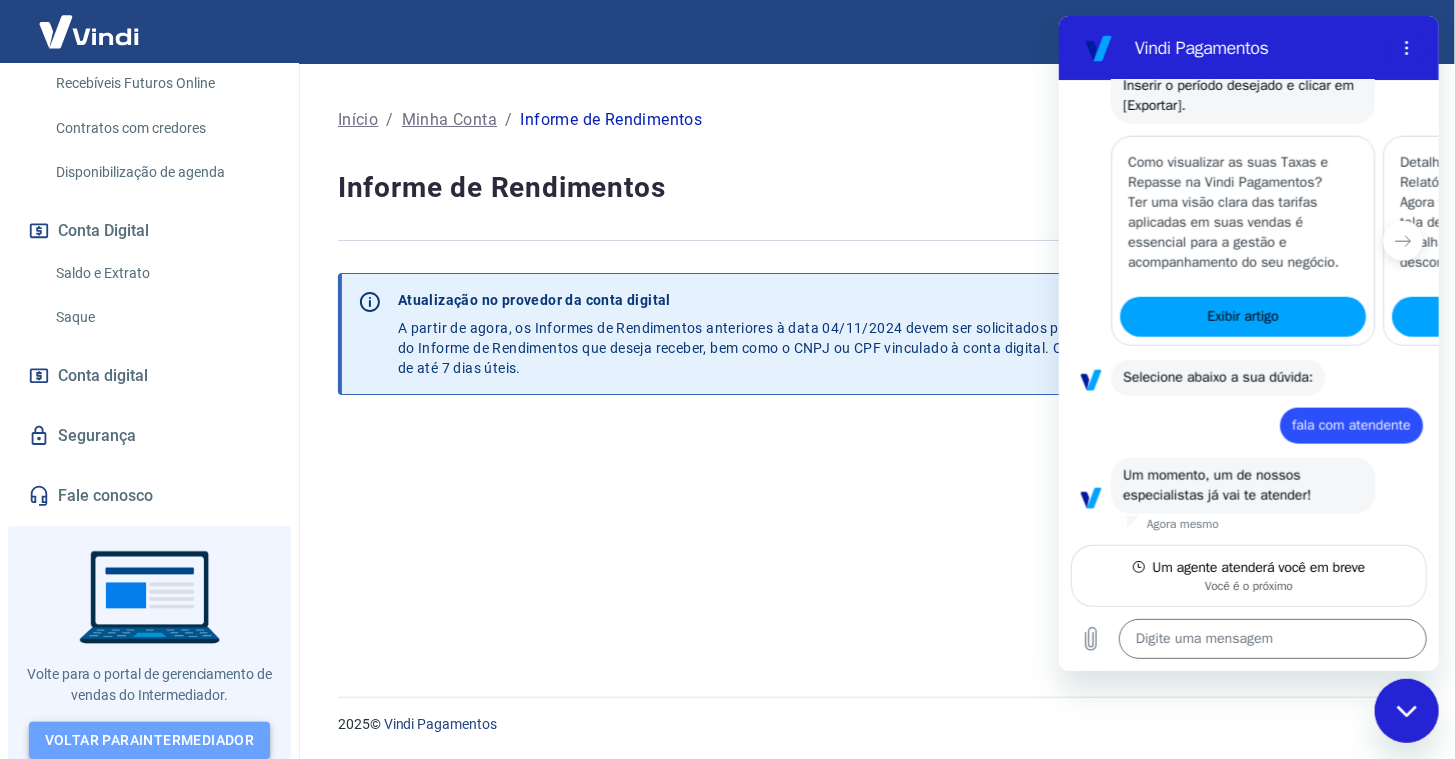 click on "Voltar para  Intermediador" at bounding box center [150, 740] 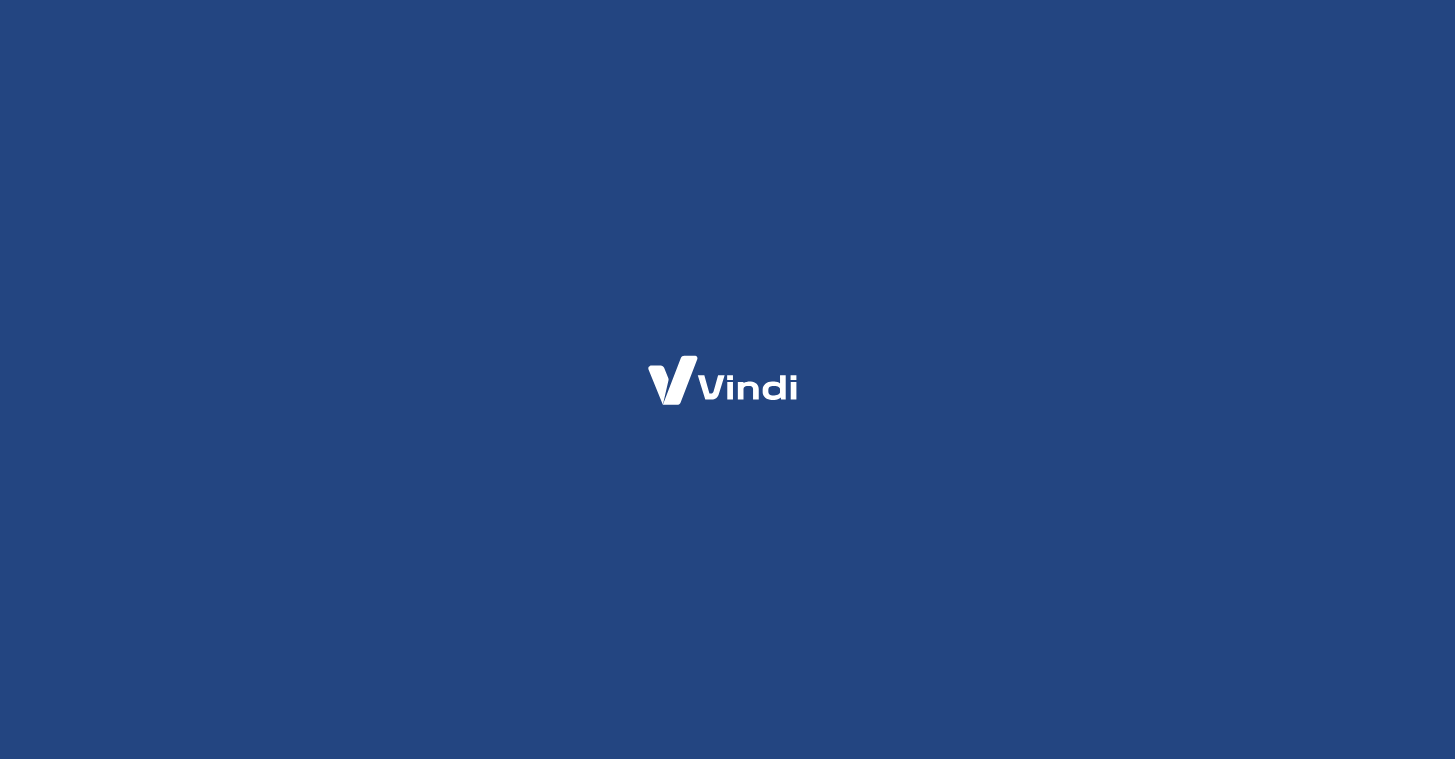 scroll, scrollTop: 0, scrollLeft: 0, axis: both 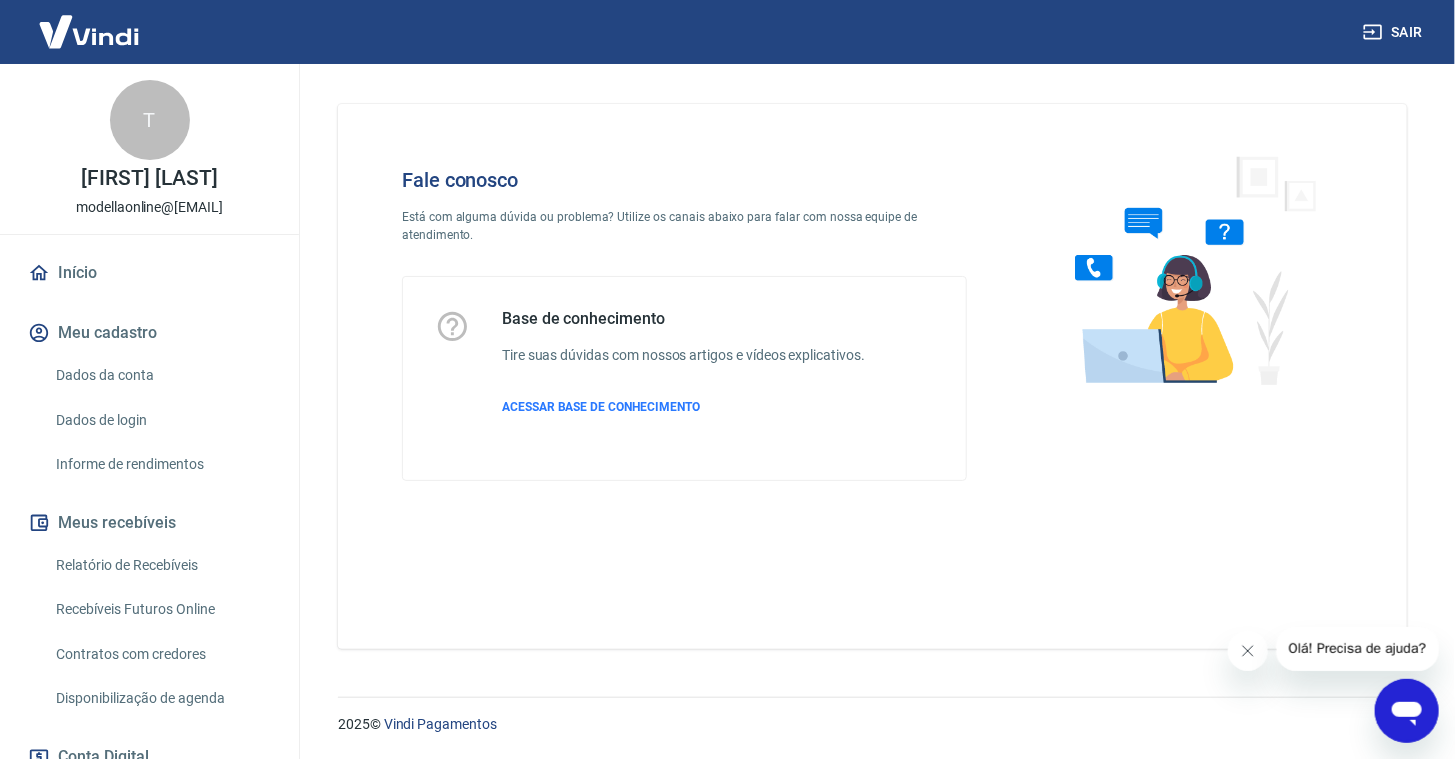 click on "Olá! Precisa de ajuda?" at bounding box center [1357, 647] 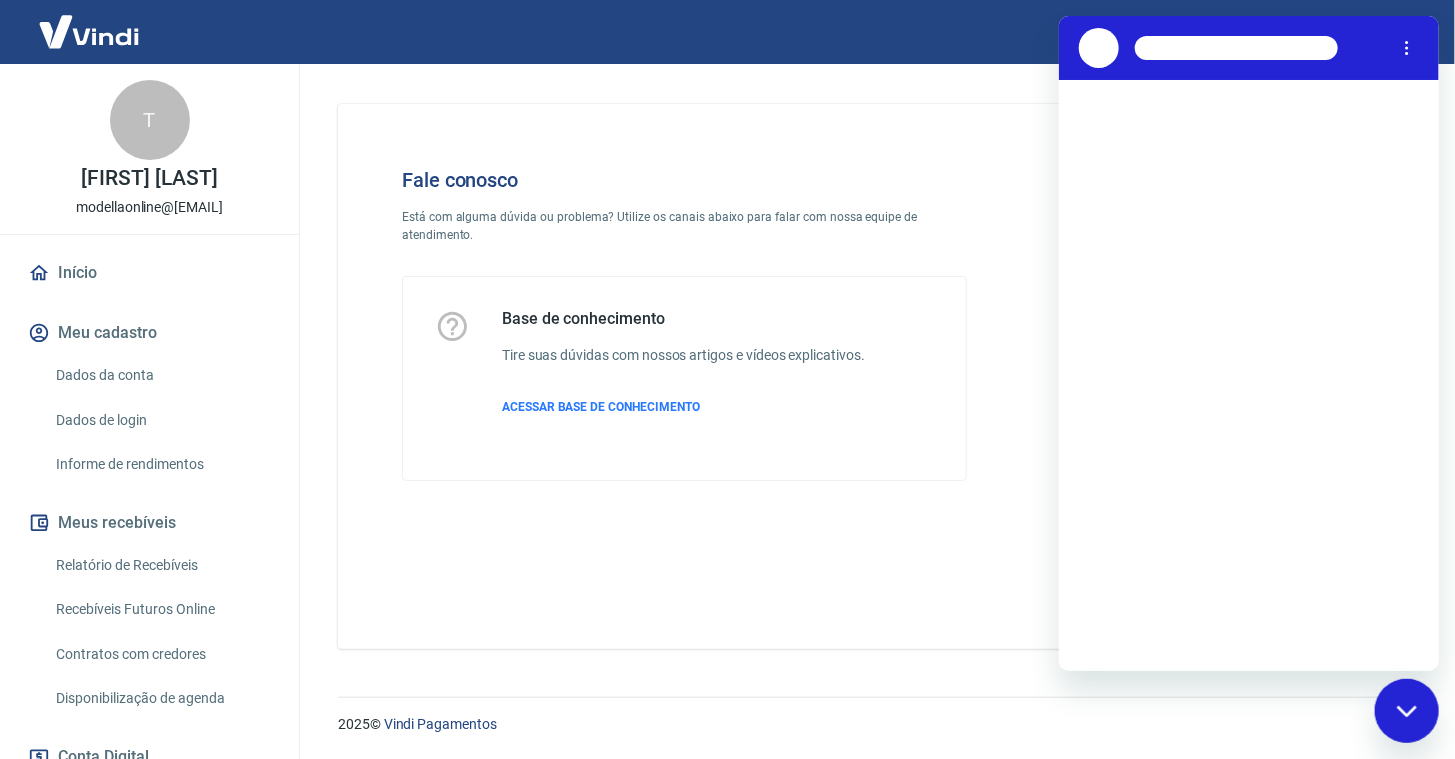 scroll, scrollTop: 0, scrollLeft: 0, axis: both 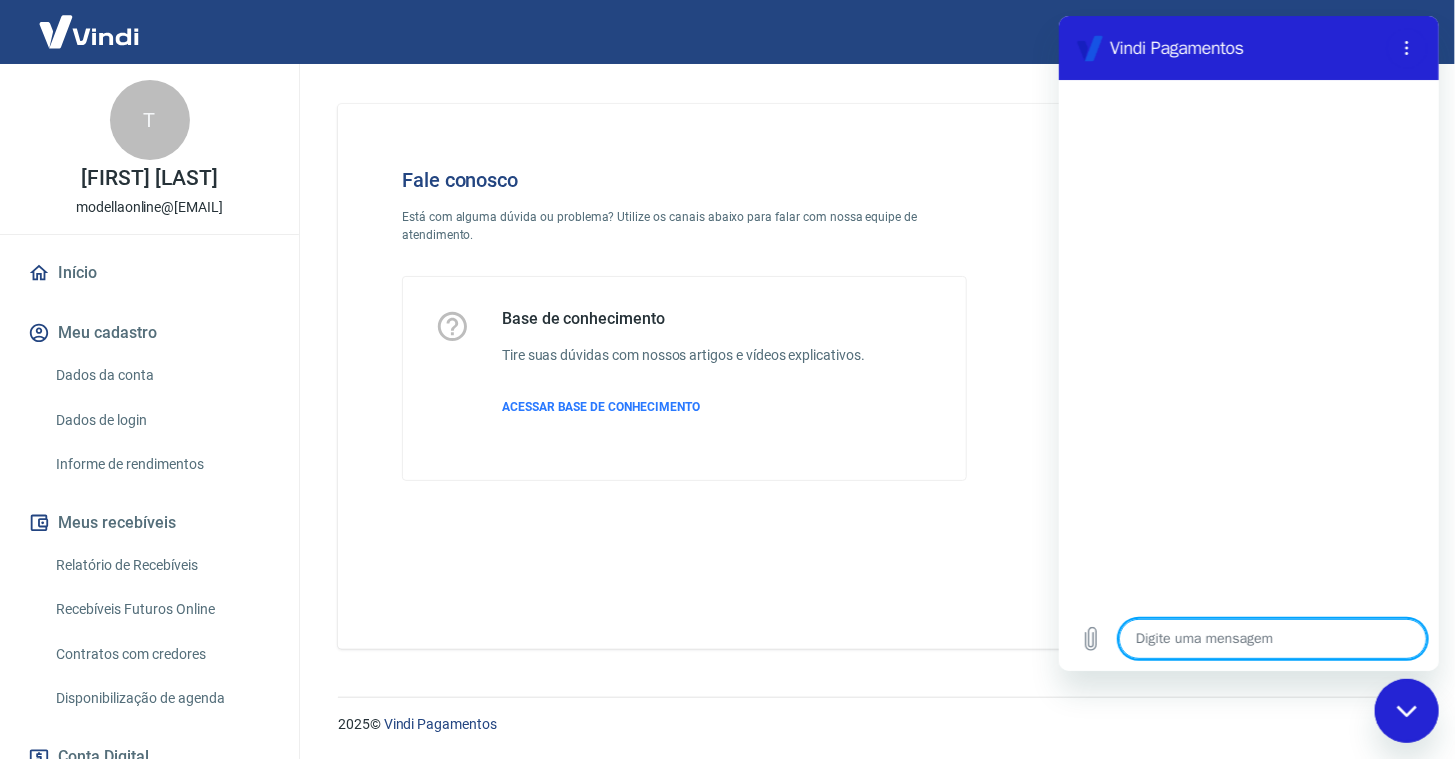 type on "O" 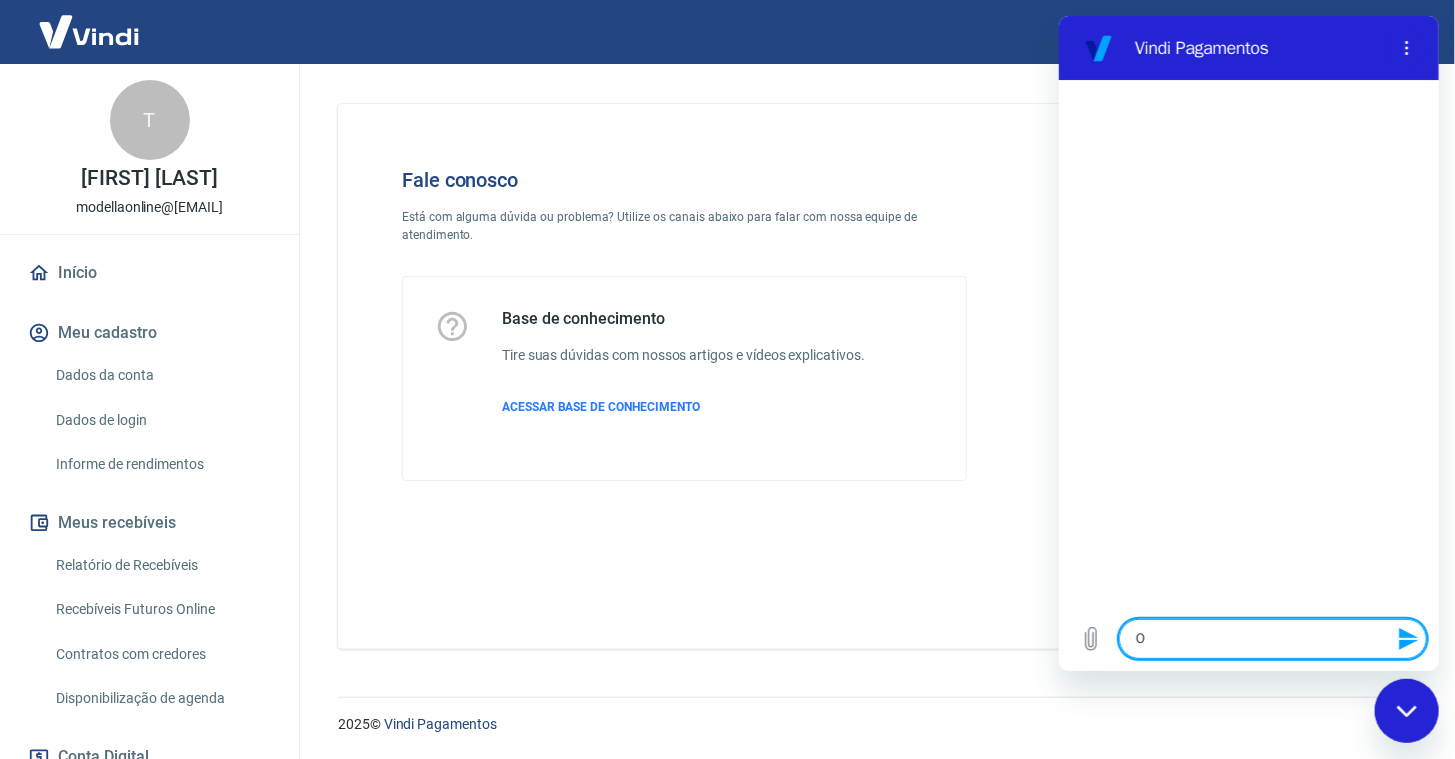 type on "Ol" 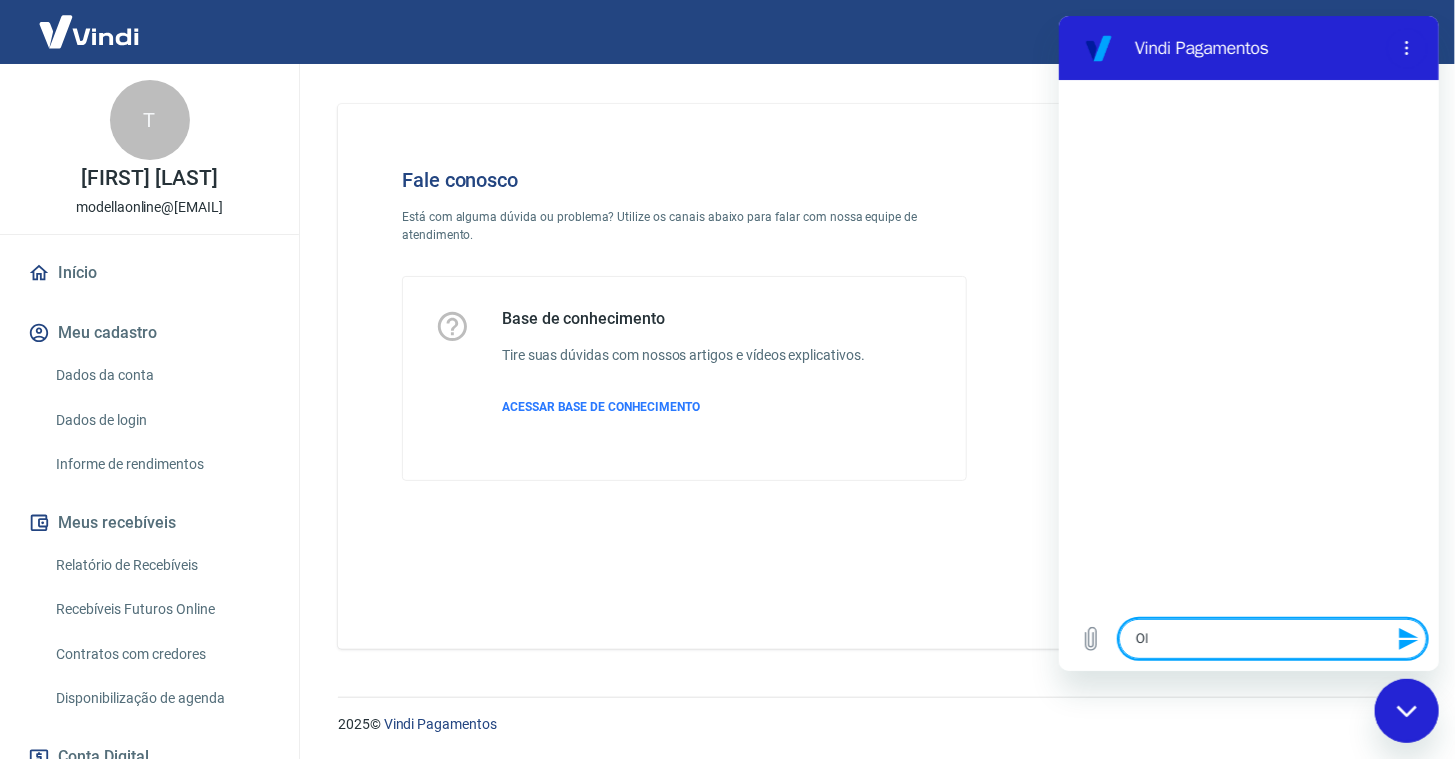 type on "Ola" 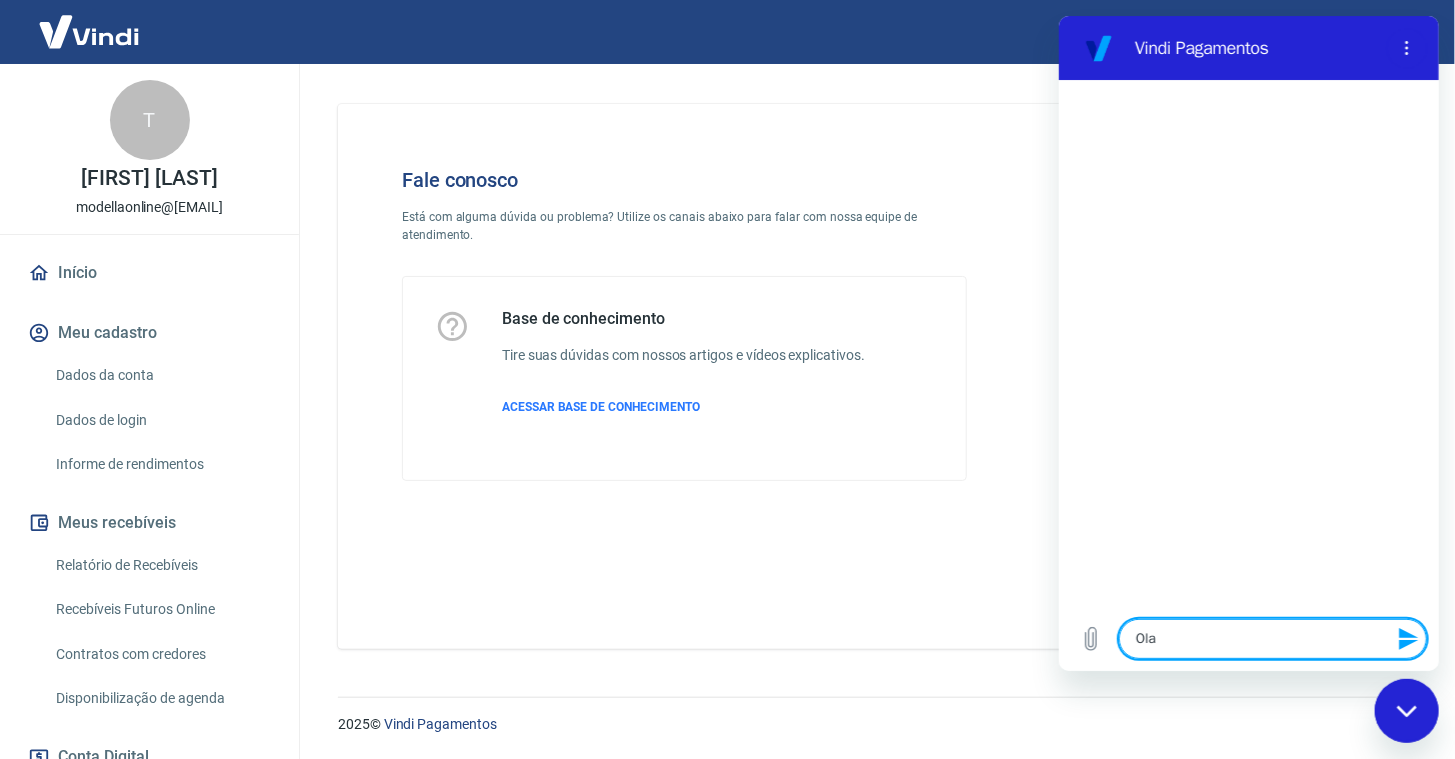 type on "Ola" 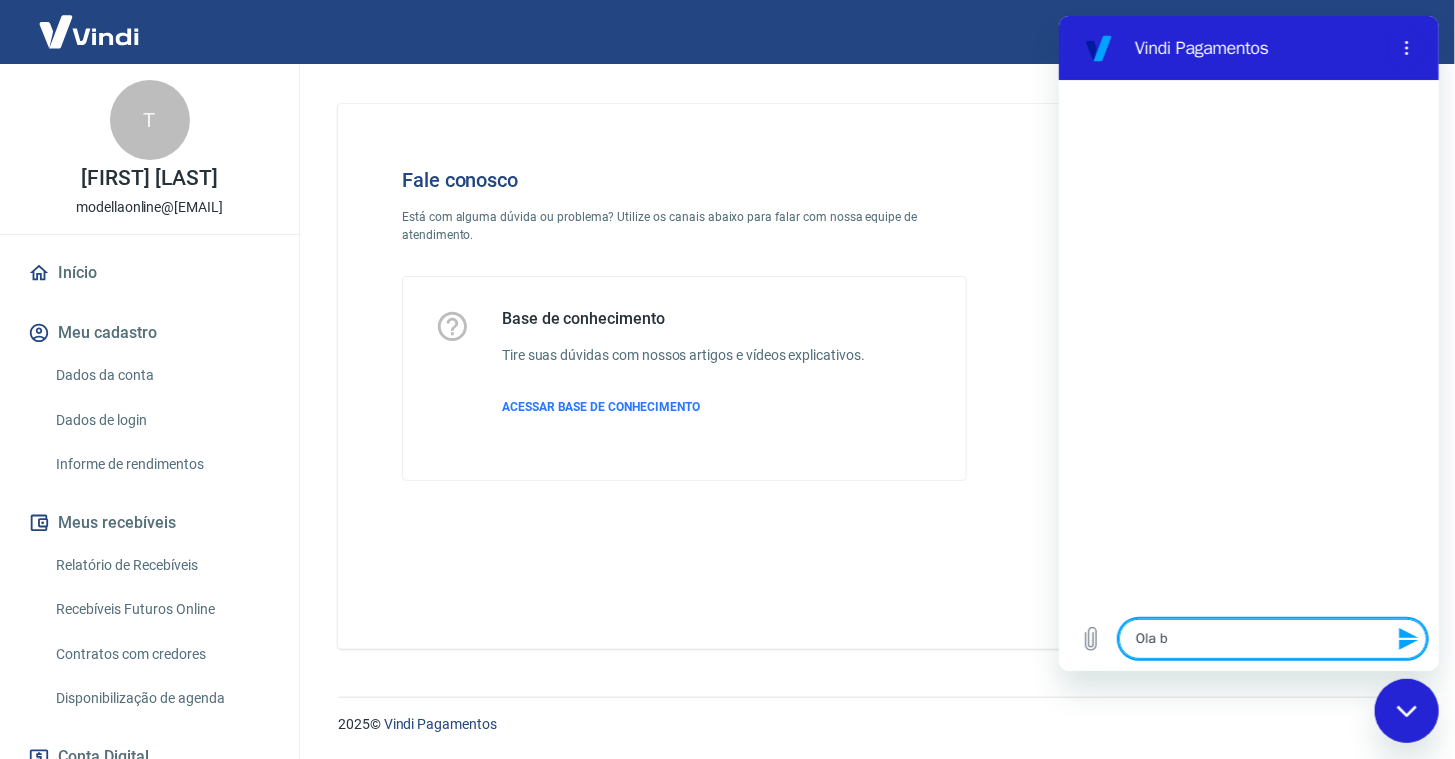 type on "Ola bo" 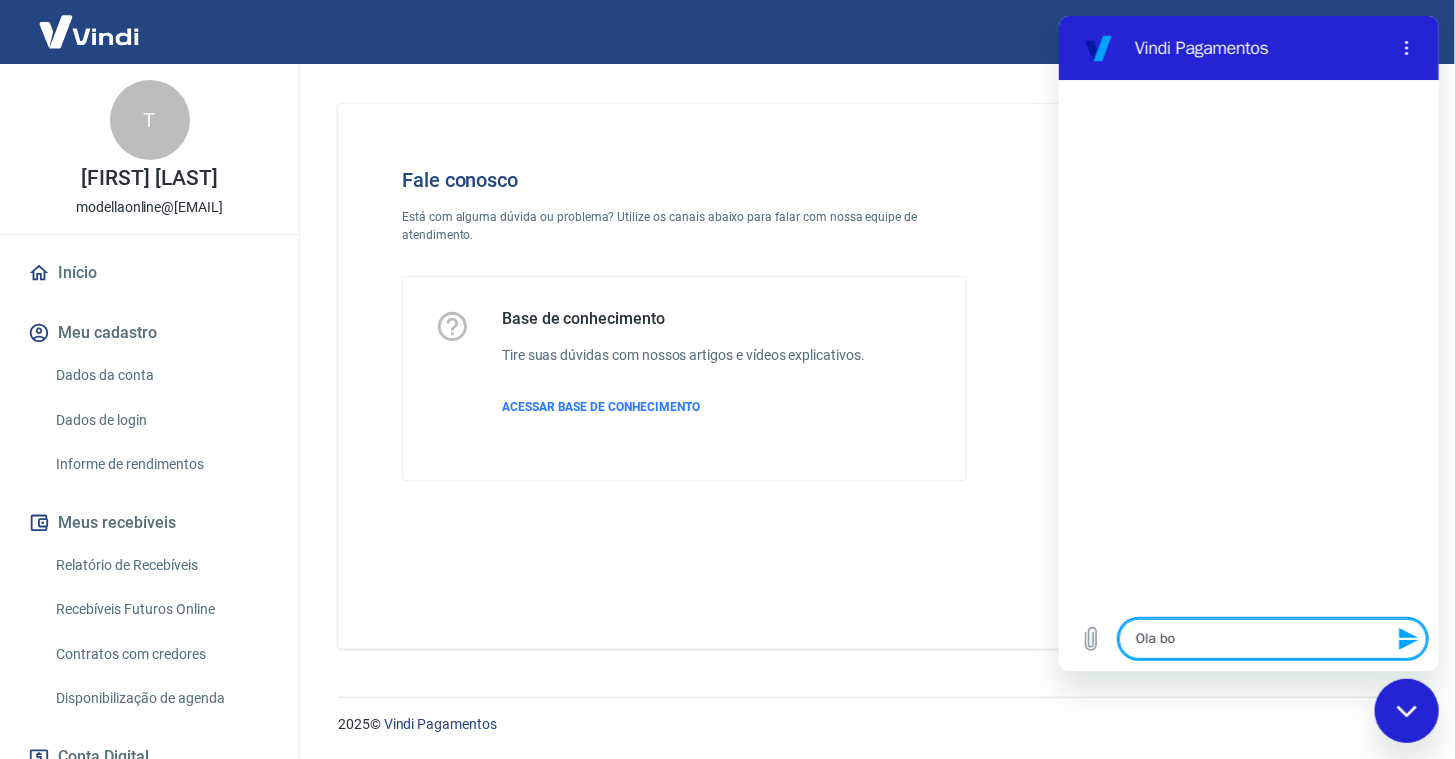 type on "Ola boa" 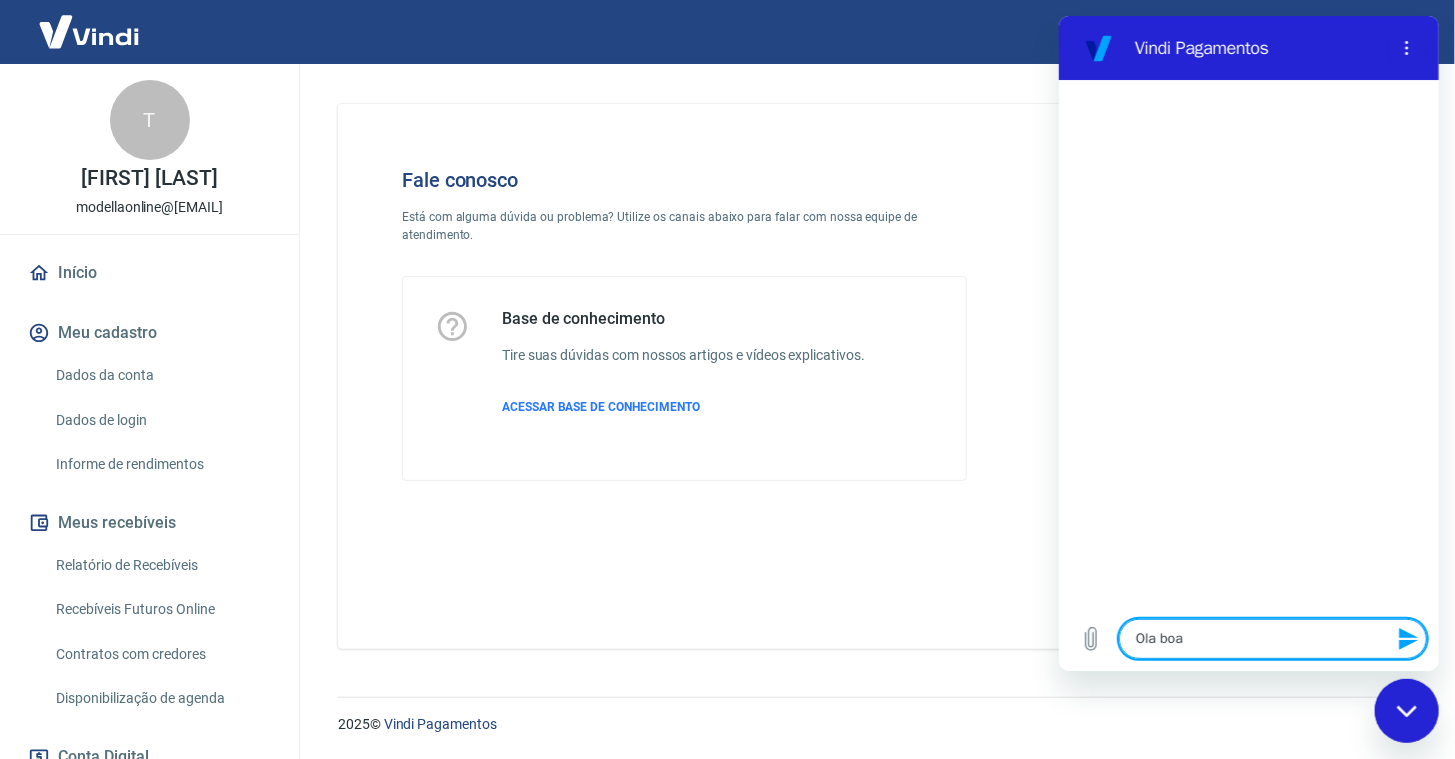 type on "Ola boa" 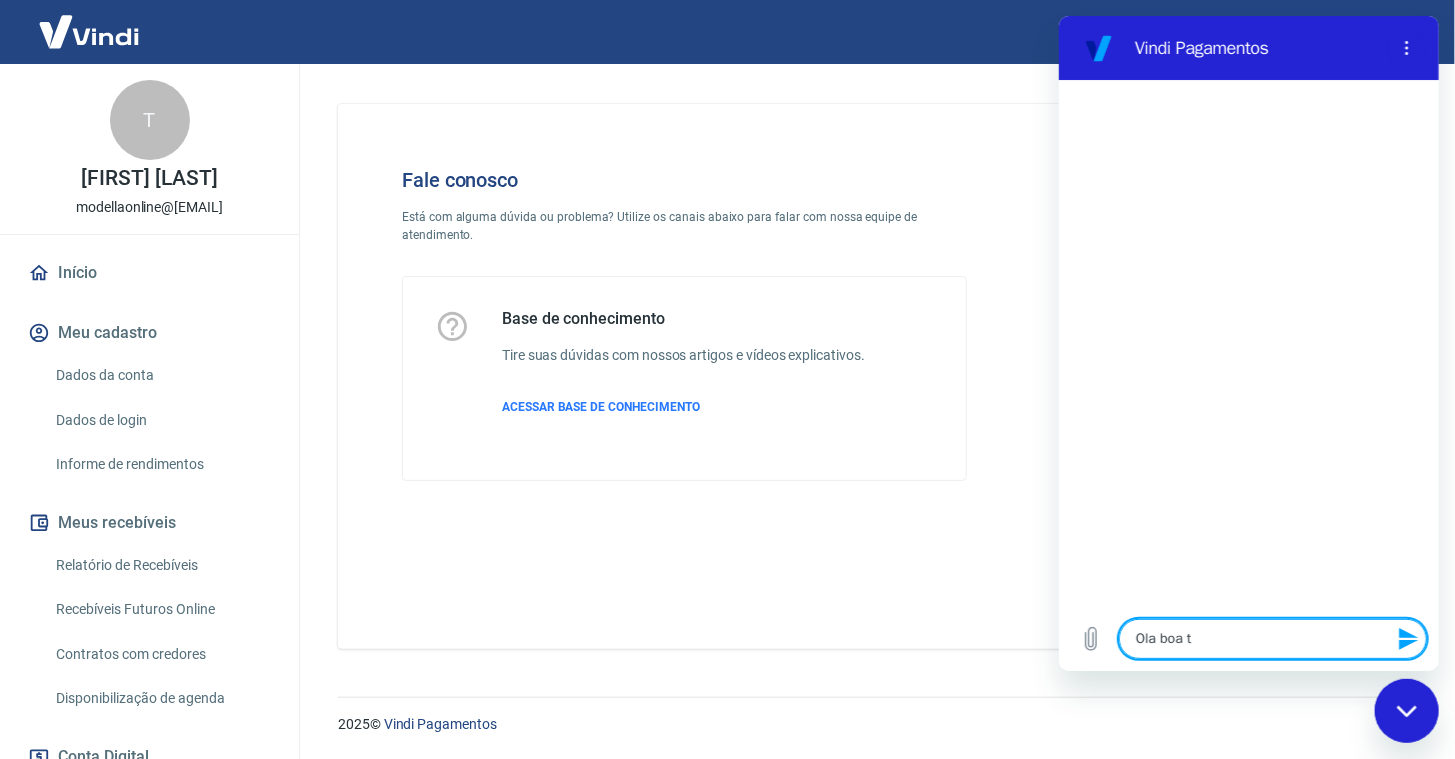 type on "Ola boa ta" 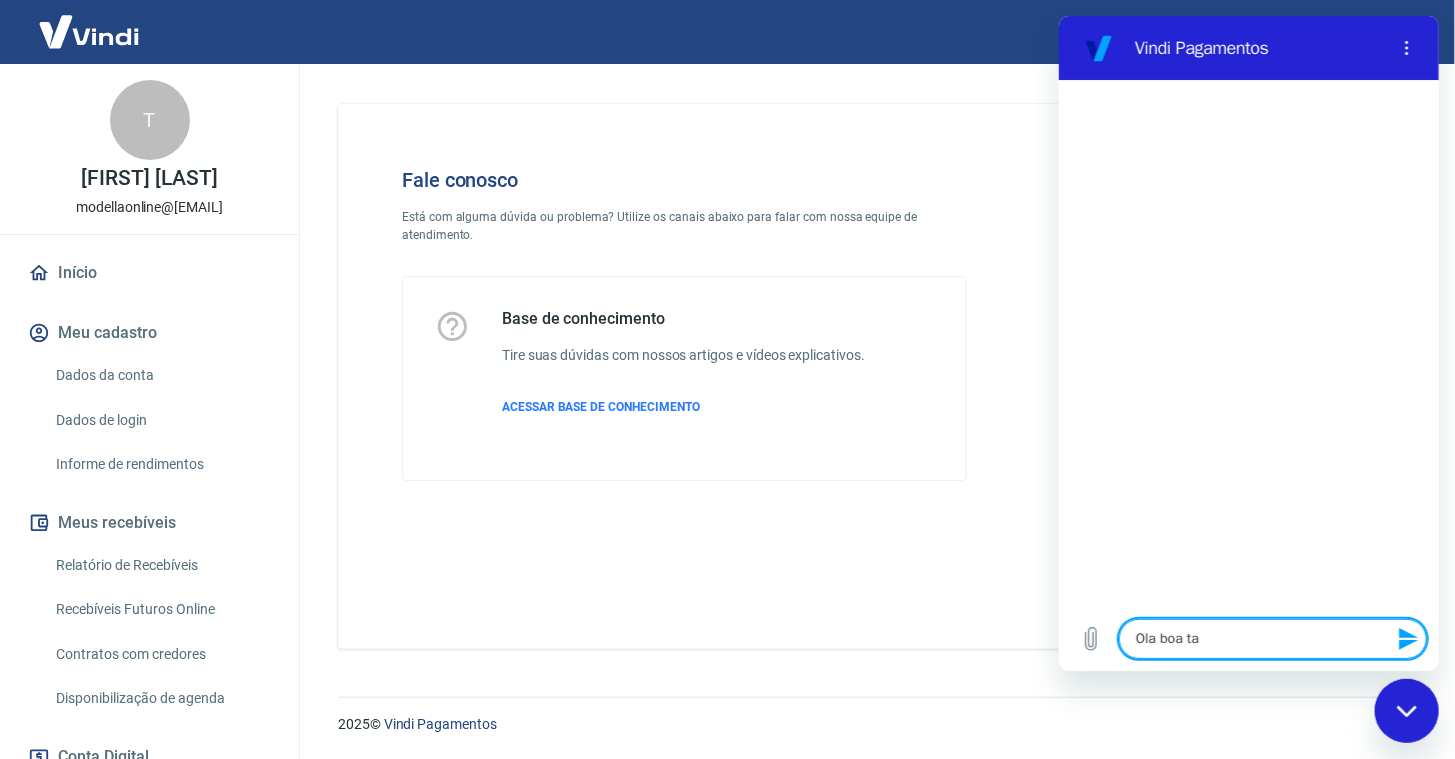 type on "Ola boa tar" 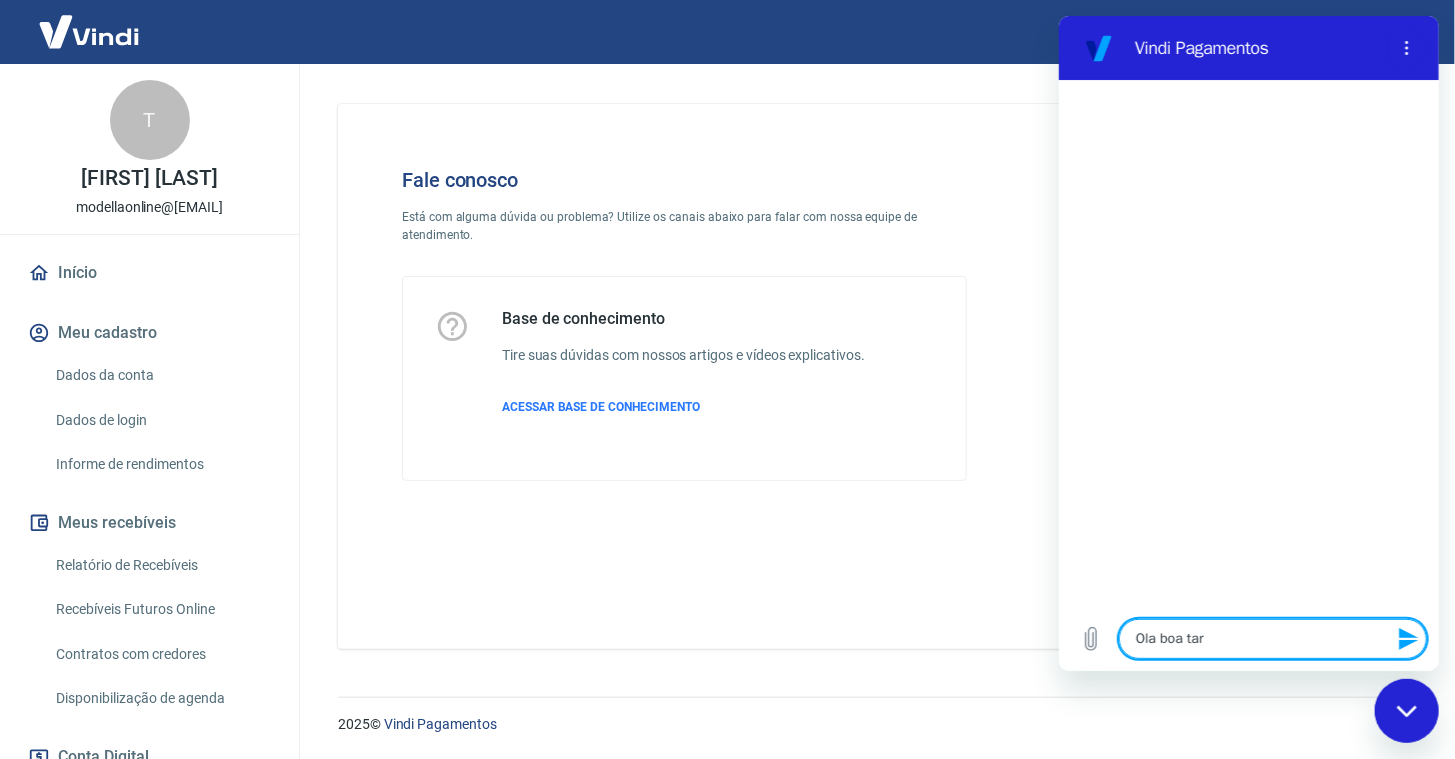 type on "Ola boa tard" 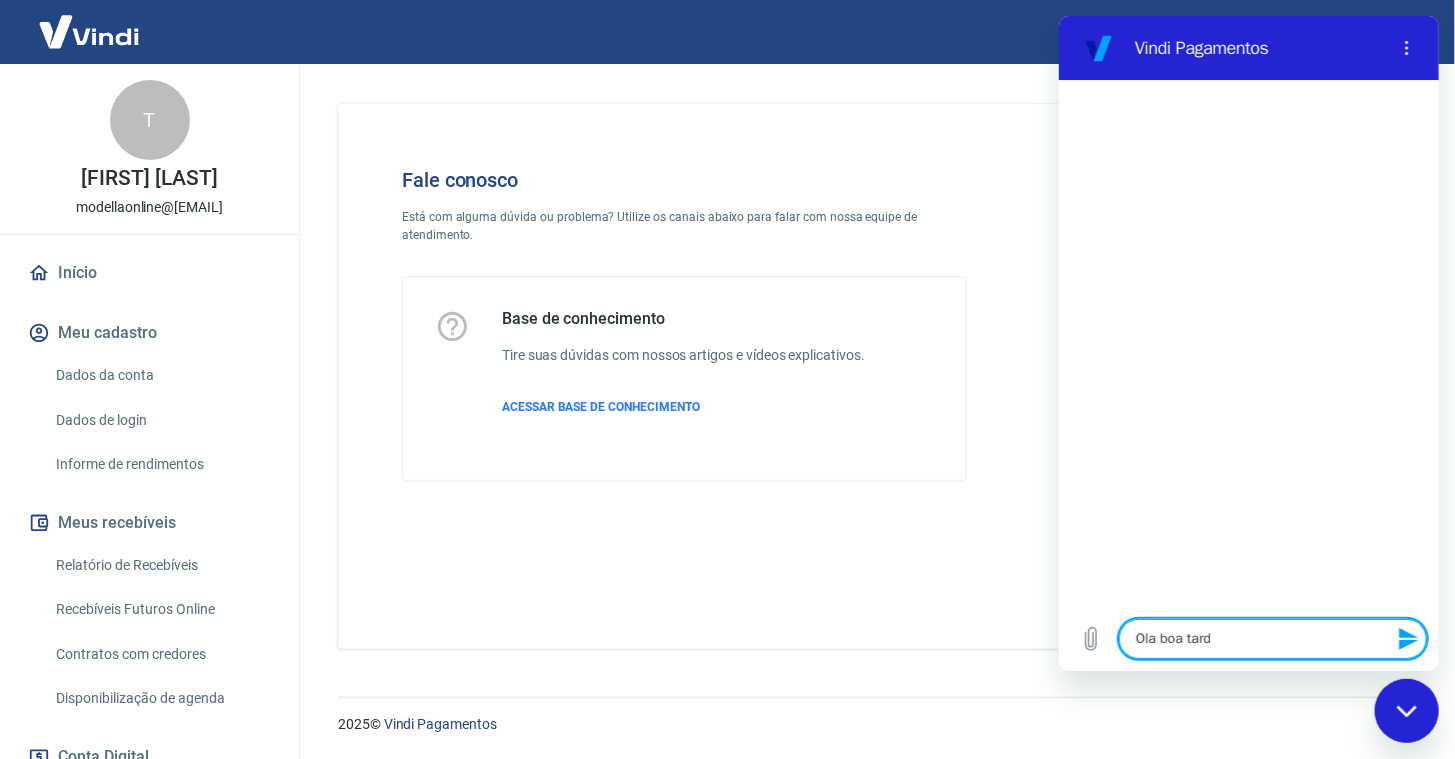 type on "Ola boa tarde" 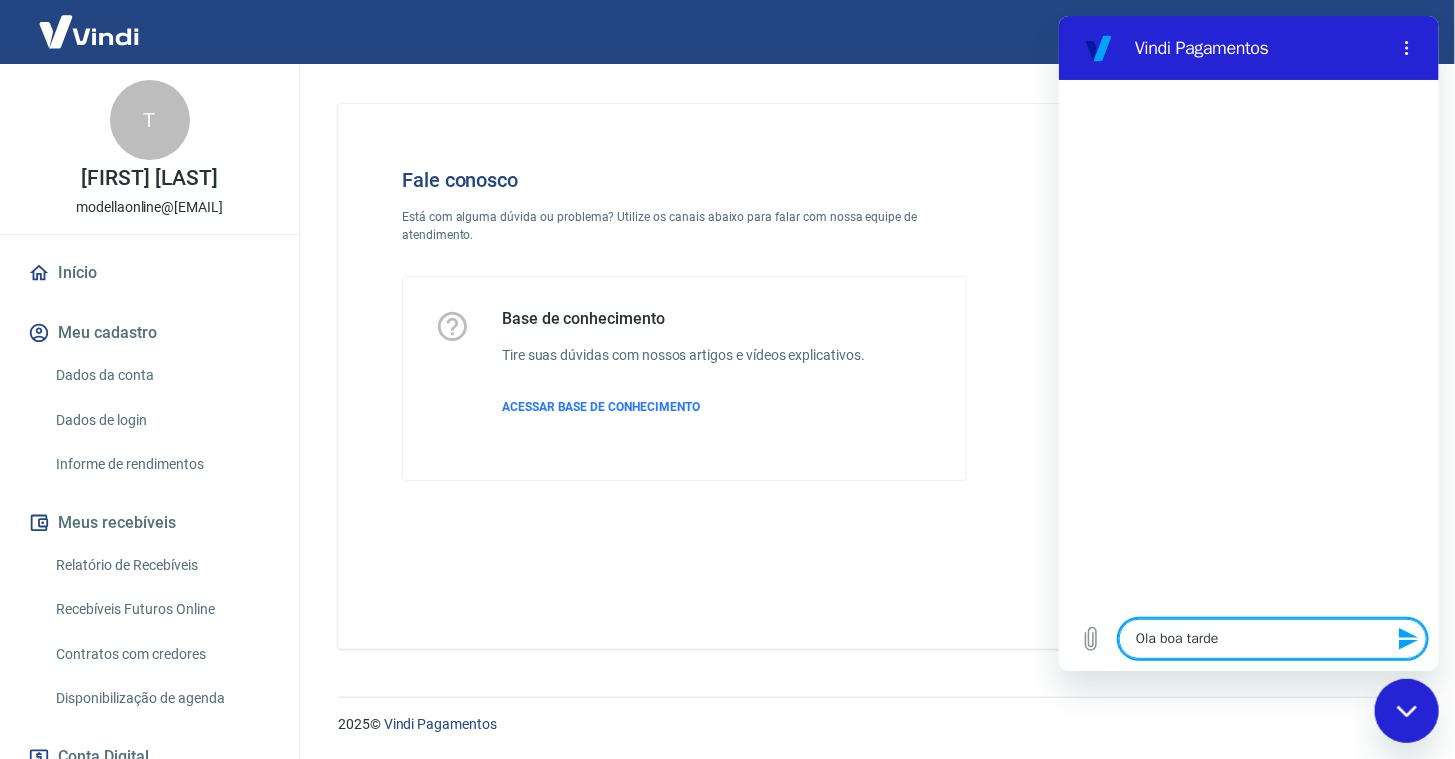 type 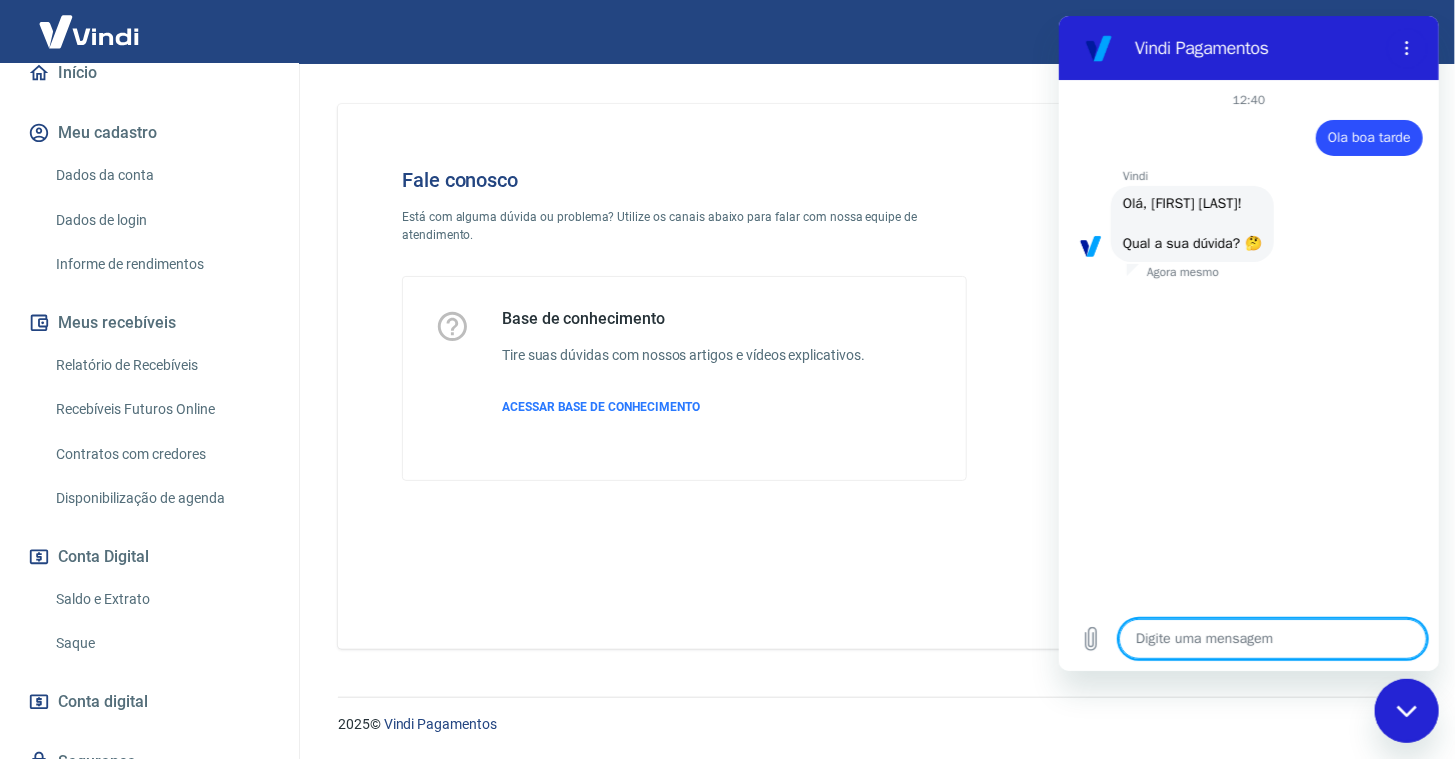 scroll, scrollTop: 0, scrollLeft: 0, axis: both 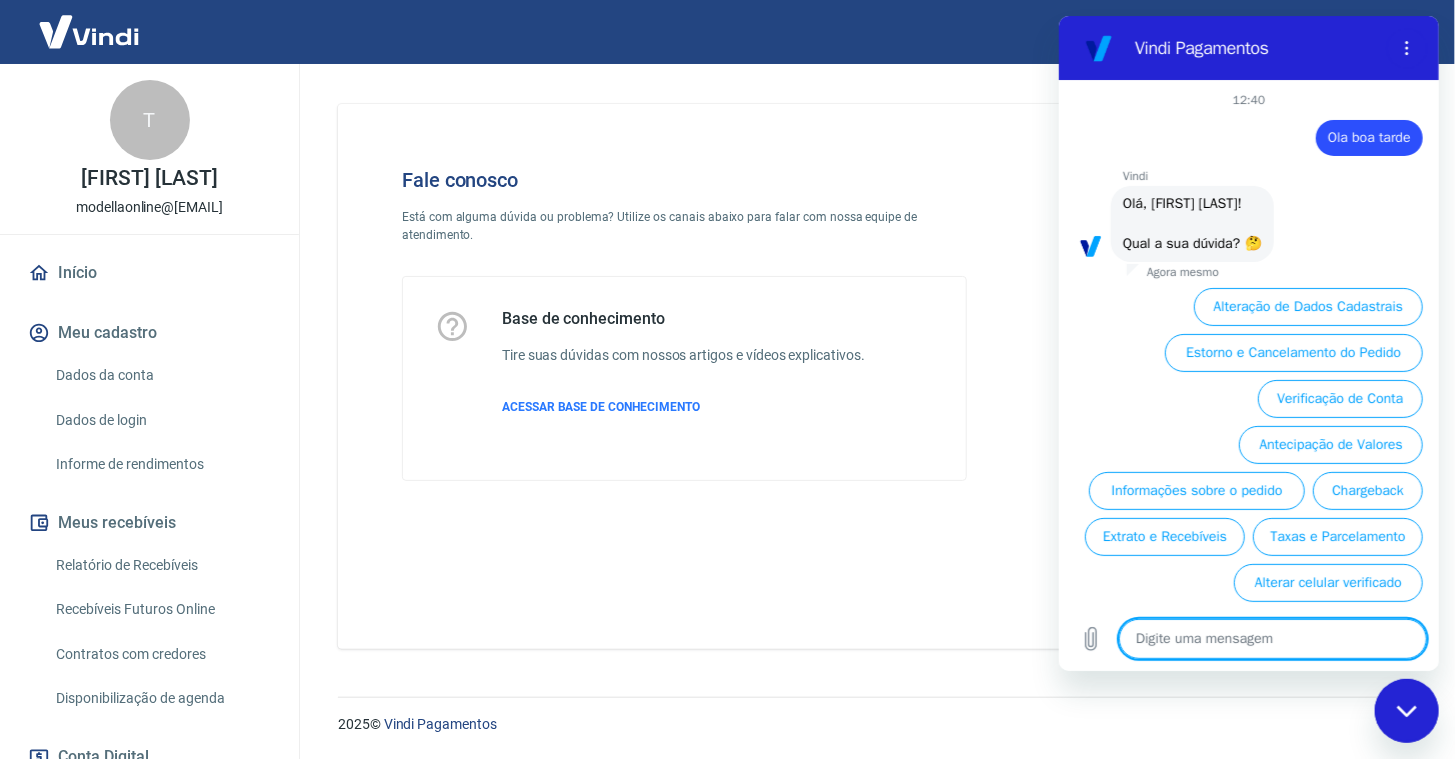 click on "Taxas e Parcelamento" at bounding box center (1337, 537) 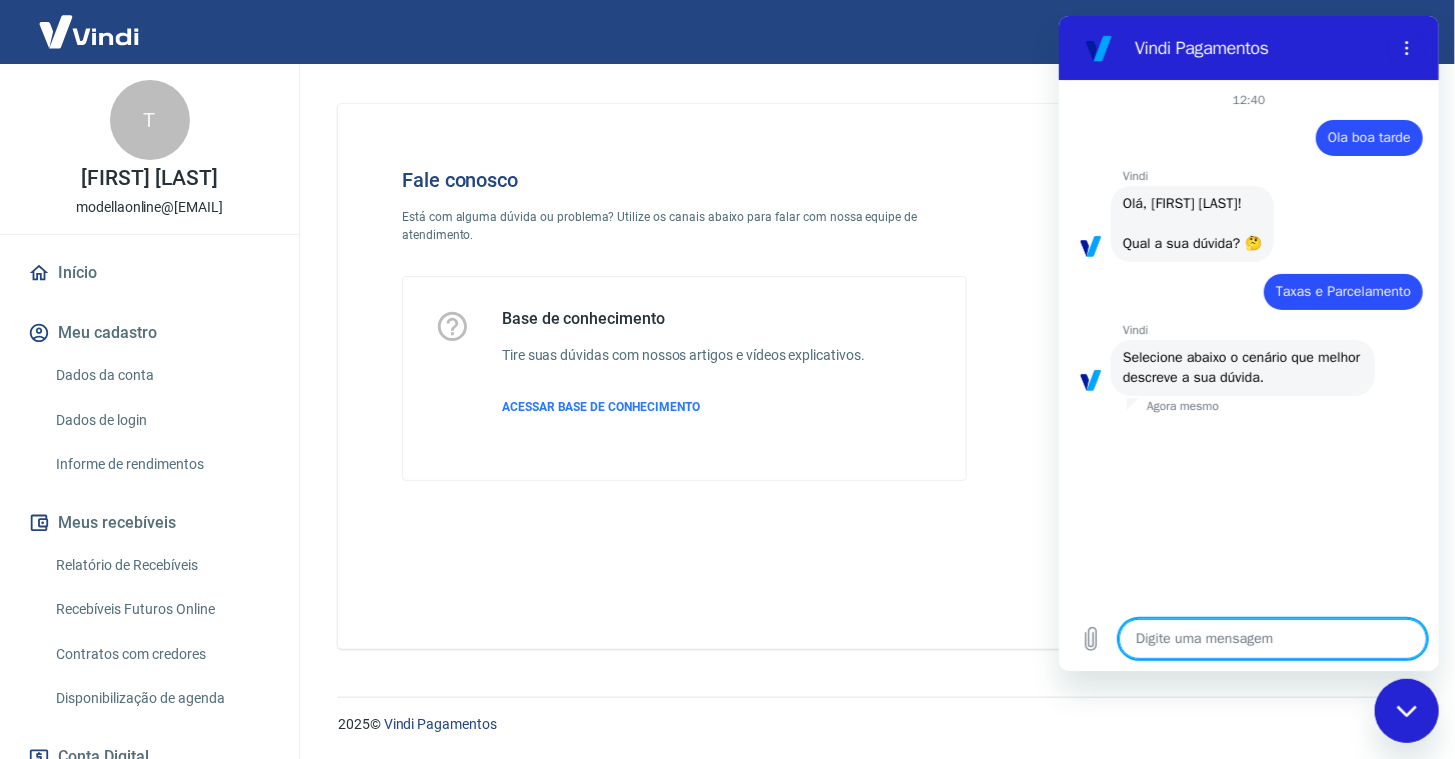 scroll, scrollTop: 77, scrollLeft: 0, axis: vertical 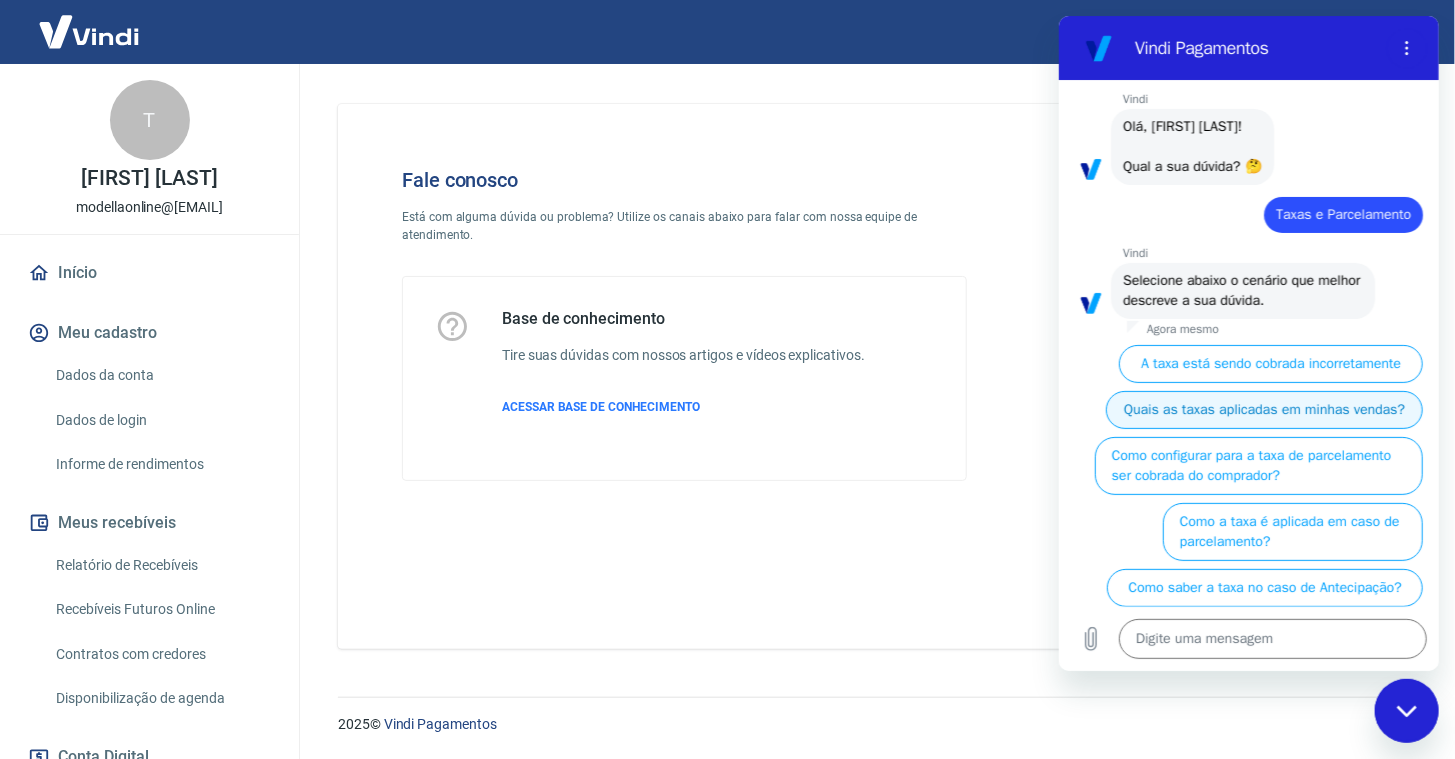click on "Quais as taxas aplicadas em minhas vendas?" at bounding box center [1263, 410] 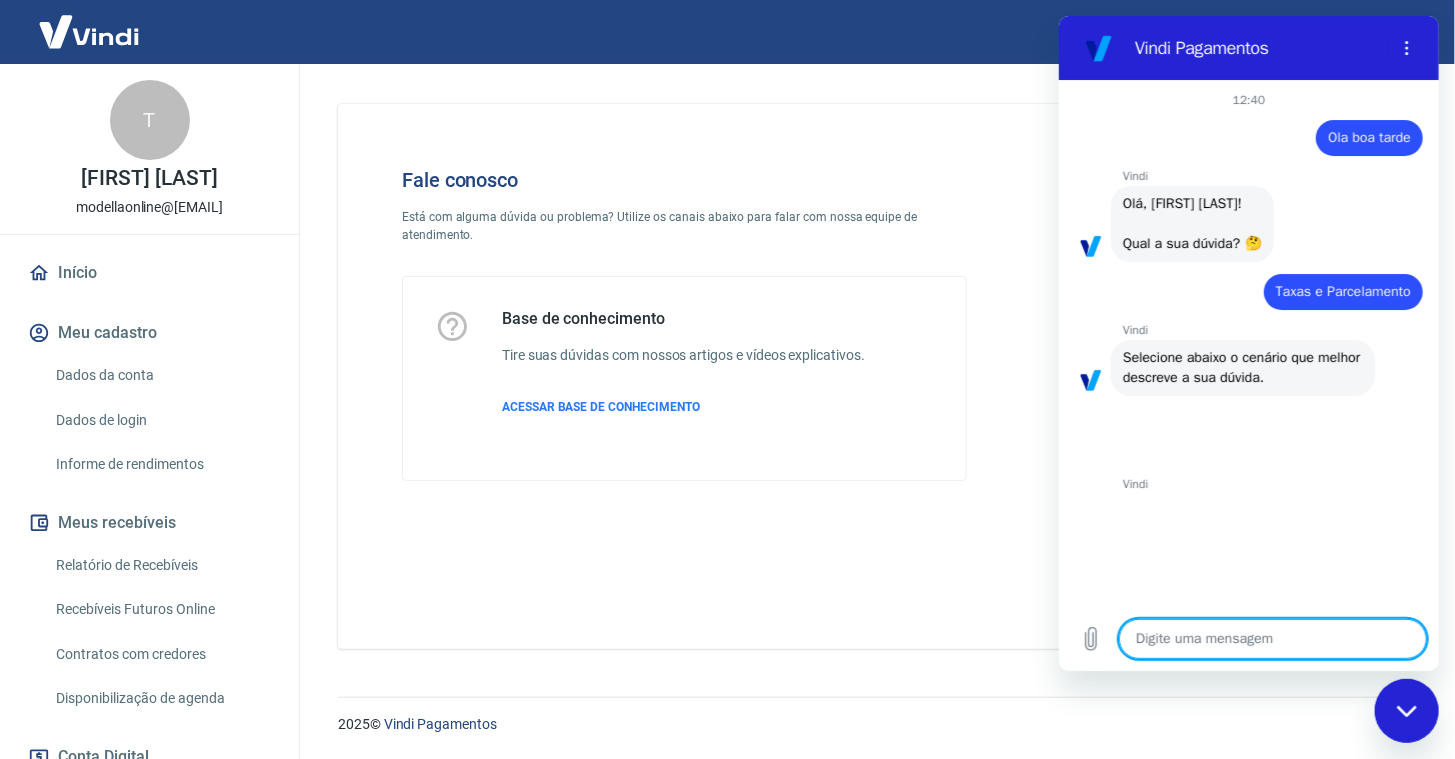 scroll, scrollTop: 200, scrollLeft: 0, axis: vertical 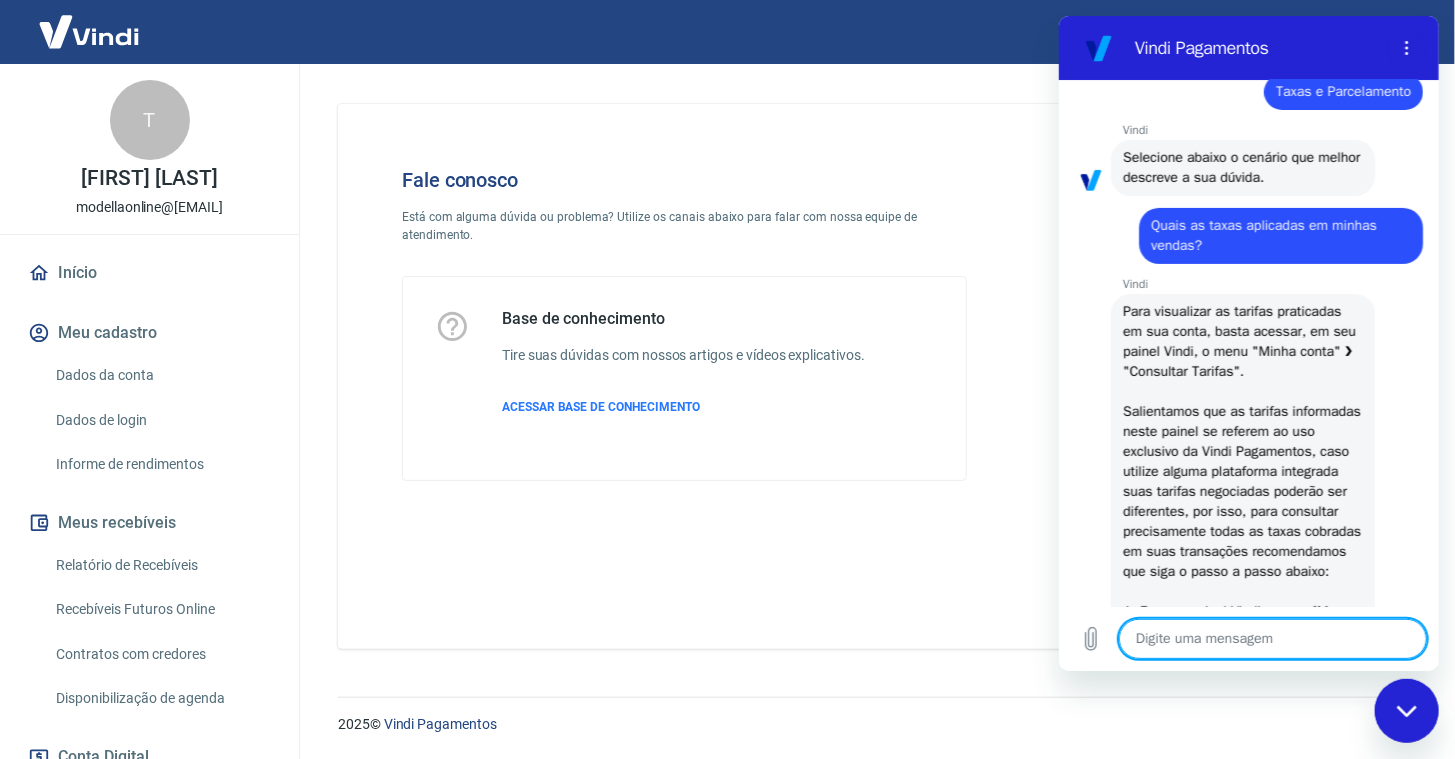 click at bounding box center [89, 31] 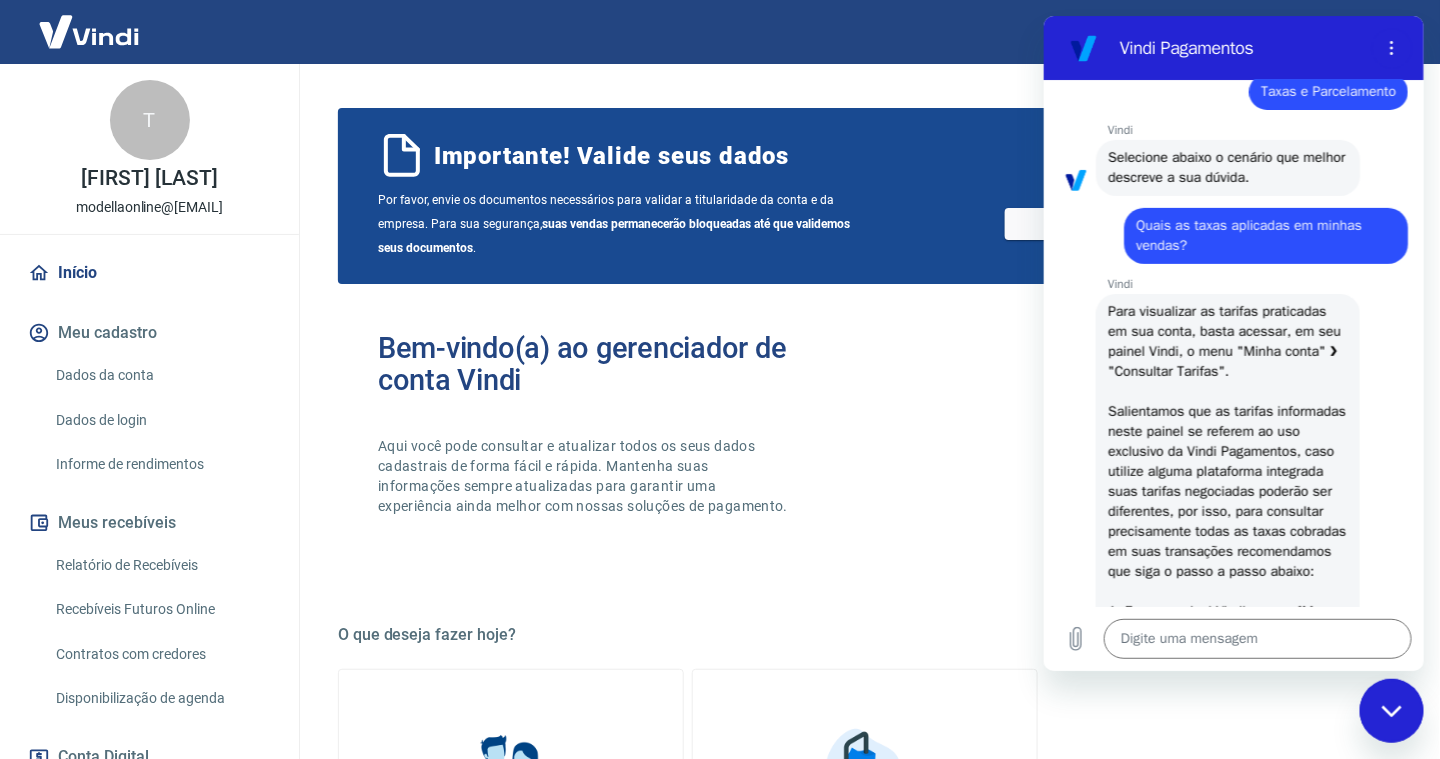 scroll, scrollTop: 100, scrollLeft: 0, axis: vertical 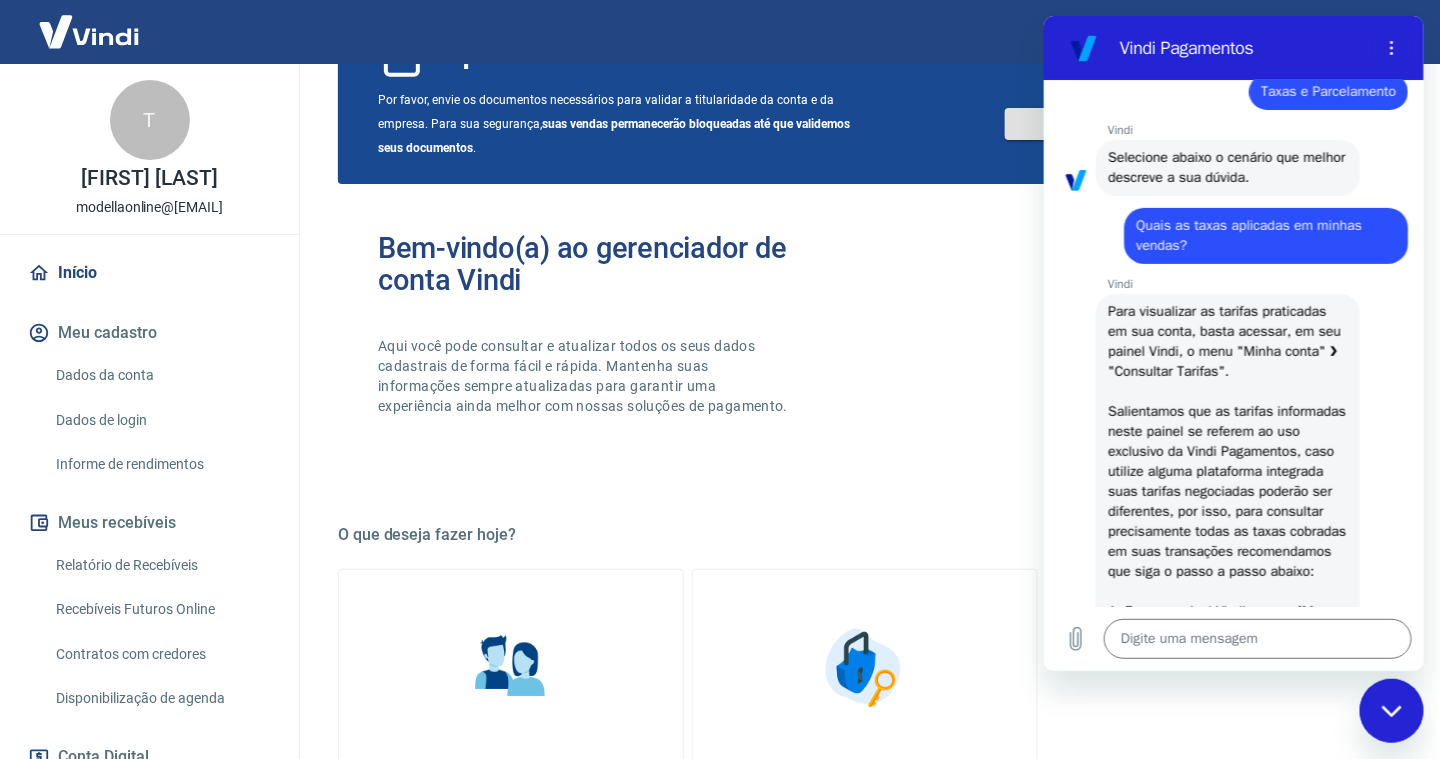 type on "x" 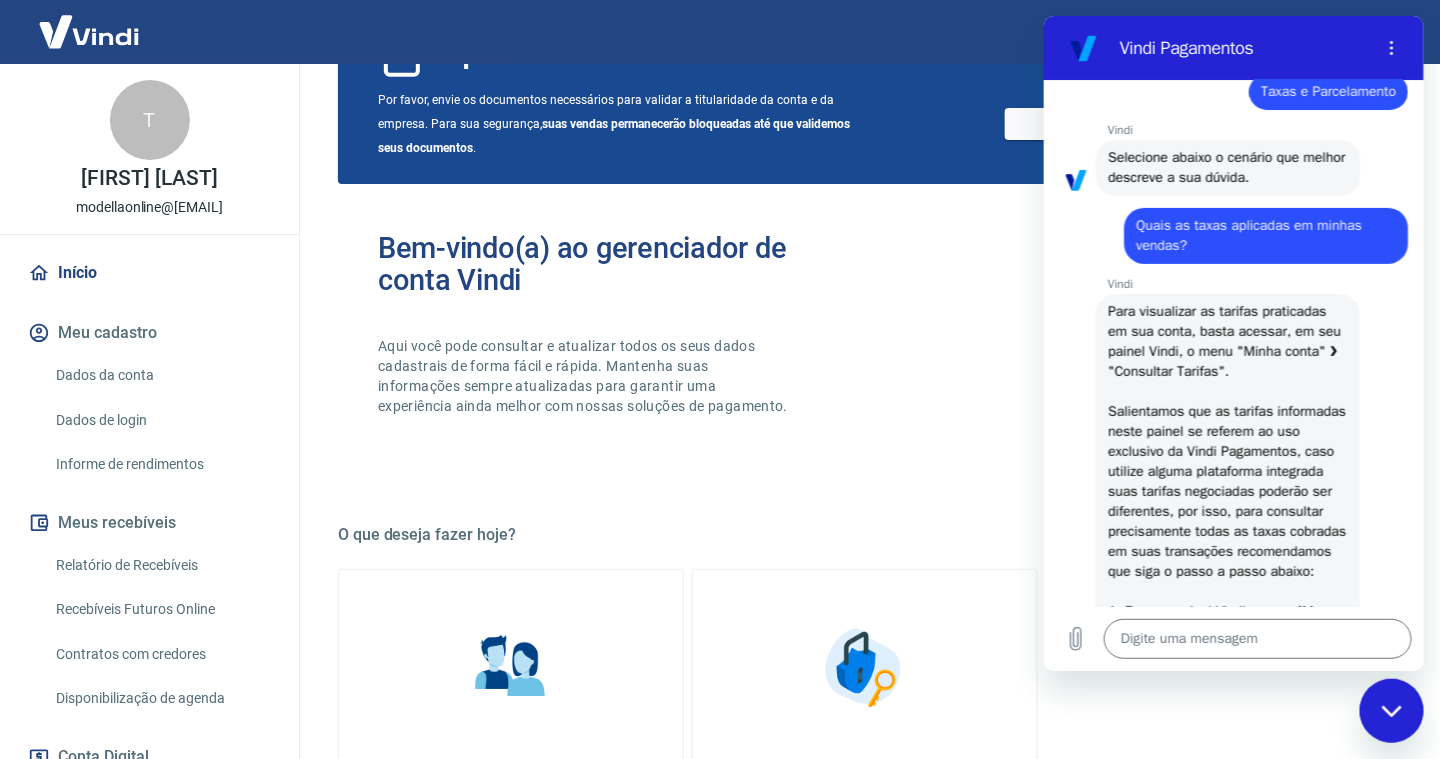 click on "Vindi diz:  Para visualizar as tarifas praticadas em sua conta, basta acessar, em seu painel Vindi, o menu "Minha conta" ❯ "Consultar Tarifas".
Salientamos que as tarifas informadas neste painel se referem ao uso exclusivo da Vindi Pagamentos, caso utilize alguma plataforma integrada suas tarifas negociadas poderão ser diferentes, por isso, para consultar precisamente todas as taxas cobradas em suas transações recomendamos que siga o passo a passo abaixo:
1. Em seu painel Vindi acesse [Meus Recebíveis];
2. Em seguida, clique em [Relatório de Recebíveis];
3. Para acessar o detalhamento de cada venda, basta clicar sobre o ícone de informação [i] que aparecerá na última coluna do Relatório;
Você também terá a opção de exportar o relatório para uma melhor visualização e soma destas taxas, para isto, basta selecionar [Filtros]  ❯ Inserir o período desejado e clicar em [Exportar]." at bounding box center (1241, 601) 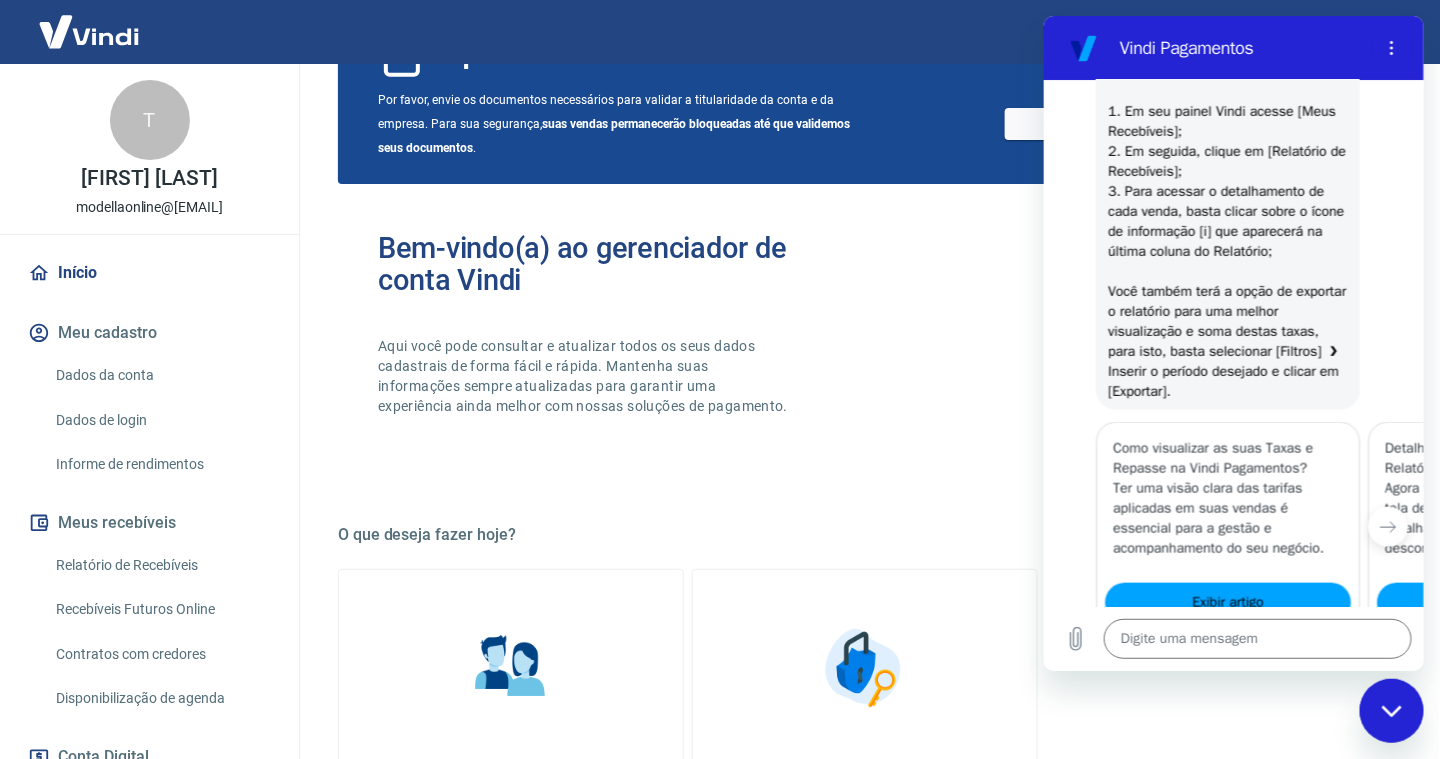 scroll, scrollTop: 1072, scrollLeft: 0, axis: vertical 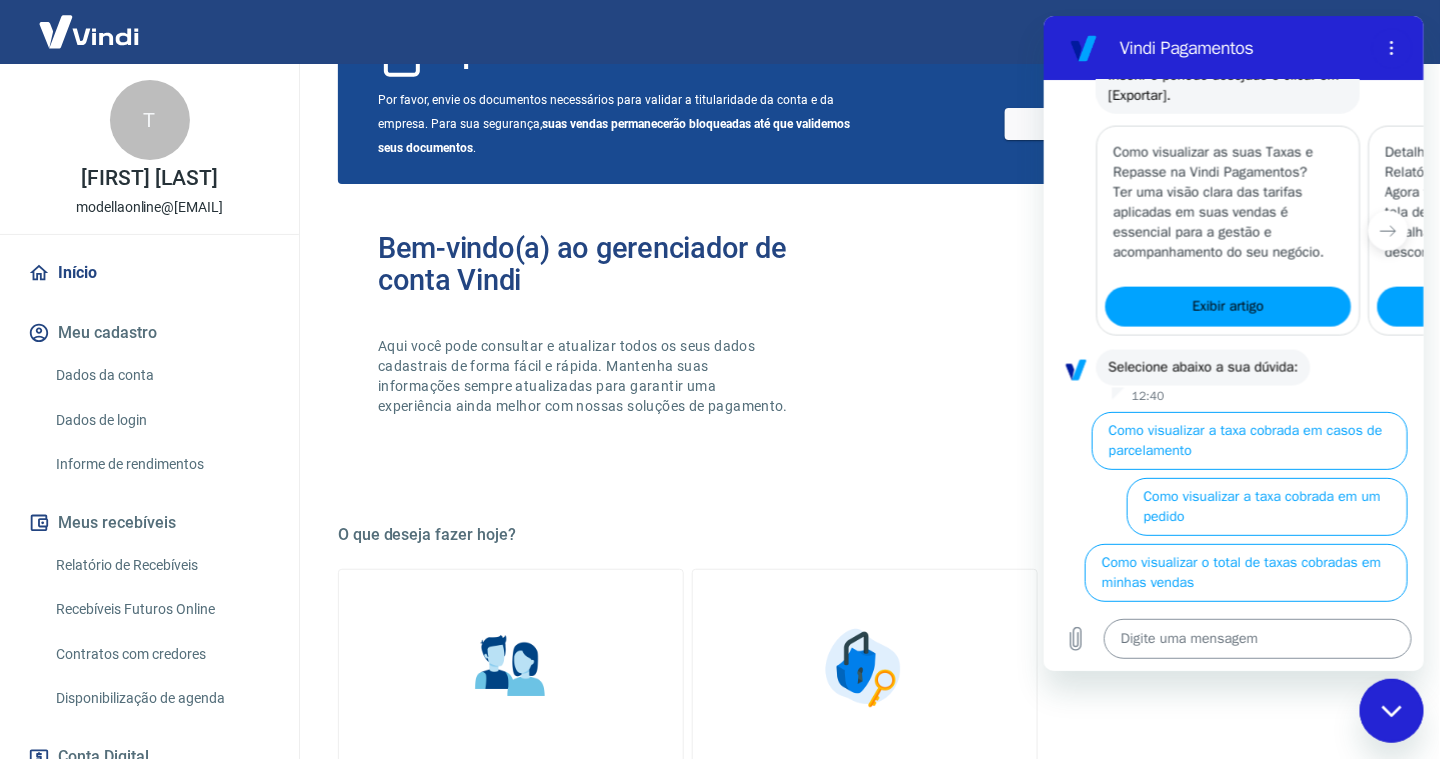 click at bounding box center [1257, 639] 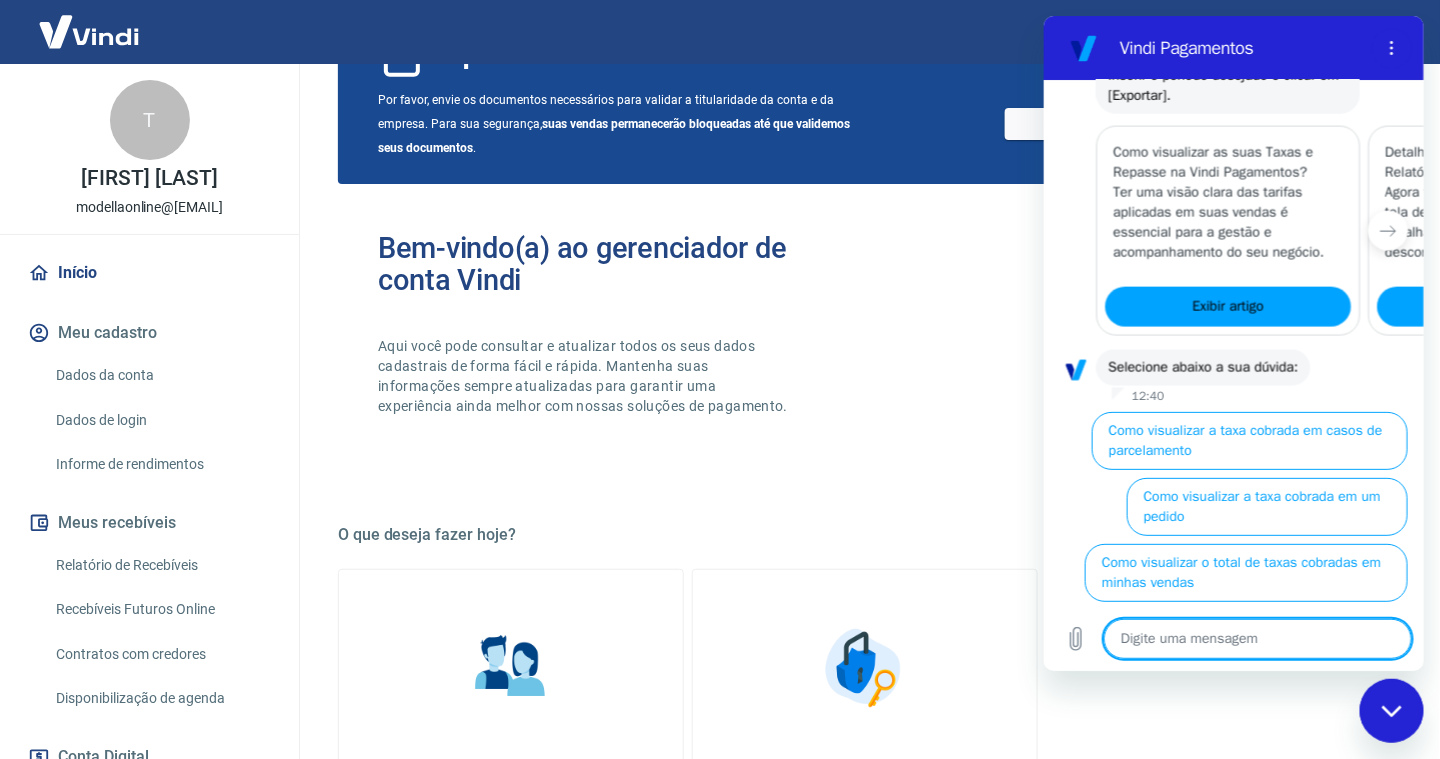 type on "g" 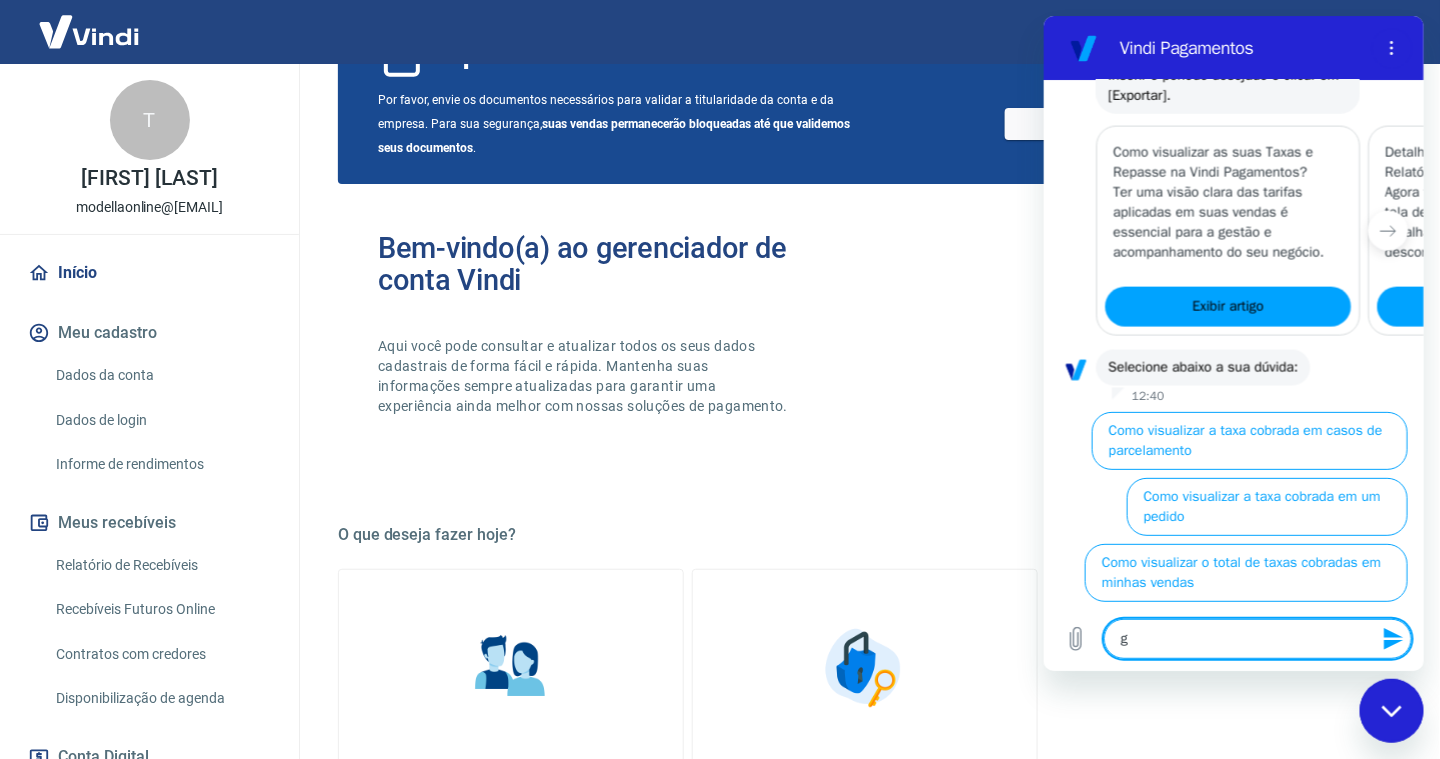 type on "gf" 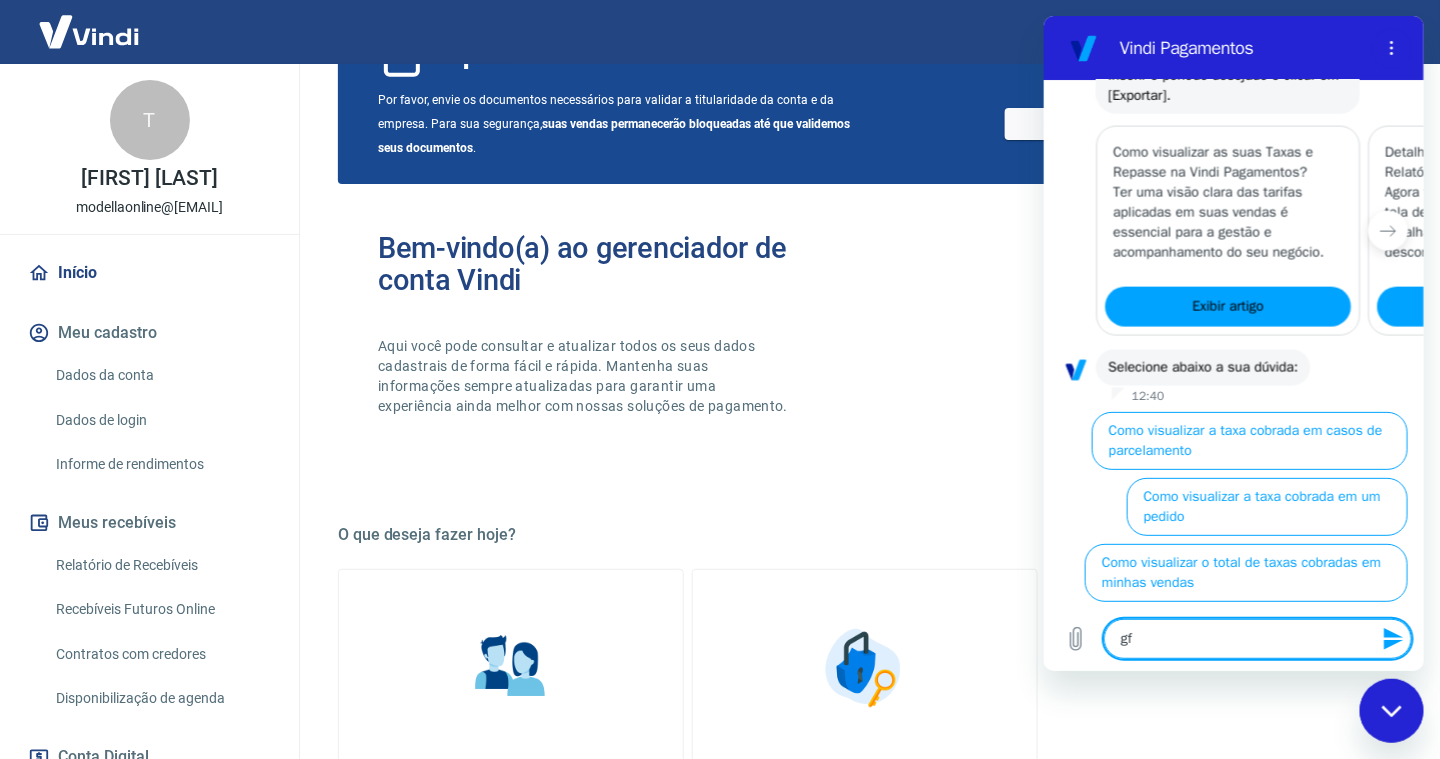 type on "g" 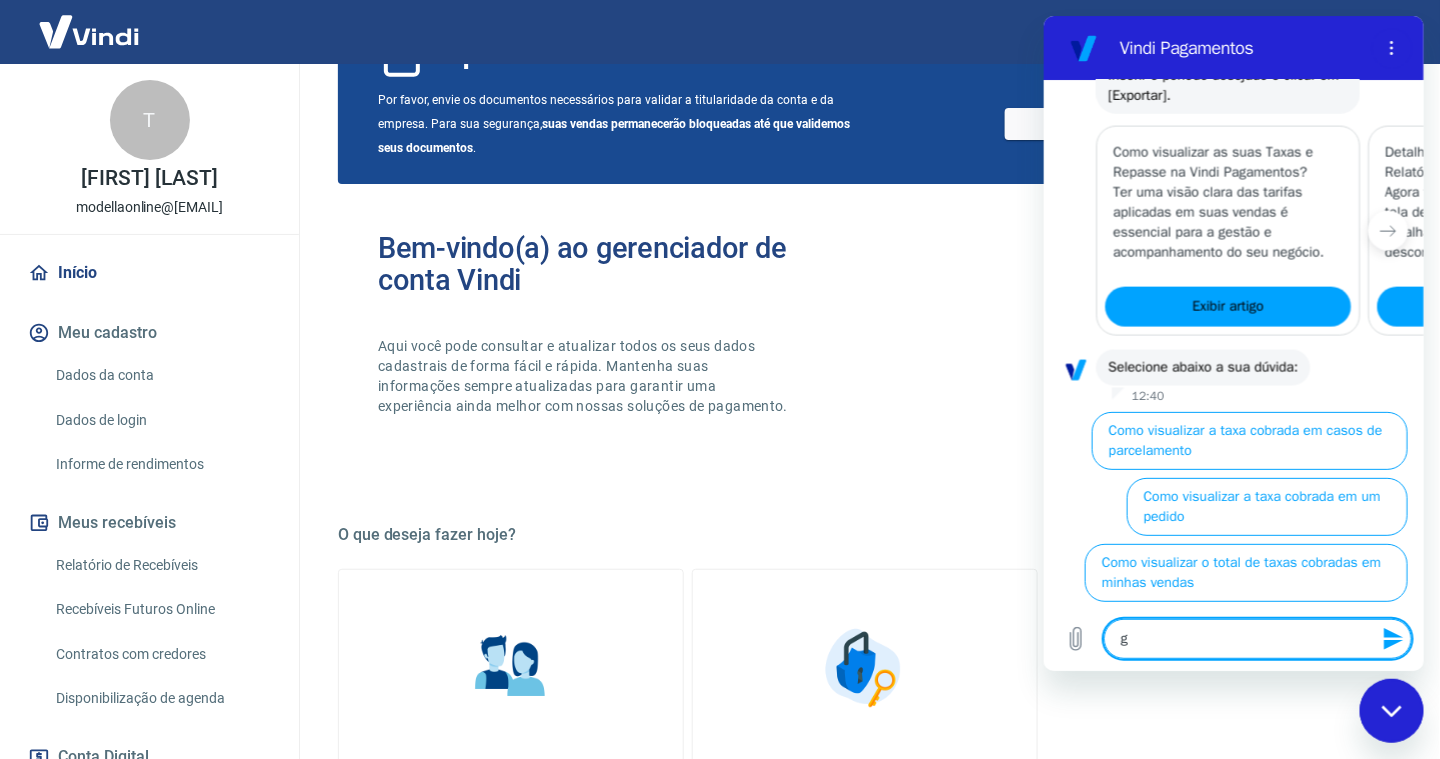 type 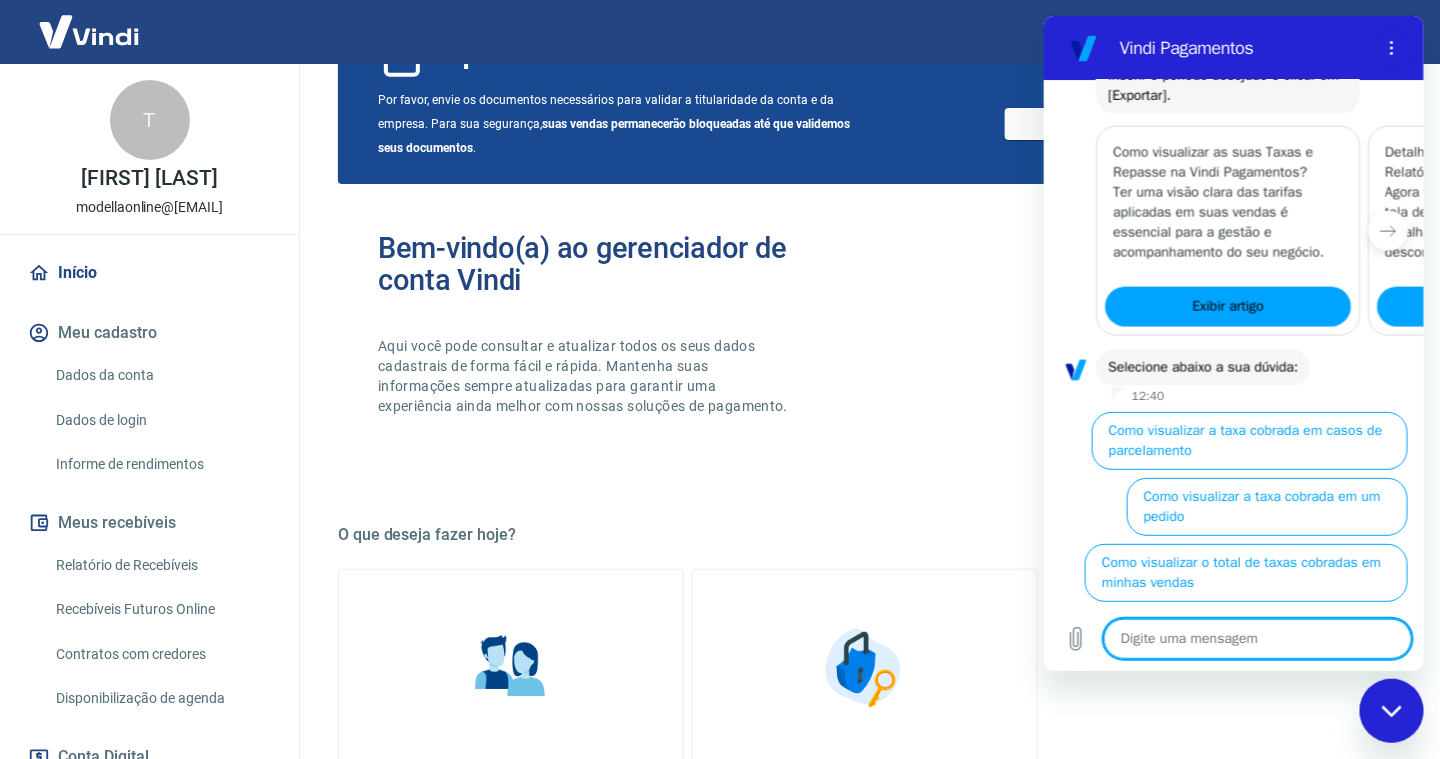 type on "f" 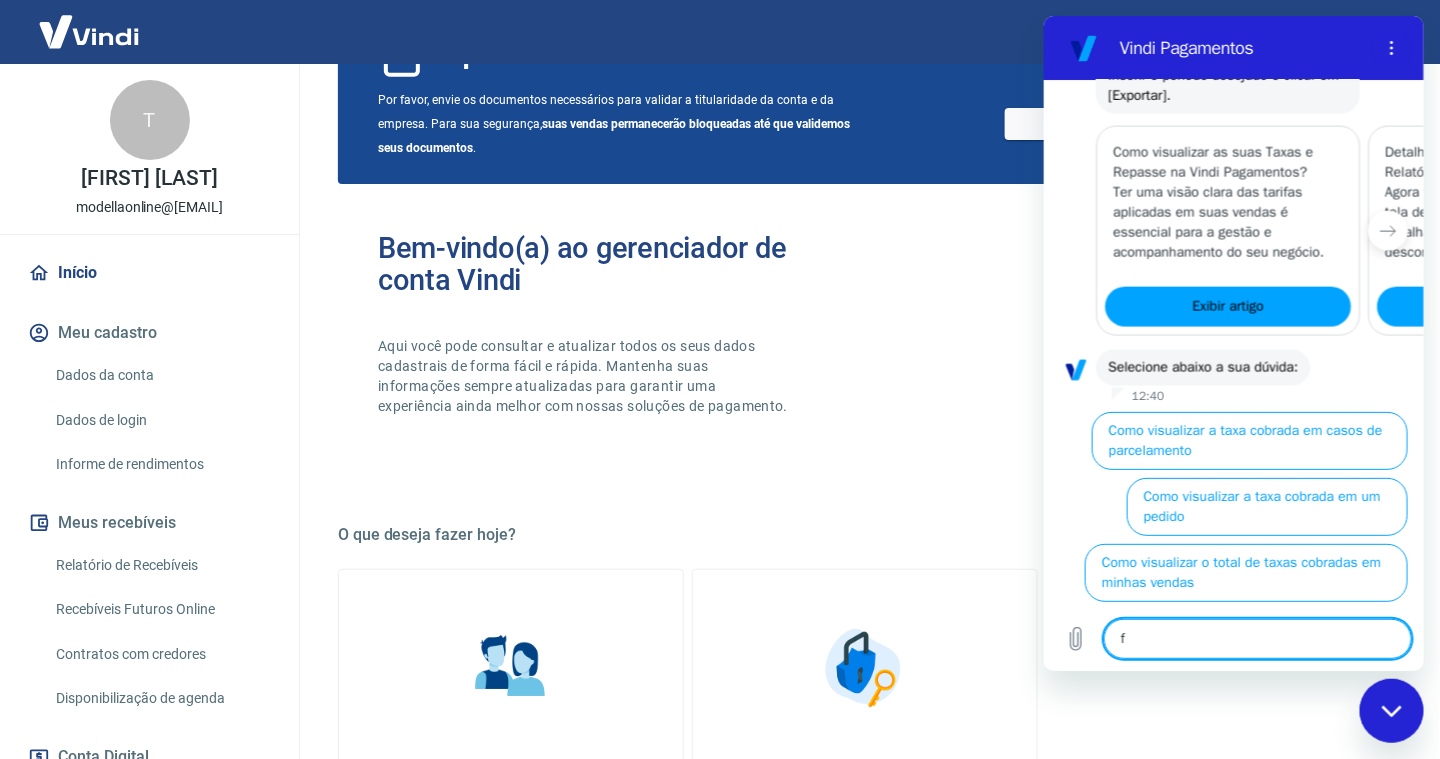 type on "fa" 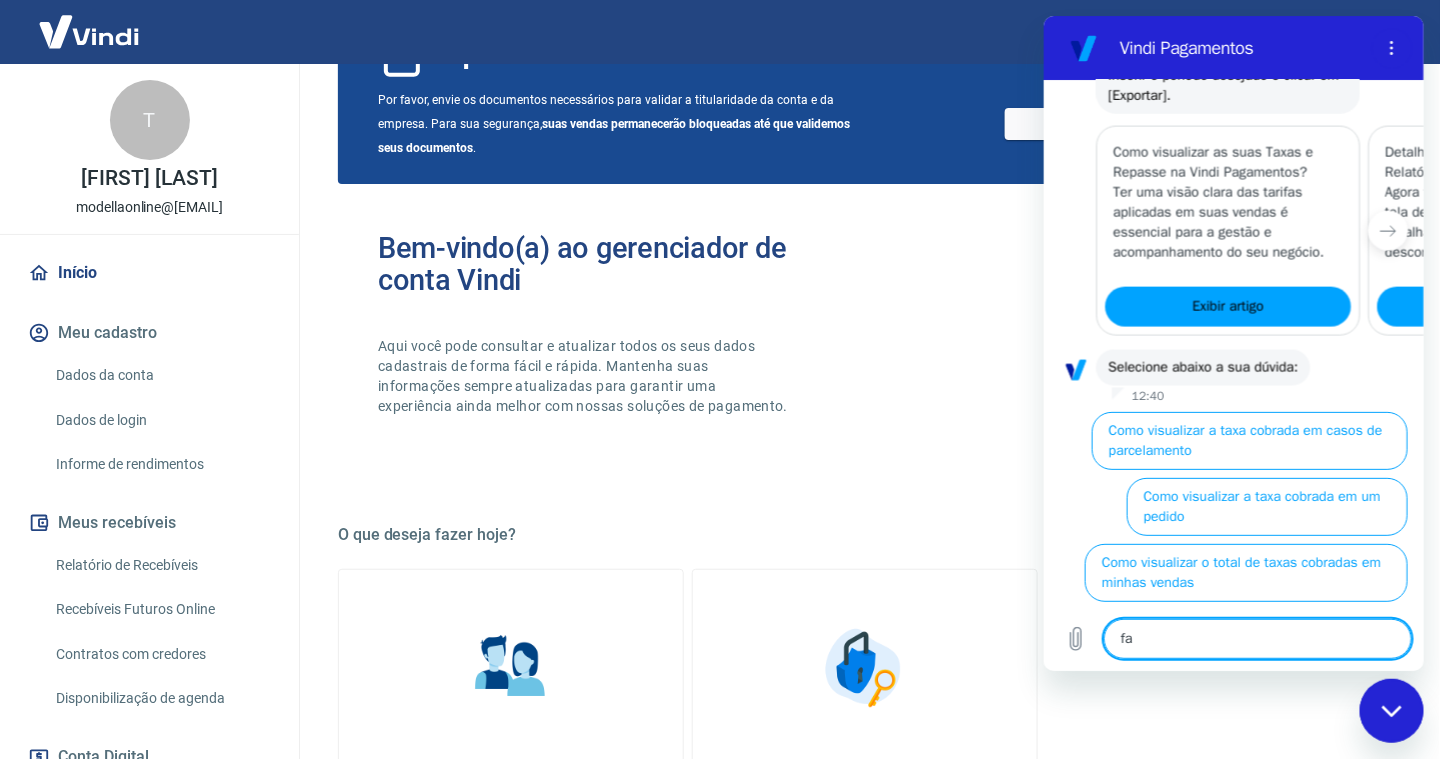 type on "x" 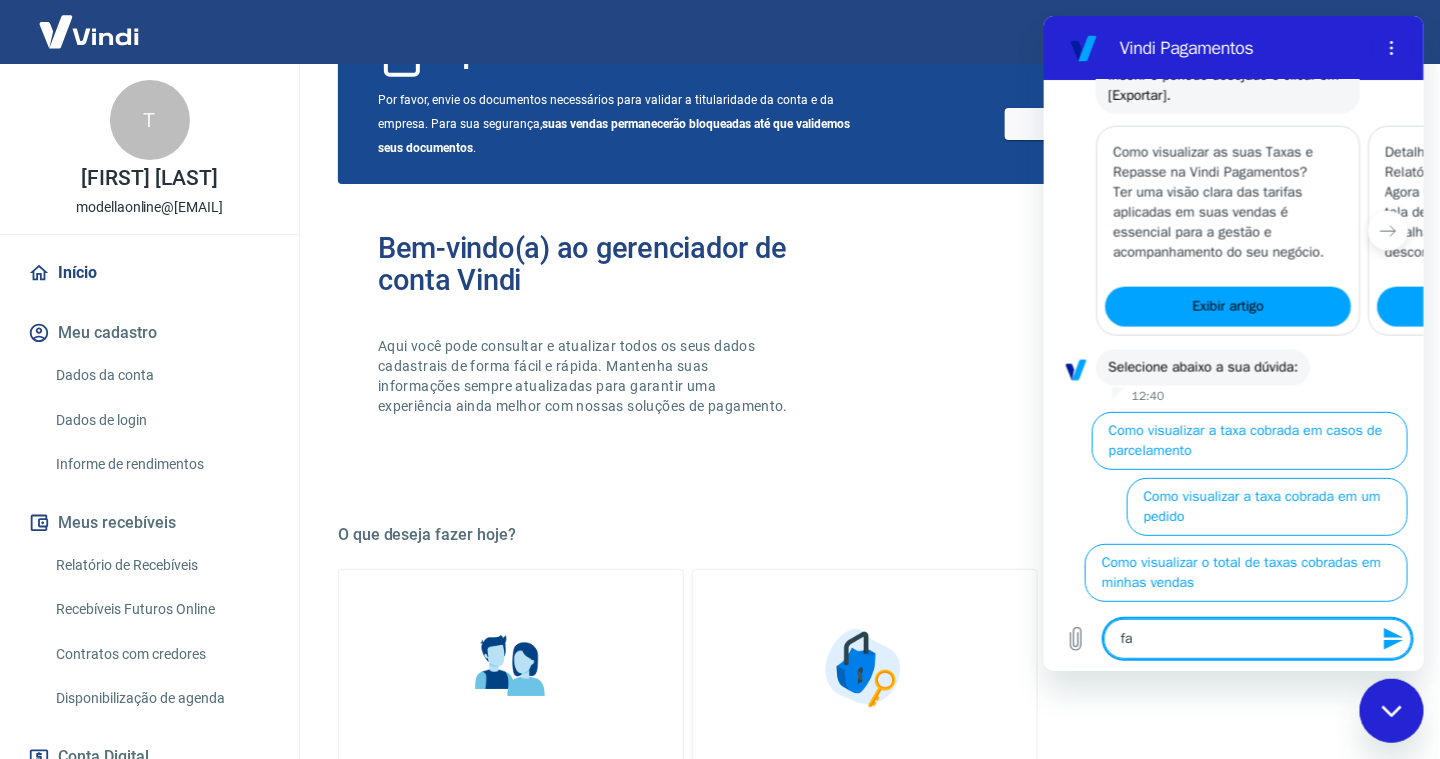 type on "fal" 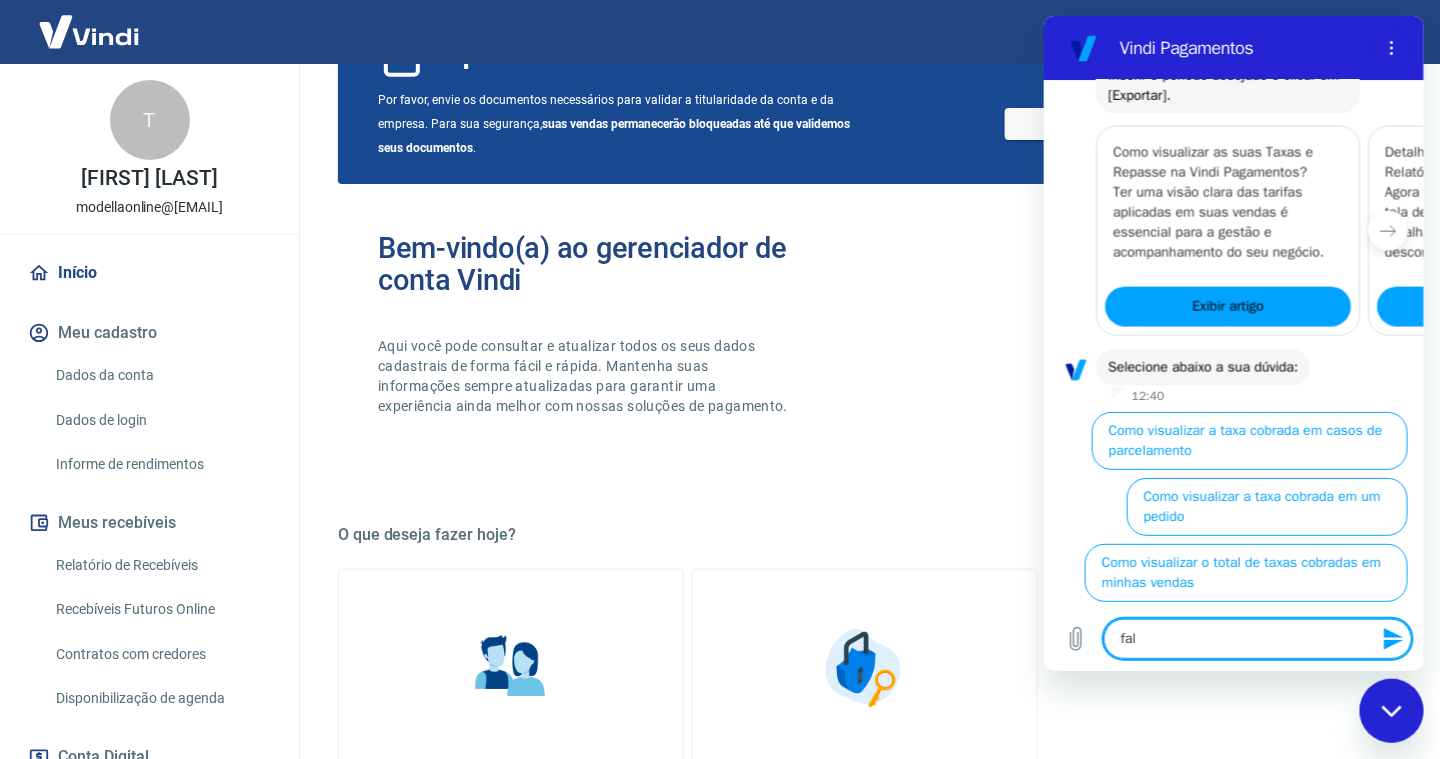 type on "fals" 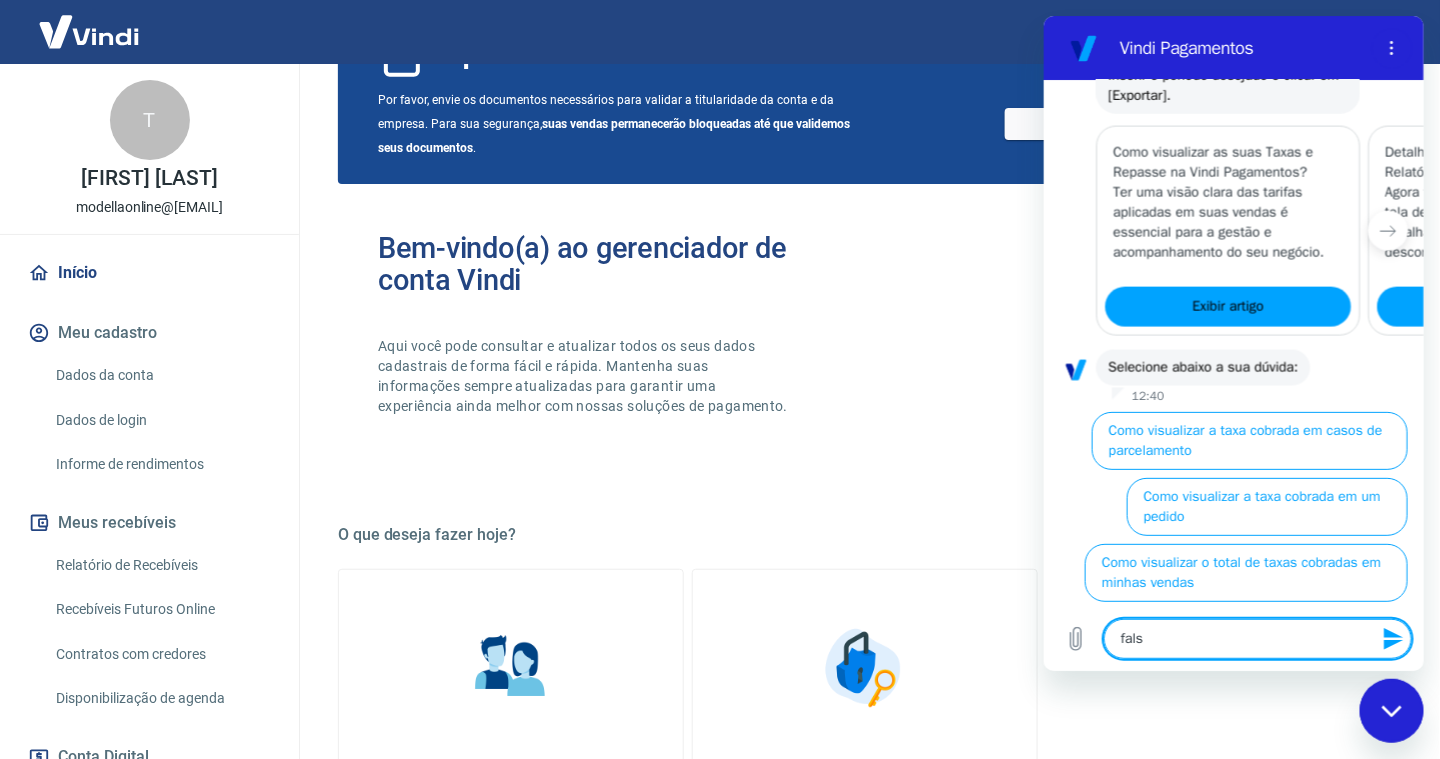 type on "fal" 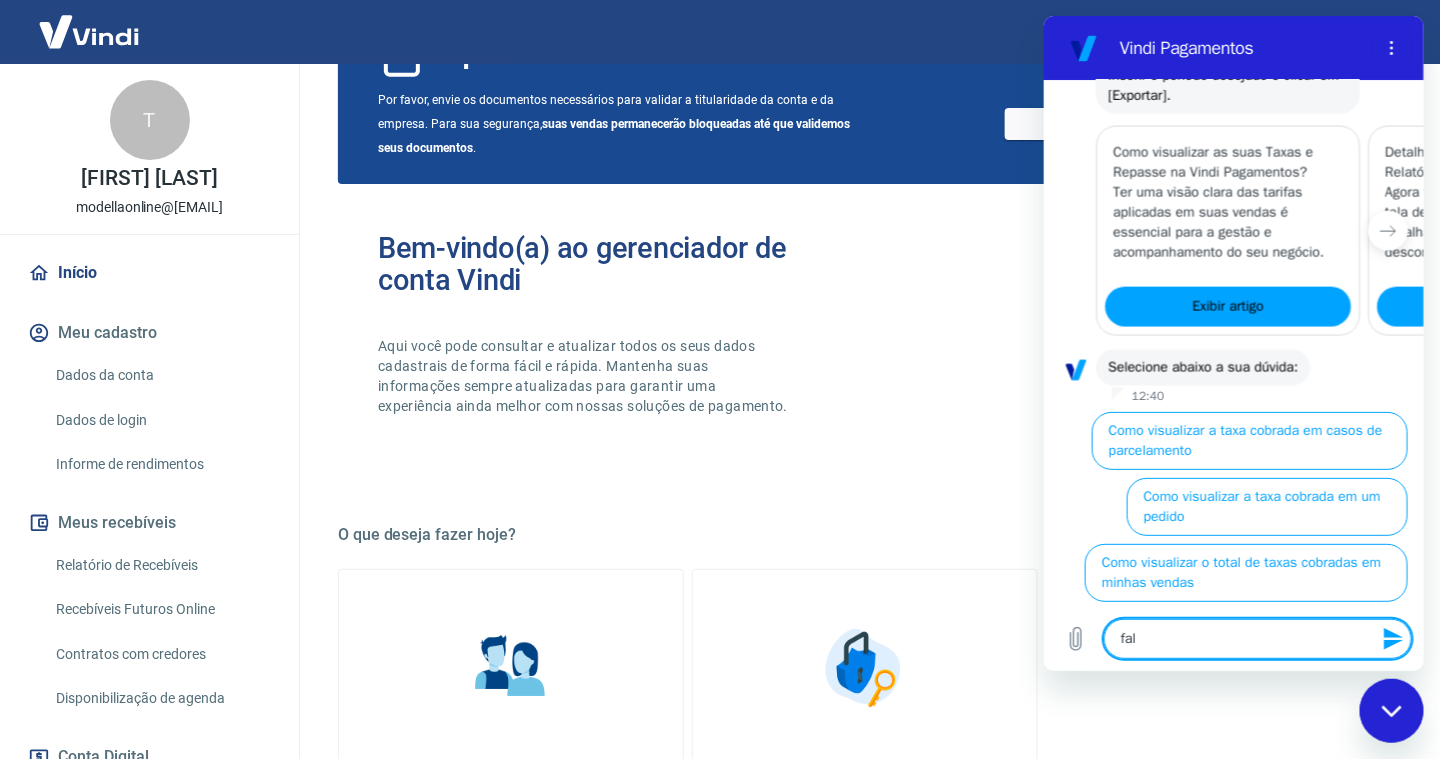 type on "fa" 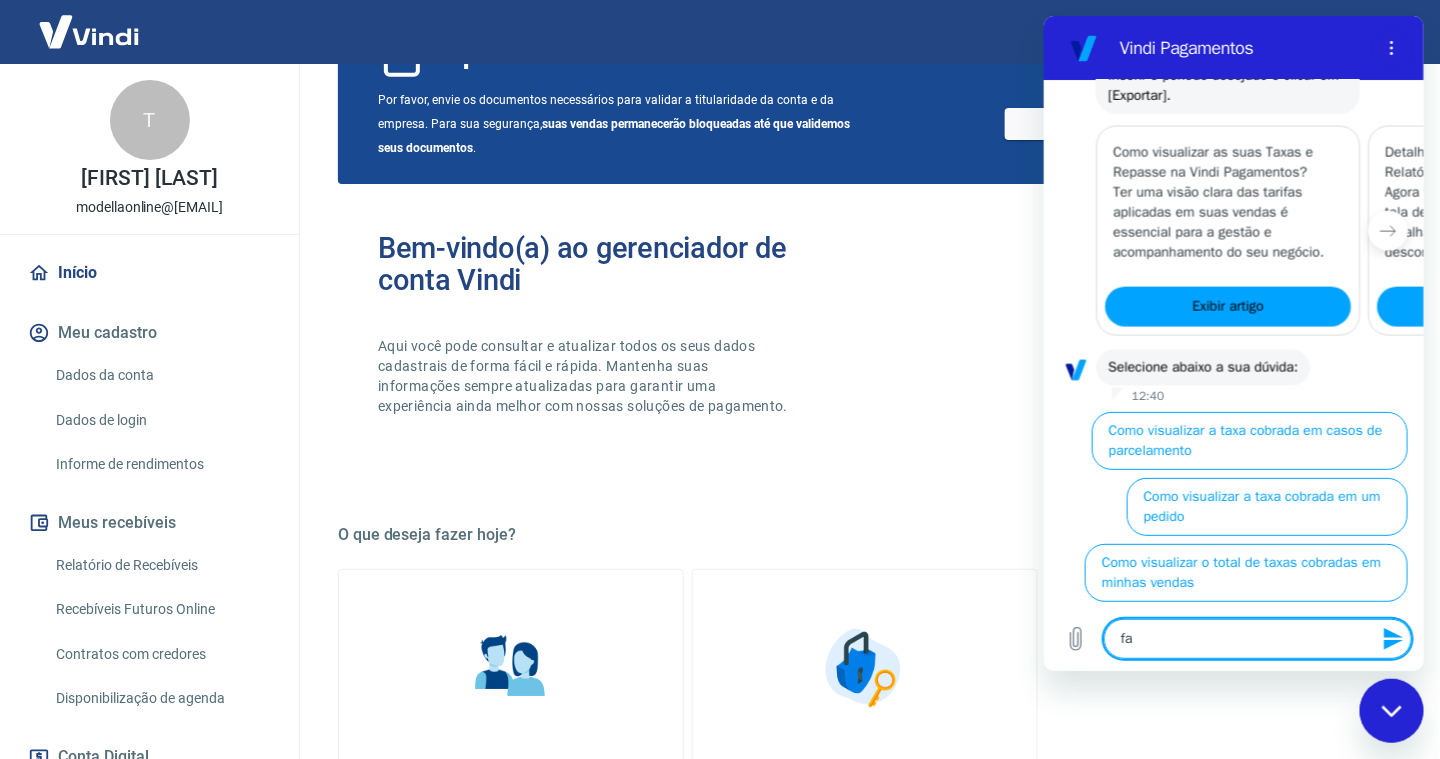 type on "fal" 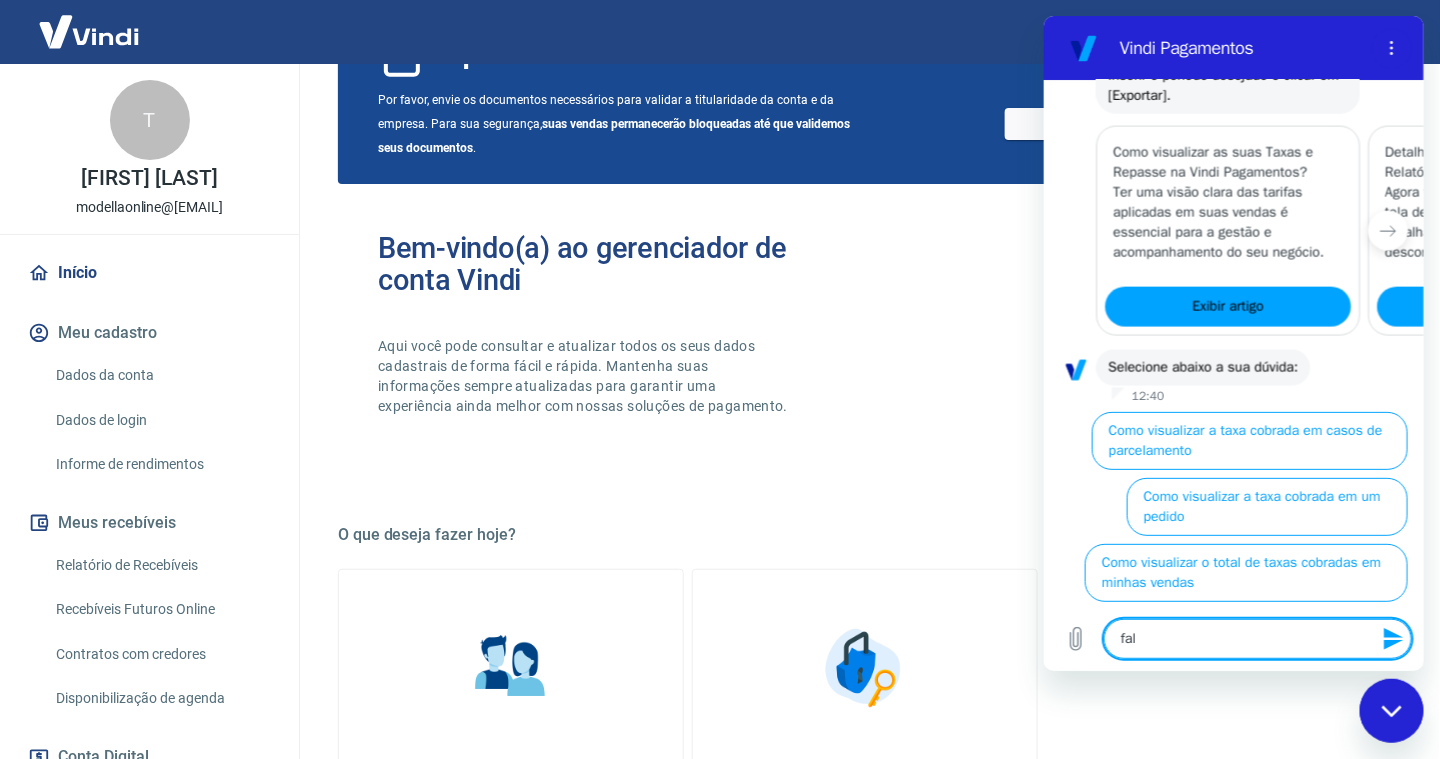 type on "fala" 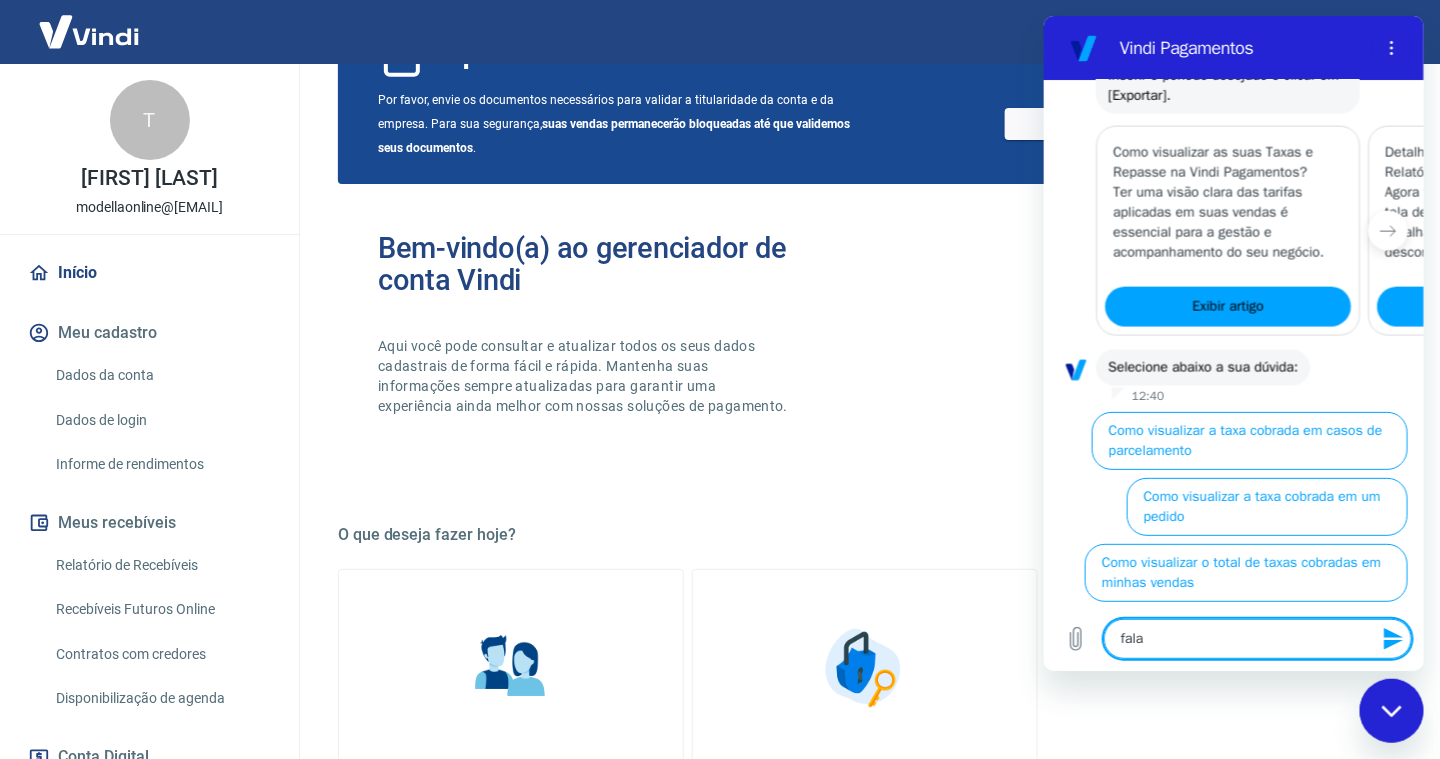 type on "falar" 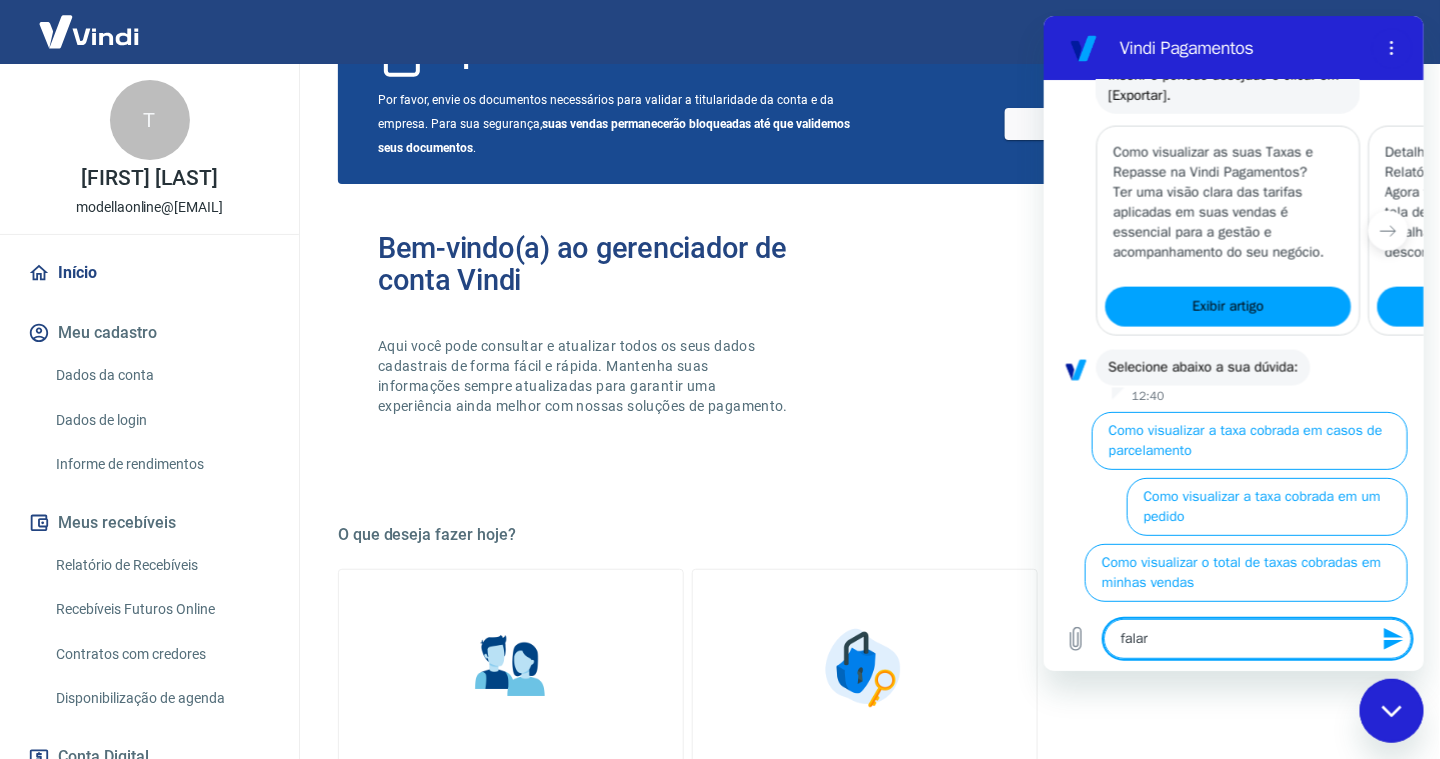 type on "falar" 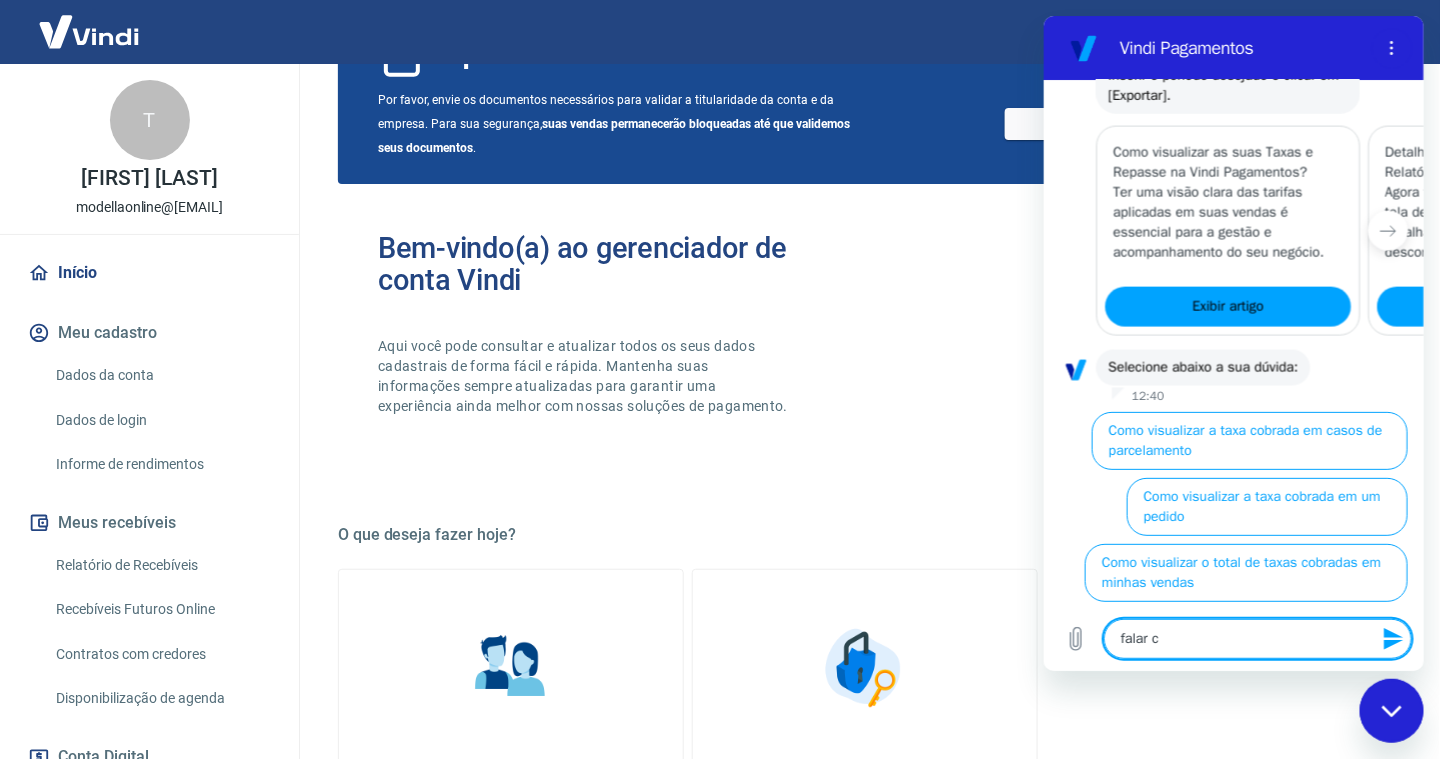 type on "falar co" 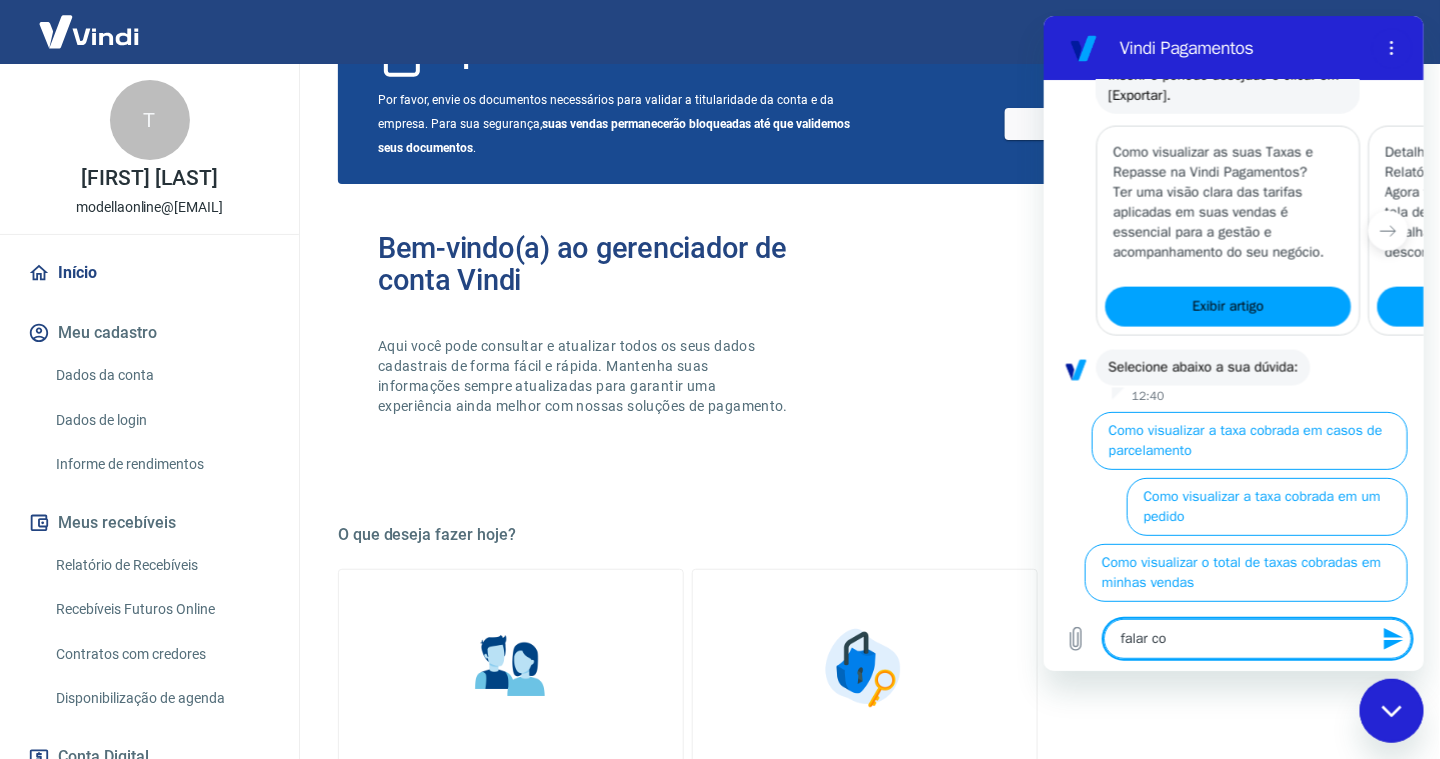 type on "falar com" 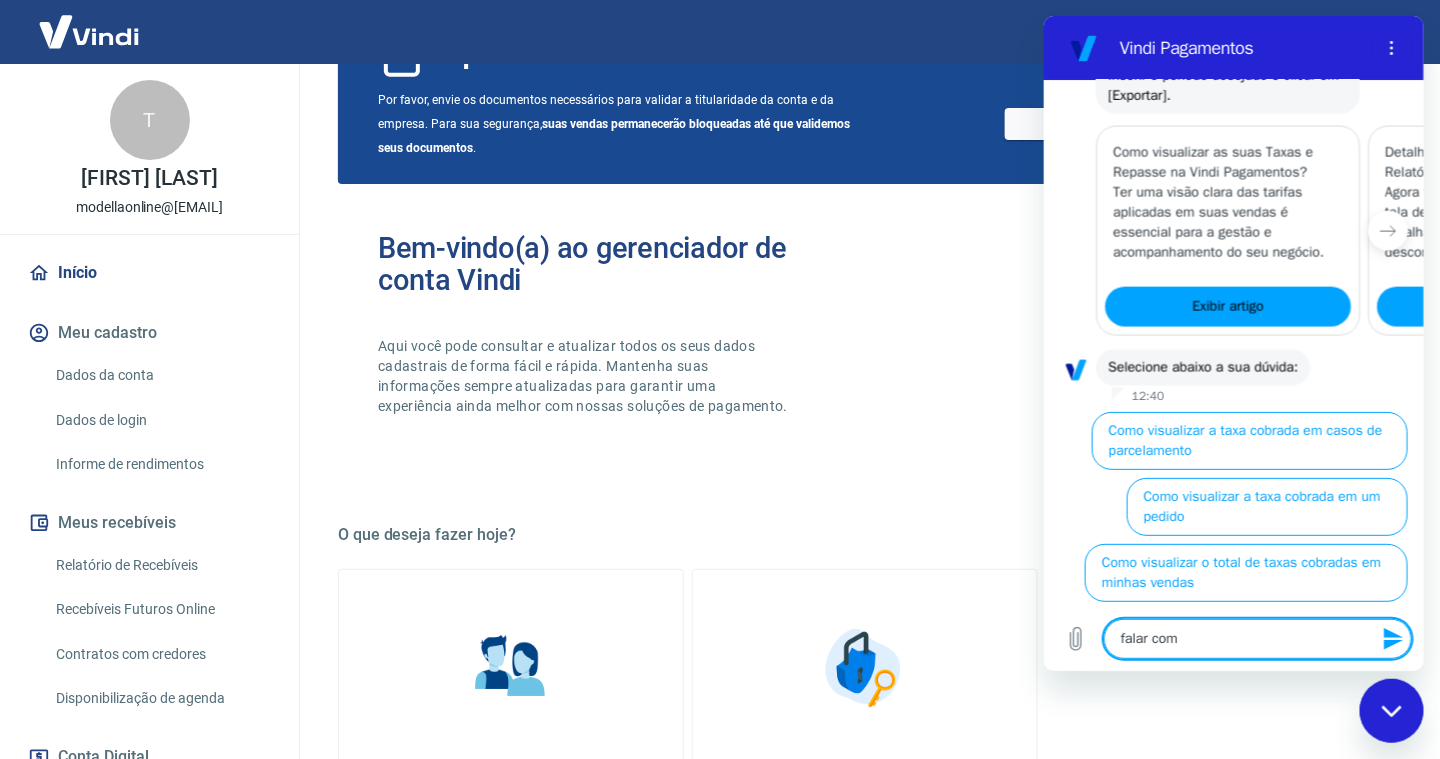 type on "falar com" 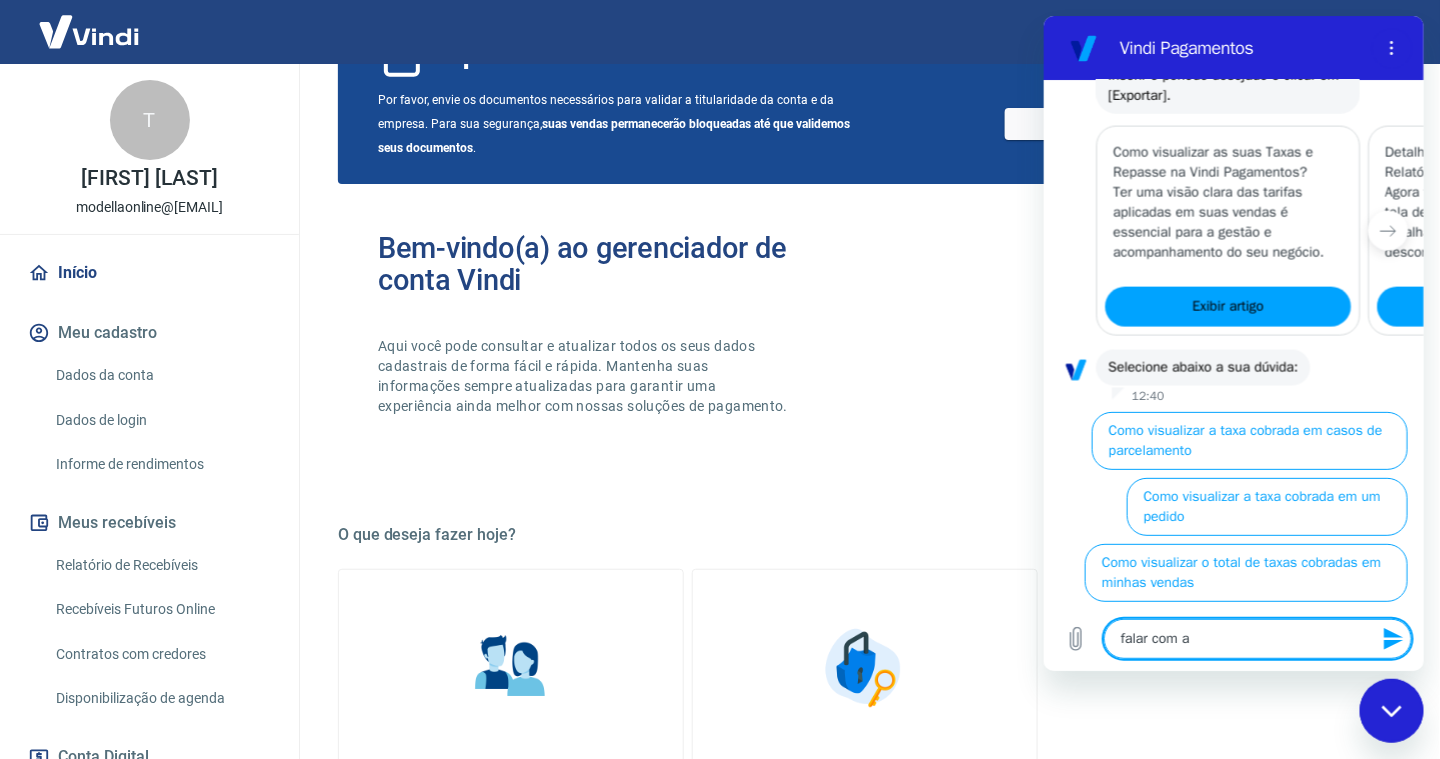 type on "falar com at" 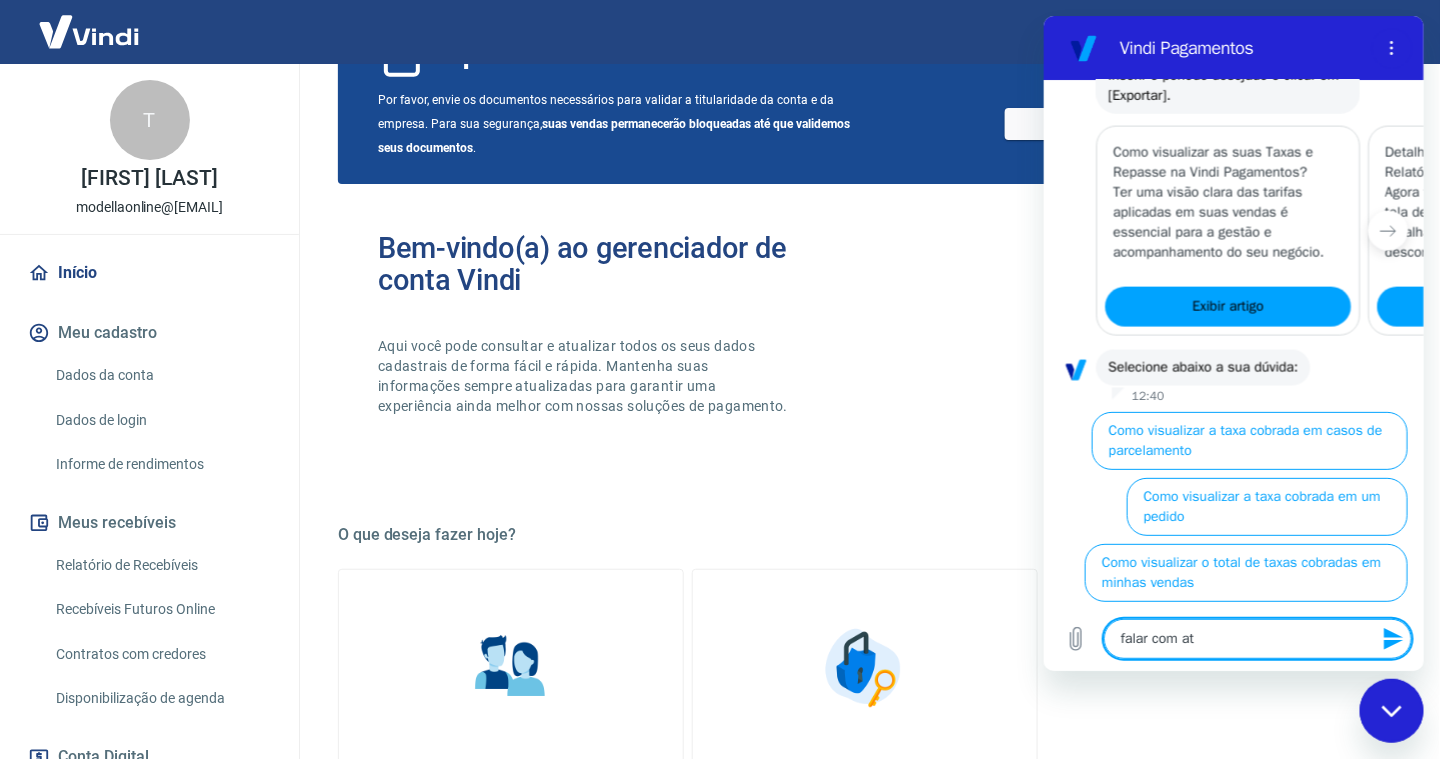 type on "falar com ate" 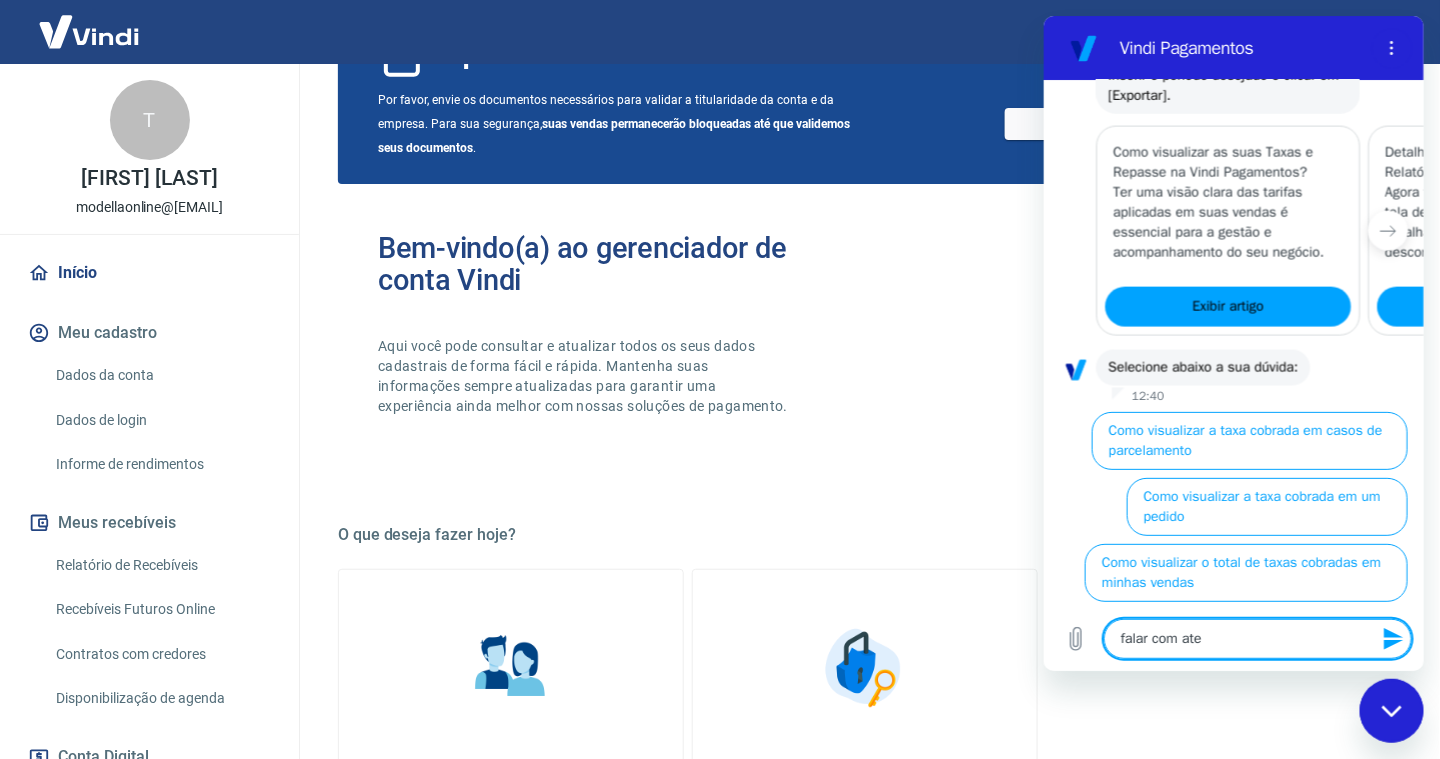 type on "falar com aten" 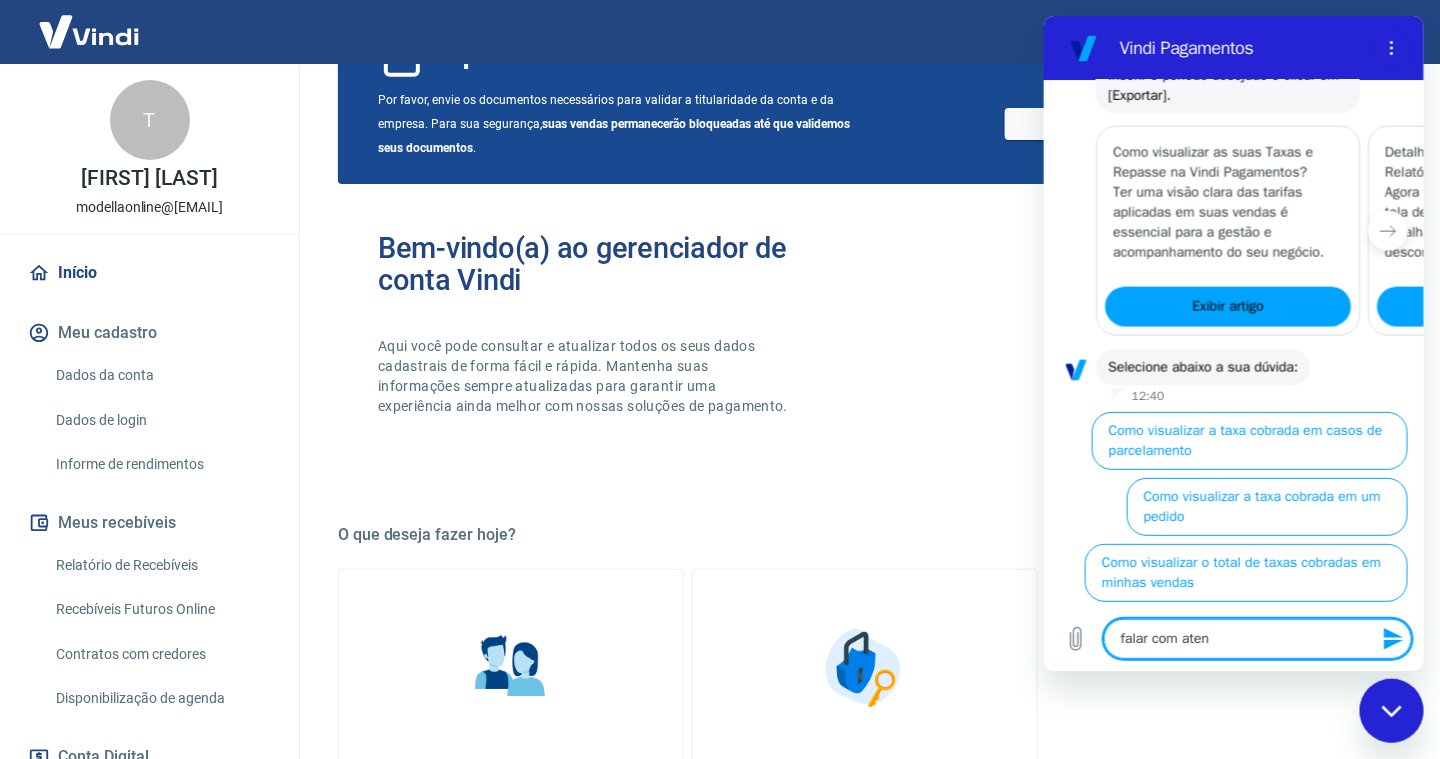 type on "falar com atend" 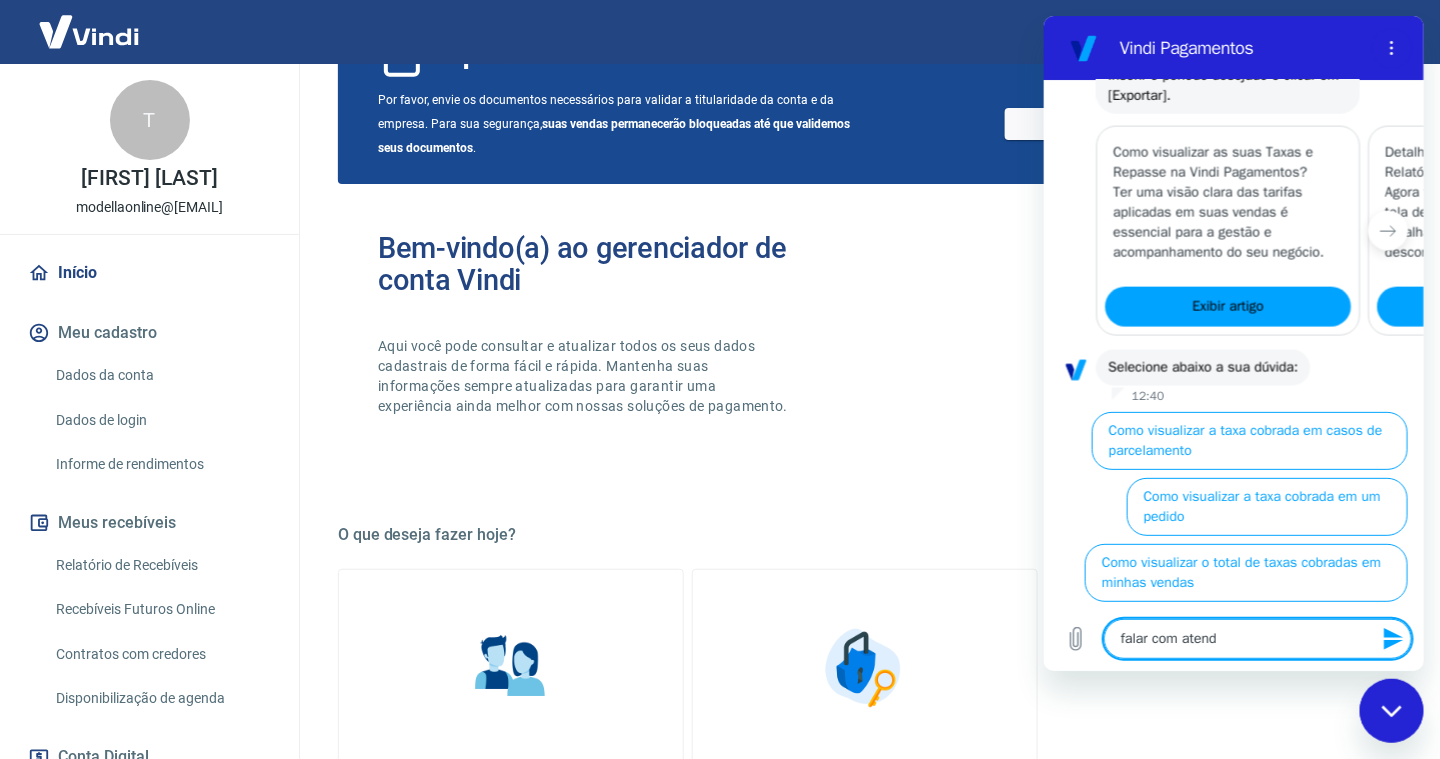 type on "falar com atende" 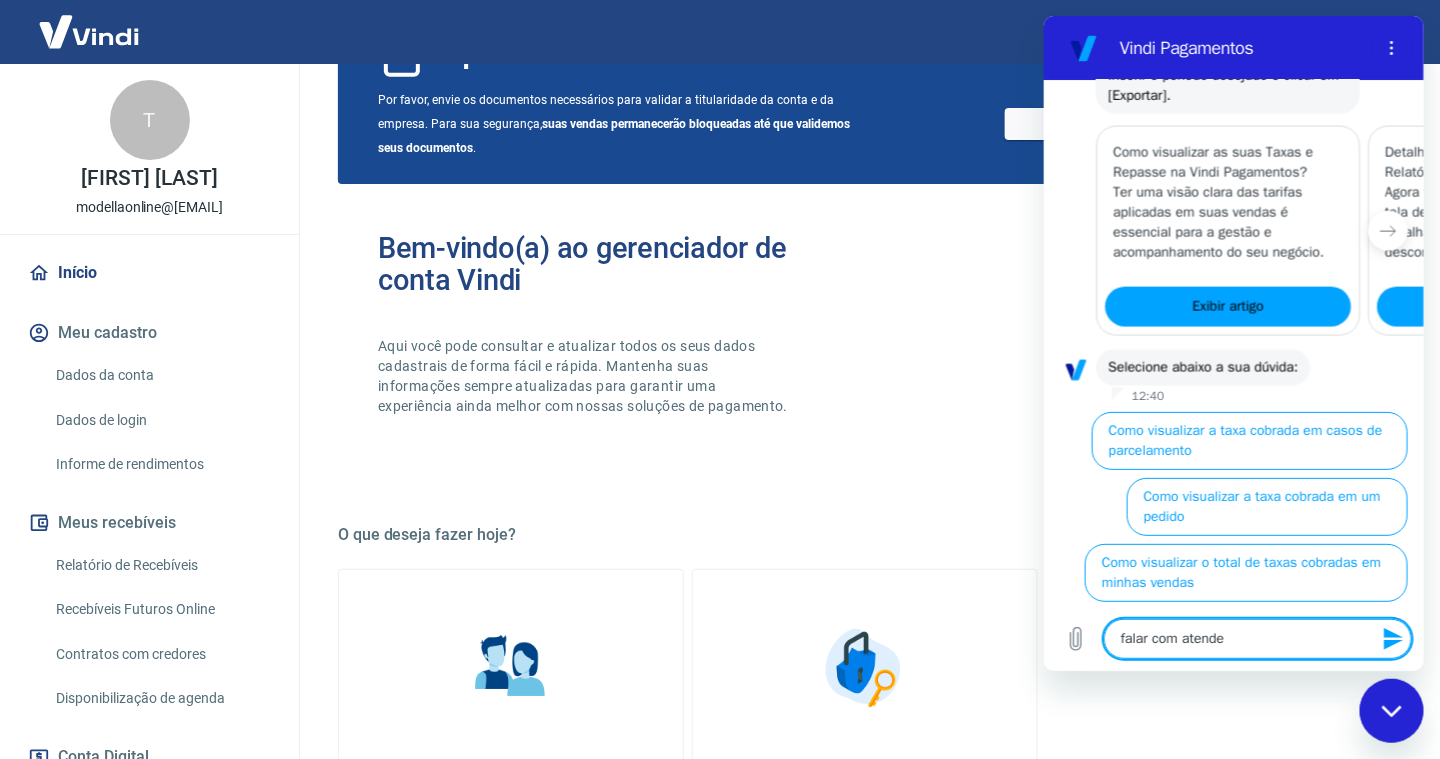 type on "falar com atenden" 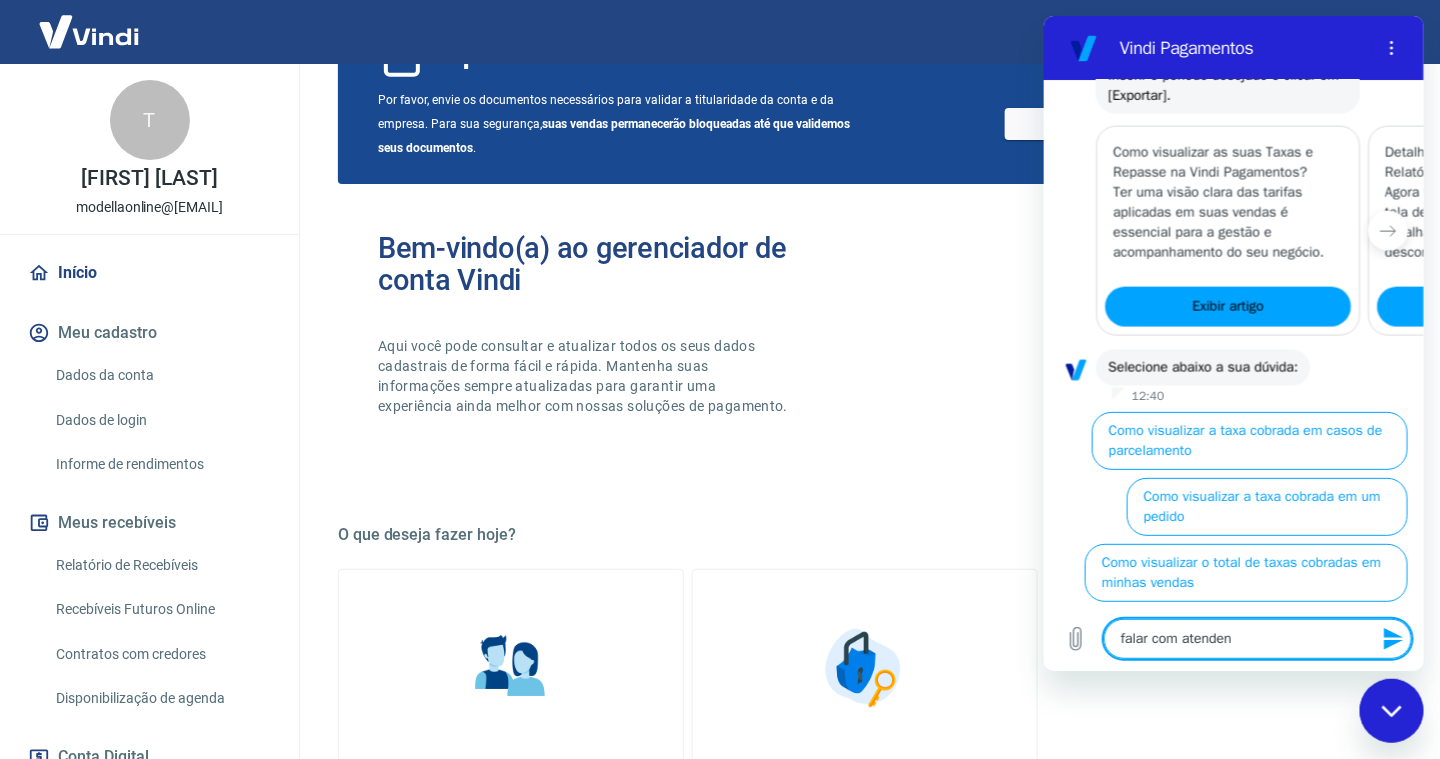 type on "falar com atendent" 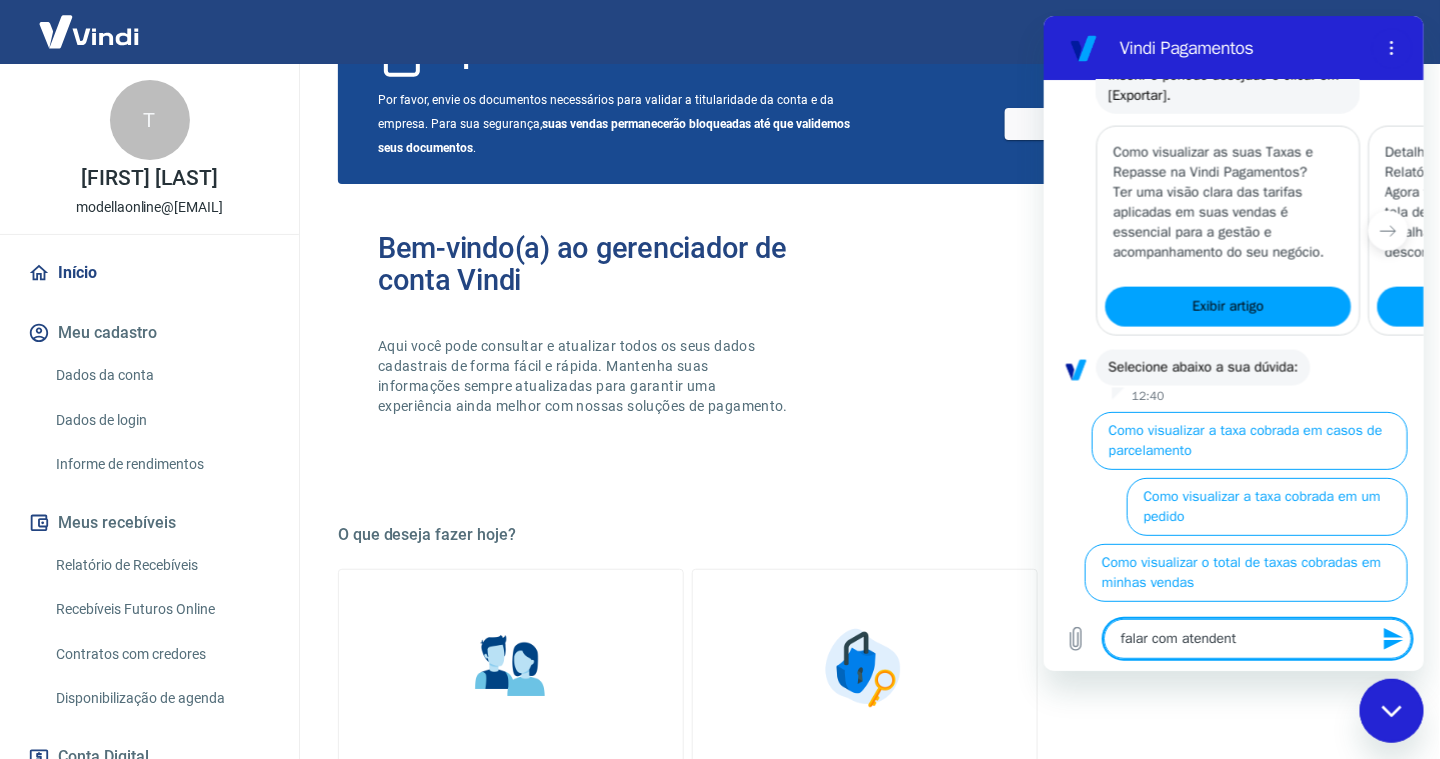 type on "falar com atendente" 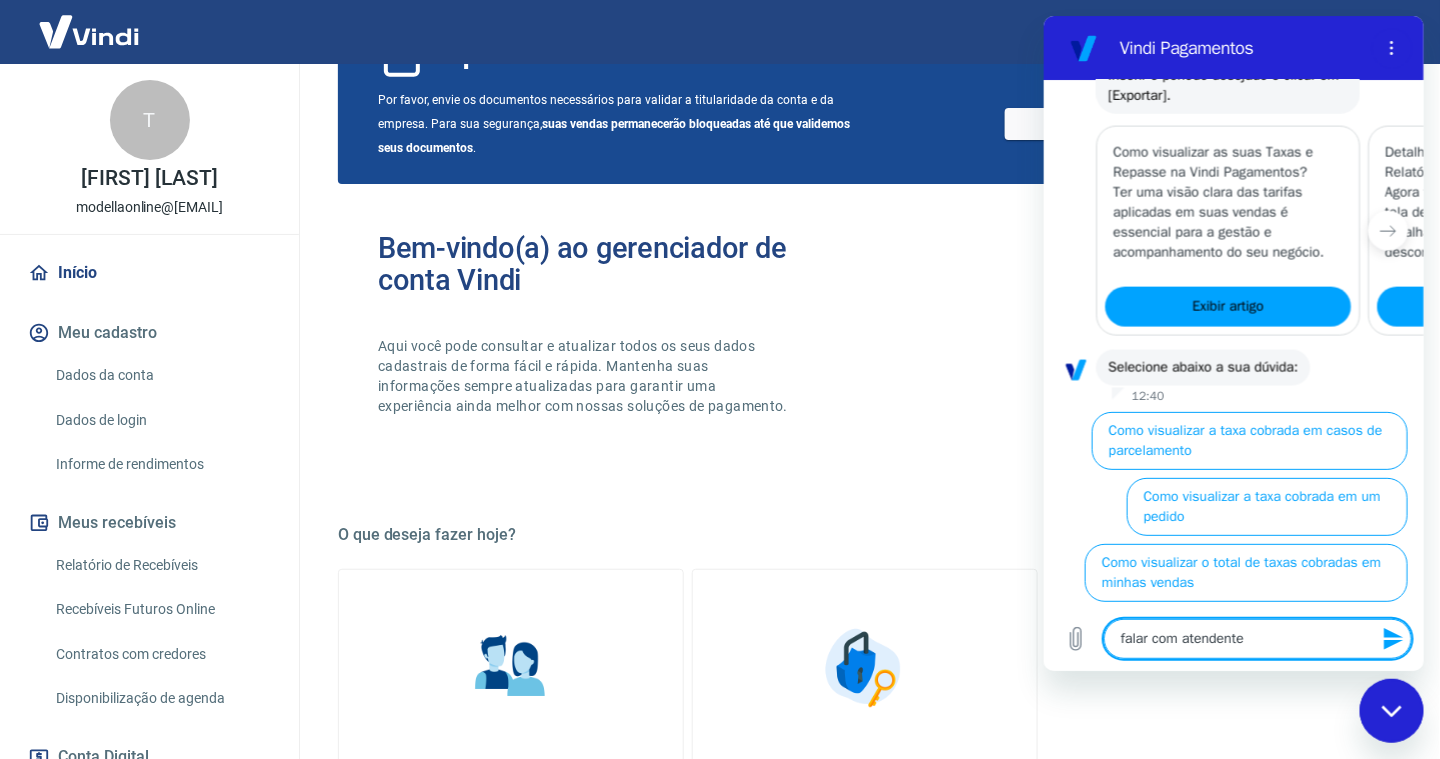 type 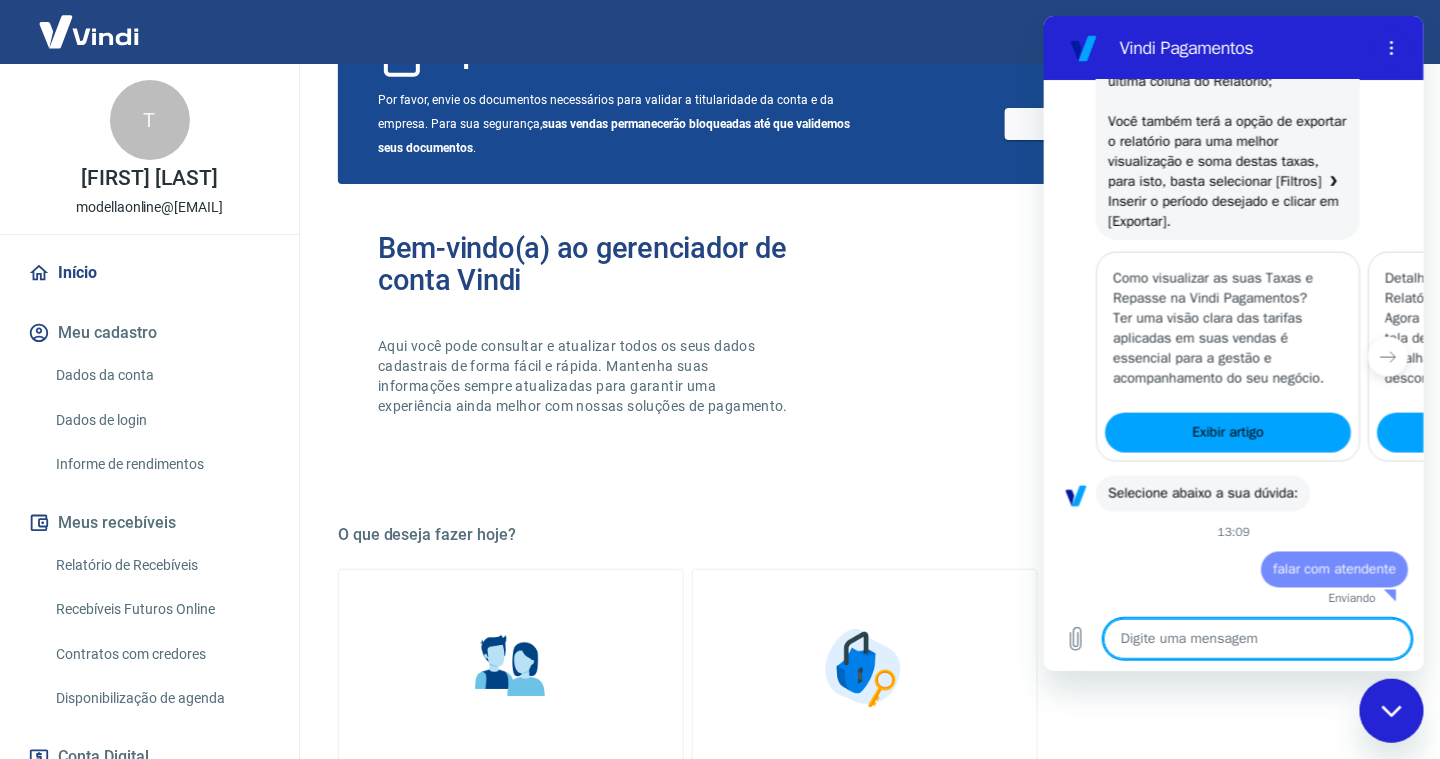 scroll, scrollTop: 952, scrollLeft: 0, axis: vertical 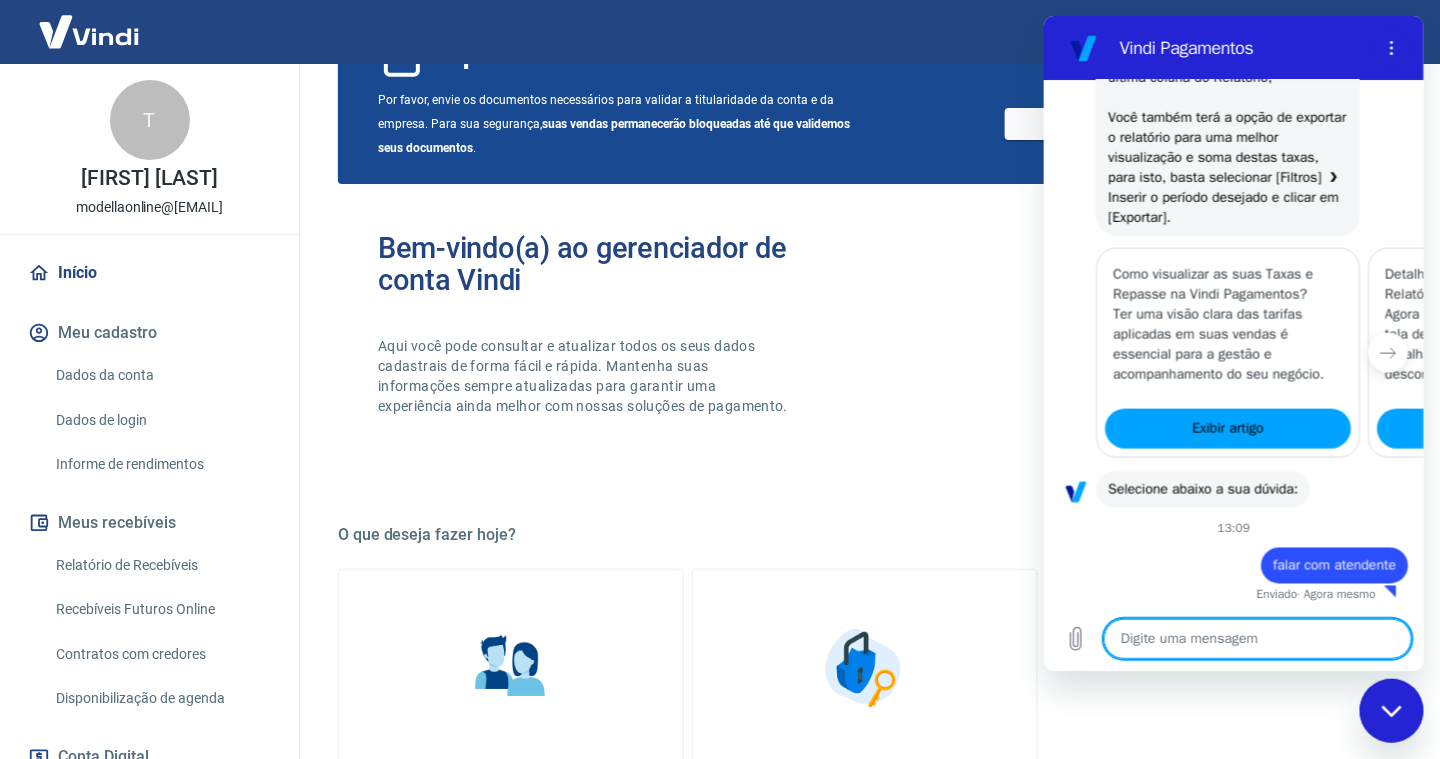 type on "x" 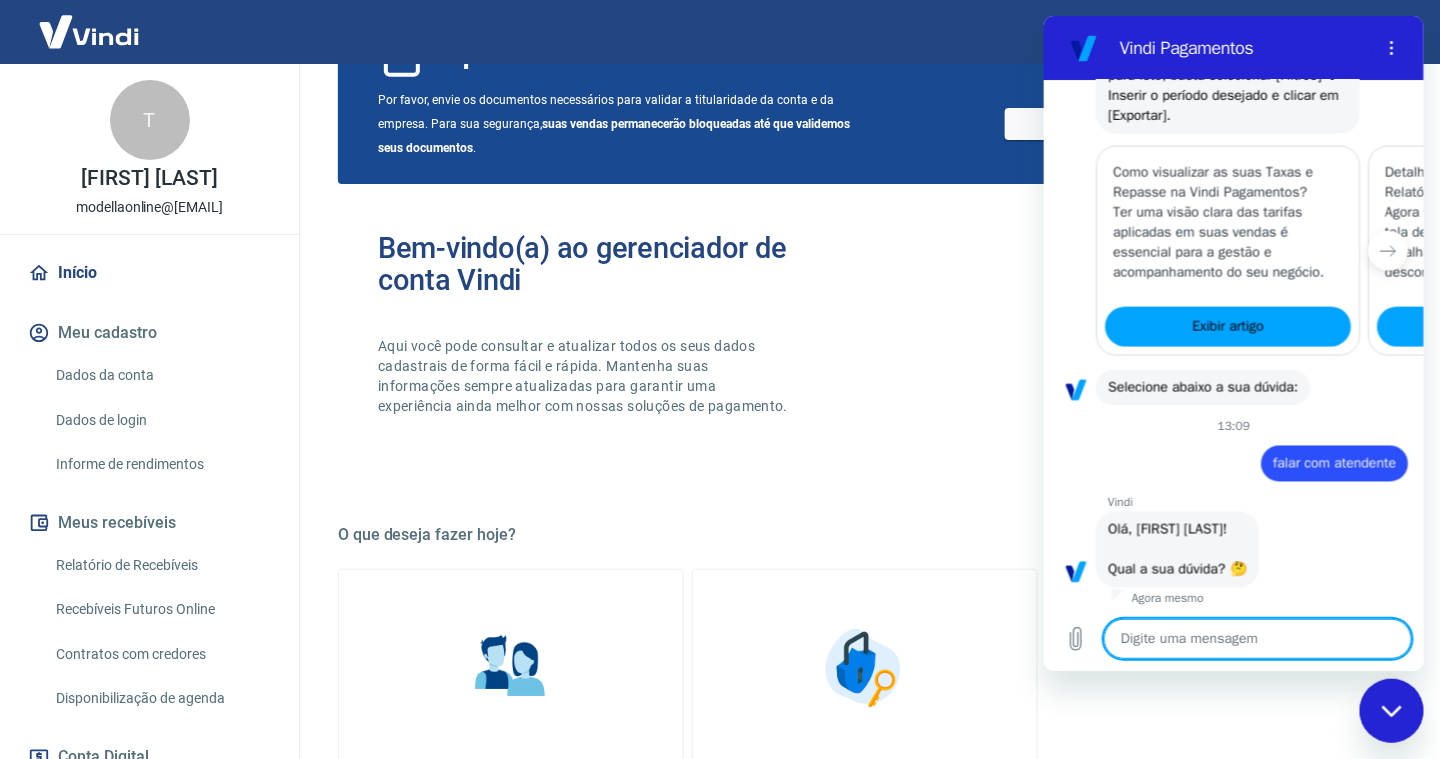 scroll, scrollTop: 1420, scrollLeft: 0, axis: vertical 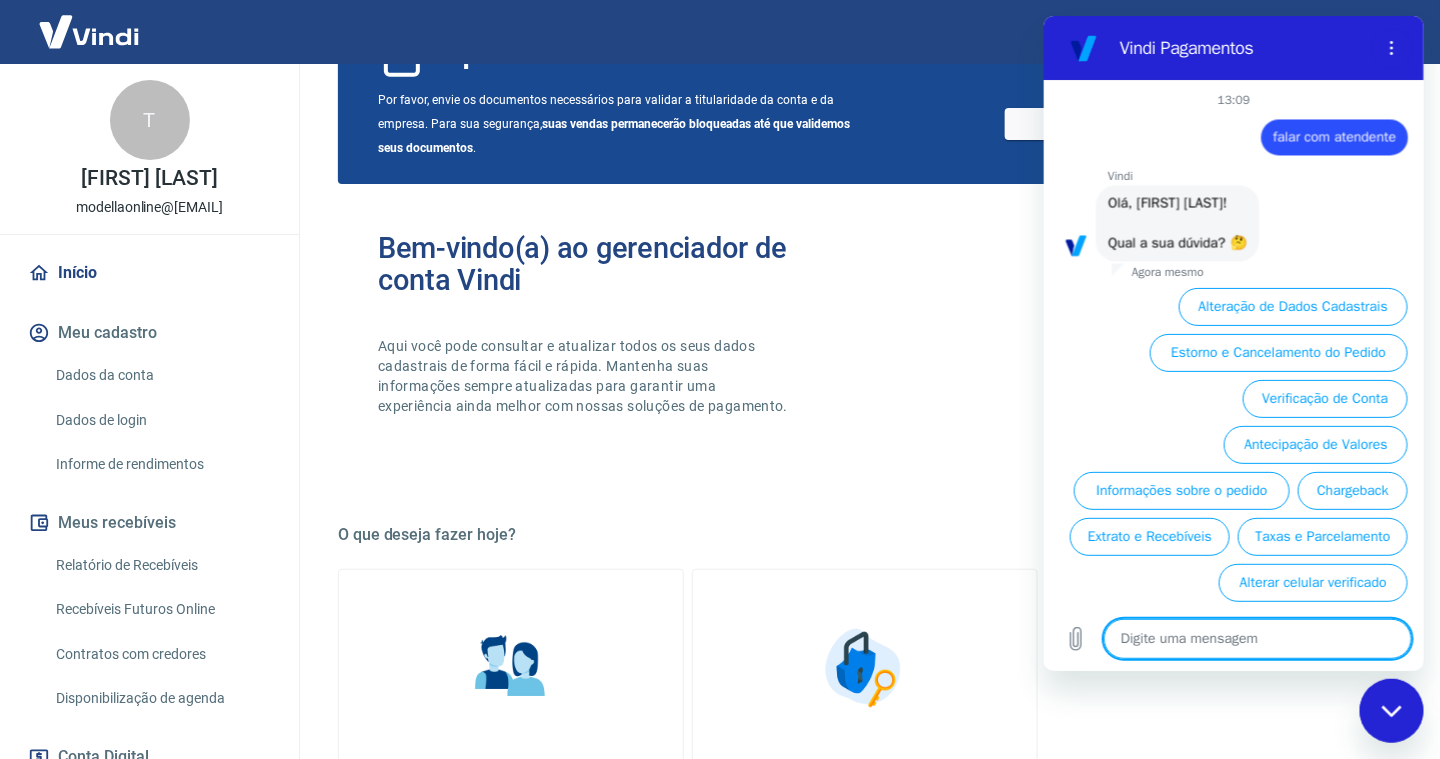 type on "f" 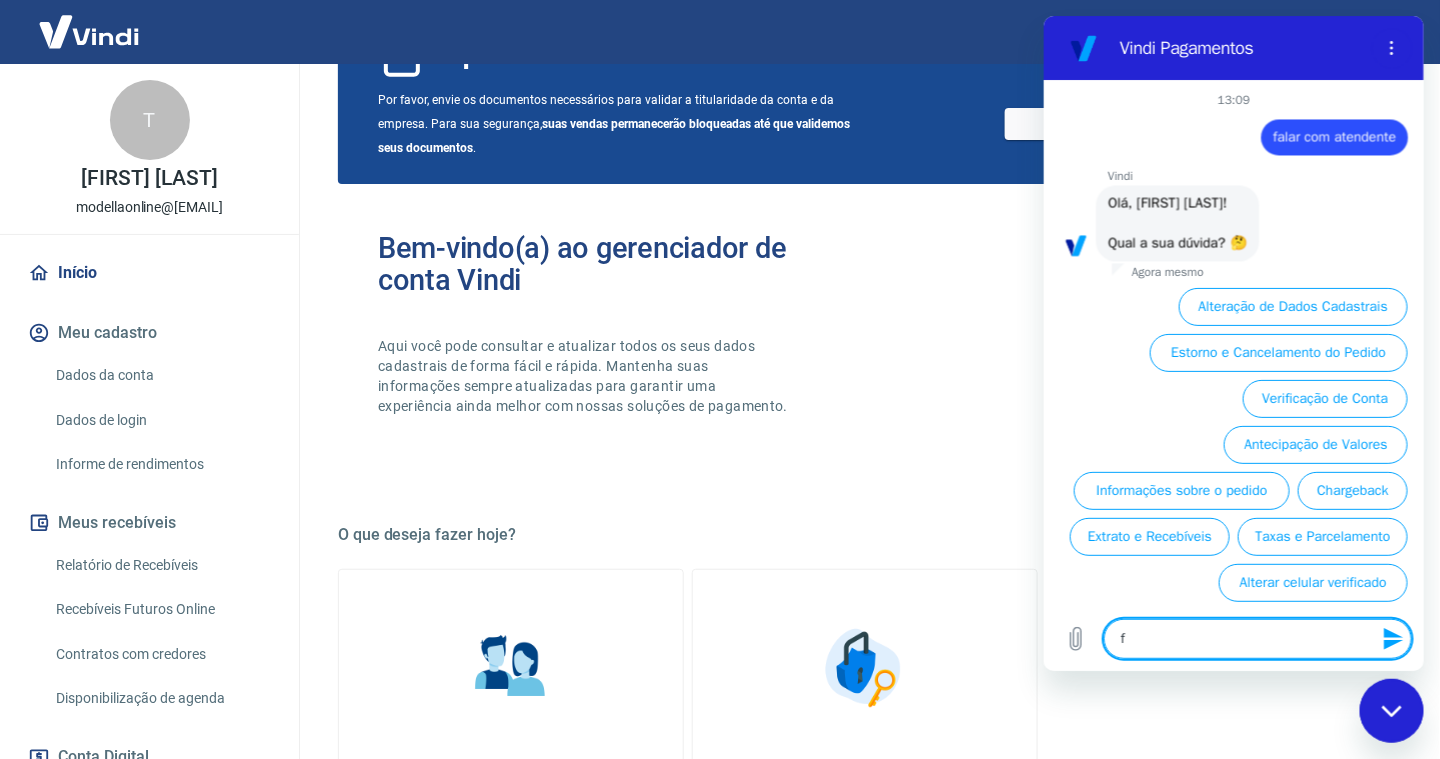 type on "fa" 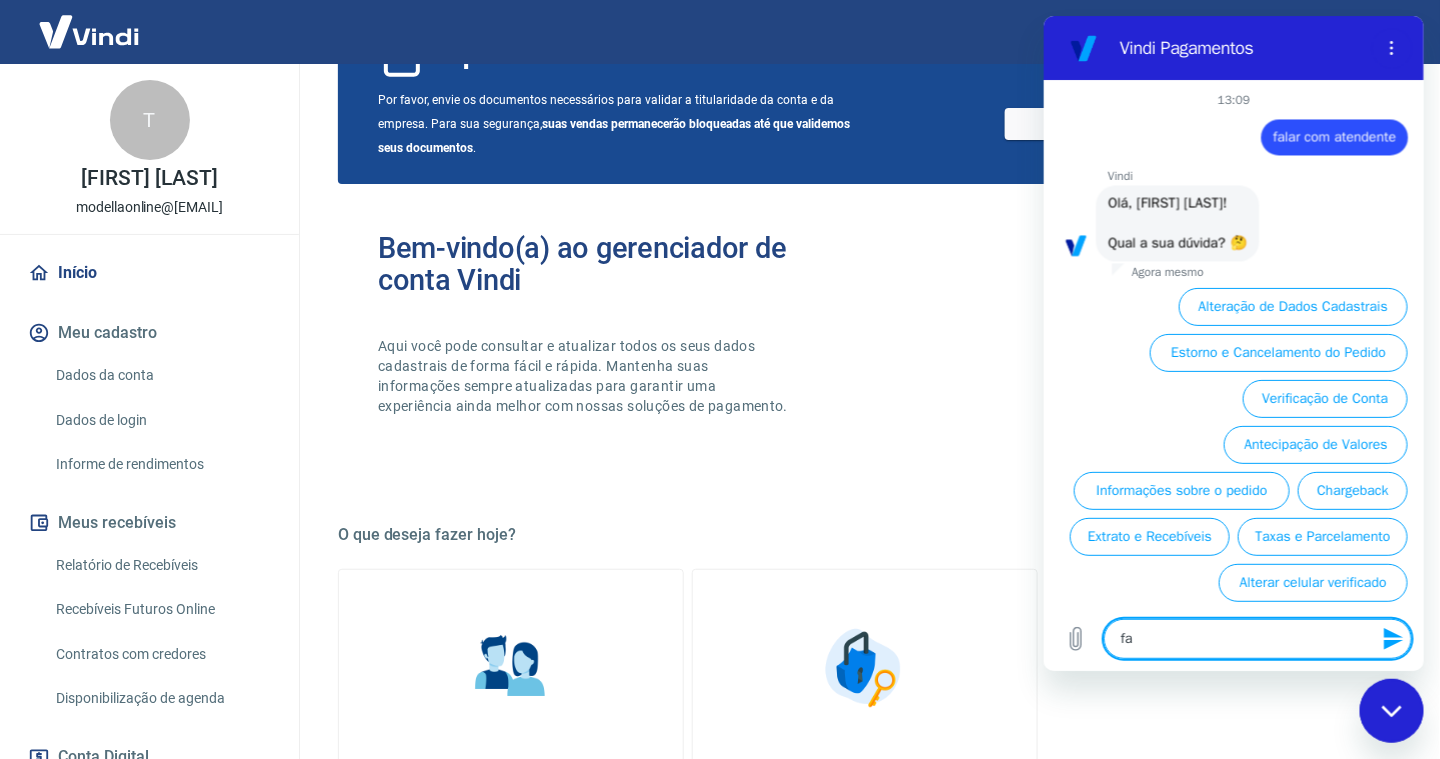 type on "fal" 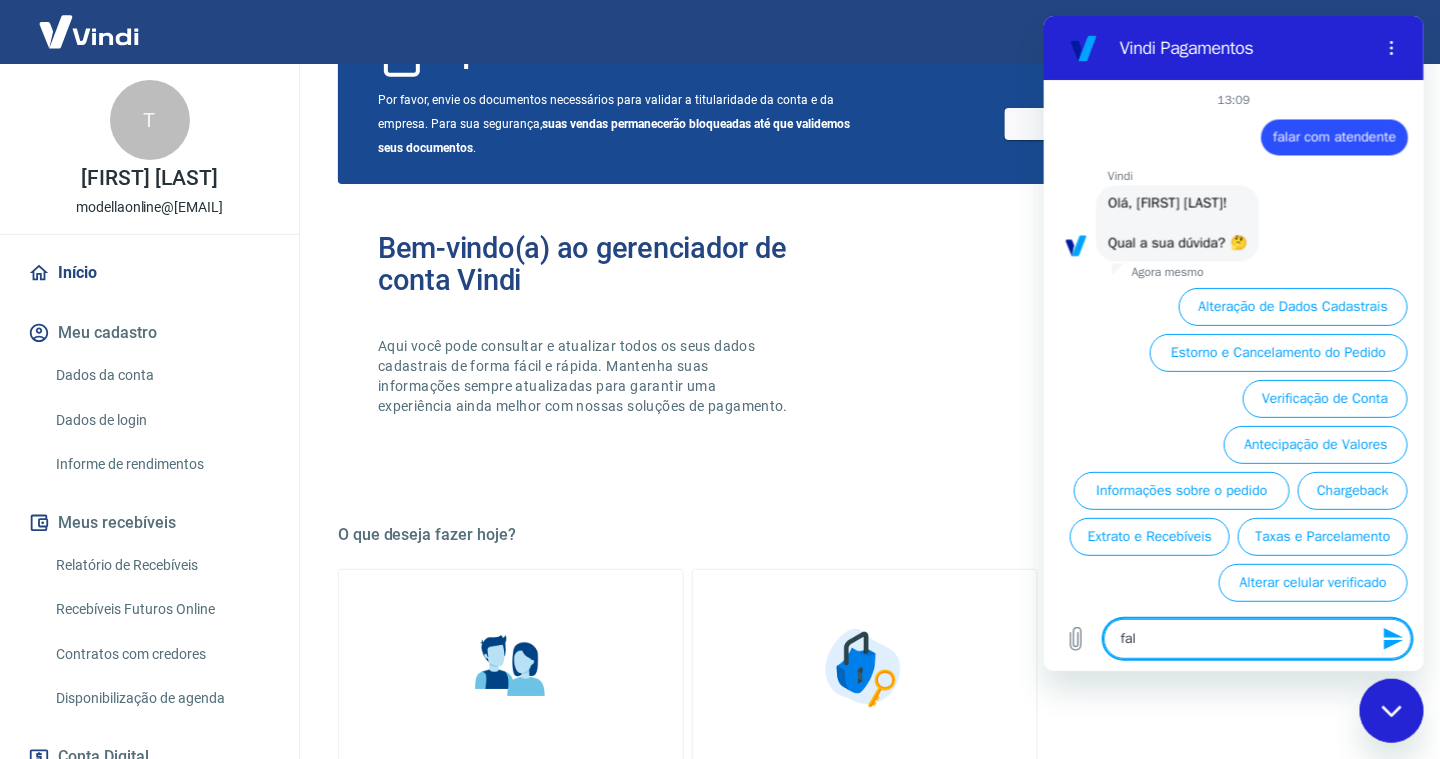 type on "fala" 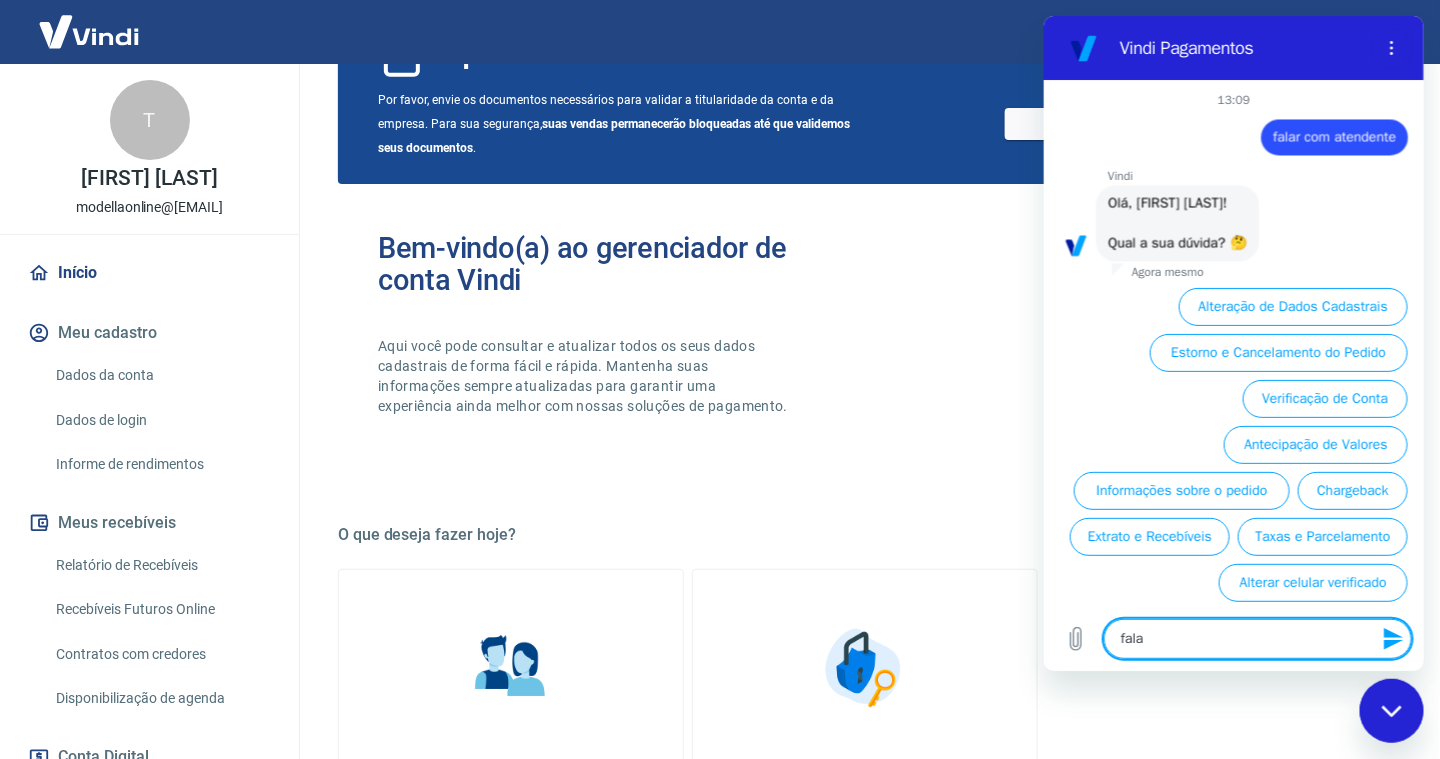 type on "x" 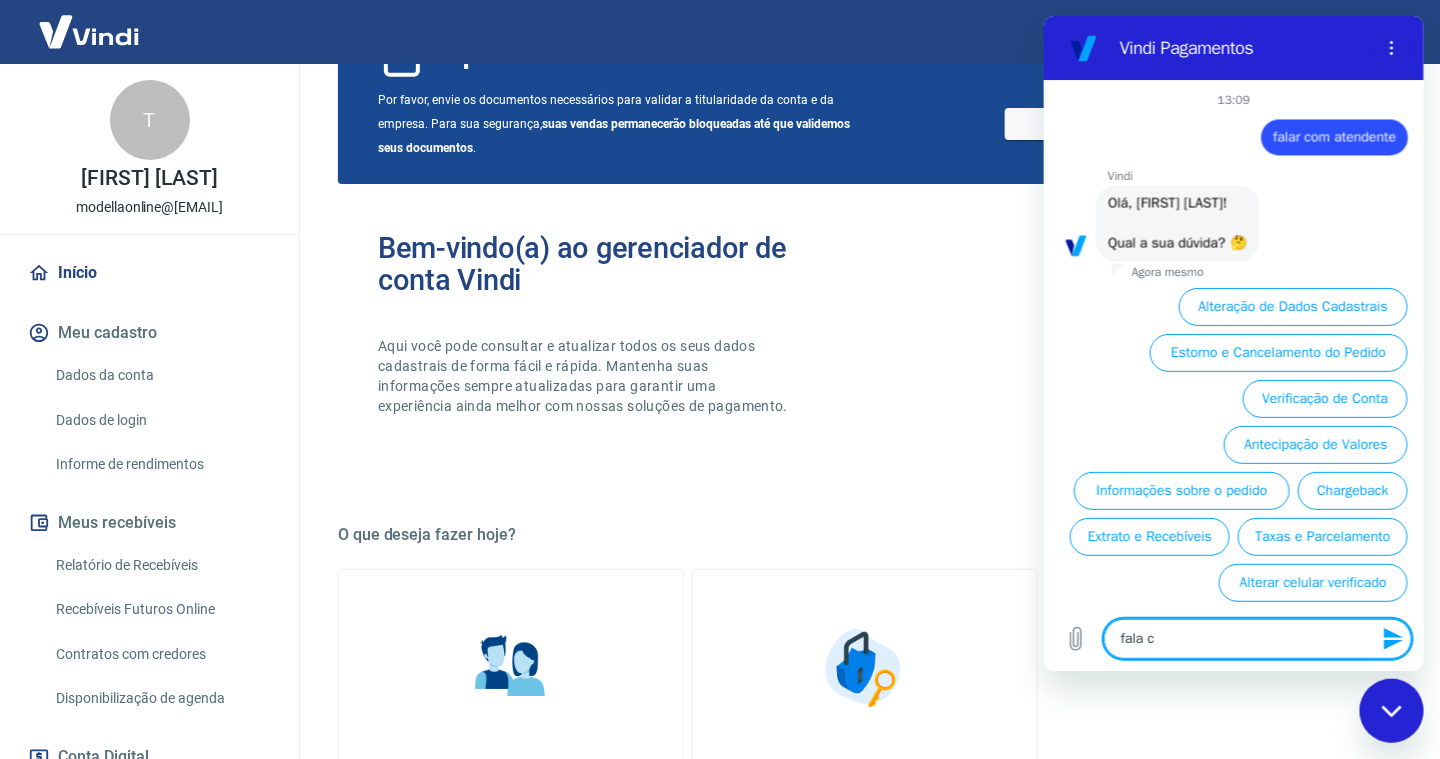 type on "x" 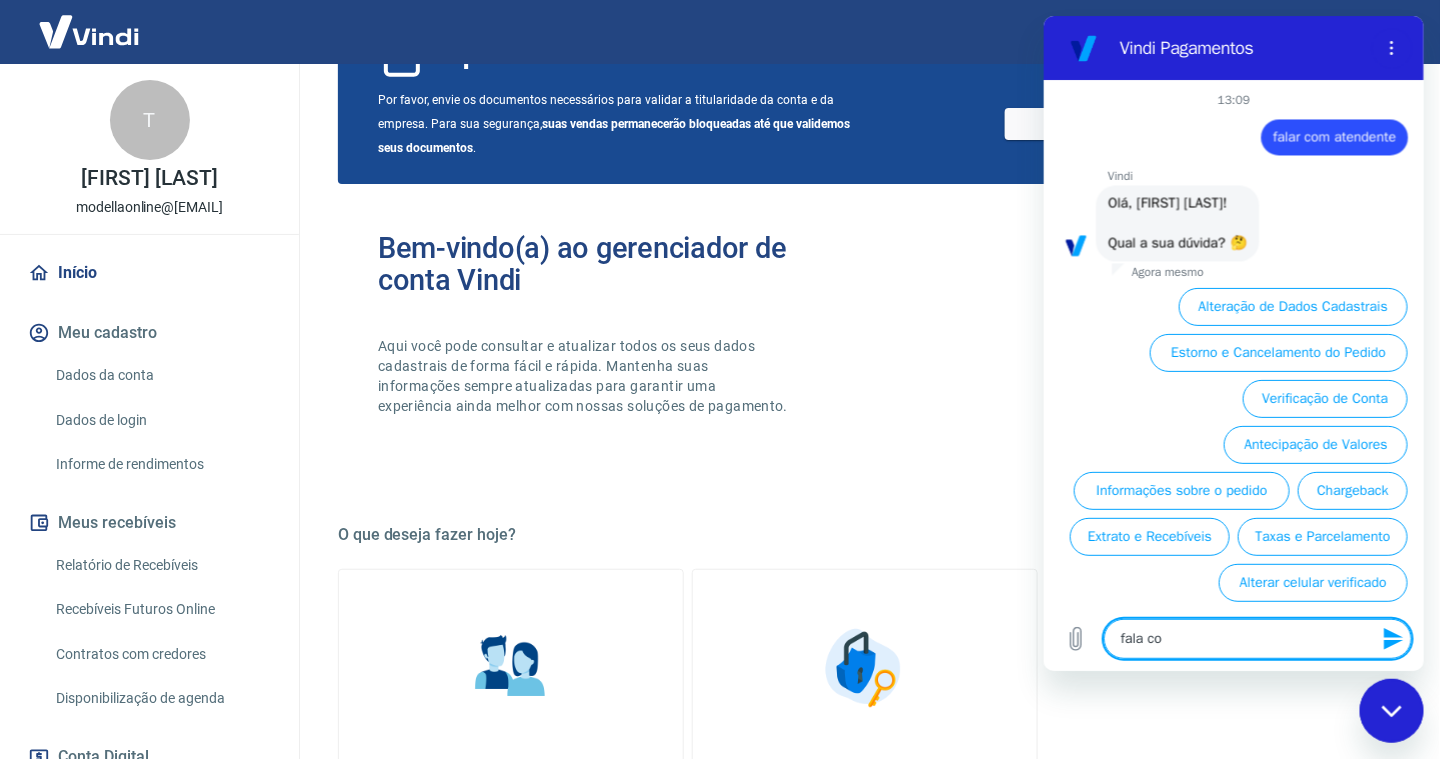 type on "fala com" 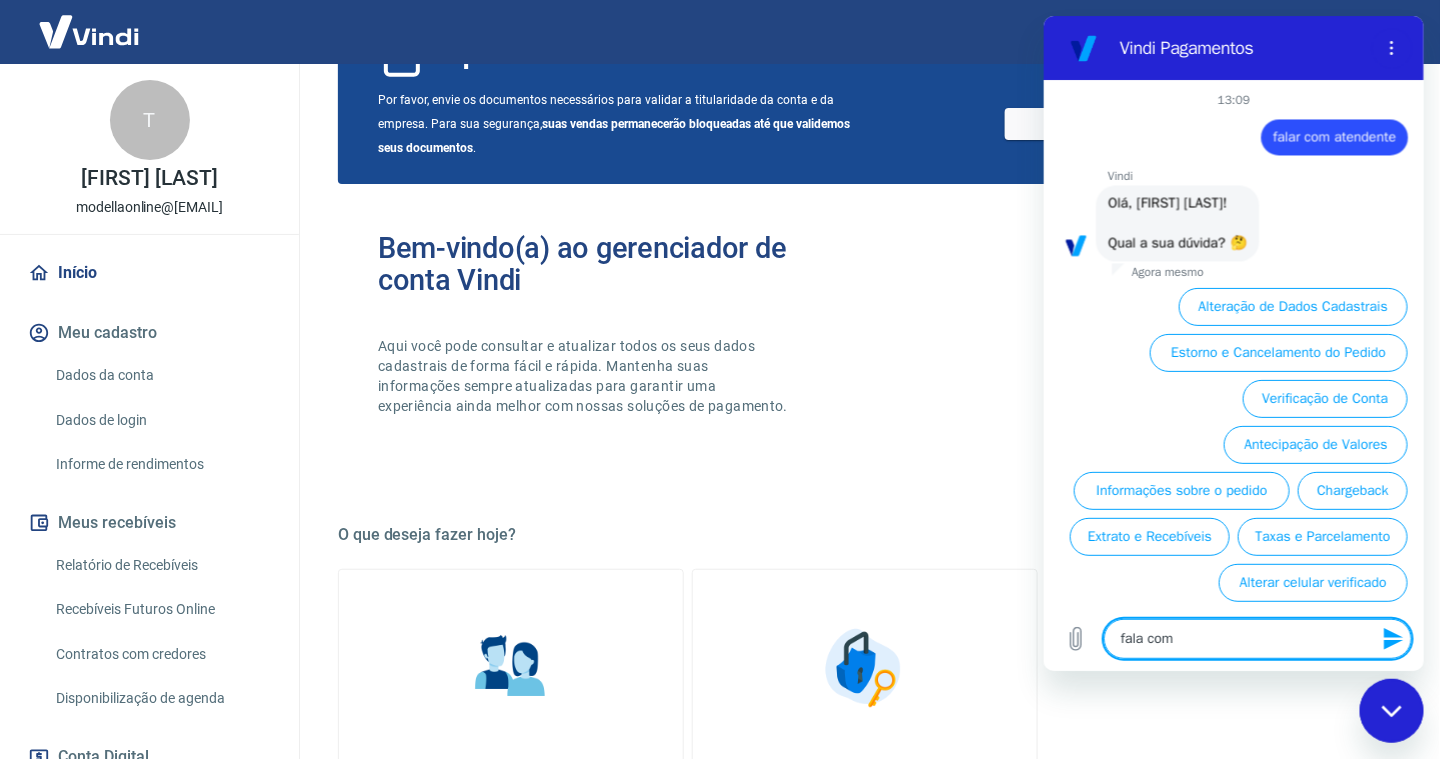 type on "fala com" 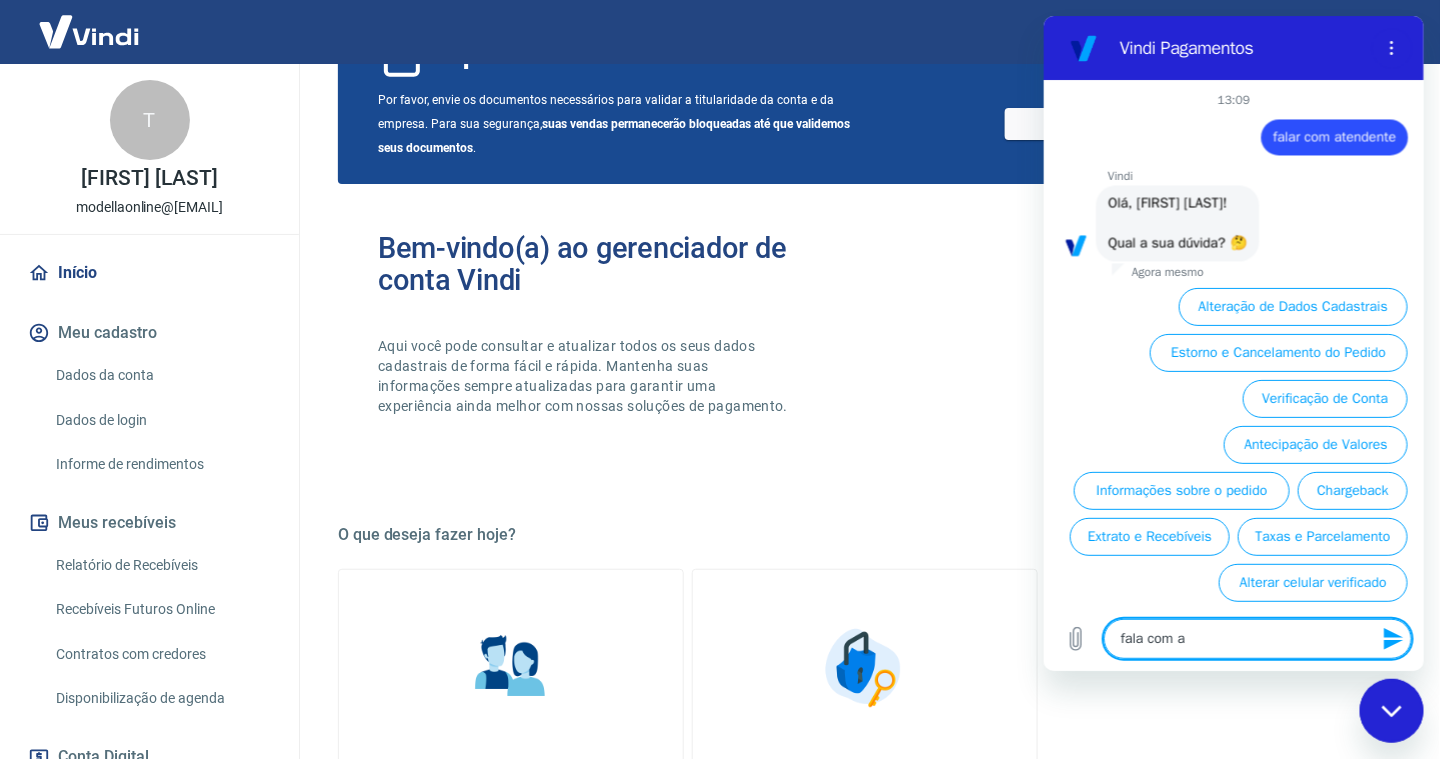 type on "fala com ag" 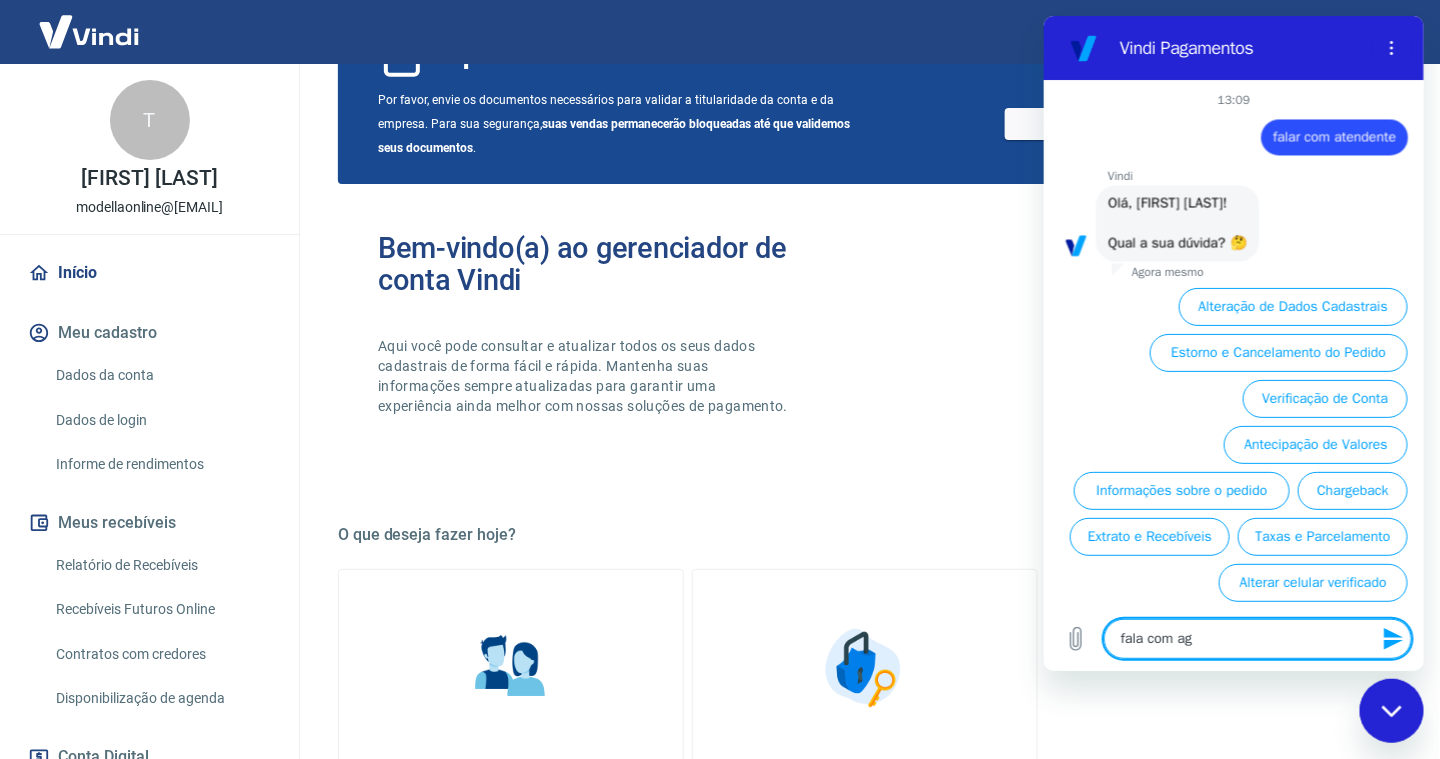 type on "fala com agt" 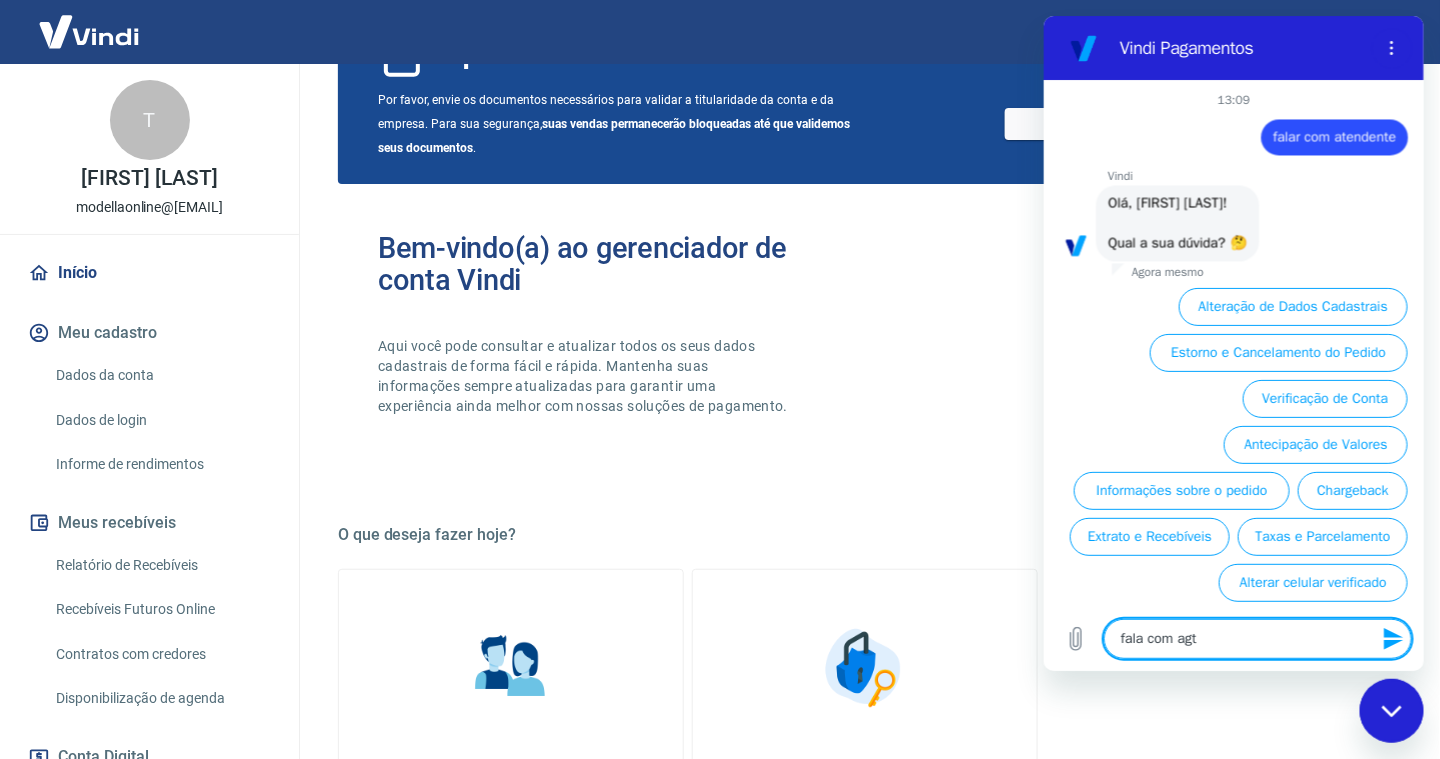 type on "fala com agte" 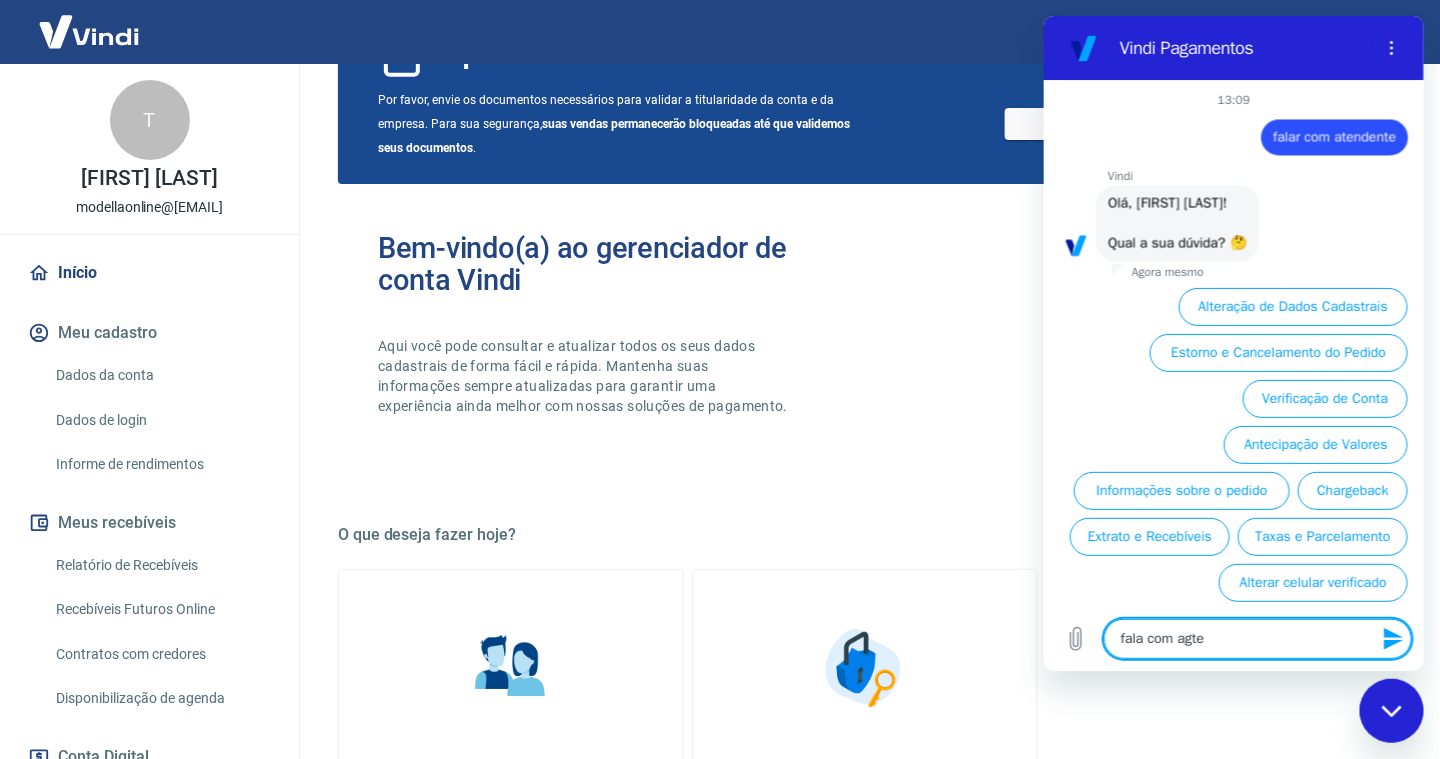 type on "fala com agten" 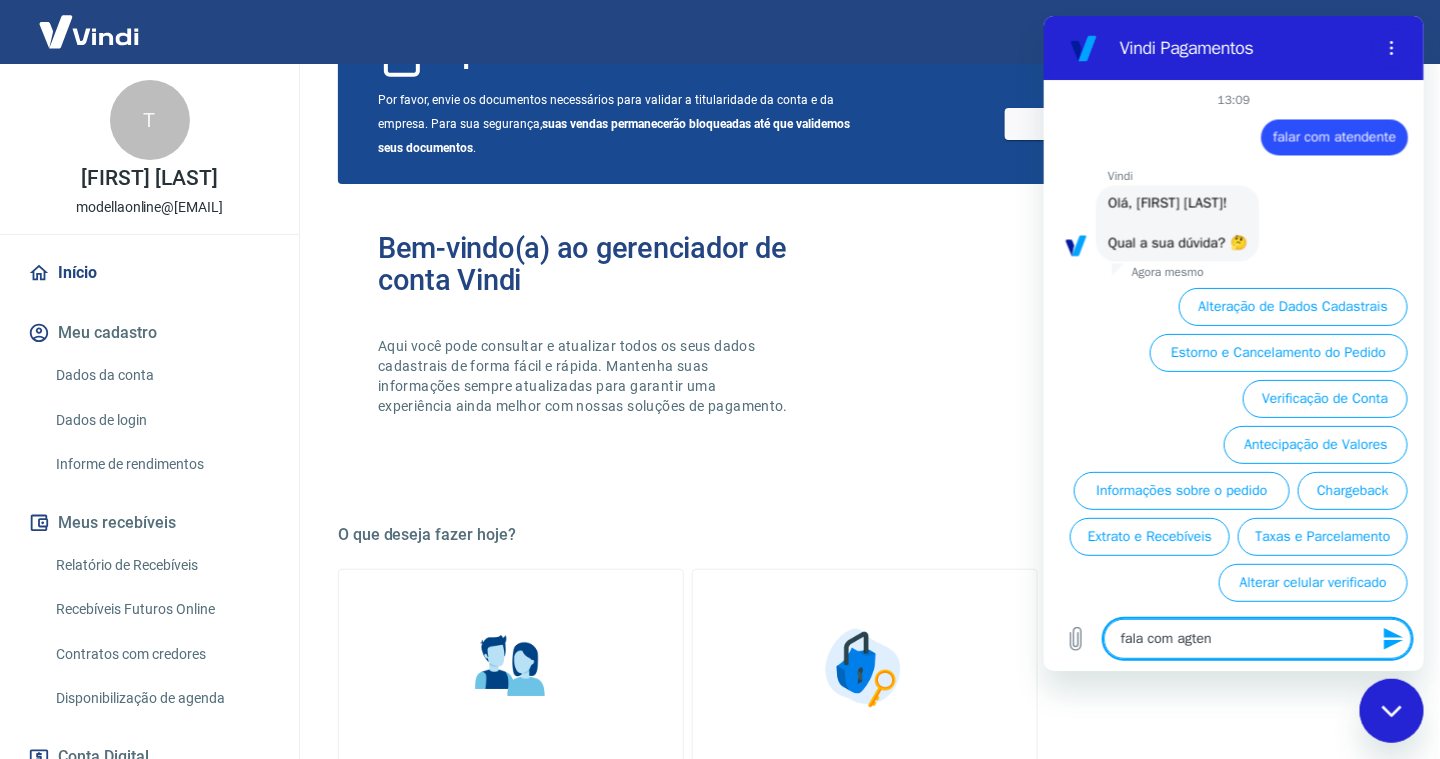 type on "fala com agtend" 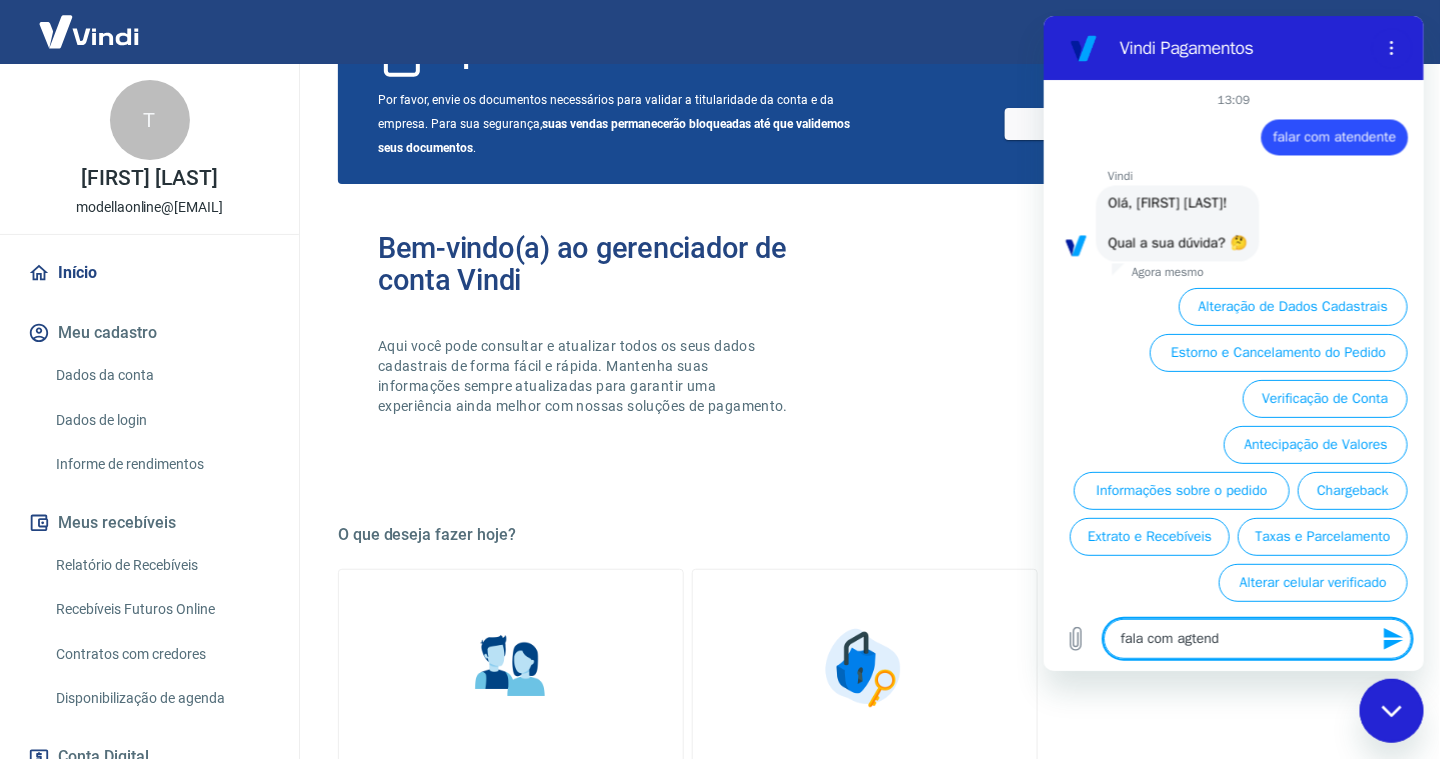 type on "fala com agtendd" 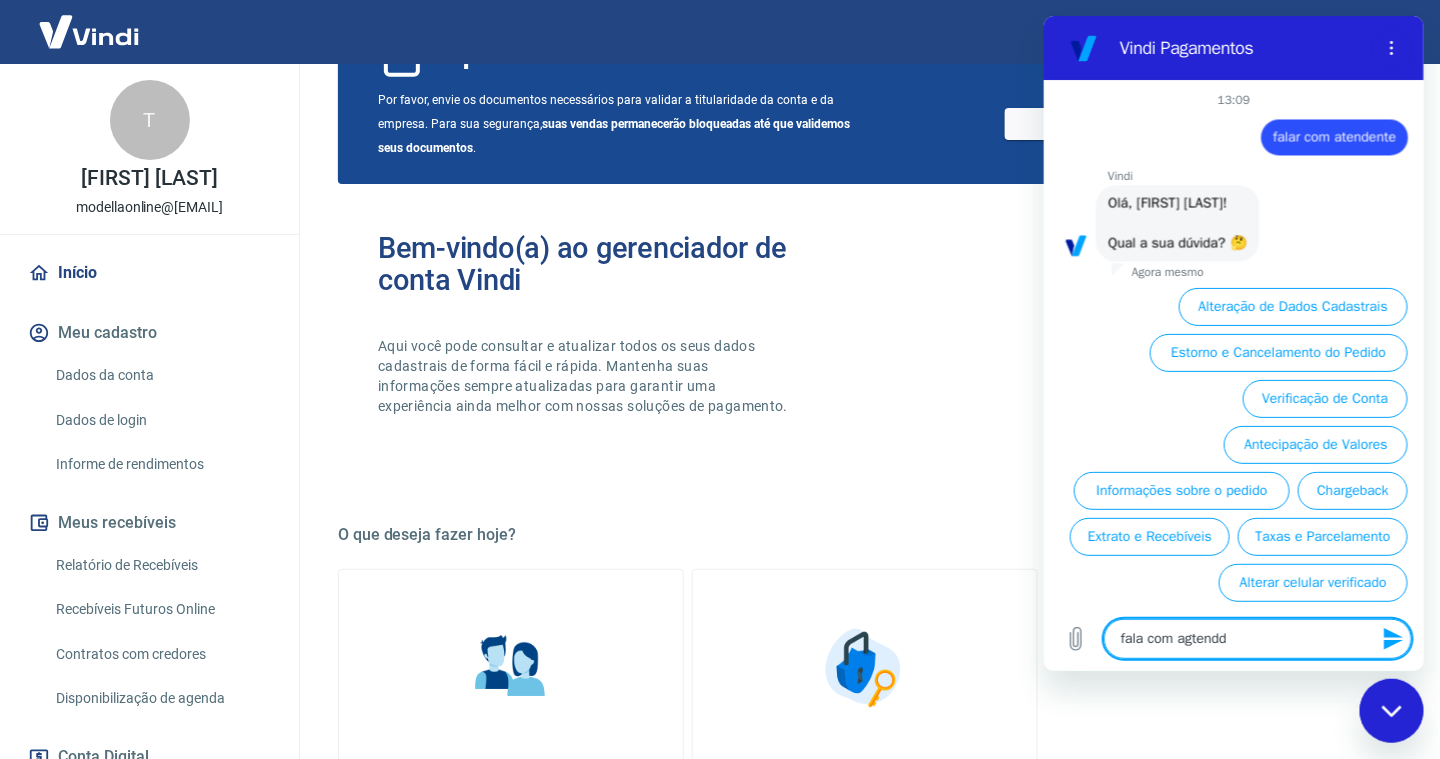 type on "fala com agtenddn" 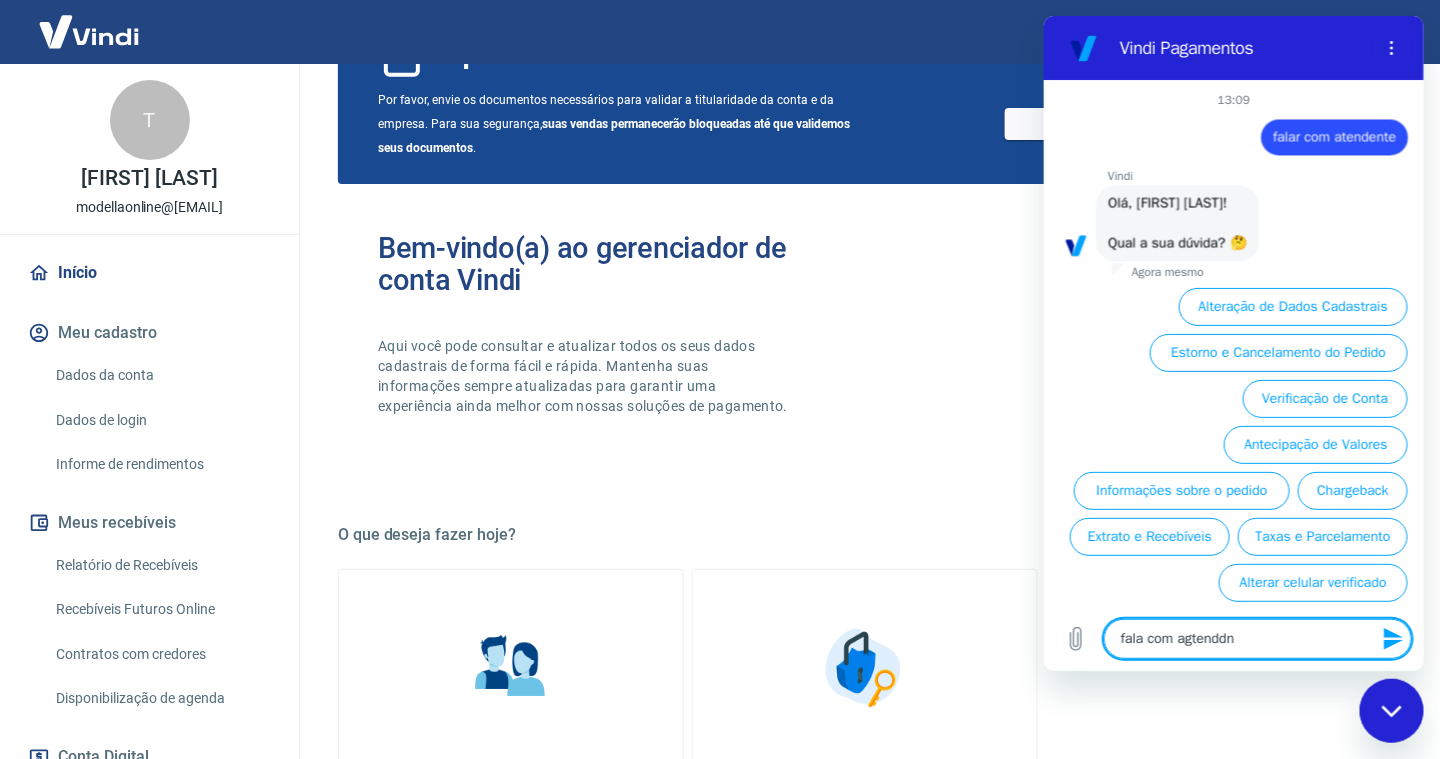 type on "fala com agtenddnt" 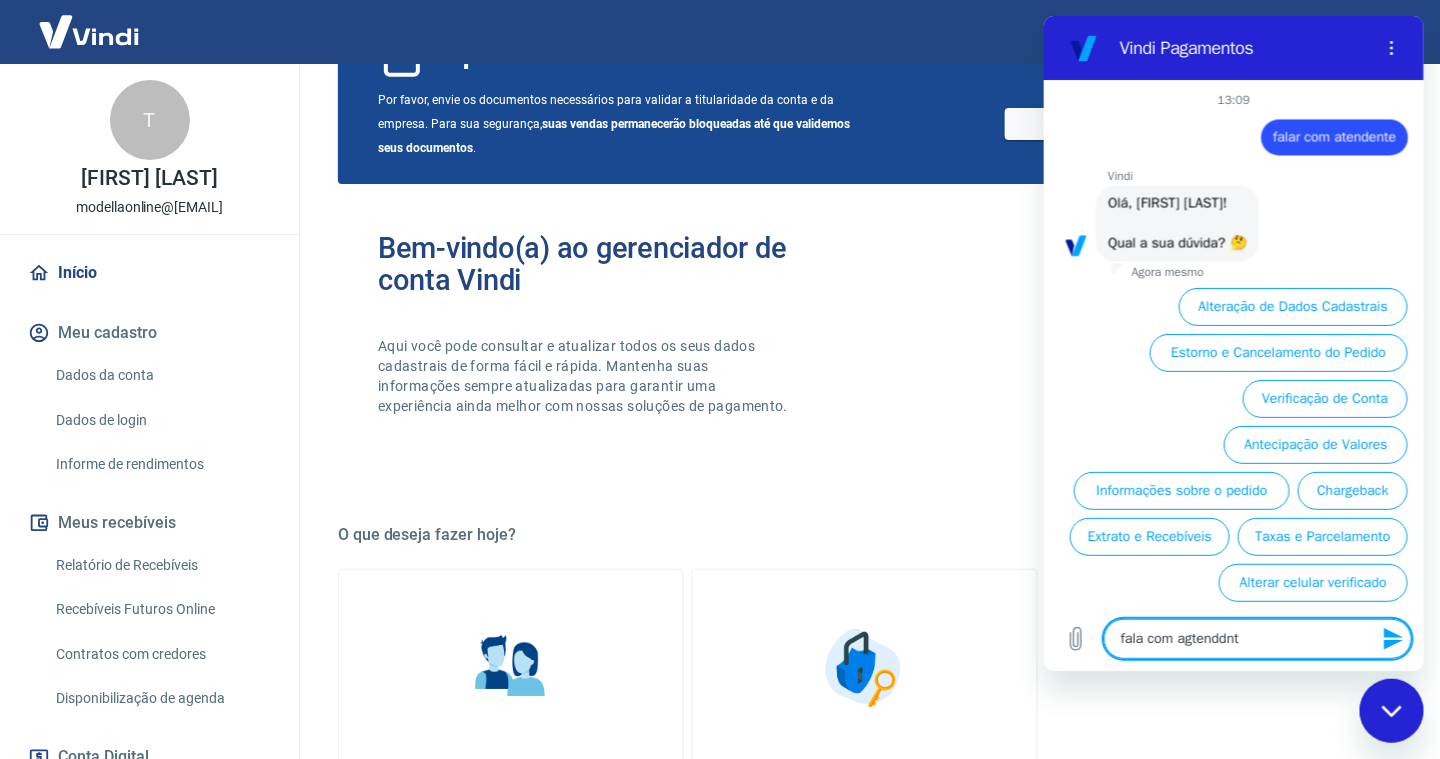 type on "fala com agtenddnte" 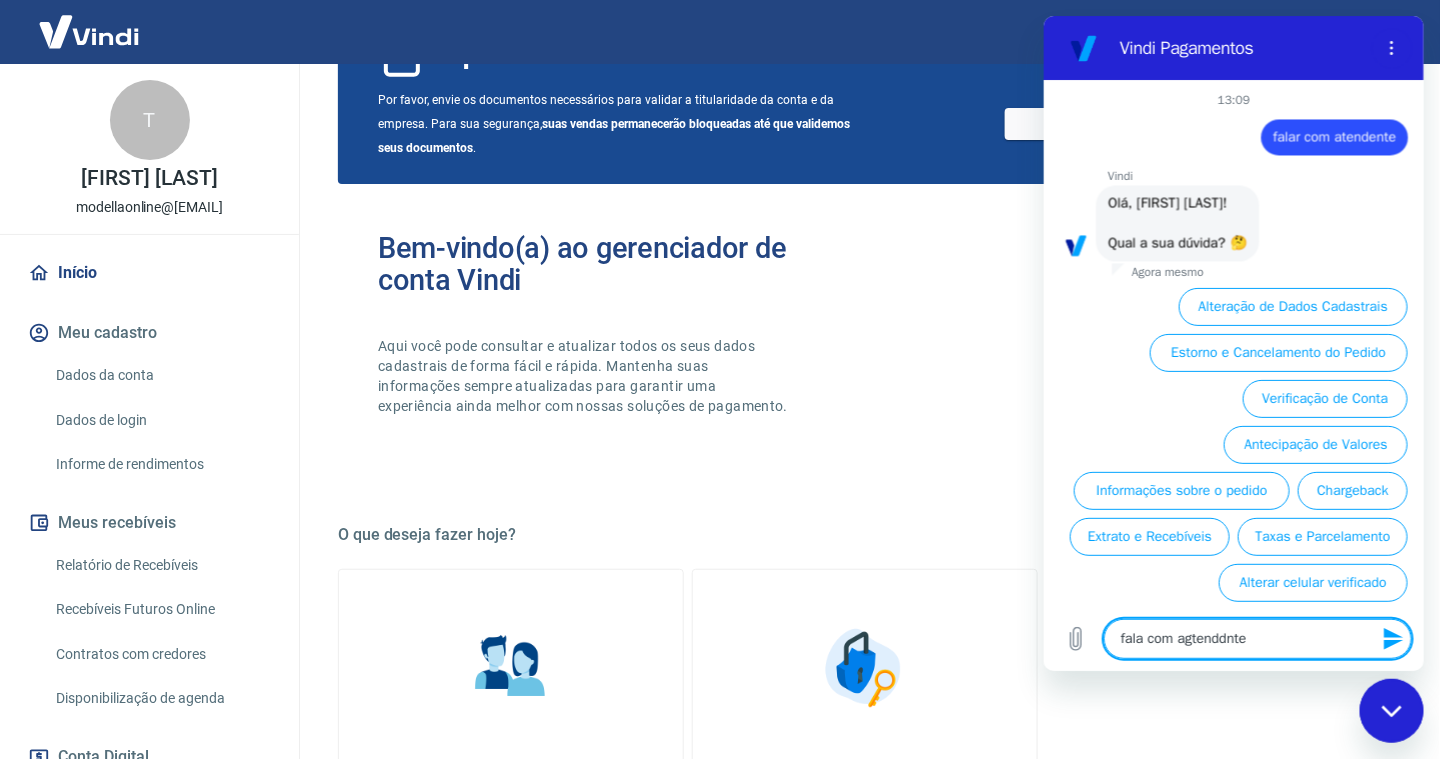 type on "fala com agtenddnt" 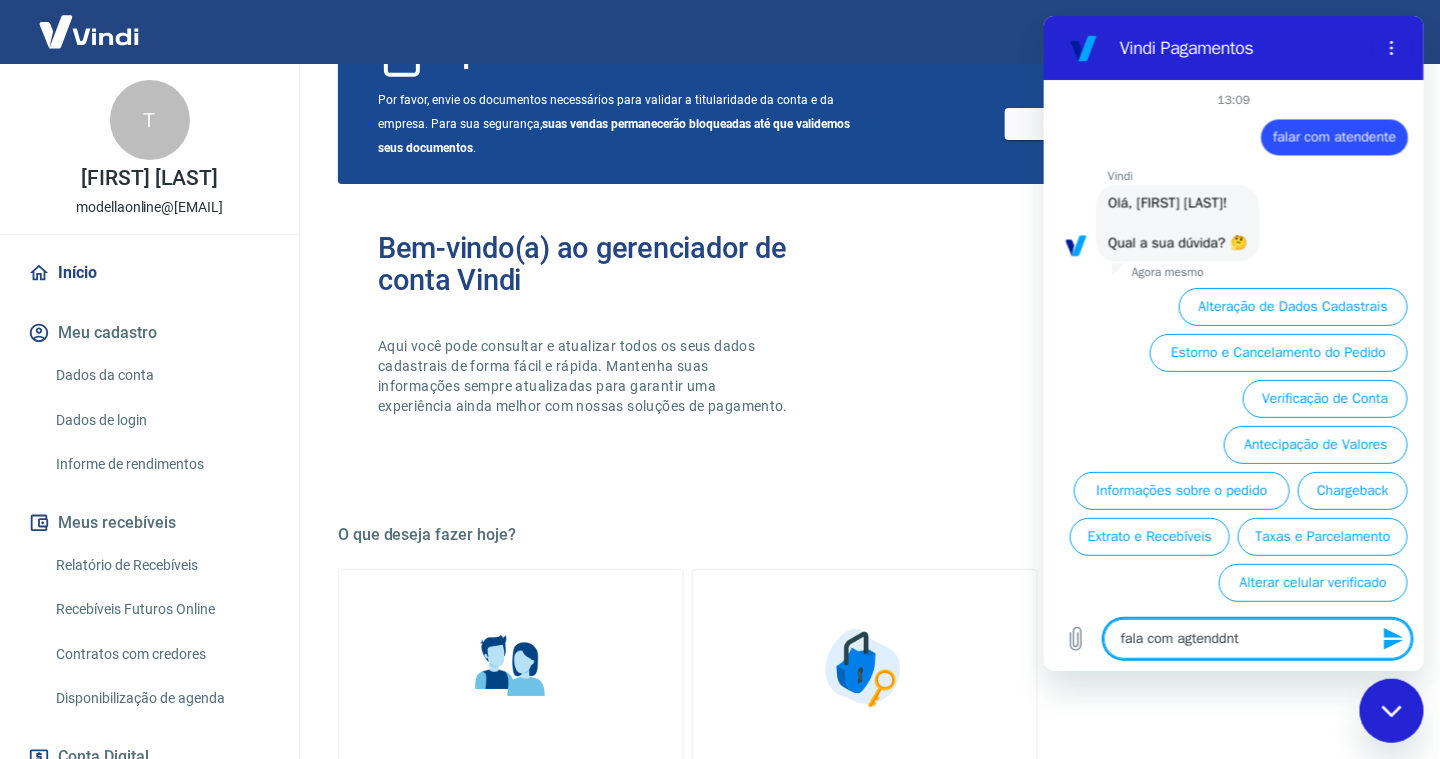 type on "fala com agtenddn" 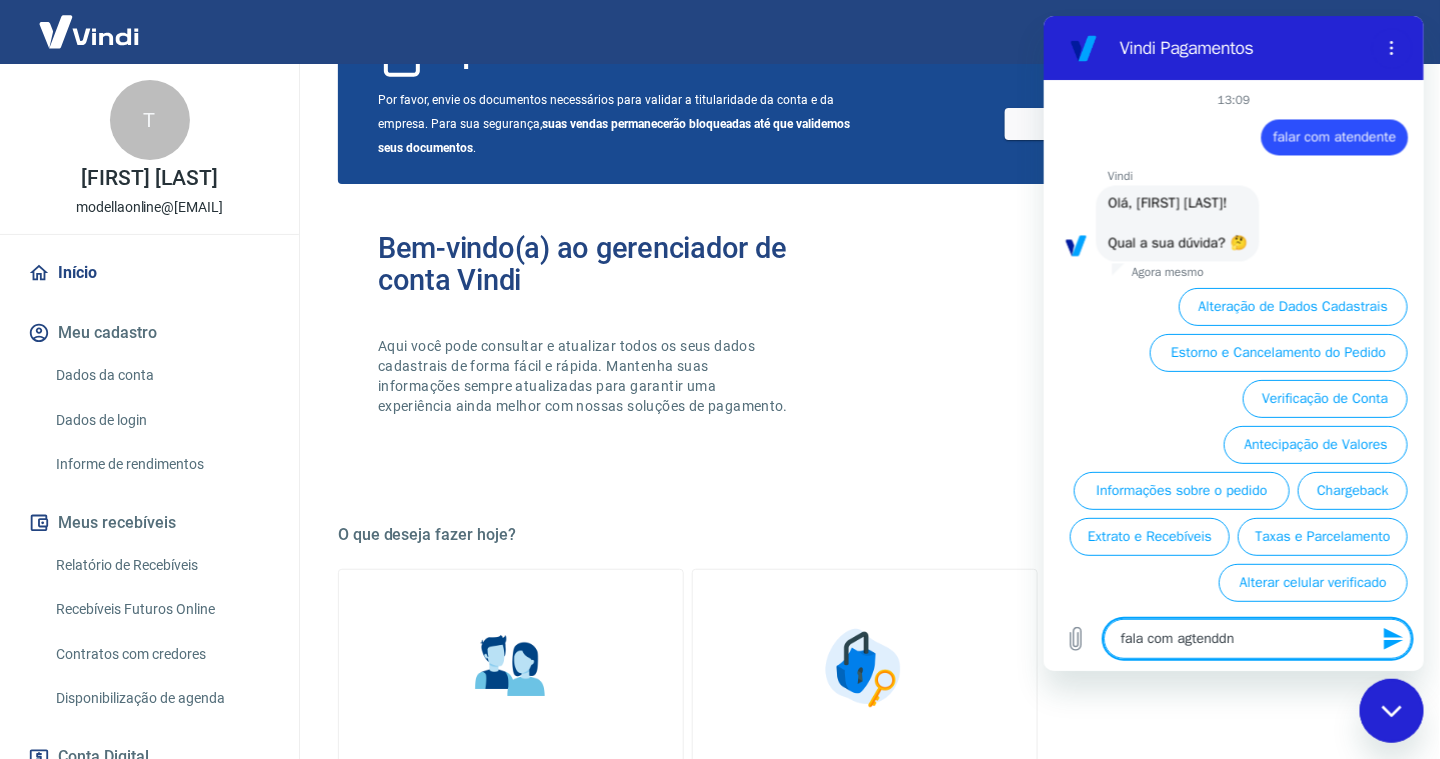 type on "fala com agtendd" 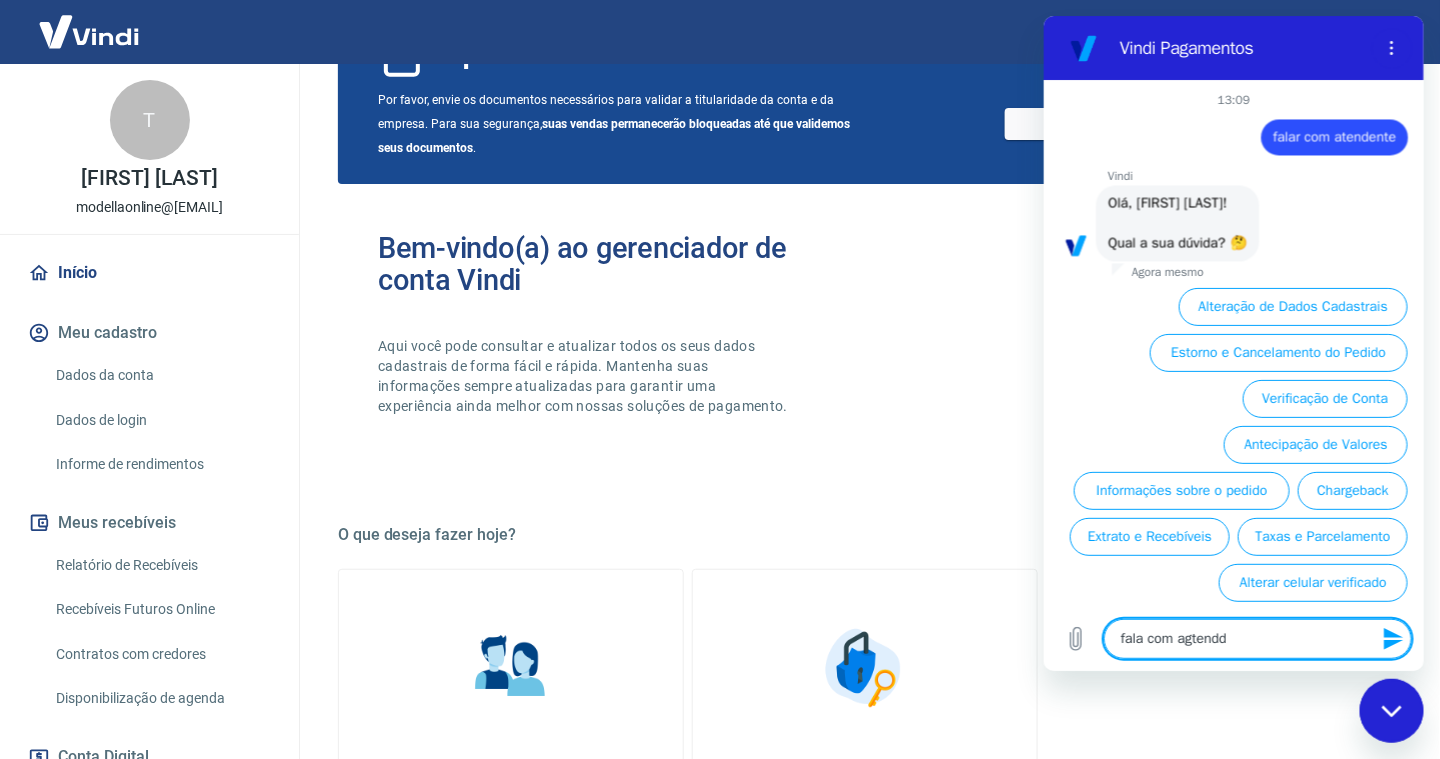 type on "fala com agtend" 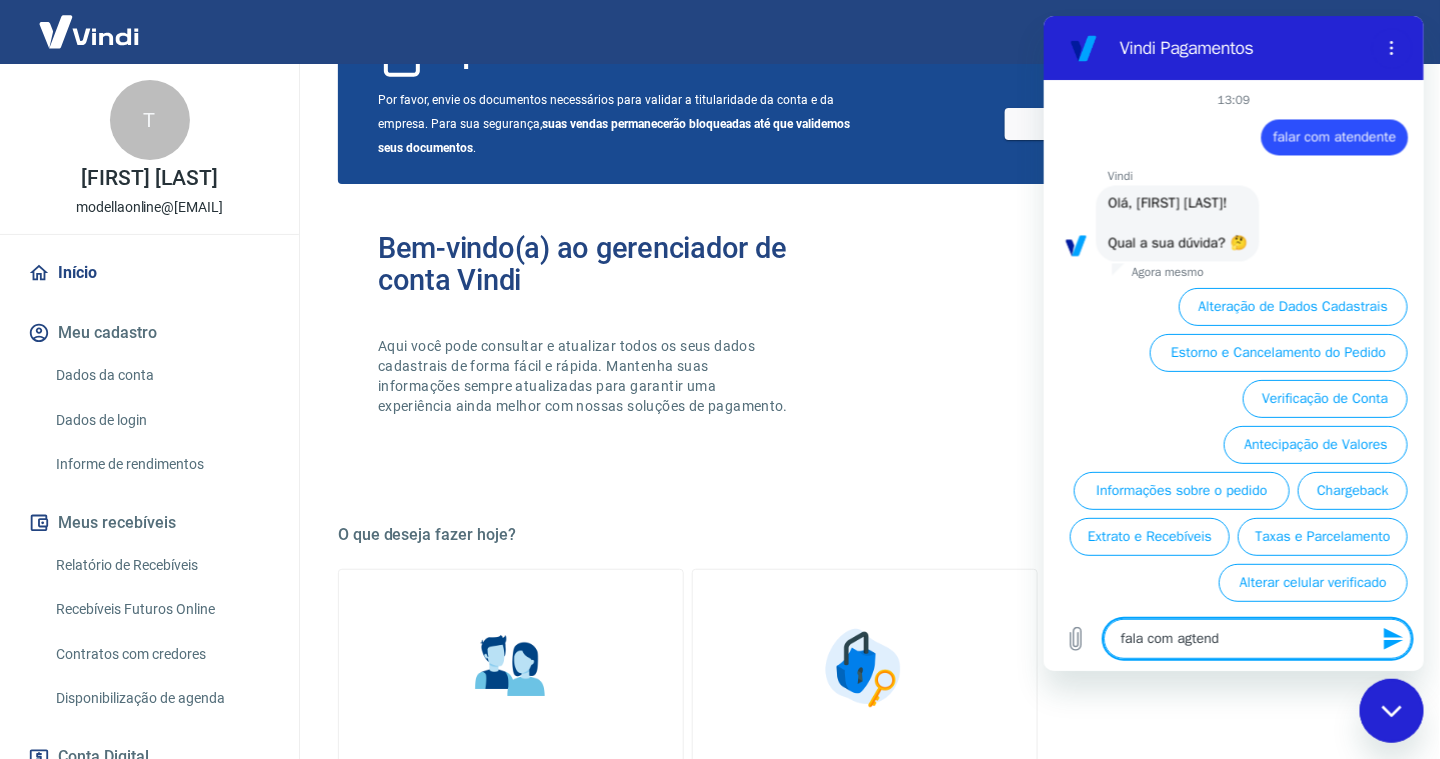 type on "fala com agten" 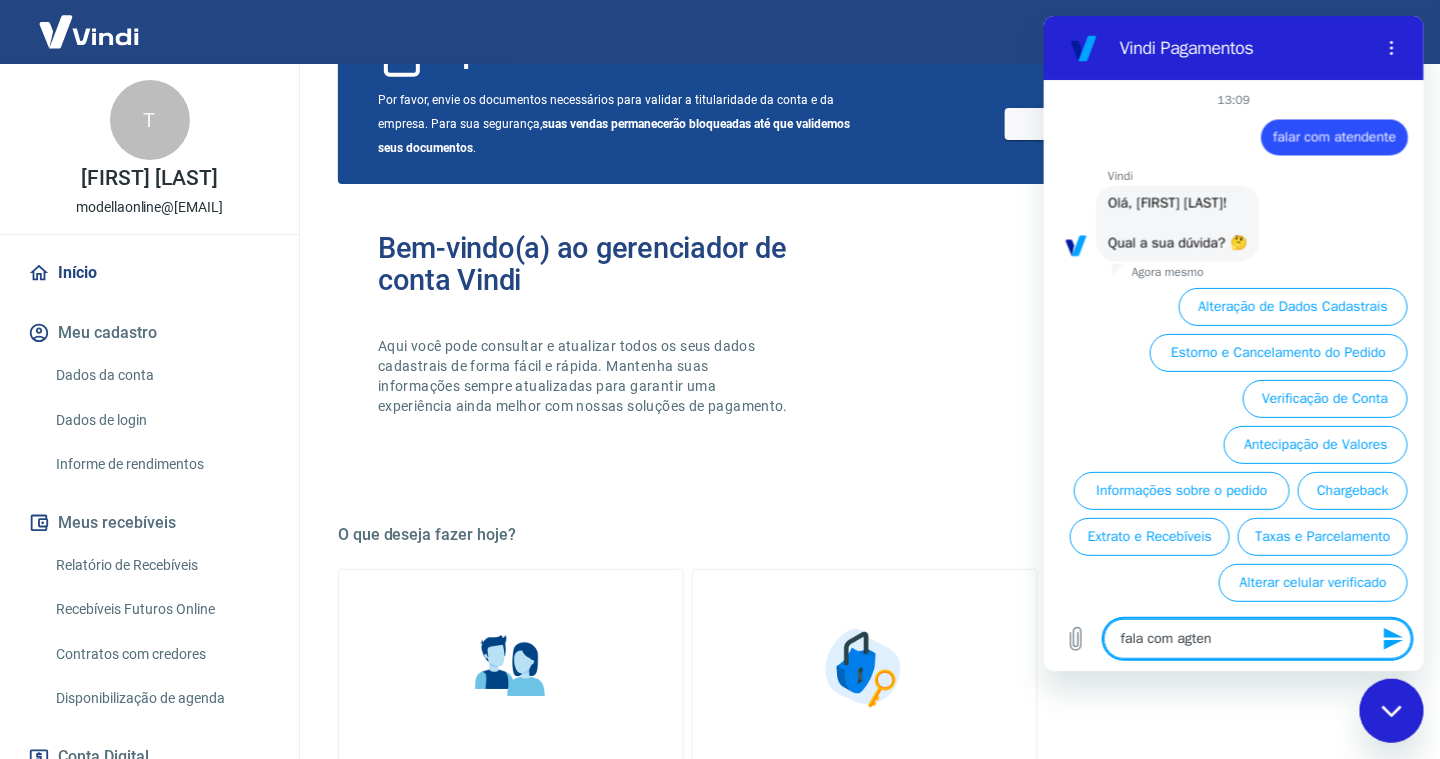 type on "fala com agte" 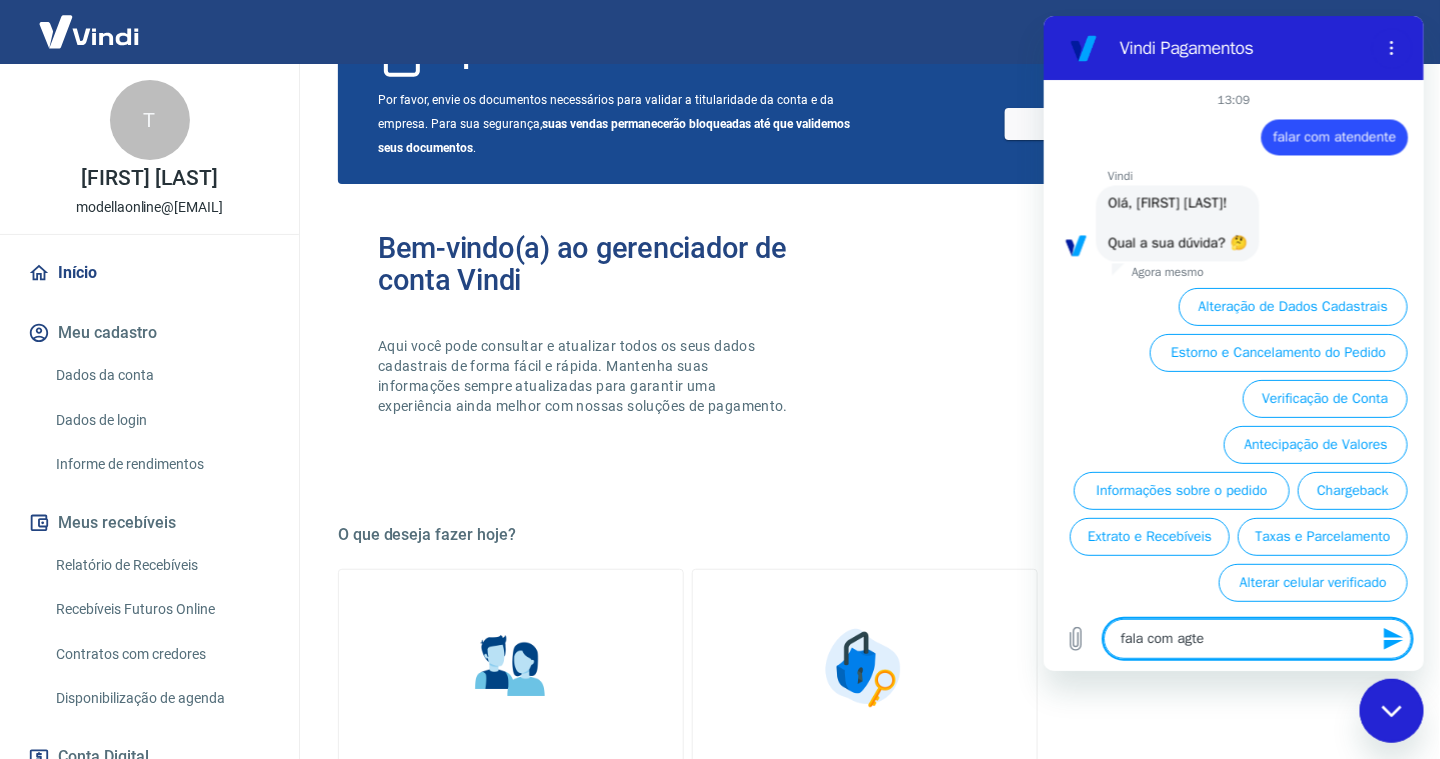 type on "fala com agt" 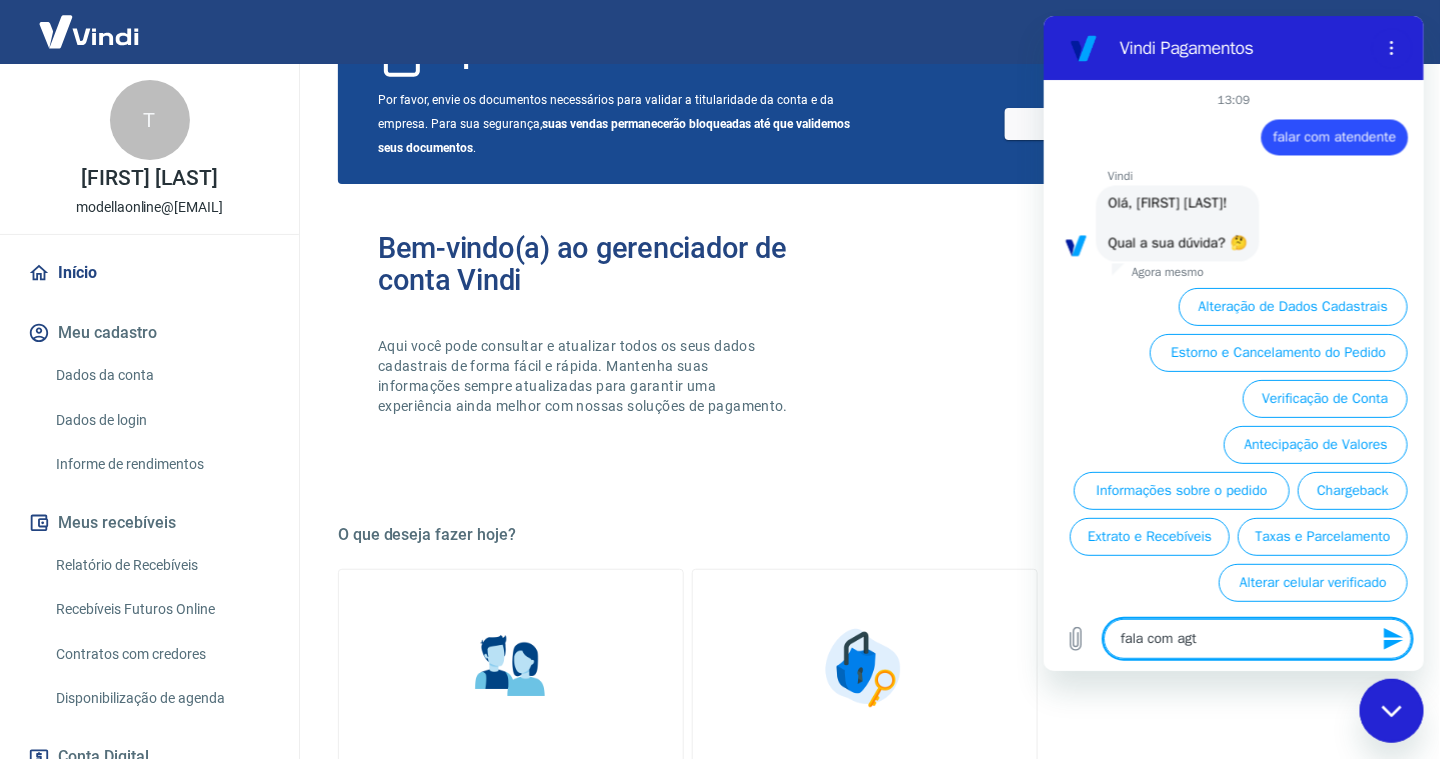 type on "x" 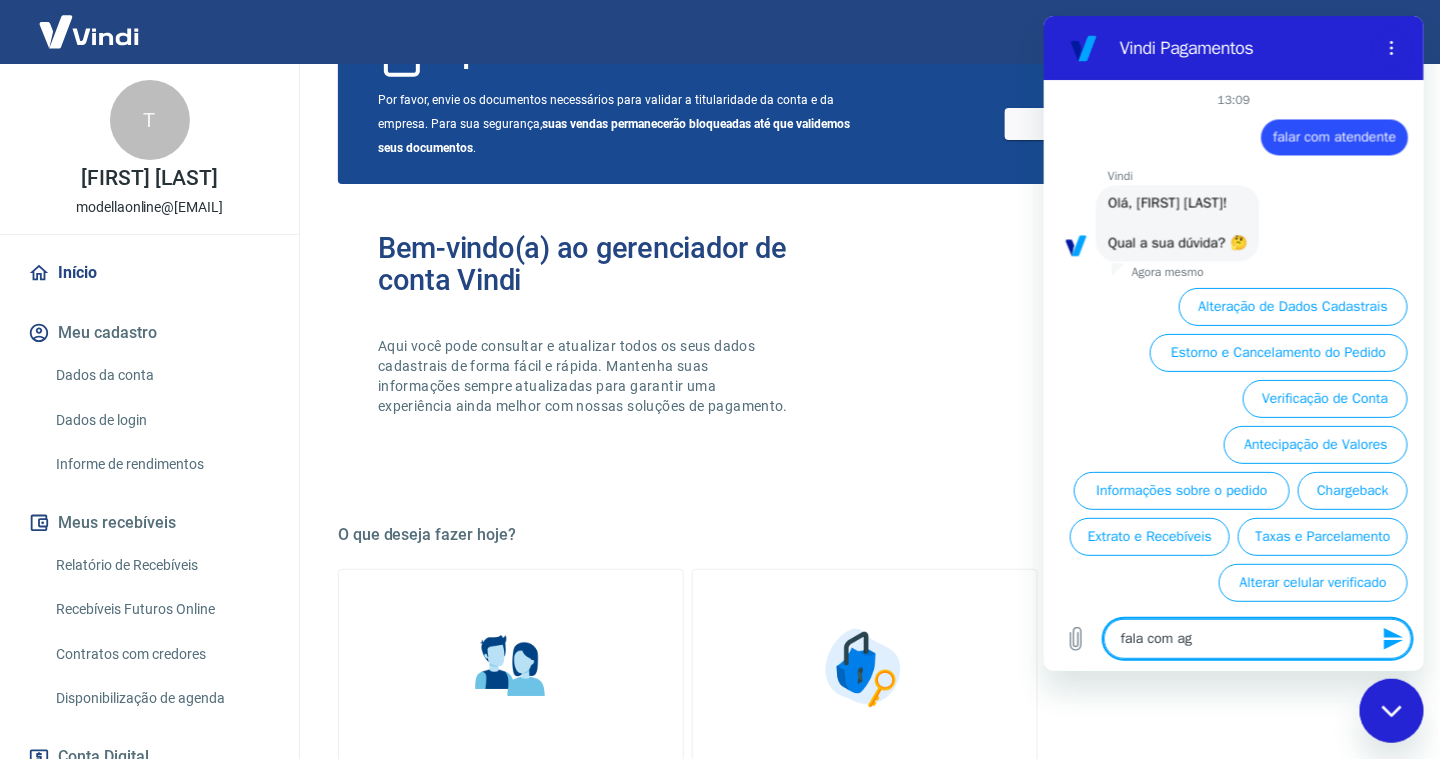type on "fala com a" 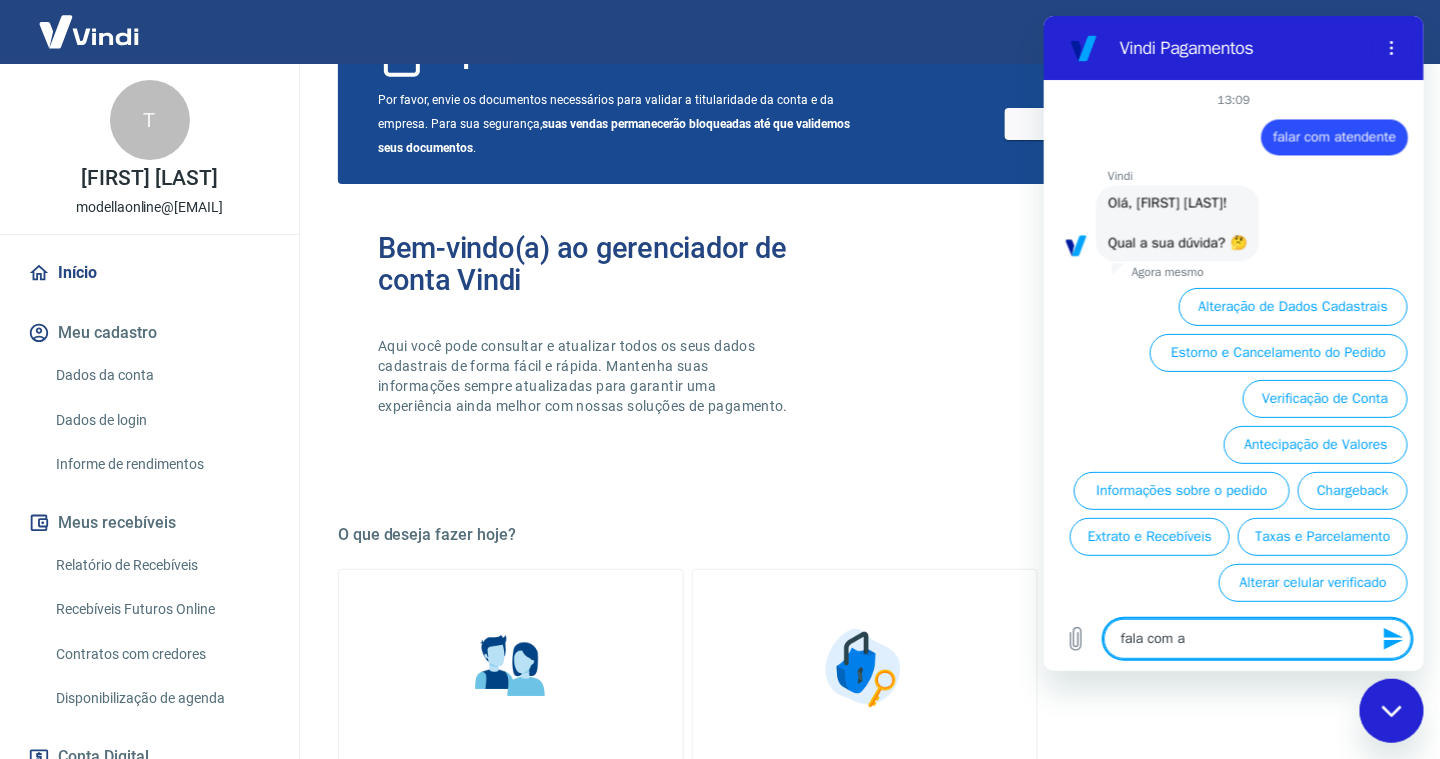 type on "fala com at" 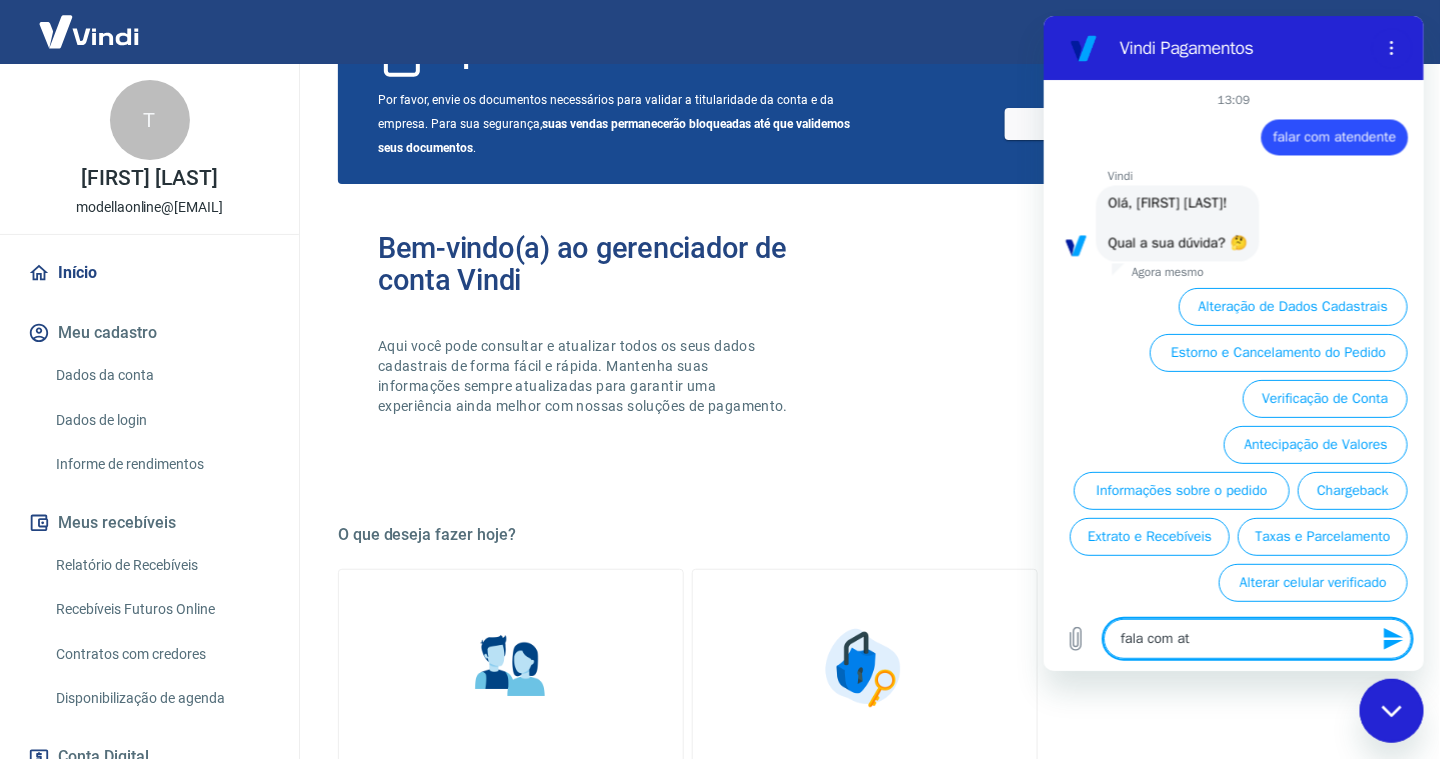 type on "fala com ate" 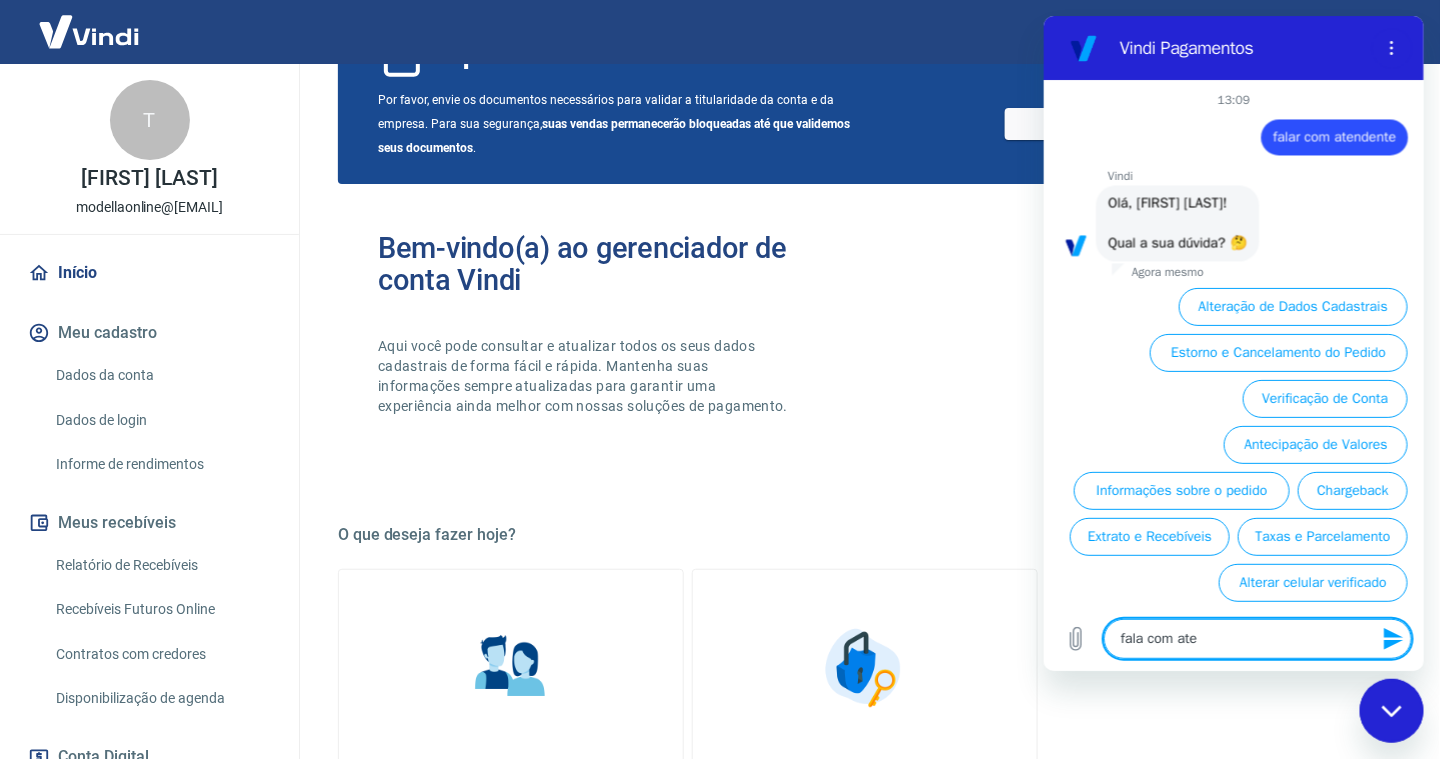 type on "fala com aten" 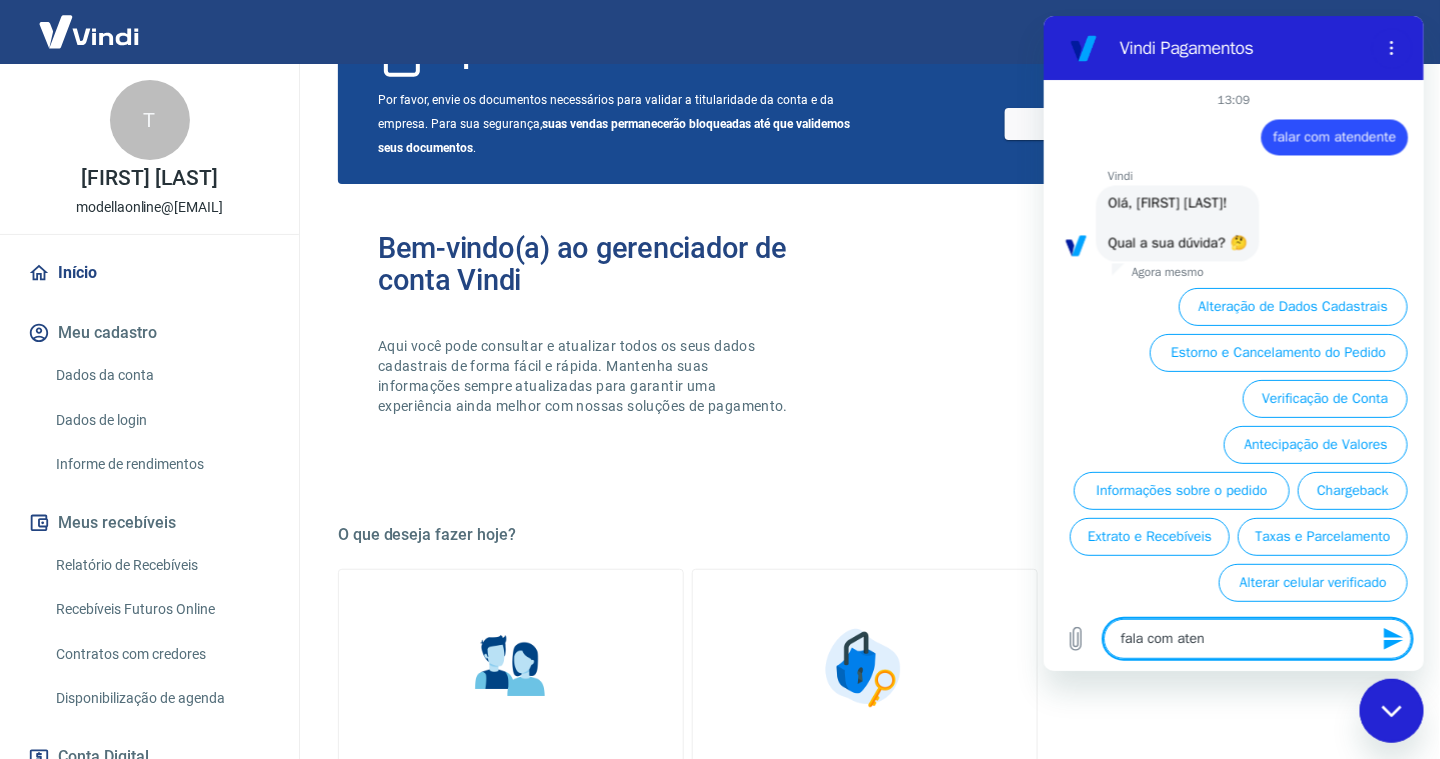 type on "fala com atend" 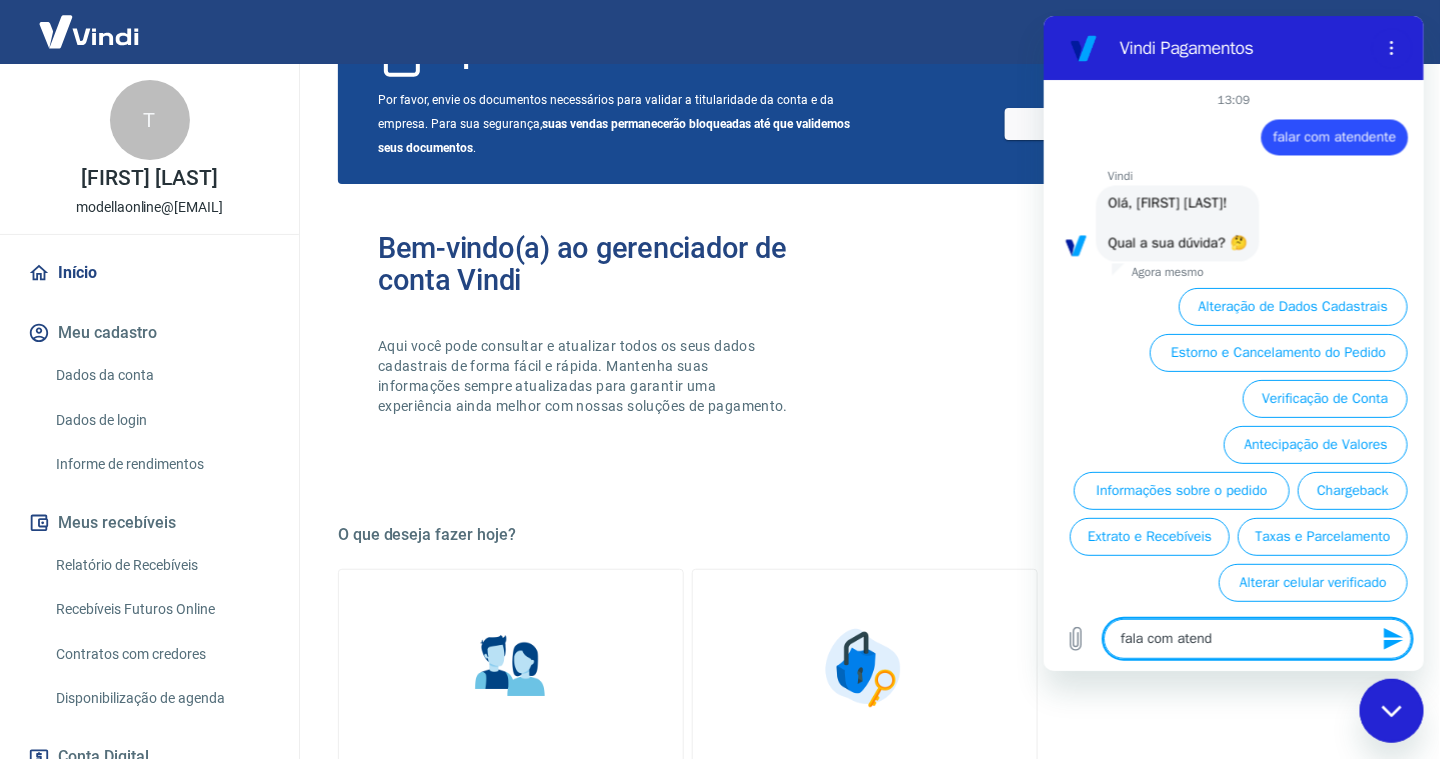 type on "fala com atende" 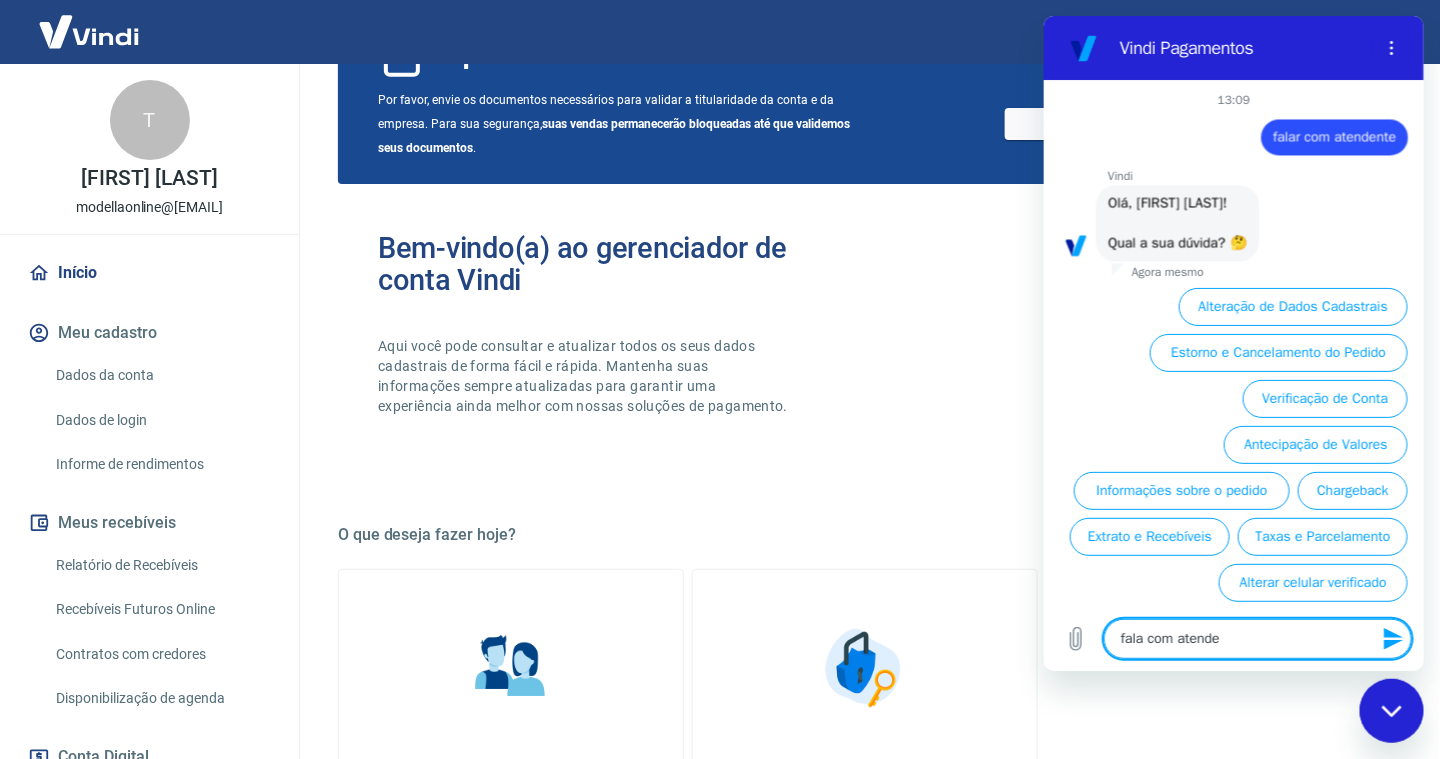 type on "fala com atenden" 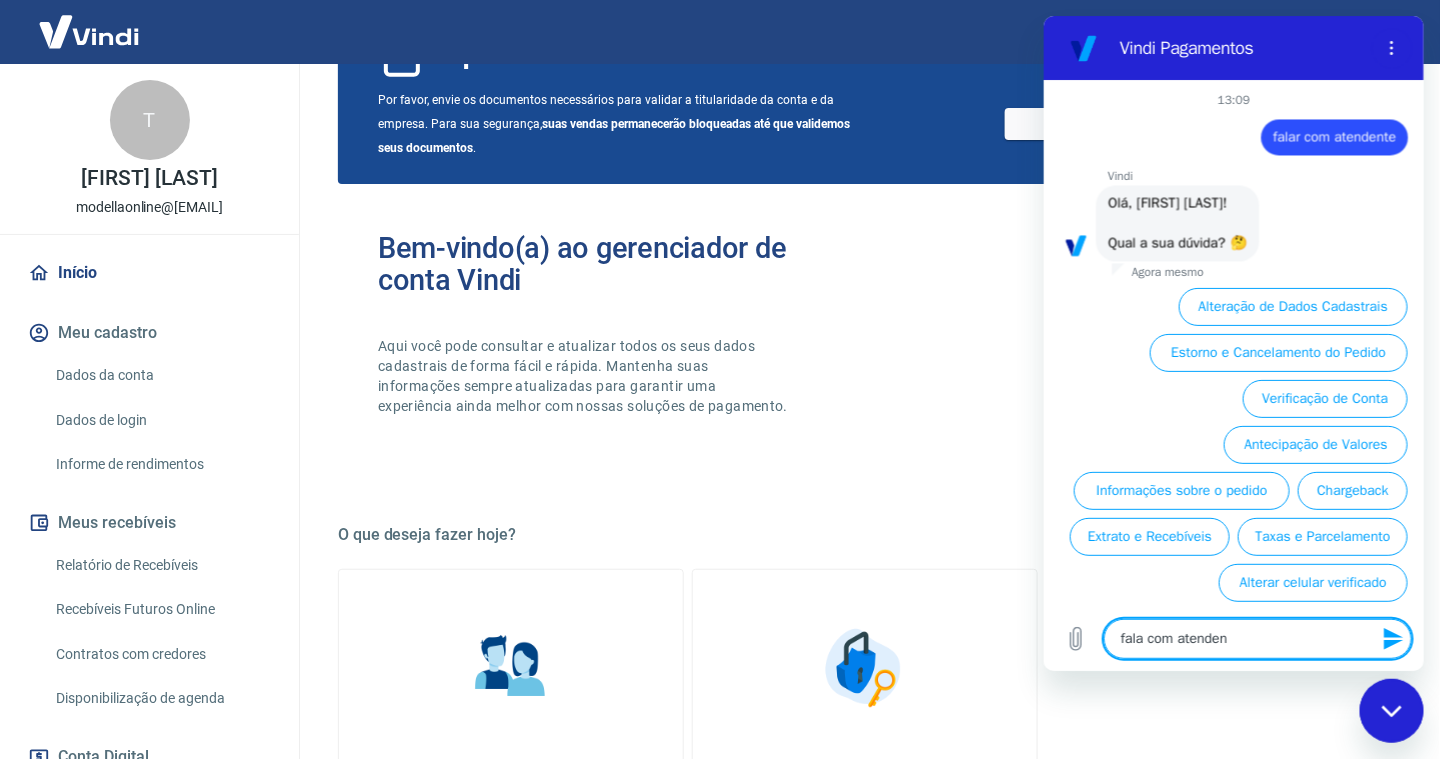 type on "fala com atendent" 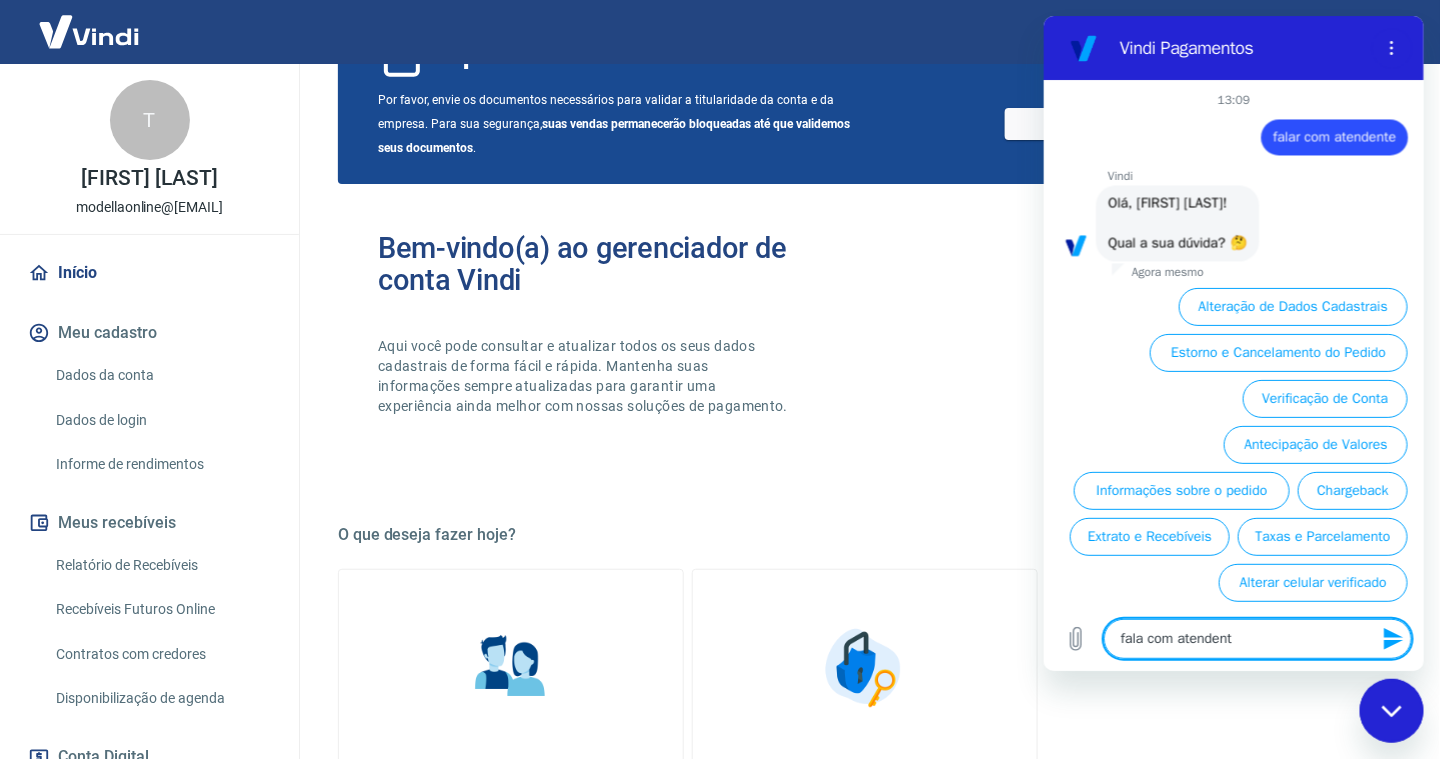 type on "fala com atendente" 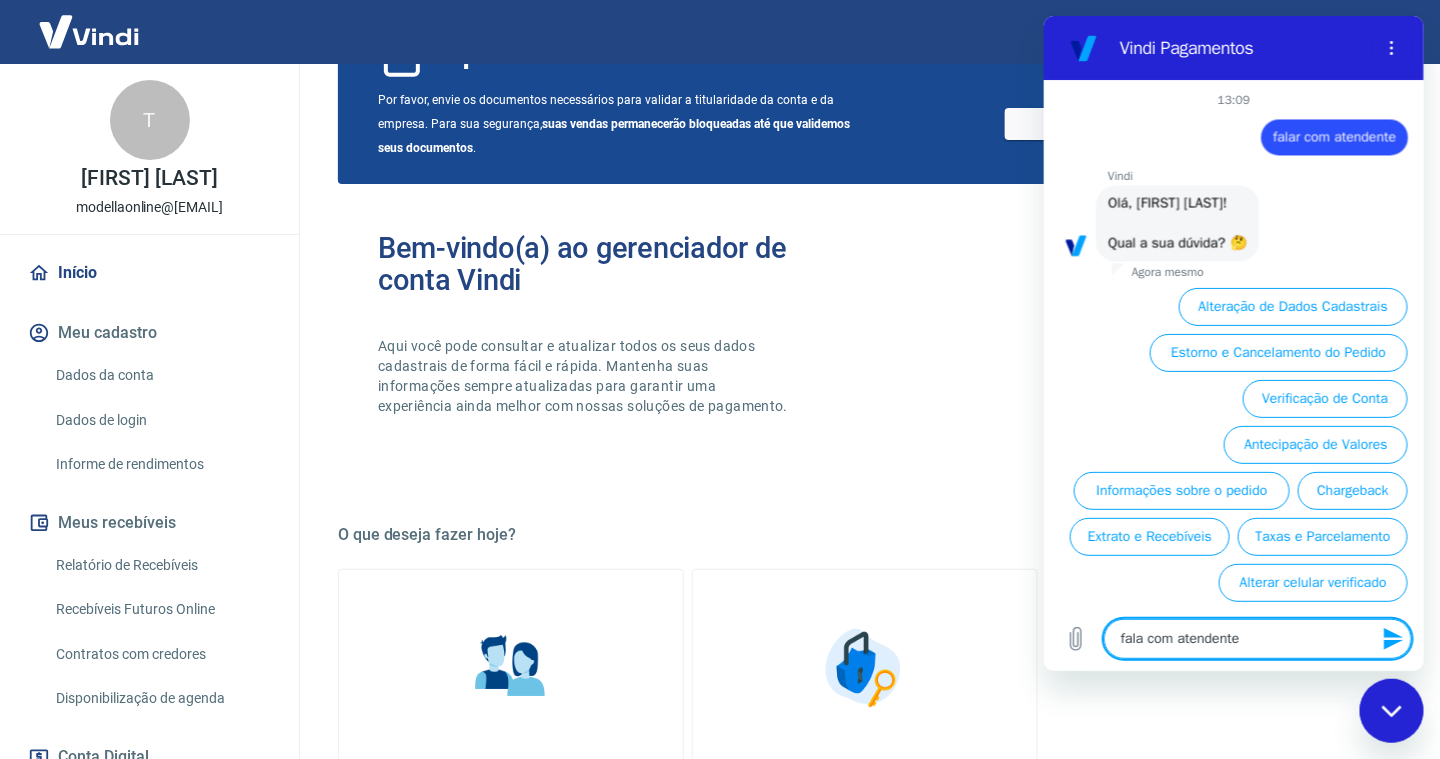 type 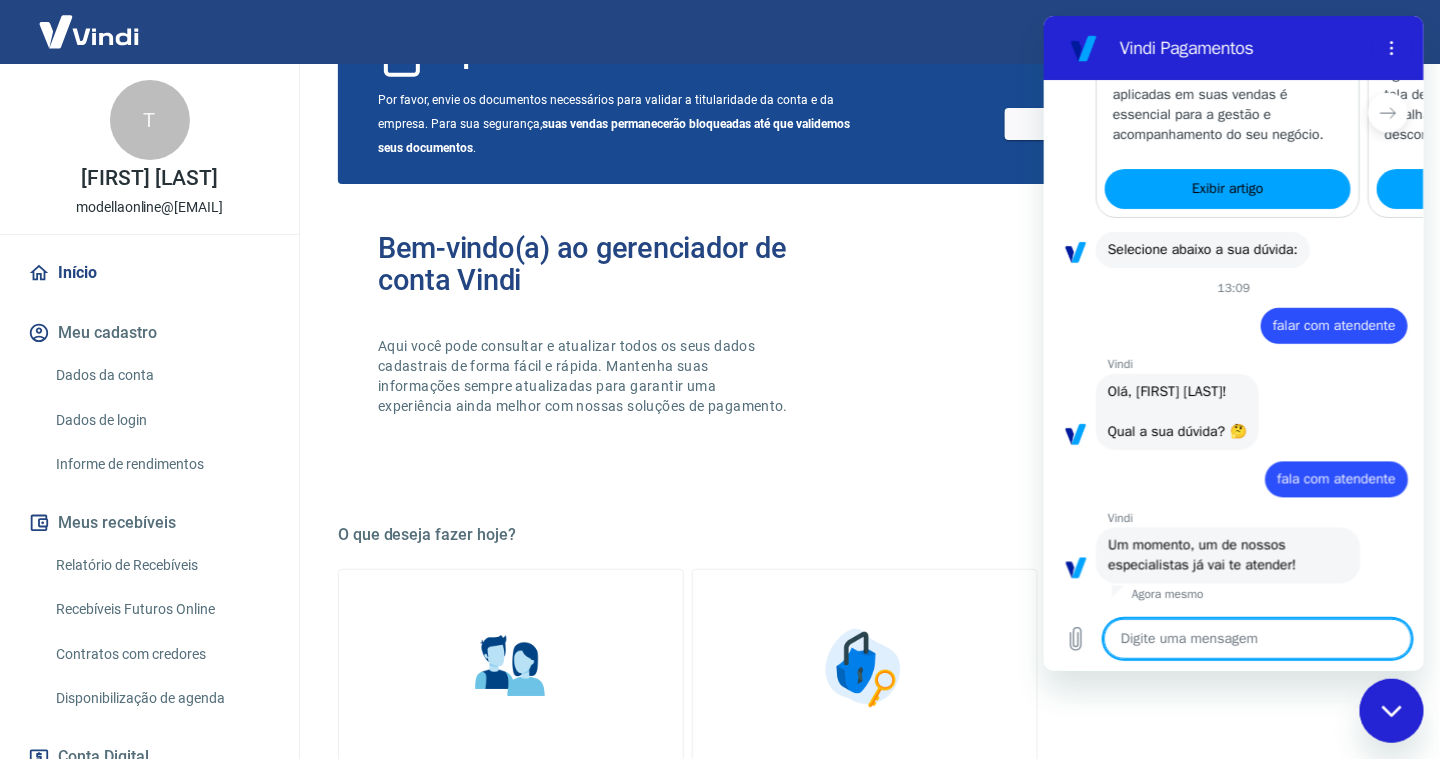scroll, scrollTop: 1281, scrollLeft: 0, axis: vertical 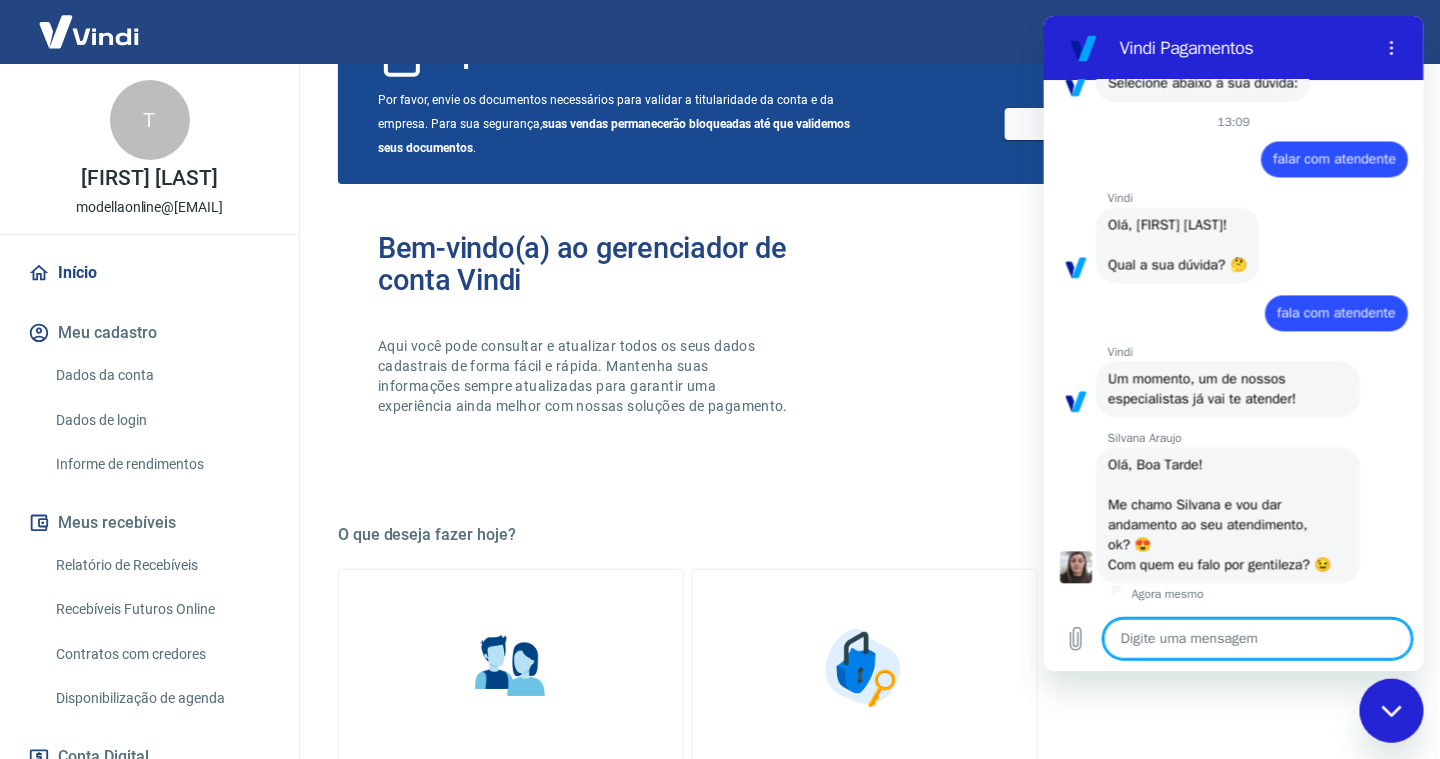 type on "x" 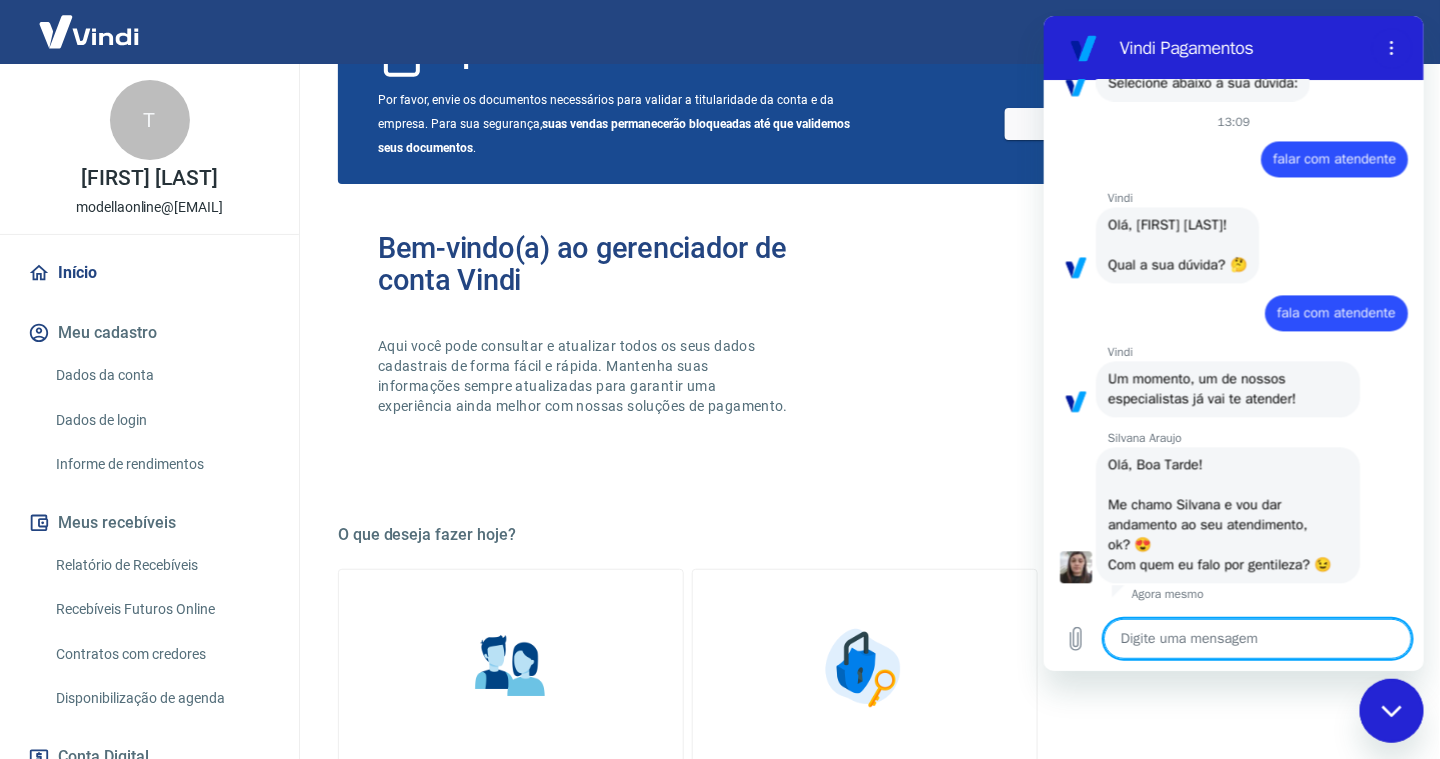 type on "o" 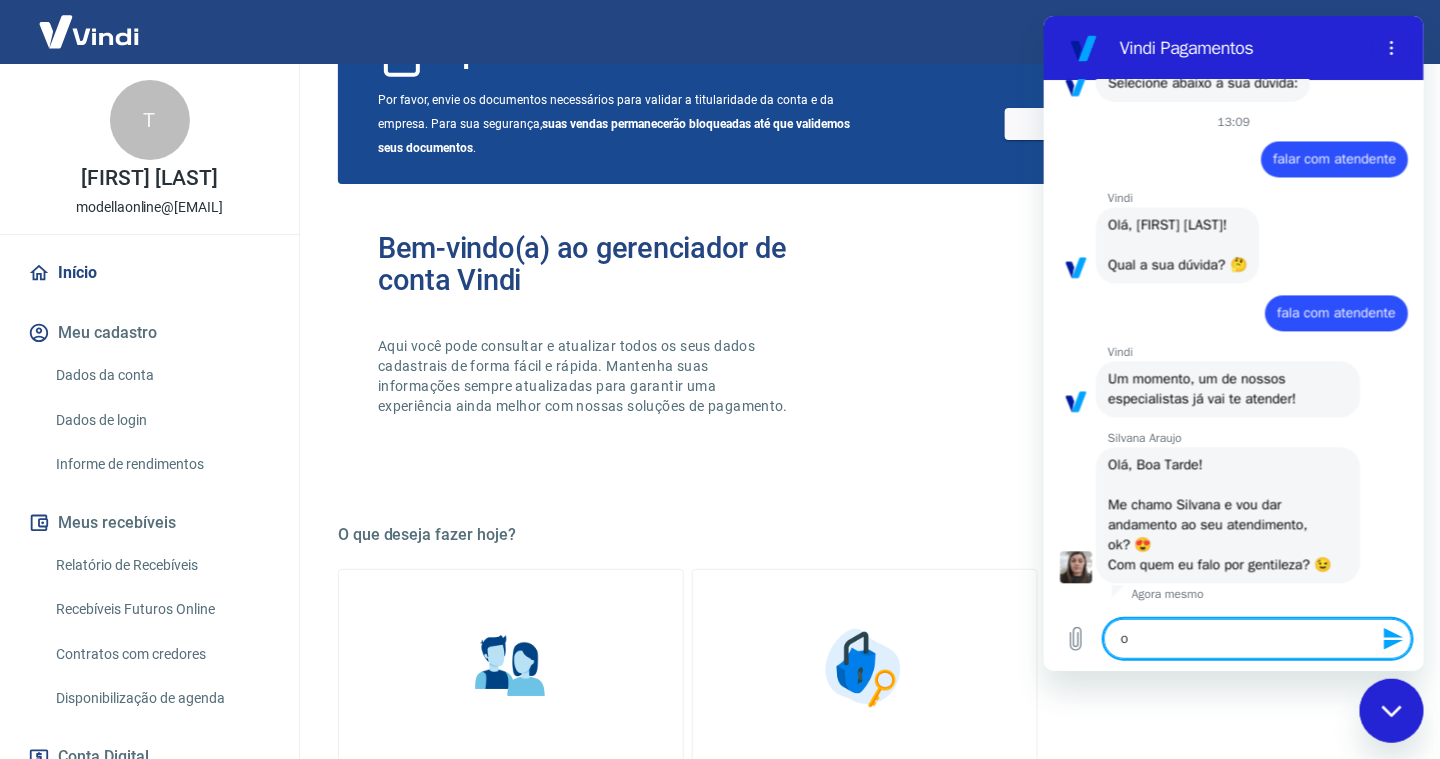 type on "ol" 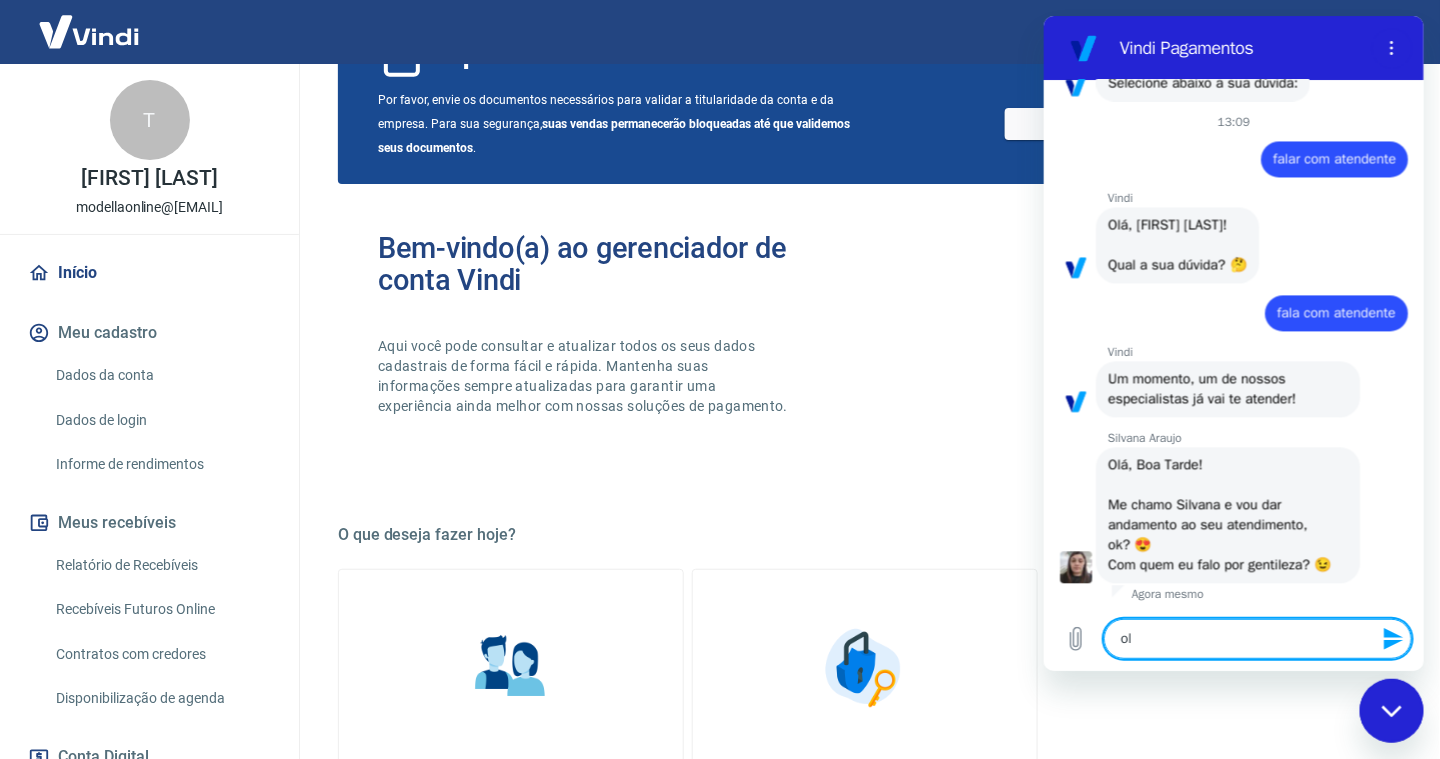 type on "ola" 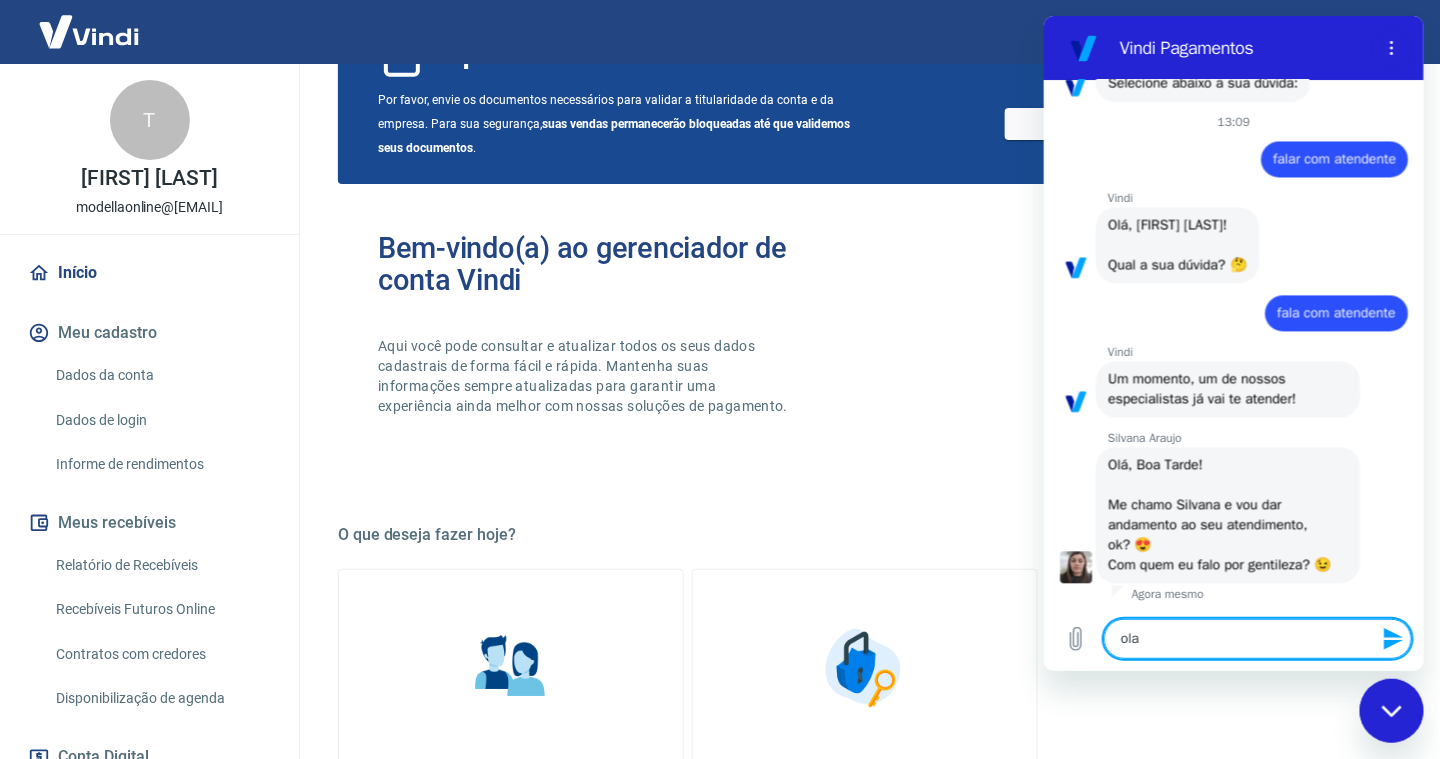 type on "ola" 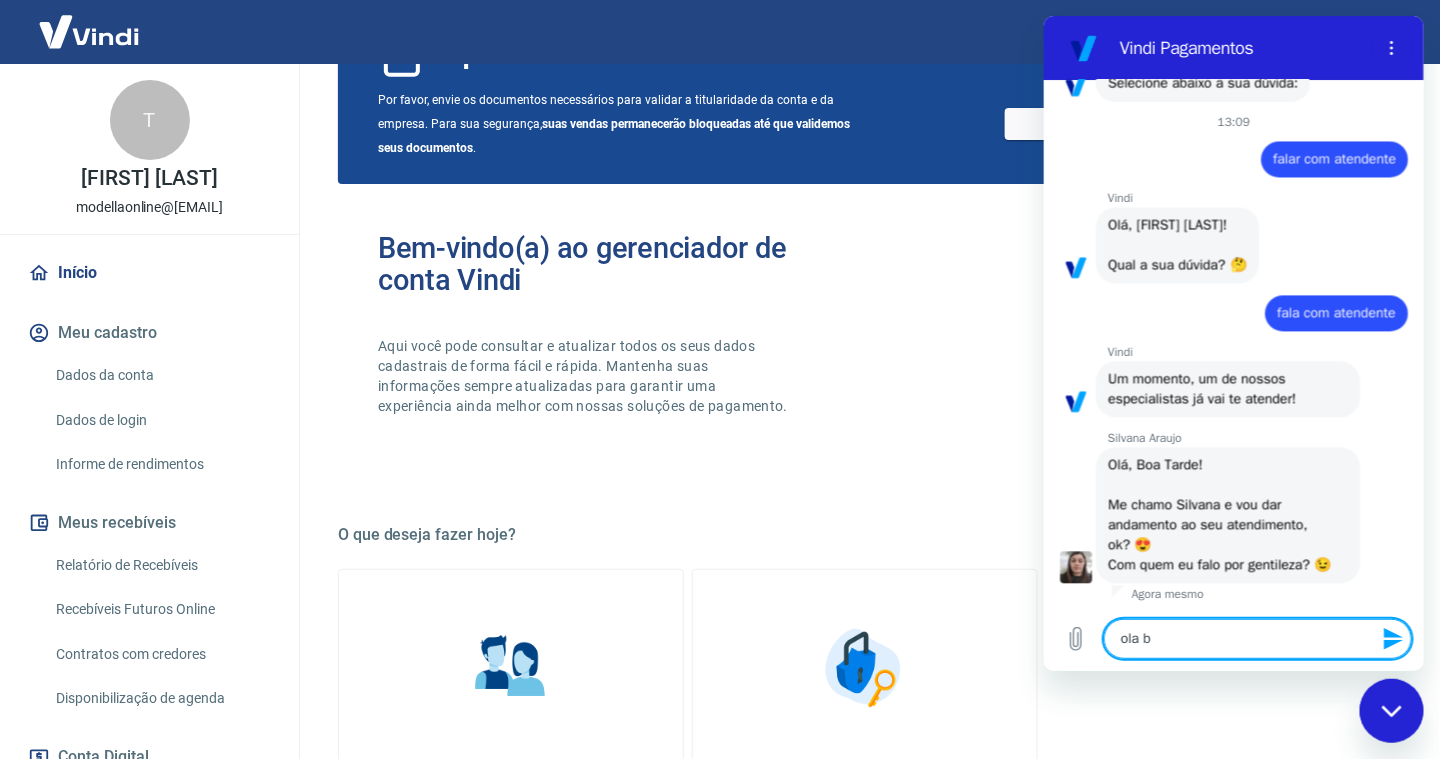 type on "ola bo" 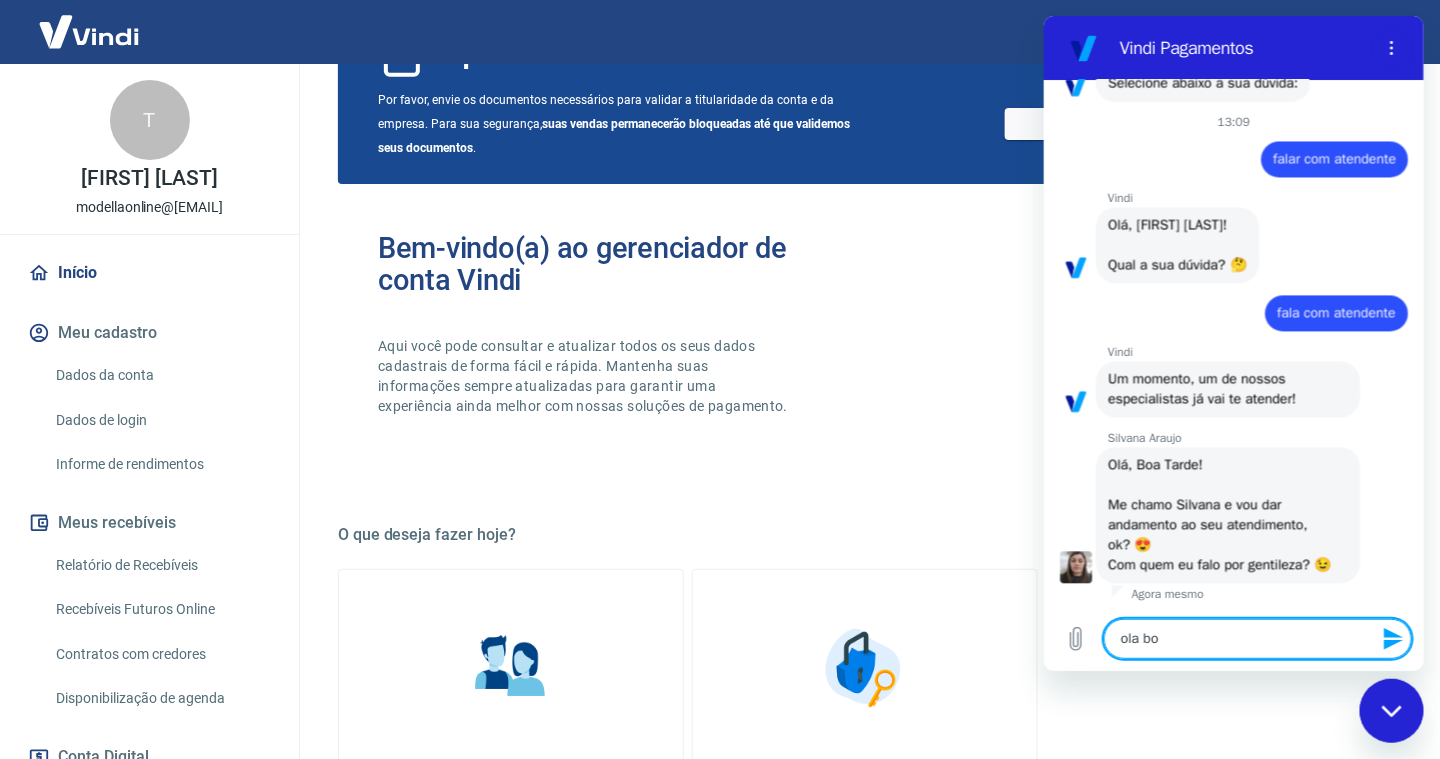 type on "ola boa" 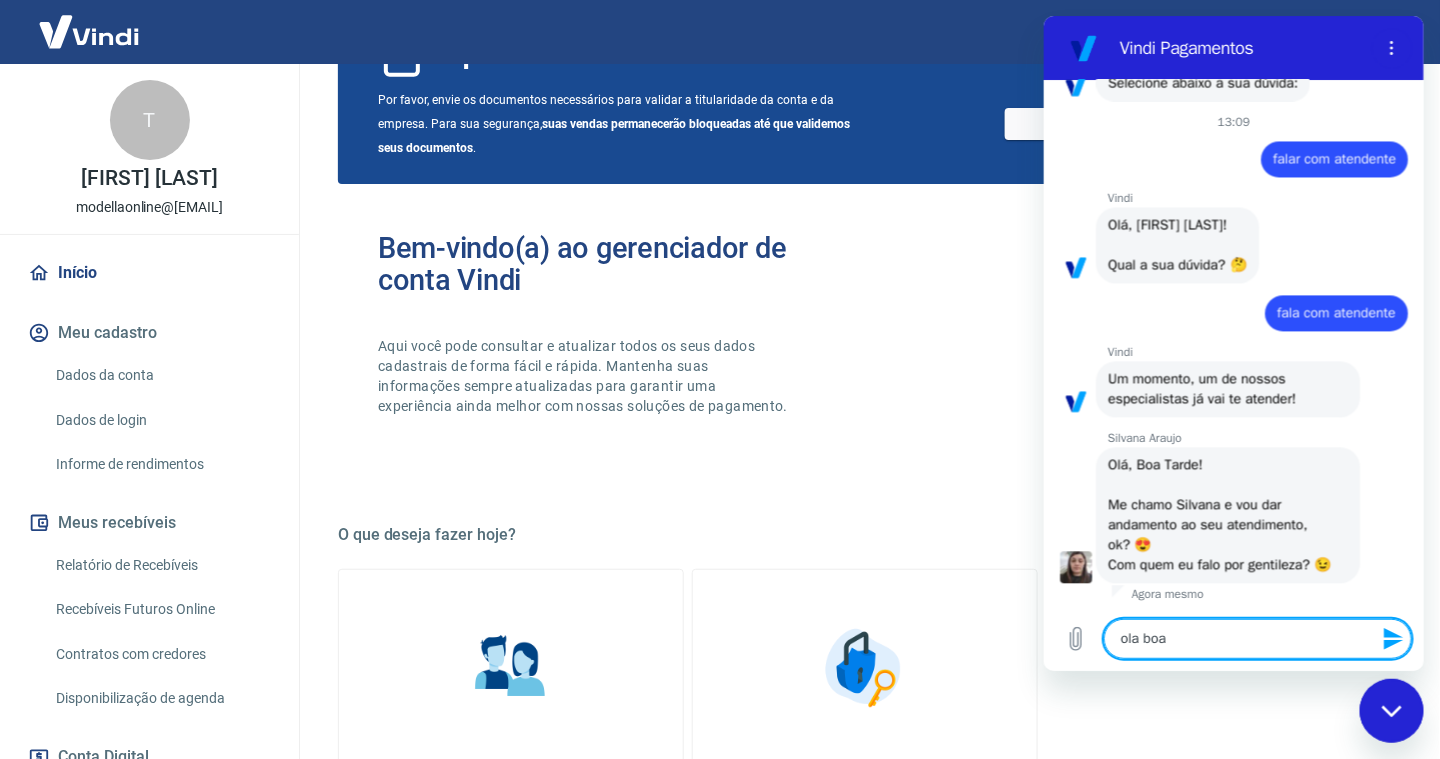 type on "ola boa" 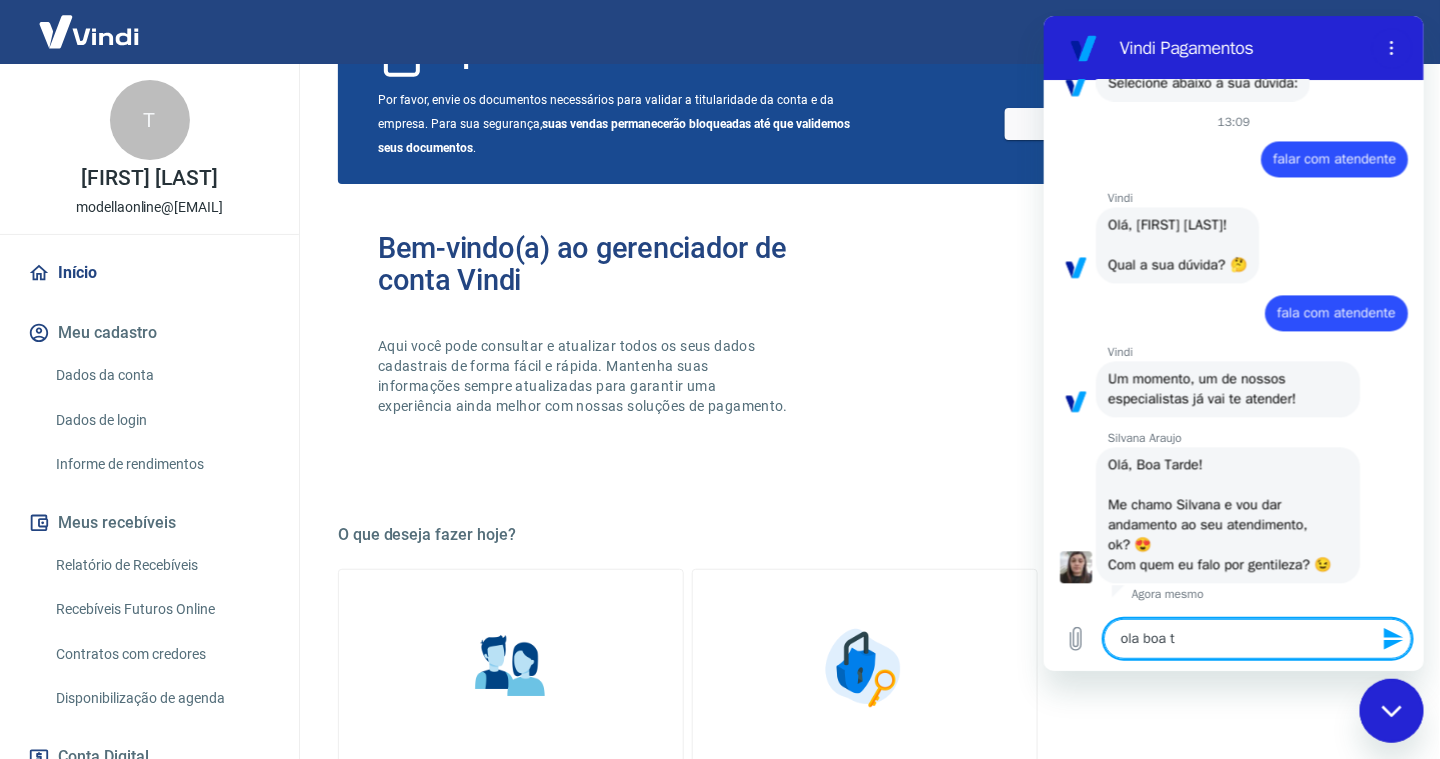type on "ola boa ta" 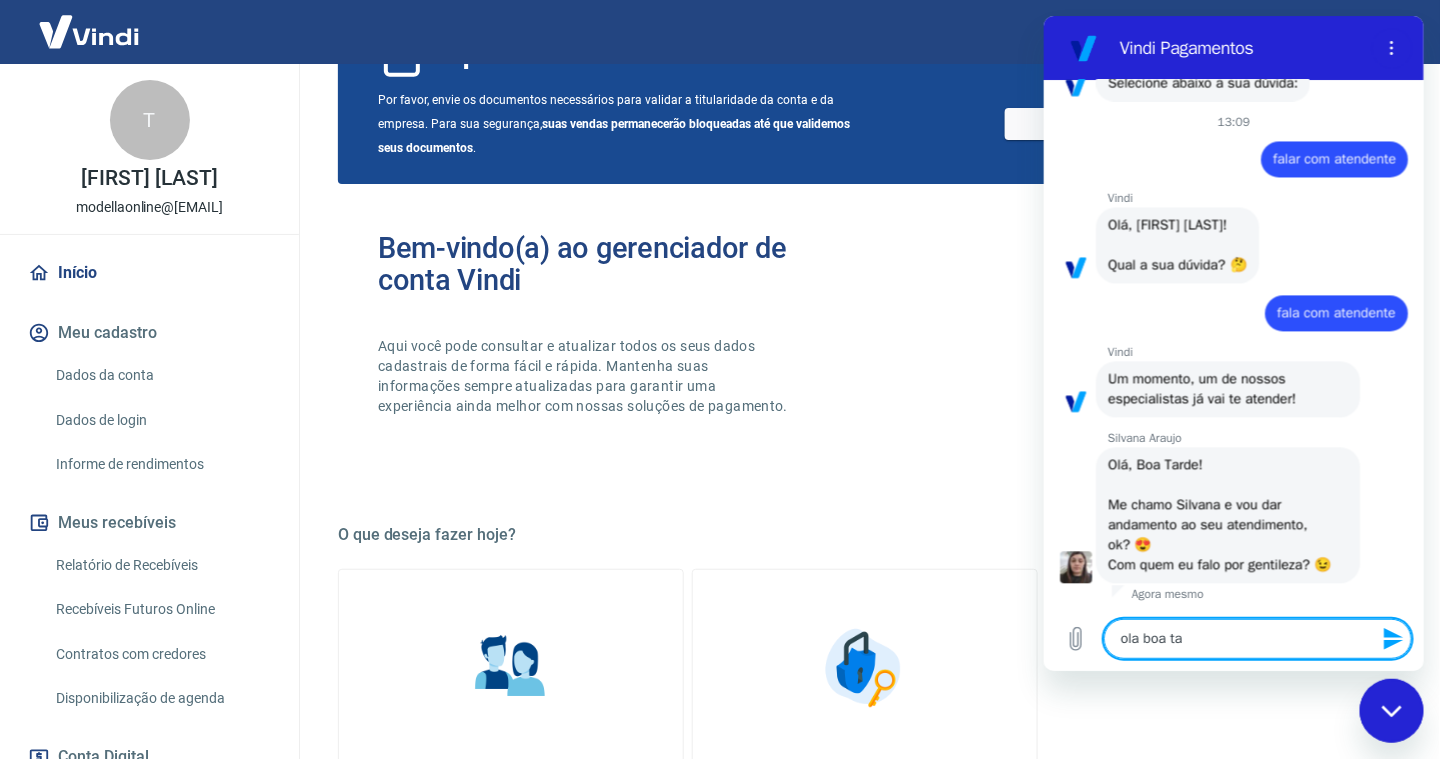 type on "ola boa tar" 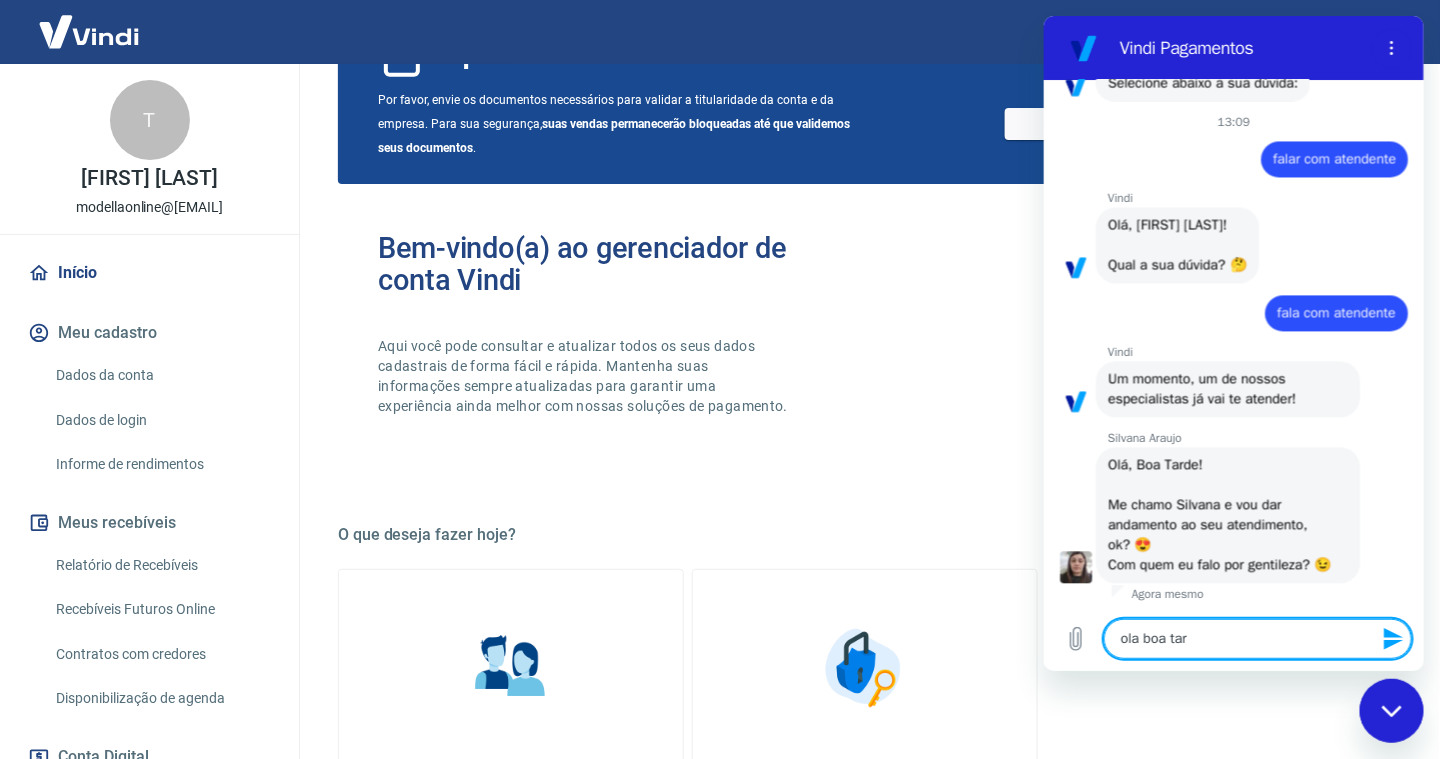 type on "ola boa tard" 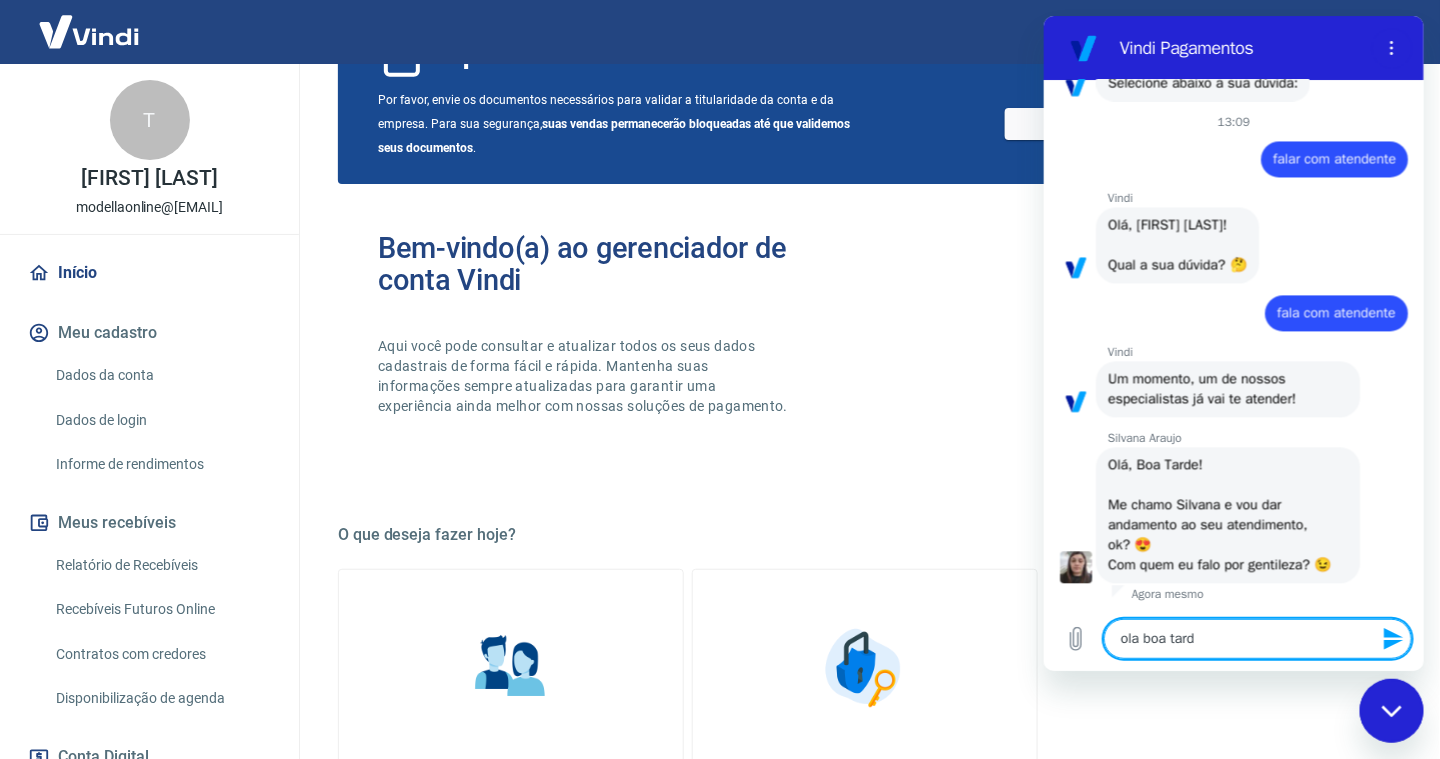 type on "ola boa tarde" 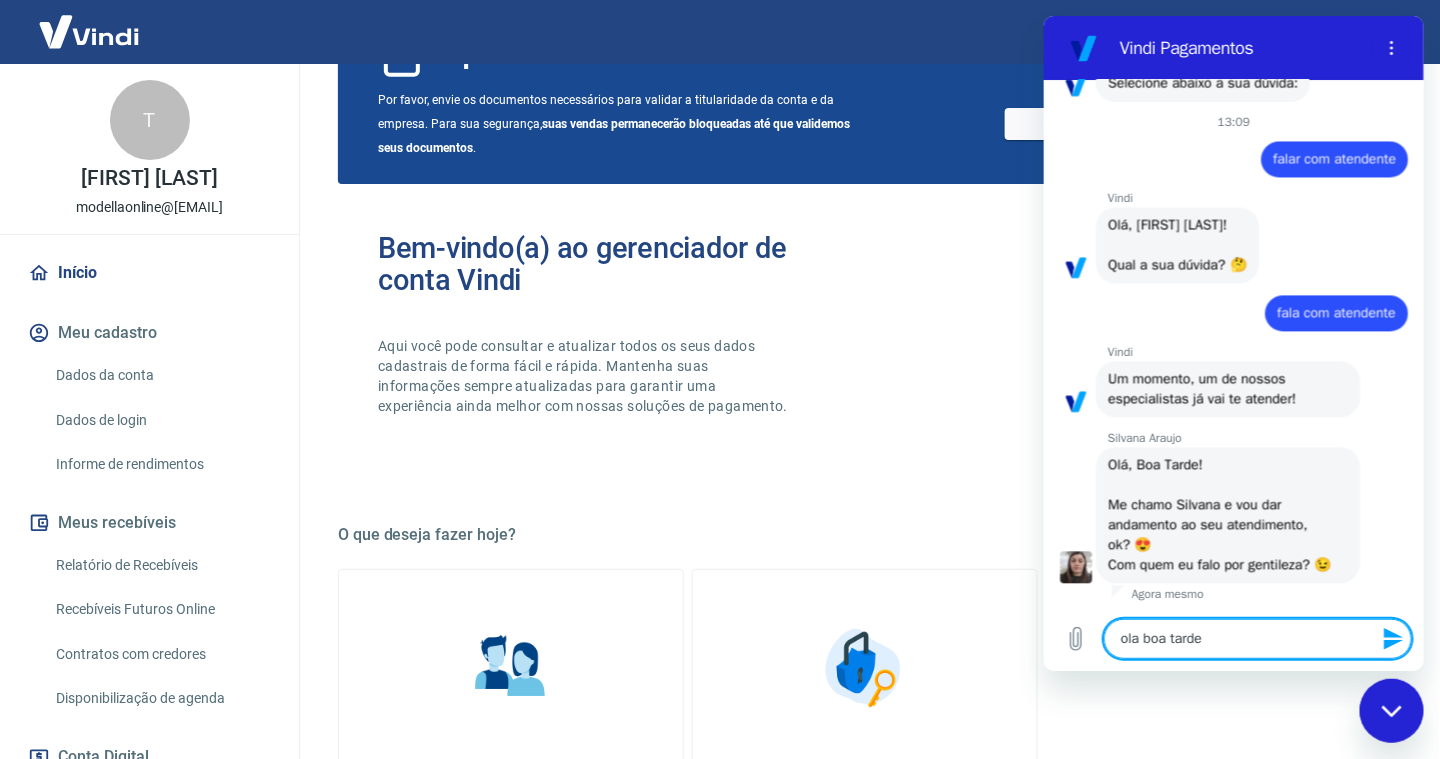 type on "ola boa tarde" 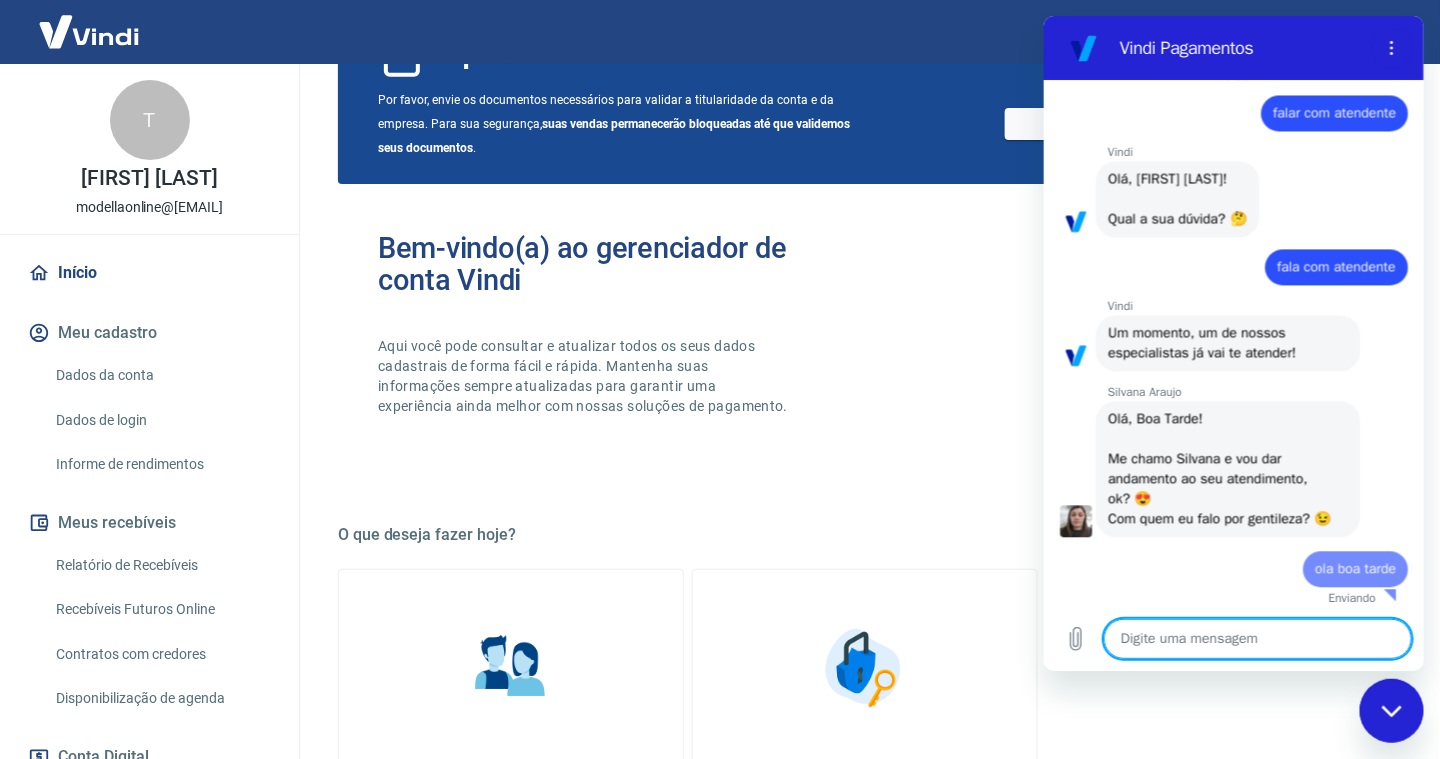 type on "x" 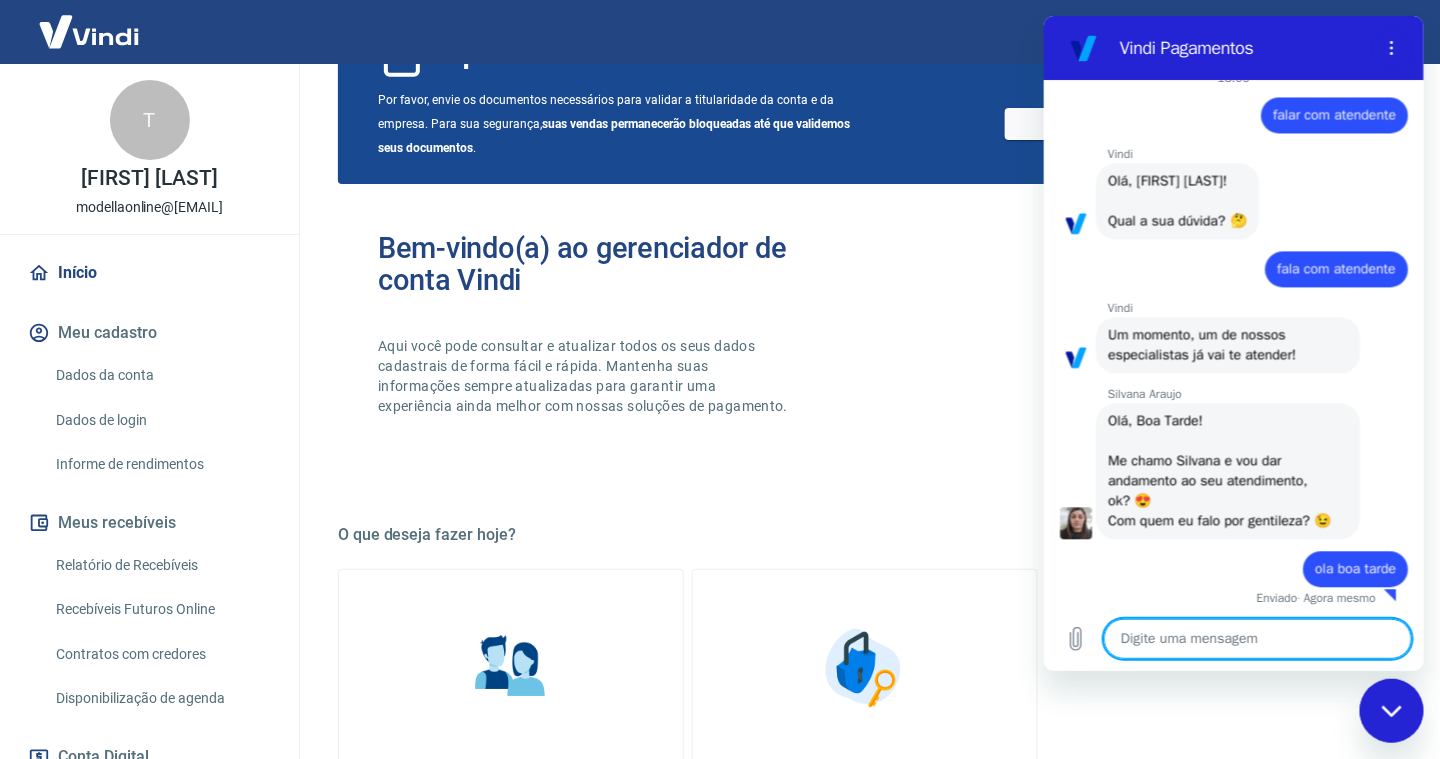 type on "m" 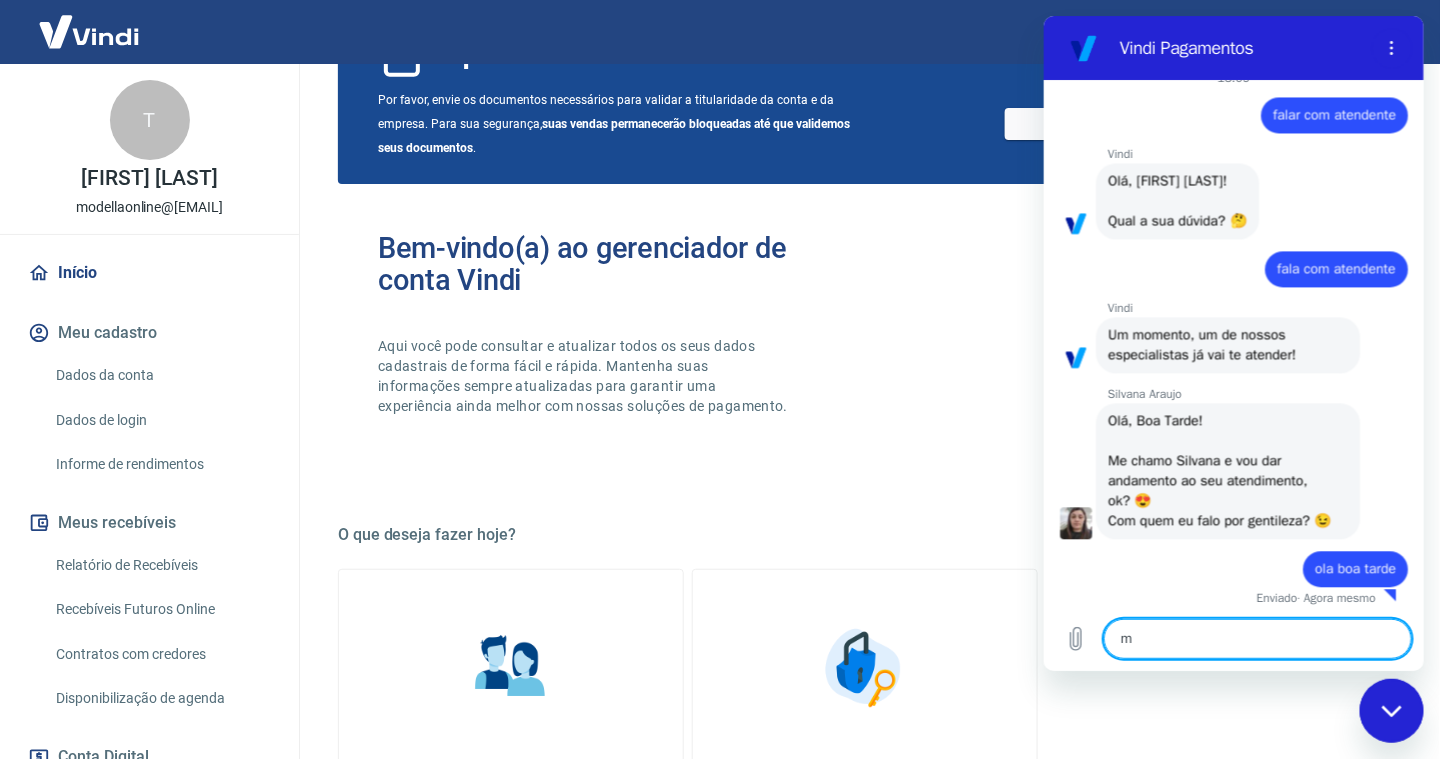 type on "me" 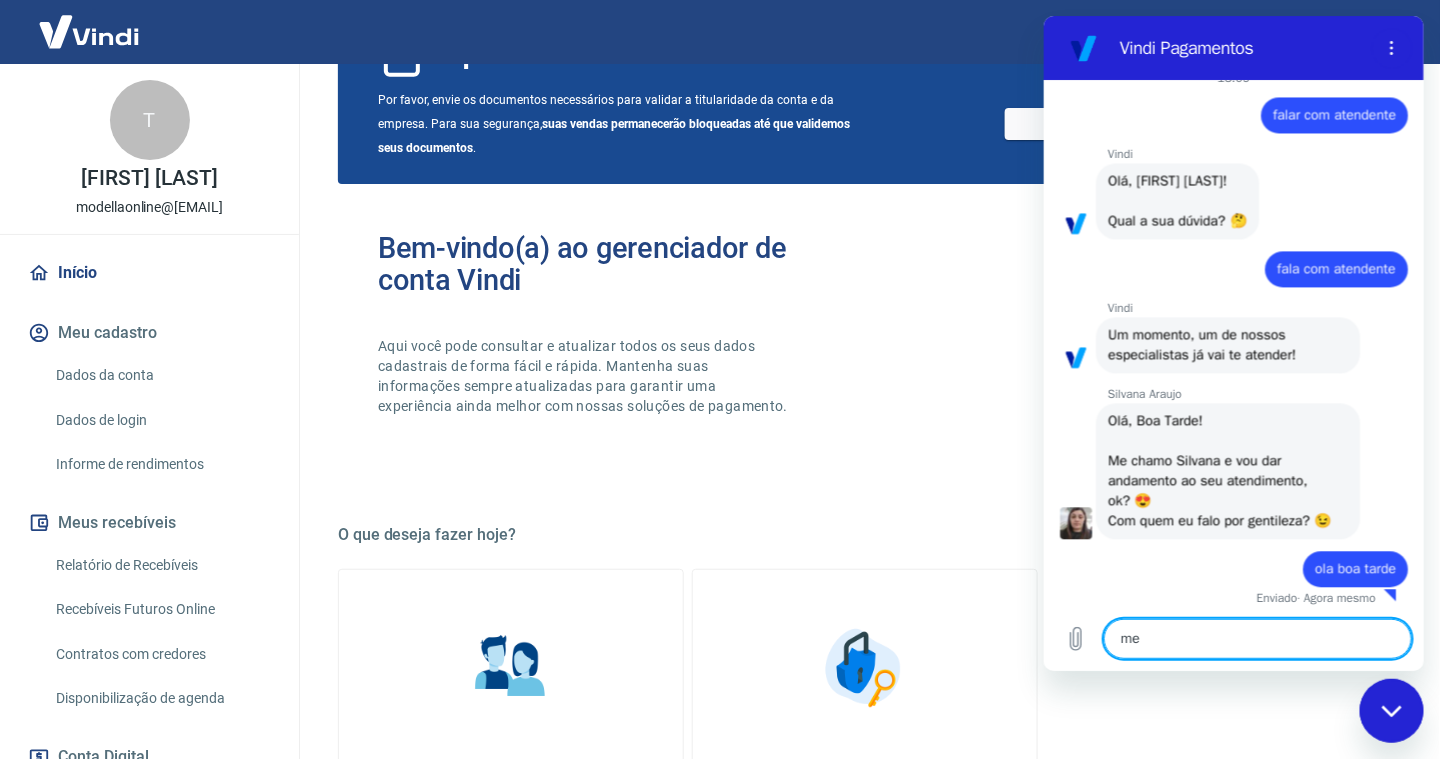 type on "x" 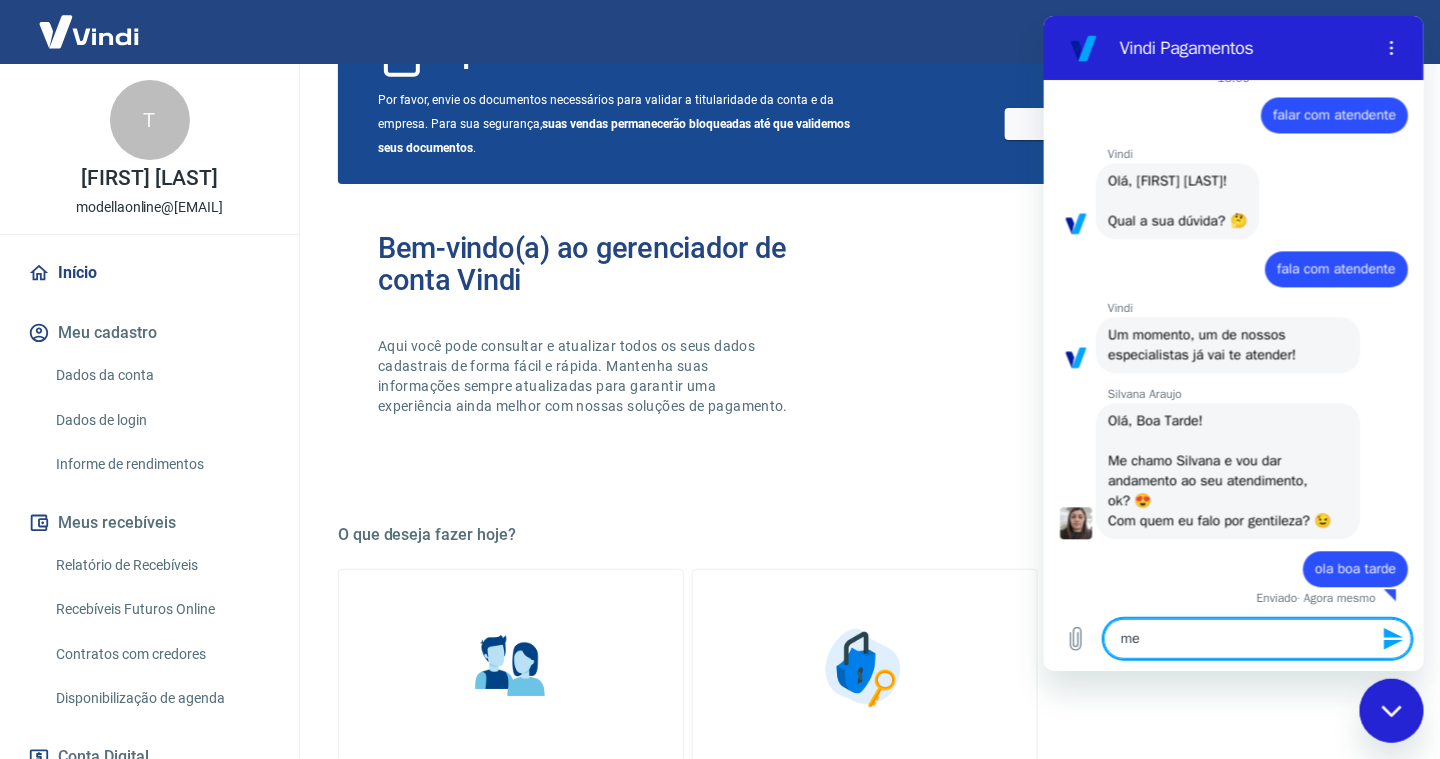 type on "me" 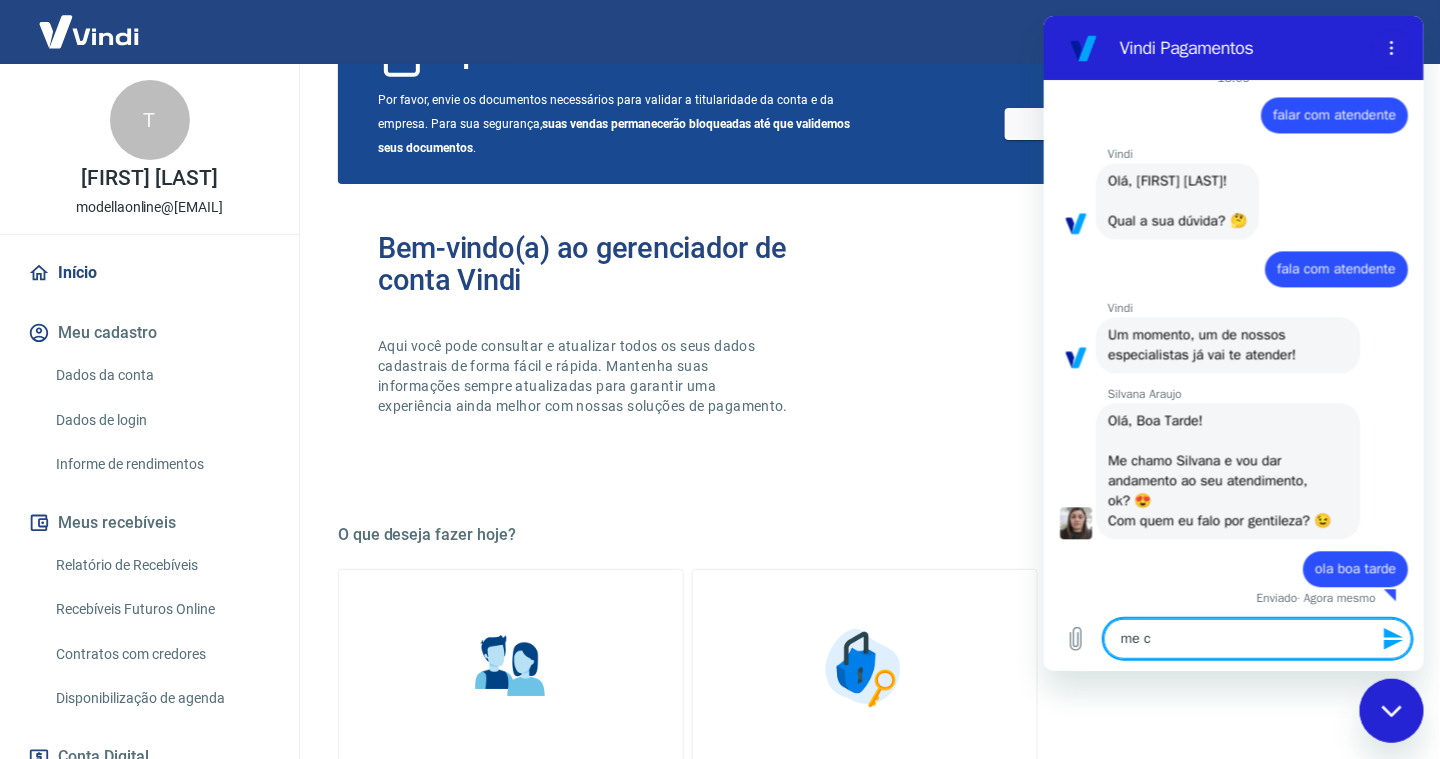 type on "me ch" 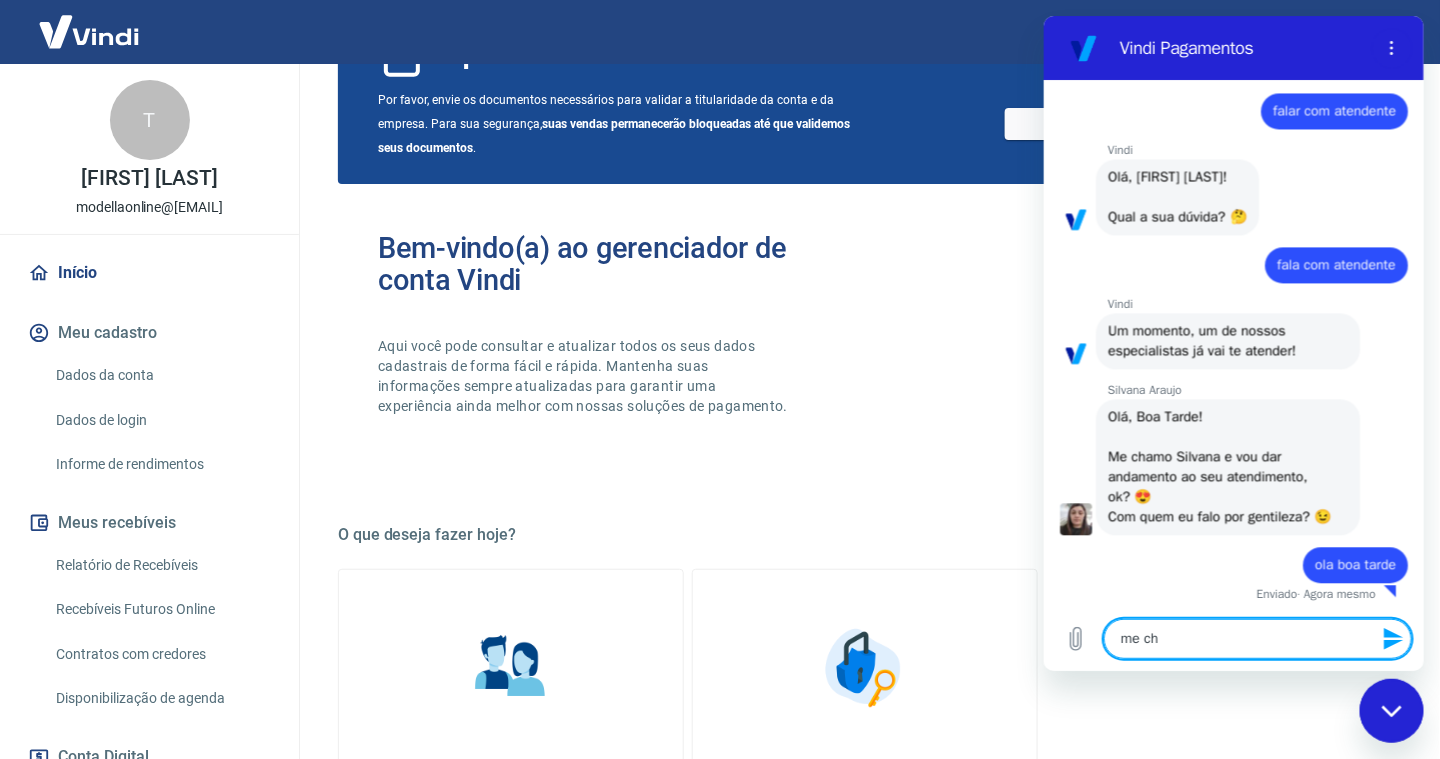 type on "me cha" 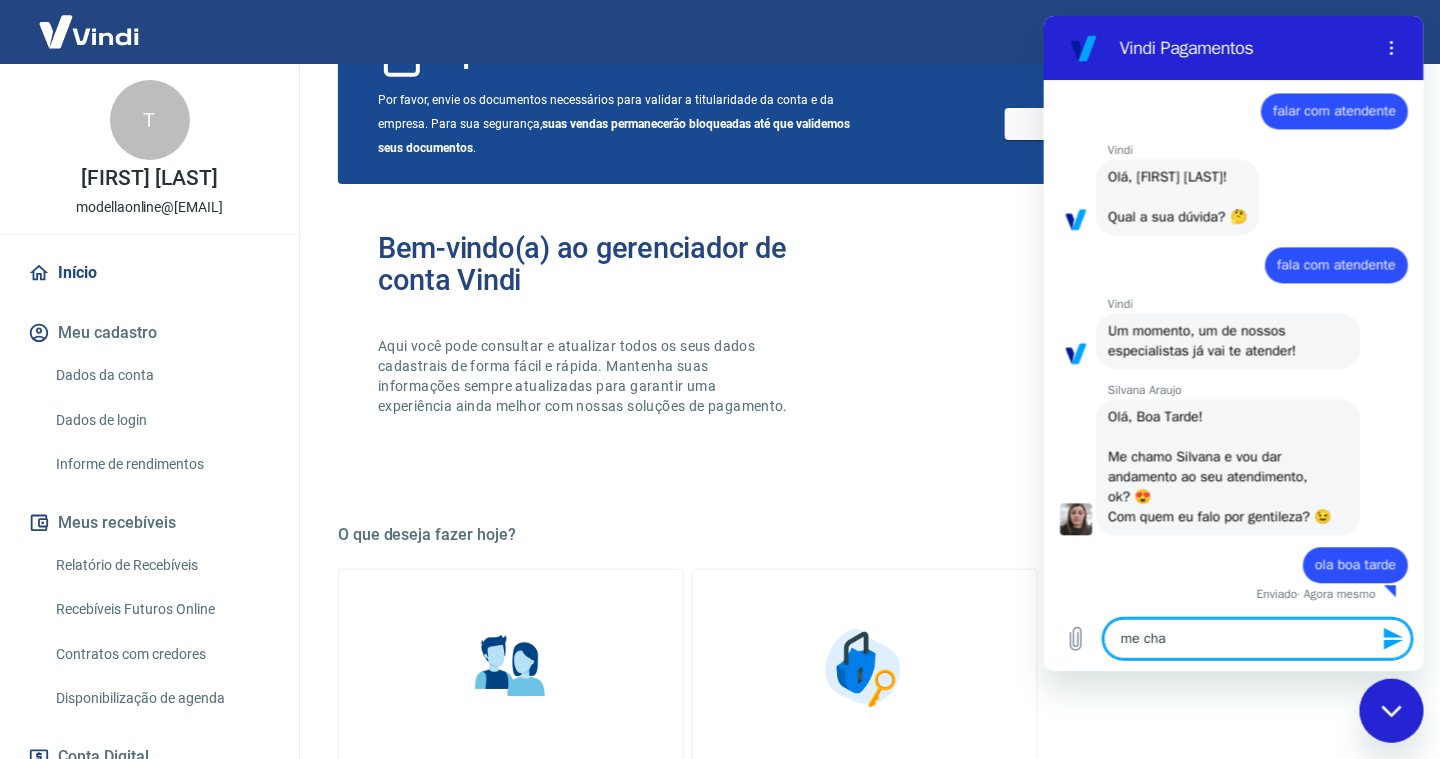 type 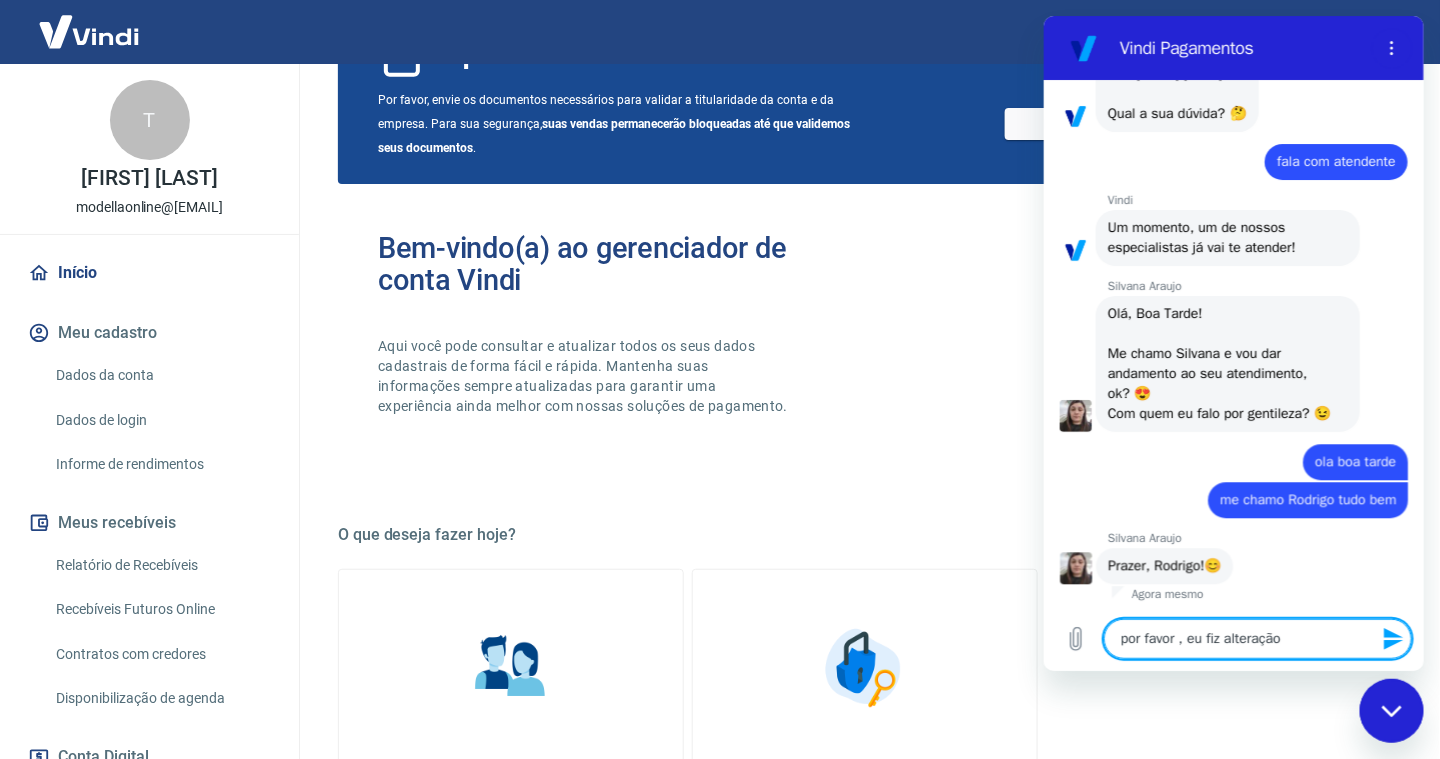 scroll, scrollTop: 1530, scrollLeft: 0, axis: vertical 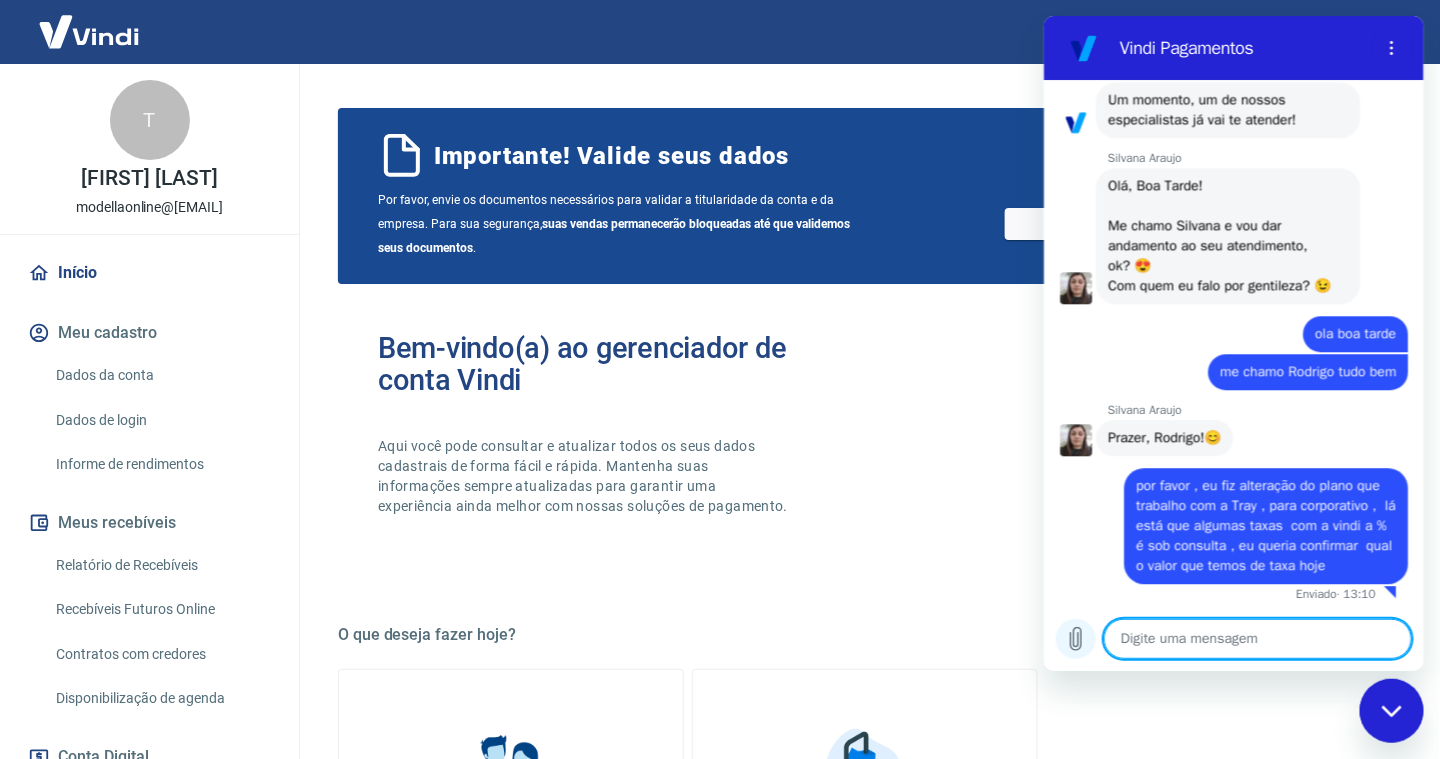 click 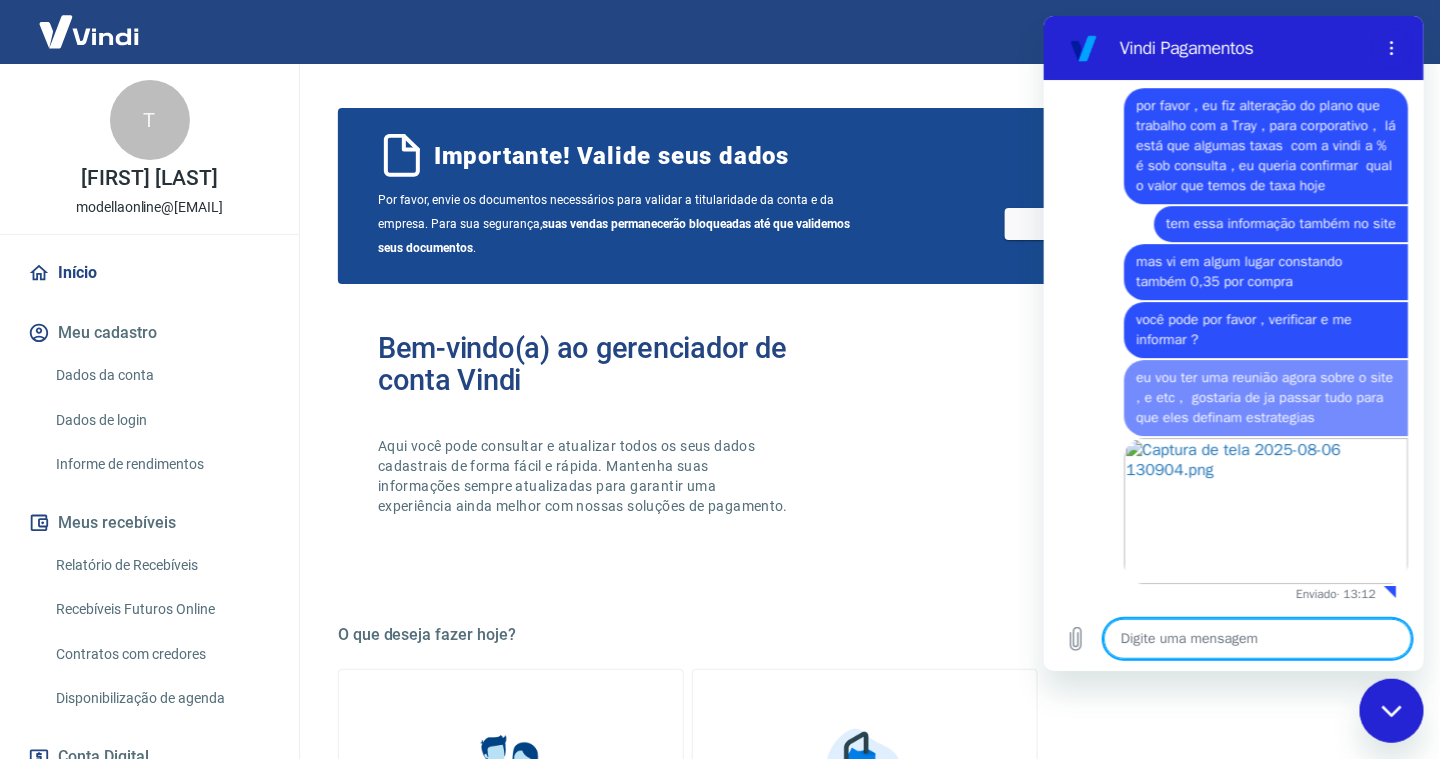 scroll, scrollTop: 2058, scrollLeft: 0, axis: vertical 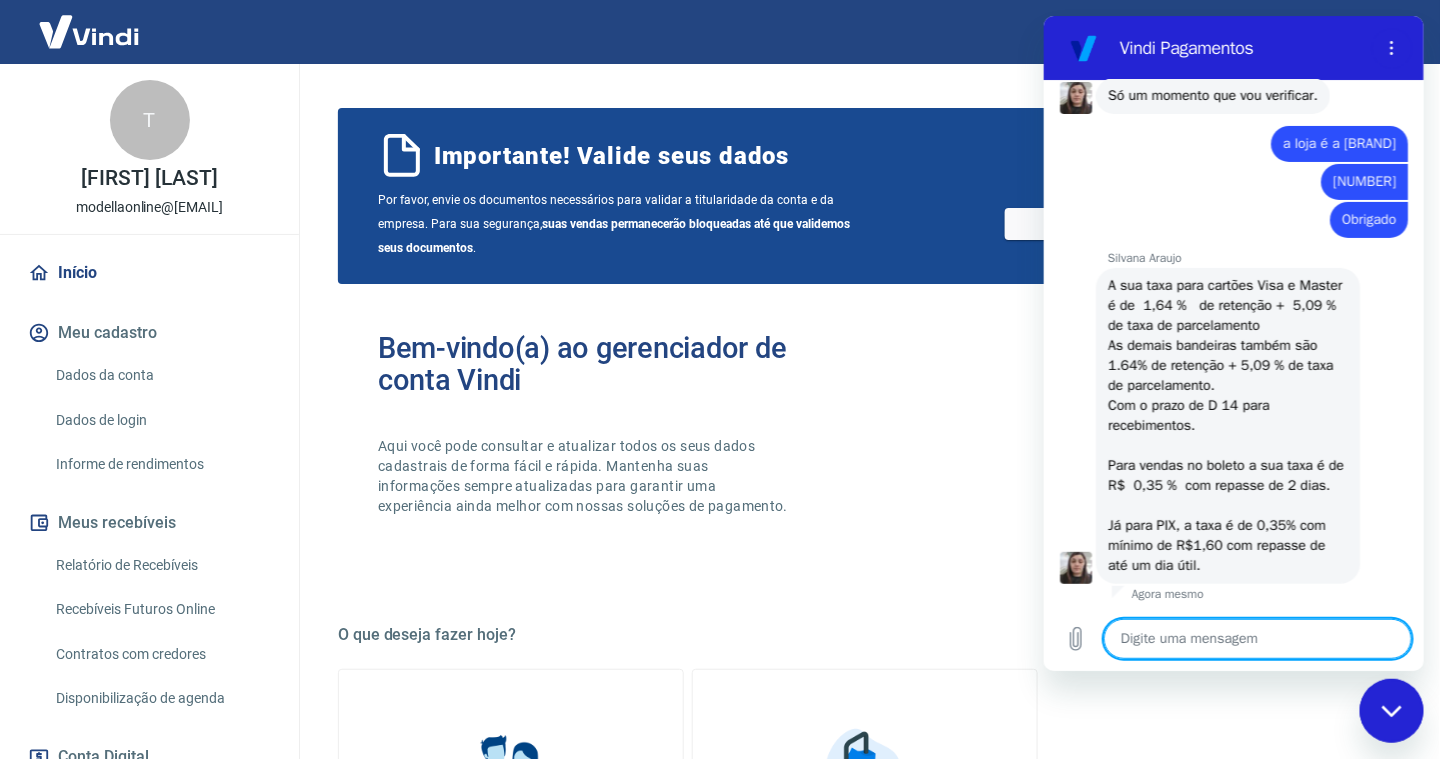 click at bounding box center (1257, 639) 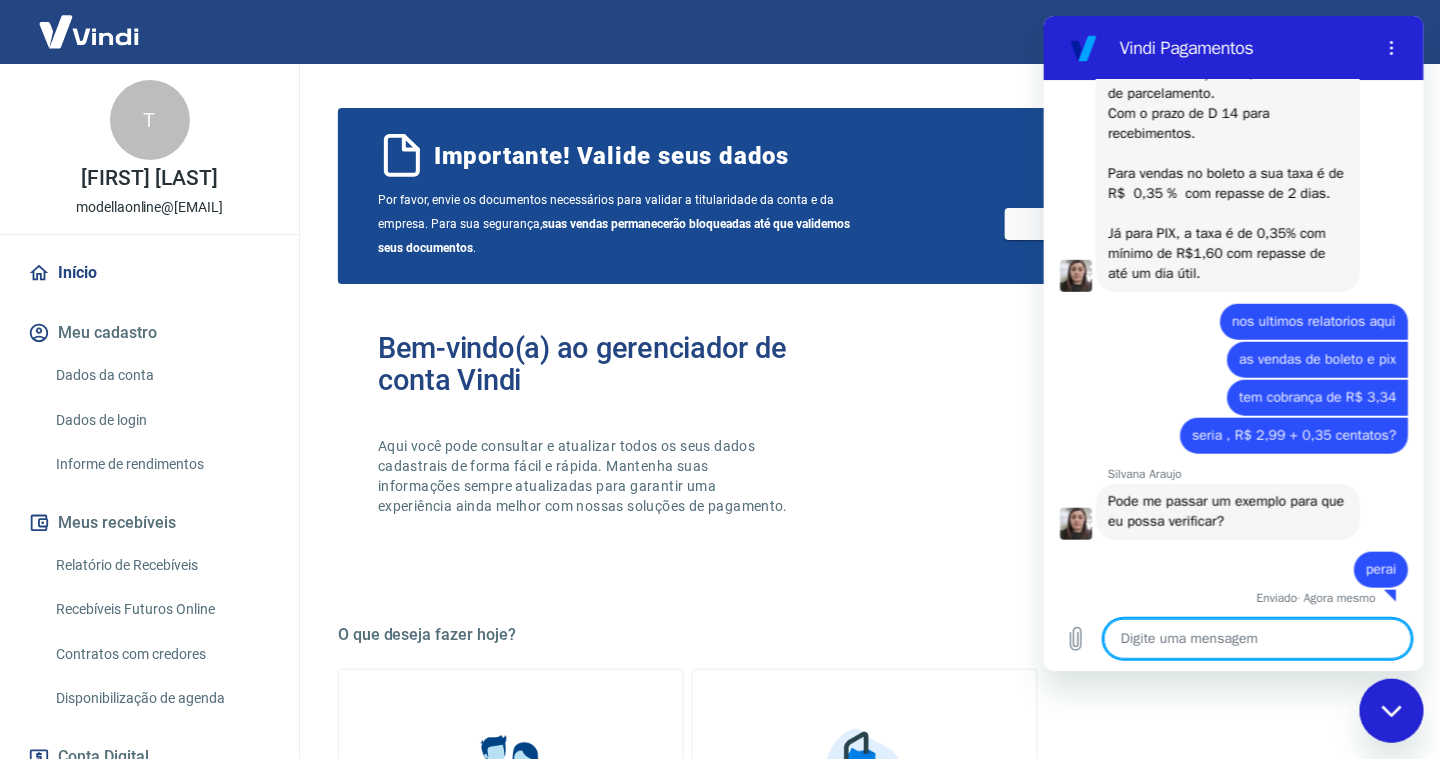 scroll, scrollTop: 3058, scrollLeft: 0, axis: vertical 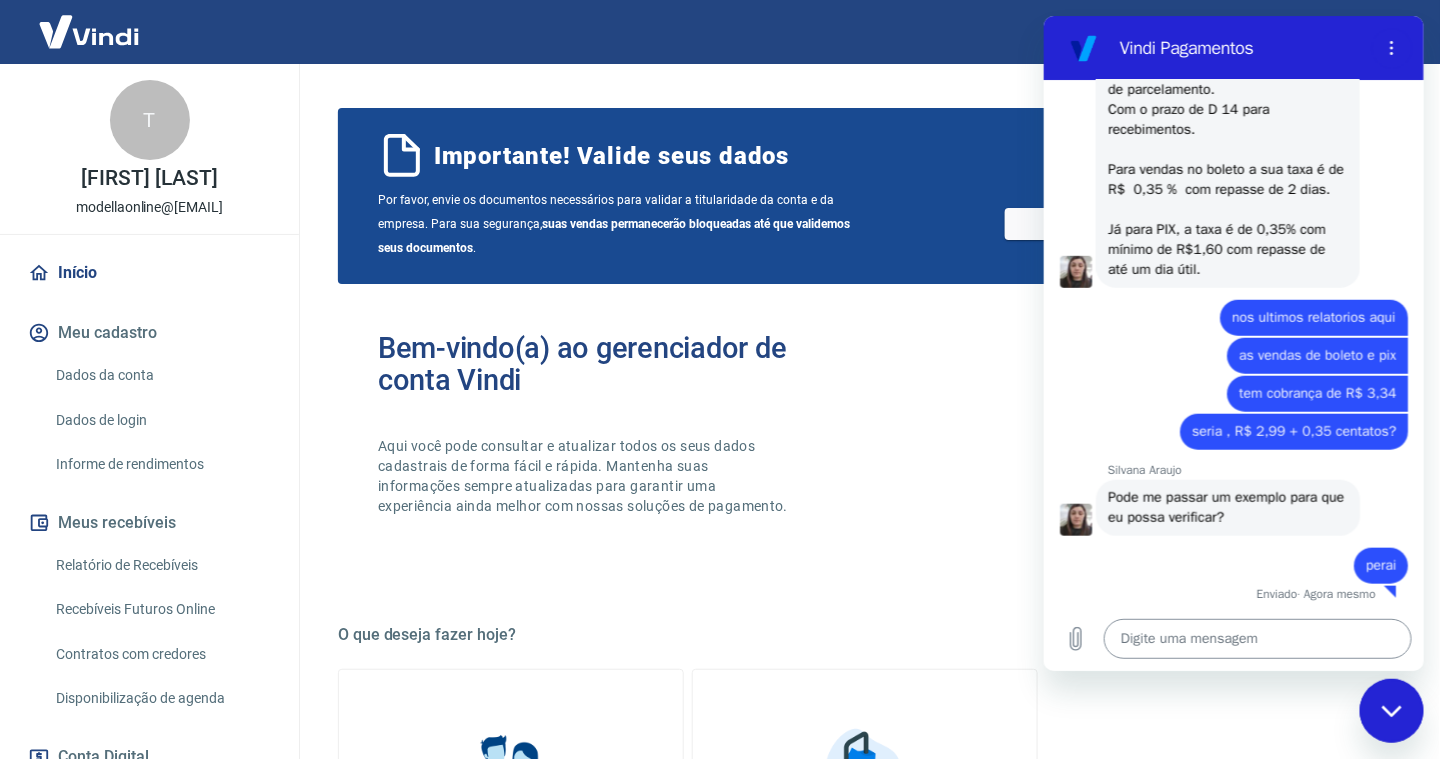 click at bounding box center [1257, 639] 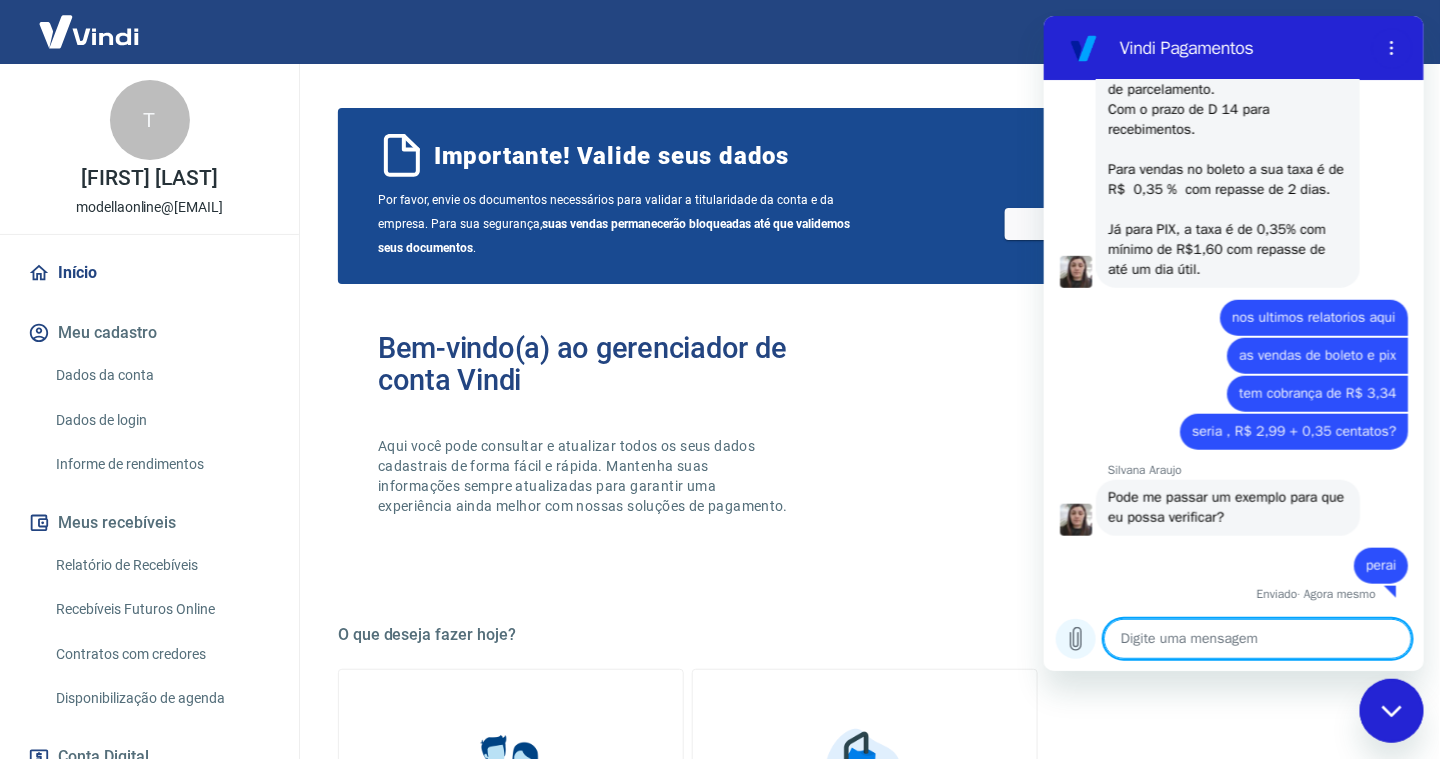 click 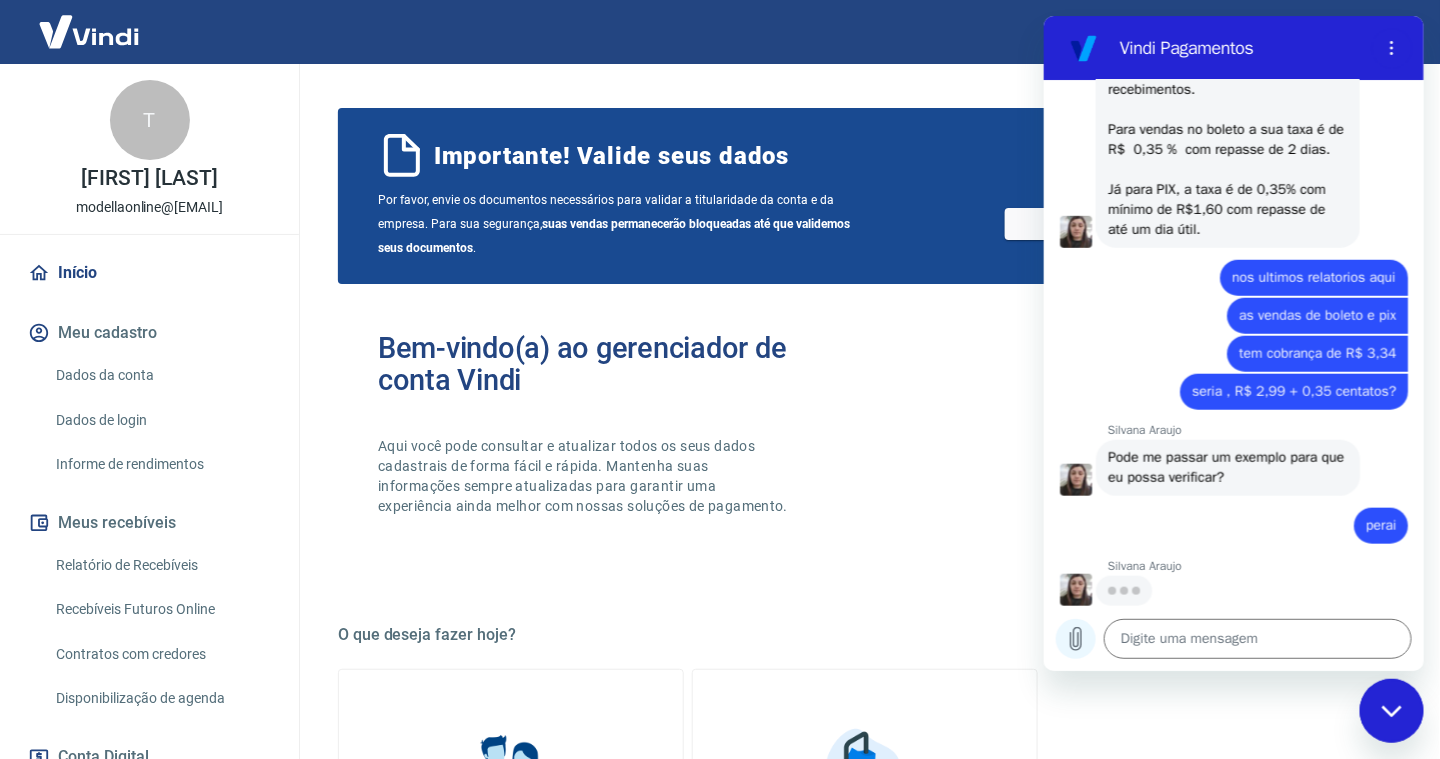 scroll, scrollTop: 3096, scrollLeft: 0, axis: vertical 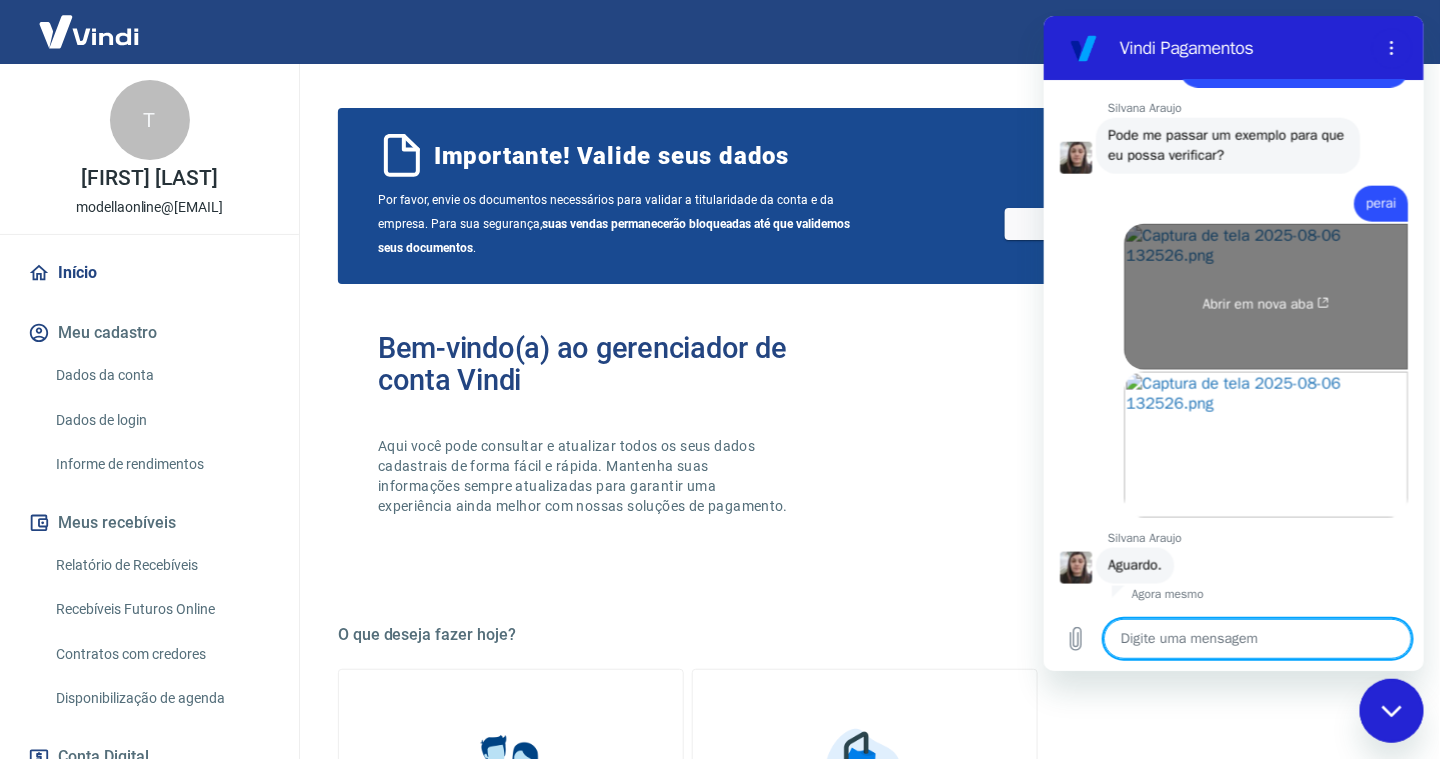 click on "Abrir em nova aba" at bounding box center [1265, 297] 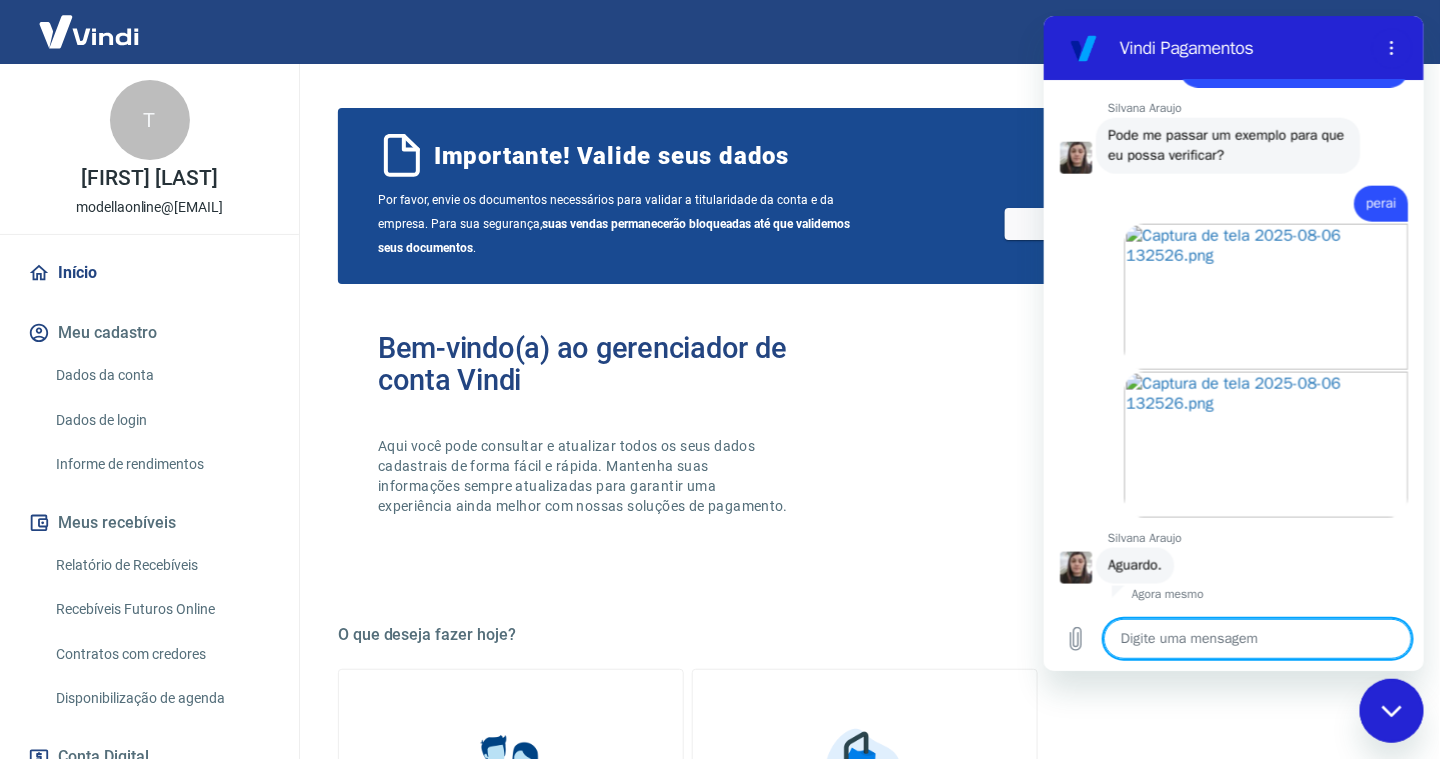 click at bounding box center (1257, 639) 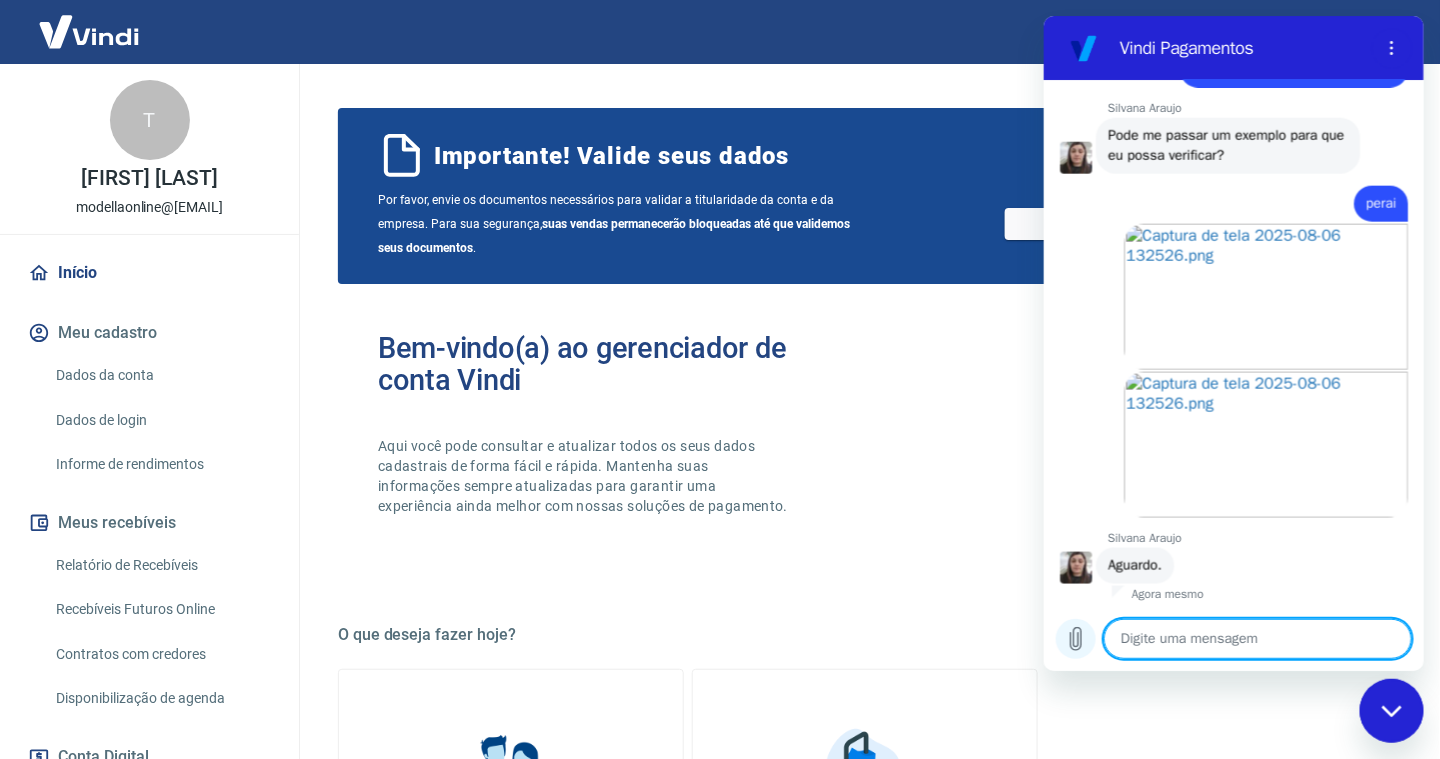 click 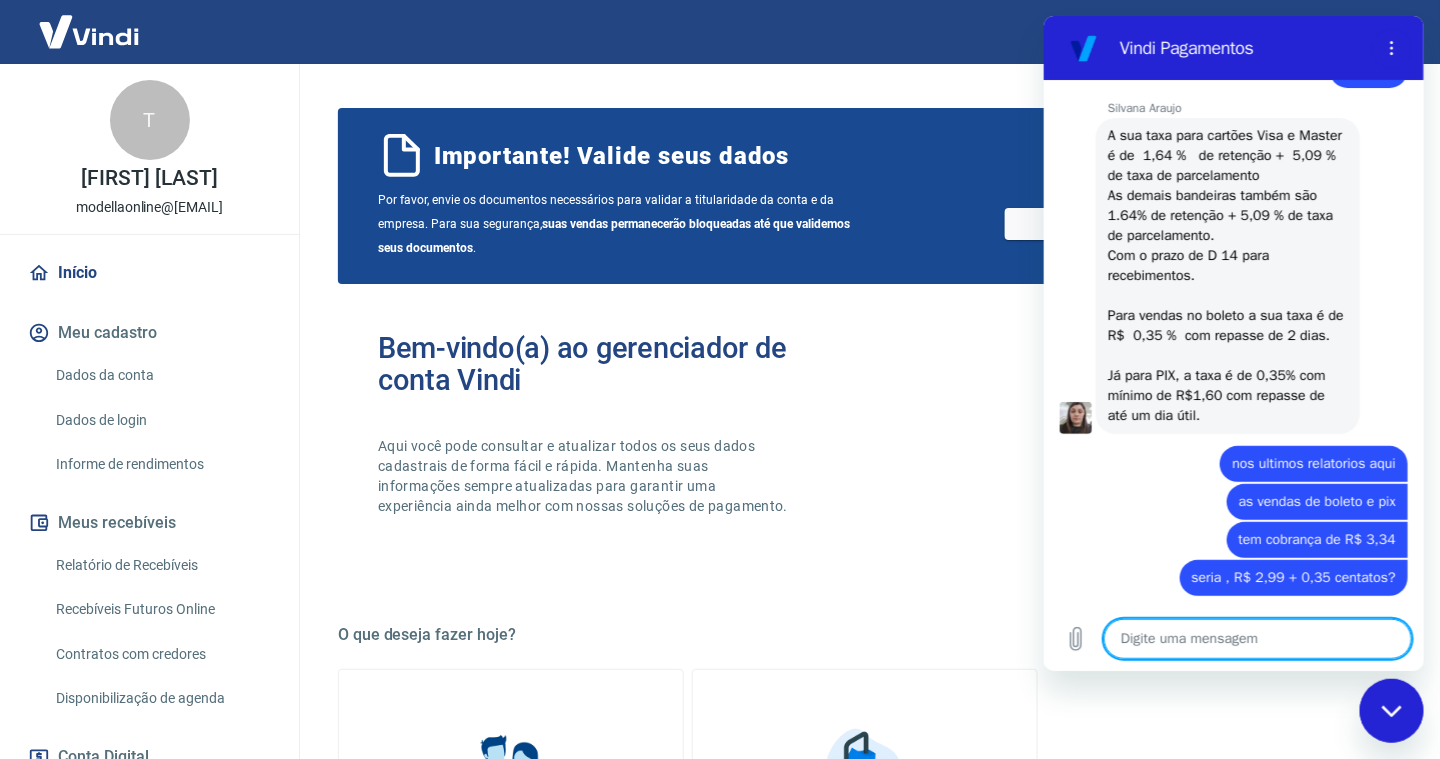 scroll, scrollTop: 2874, scrollLeft: 0, axis: vertical 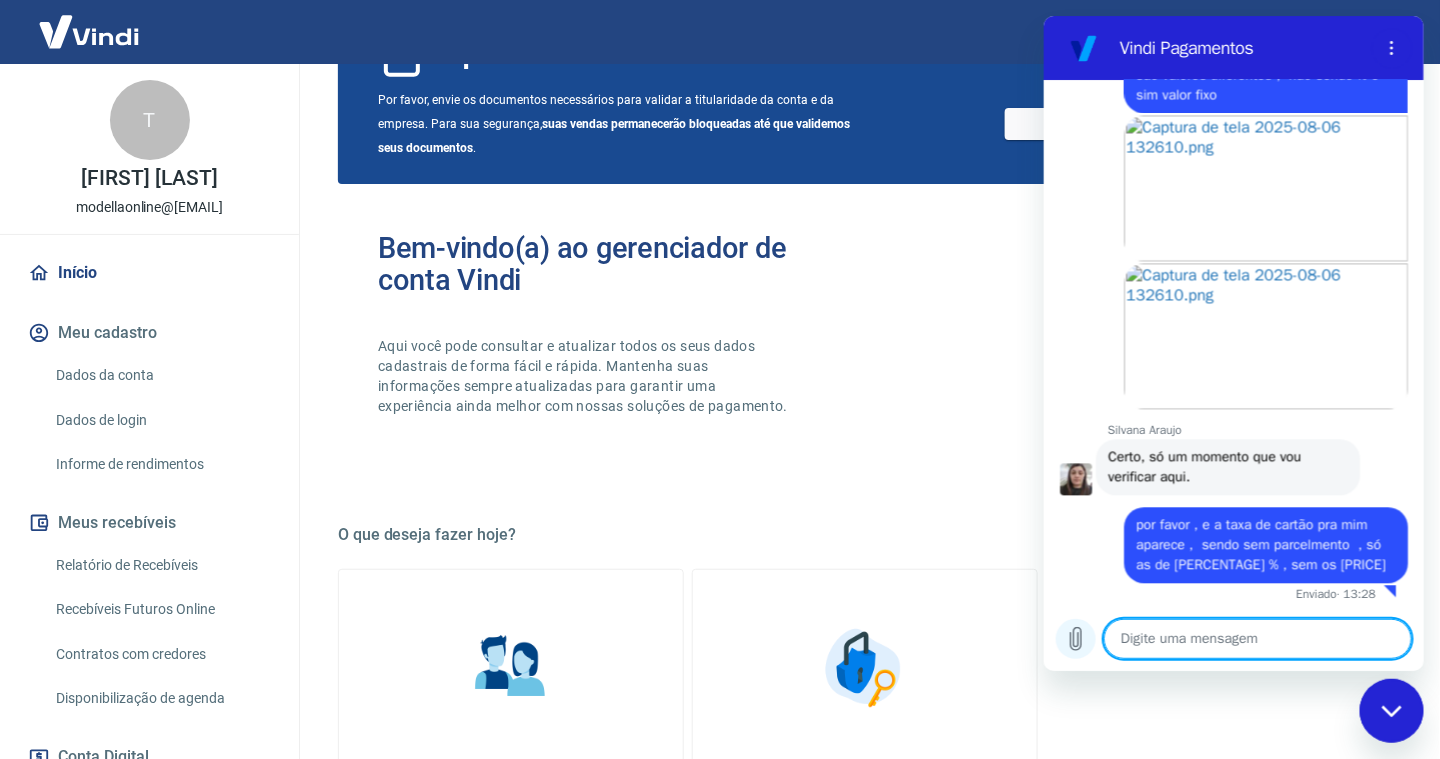 click at bounding box center (1075, 639) 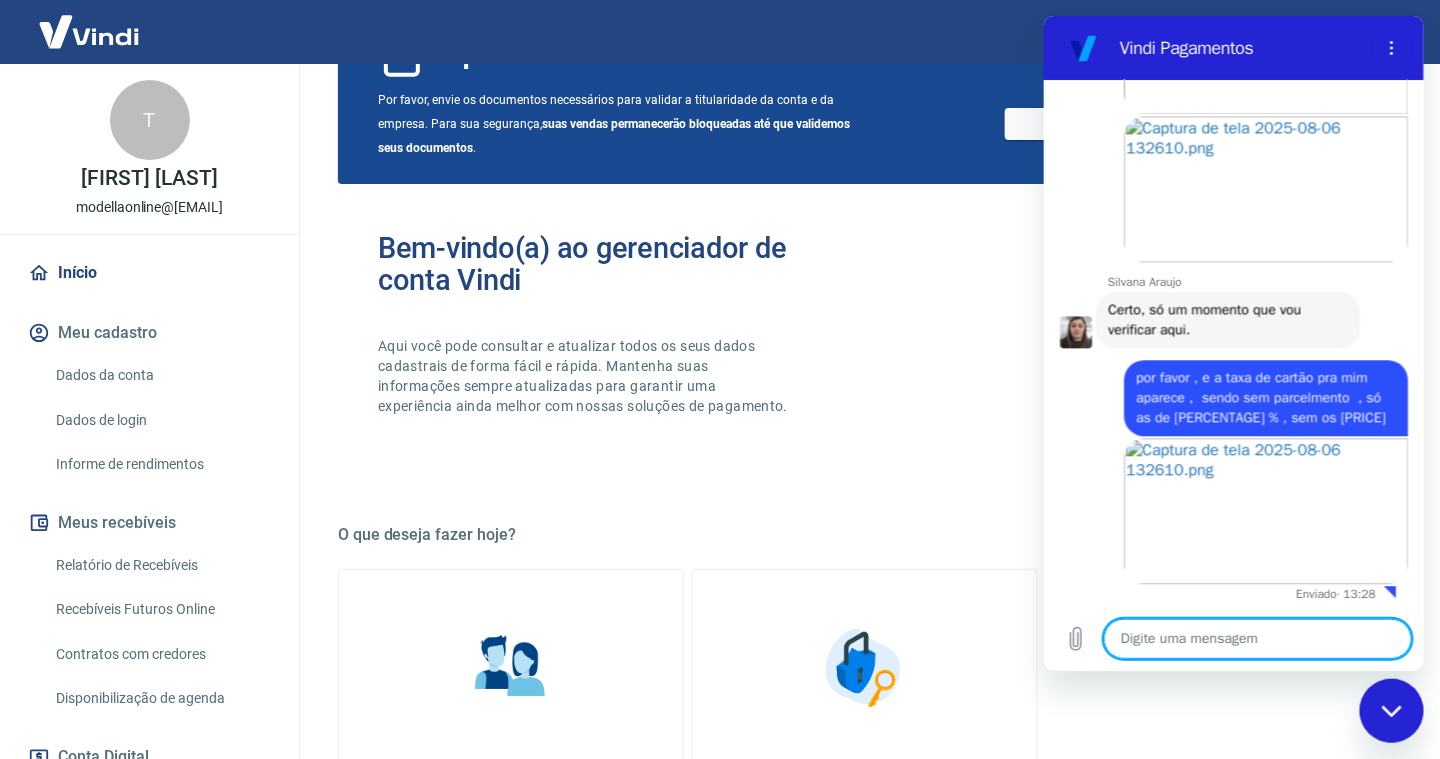 scroll, scrollTop: 4144, scrollLeft: 0, axis: vertical 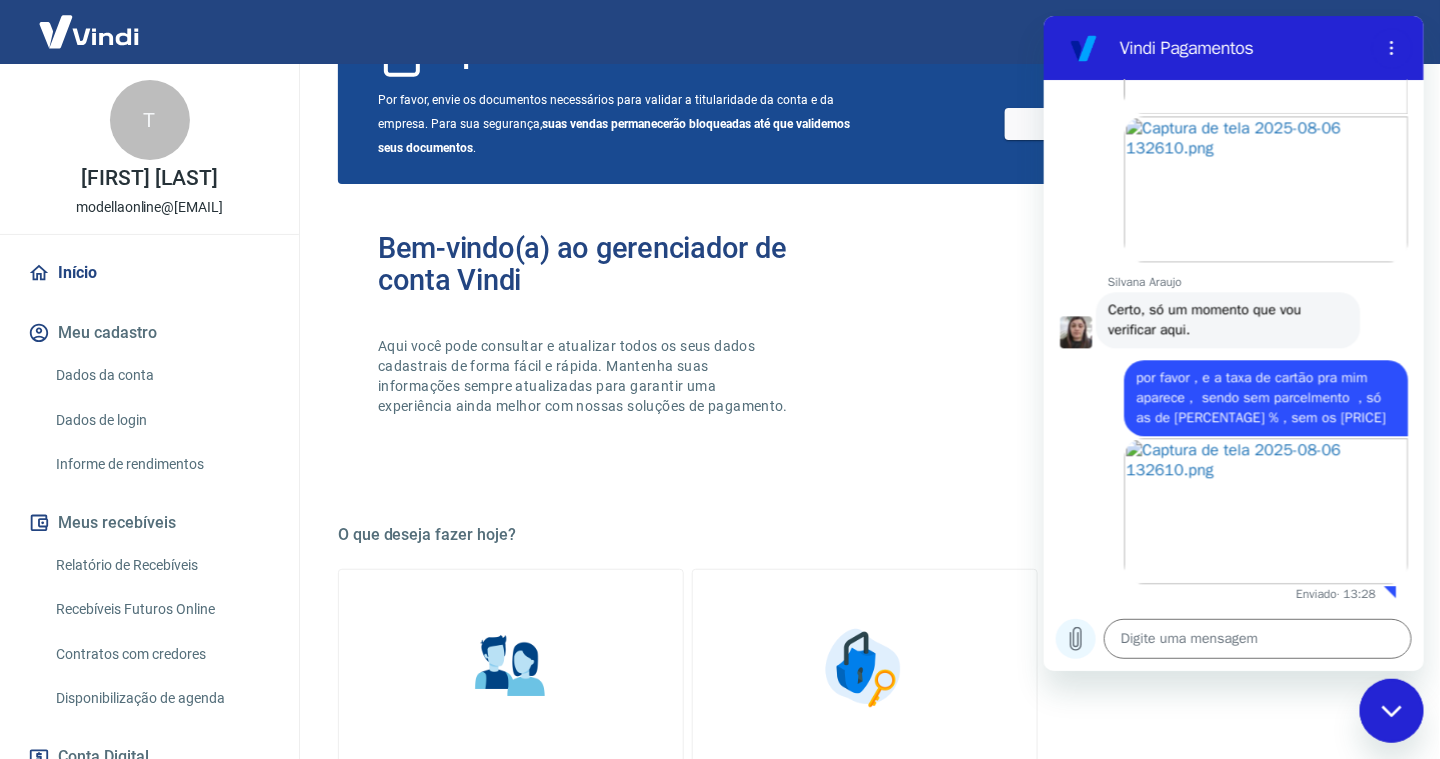 click at bounding box center (1075, 639) 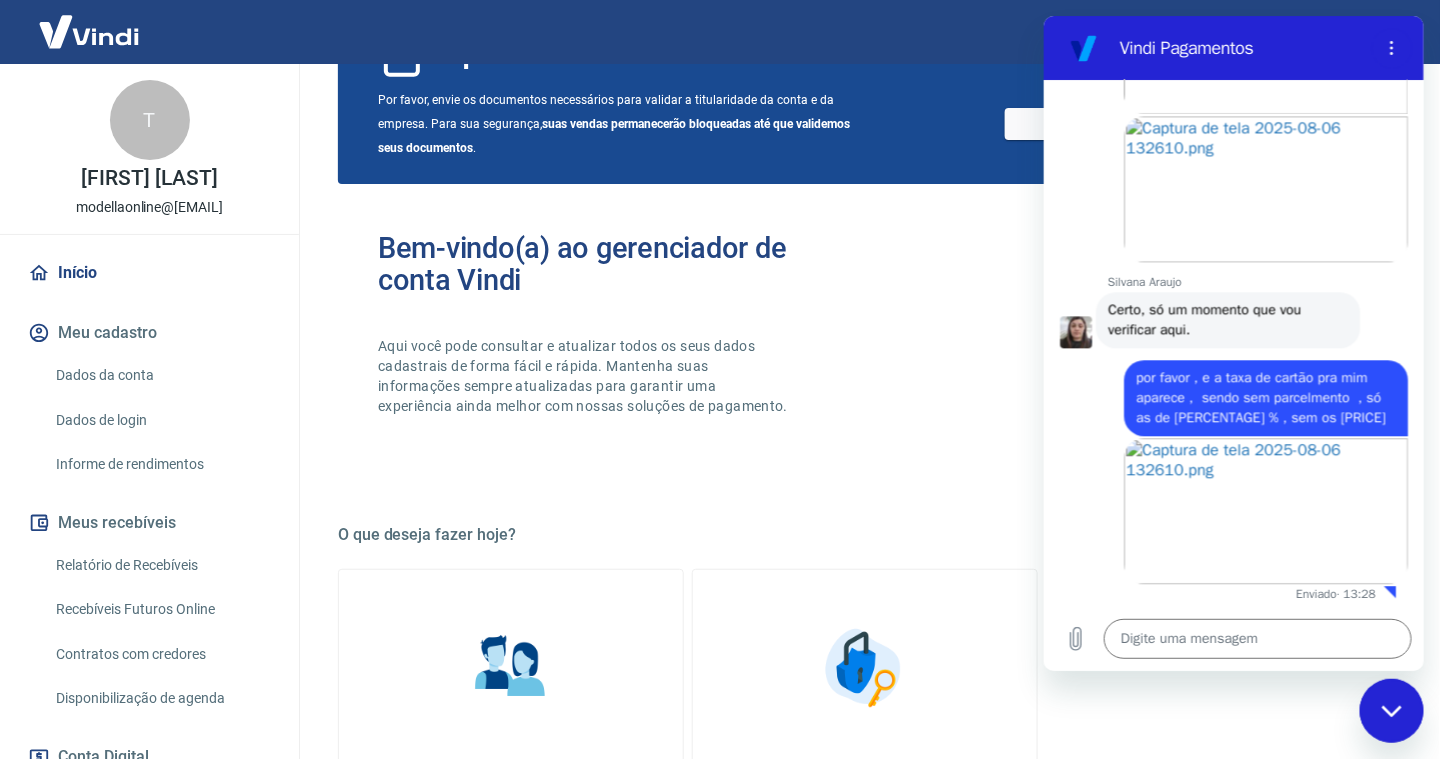 drag, startPoint x: 1395, startPoint y: 314, endPoint x: 1351, endPoint y: 376, distance: 76.02631 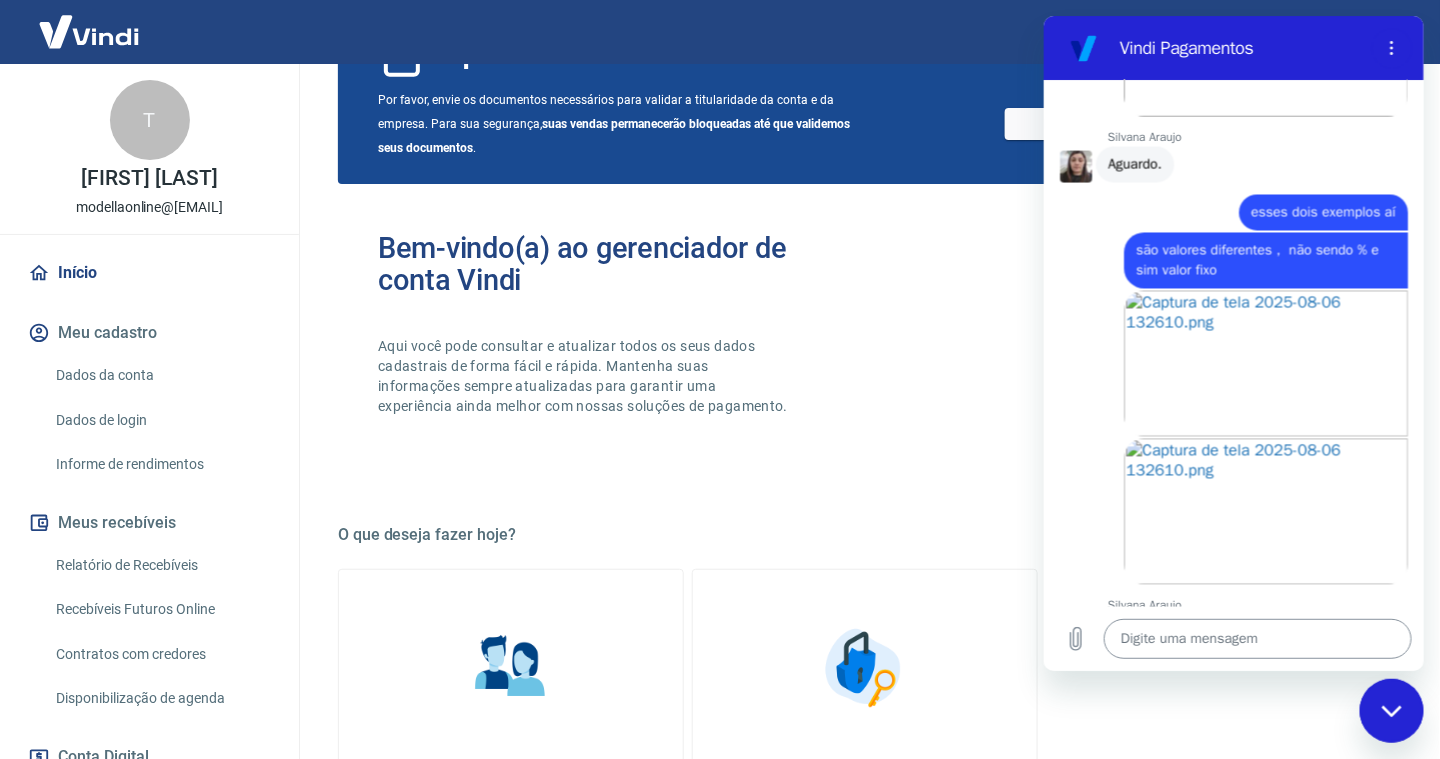 click at bounding box center (1257, 639) 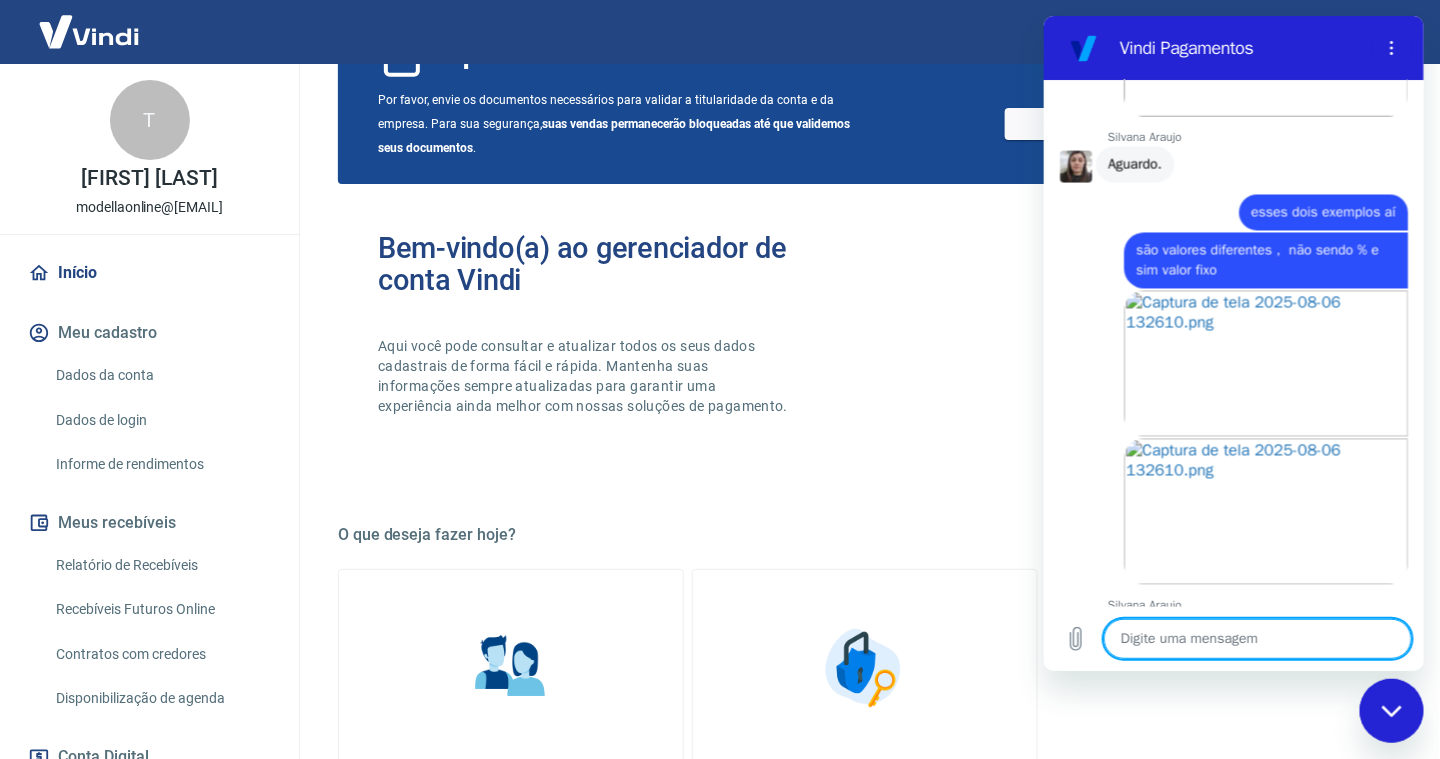 click at bounding box center [1257, 639] 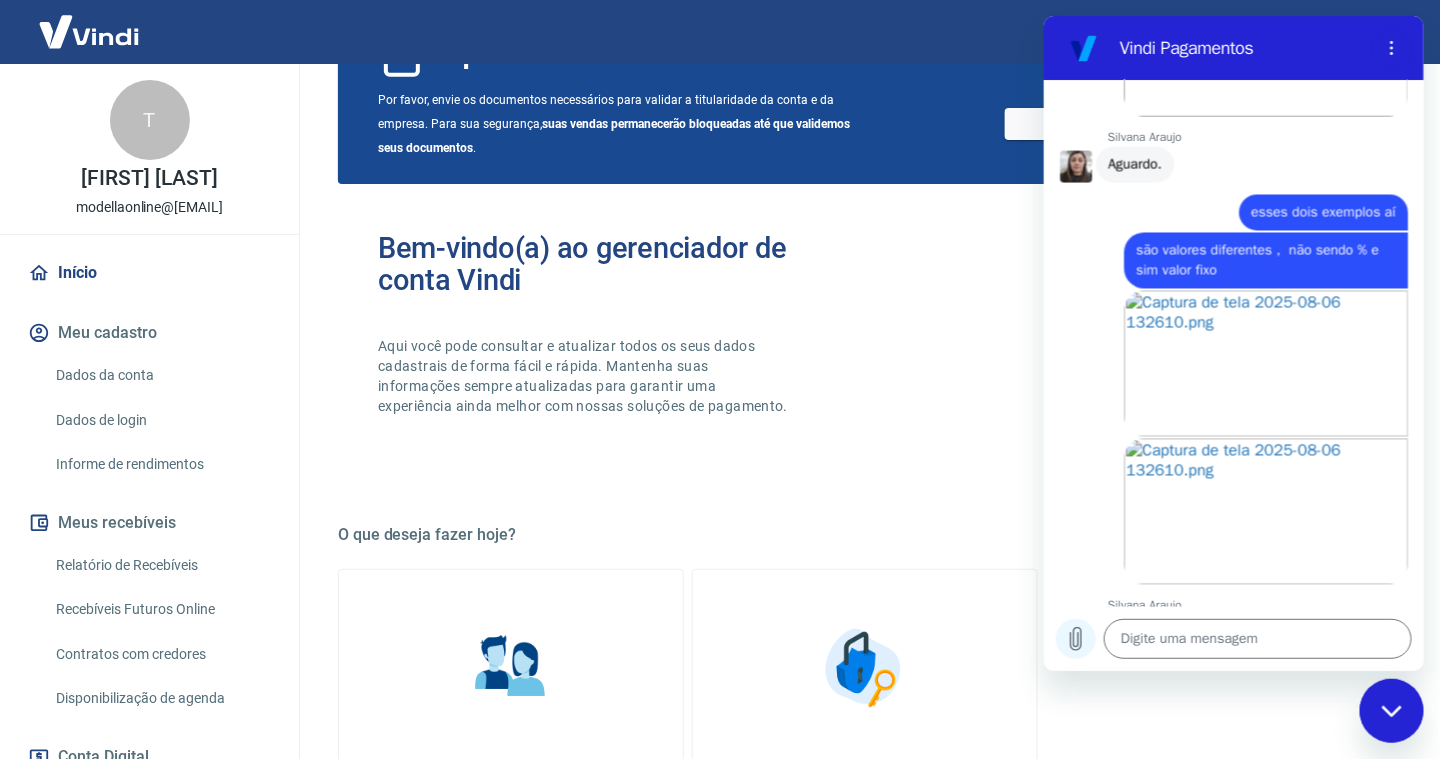 click 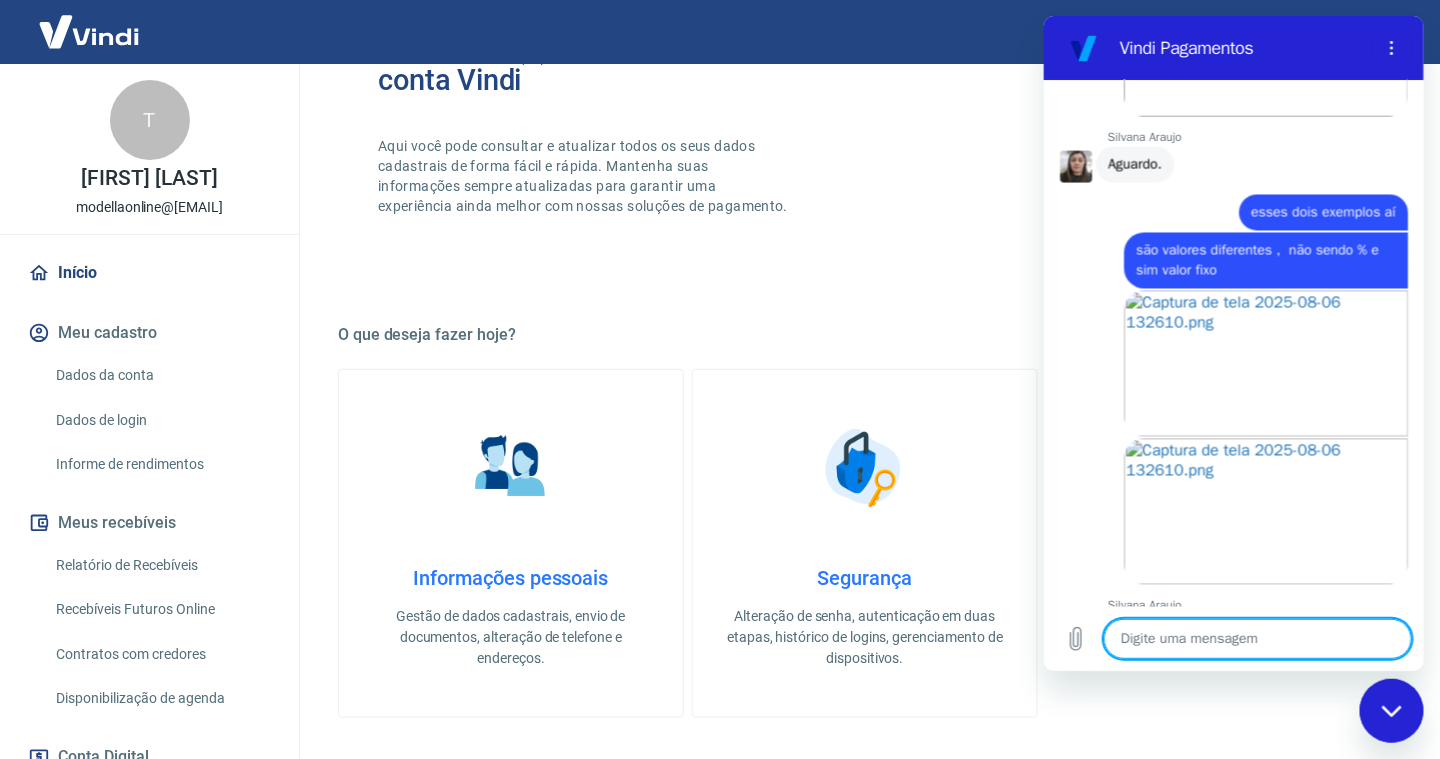 scroll, scrollTop: 500, scrollLeft: 0, axis: vertical 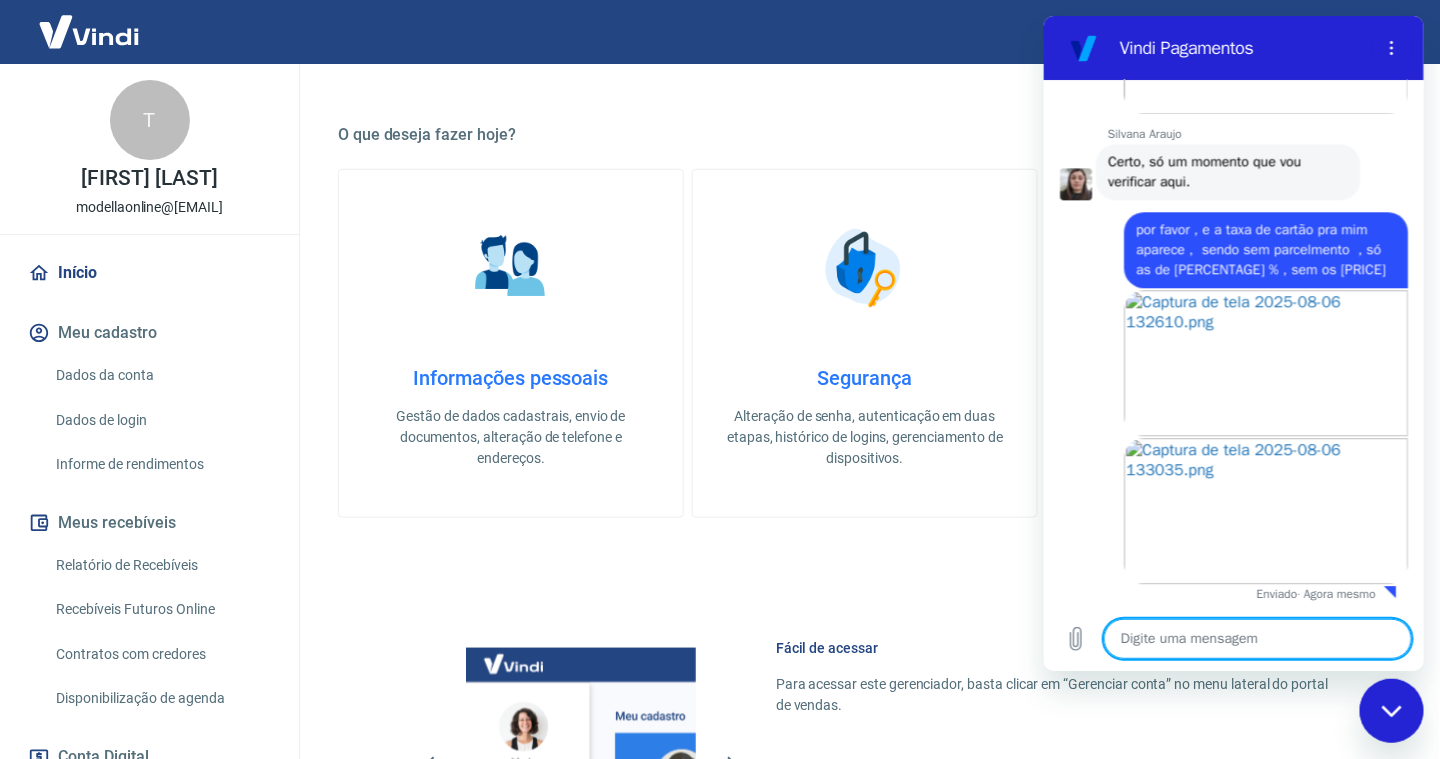 click on "Importante! Valide seus dados Por favor, envie os documentos necessários para validar a titularidade da conta e da empresa. Para sua segurança,  suas vendas permanecerão bloqueadas até que validemos seus documentos . Enviar documentos Bem-vindo(a) ao gerenciador de conta Vindi Aqui você pode consultar e atualizar todos os seus dados cadastrais de forma fácil e rápida. Mantenha suas informações sempre atualizadas para garantir uma experiência ainda melhor com nossas soluções de pagamento. O que deseja fazer hoje? Informações pessoais Gestão de dados cadastrais, envio de documentos, alteração de telefone e endereços. Segurança Alteração de senha, autenticação em duas etapas, histórico de logins, gerenciamento de dispositivos. Fácil de acessar Para acessar este gerenciador, basta clicar em “Gerenciar conta” no menu lateral do portal de vendas. Retorne para o portal de vendas Você poderá retornar para o portal de vendas através das seguintes maneiras: - rodapé desta página" at bounding box center (865, 386) 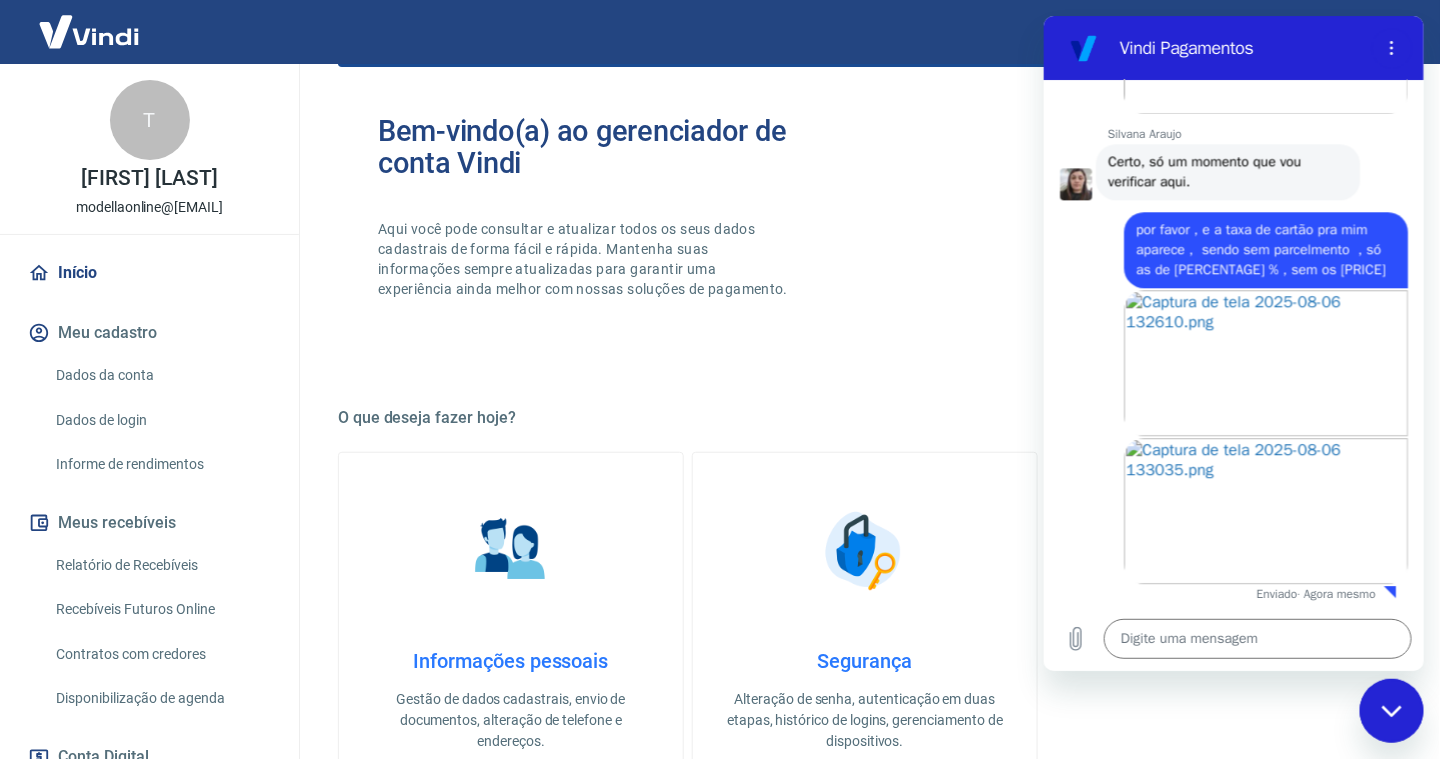 scroll, scrollTop: 117, scrollLeft: 0, axis: vertical 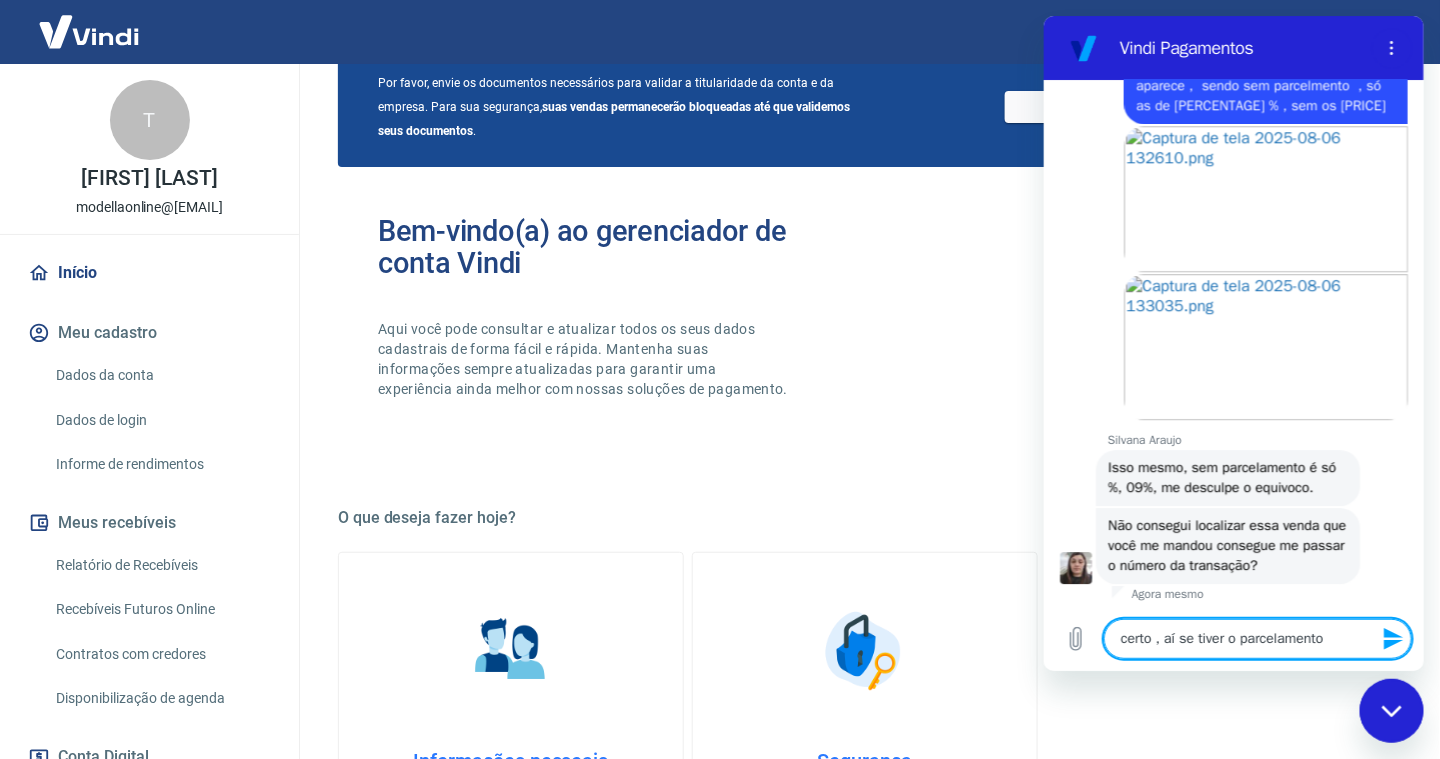 click on "certo , aí se tiver o parcelamento" at bounding box center [1257, 639] 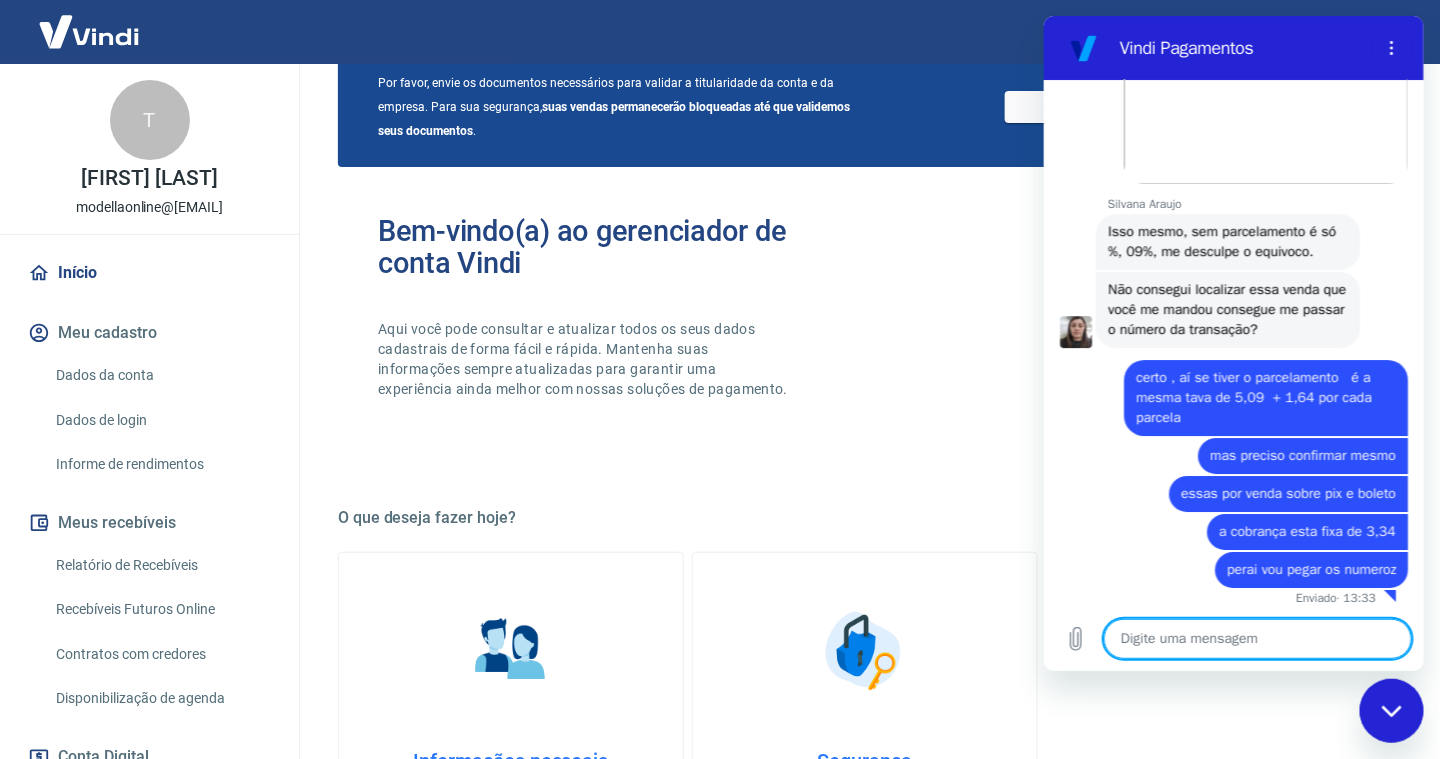 scroll, scrollTop: 4716, scrollLeft: 0, axis: vertical 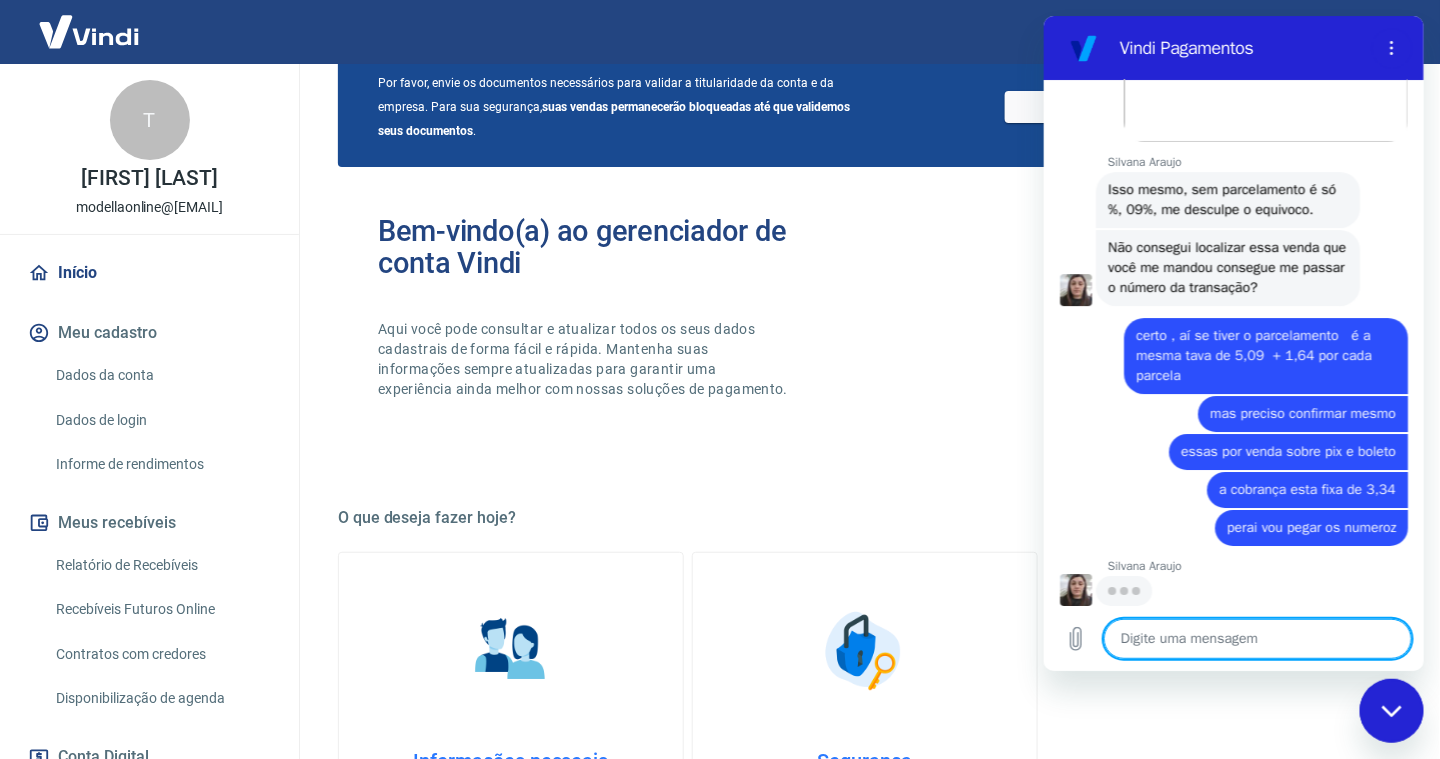 paste on "220609852
2823
Crédito referente ao recebimento da transação 220609852
Intermediador
Boleto/Transferência
1/1
R$ 105,76" 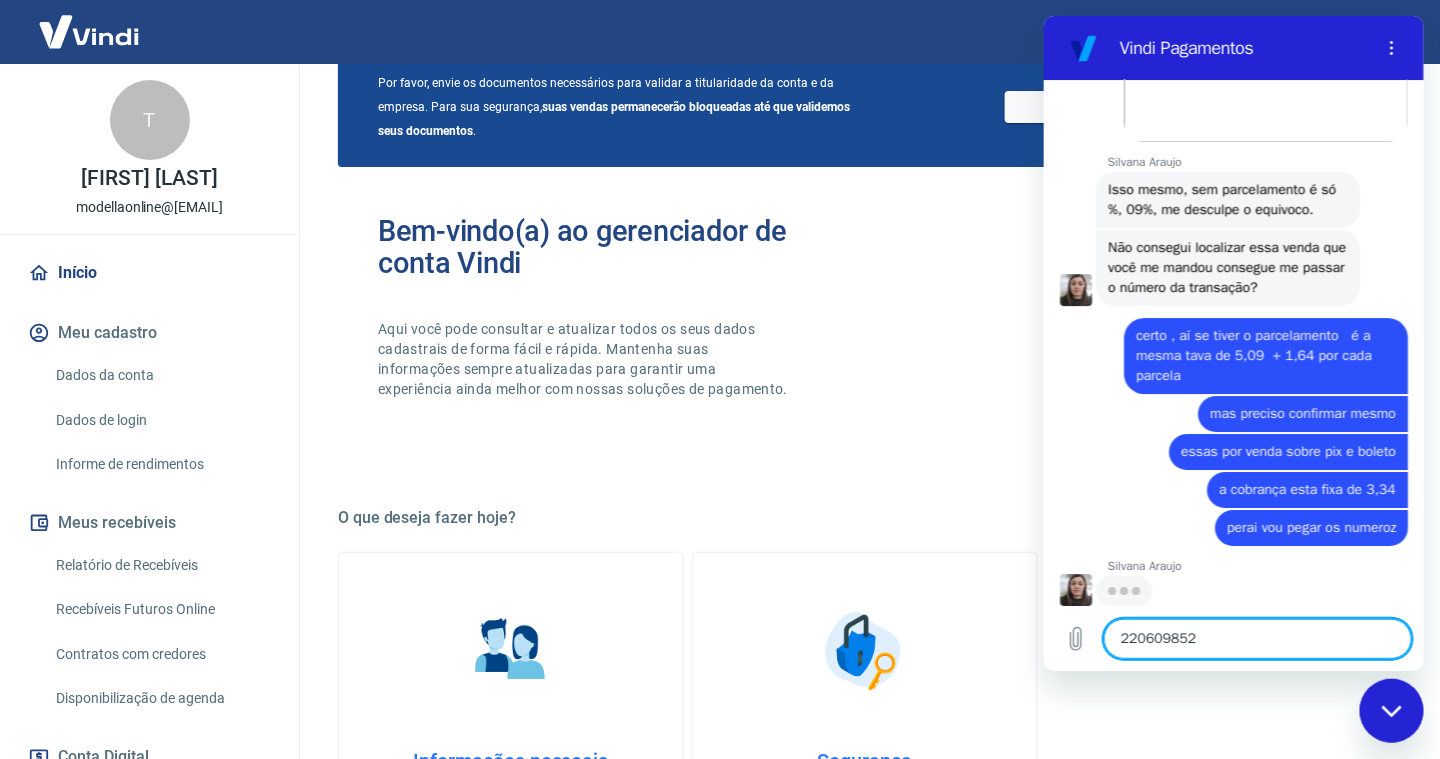 scroll, scrollTop: 203, scrollLeft: 0, axis: vertical 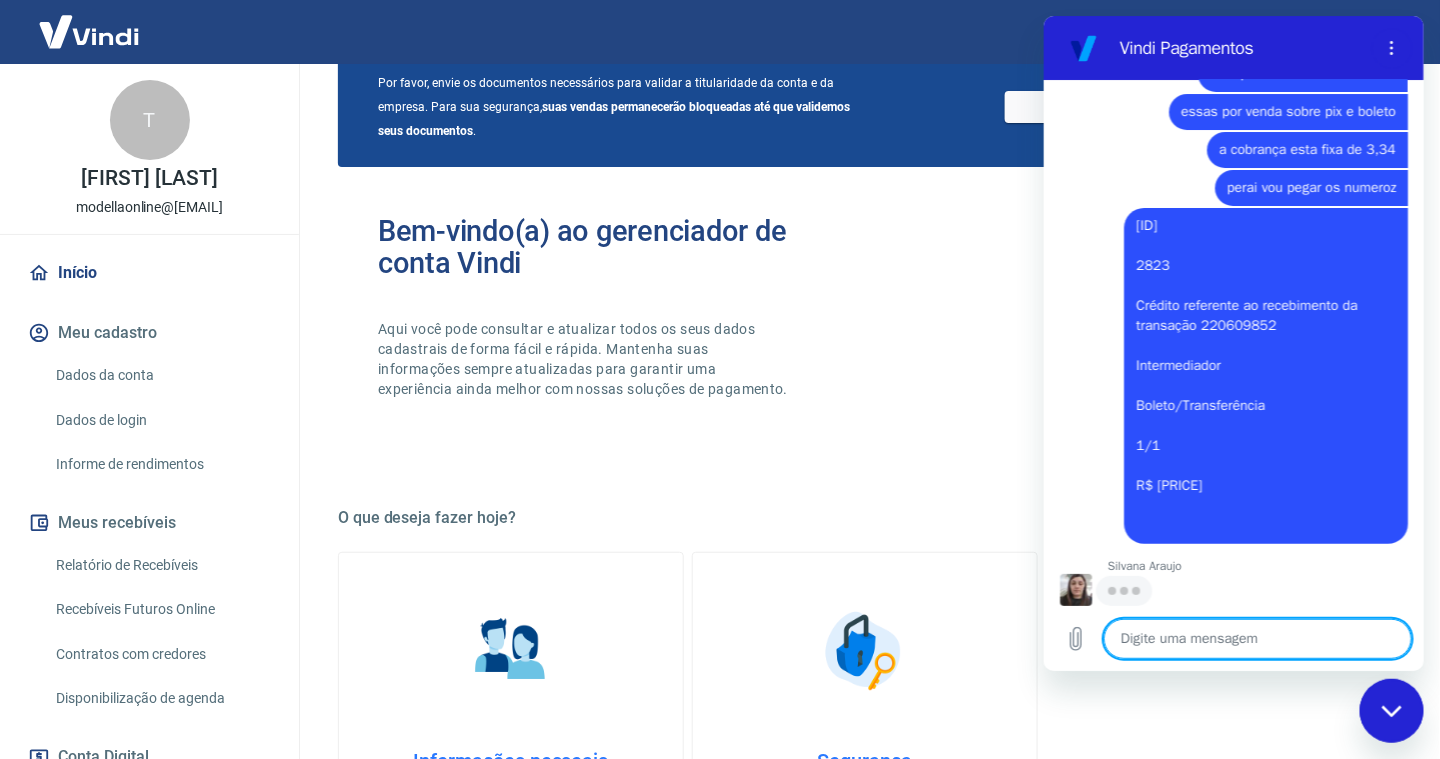 paste on "Tarifa de Retenção: -R$ 3,34
Taxa administrativa cobrada pela Vindi sobre cada transação realizada, pelo fornecimento da solução de pagamentos. Incluindo a tarifa de parcelamento para vendas a prazo, quando paga pelo vendedor." 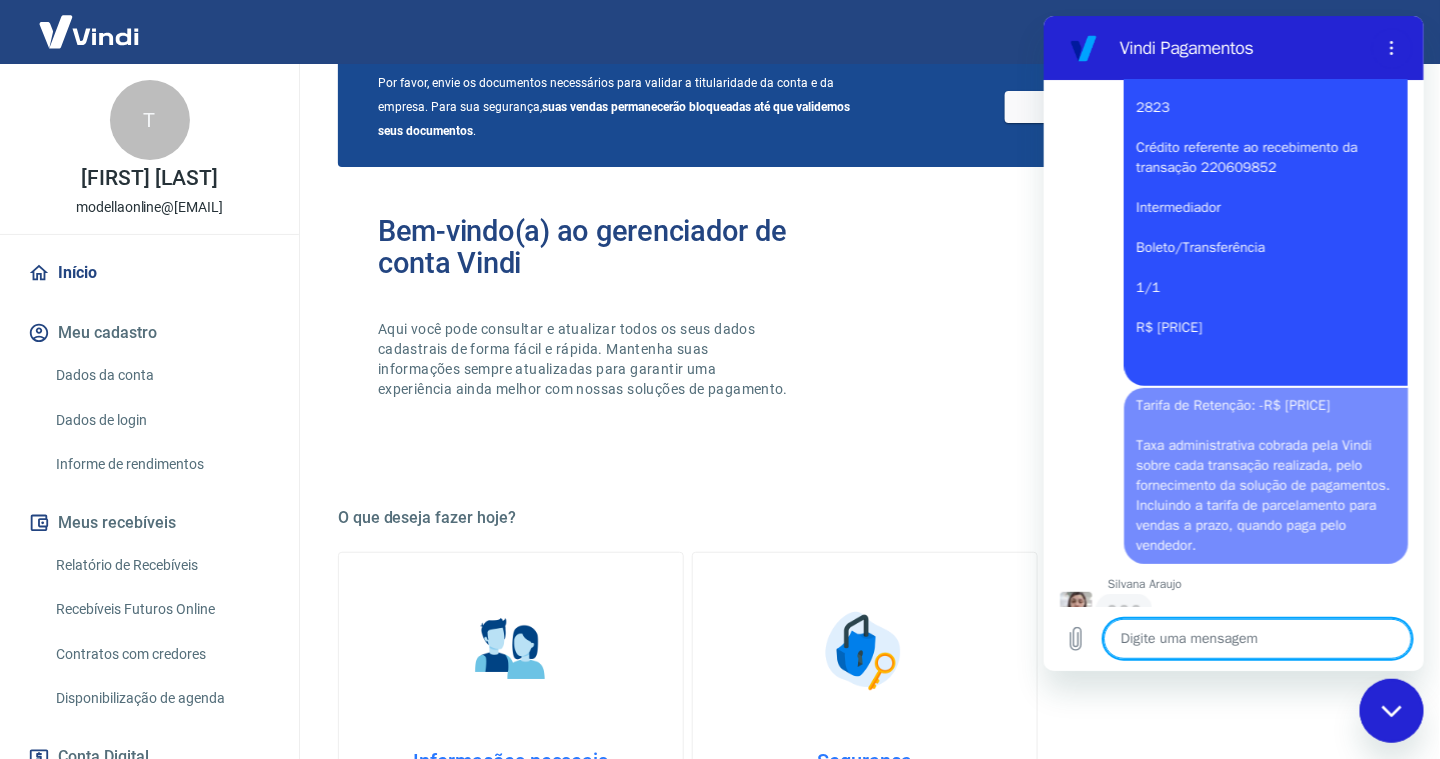 scroll, scrollTop: 0, scrollLeft: 0, axis: both 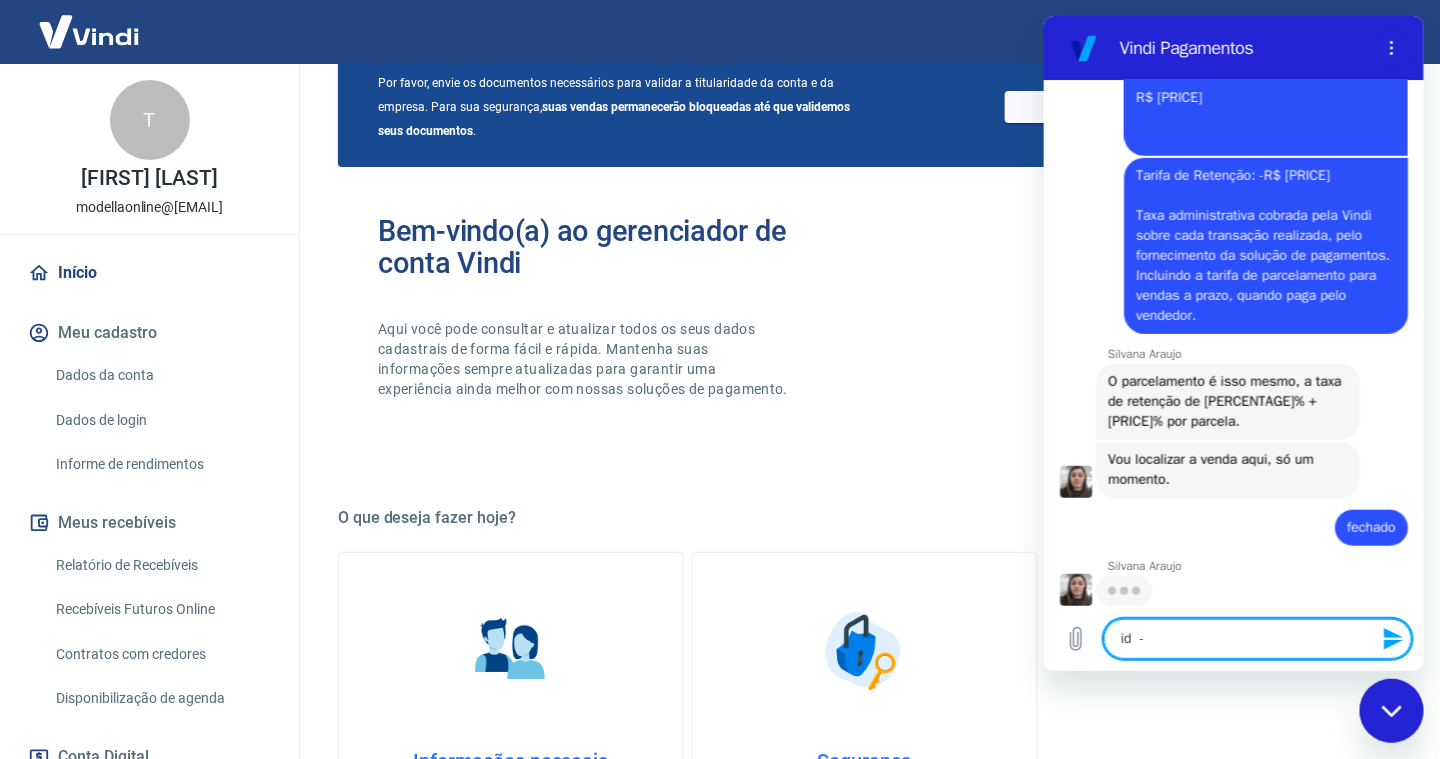 paste on "[TRANSACTION_ID]" 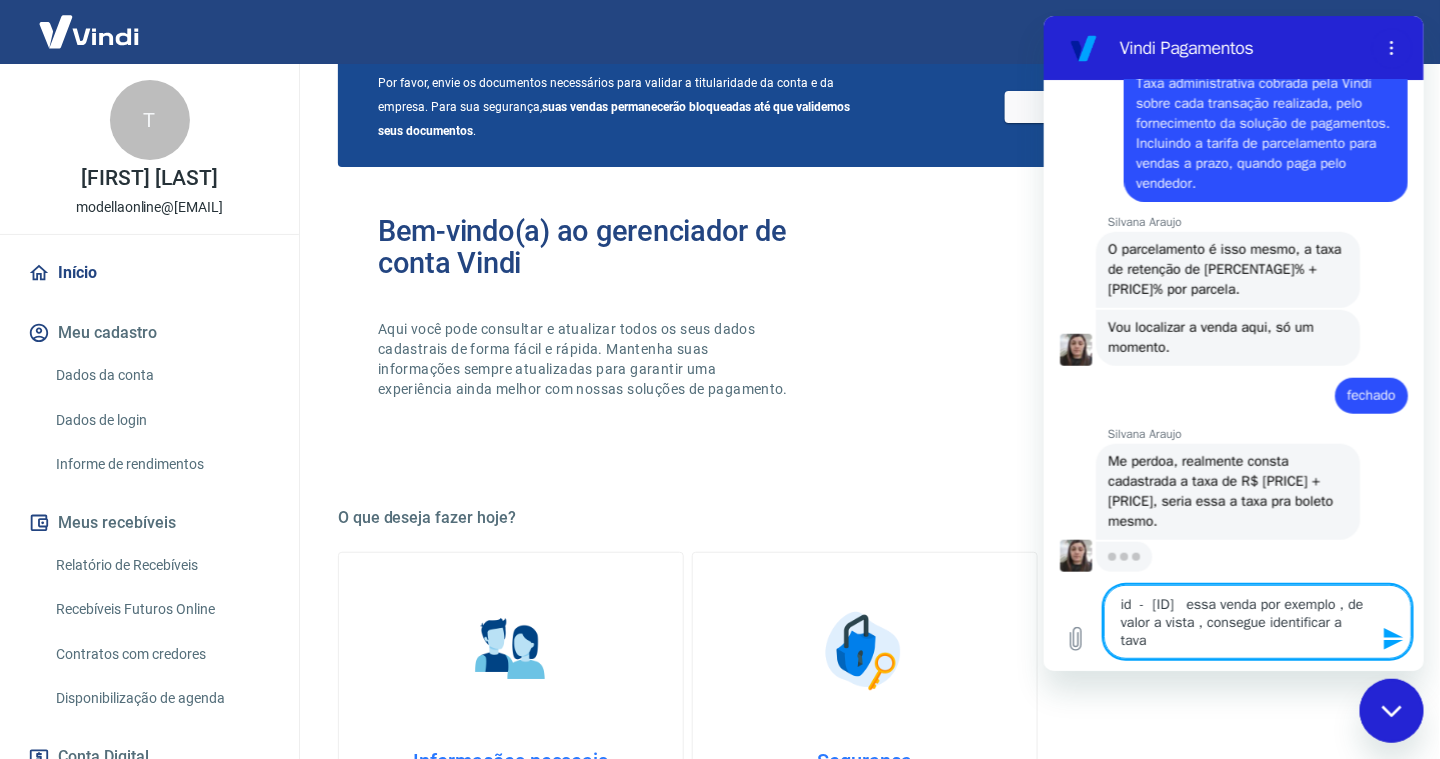 scroll, scrollTop: 5614, scrollLeft: 0, axis: vertical 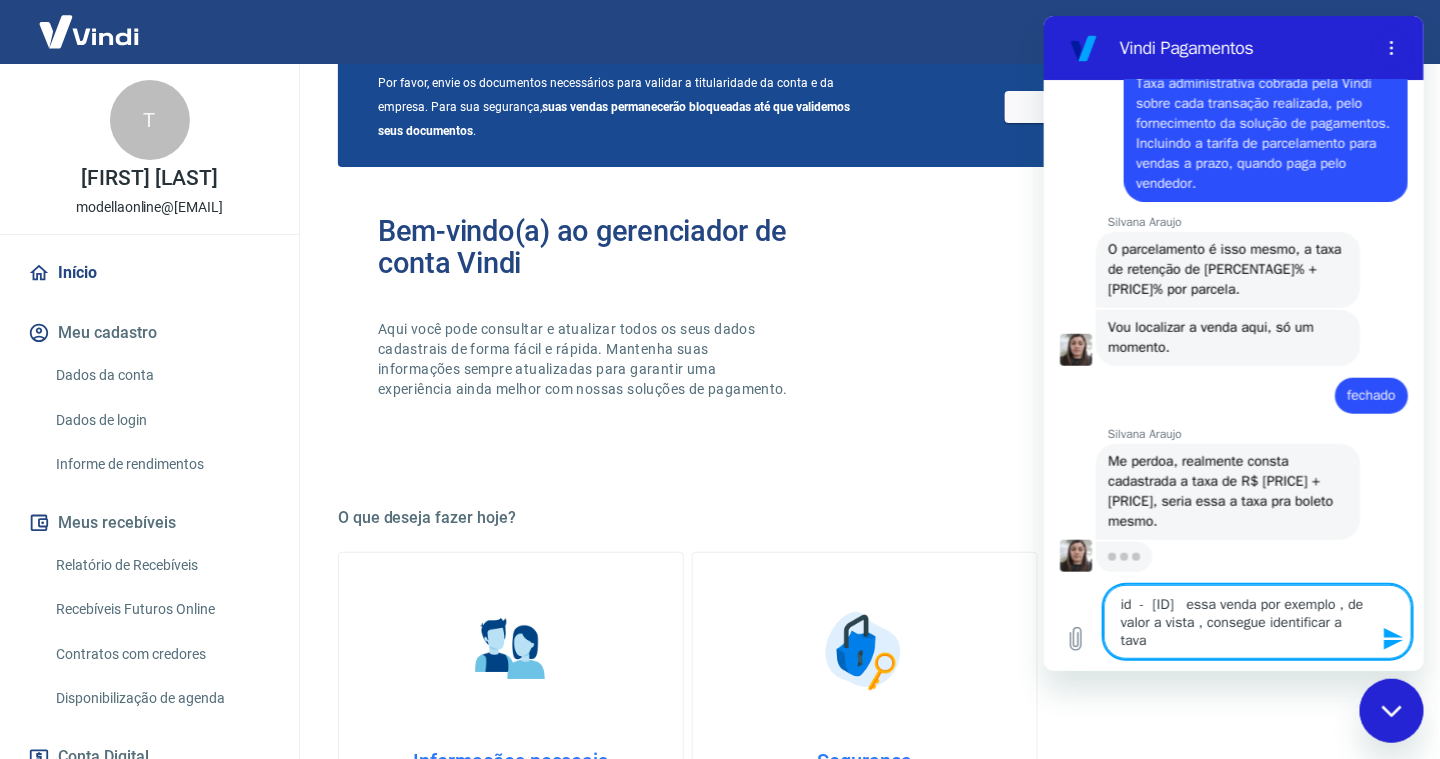 click on "id  -  211085854   essa venda por exemplo , de valor a vista , consegue identificar a tava" at bounding box center (1257, 622) 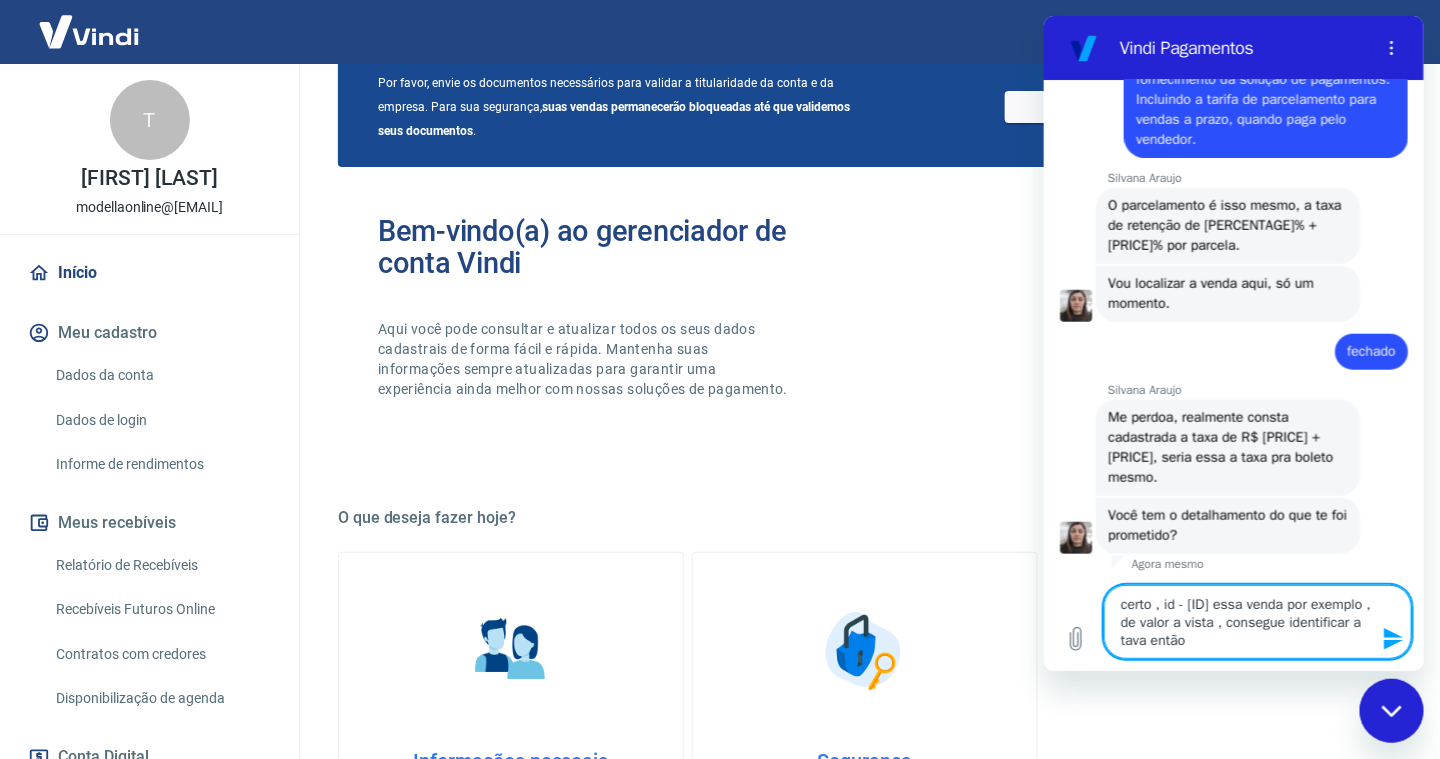 scroll, scrollTop: 5662, scrollLeft: 0, axis: vertical 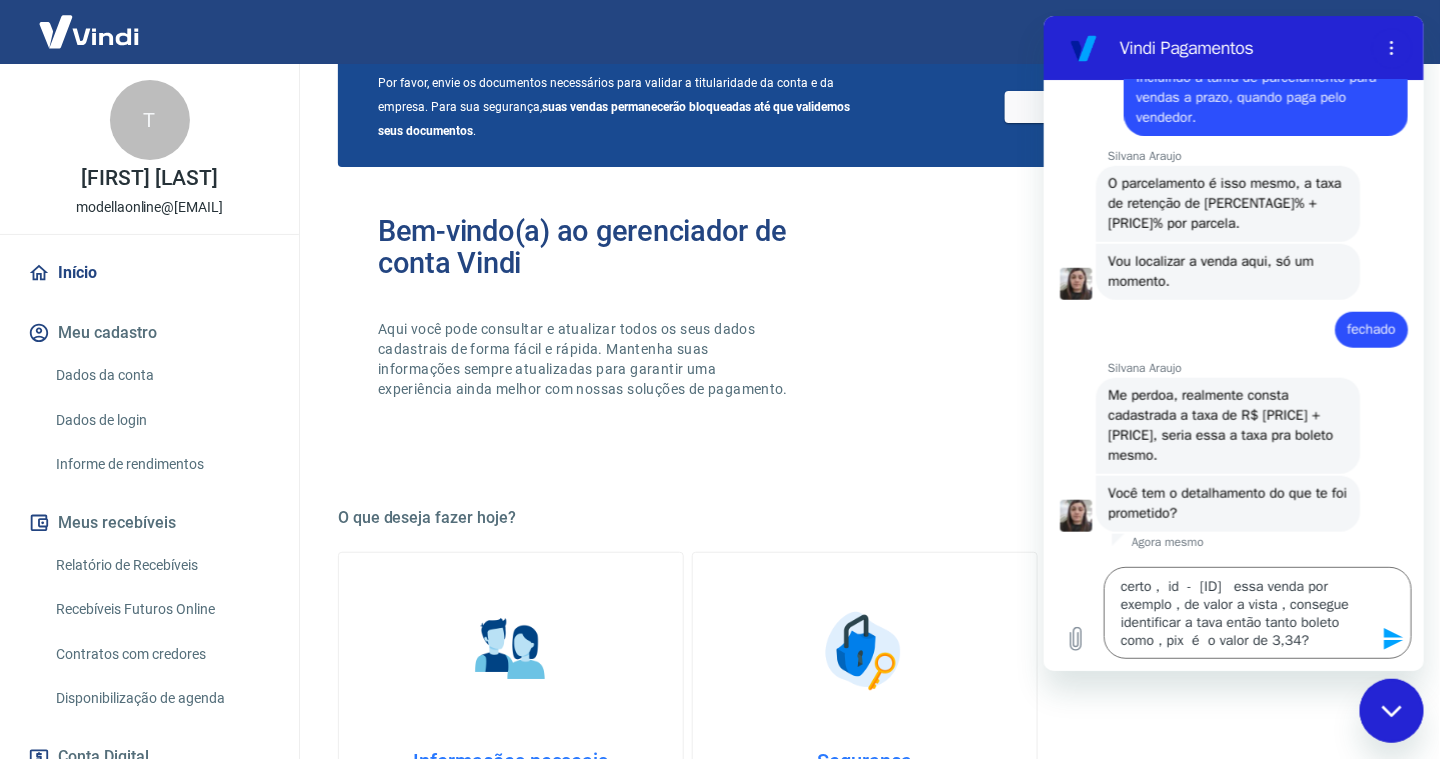 drag, startPoint x: 1384, startPoint y: 645, endPoint x: 1078, endPoint y: 674, distance: 307.37112 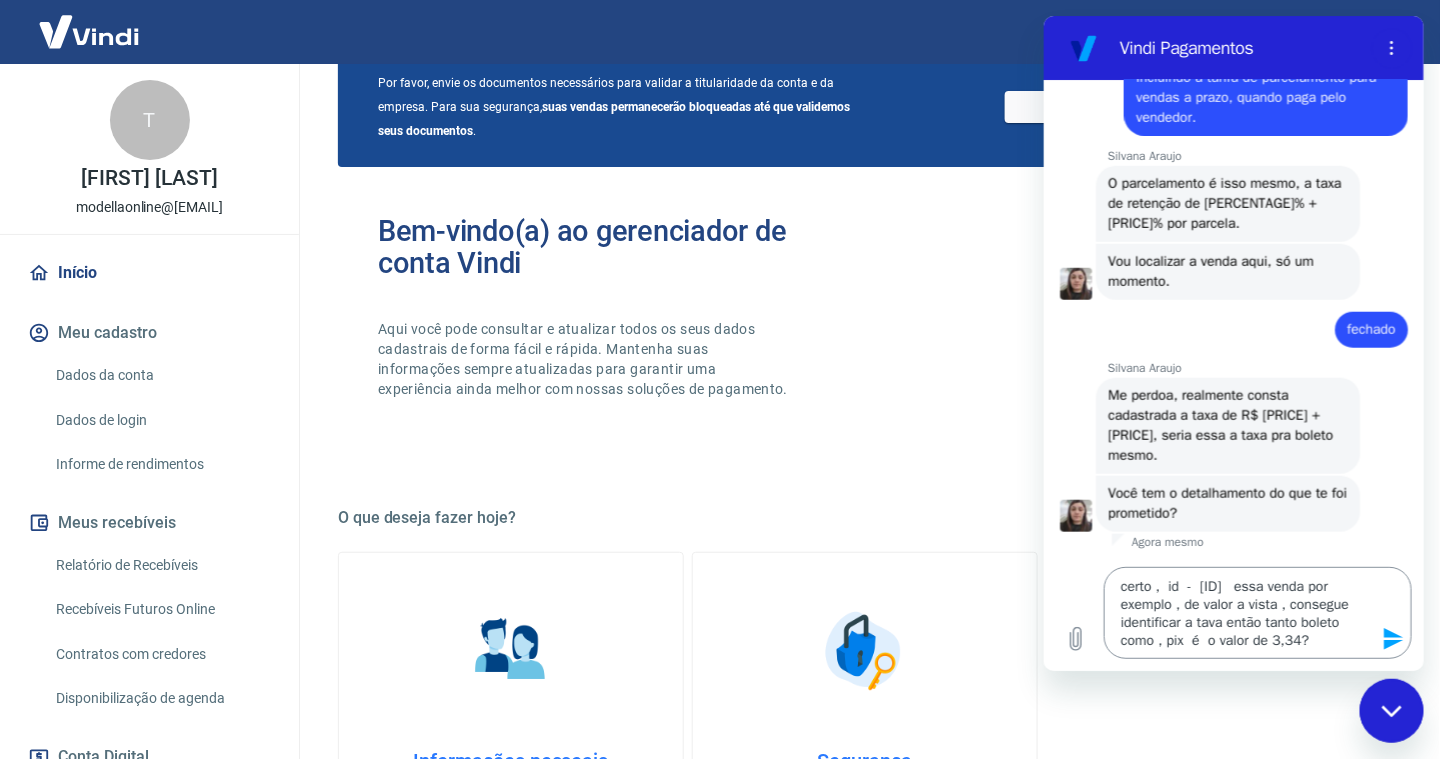 click on "certo ,  id  -  211085854   essa venda por exemplo , de valor a vista , consegue identificar a tava então tanto boleto como , pix  é  o valor de 3,34?" at bounding box center [1257, 613] 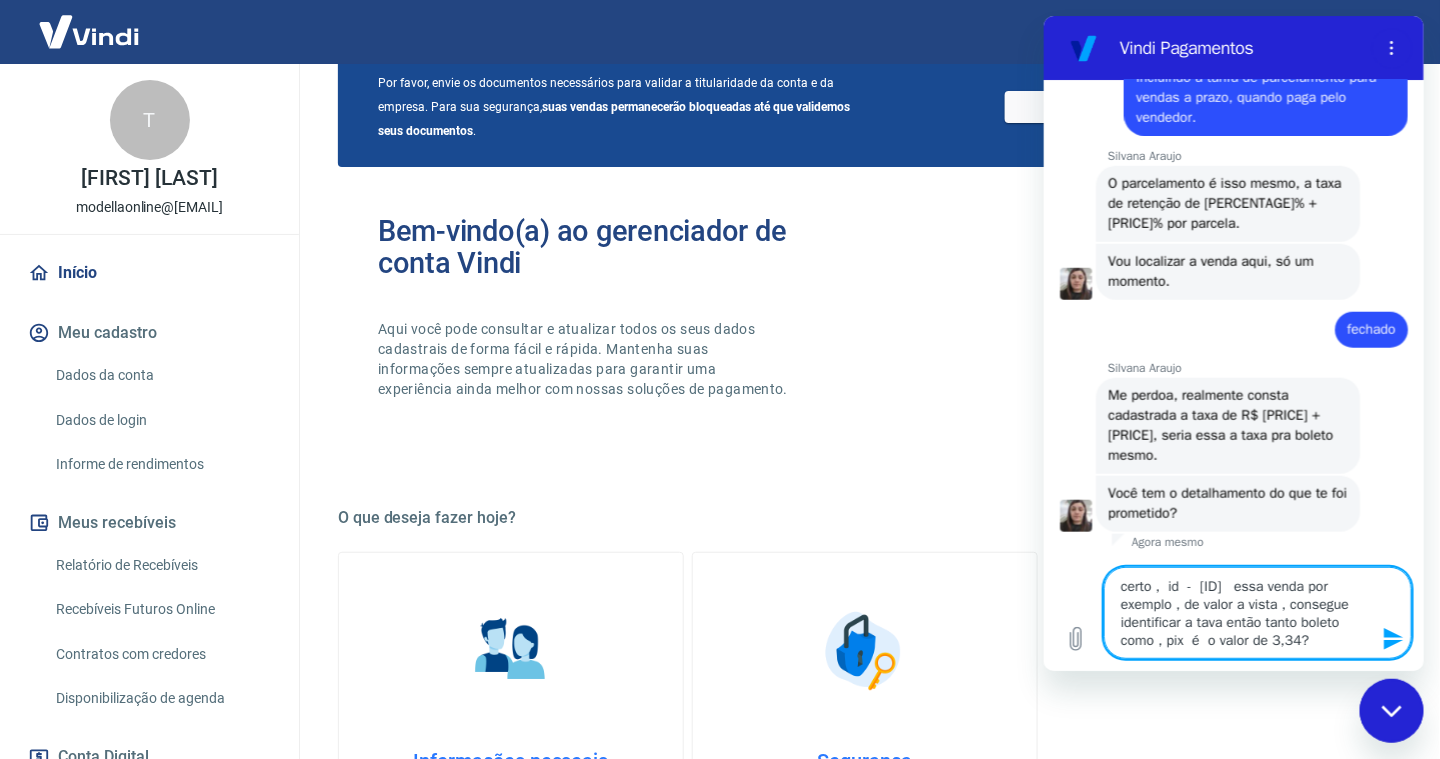 drag, startPoint x: 1348, startPoint y: 645, endPoint x: 1292, endPoint y: 626, distance: 59.135437 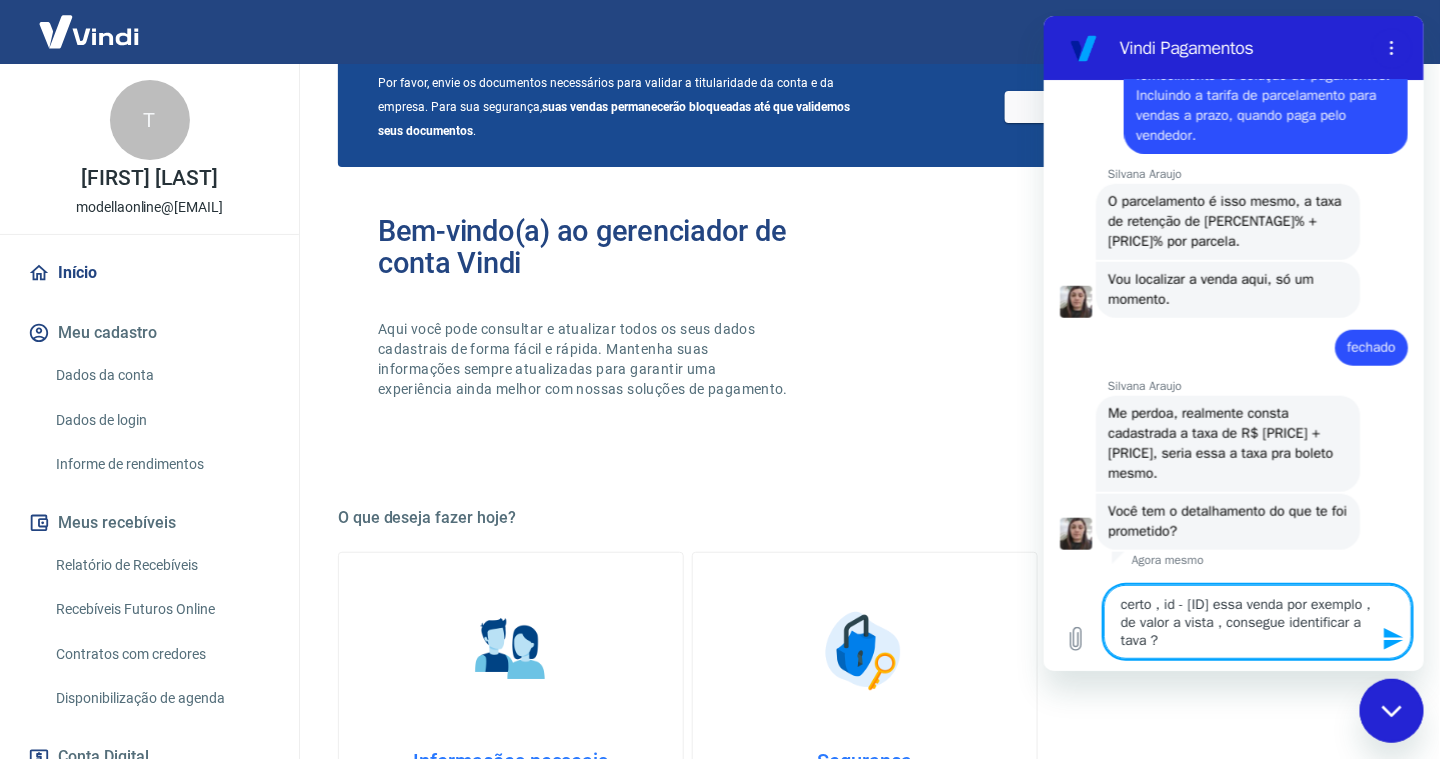 drag, startPoint x: 1159, startPoint y: 601, endPoint x: 1161, endPoint y: 643, distance: 42.047592 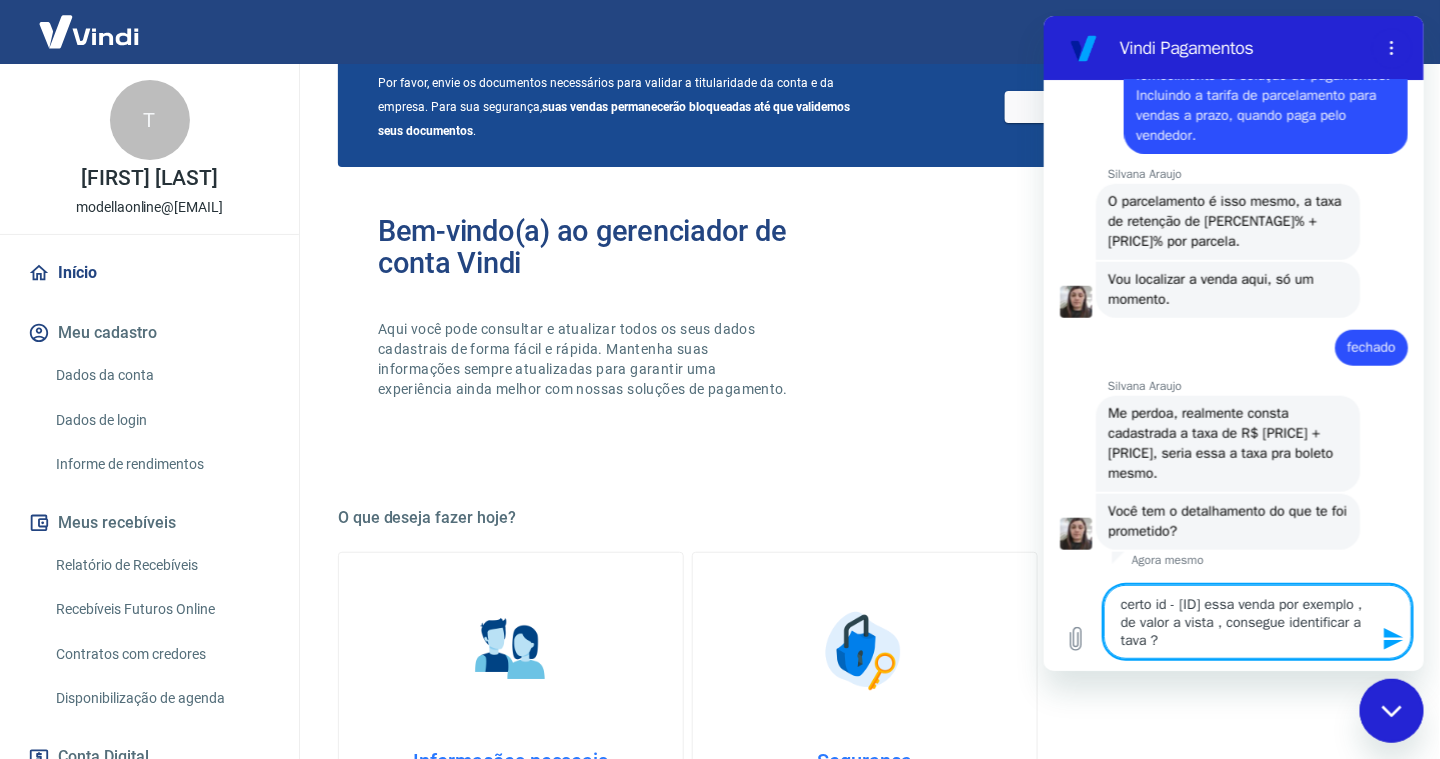 paste on "então tanto boleto como , pix  é  o valor de 3,34" 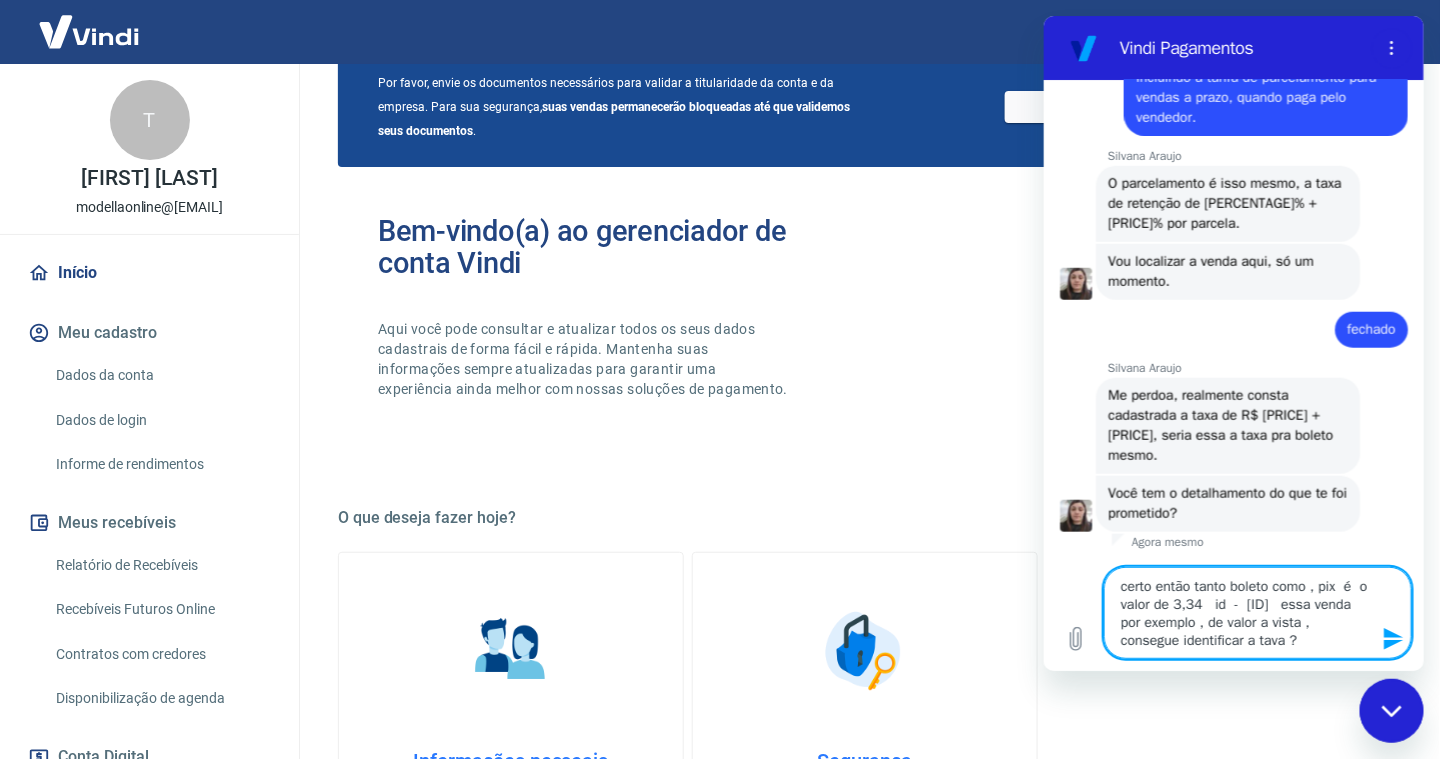 click on "certo então tanto boleto como , pix  é  o valor de 3,34   id  -  211085854   essa venda por exemplo , de valor a vista , consegue identificar a tava ?" at bounding box center [1257, 613] 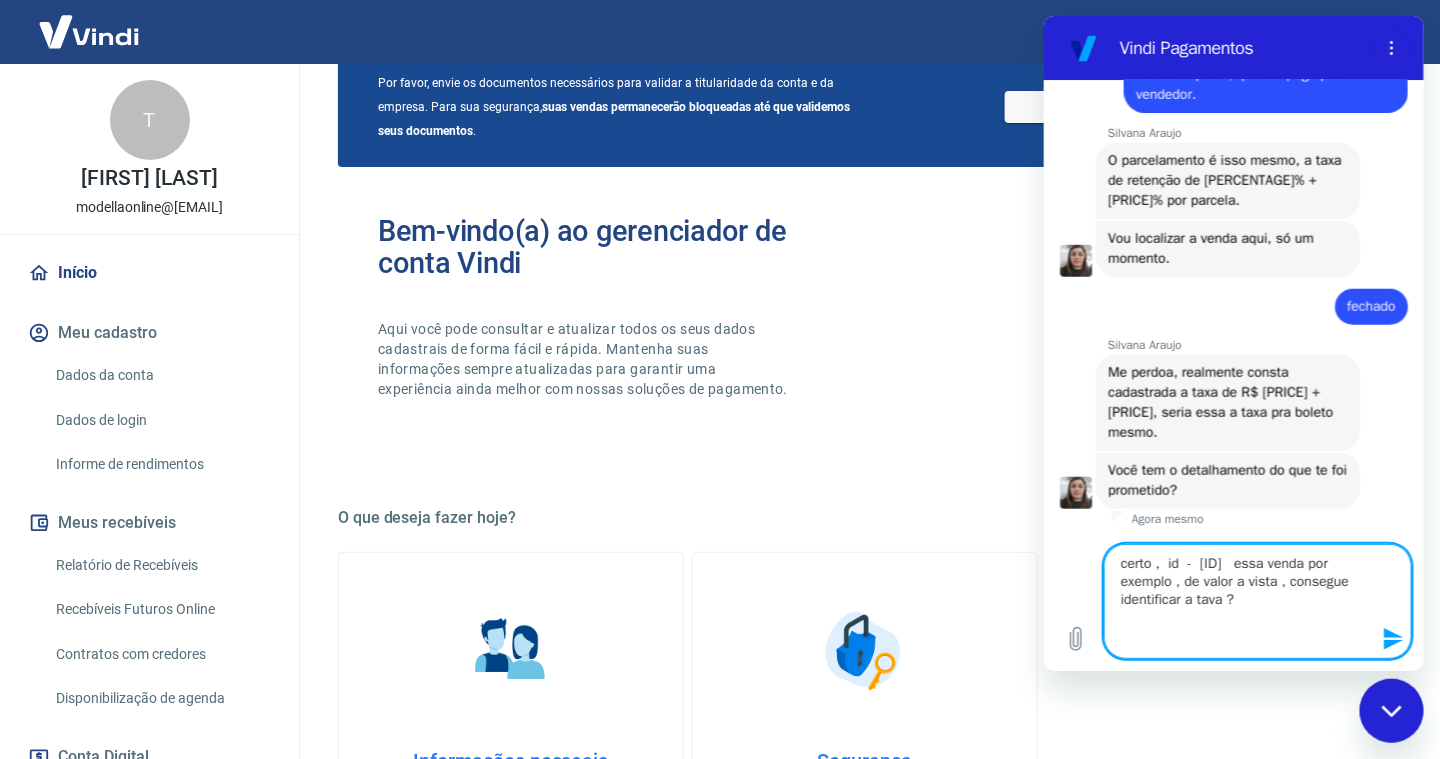 click on "certo então tanto boleto como , pix  é  o valor de 3,34
tem uma outra aqui  ,   id  -  211085854   essa venda por exemplo , de valor a vista , consegue identificar a tava ?" at bounding box center (1257, 601) 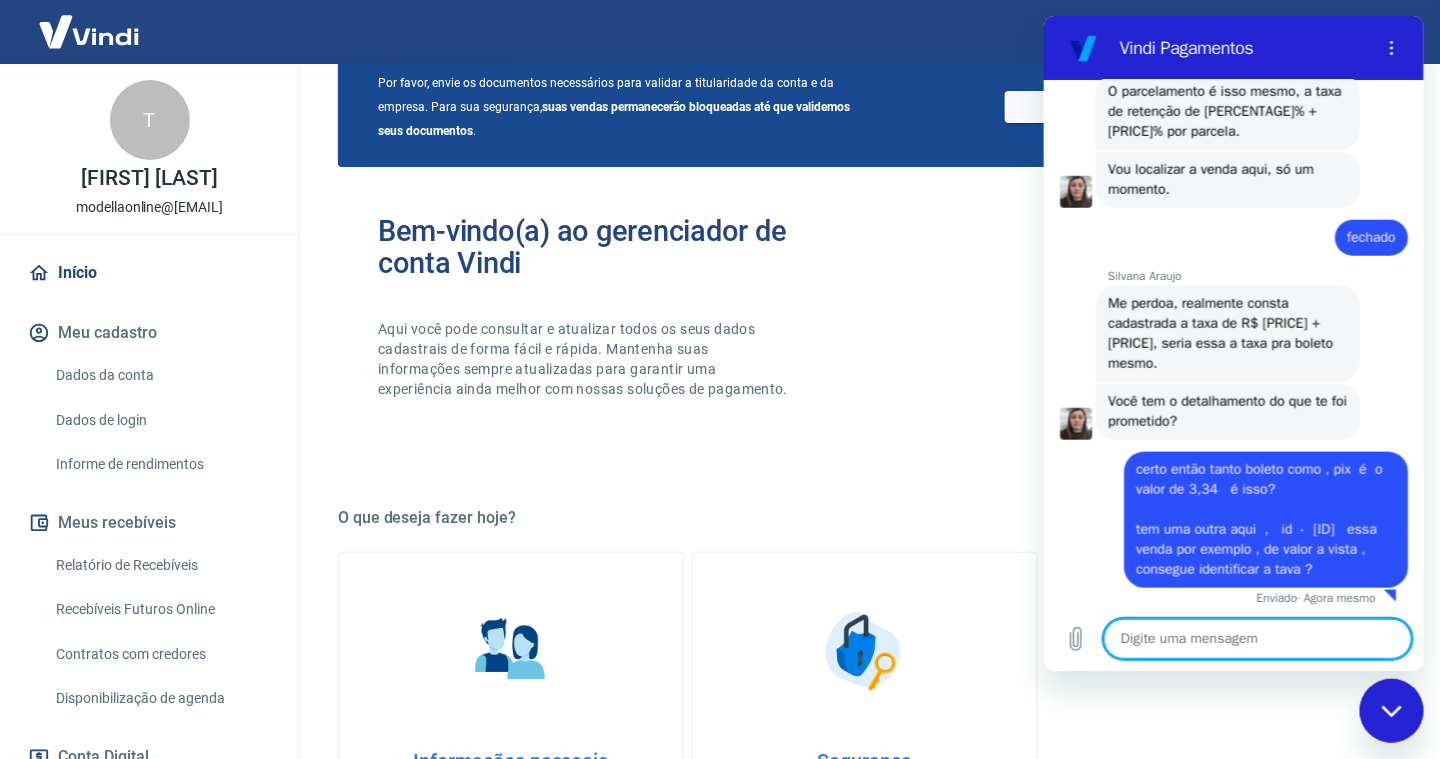 scroll, scrollTop: 5796, scrollLeft: 0, axis: vertical 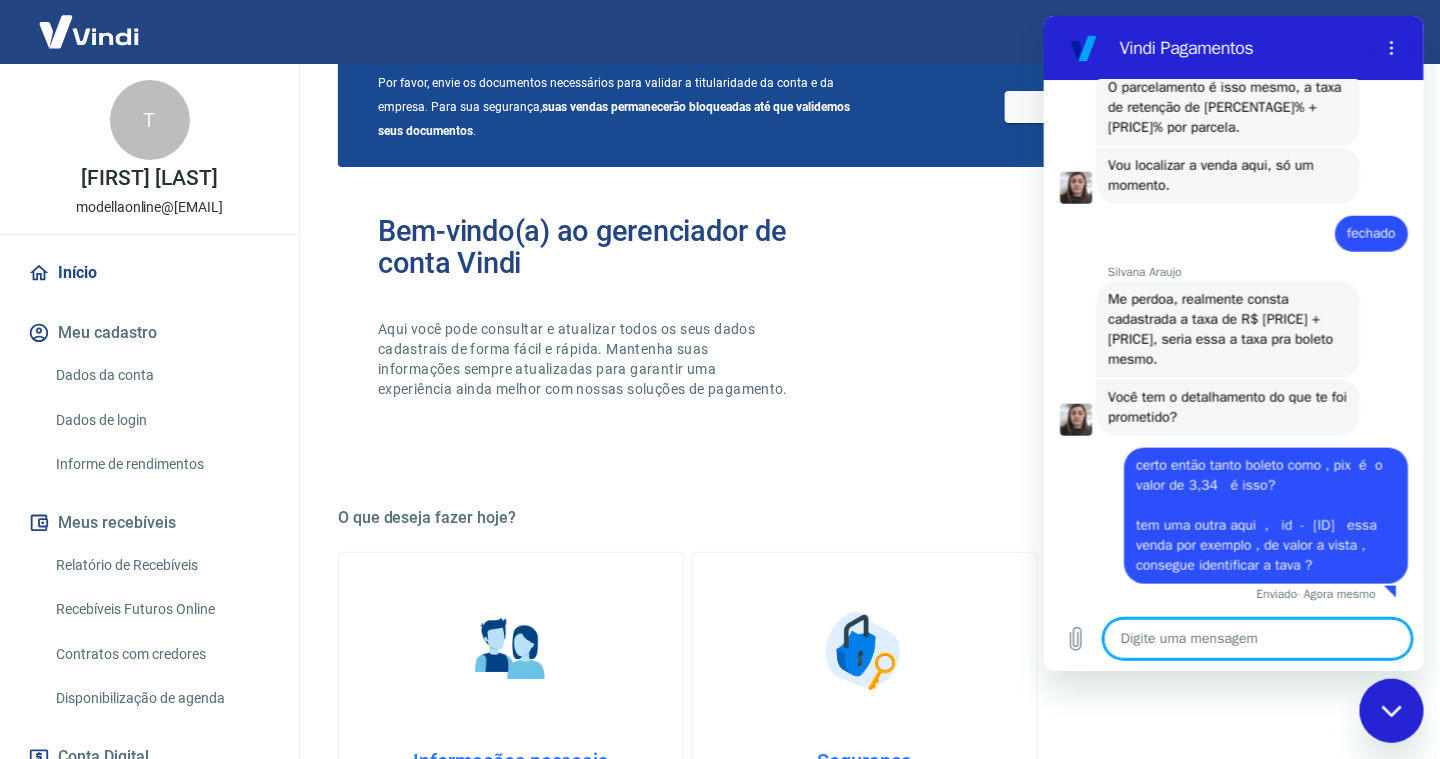 click on "Silvana Araujo diz:  Você tem o detalhamento do que te foi prometido?" at bounding box center (1227, 408) 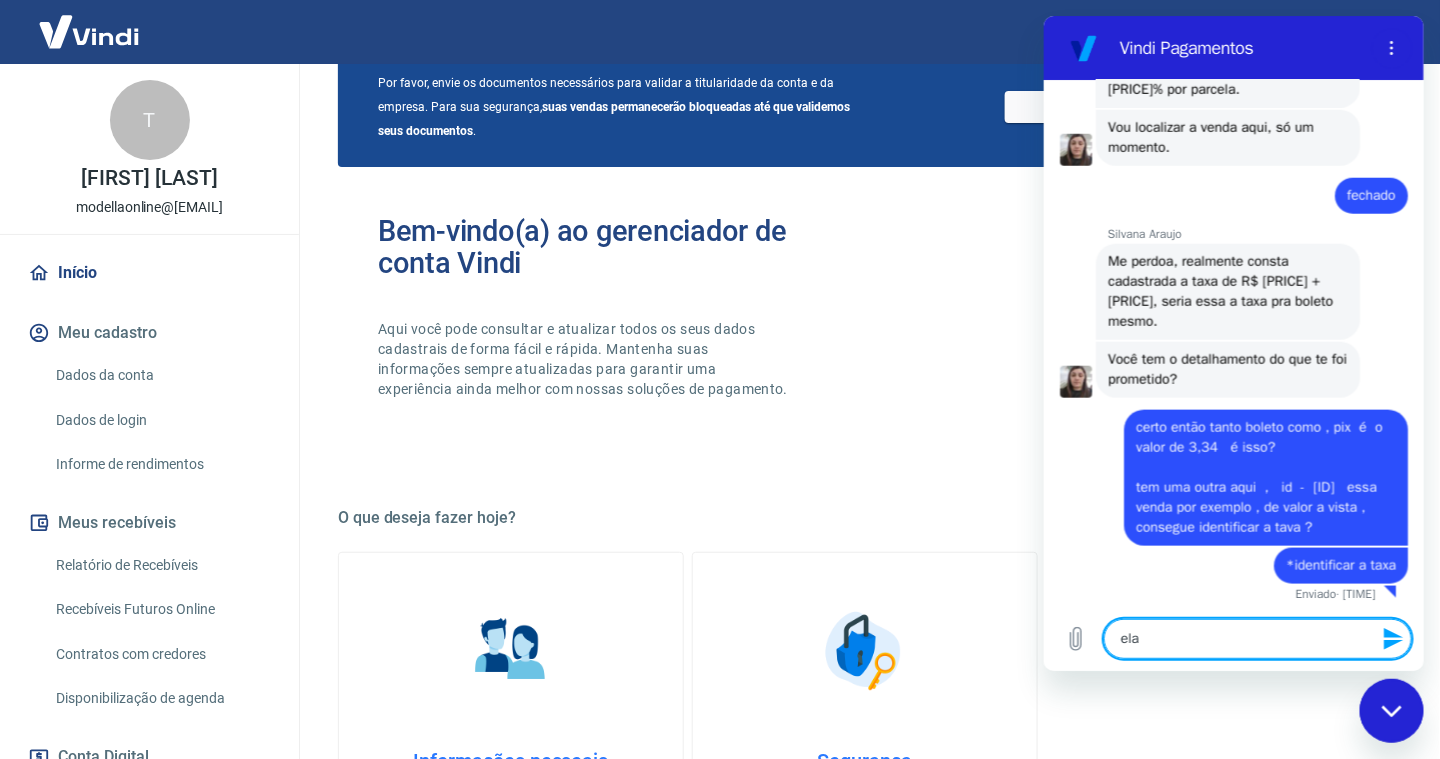 scroll, scrollTop: 5834, scrollLeft: 0, axis: vertical 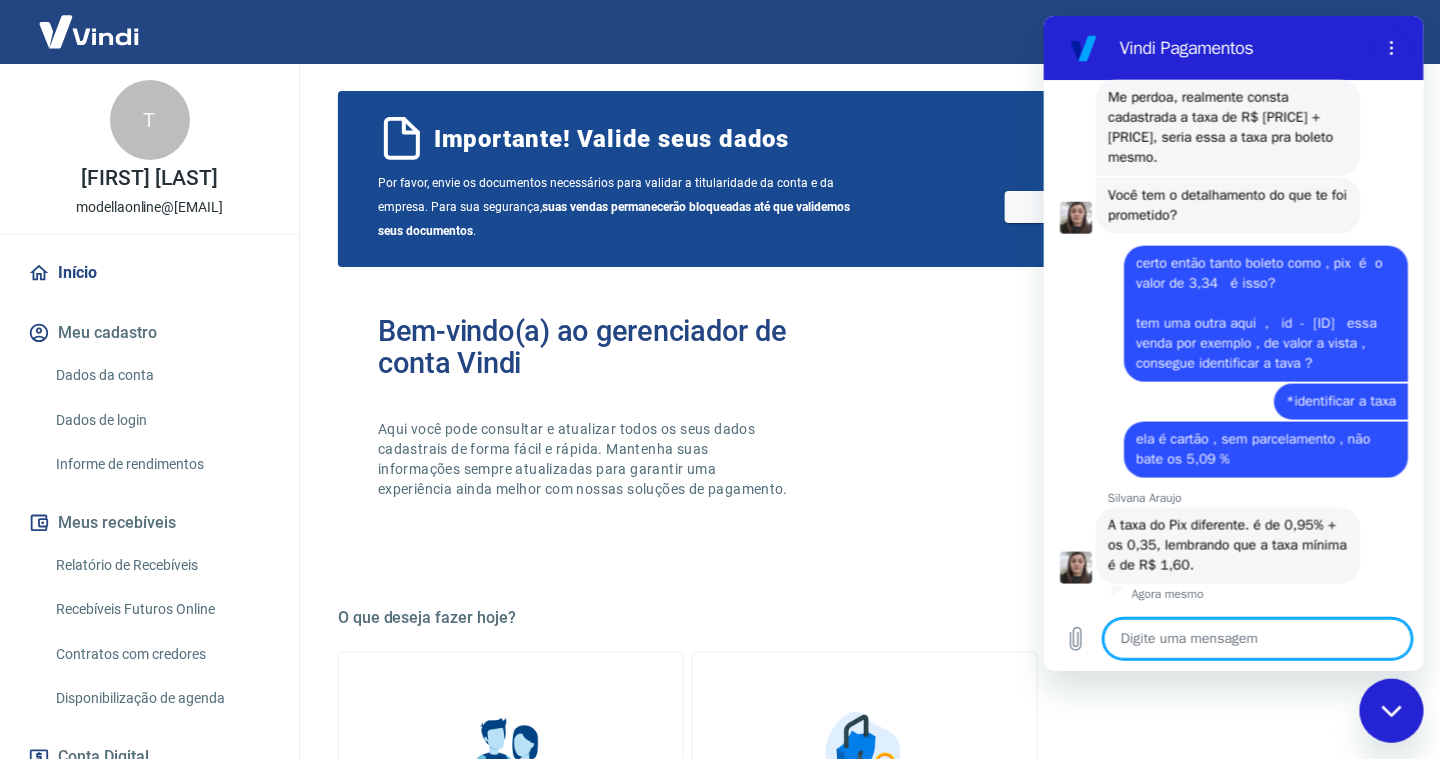 click at bounding box center (1257, 639) 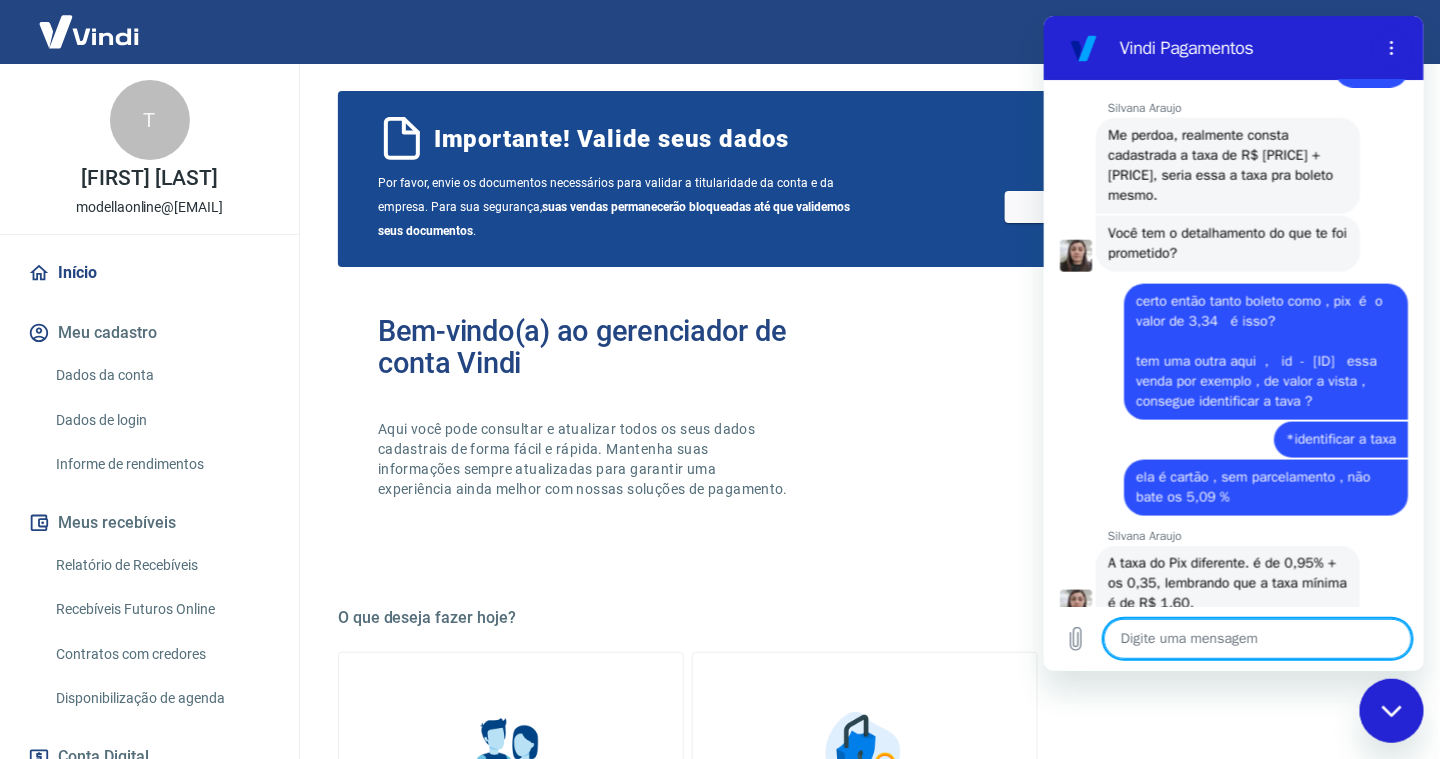 scroll, scrollTop: 6182, scrollLeft: 0, axis: vertical 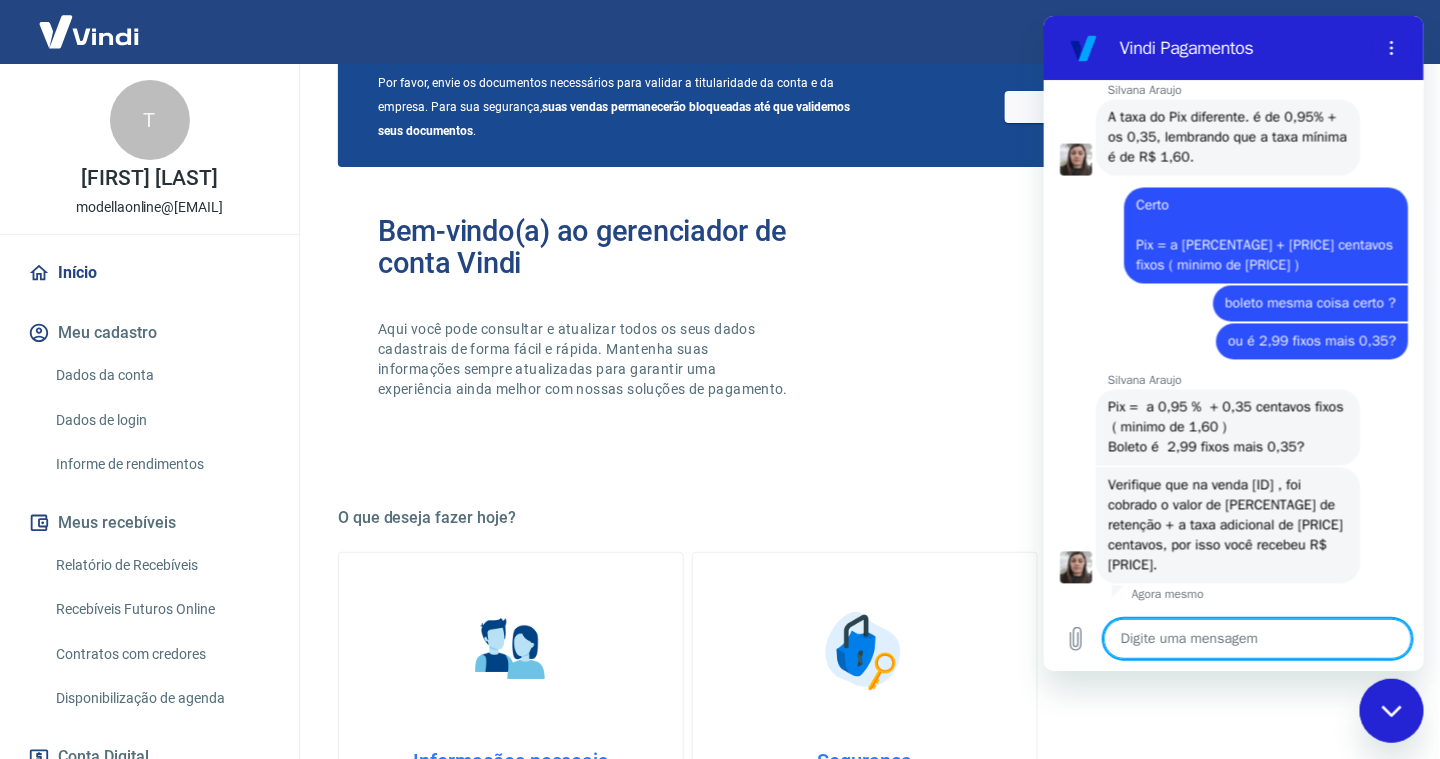 click at bounding box center [1257, 639] 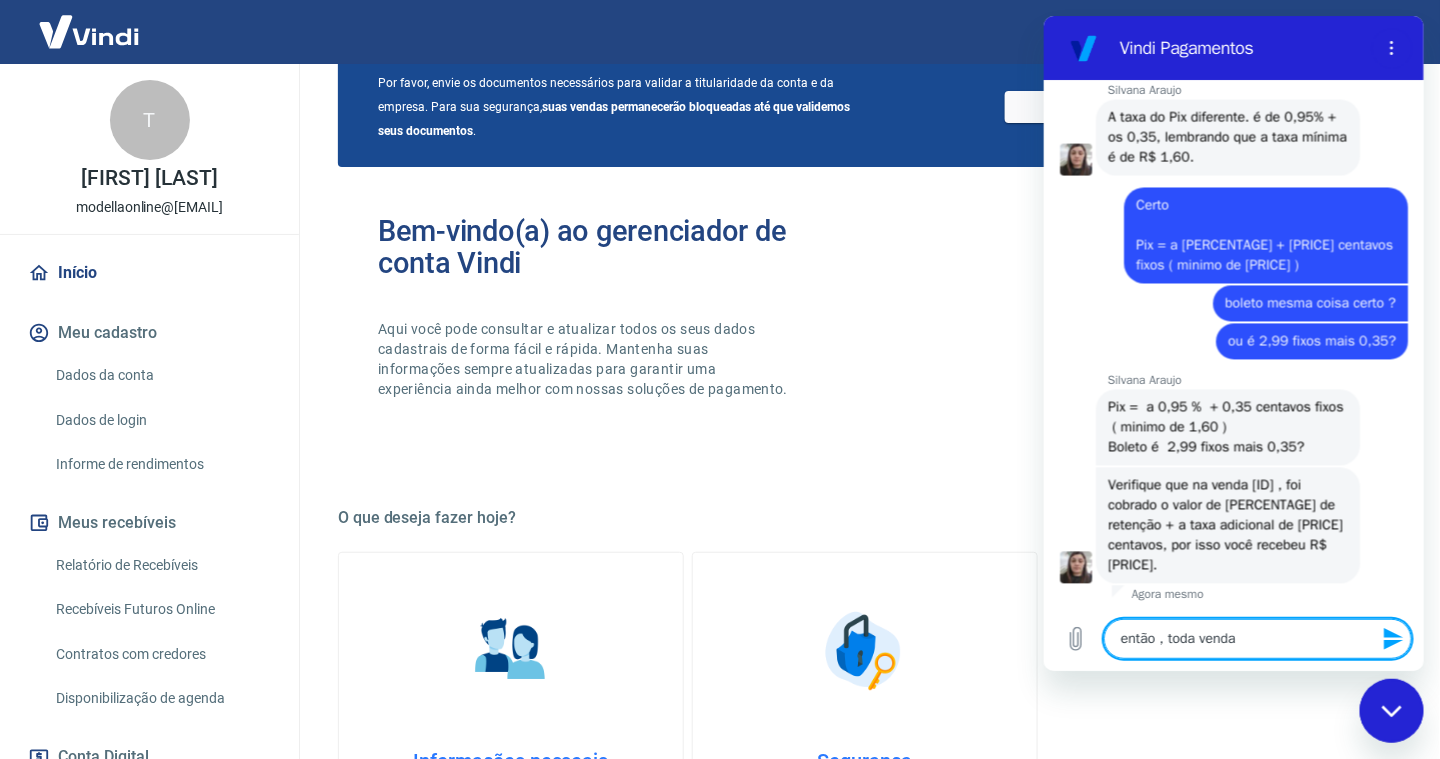 click on "então , toda venda" at bounding box center [1257, 639] 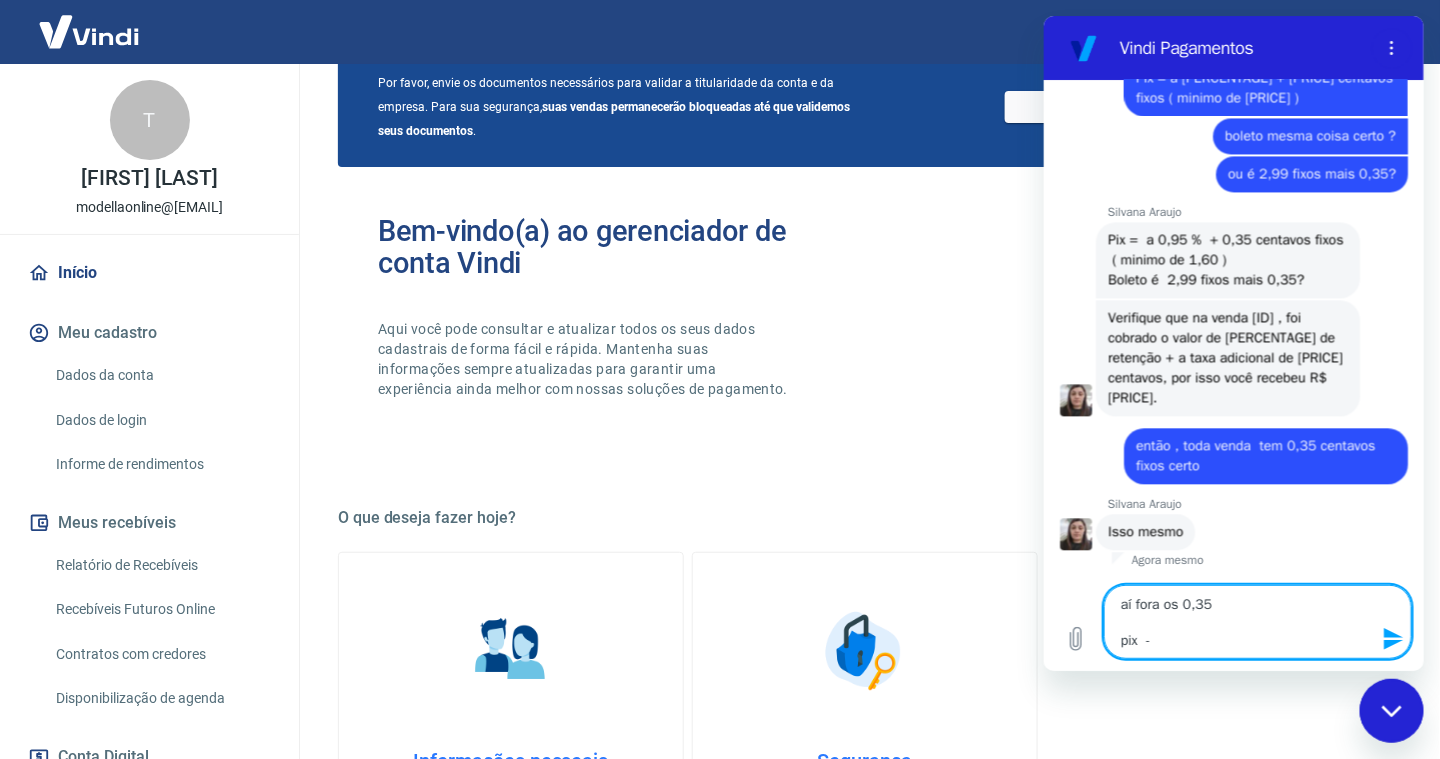 scroll, scrollTop: 6574, scrollLeft: 0, axis: vertical 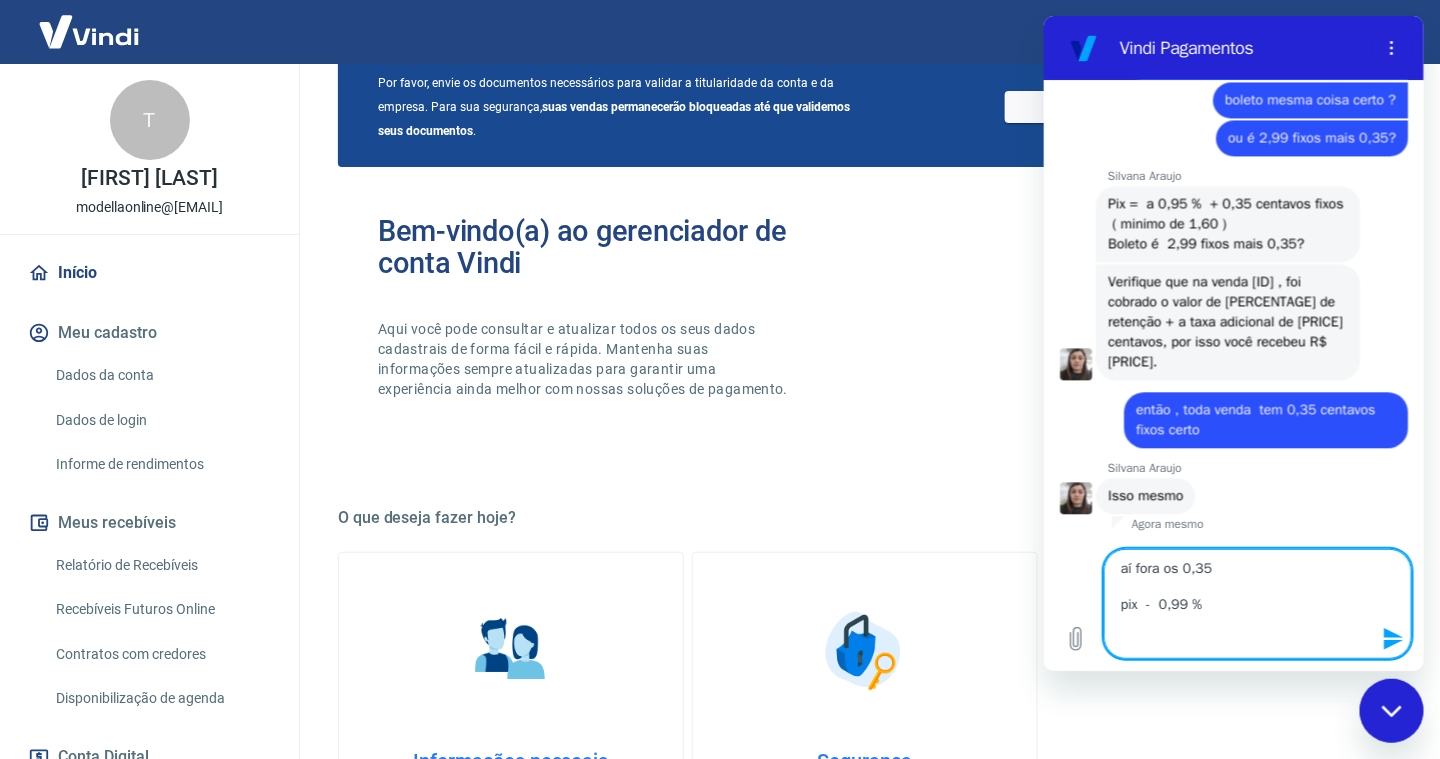 click on "aí fora os 0,35
pix  -  0,99 %" at bounding box center (1257, 604) 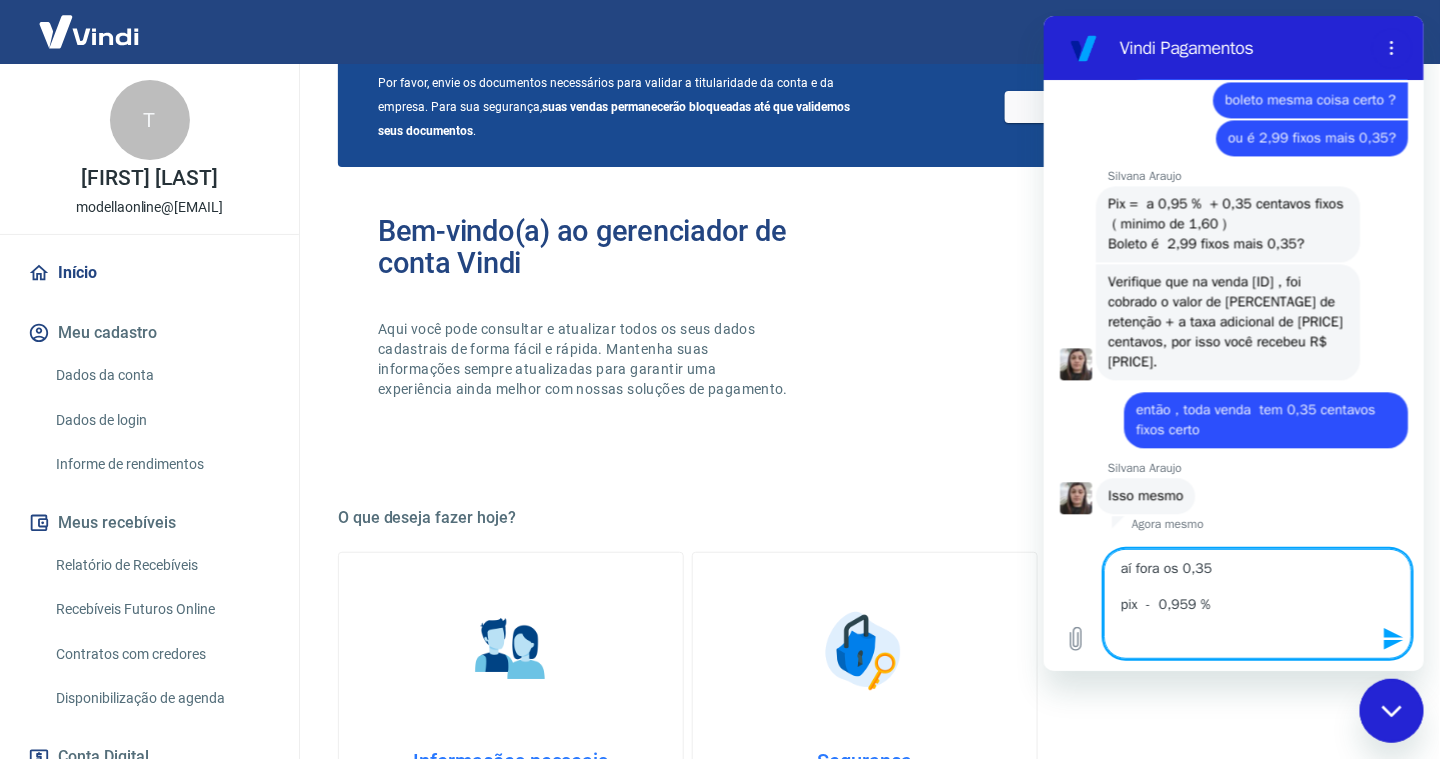 click on "aí fora os 0,35
pix  -  0,959 %" at bounding box center (1257, 604) 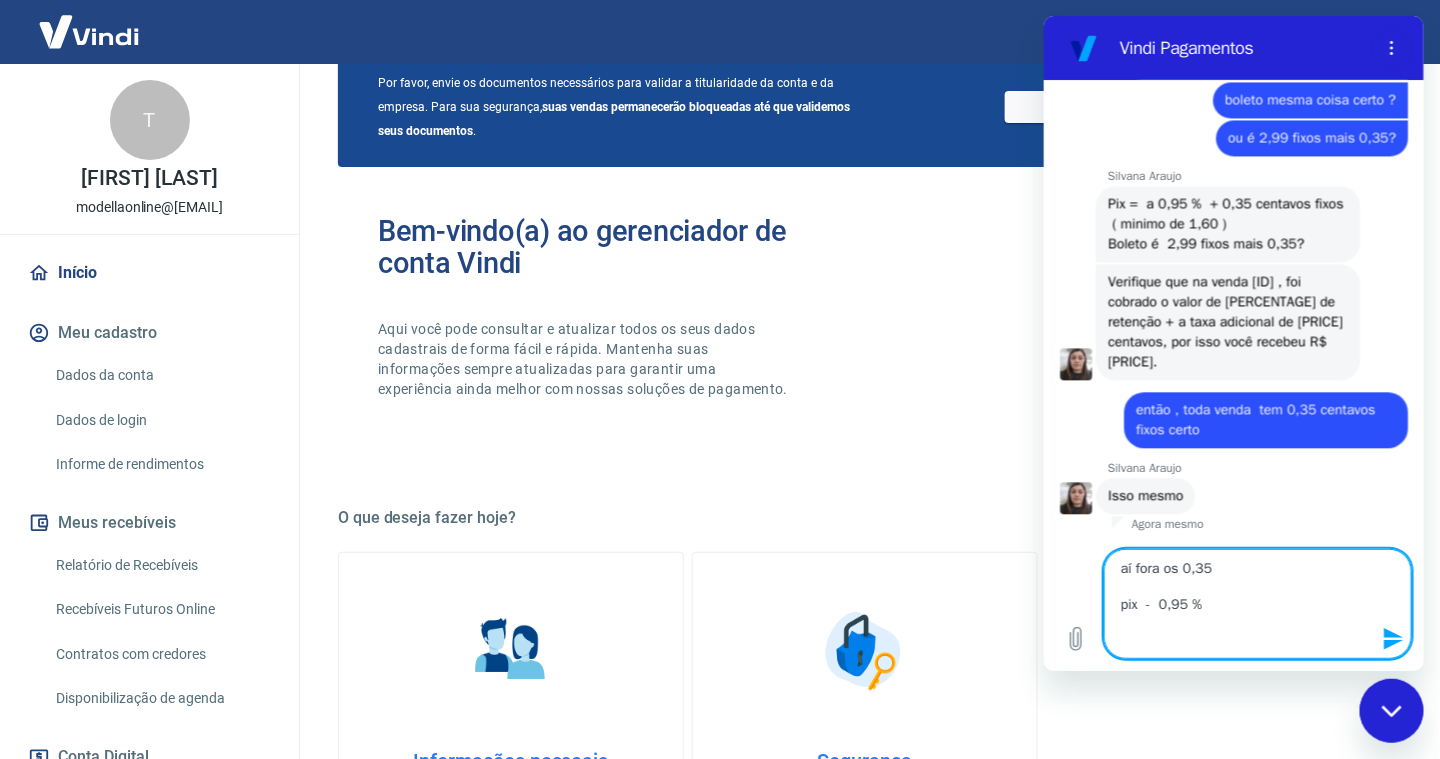 click on "aí fora os 0,35
pix  -  0,95 %" at bounding box center [1257, 604] 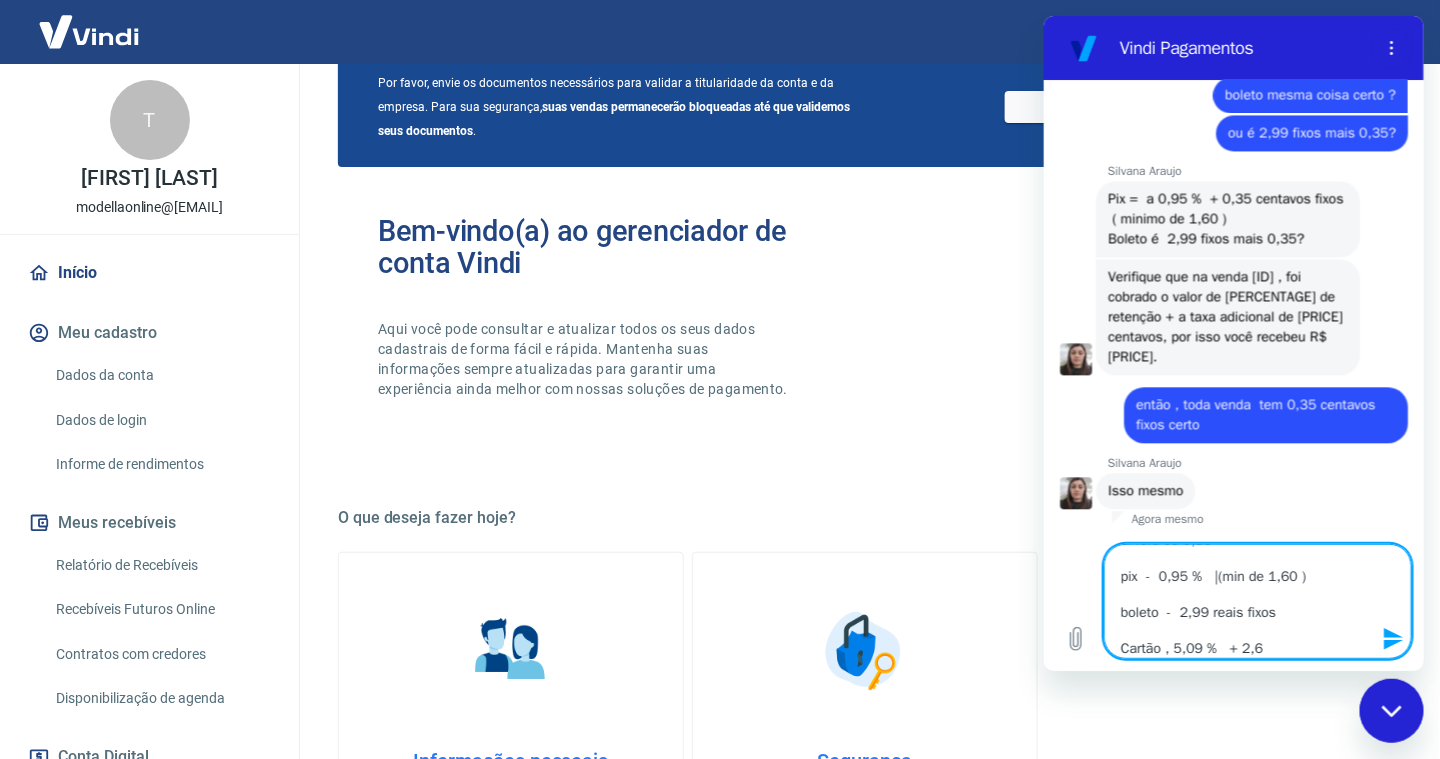 scroll, scrollTop: 0, scrollLeft: 0, axis: both 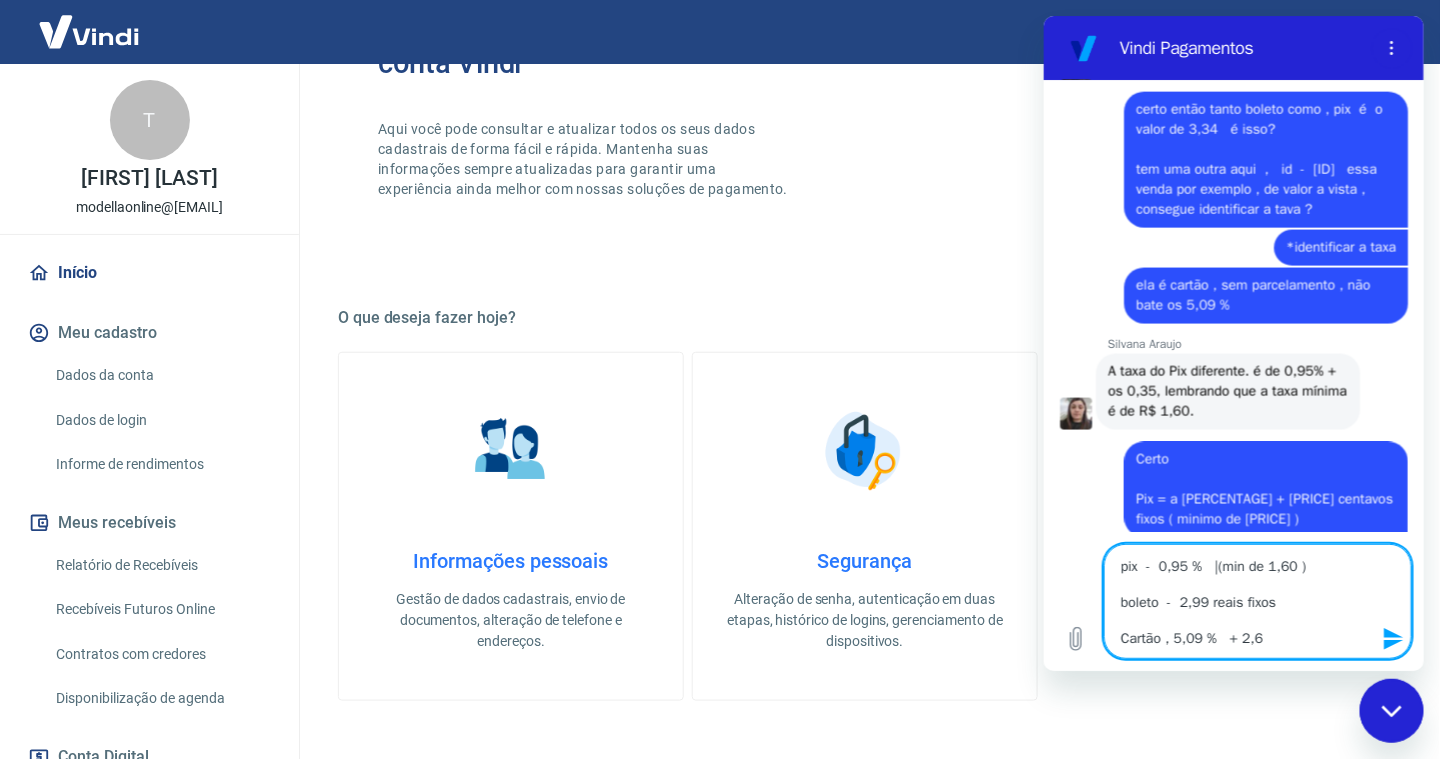 click on "aí fora os 0,35
pix  -  0,95 %   |(min de 1,60 )
boleto  -  2,99 reais fixos
Cartão , 5,09 %   + 2,6" at bounding box center [1257, 601] 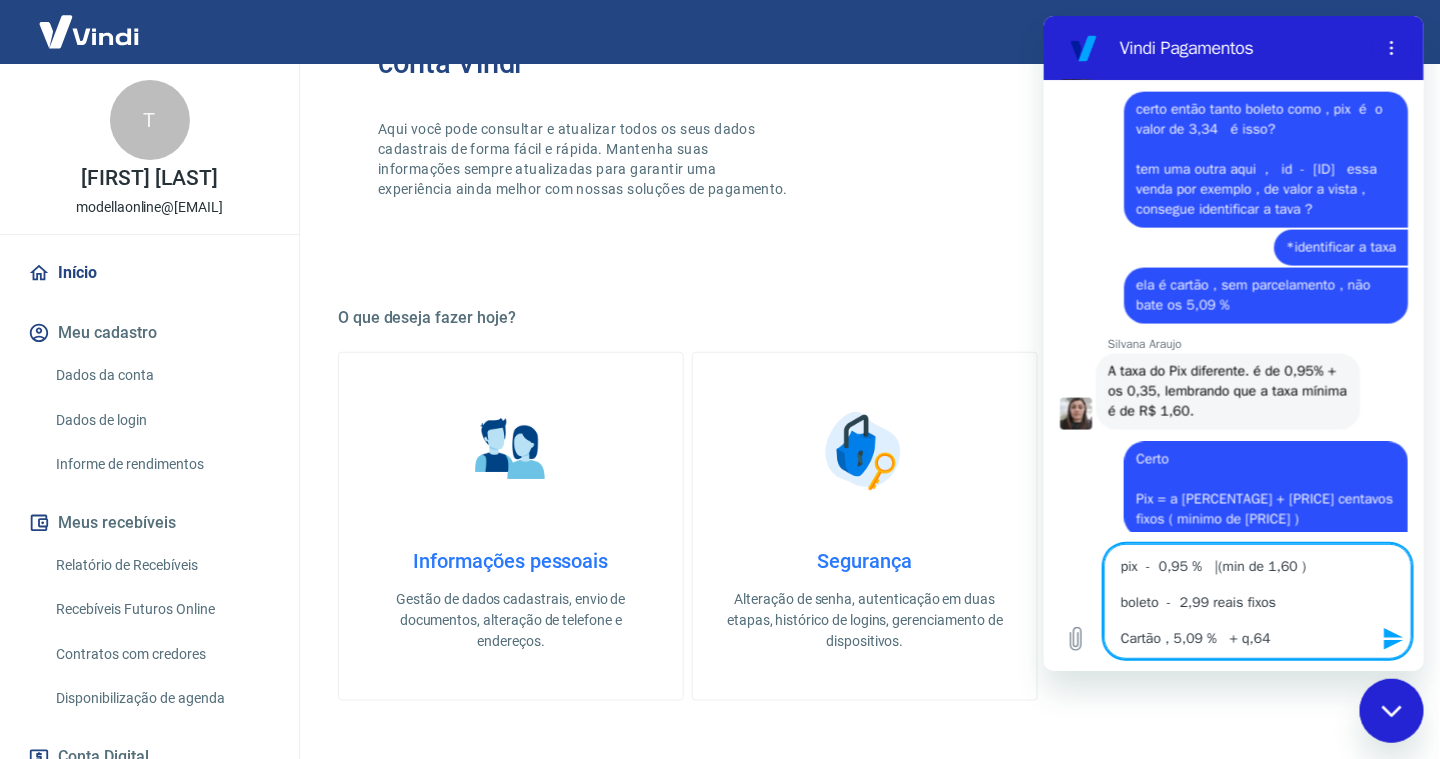 scroll, scrollTop: 6474, scrollLeft: 0, axis: vertical 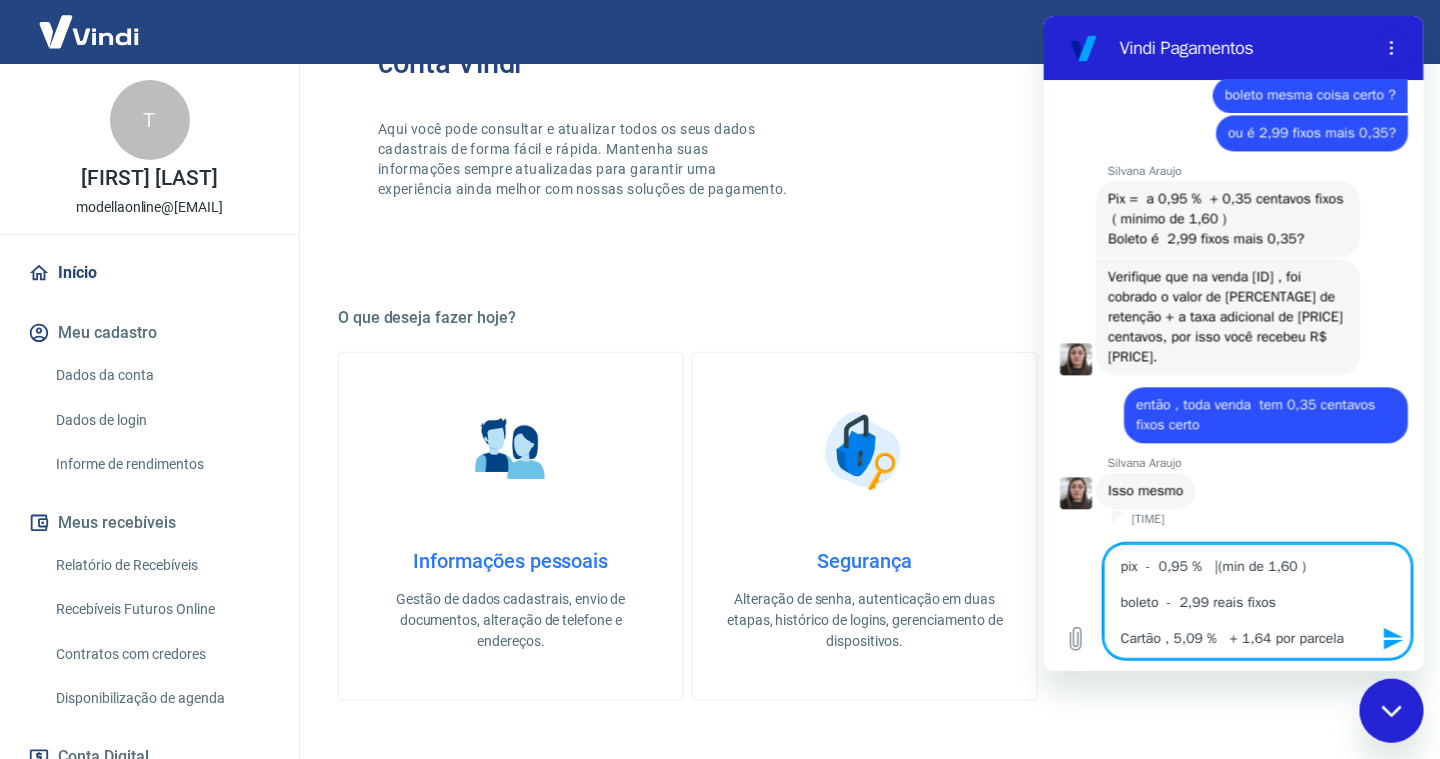 click on "aí fora os 0,35
pix  -  0,95 %   |(min de 1,60 )
boleto  -  2,99 reais fixos
Cartão , 5,09 %   + 1,64 por parcela" at bounding box center (1257, 601) 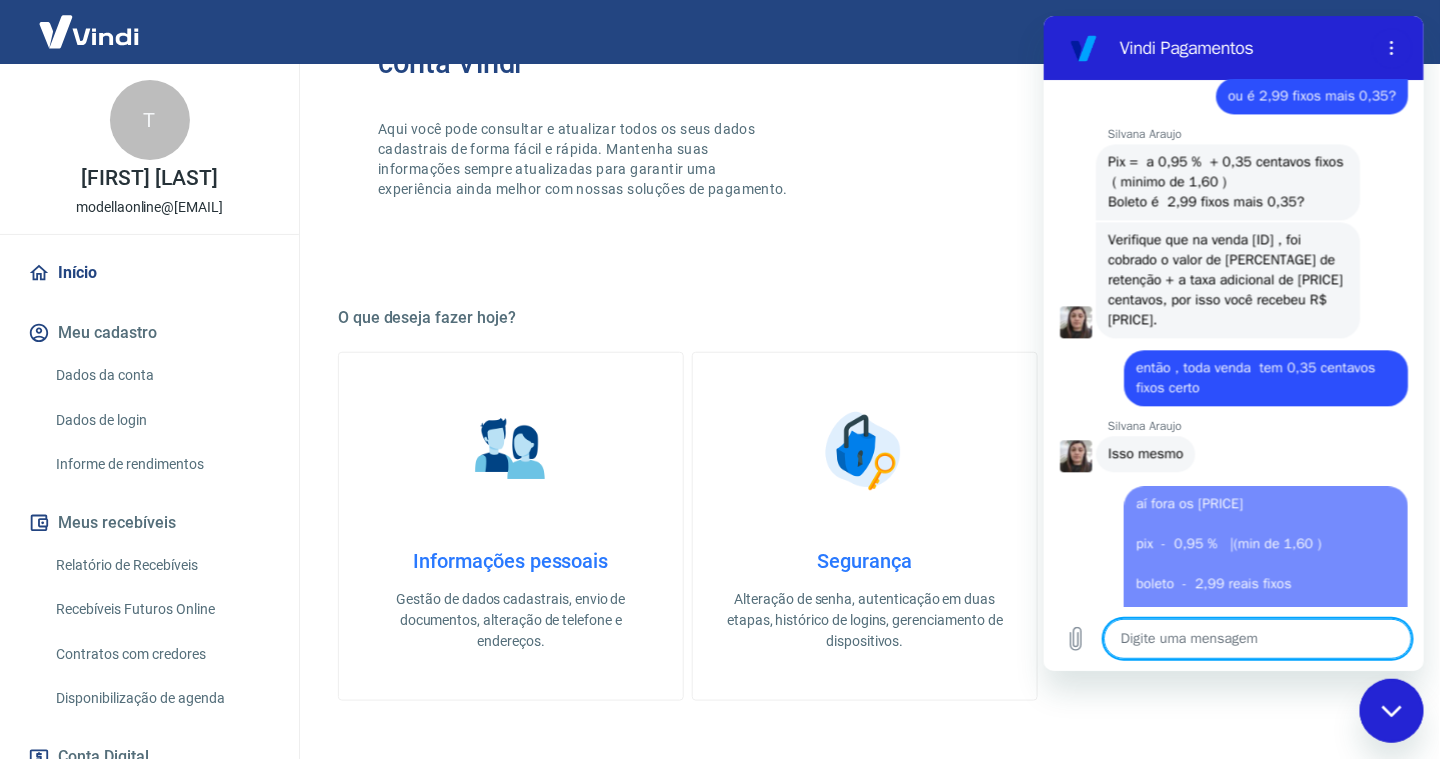 scroll, scrollTop: 0, scrollLeft: 0, axis: both 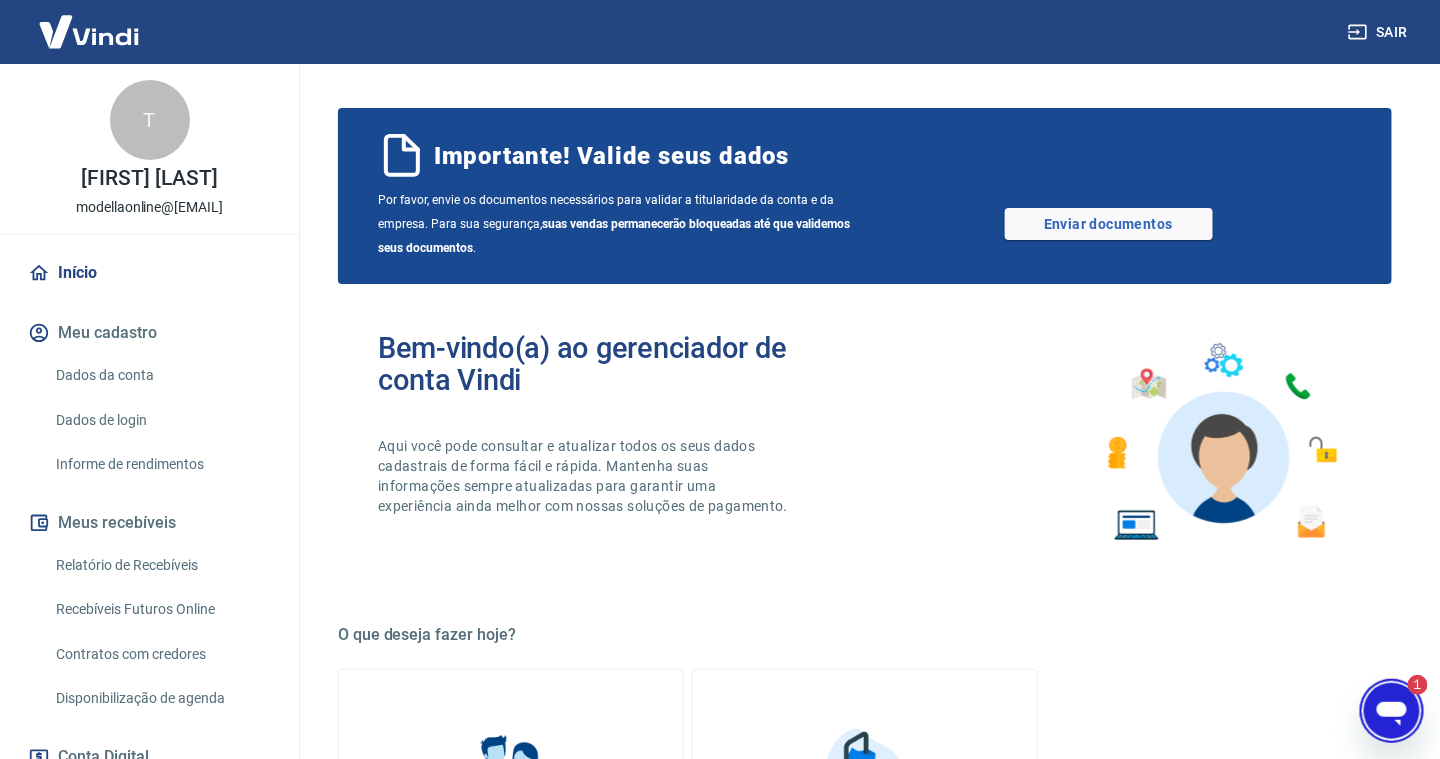 click 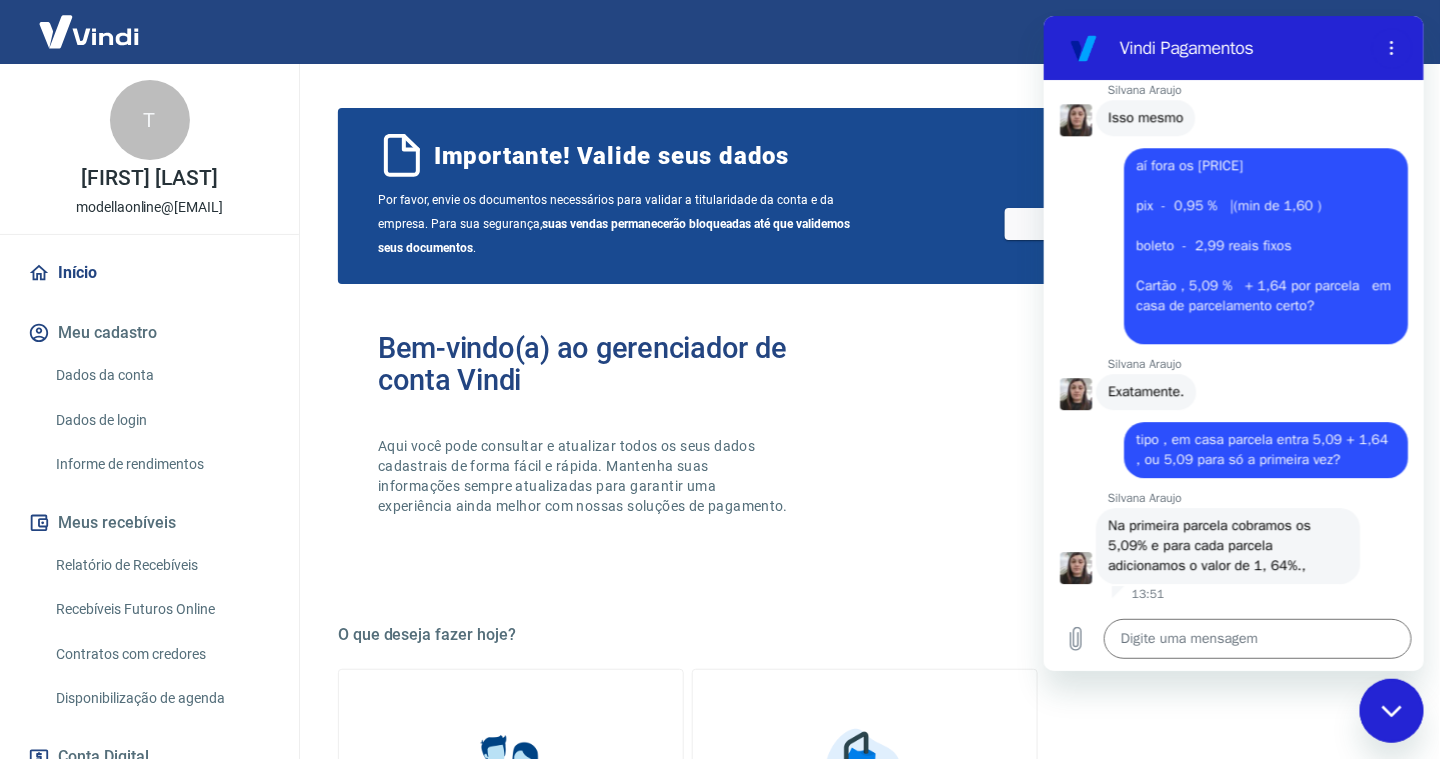 scroll, scrollTop: 0, scrollLeft: 0, axis: both 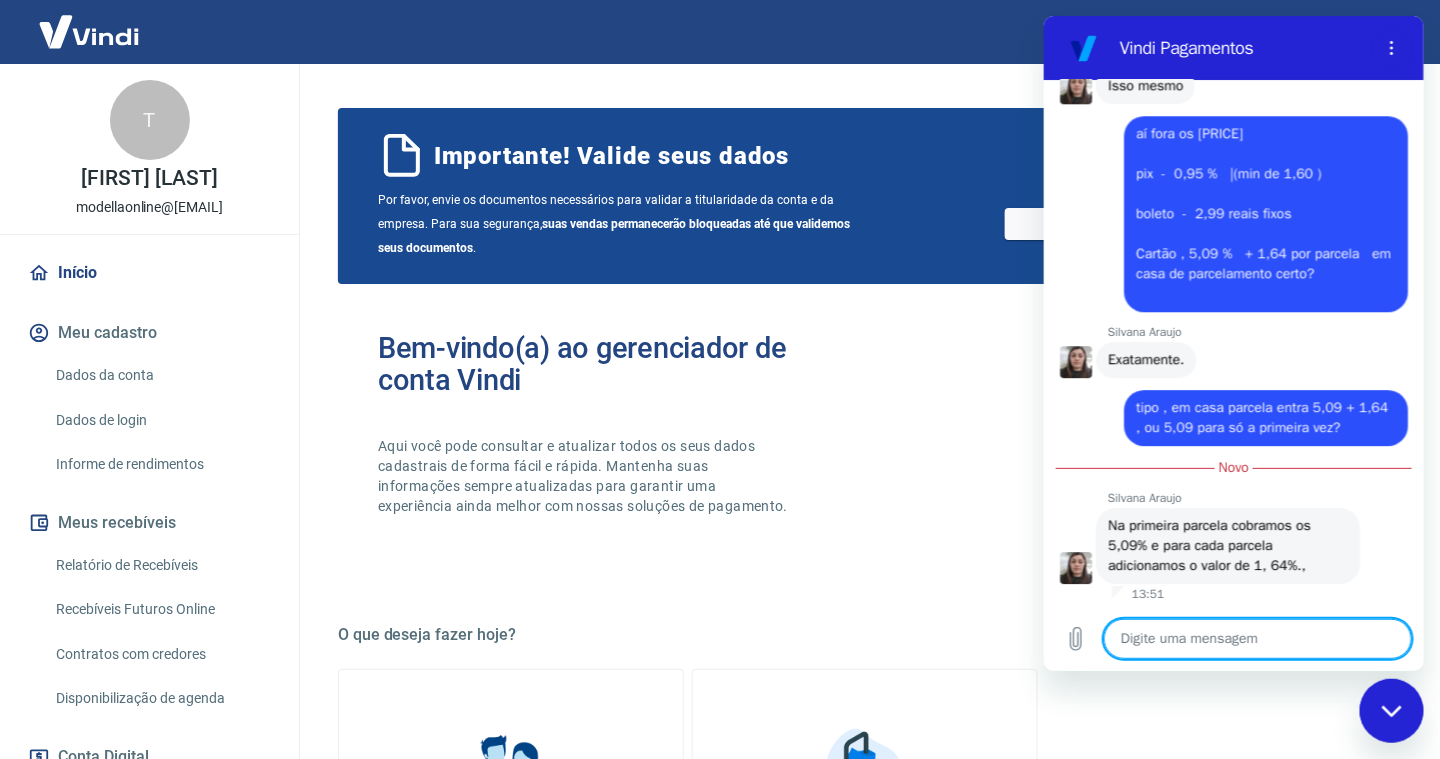click at bounding box center (1257, 639) 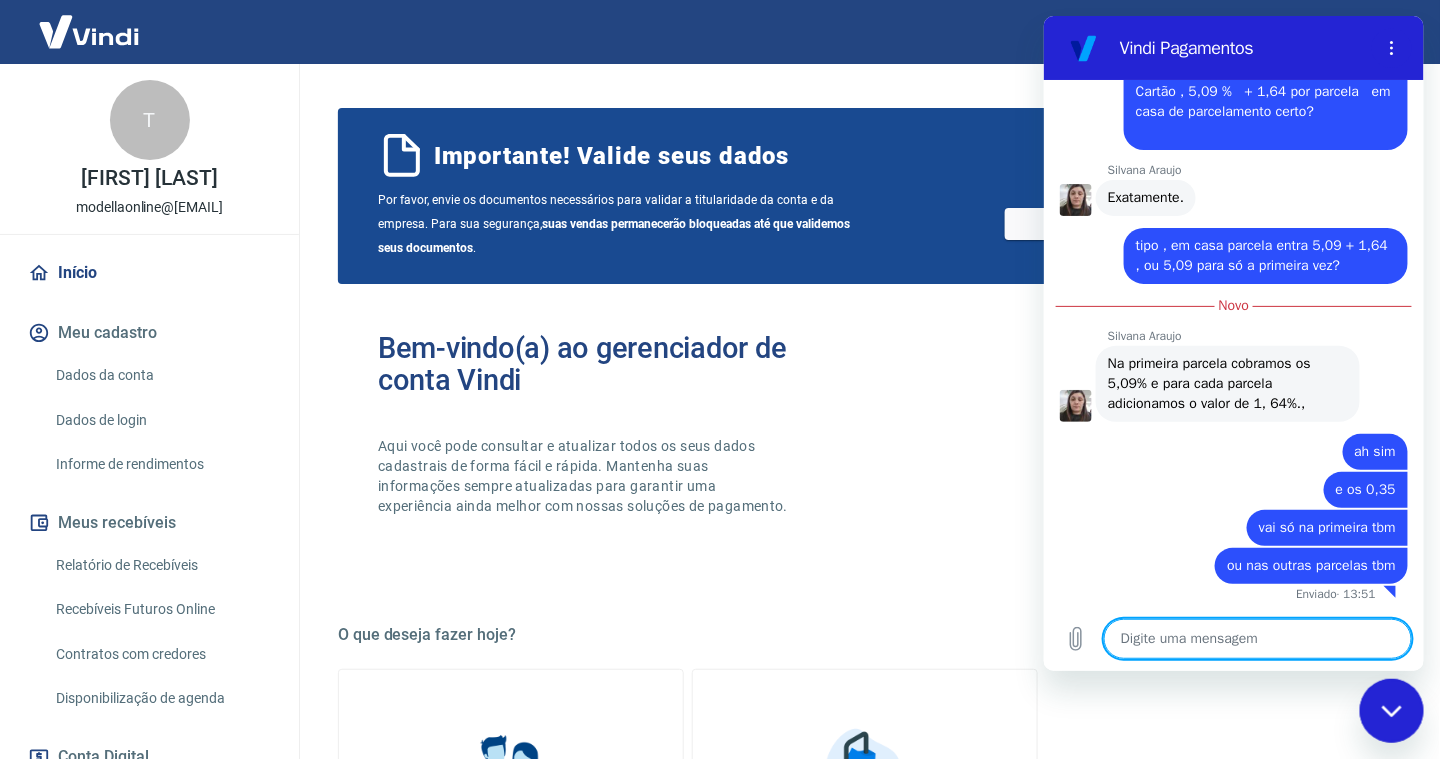 scroll, scrollTop: 7182, scrollLeft: 0, axis: vertical 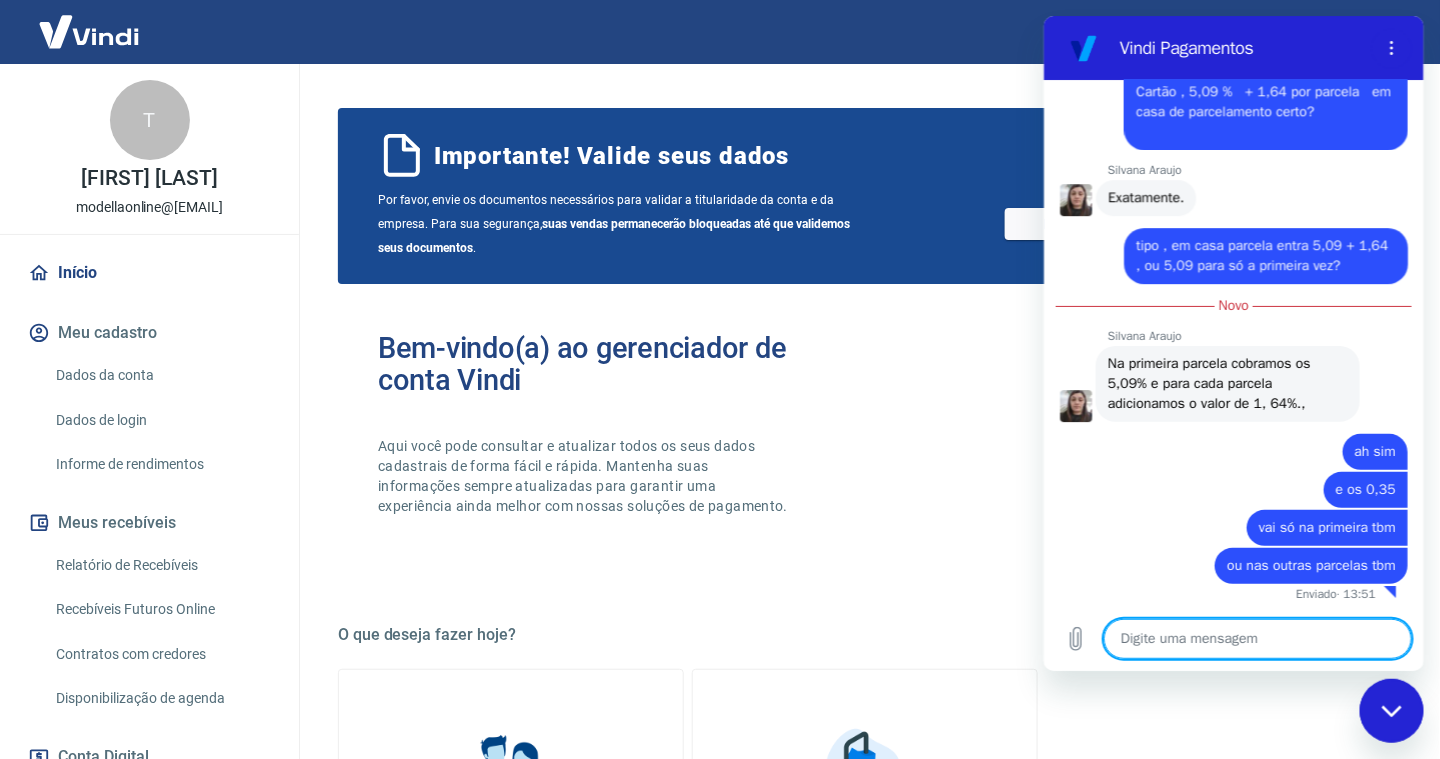 click on "Bem-vindo(a) ao gerenciador de conta Vindi Aqui você pode consultar e atualizar todos os seus dados cadastrais de forma fácil e rápida. Mantenha suas informações sempre atualizadas para garantir uma experiência ainda melhor com nossas soluções de pagamento." at bounding box center [621, 442] 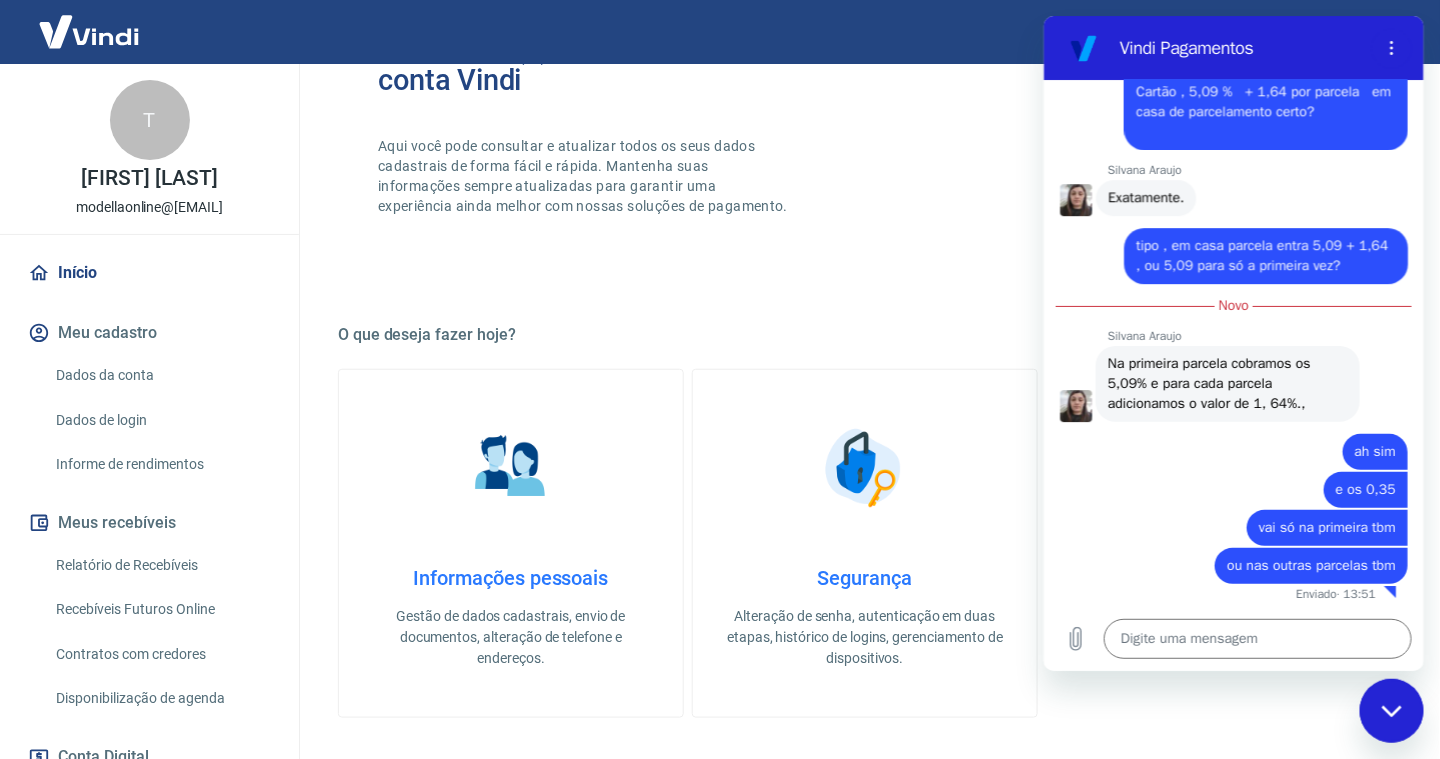 scroll, scrollTop: 400, scrollLeft: 0, axis: vertical 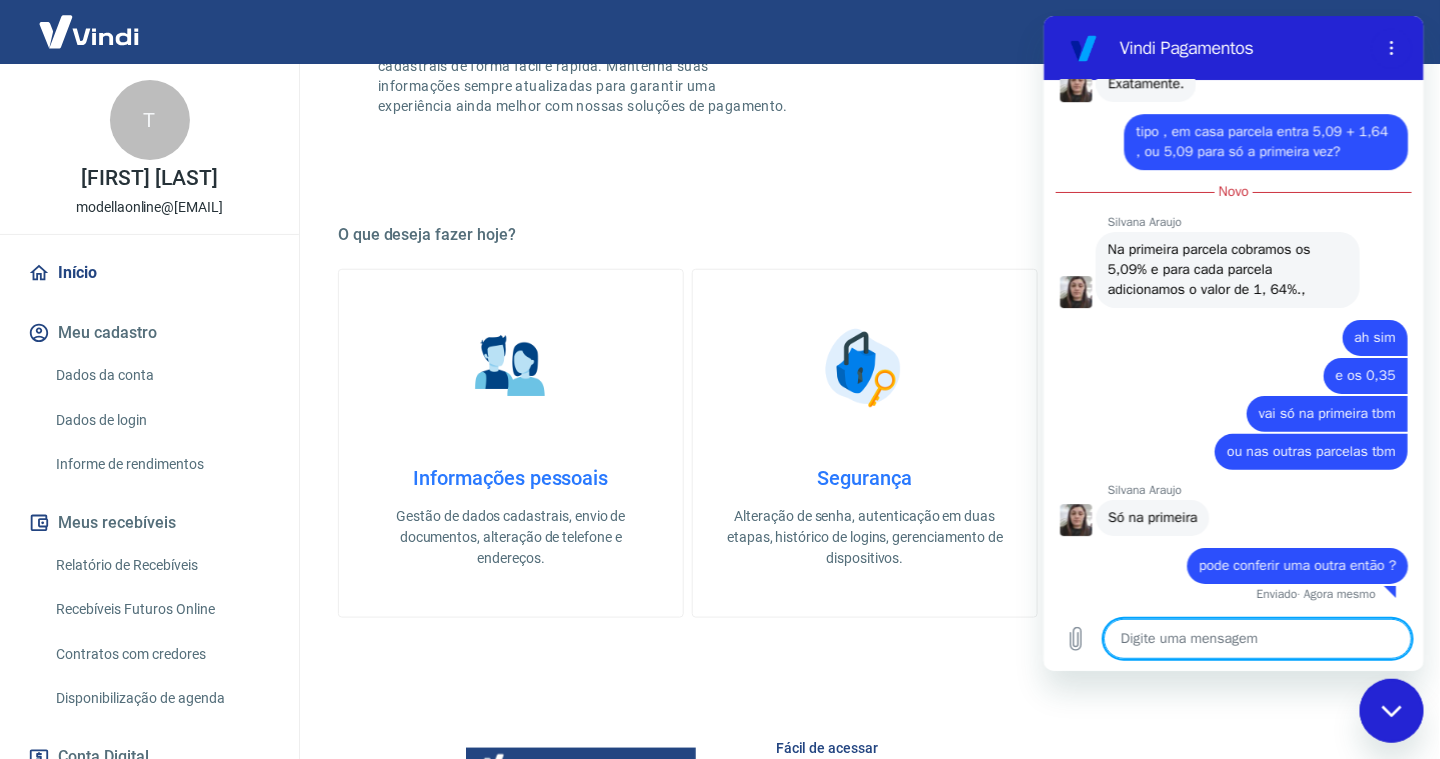 paste on "Valor bruto: R$ 143,75
Tarifa de Retenção: -R$ 7,49
Taxa administrativa cobrada pela Vindi sobre cada transação realizada, pelo fornecimento da solução de pagamentos. Incluindo a tarifa de parcelamento para vendas a prazo, quando paga pelo vendedor.
Valor líquido: R$ 136,26" 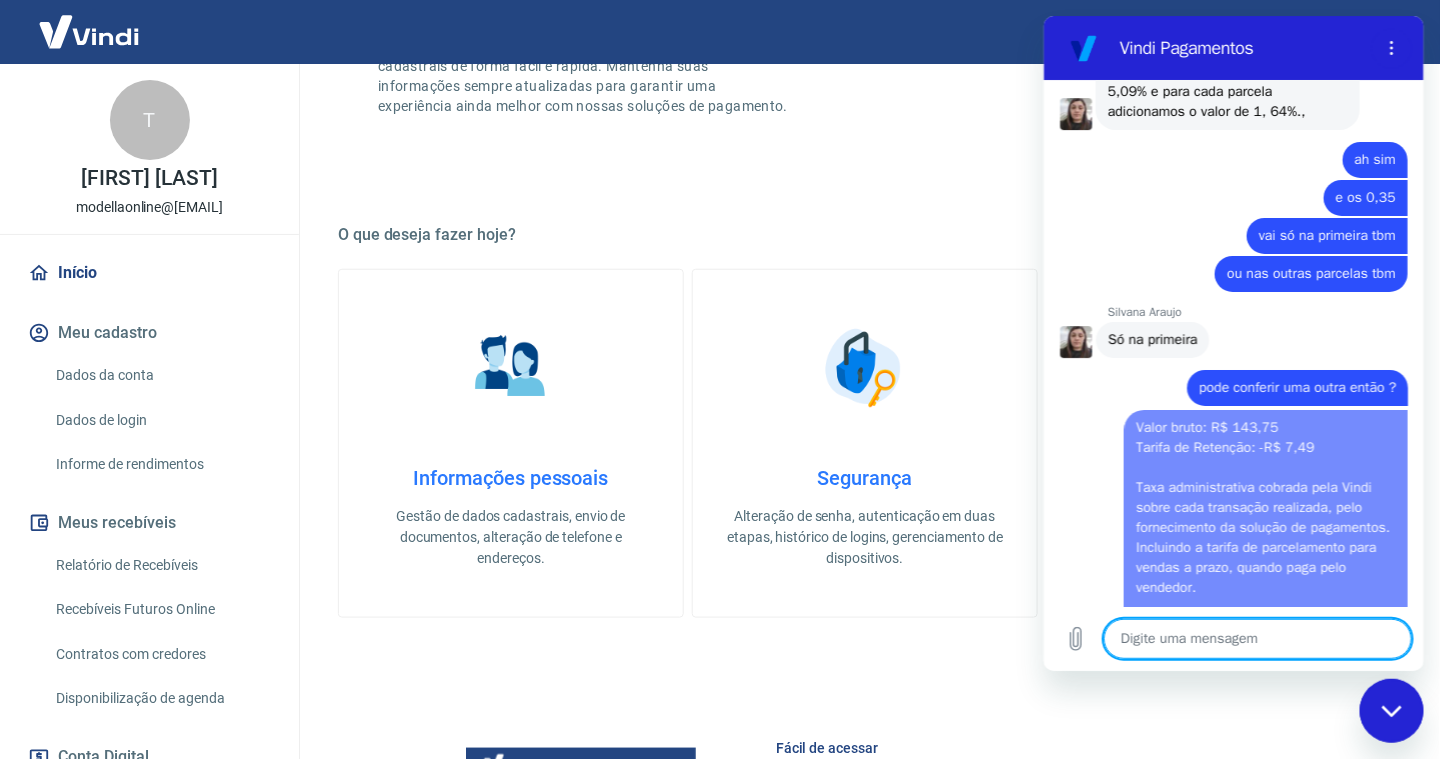 scroll, scrollTop: 0, scrollLeft: 0, axis: both 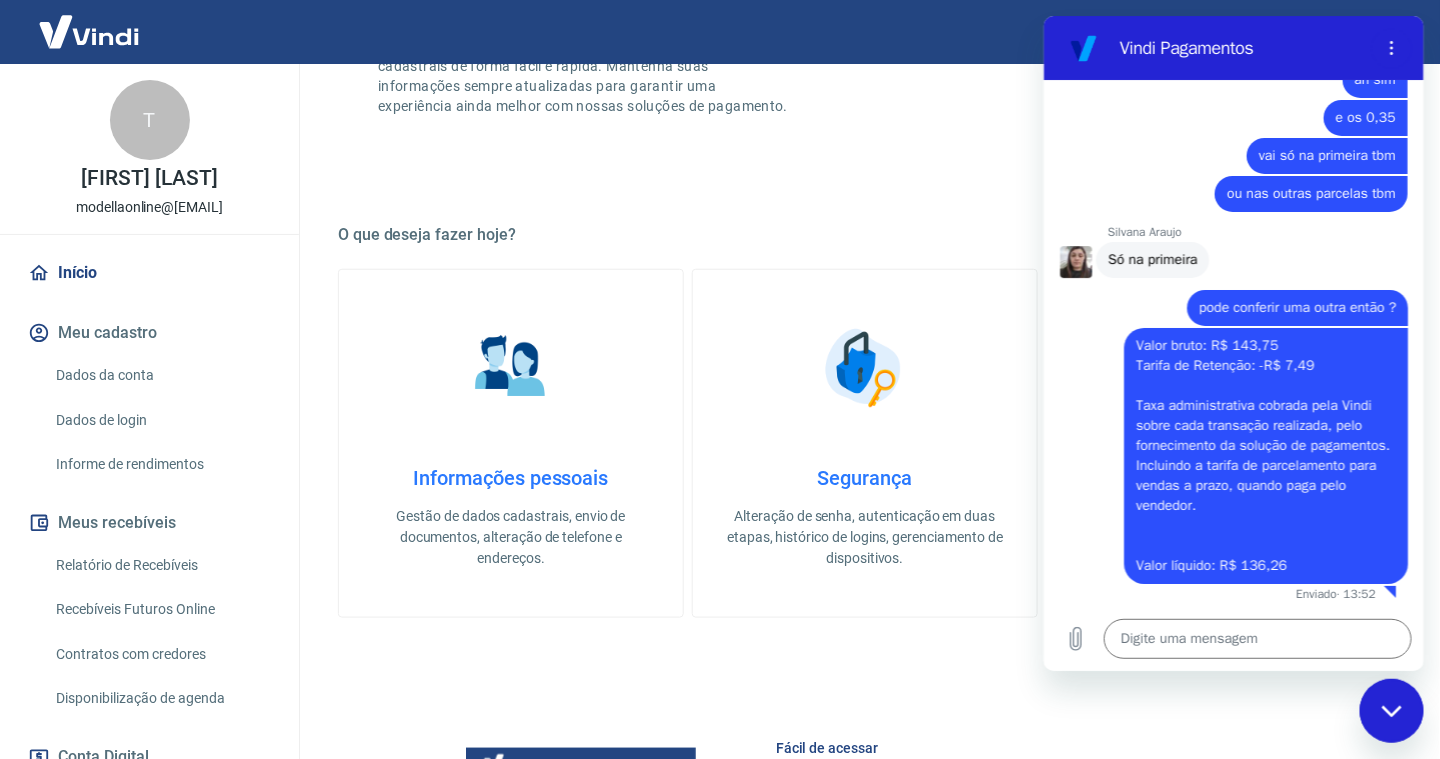 click on "Alteração de senha, autenticação em duas etapas, histórico de logins, gerenciamento de dispositivos." at bounding box center [865, 537] 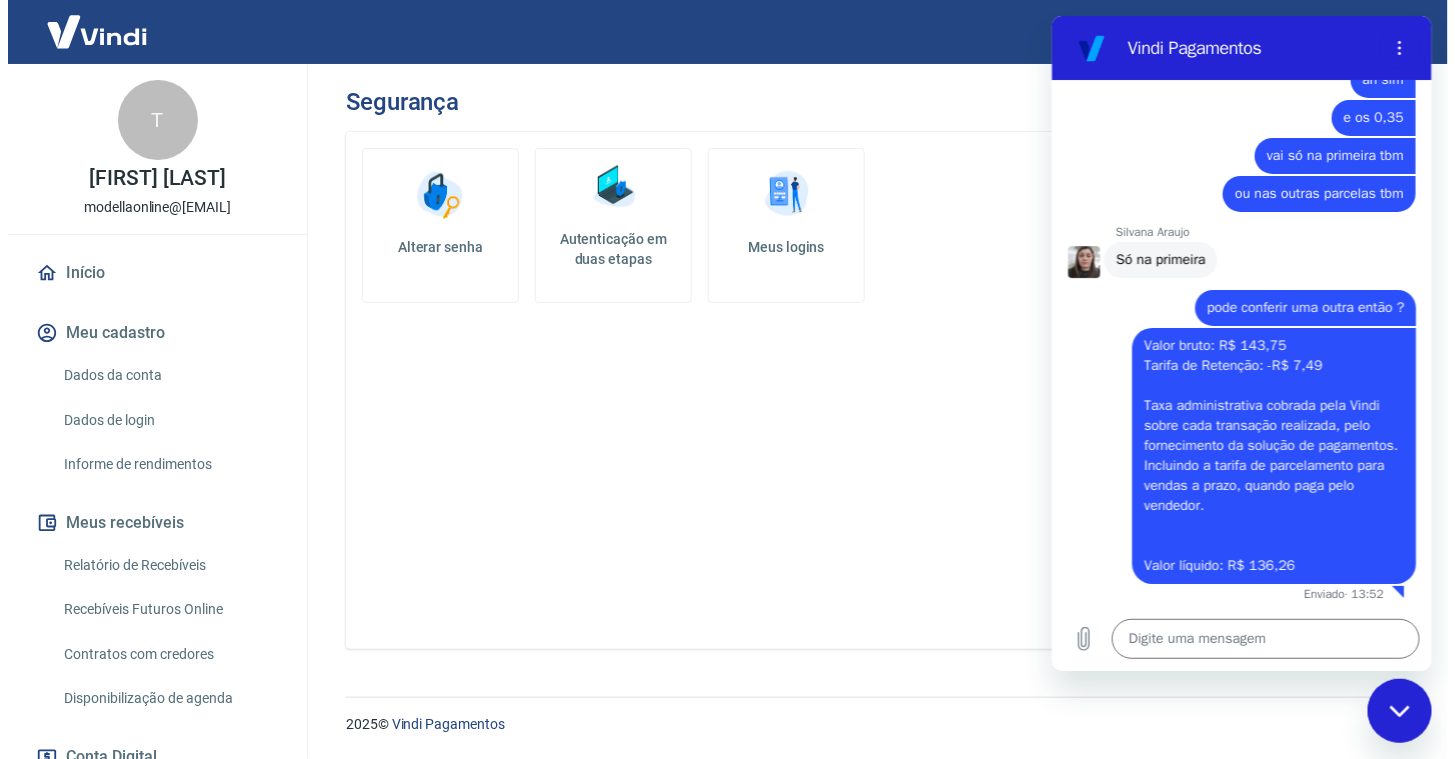 scroll, scrollTop: 0, scrollLeft: 0, axis: both 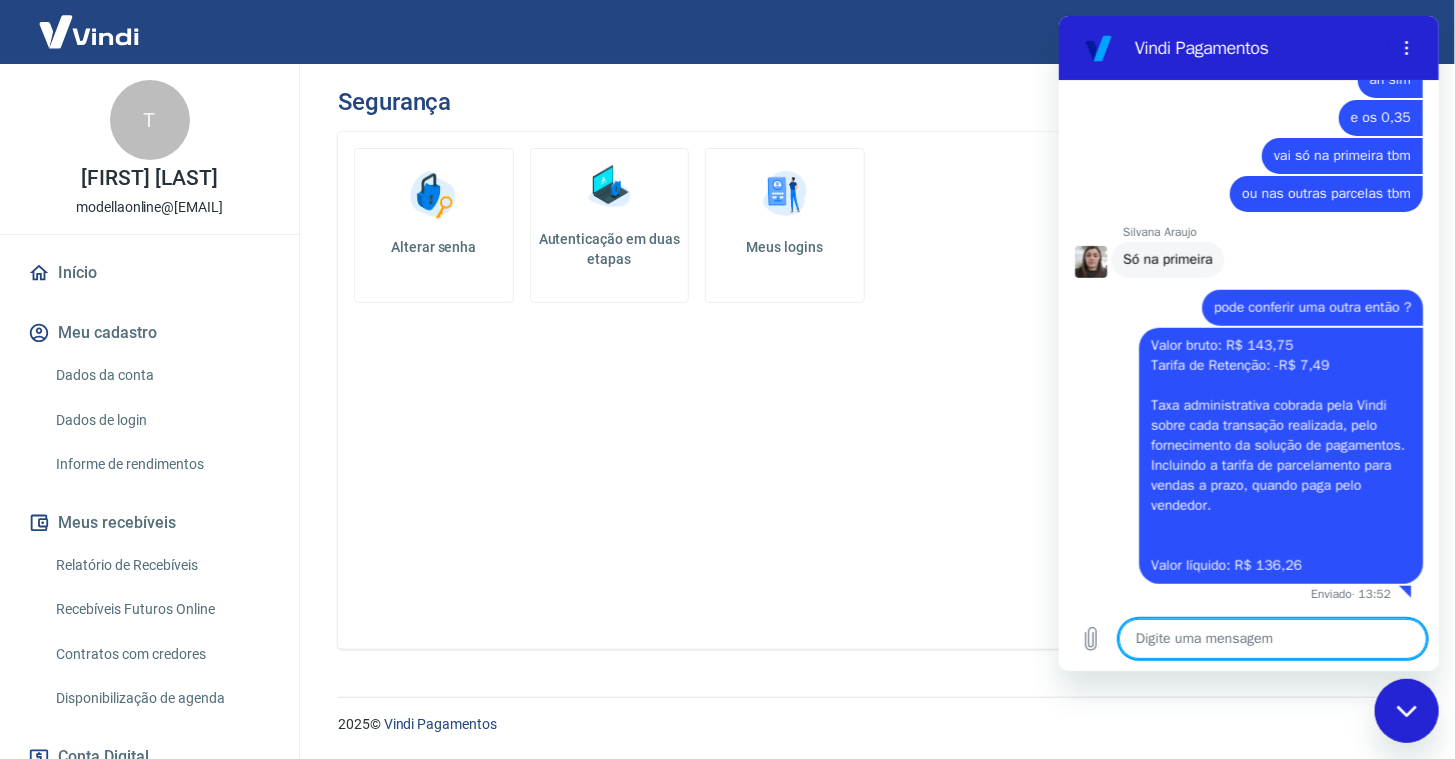 click at bounding box center (1272, 639) 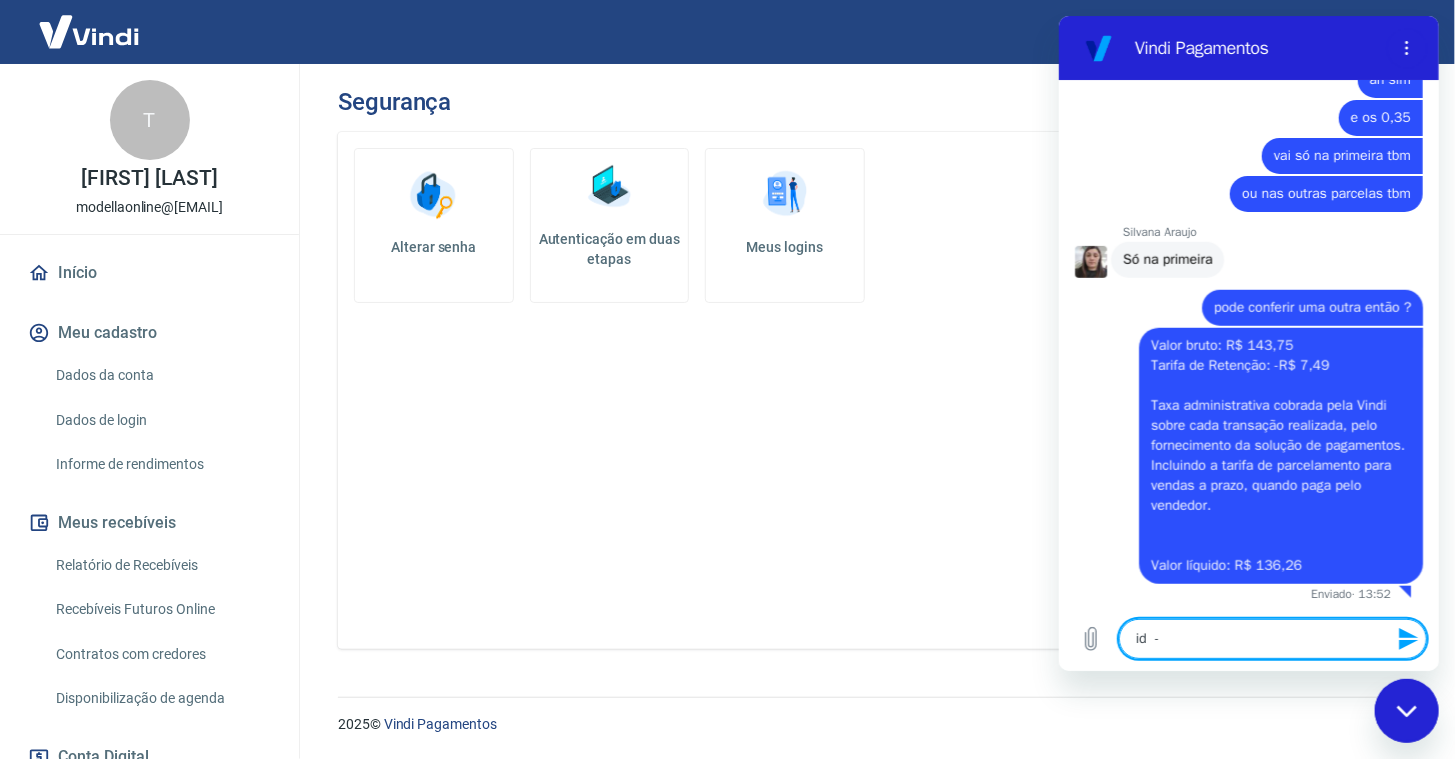 paste on "[TRANSACTION_ID]" 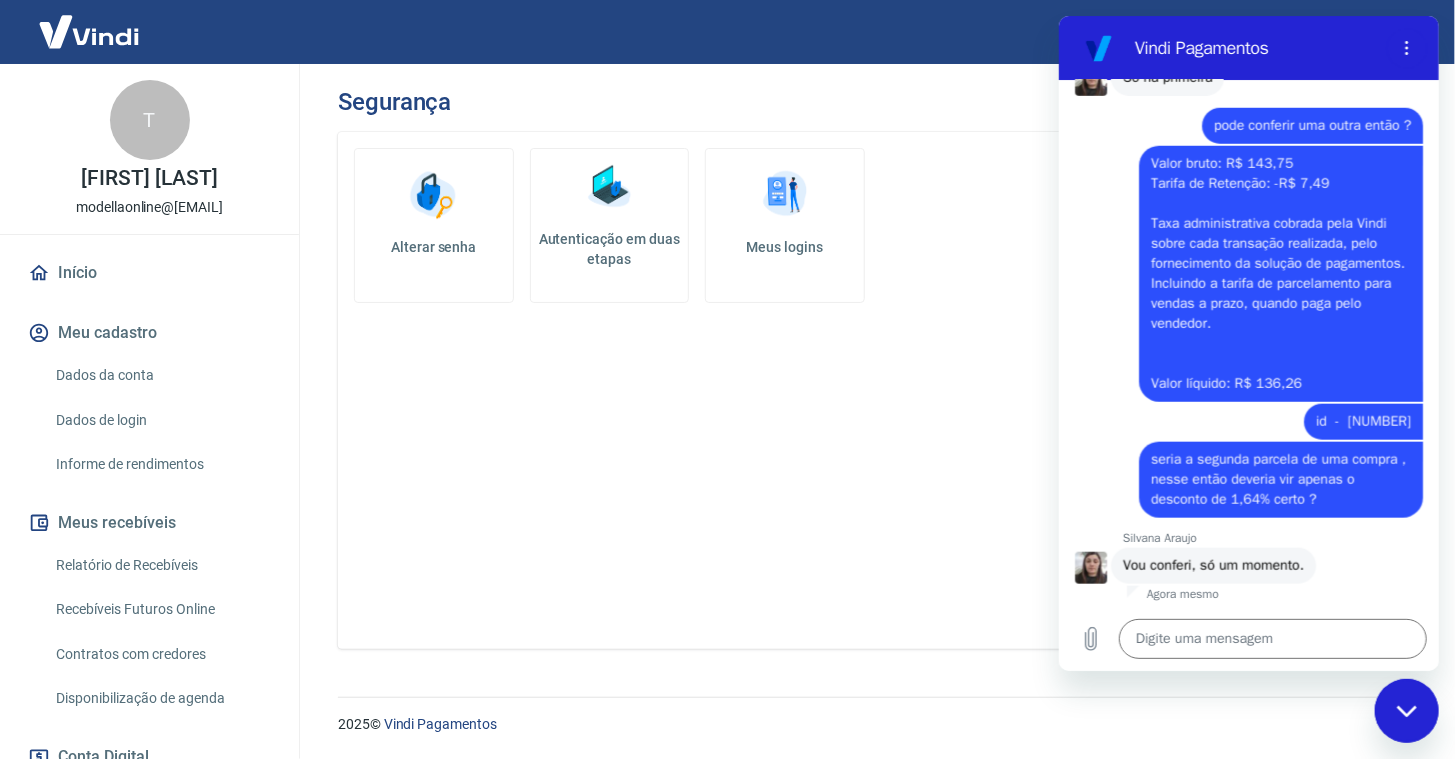 scroll, scrollTop: 7736, scrollLeft: 0, axis: vertical 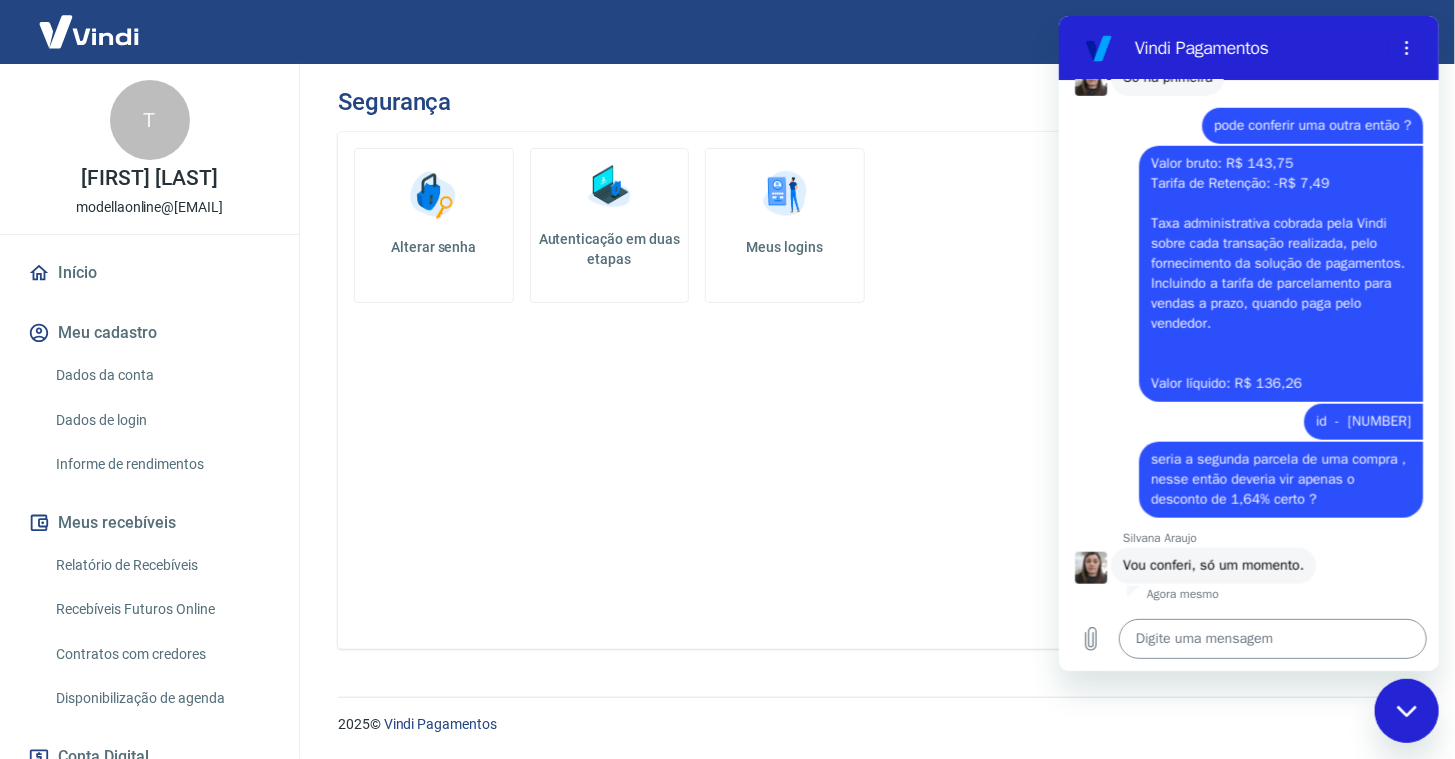 click at bounding box center (1272, 639) 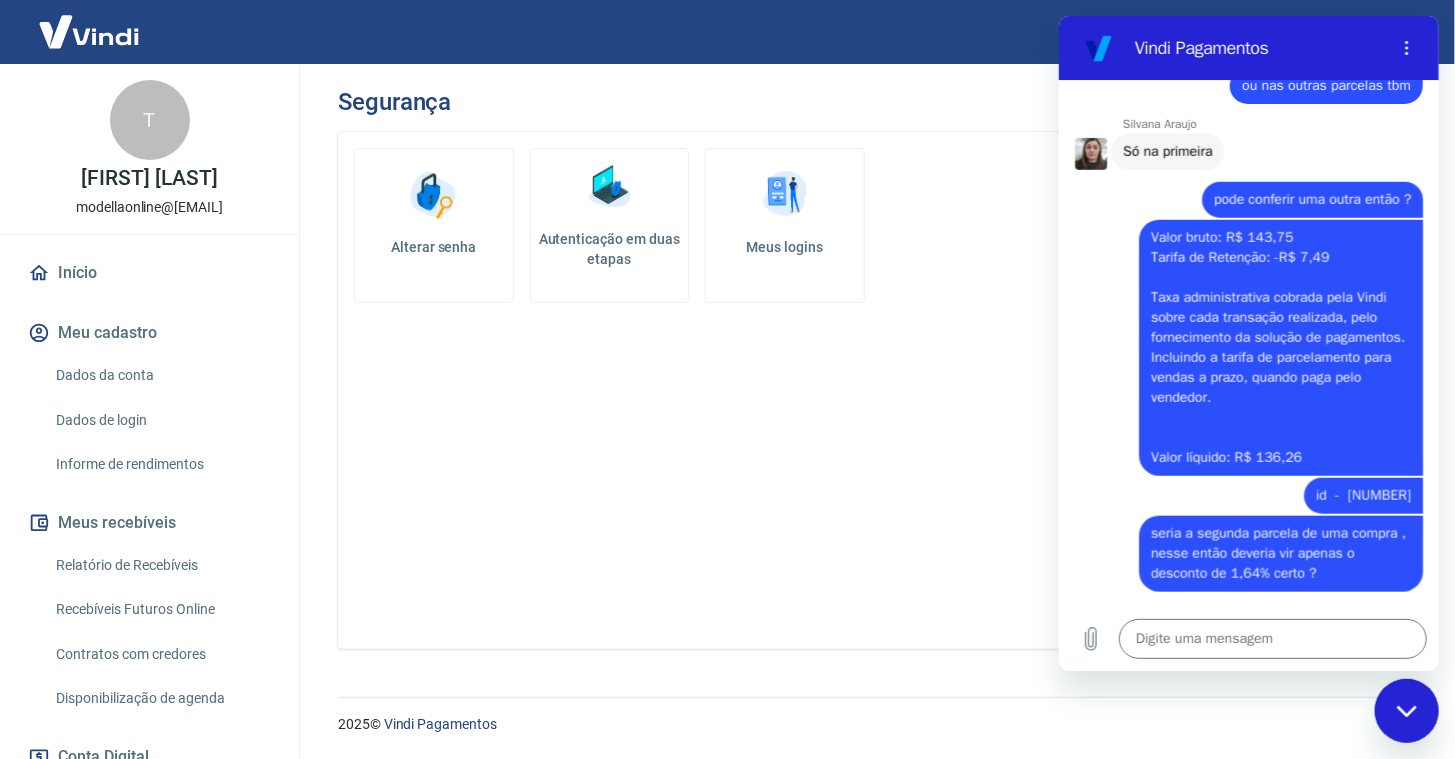 scroll, scrollTop: 7784, scrollLeft: 0, axis: vertical 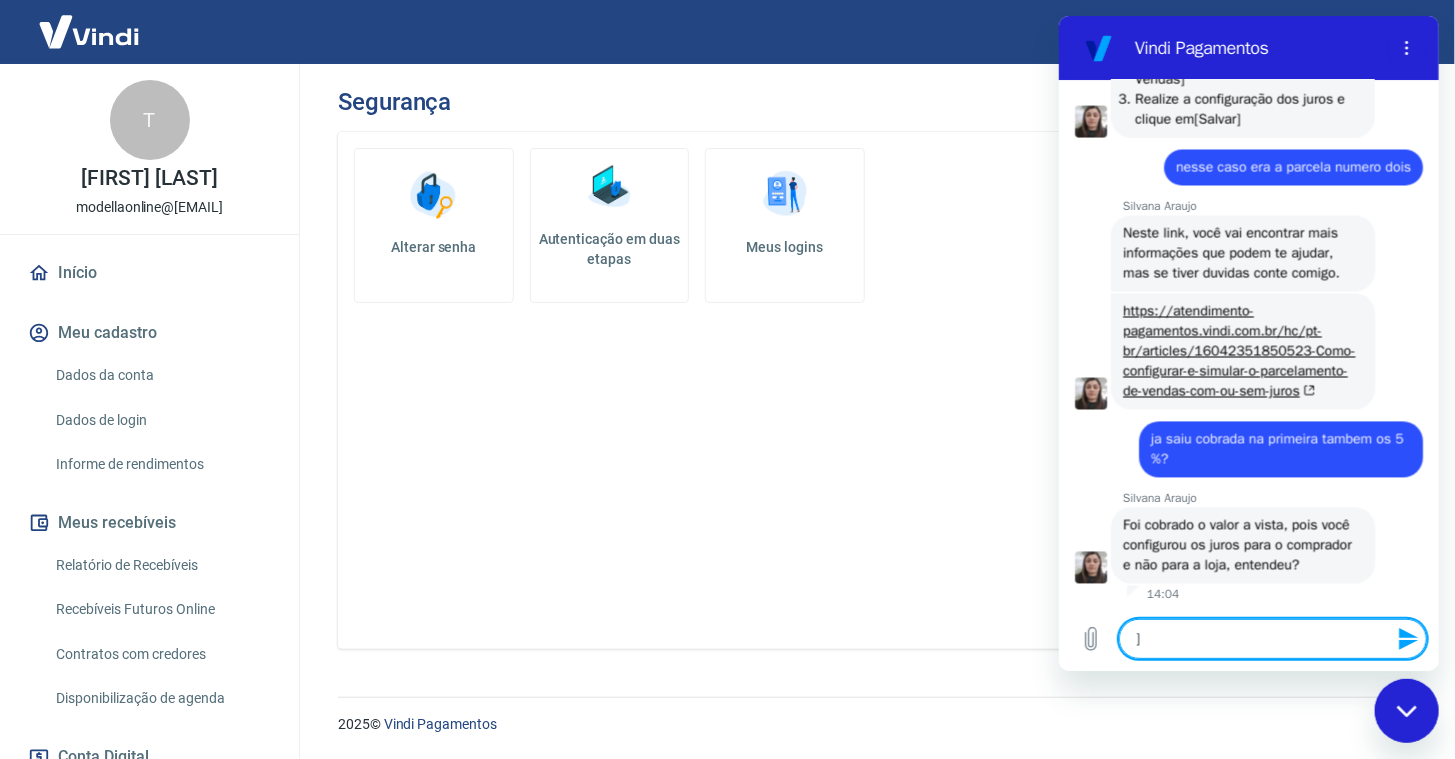 click on "Digite uma mensagem ] x" at bounding box center [1248, 639] 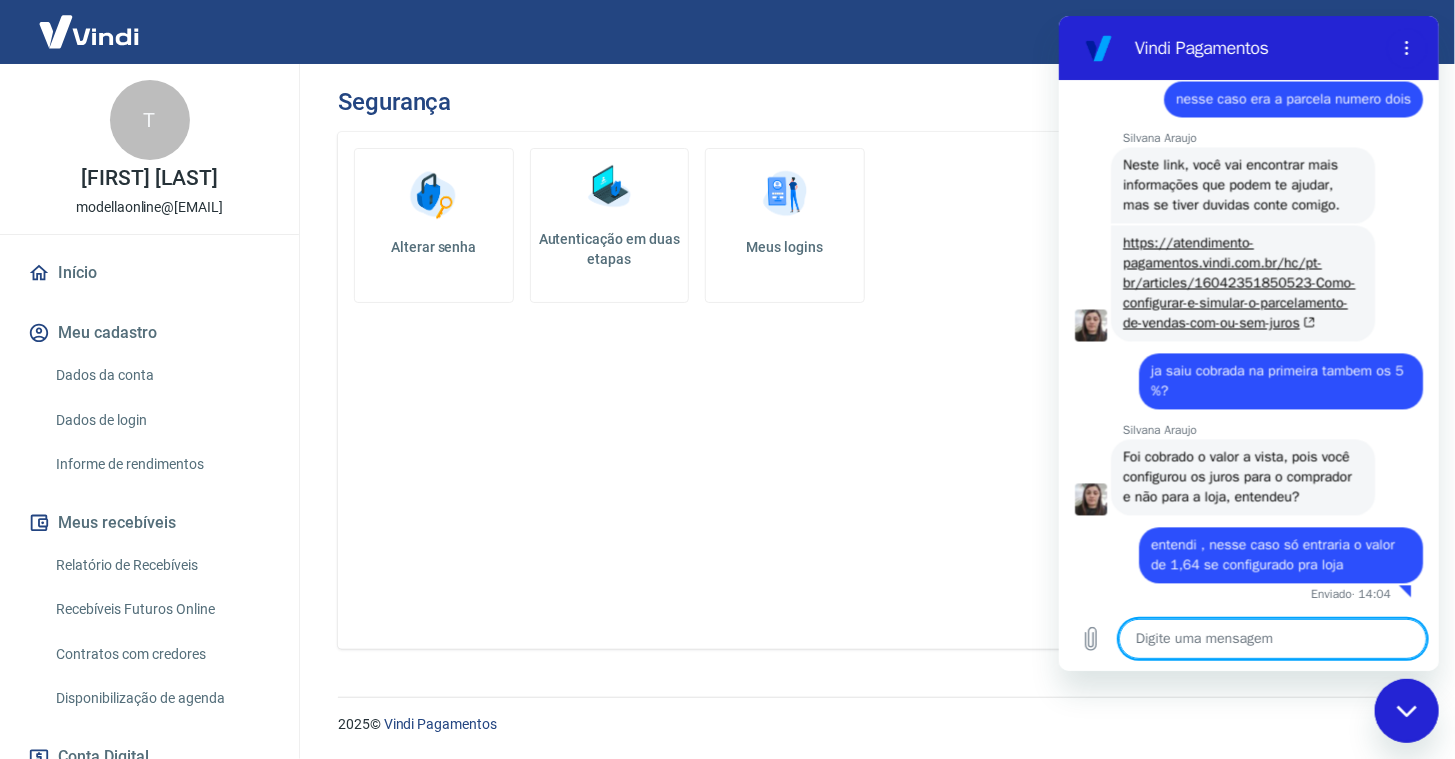 scroll, scrollTop: 8702, scrollLeft: 0, axis: vertical 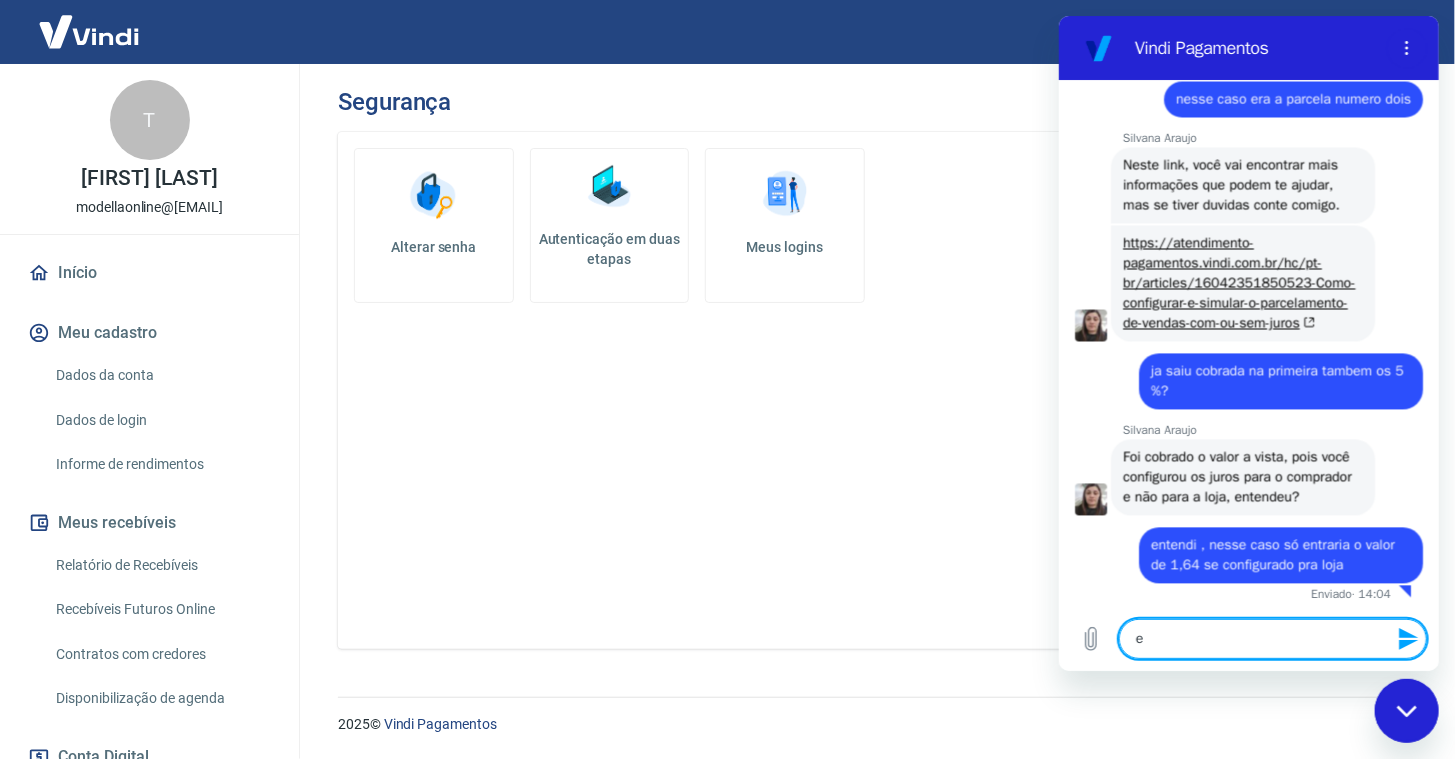 click on "diz:  entendi , nesse caso só entraria o valor de 1,64 se configurado pra loja" at bounding box center [1240, 550] 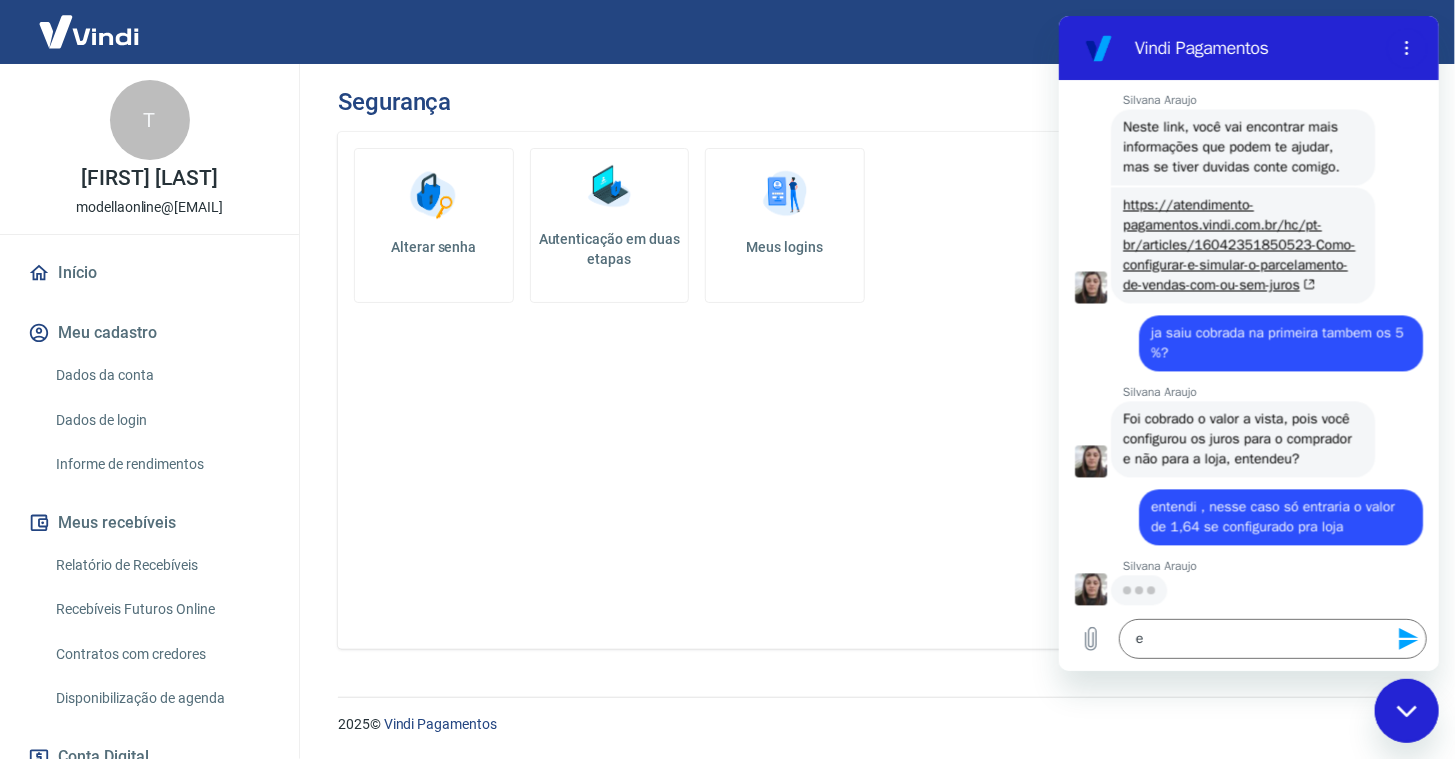 scroll, scrollTop: 8740, scrollLeft: 0, axis: vertical 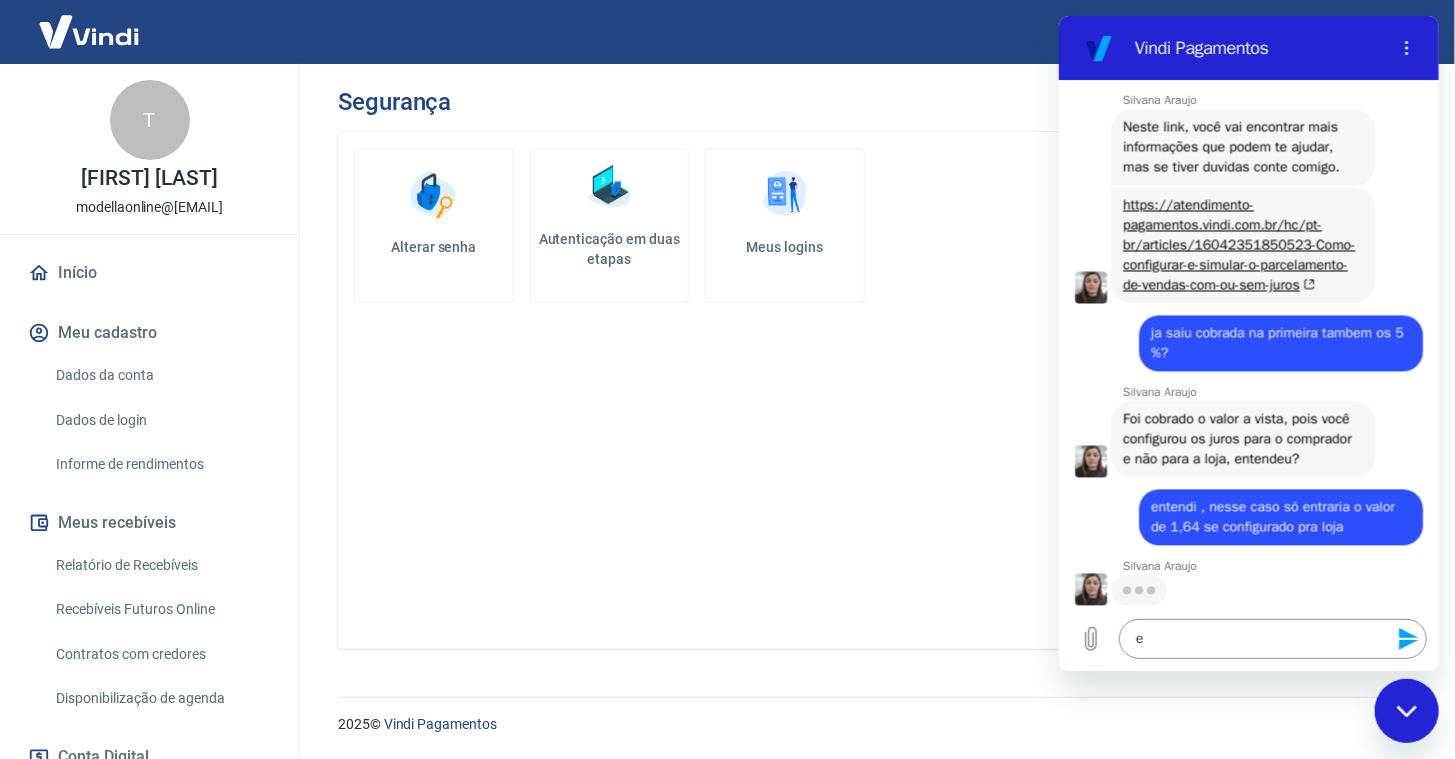 click on "e" at bounding box center (1272, 639) 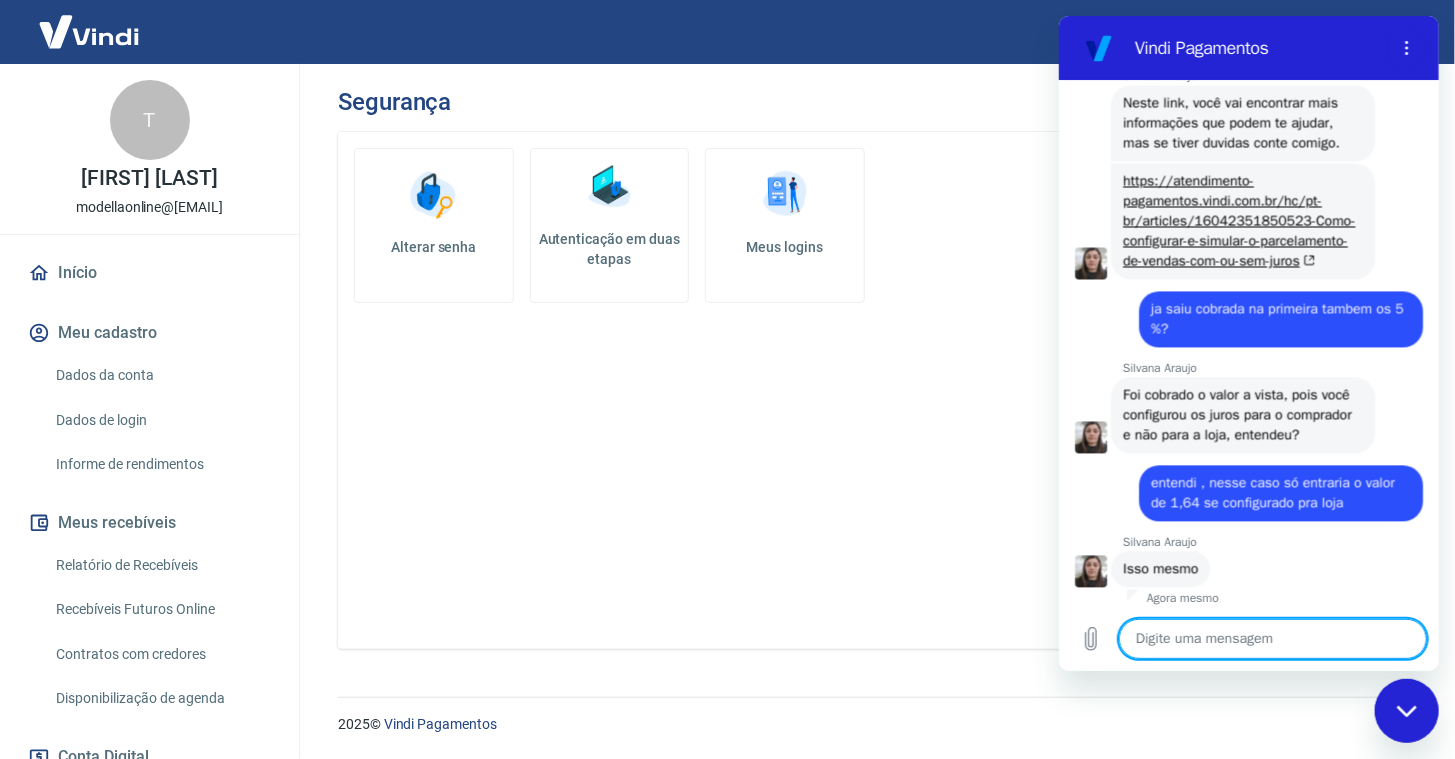 scroll, scrollTop: 8768, scrollLeft: 0, axis: vertical 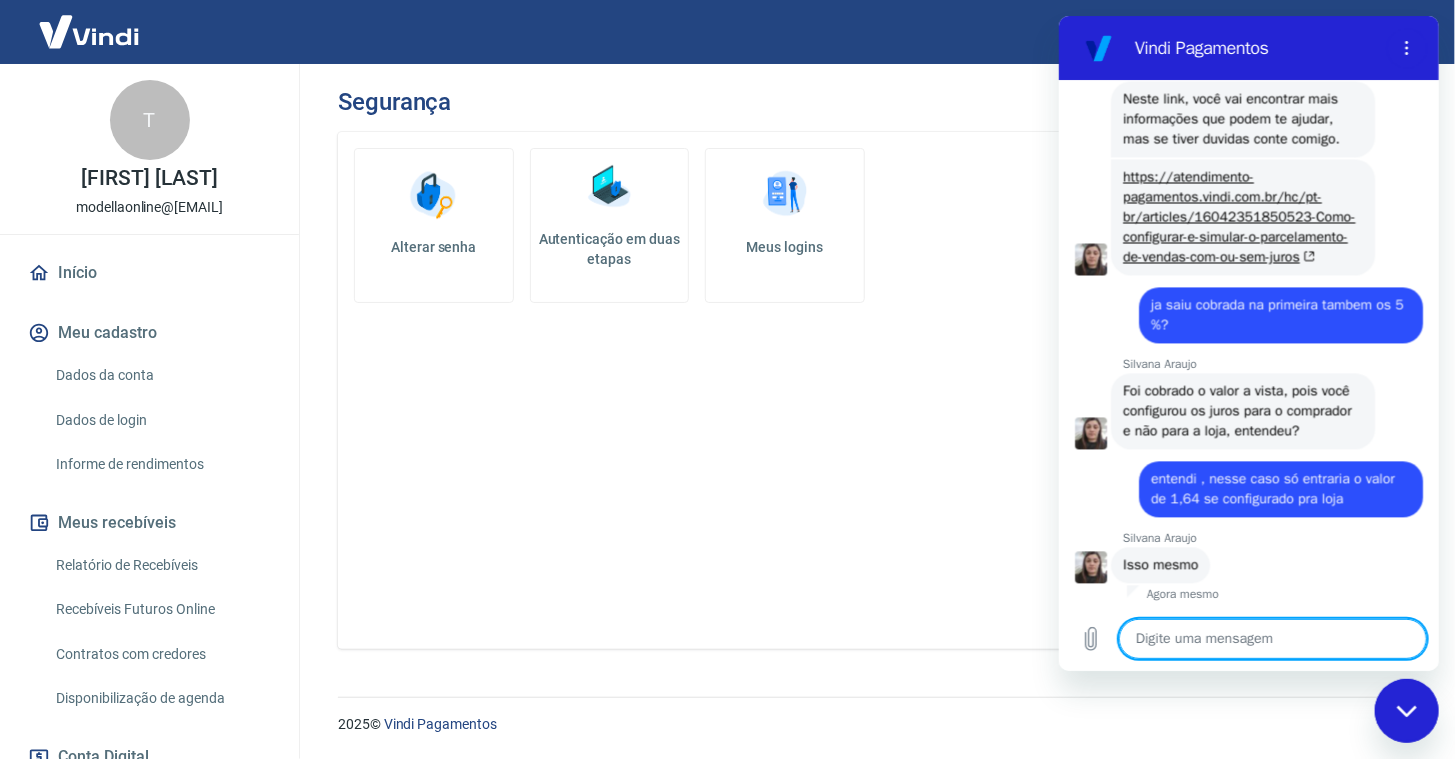 click at bounding box center (1272, 639) 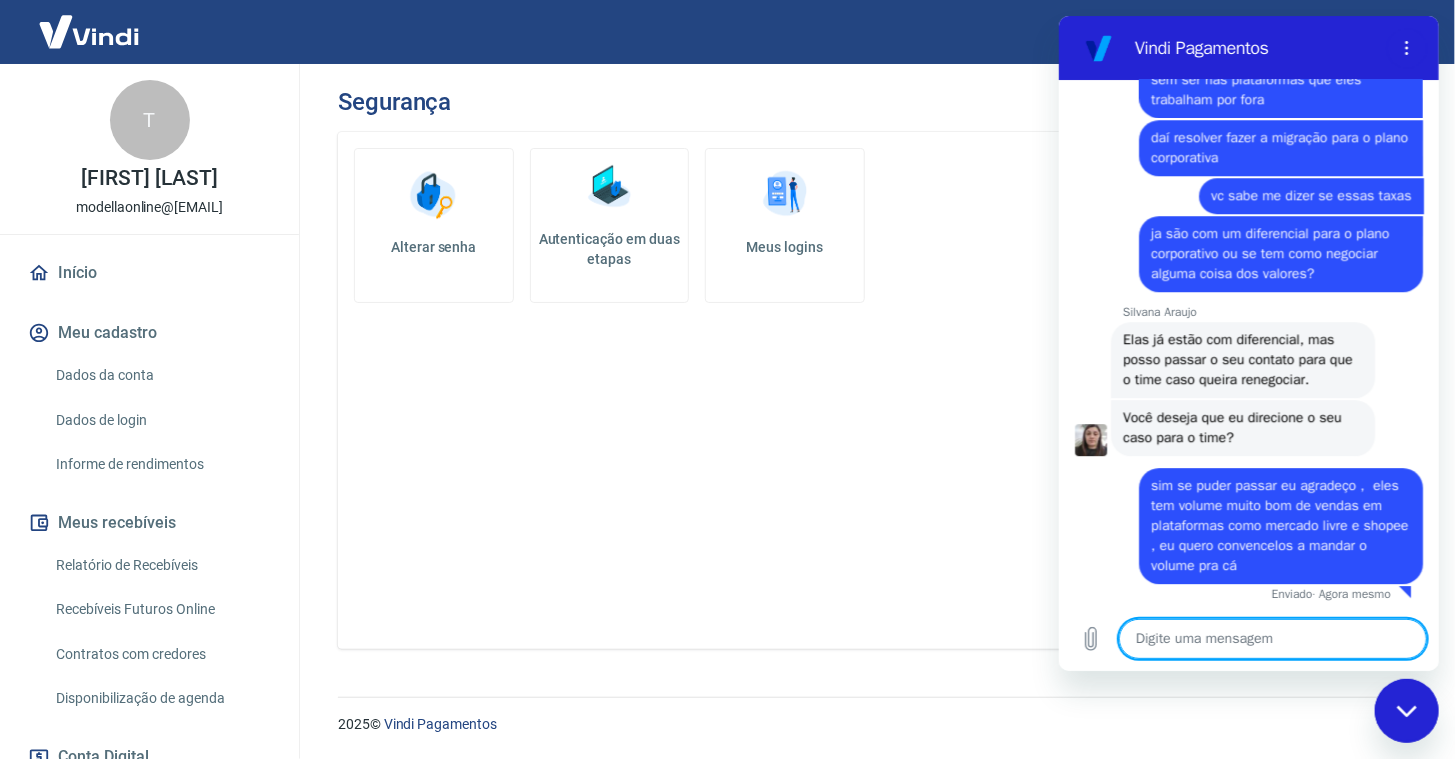 scroll, scrollTop: 9496, scrollLeft: 0, axis: vertical 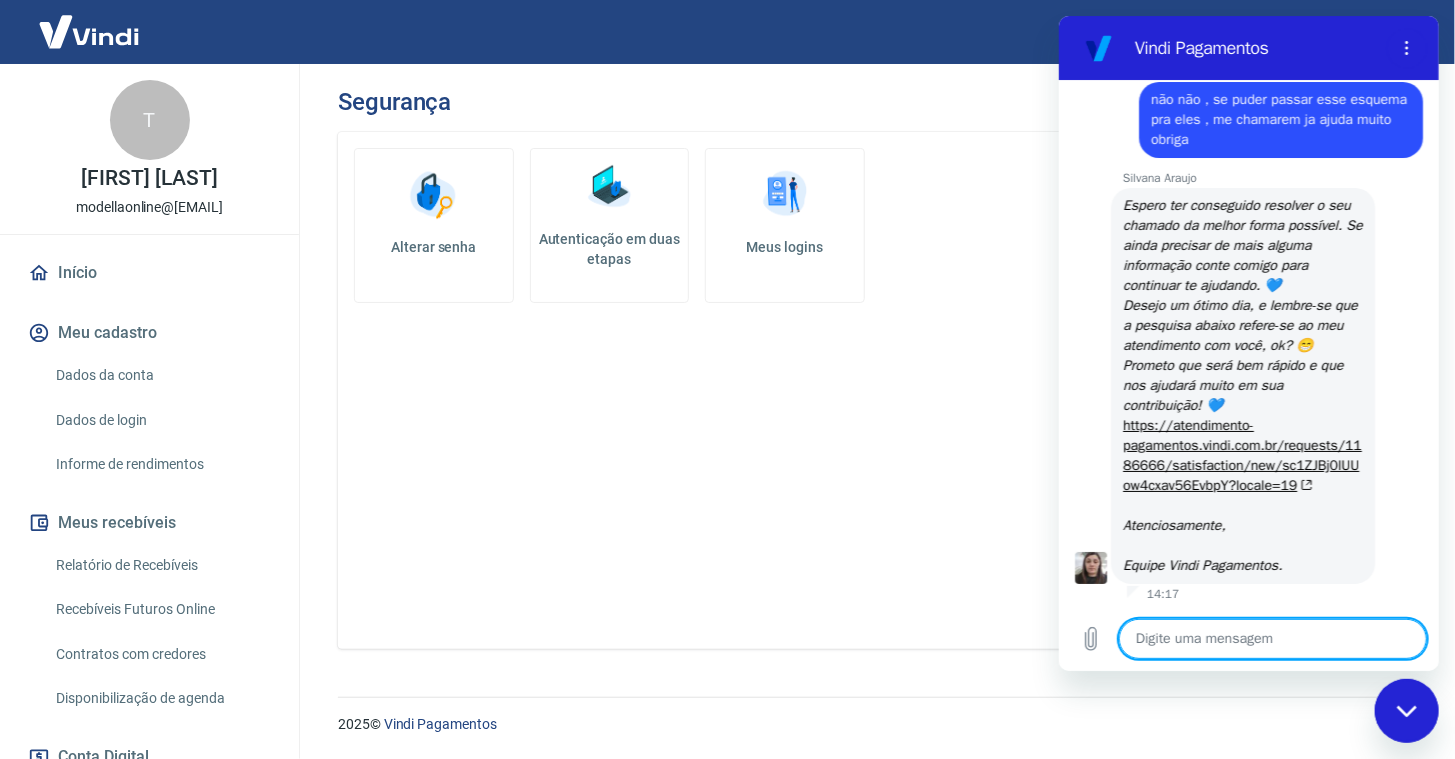 click at bounding box center (1272, 639) 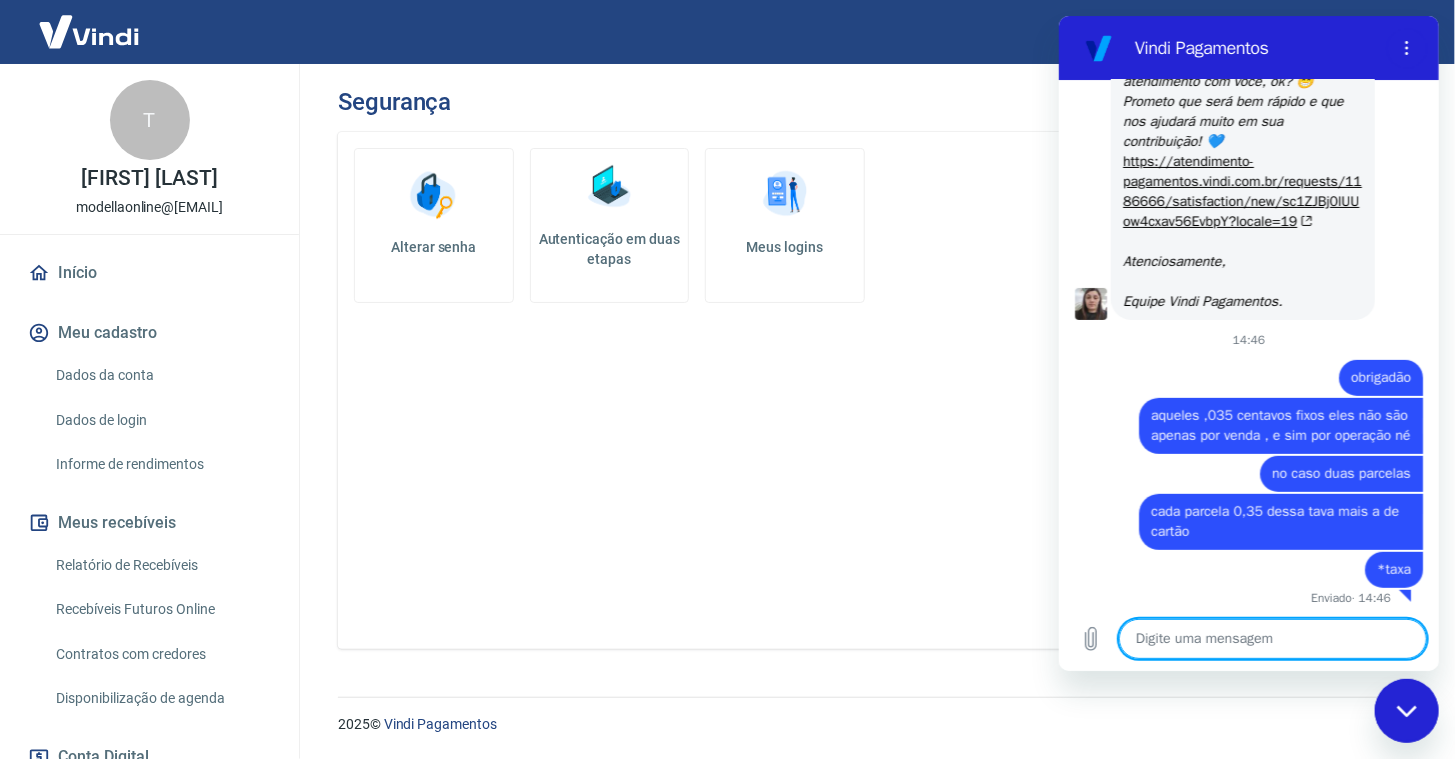 scroll, scrollTop: 10694, scrollLeft: 0, axis: vertical 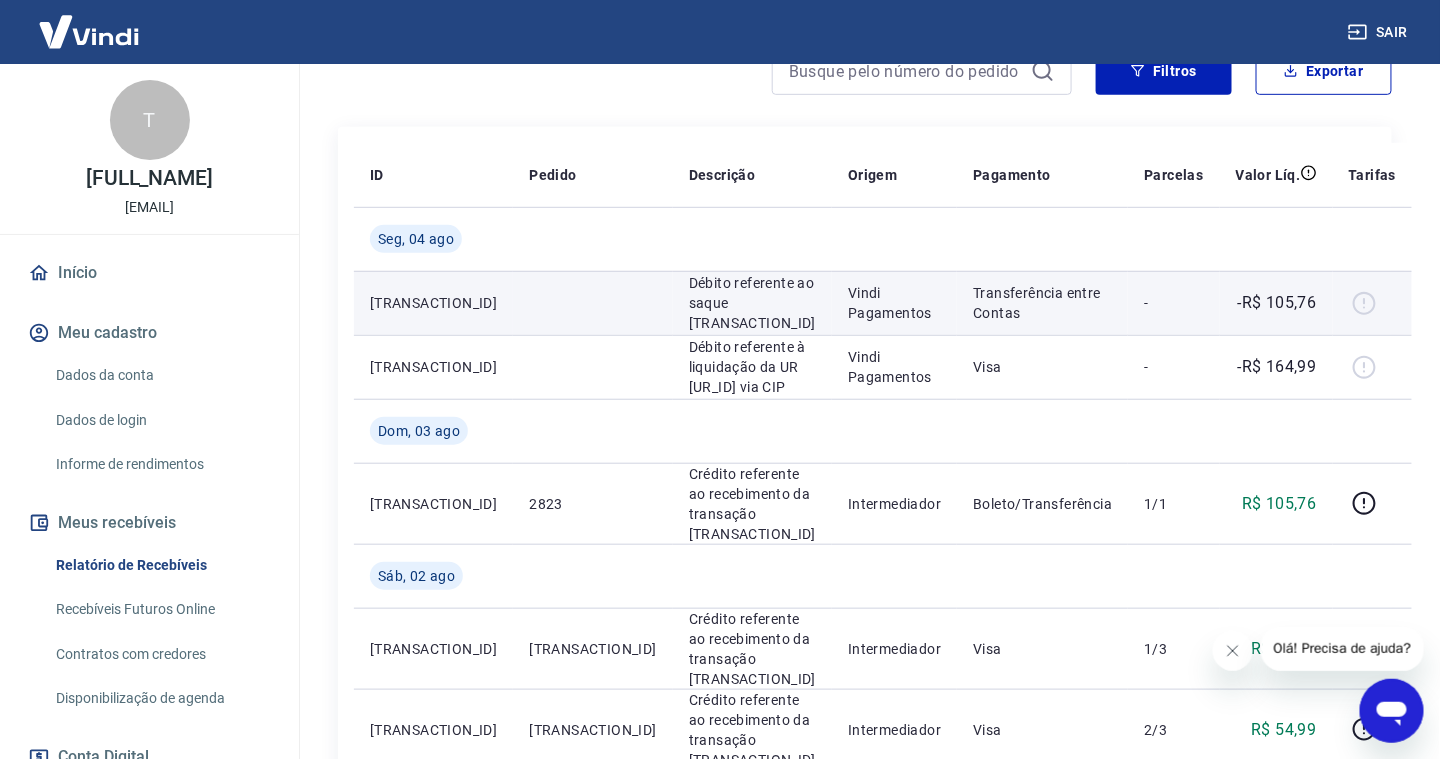 click at bounding box center (1373, 303) 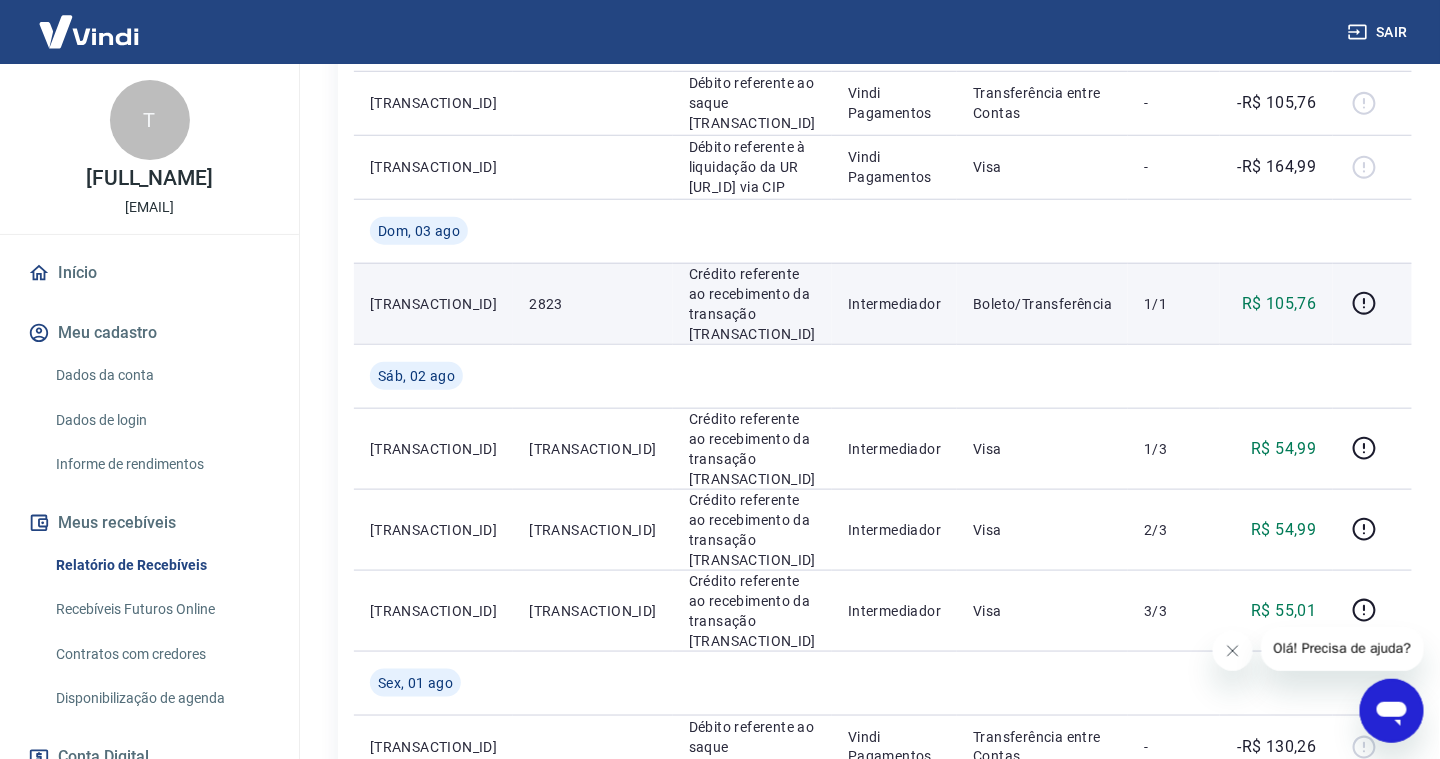 scroll, scrollTop: 400, scrollLeft: 0, axis: vertical 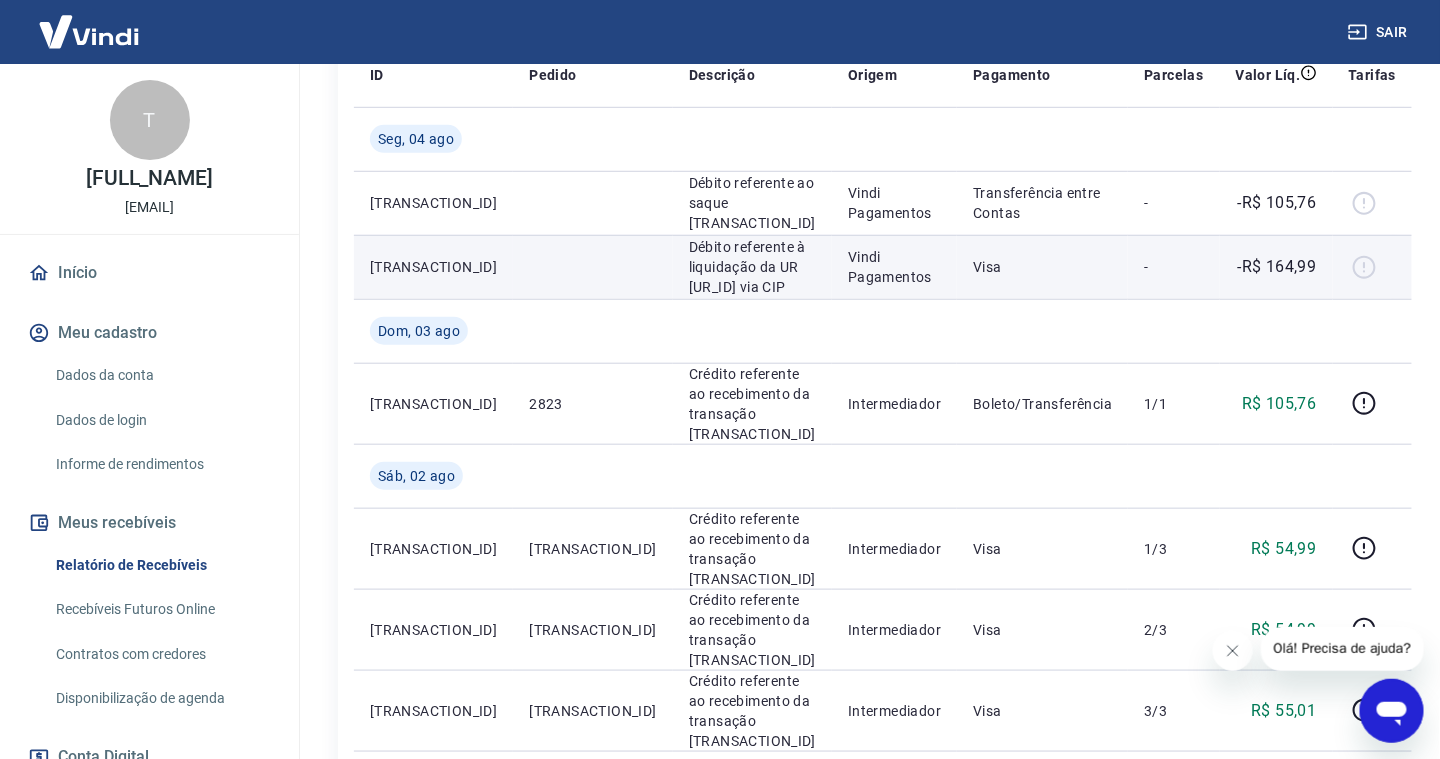 click at bounding box center (1373, 267) 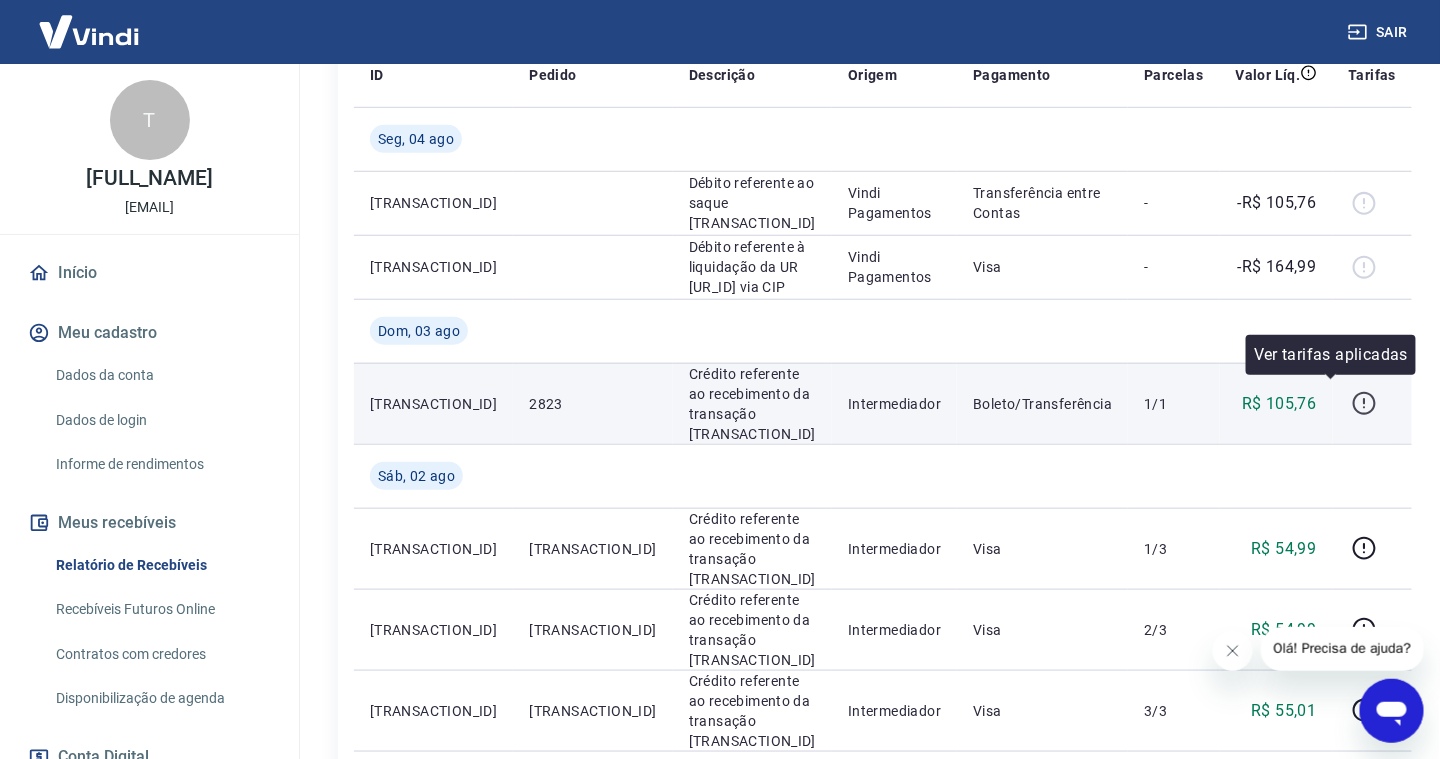 click 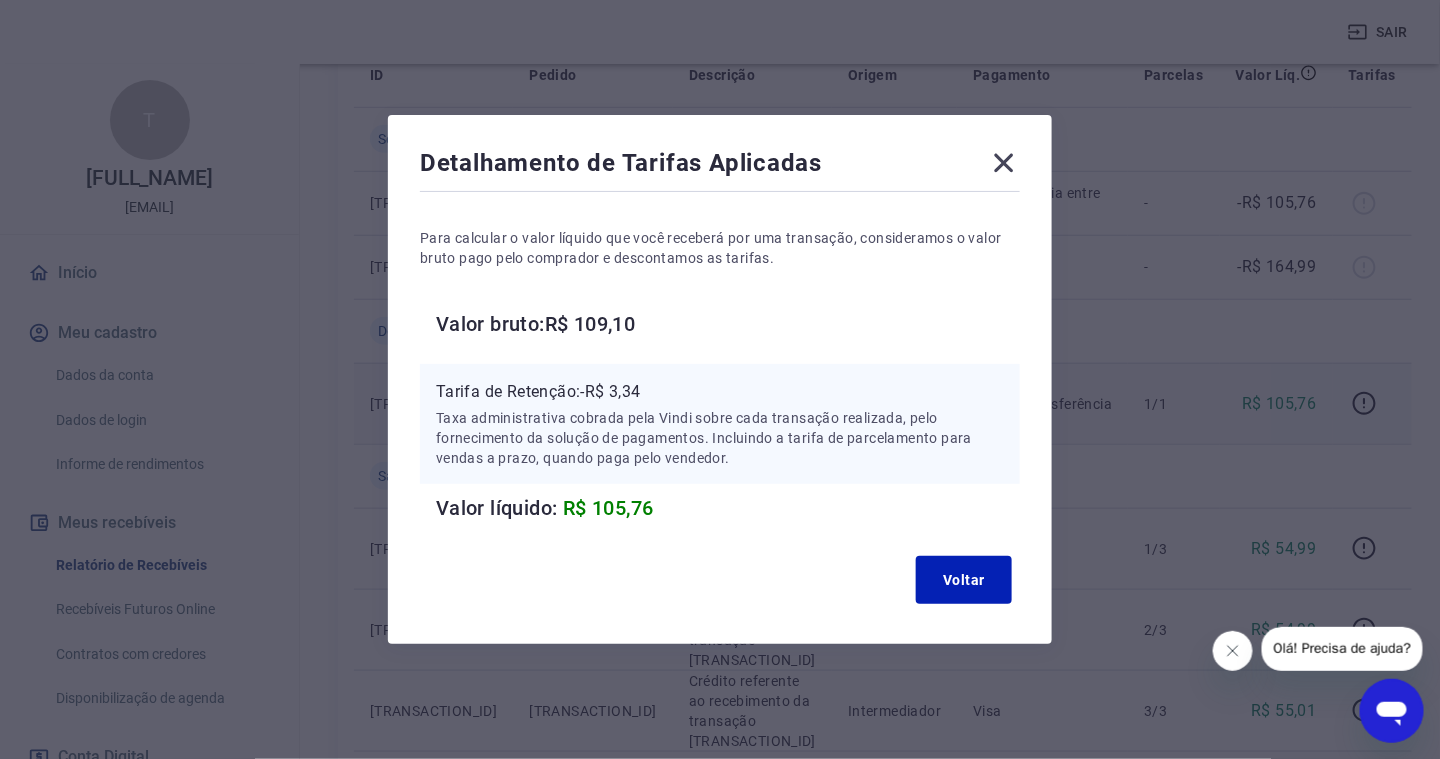 scroll, scrollTop: 300, scrollLeft: 0, axis: vertical 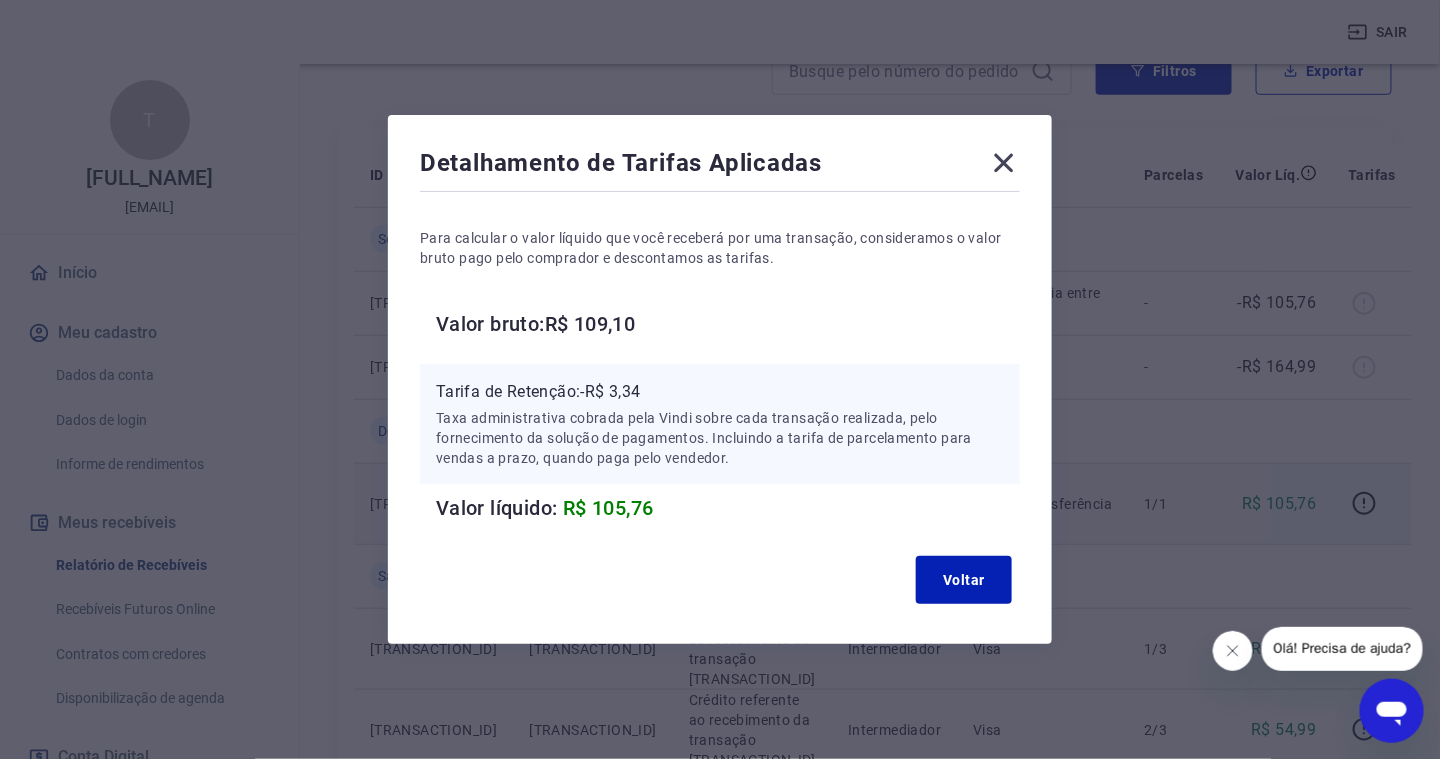 click 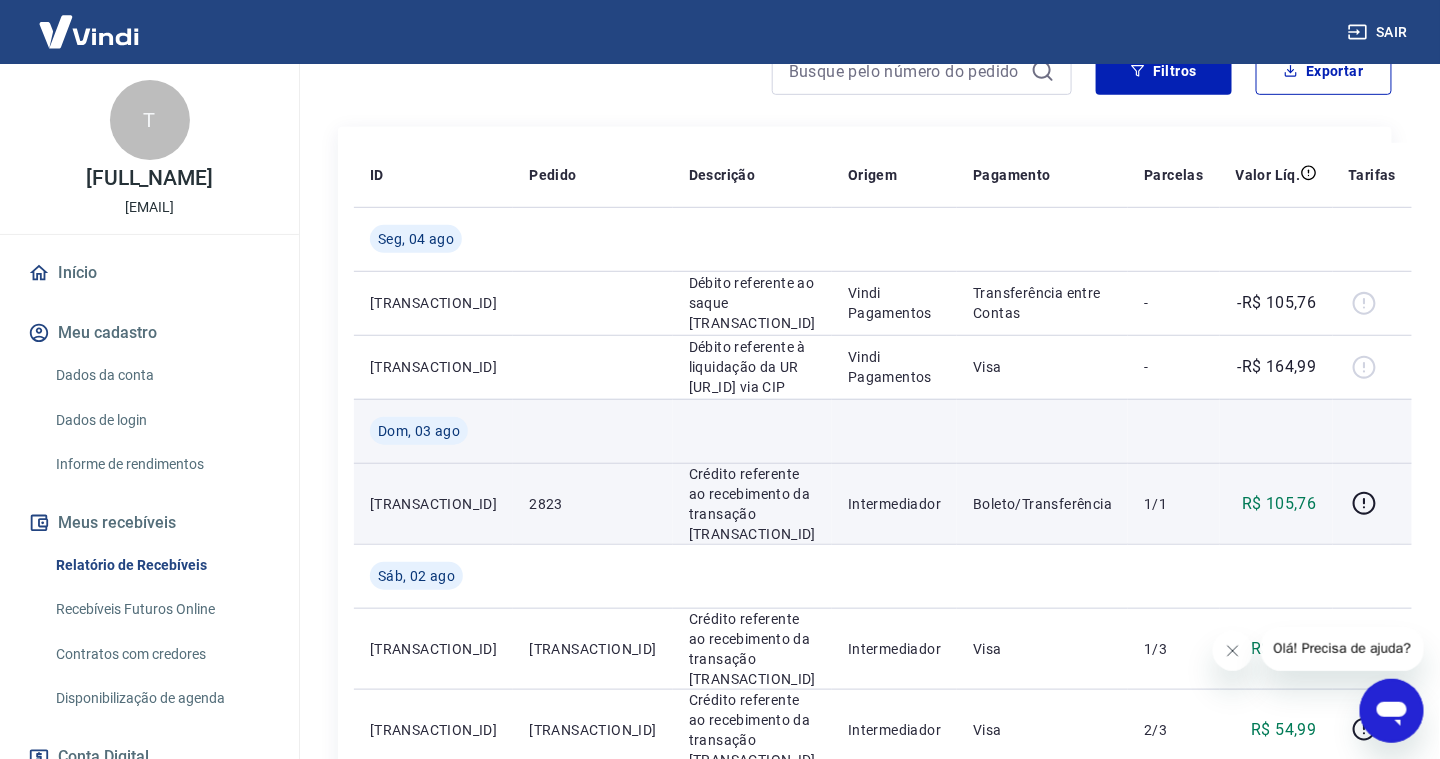 scroll, scrollTop: 500, scrollLeft: 0, axis: vertical 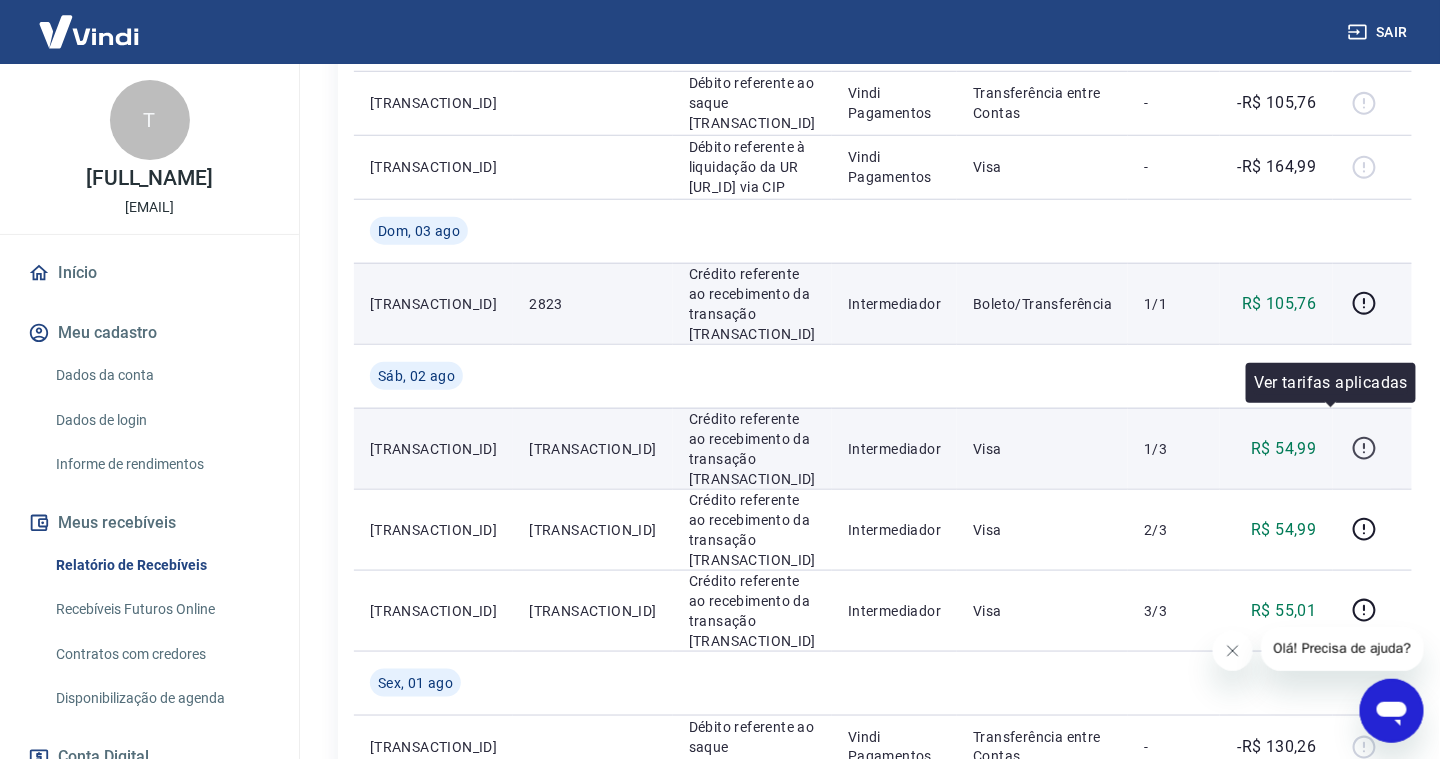 click 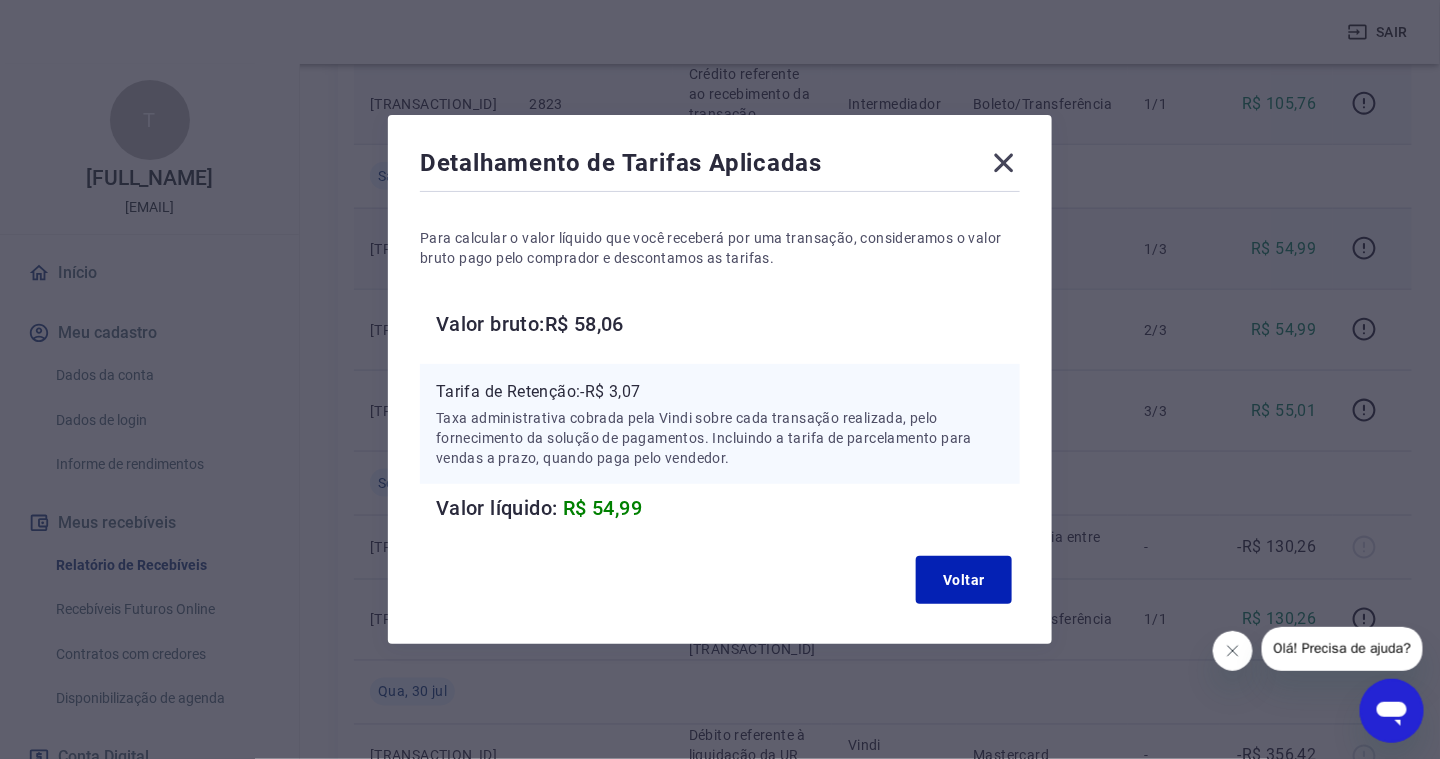 scroll, scrollTop: 500, scrollLeft: 0, axis: vertical 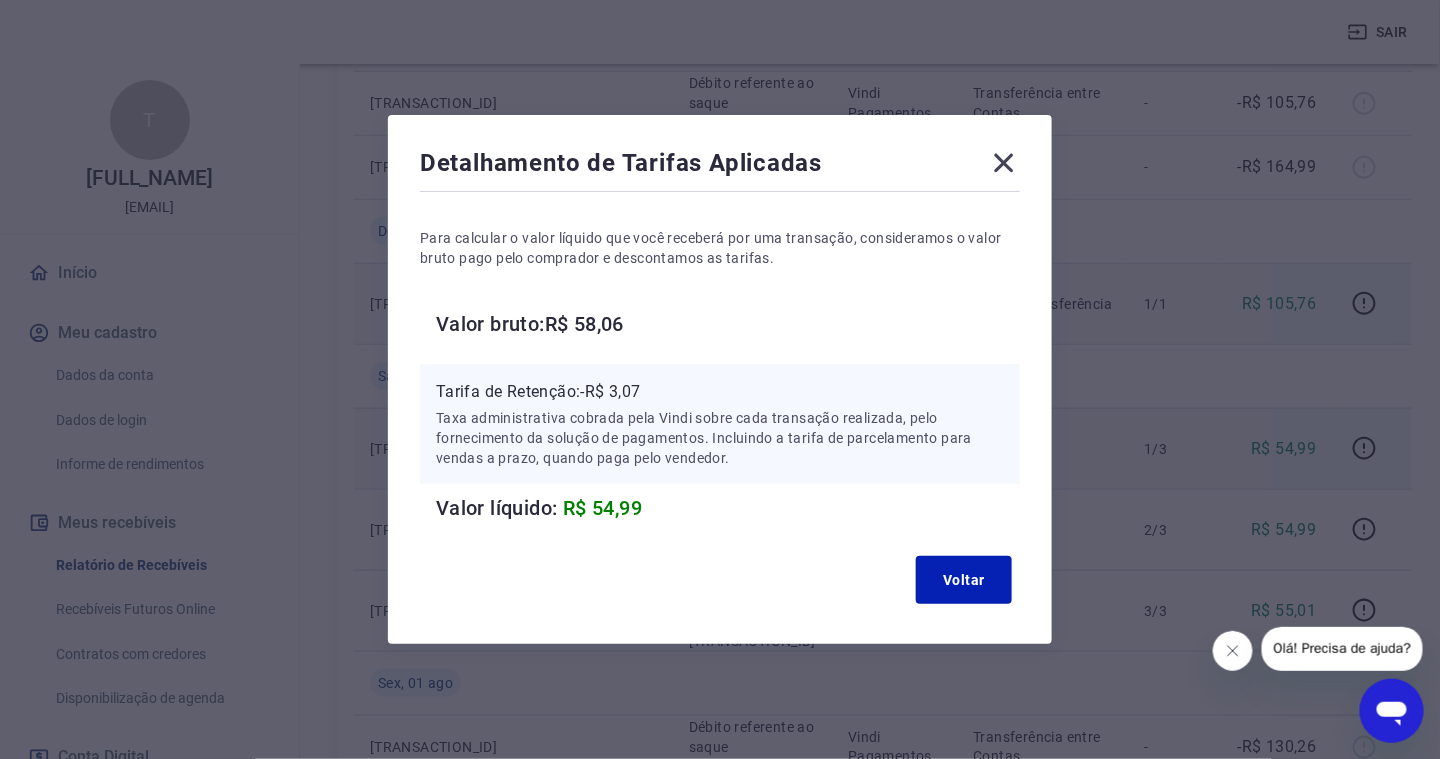 click 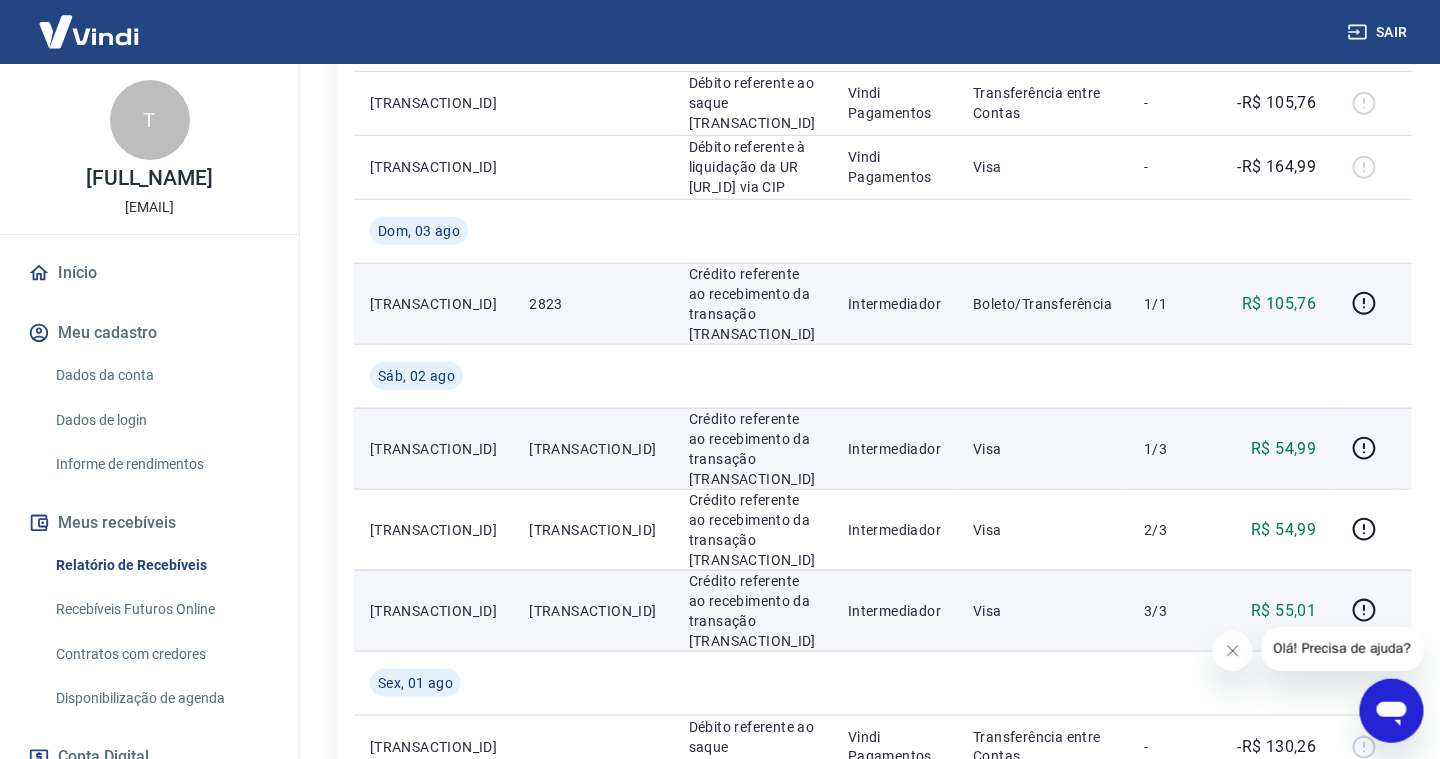scroll, scrollTop: 600, scrollLeft: 0, axis: vertical 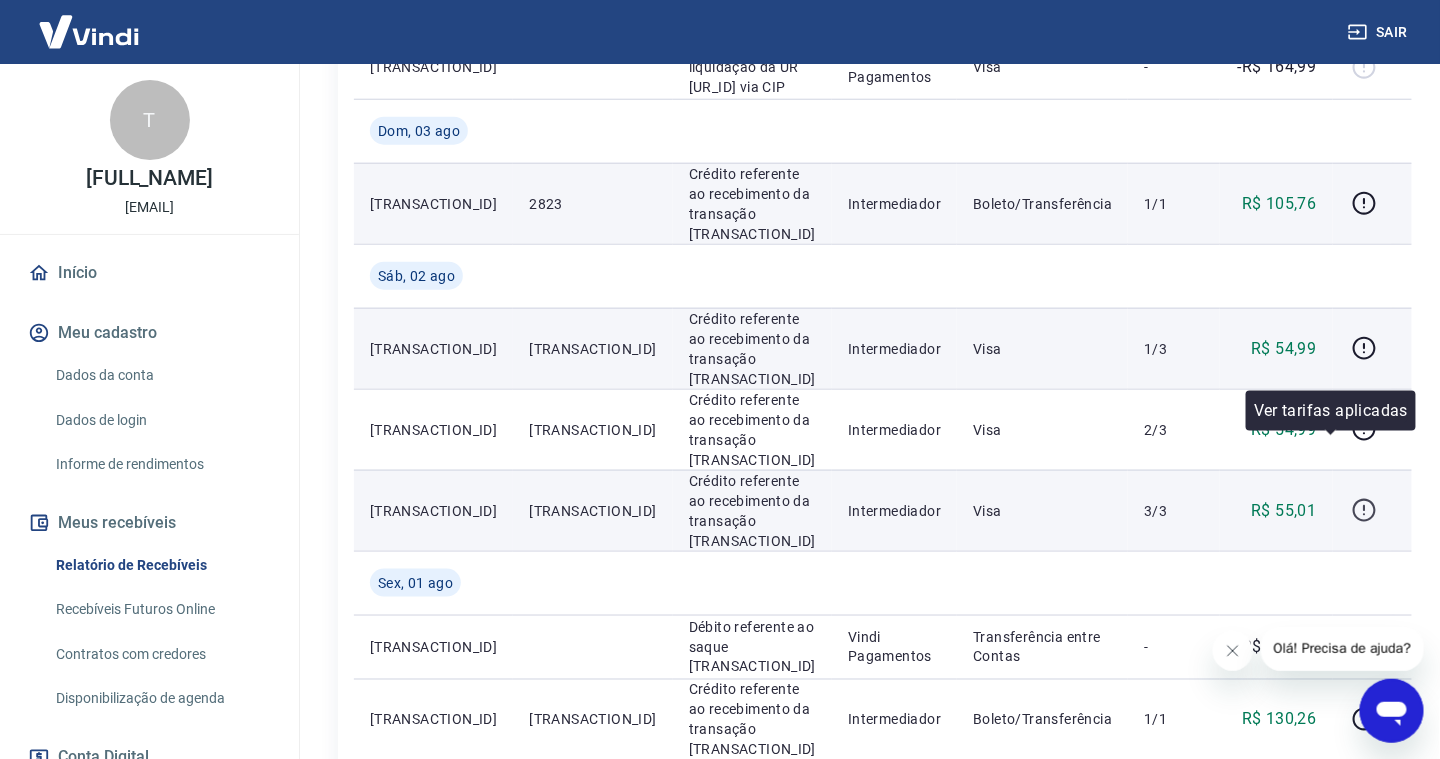 click 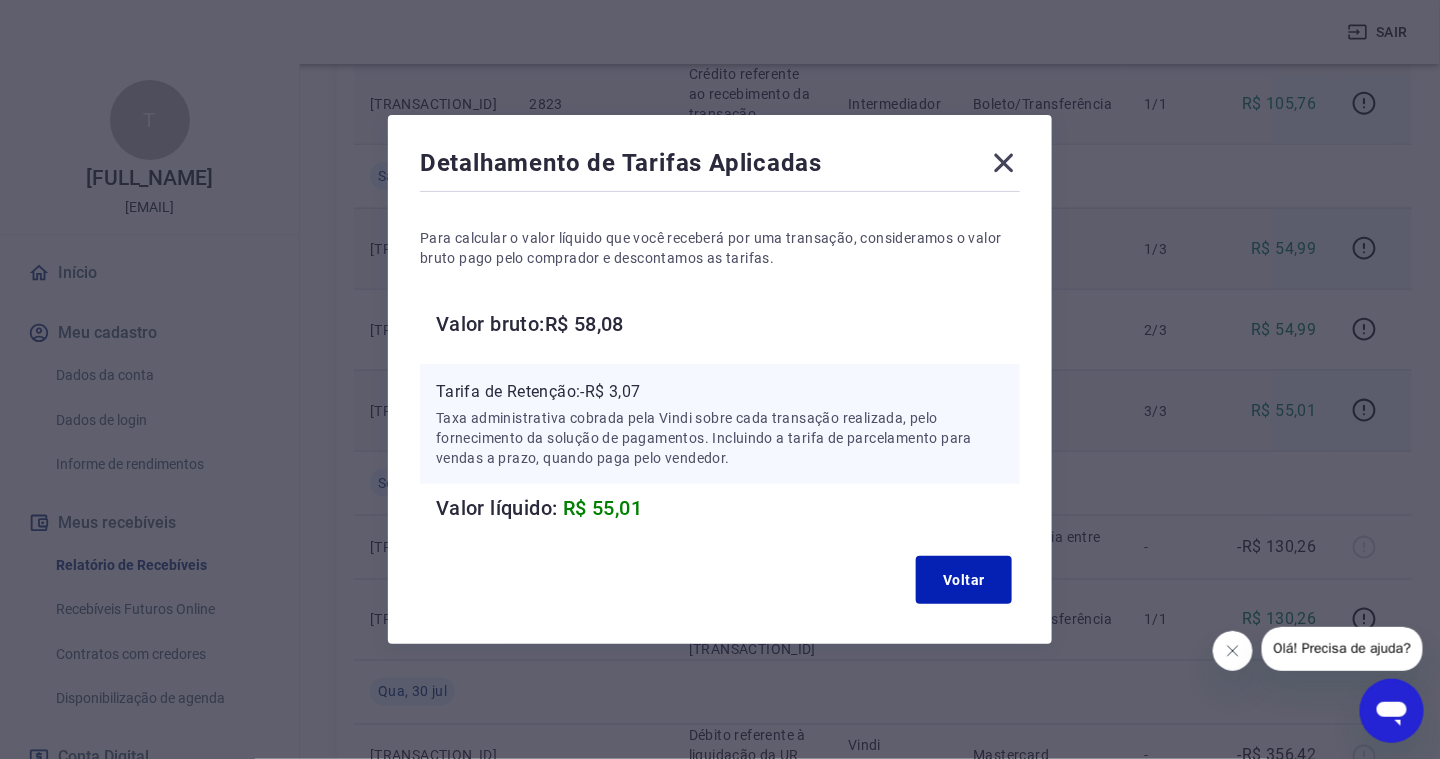 scroll, scrollTop: 800, scrollLeft: 0, axis: vertical 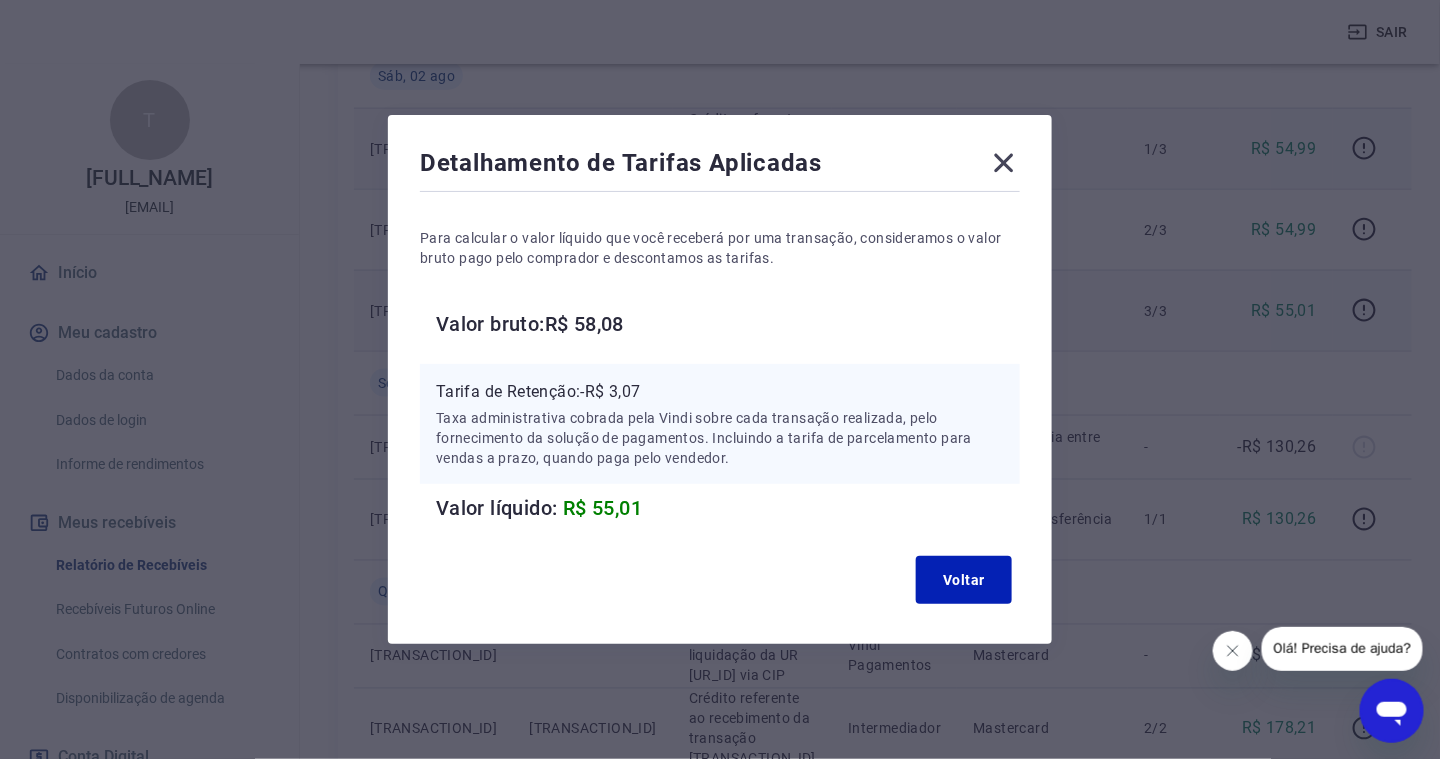 click 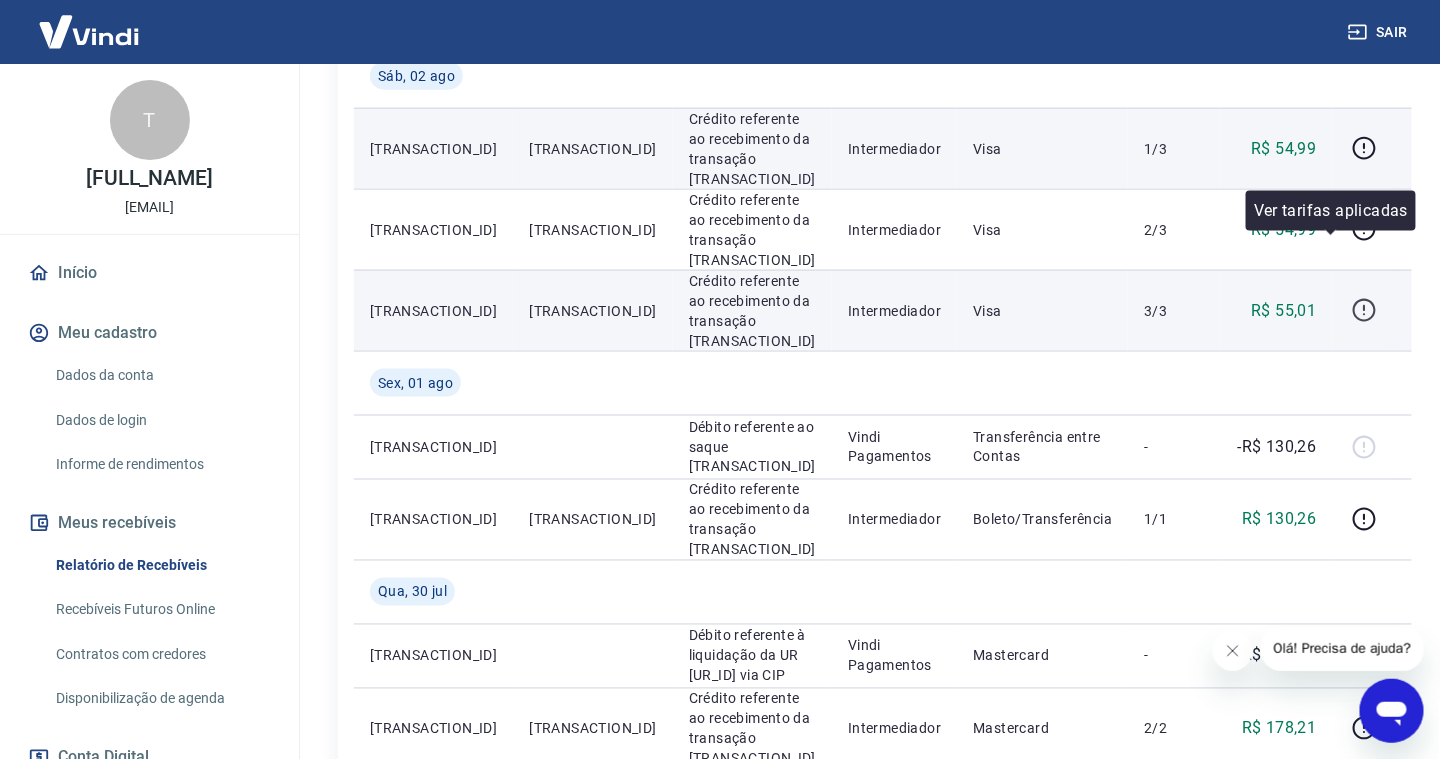 click 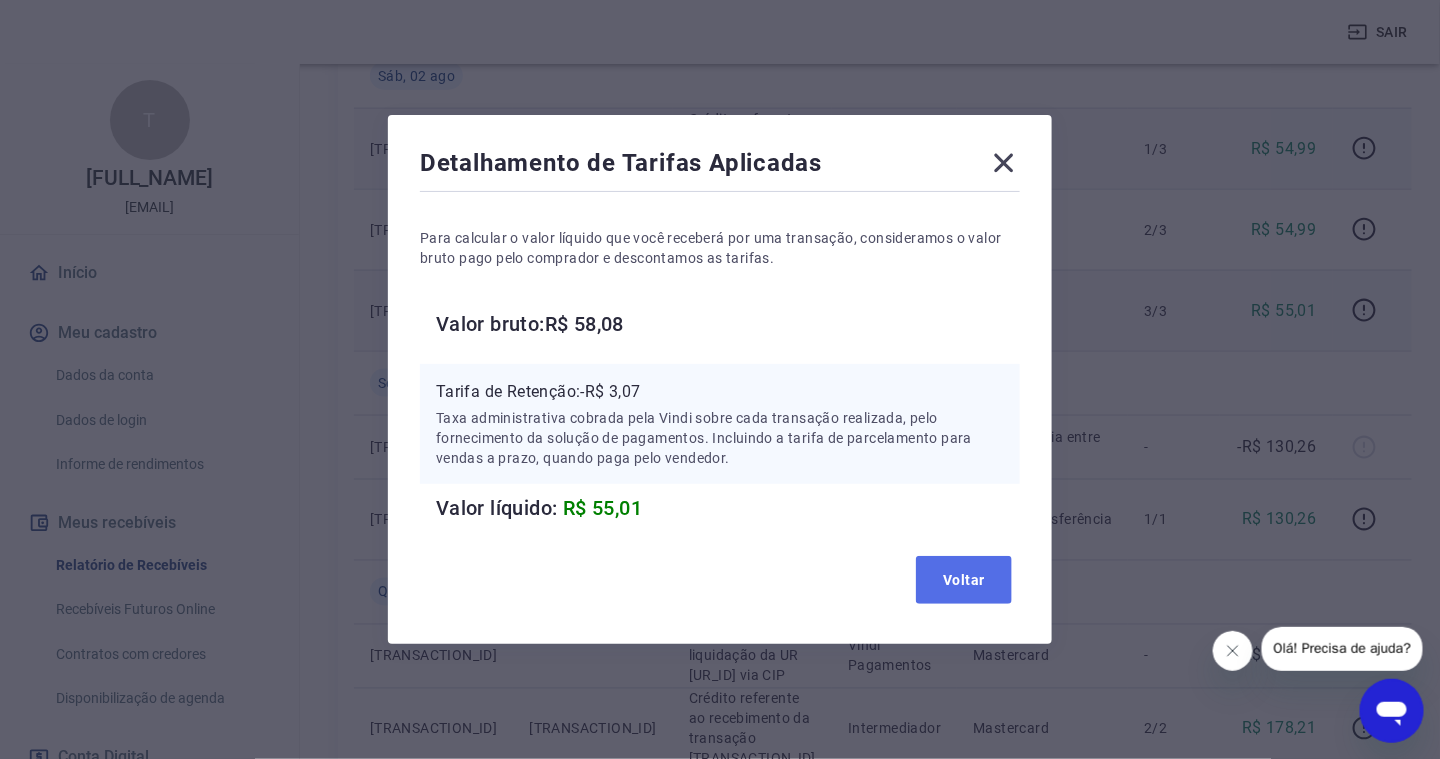 click on "Voltar" at bounding box center [964, 580] 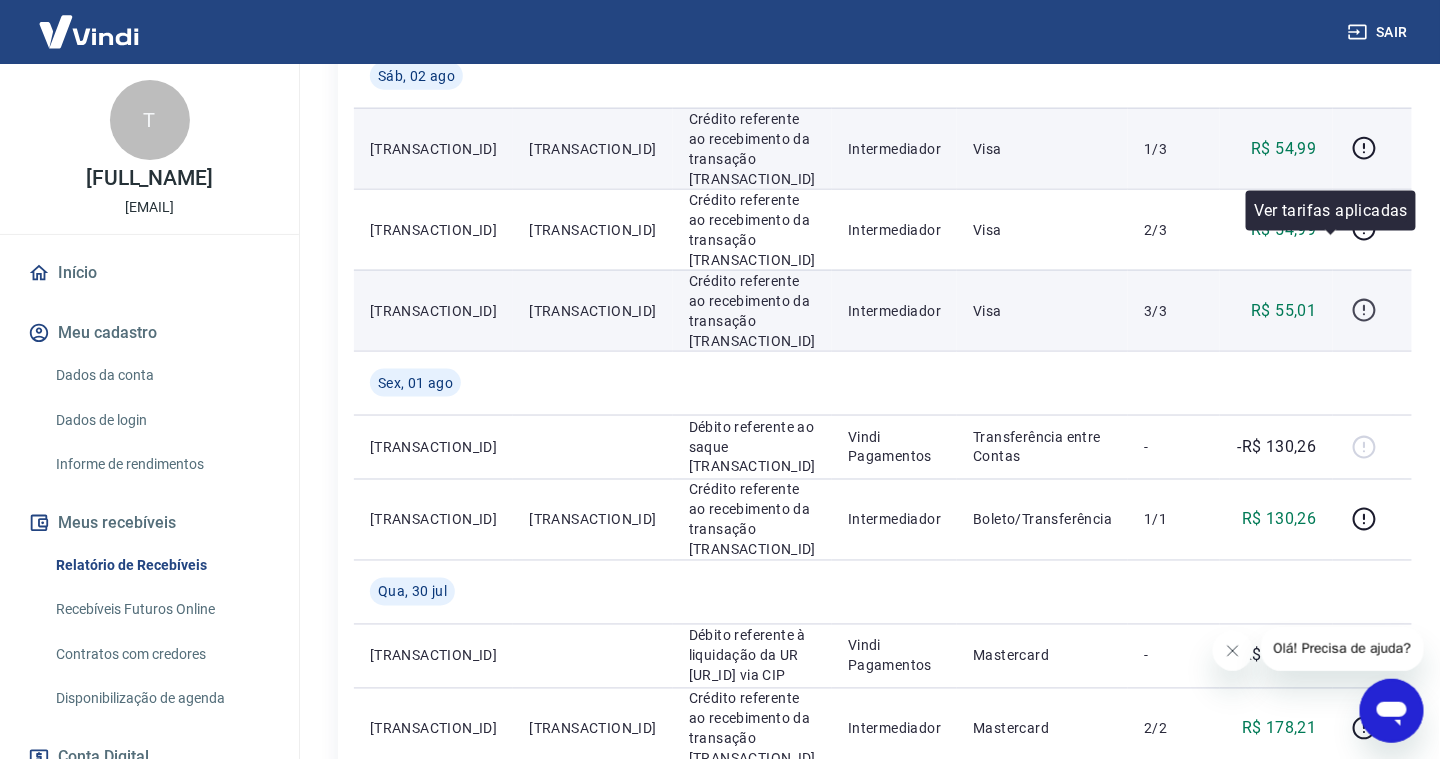 click 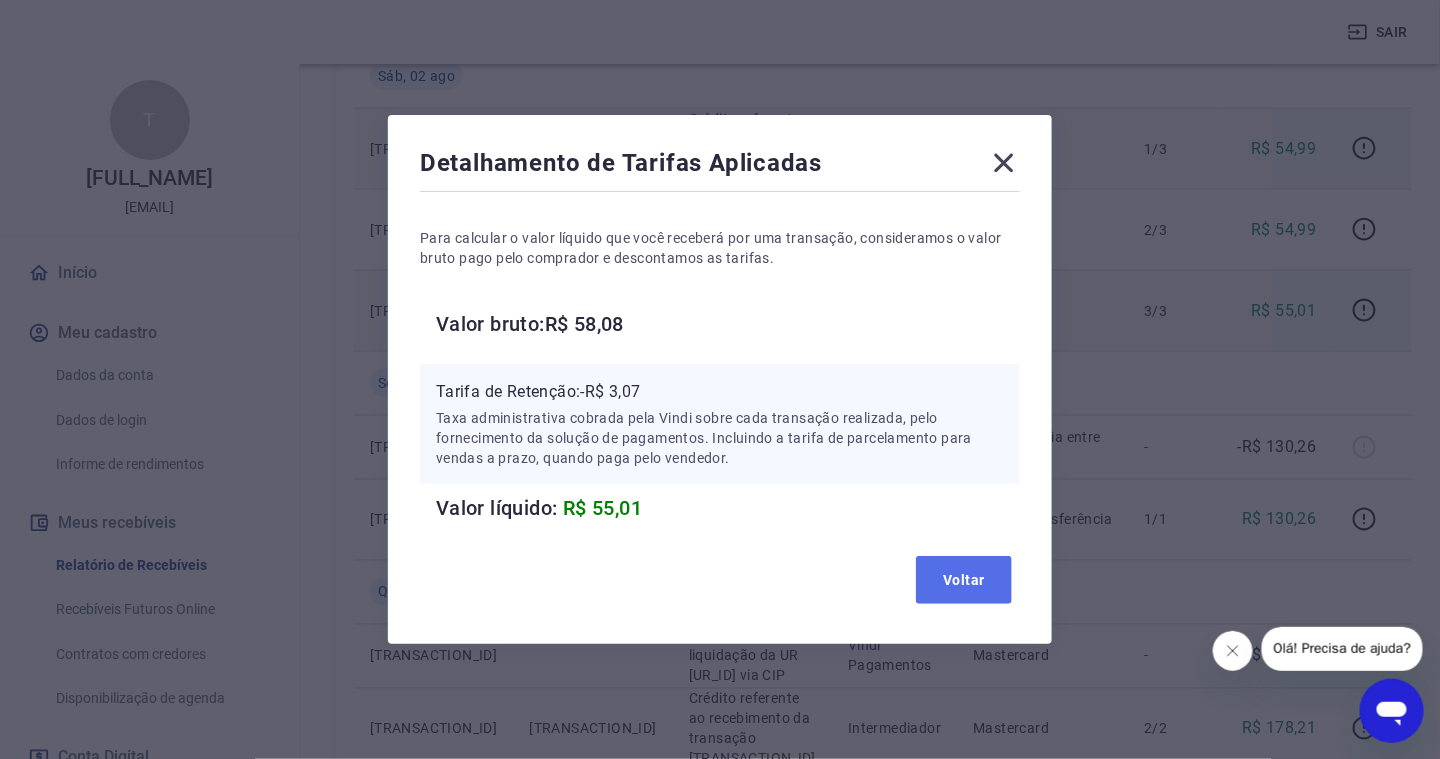 click on "Voltar" at bounding box center [964, 580] 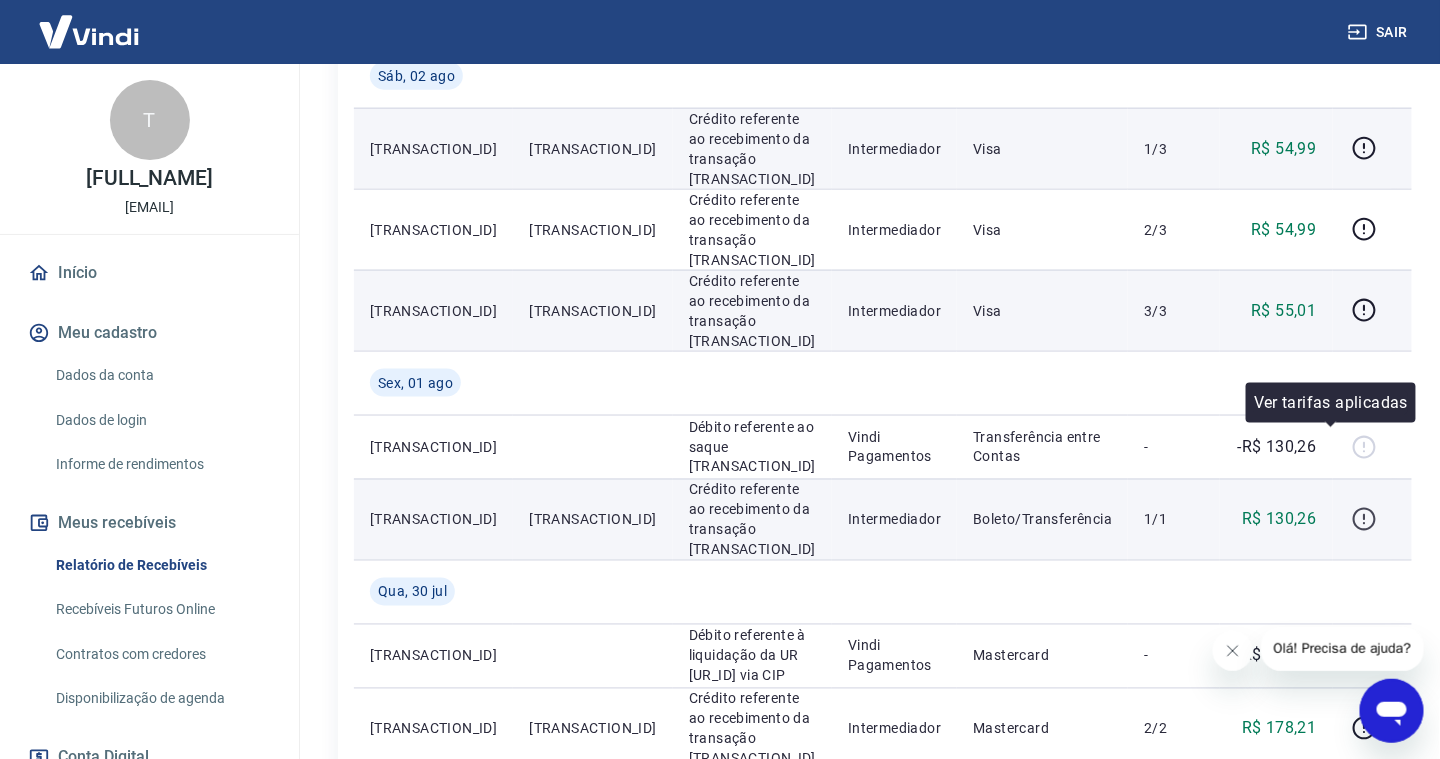 click 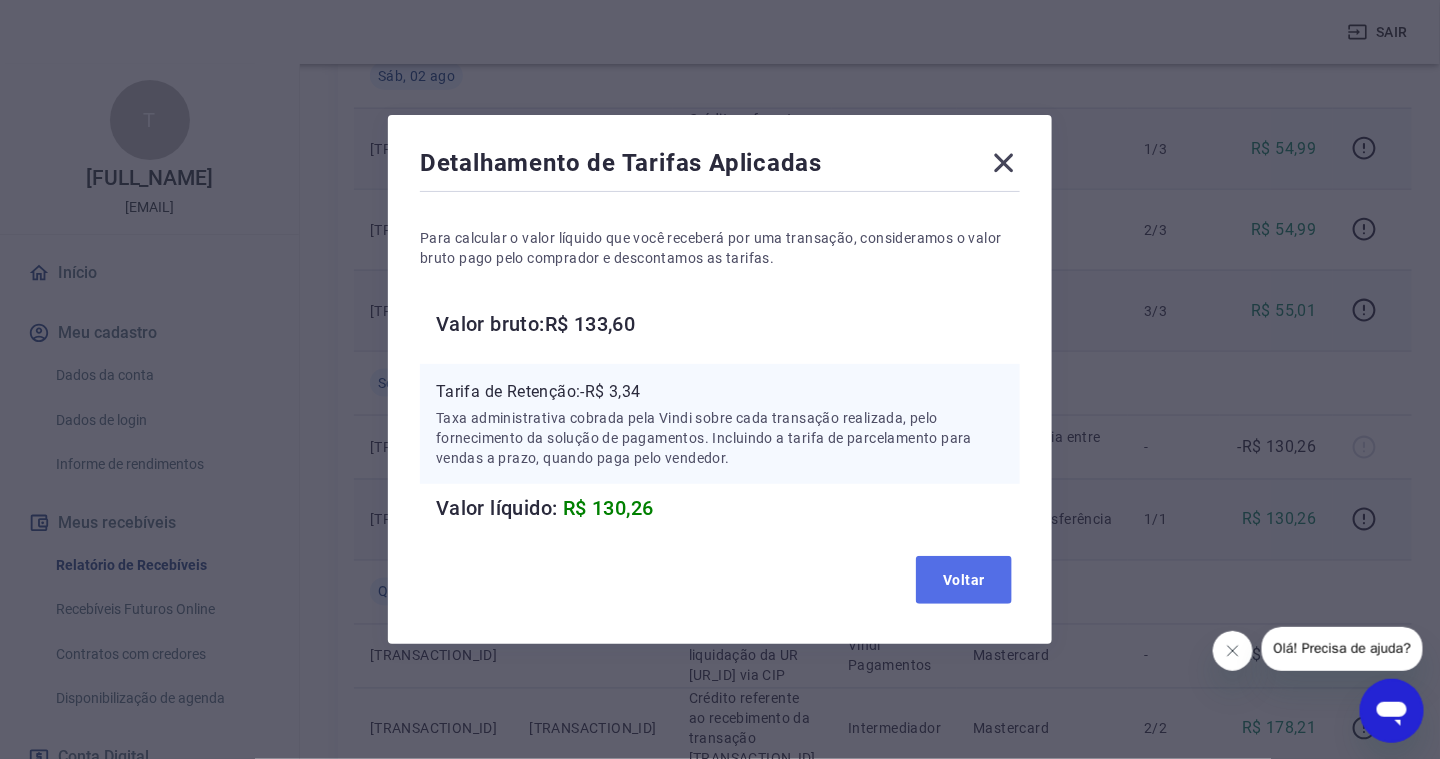 click on "Voltar" at bounding box center [964, 580] 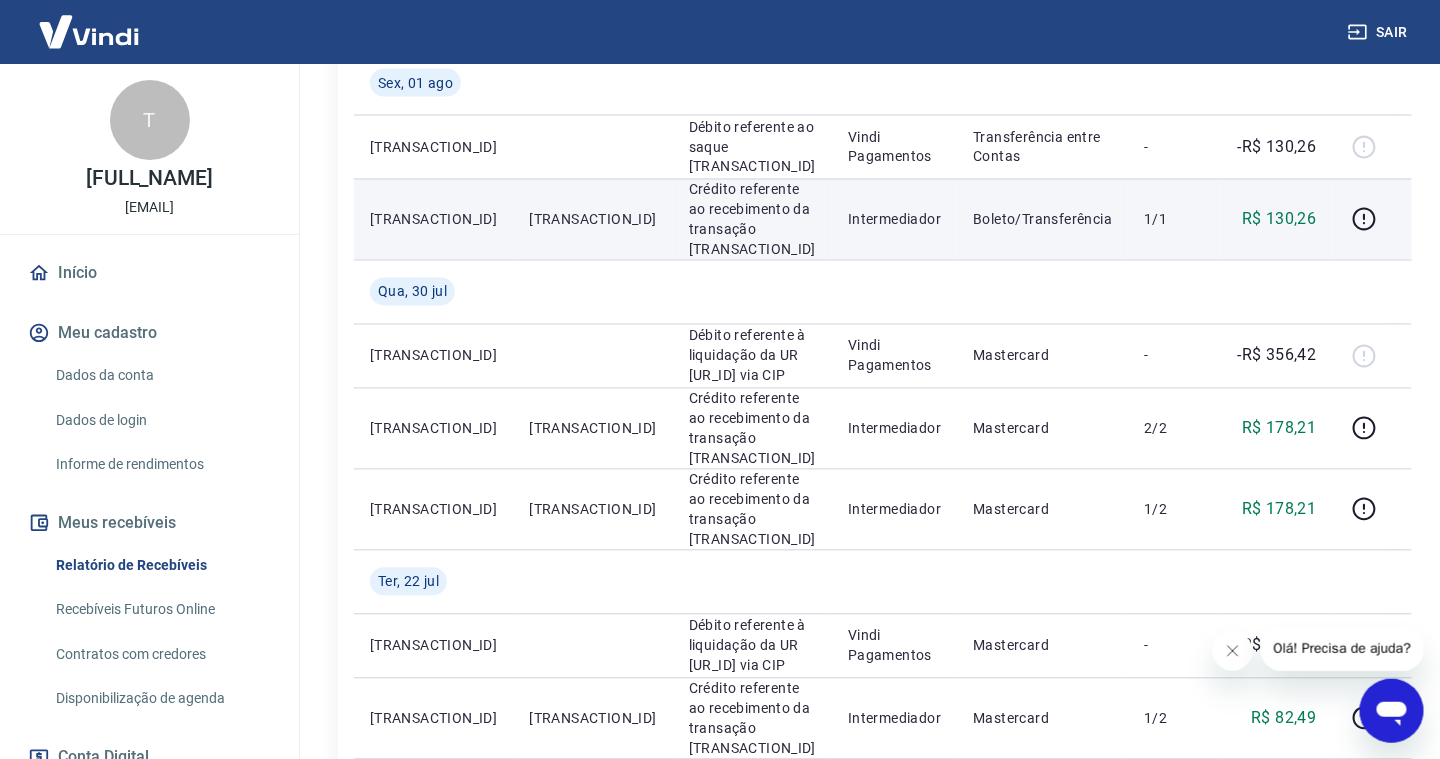 scroll, scrollTop: 1200, scrollLeft: 0, axis: vertical 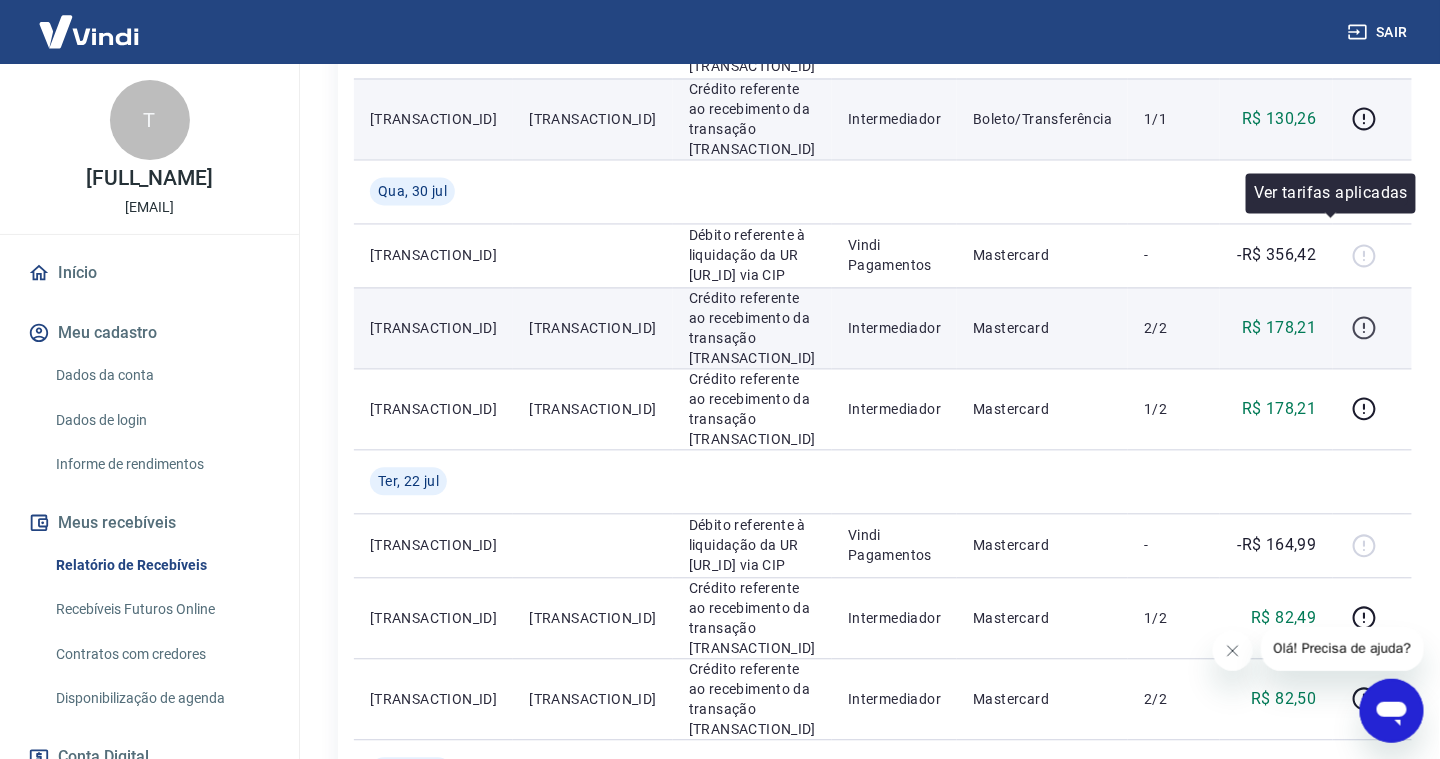 click 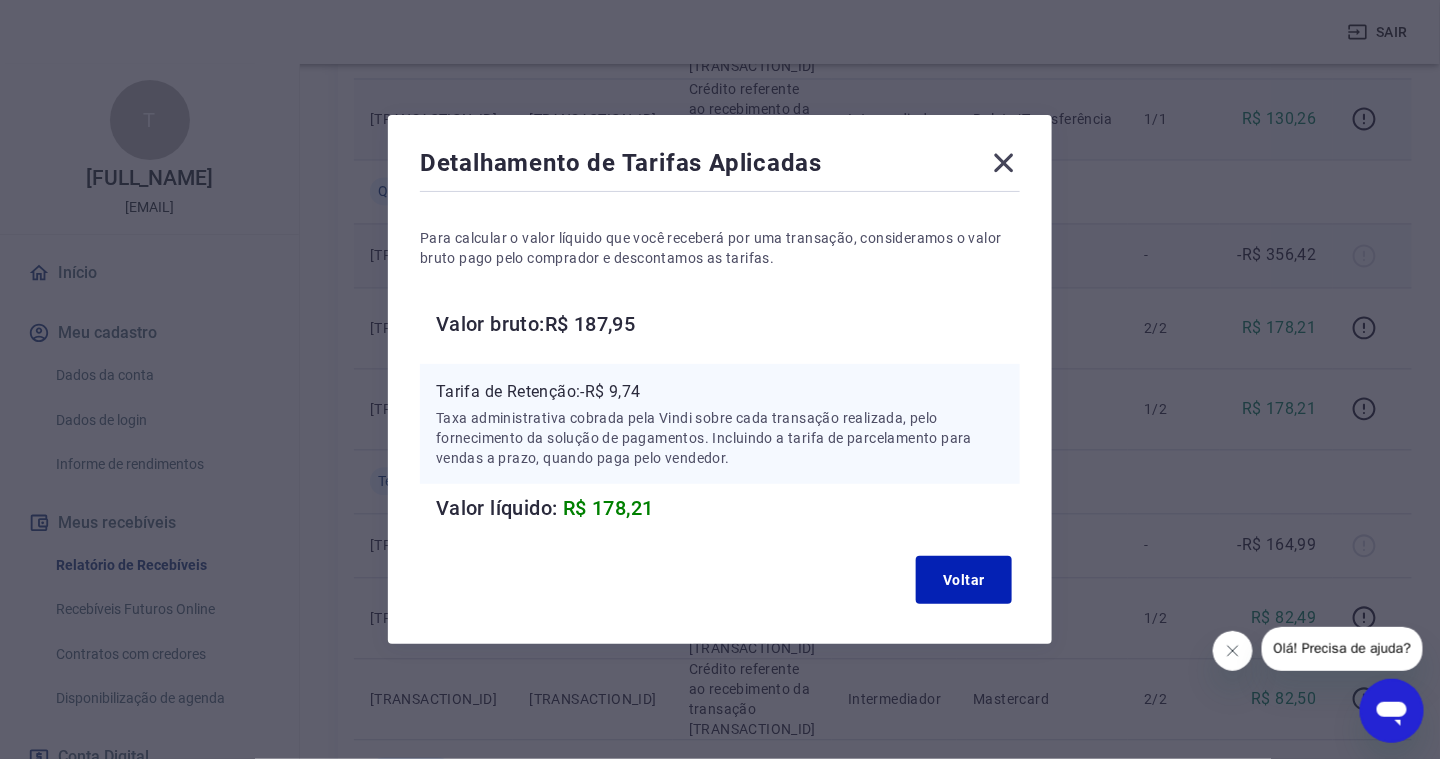 click 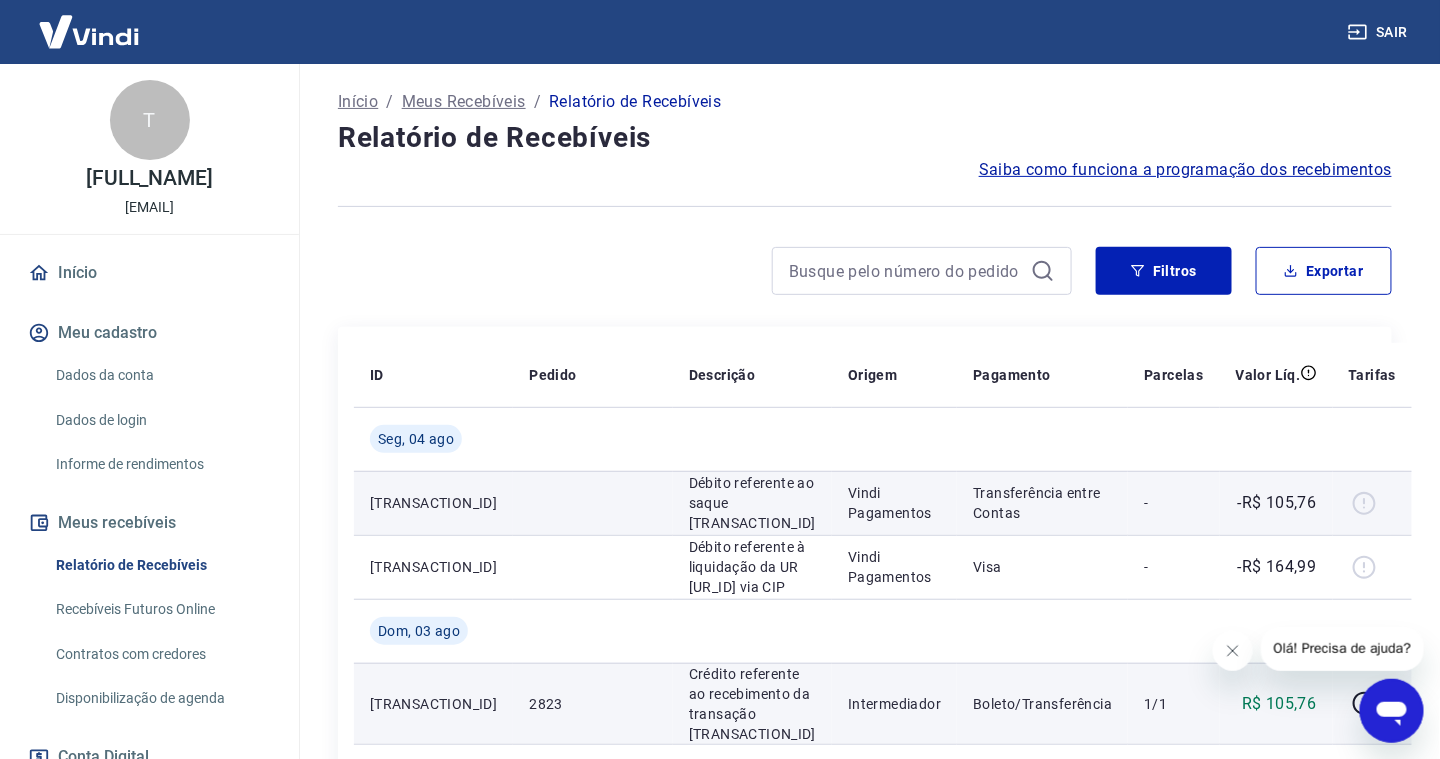 scroll, scrollTop: 200, scrollLeft: 0, axis: vertical 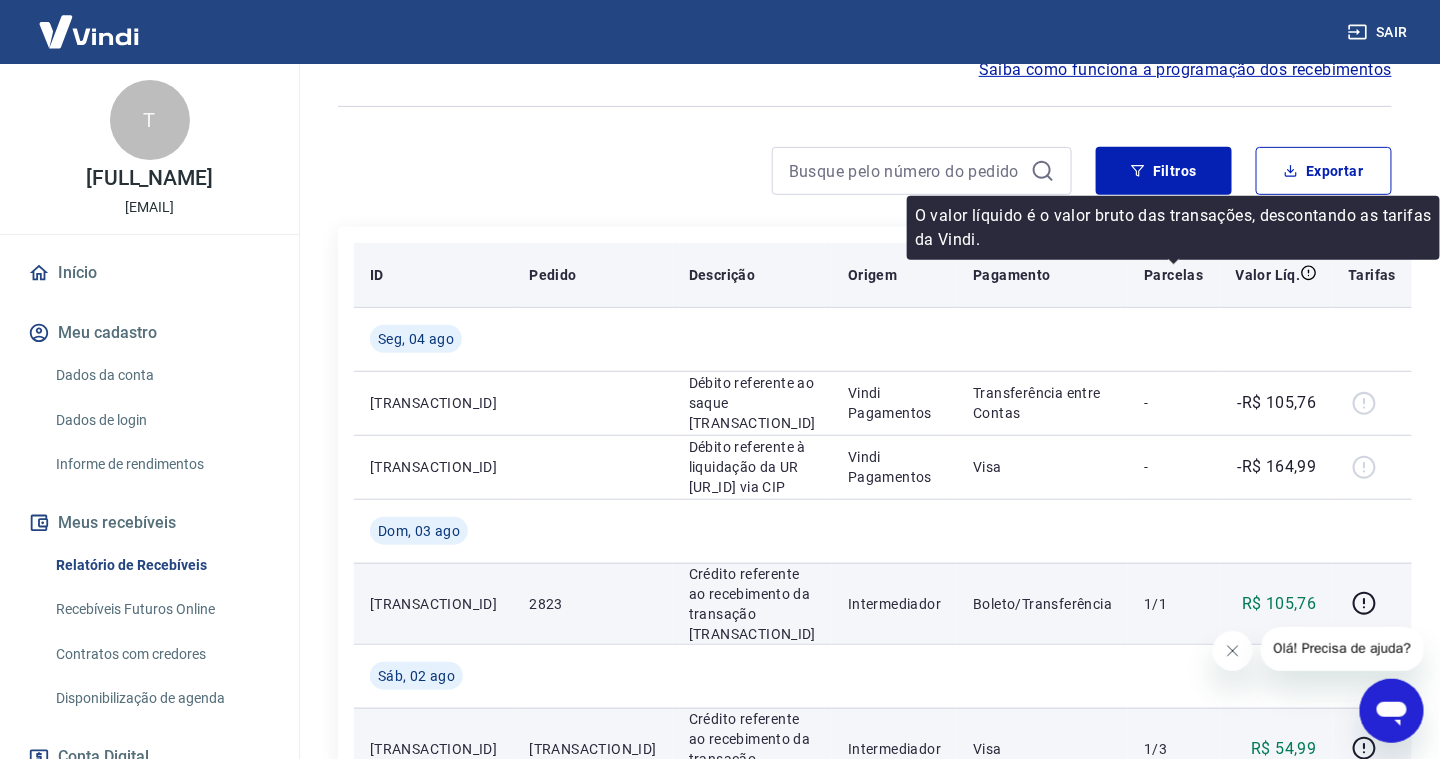 click 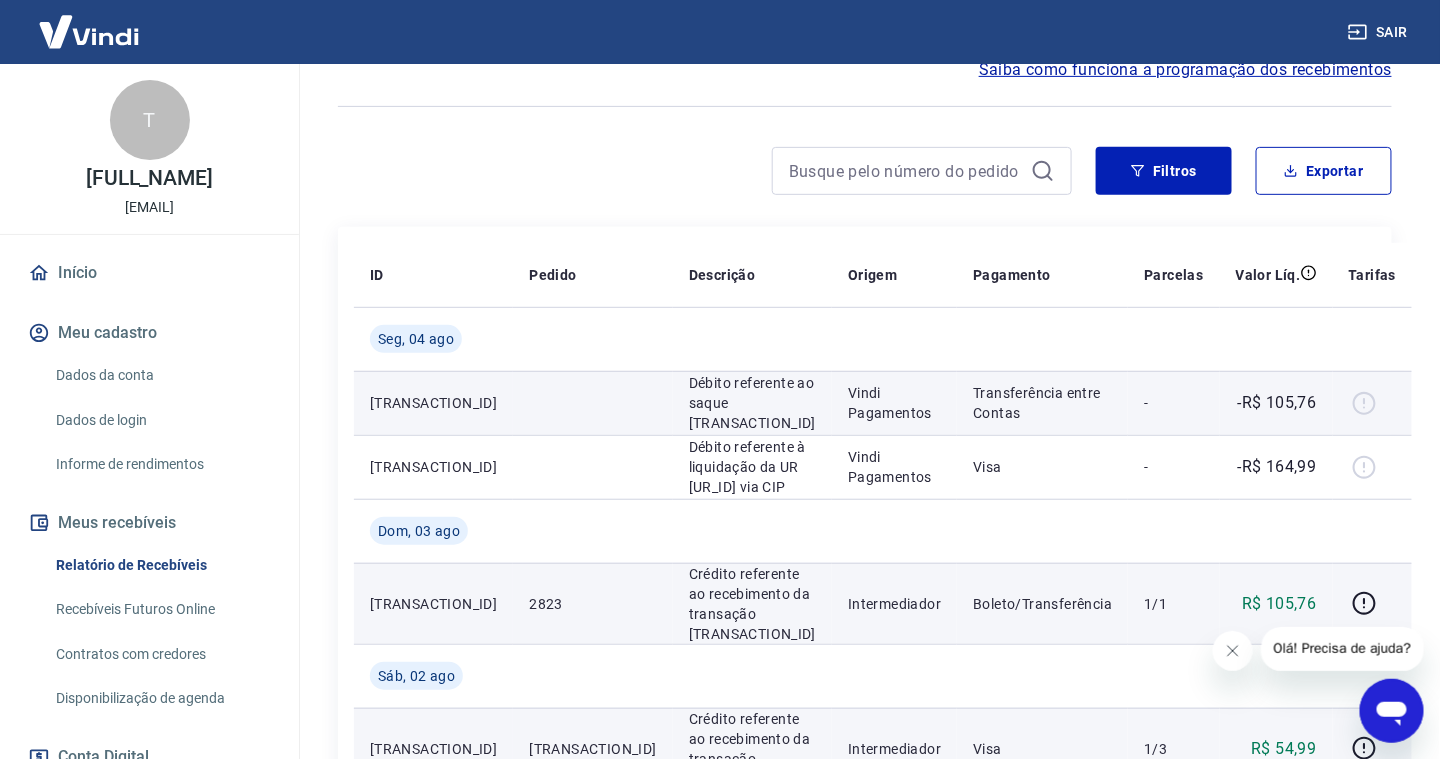 click at bounding box center (1373, 403) 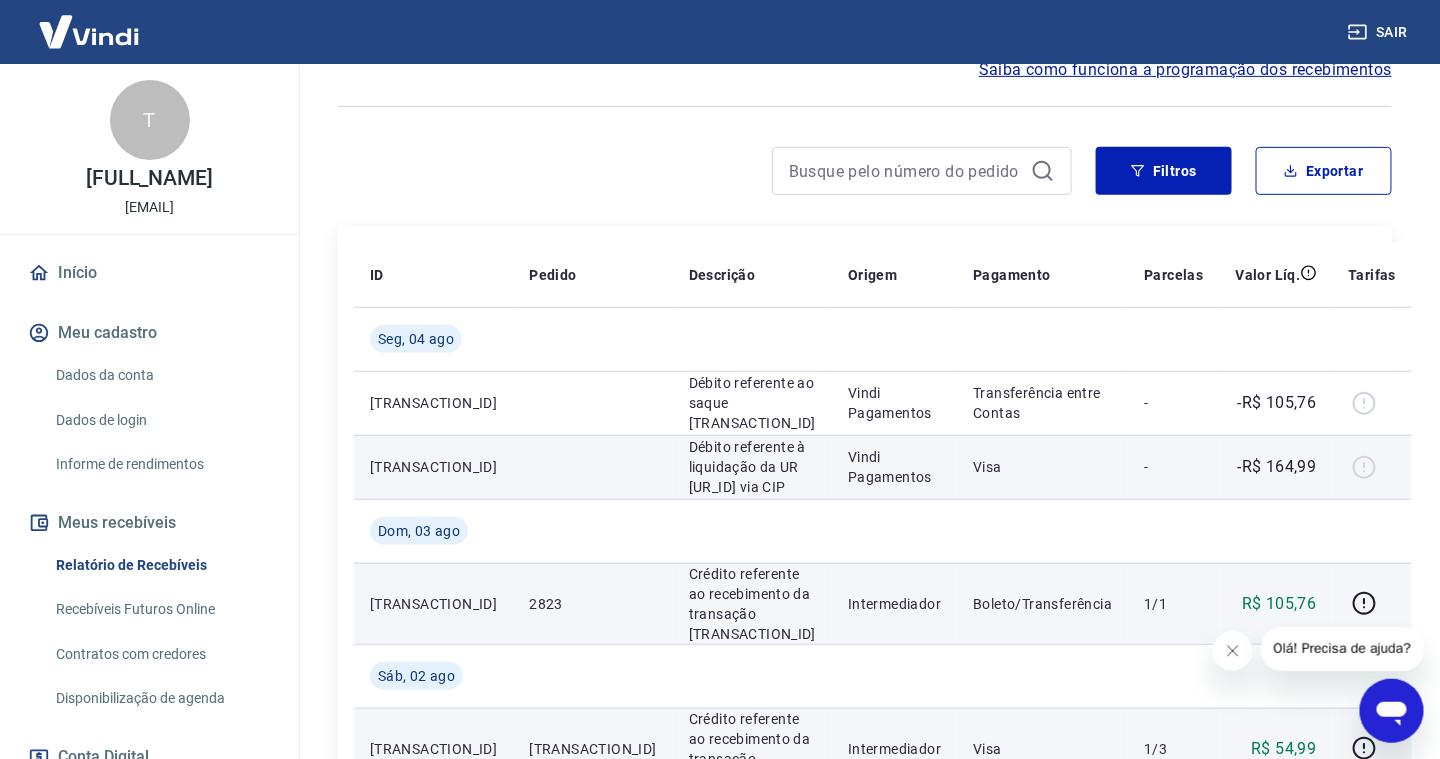 drag, startPoint x: 1308, startPoint y: 450, endPoint x: 1284, endPoint y: 450, distance: 24 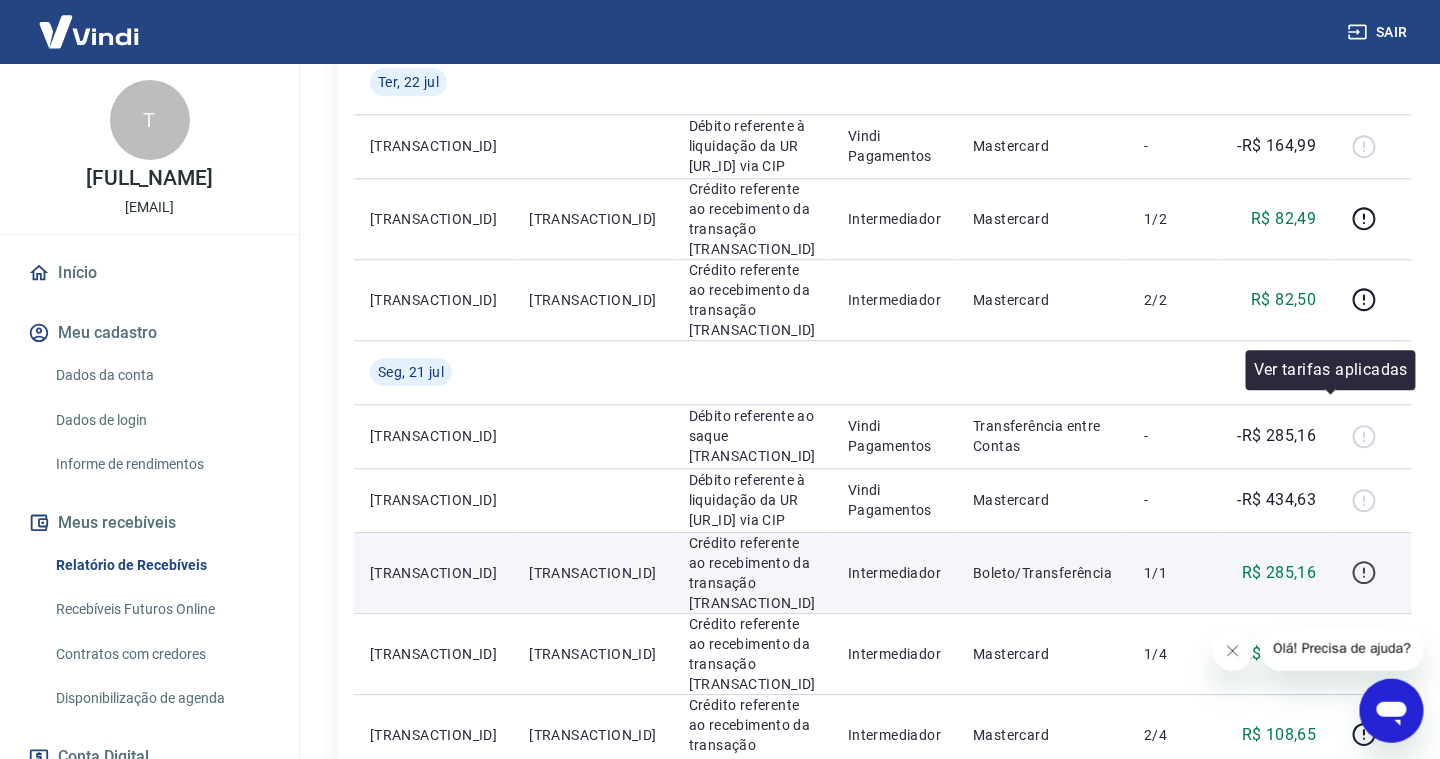 scroll, scrollTop: 1800, scrollLeft: 0, axis: vertical 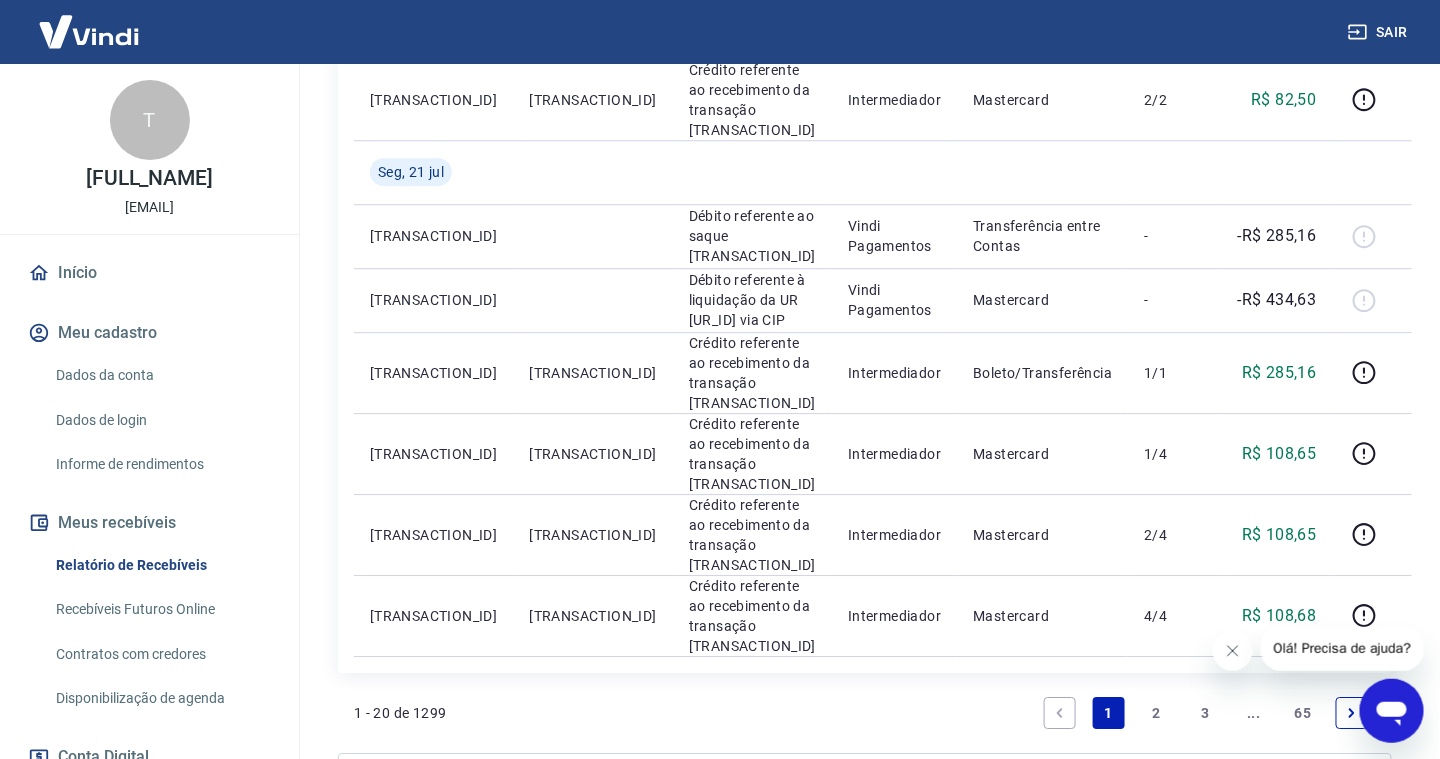 click on "2" at bounding box center [1157, 713] 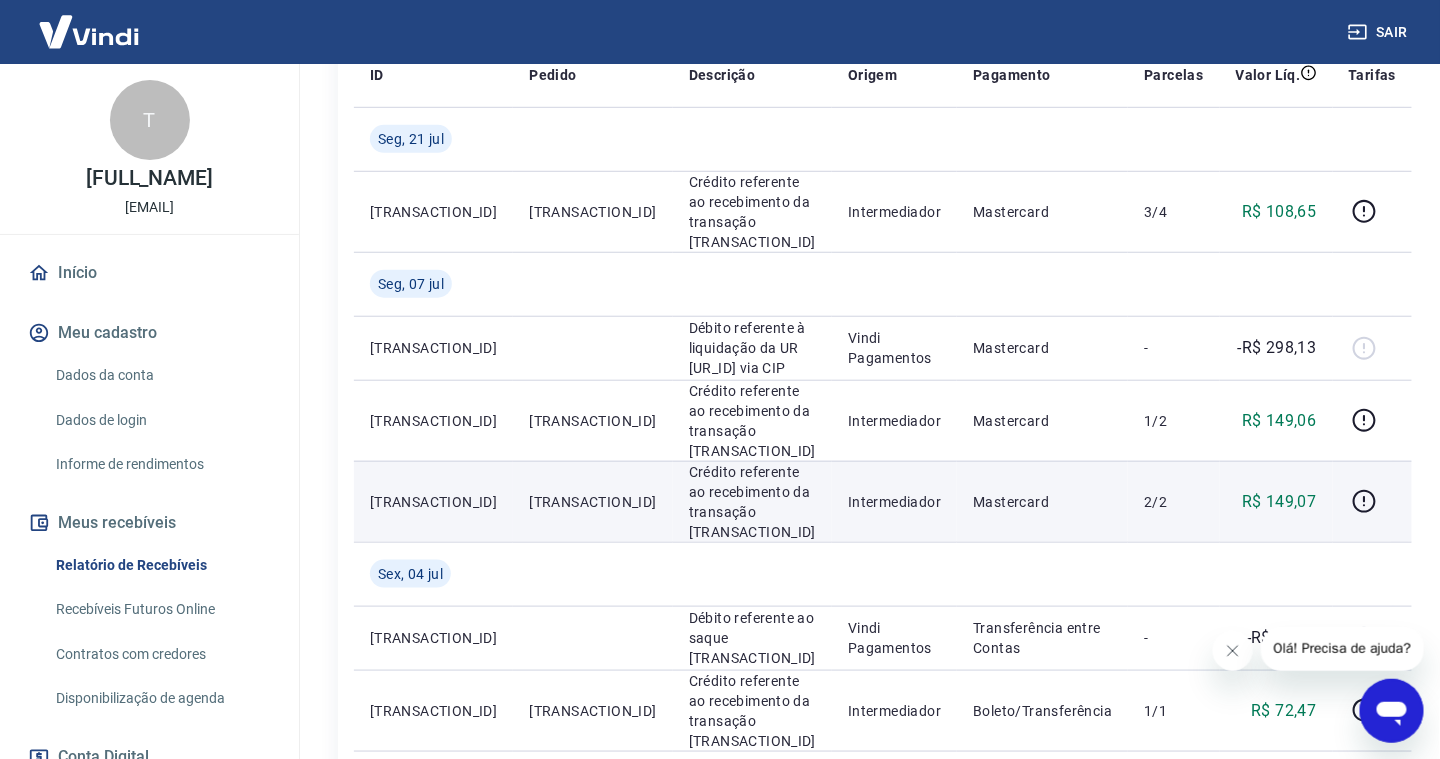 scroll, scrollTop: 600, scrollLeft: 0, axis: vertical 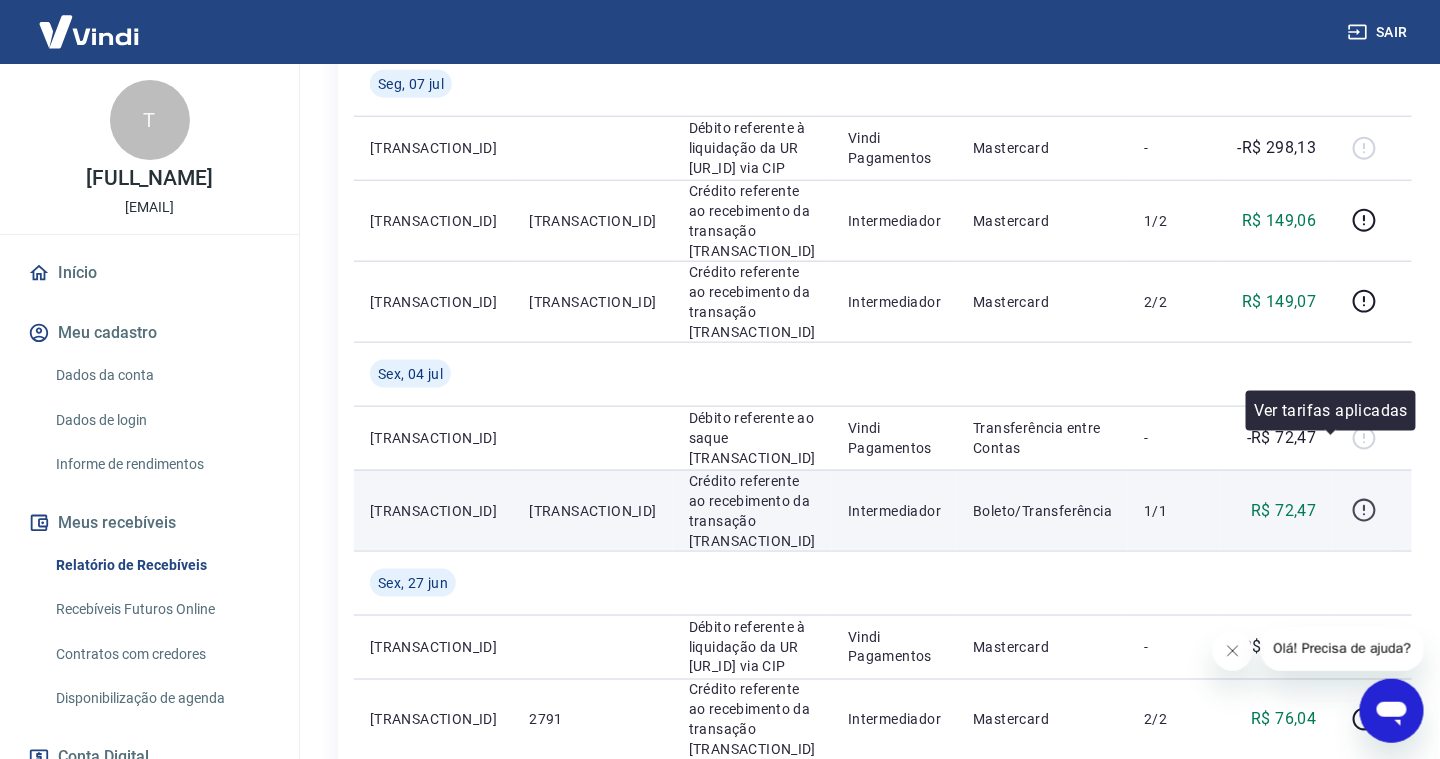click 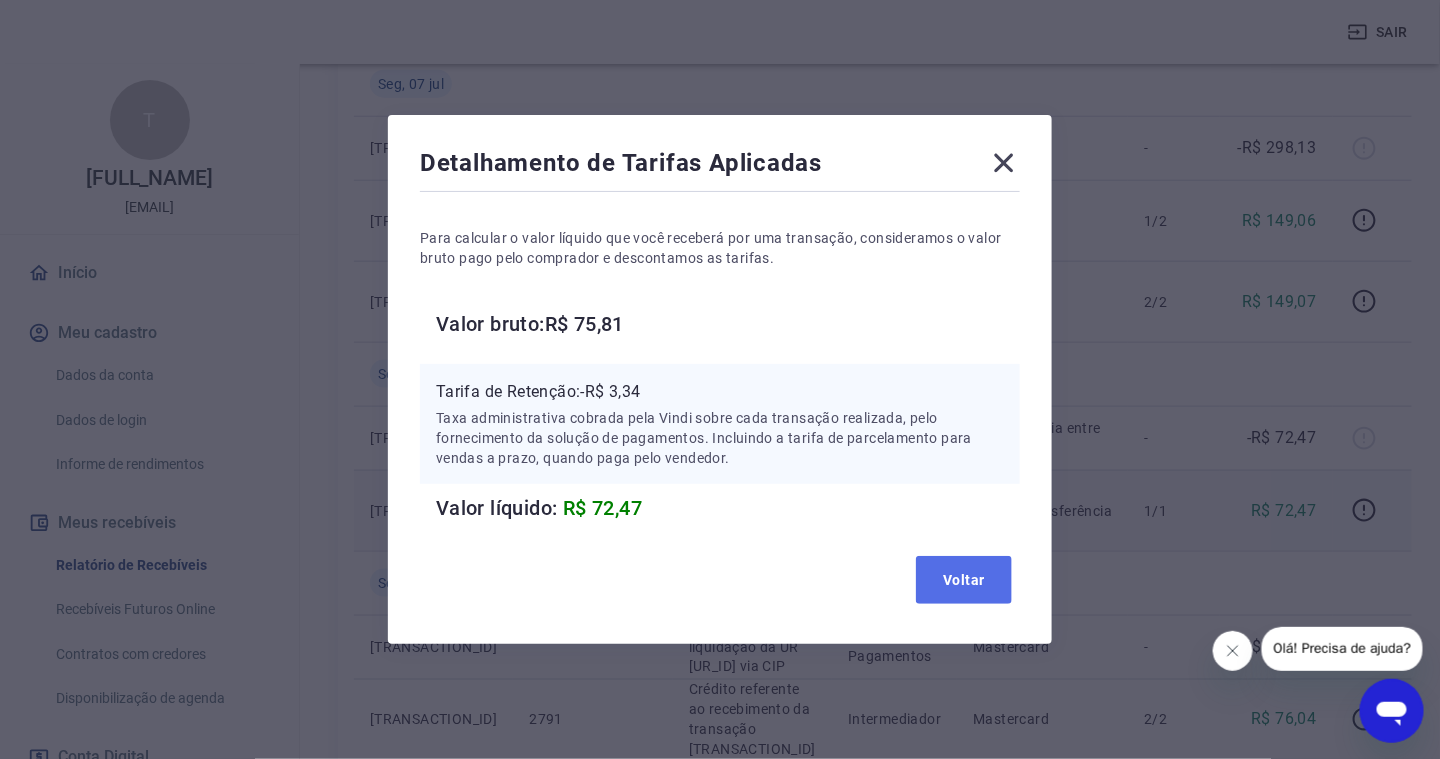click on "Voltar" at bounding box center (964, 580) 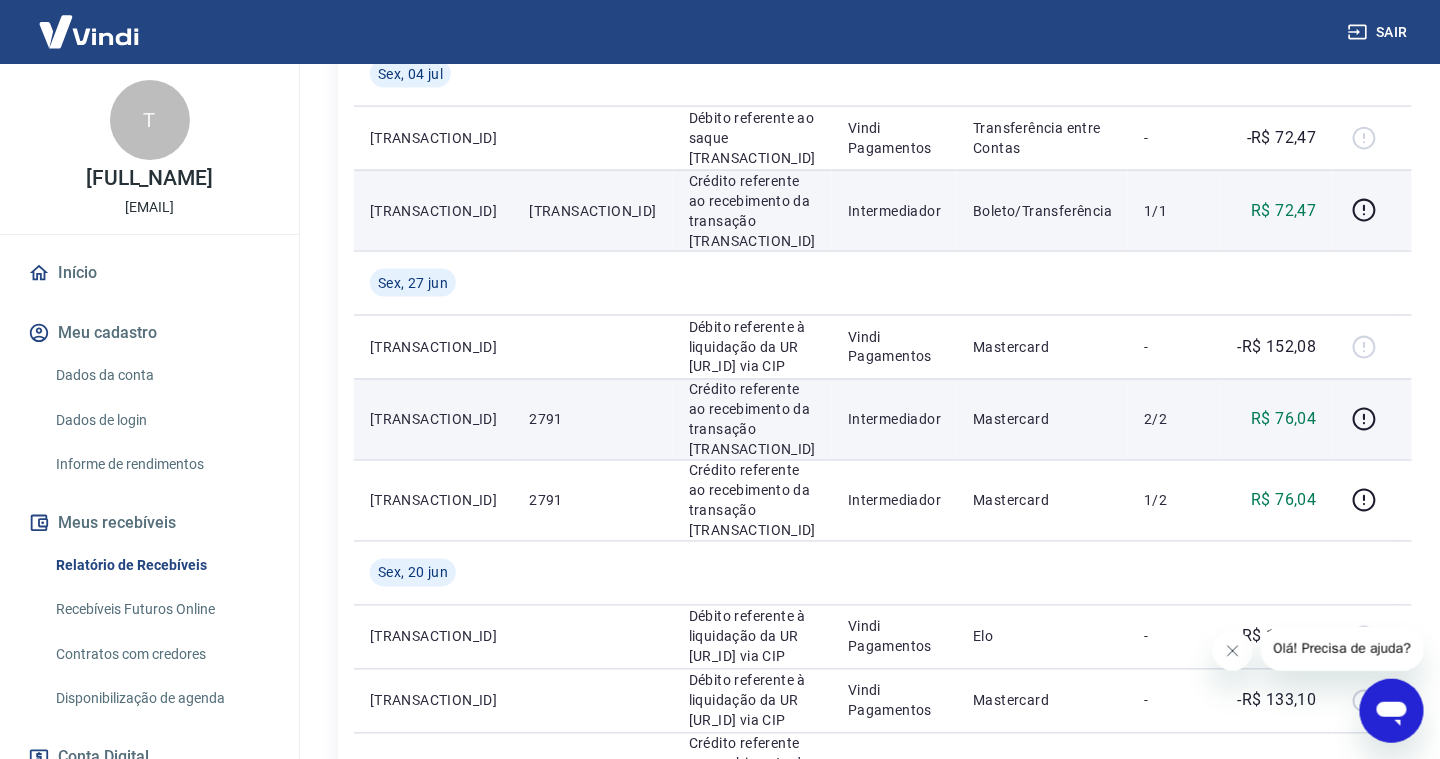 scroll, scrollTop: 1000, scrollLeft: 0, axis: vertical 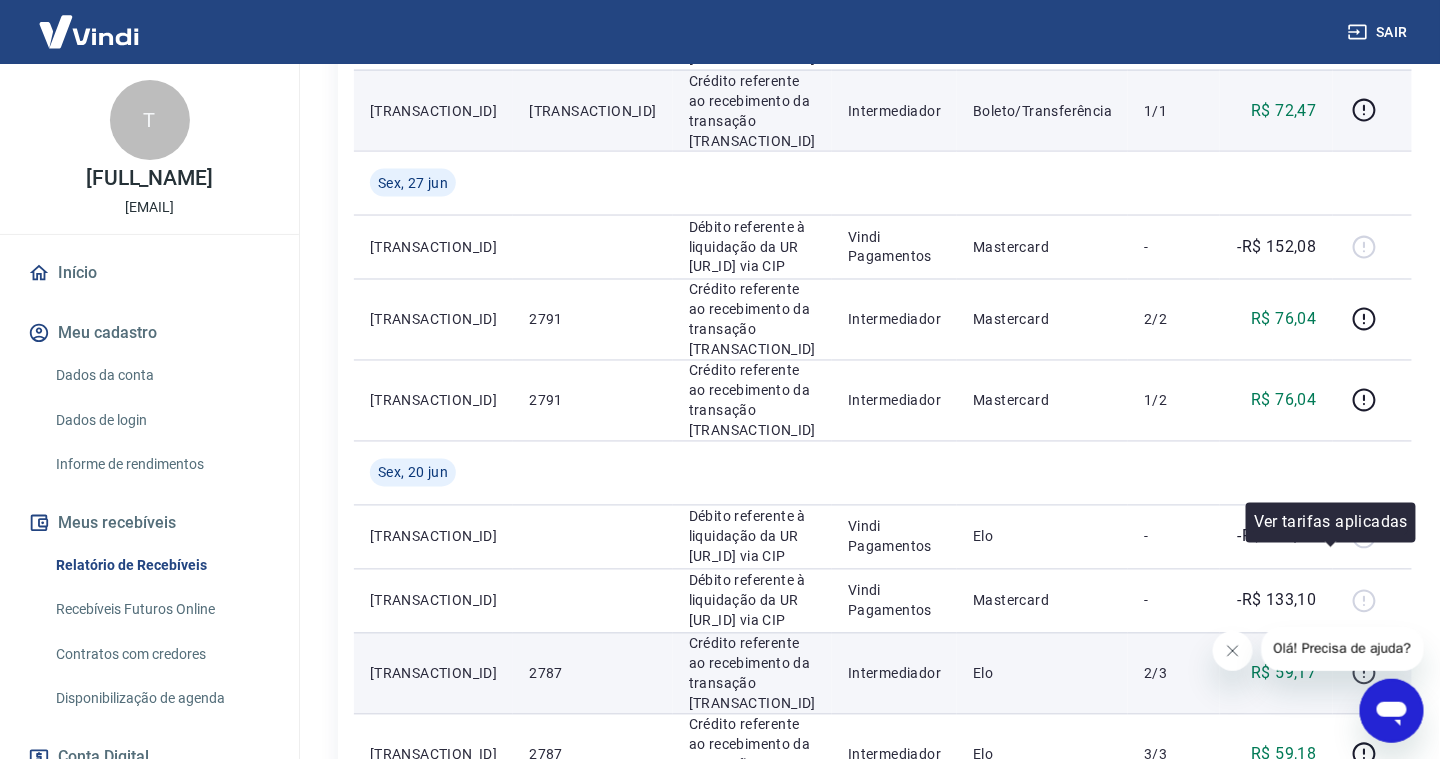 click 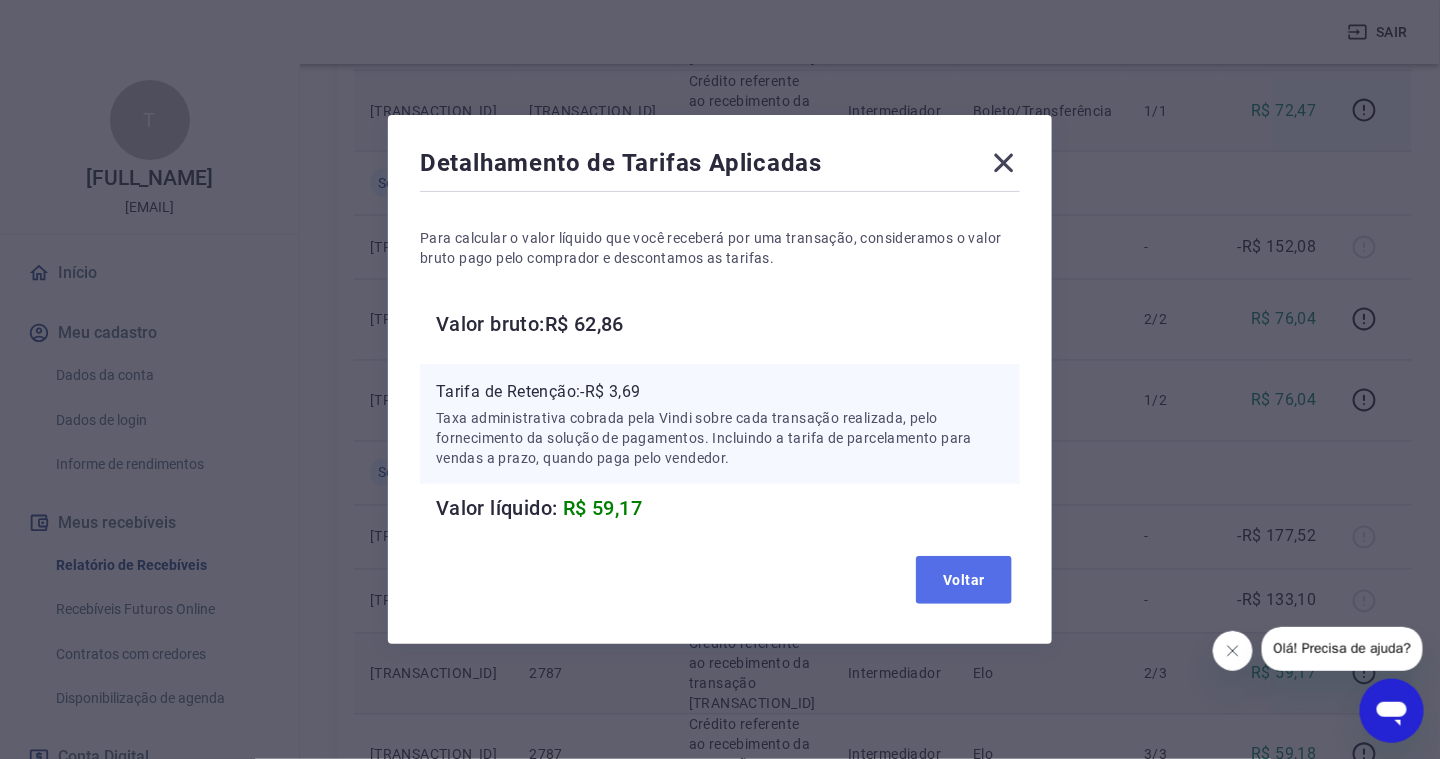 click on "Voltar" at bounding box center [964, 580] 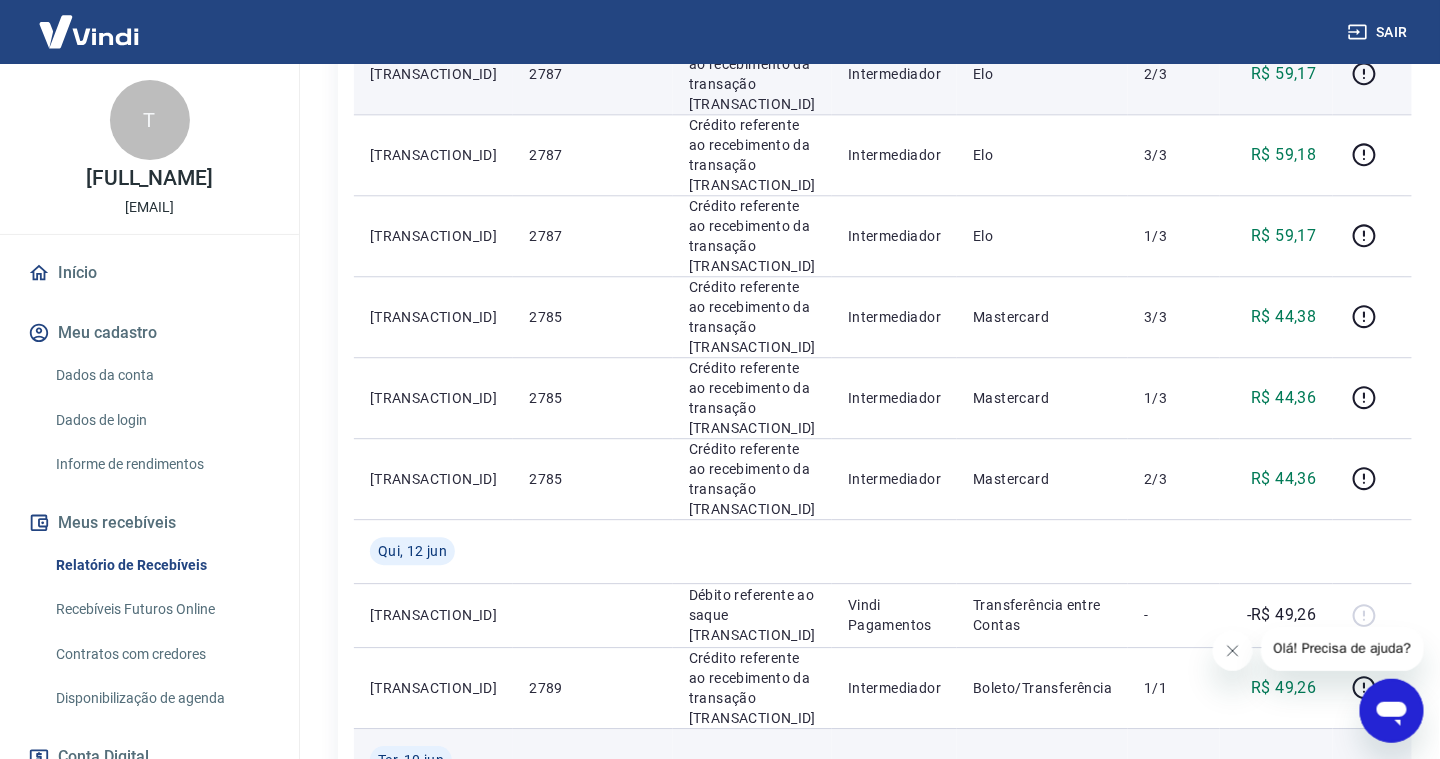 scroll, scrollTop: 1800, scrollLeft: 0, axis: vertical 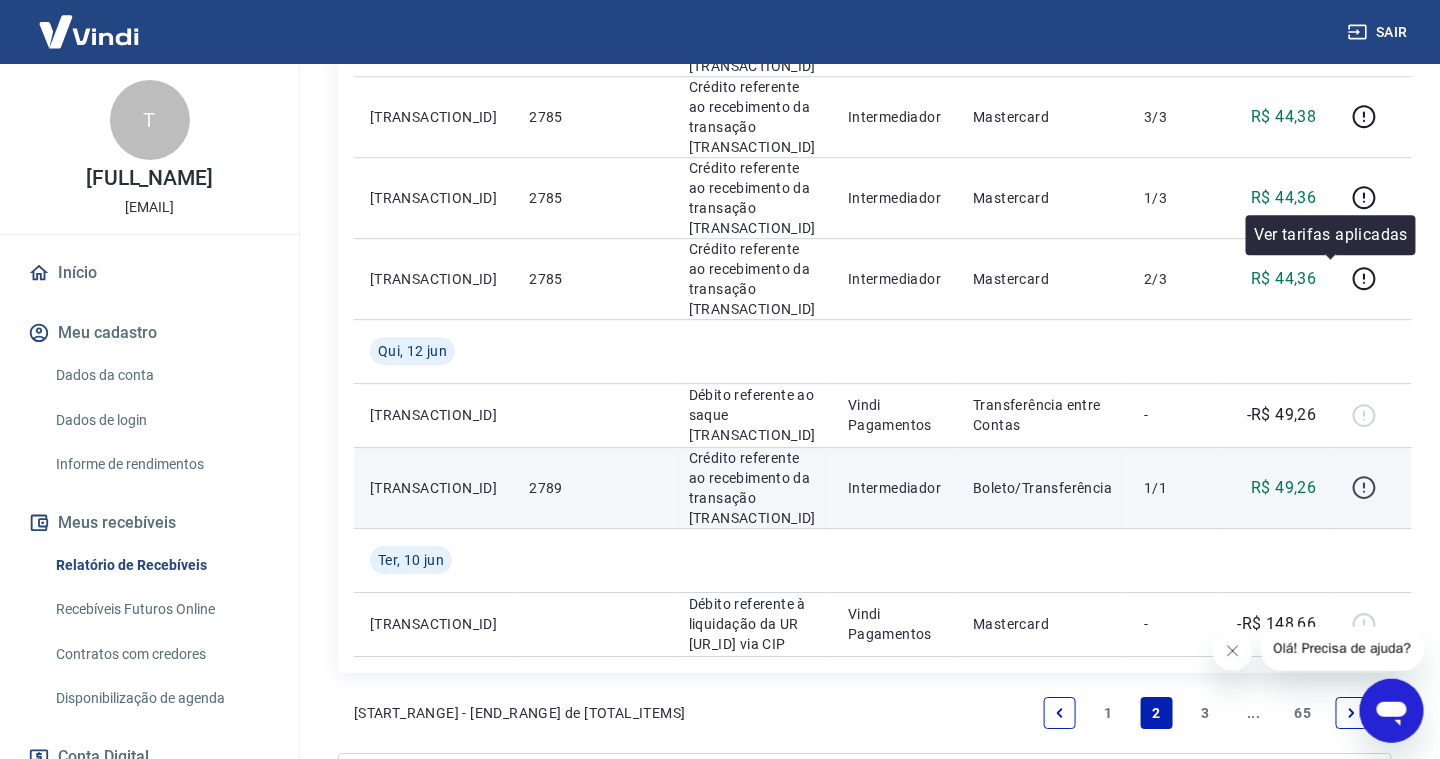 click 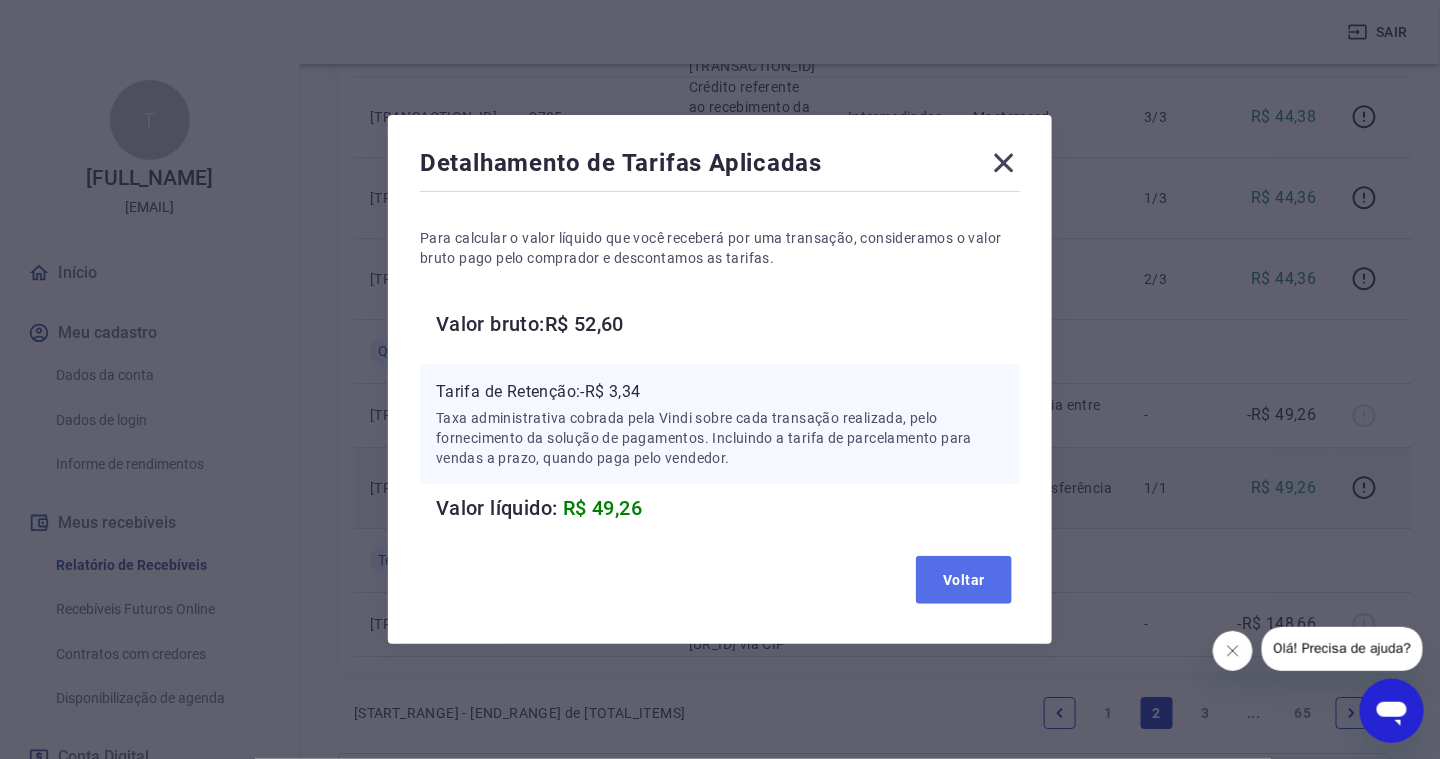 click on "Voltar" at bounding box center (964, 580) 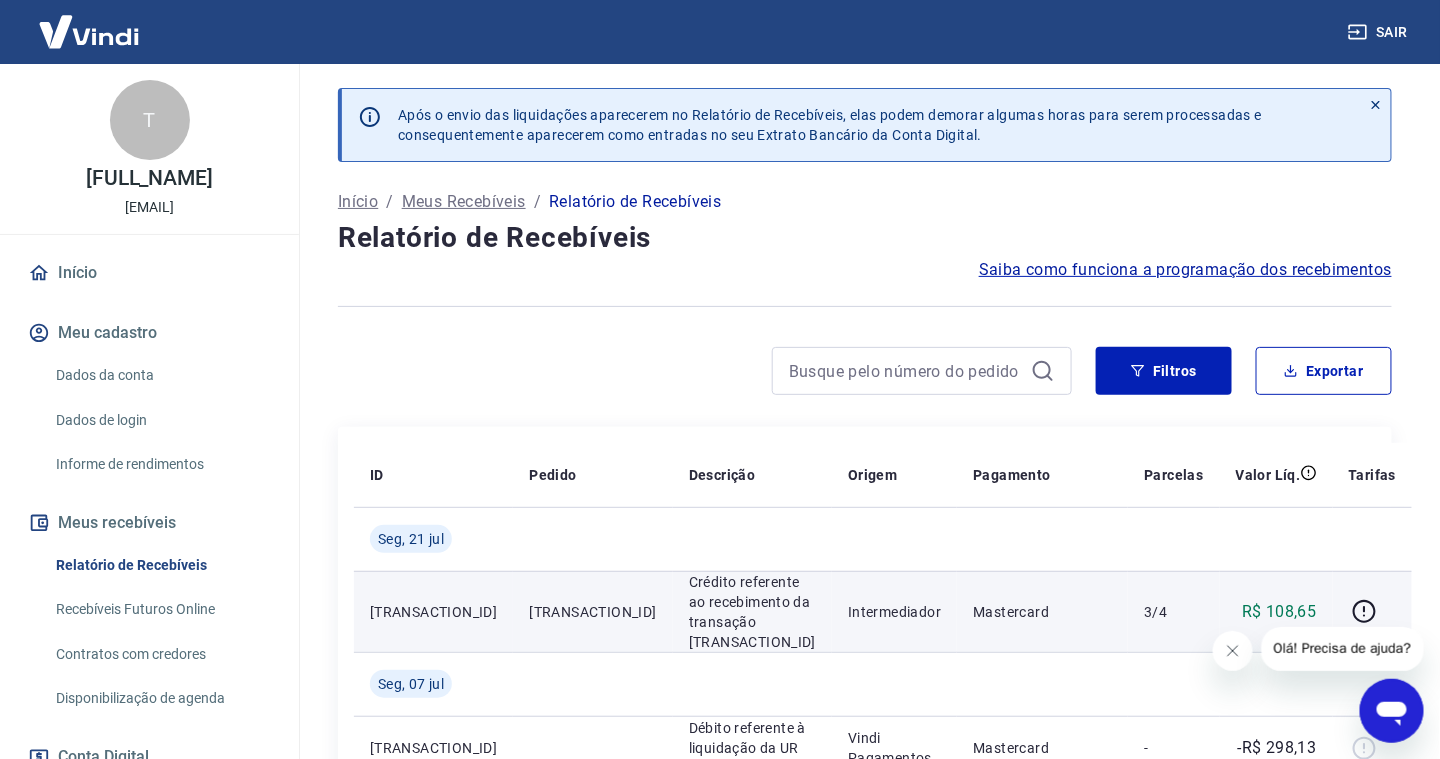 scroll, scrollTop: 200, scrollLeft: 0, axis: vertical 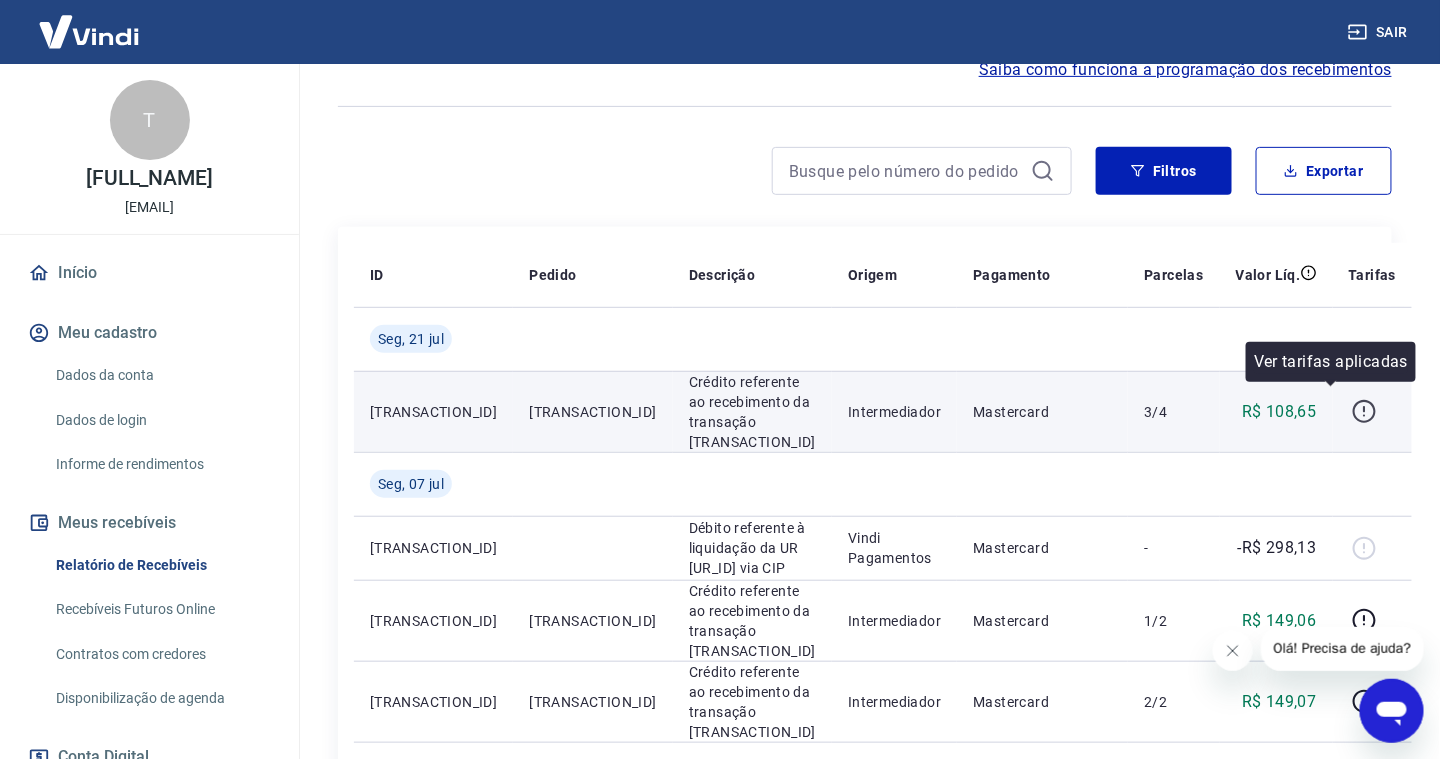 click 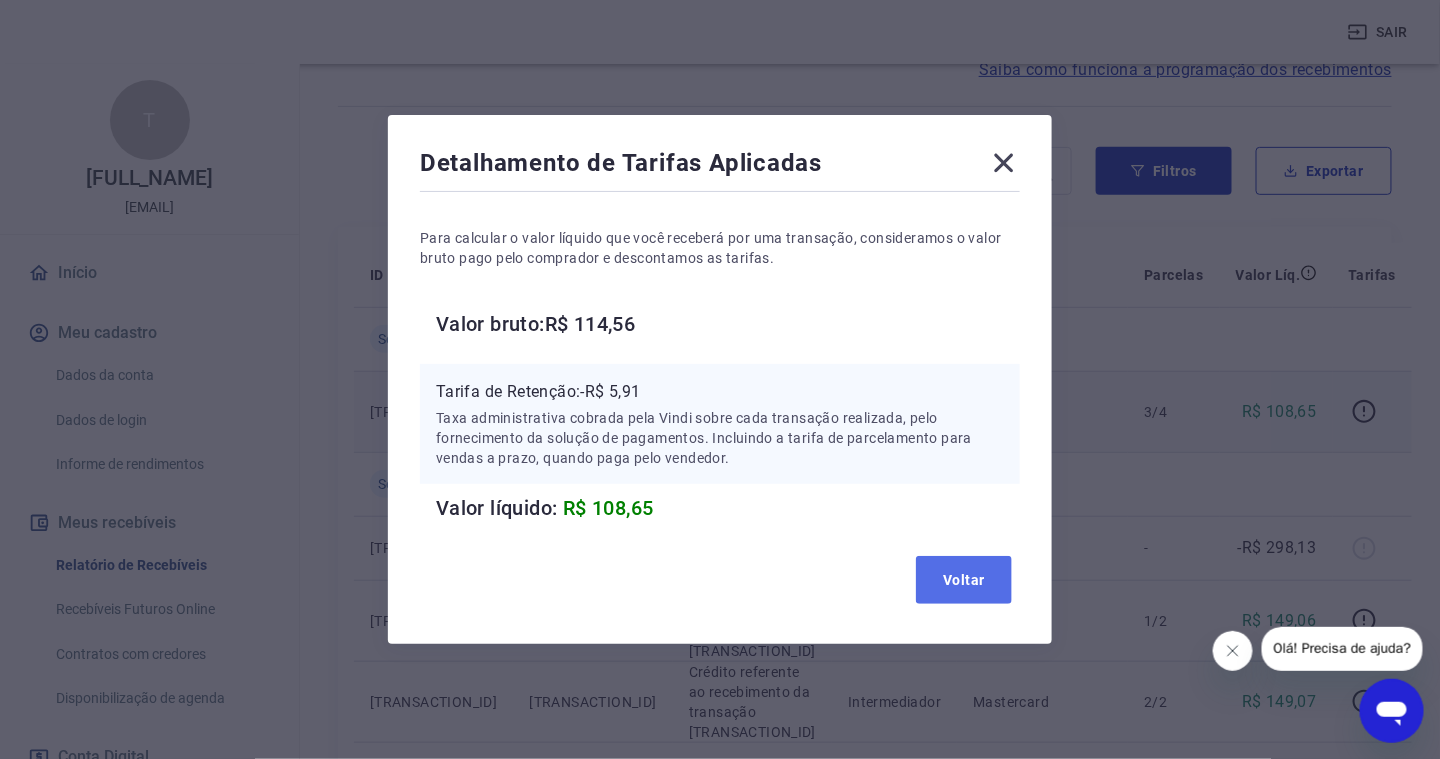 click on "Voltar" at bounding box center (964, 580) 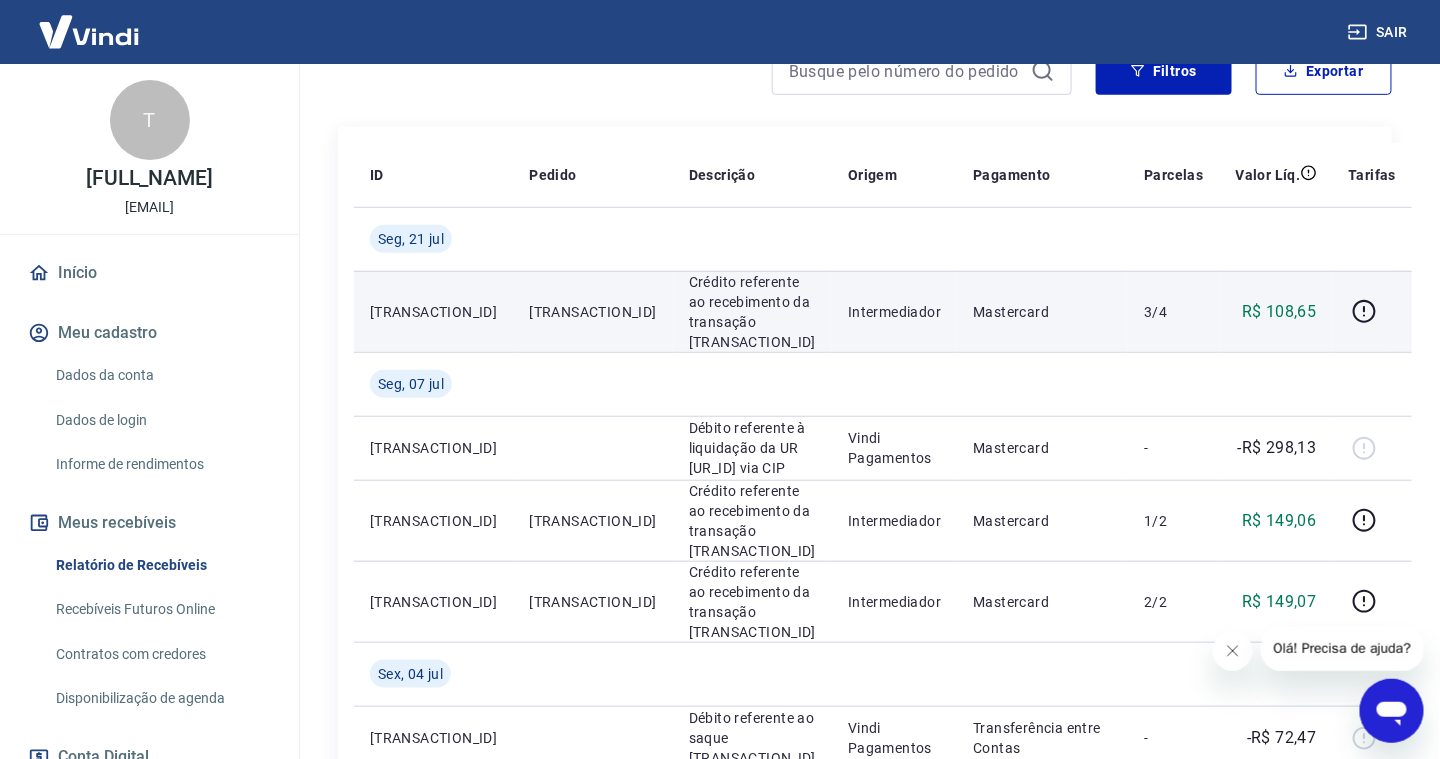 scroll, scrollTop: 0, scrollLeft: 0, axis: both 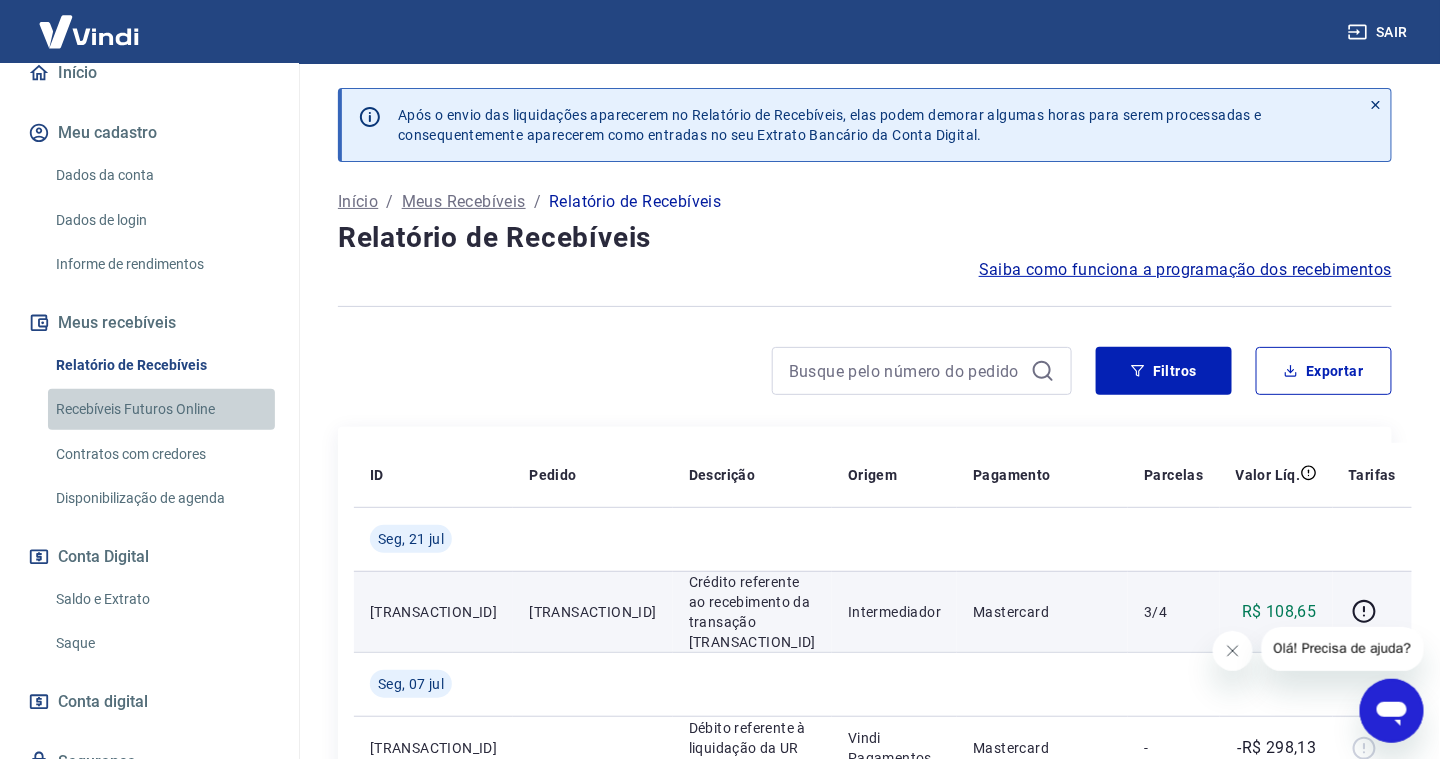 click on "Recebíveis Futuros Online" at bounding box center [161, 409] 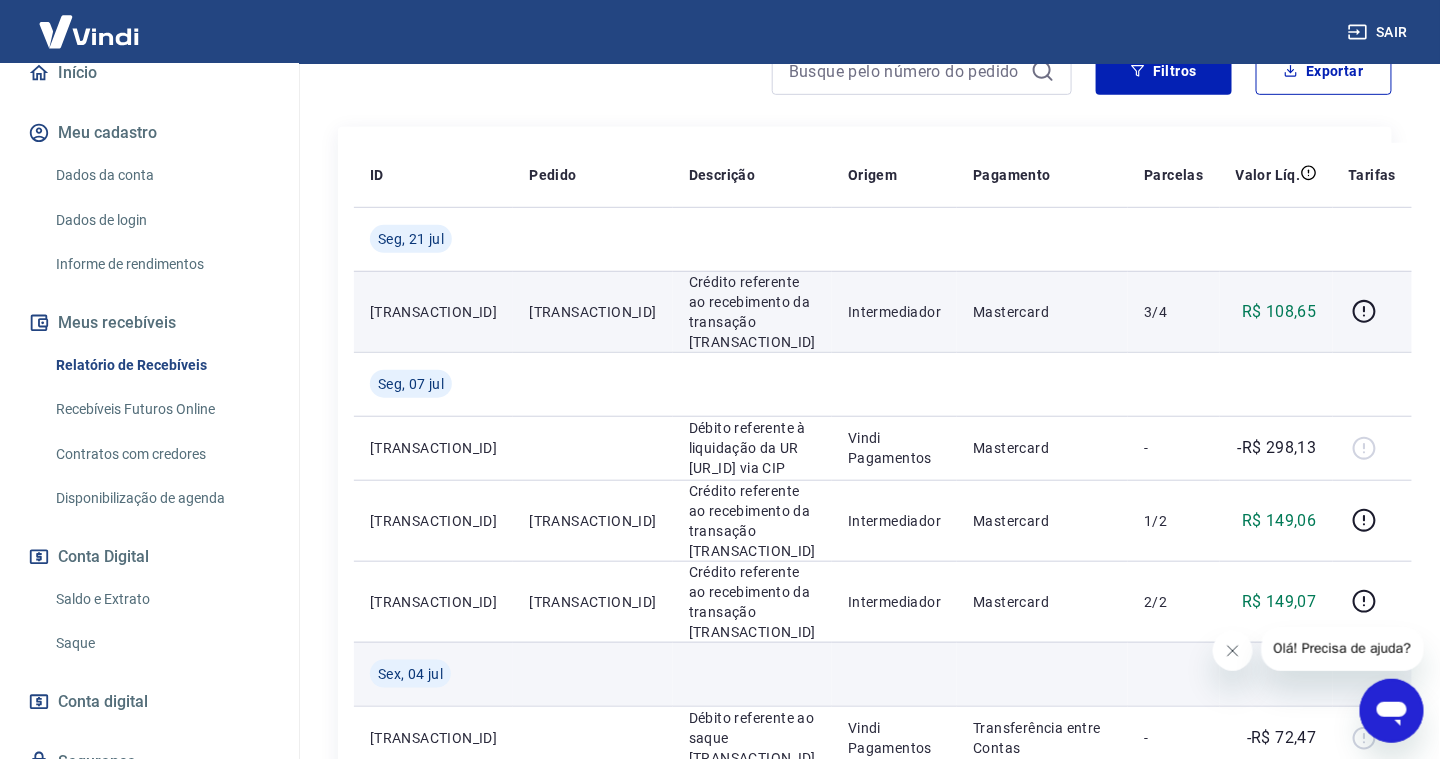 scroll, scrollTop: 400, scrollLeft: 0, axis: vertical 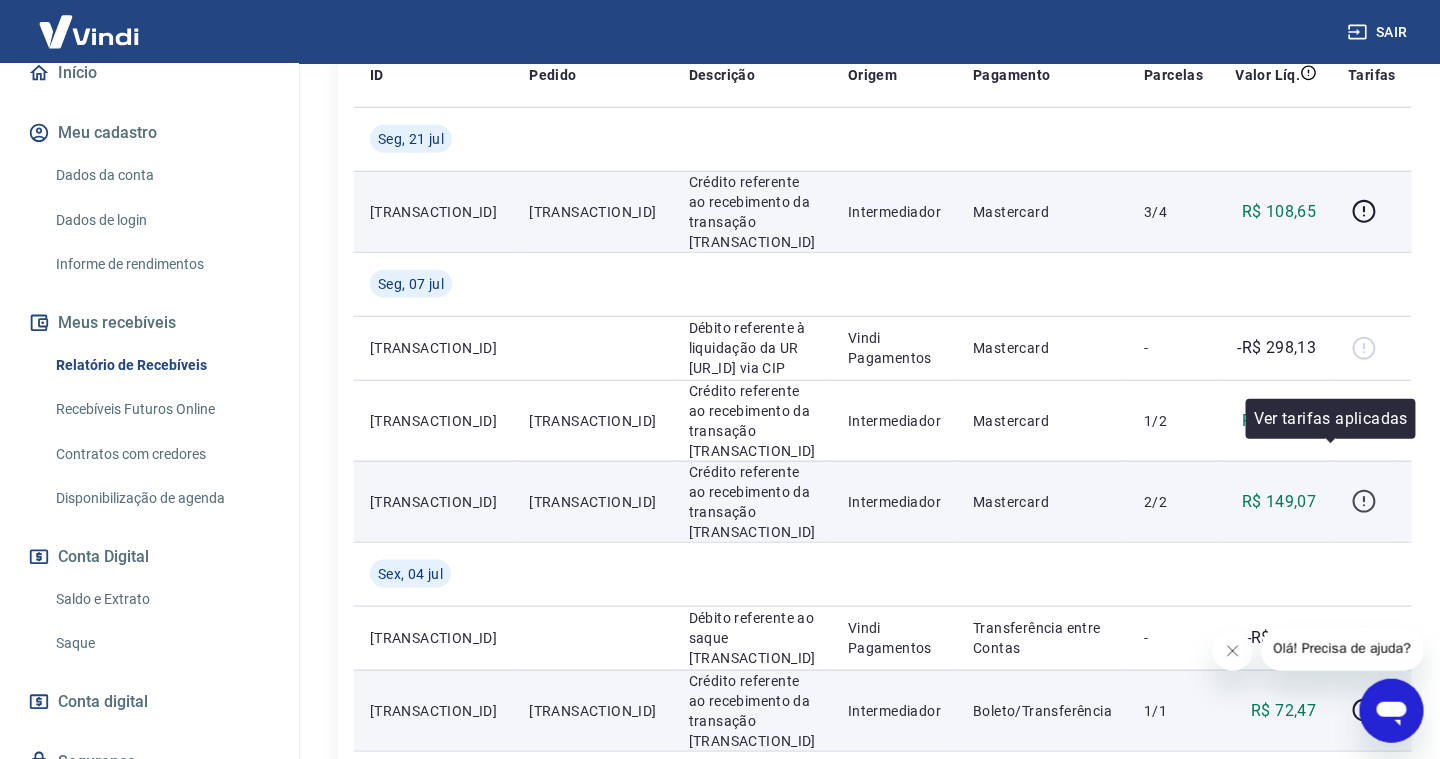 click 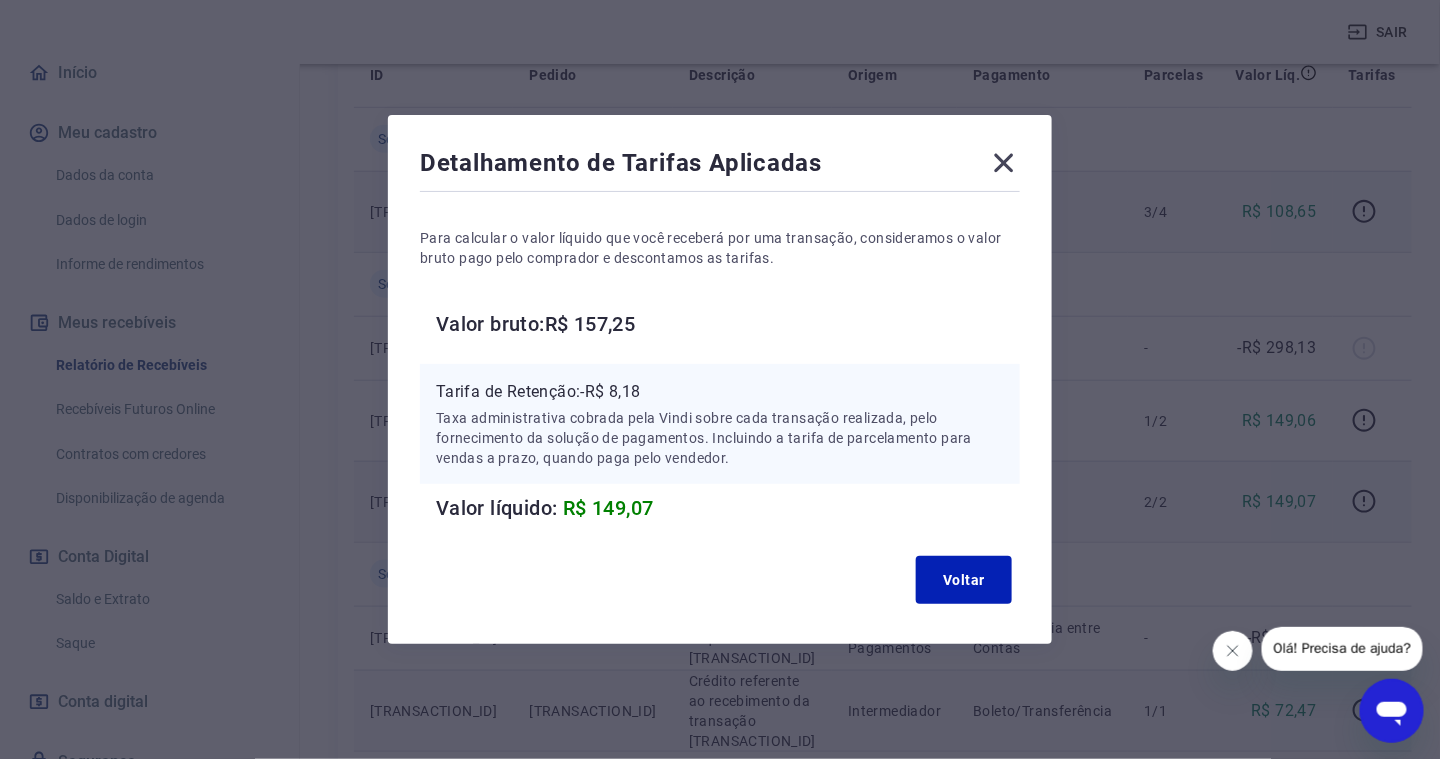type 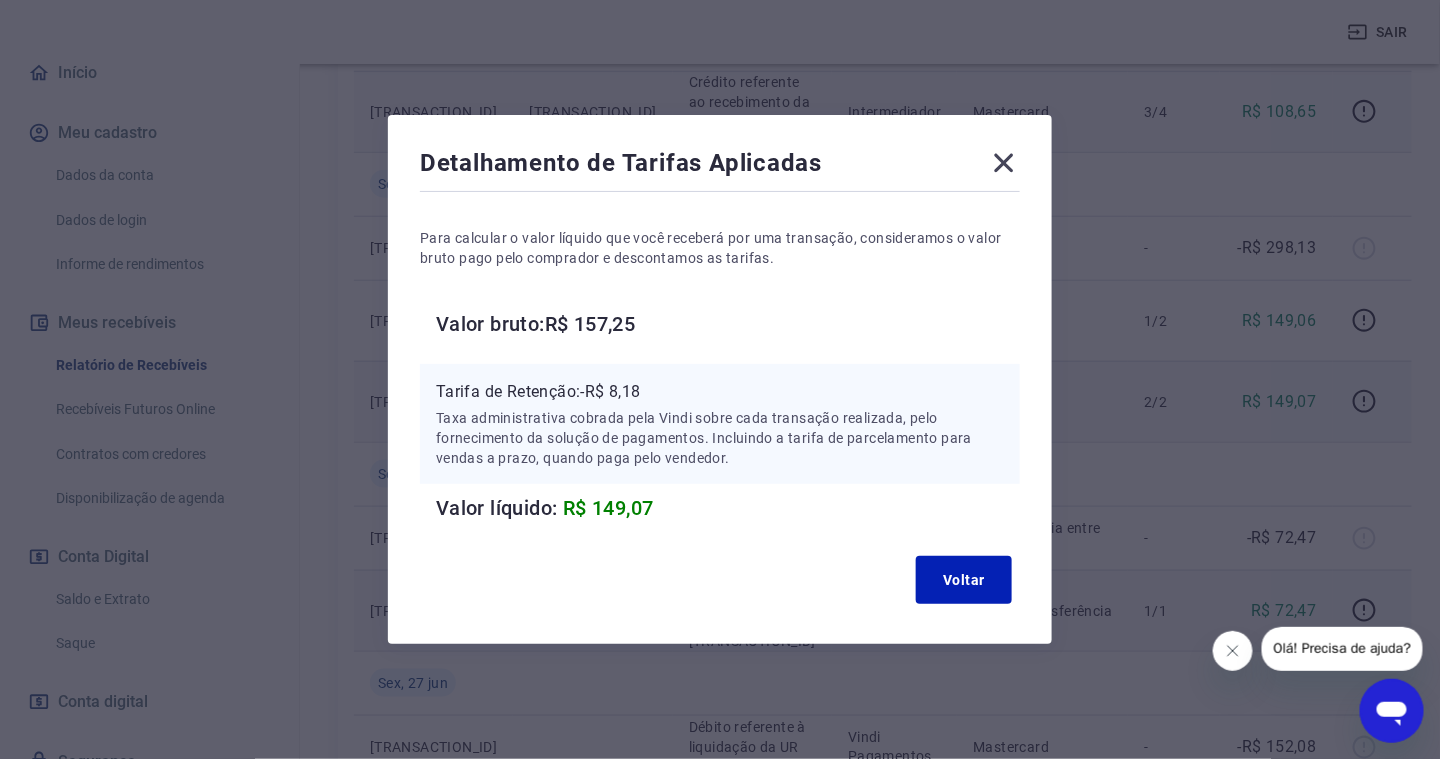 click on "Detalhamento de Tarifas Aplicadas Para calcular o valor líquido que você receberá por uma transação, consideramos o valor bruto pago pelo comprador e descontamos as tarifas. Valor bruto:  R$ 157,25 Tarifa de Retenção:  -R$ 8,18 Taxa administrativa cobrada pela Vindi sobre cada transação realizada, pelo fornecimento da solução de pagamentos. Incluindo a tarifa de parcelamento para vendas a prazo, quando paga pelo vendedor. Valor líquido:   R$ 149,07 Voltar" at bounding box center (720, 379) 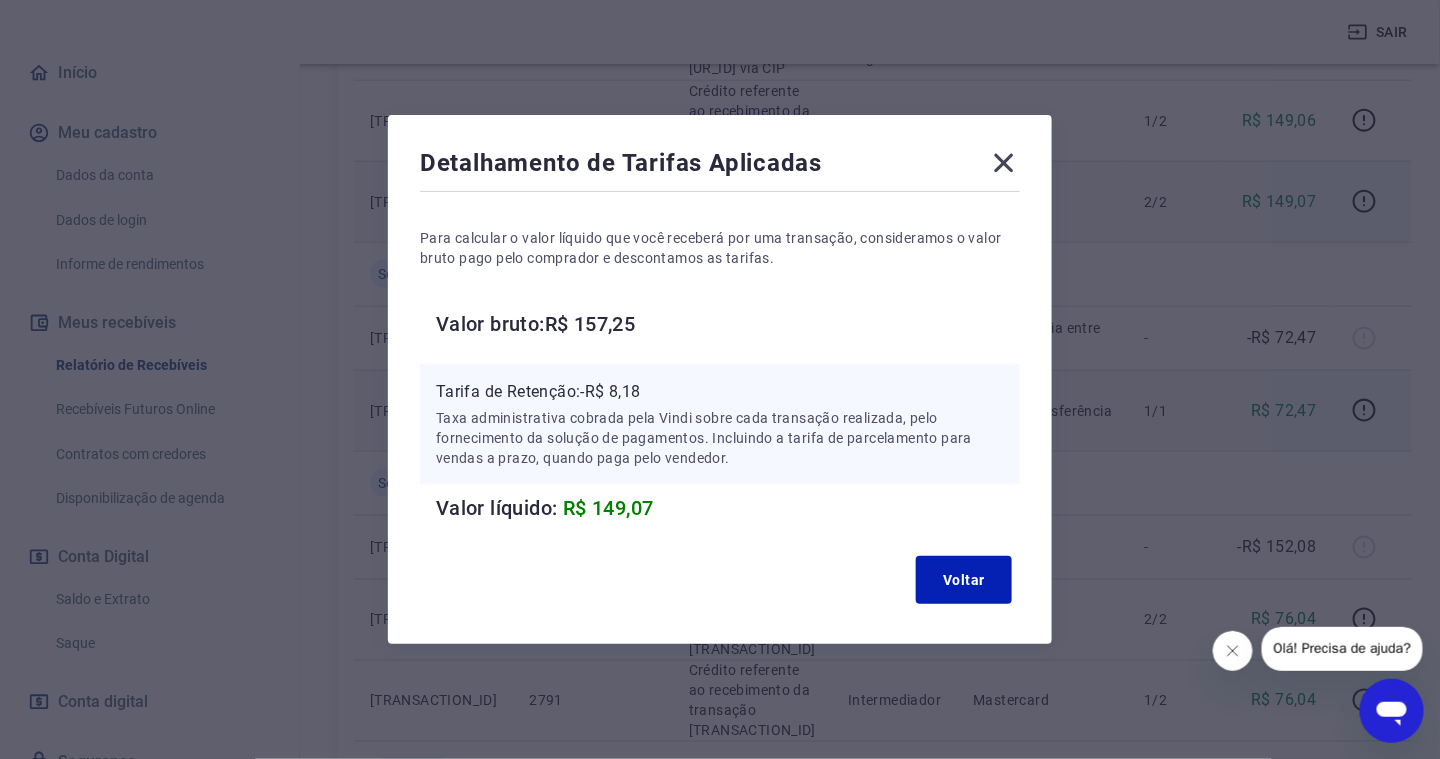 drag, startPoint x: 1010, startPoint y: 153, endPoint x: 1006, endPoint y: 169, distance: 16.492422 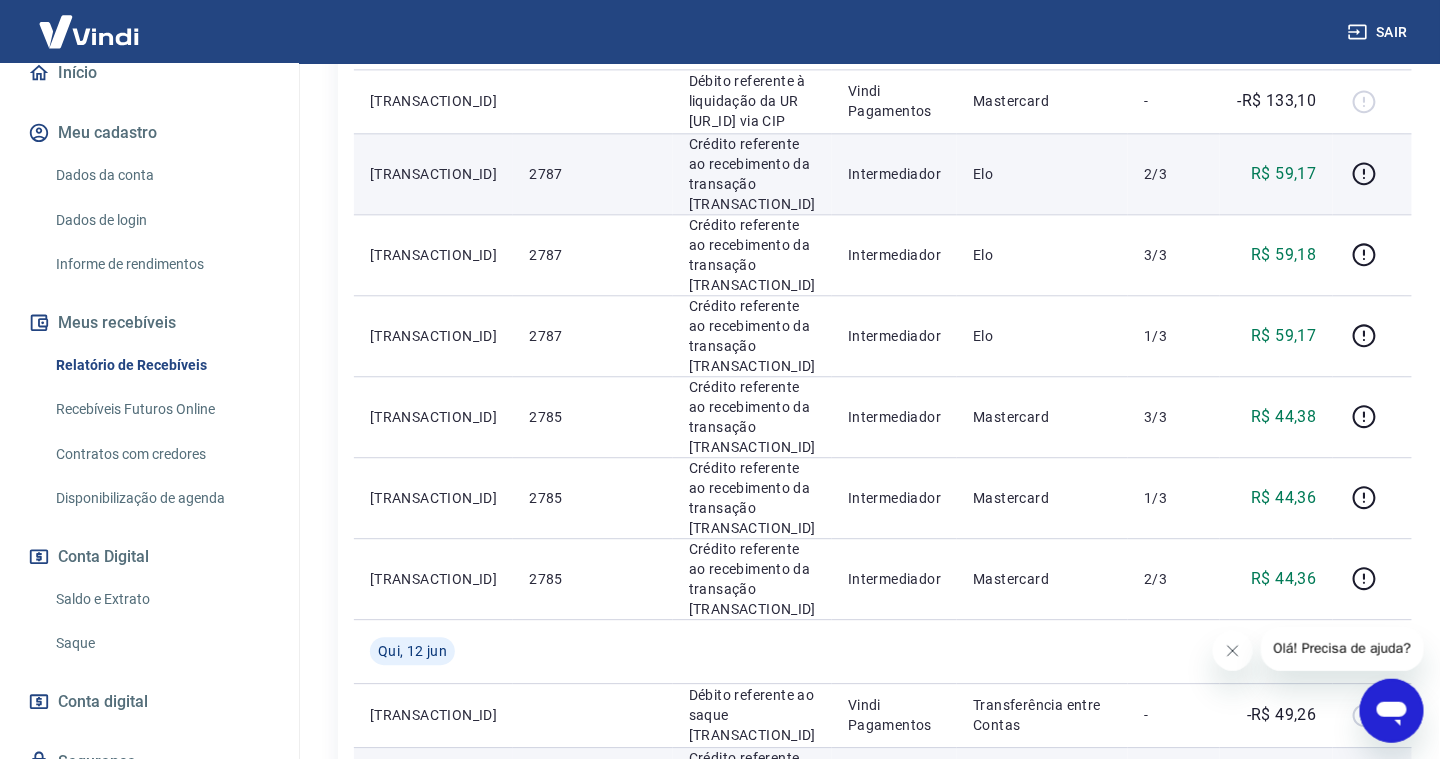 scroll, scrollTop: 1600, scrollLeft: 0, axis: vertical 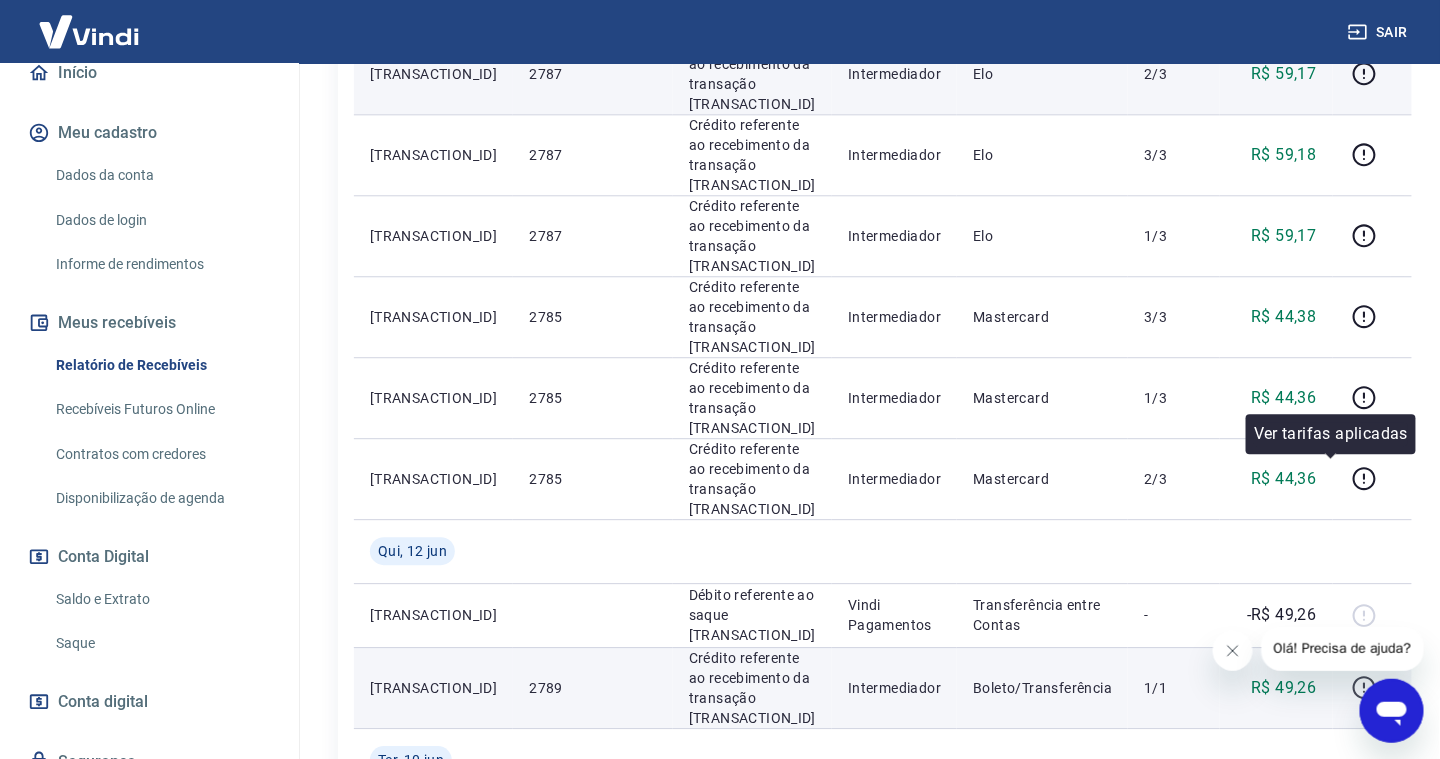 click 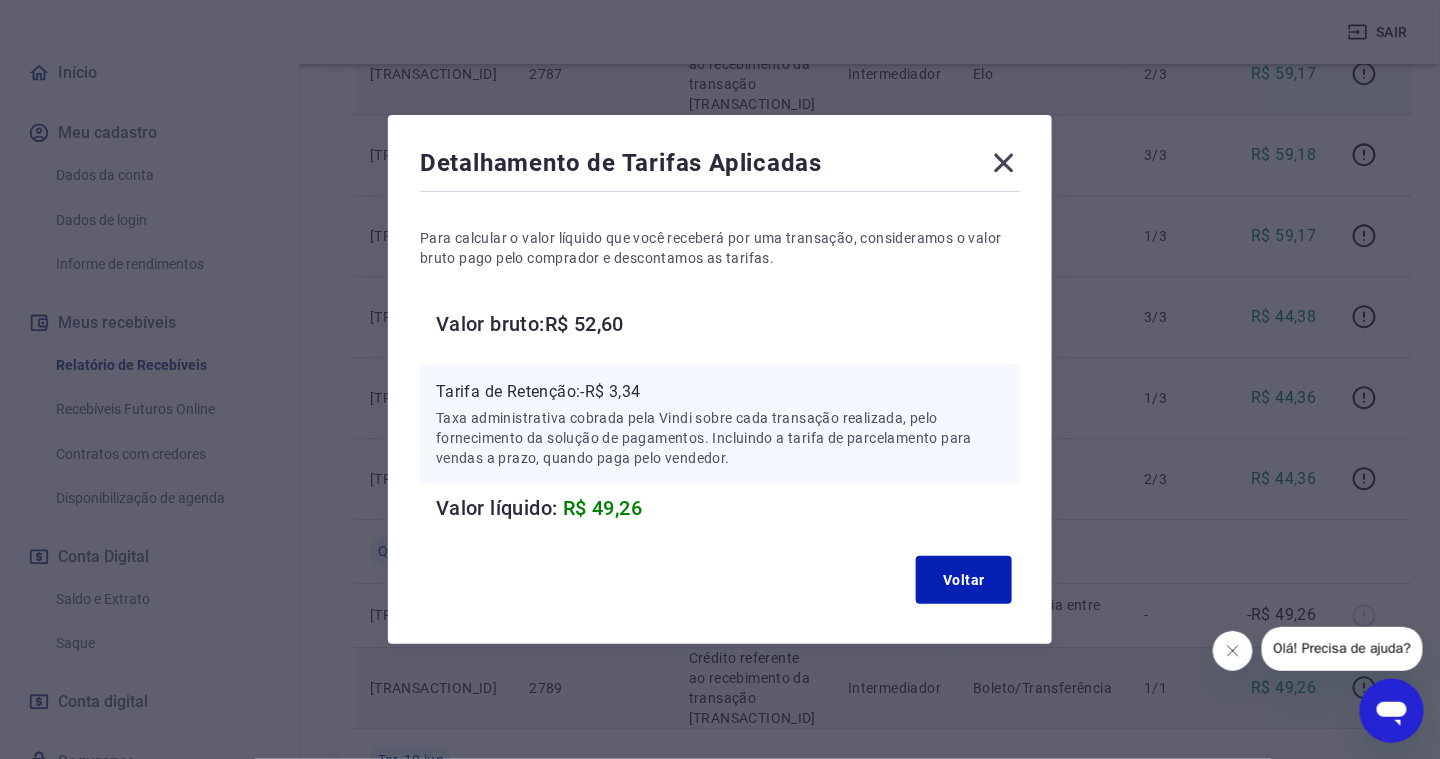 type 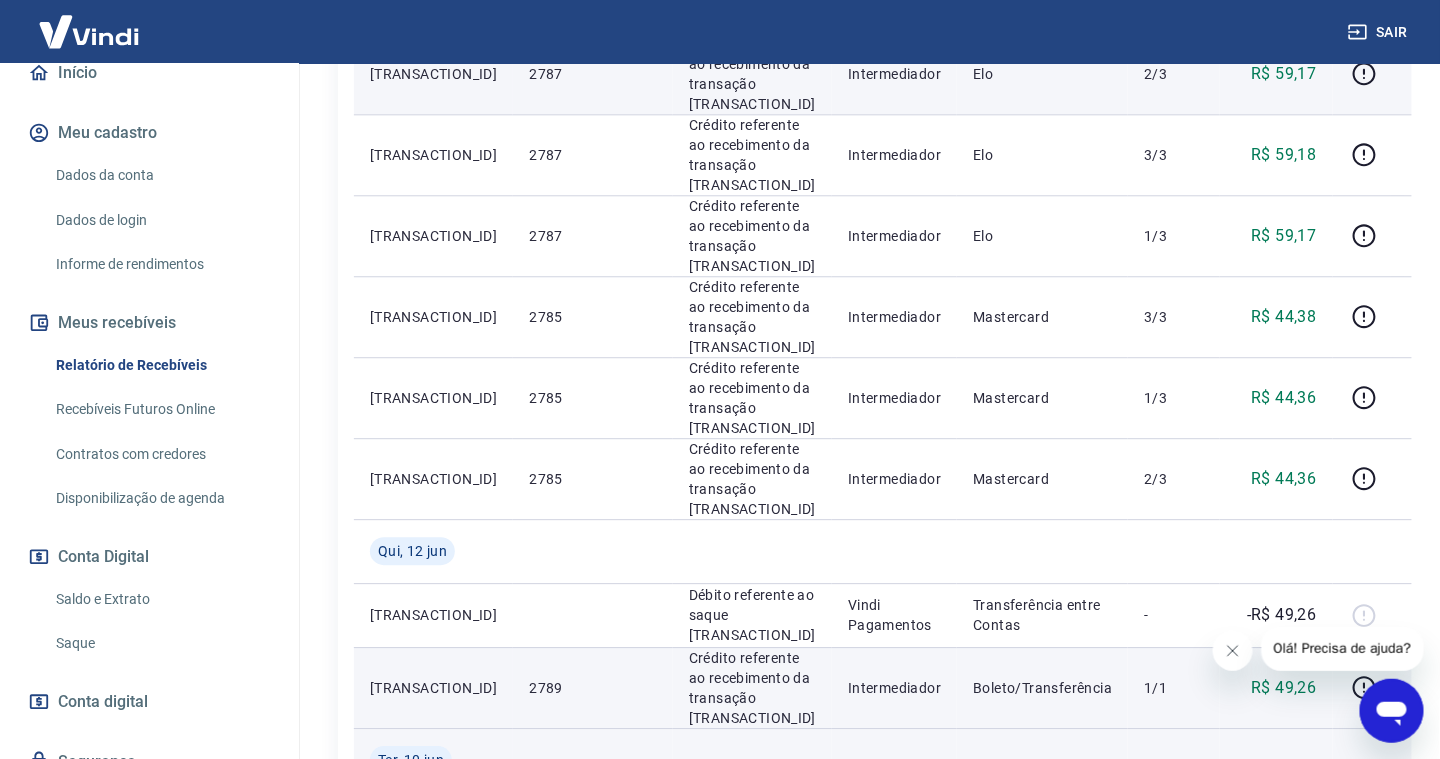 scroll, scrollTop: 1700, scrollLeft: 0, axis: vertical 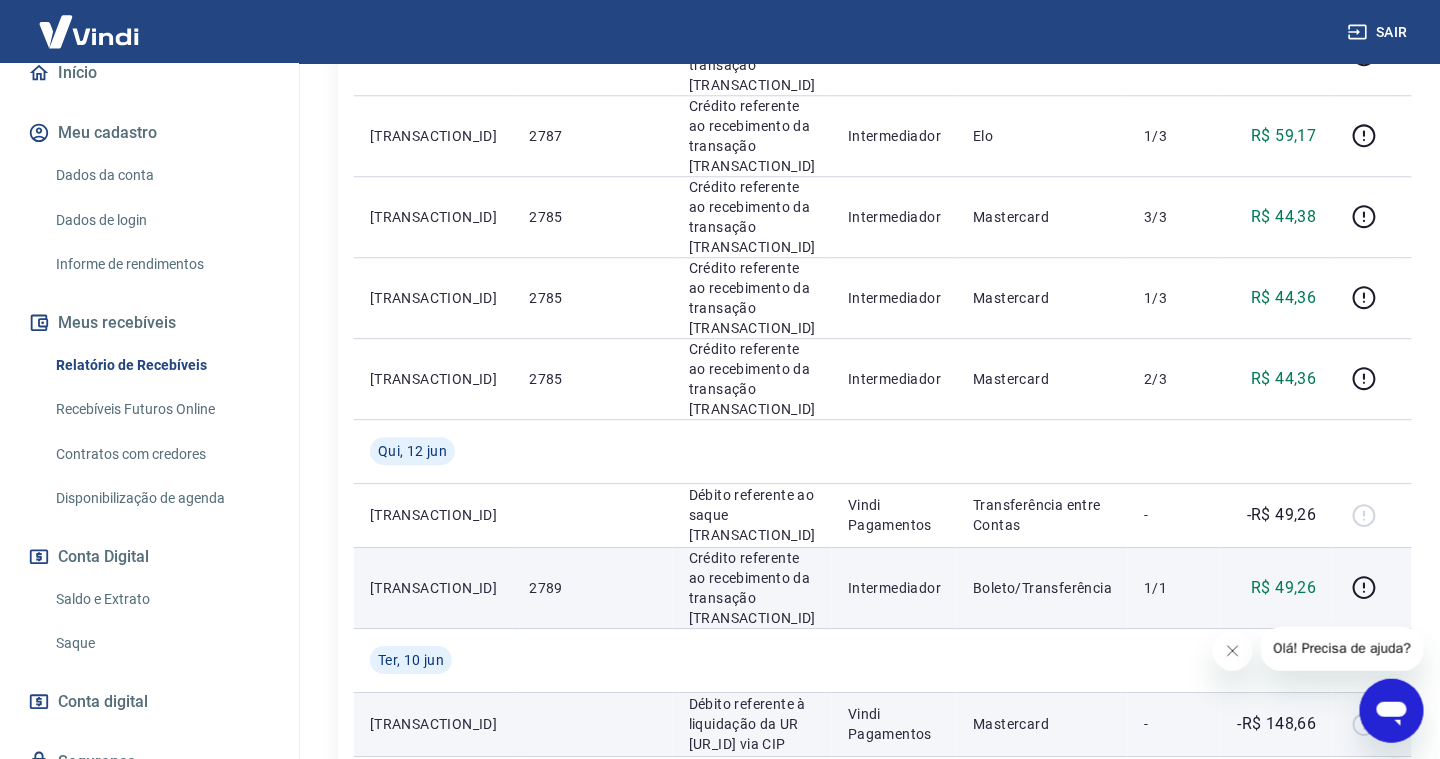 click at bounding box center (1373, 724) 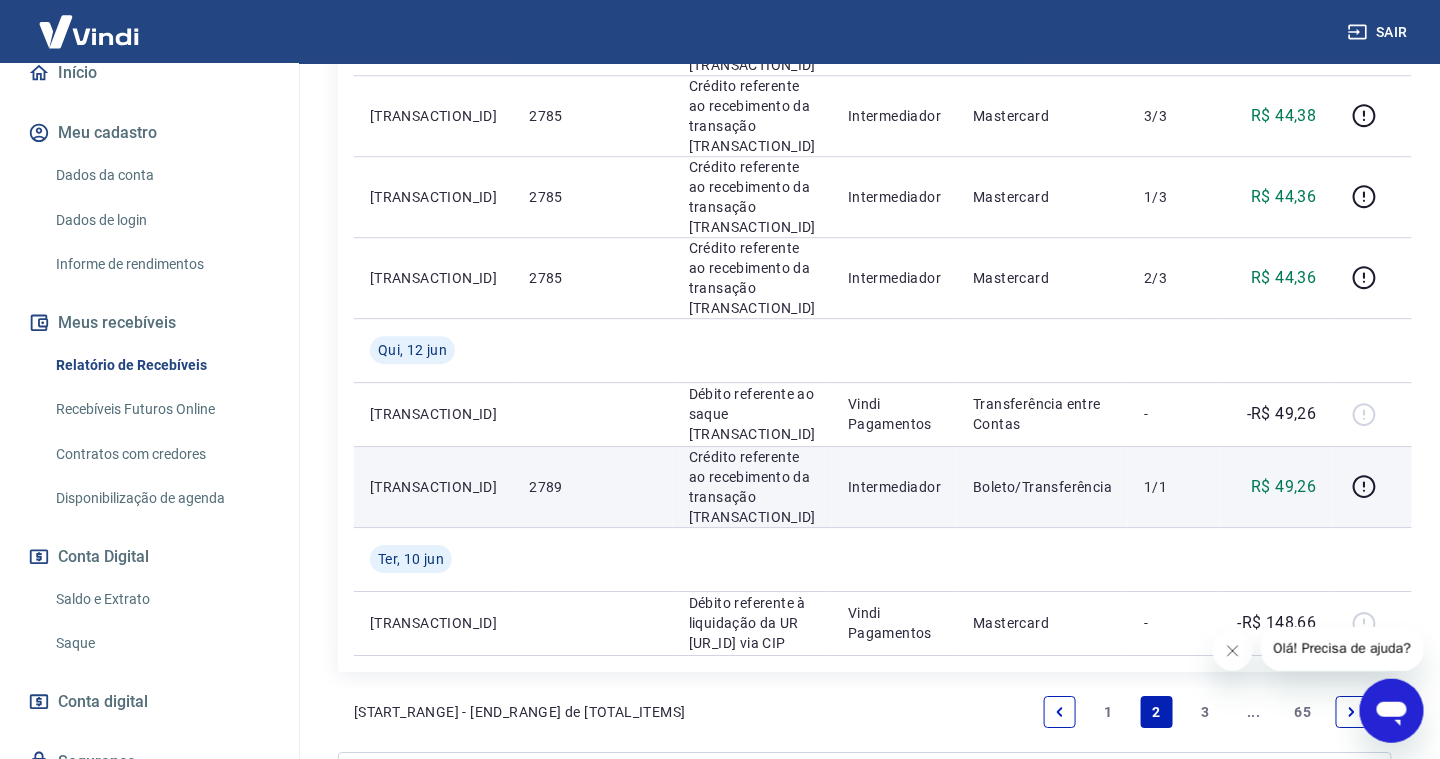 click on "3" at bounding box center [1206, 712] 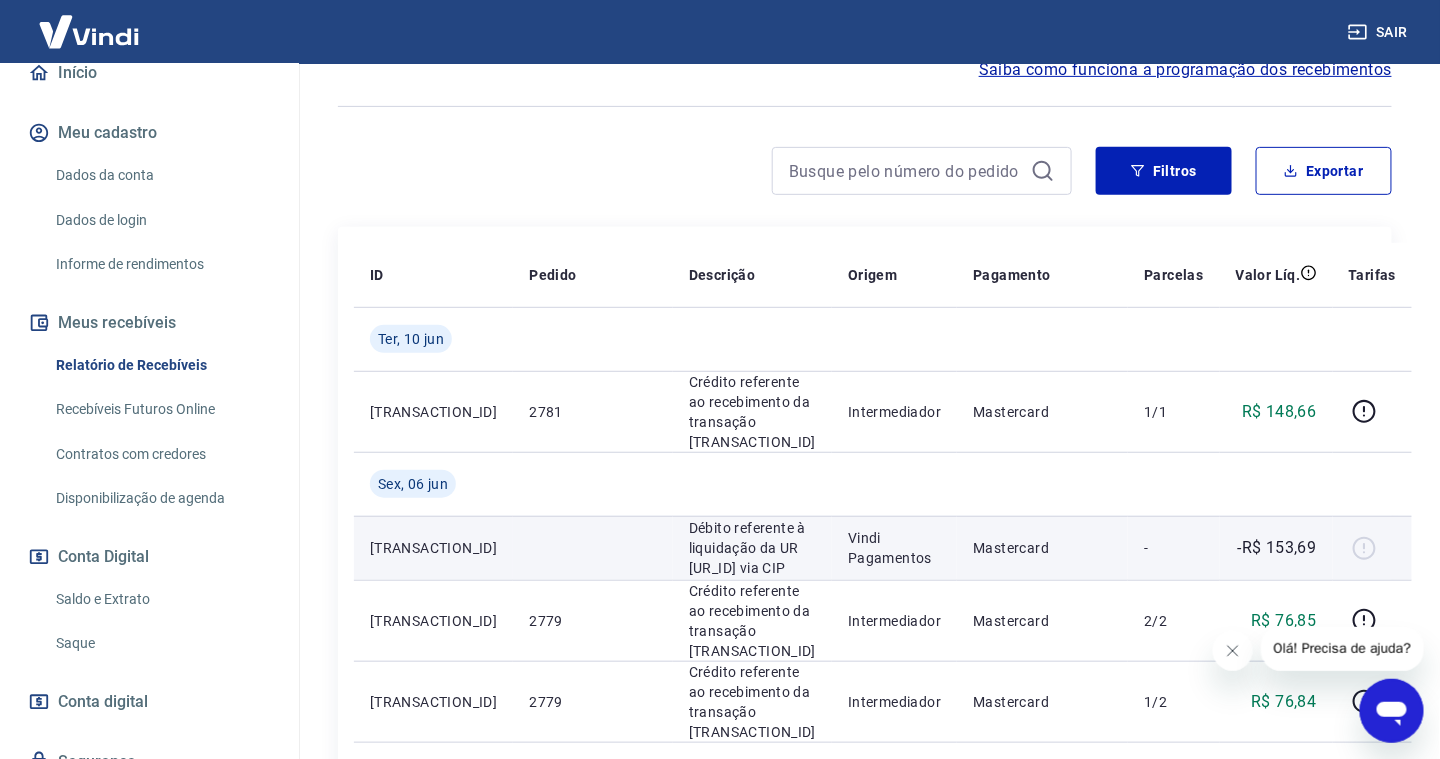 scroll, scrollTop: 300, scrollLeft: 0, axis: vertical 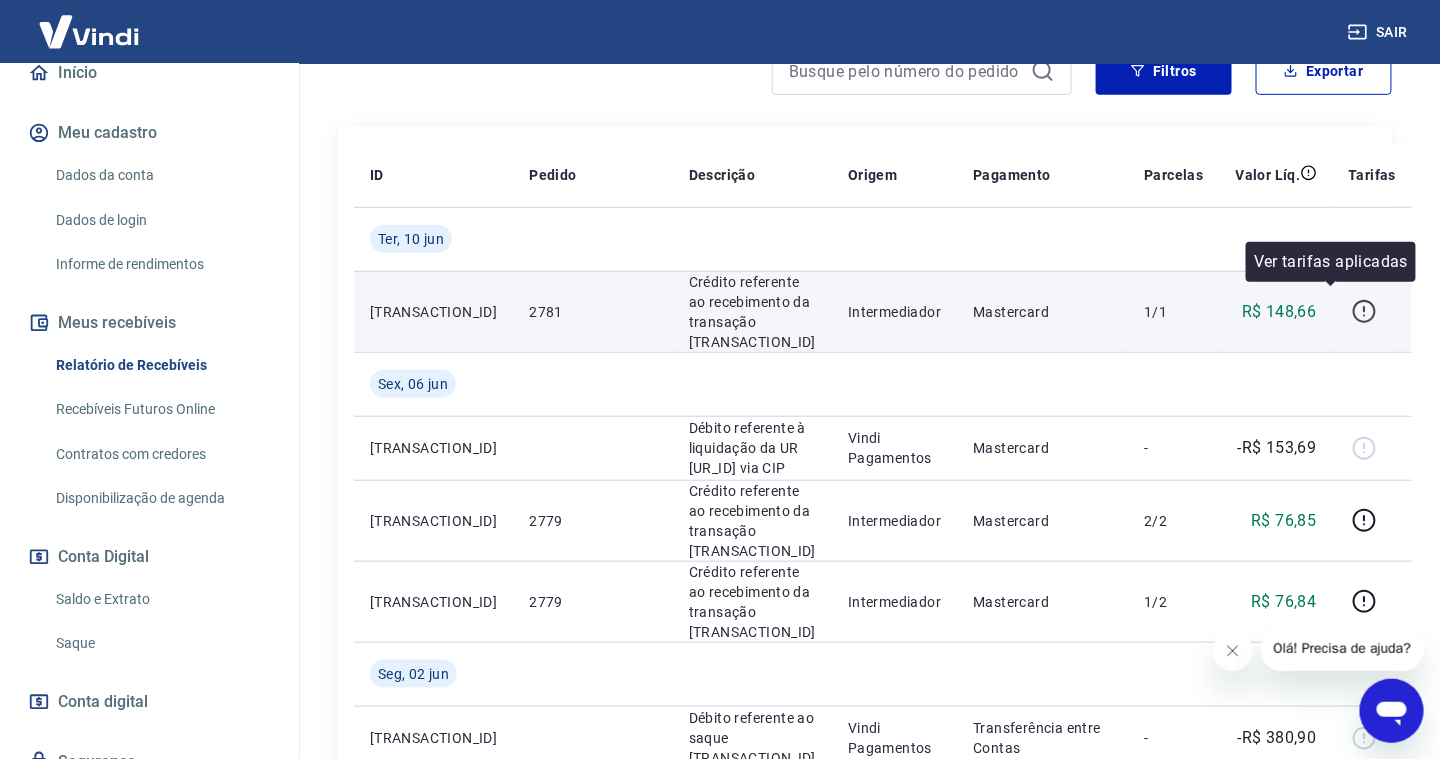 click 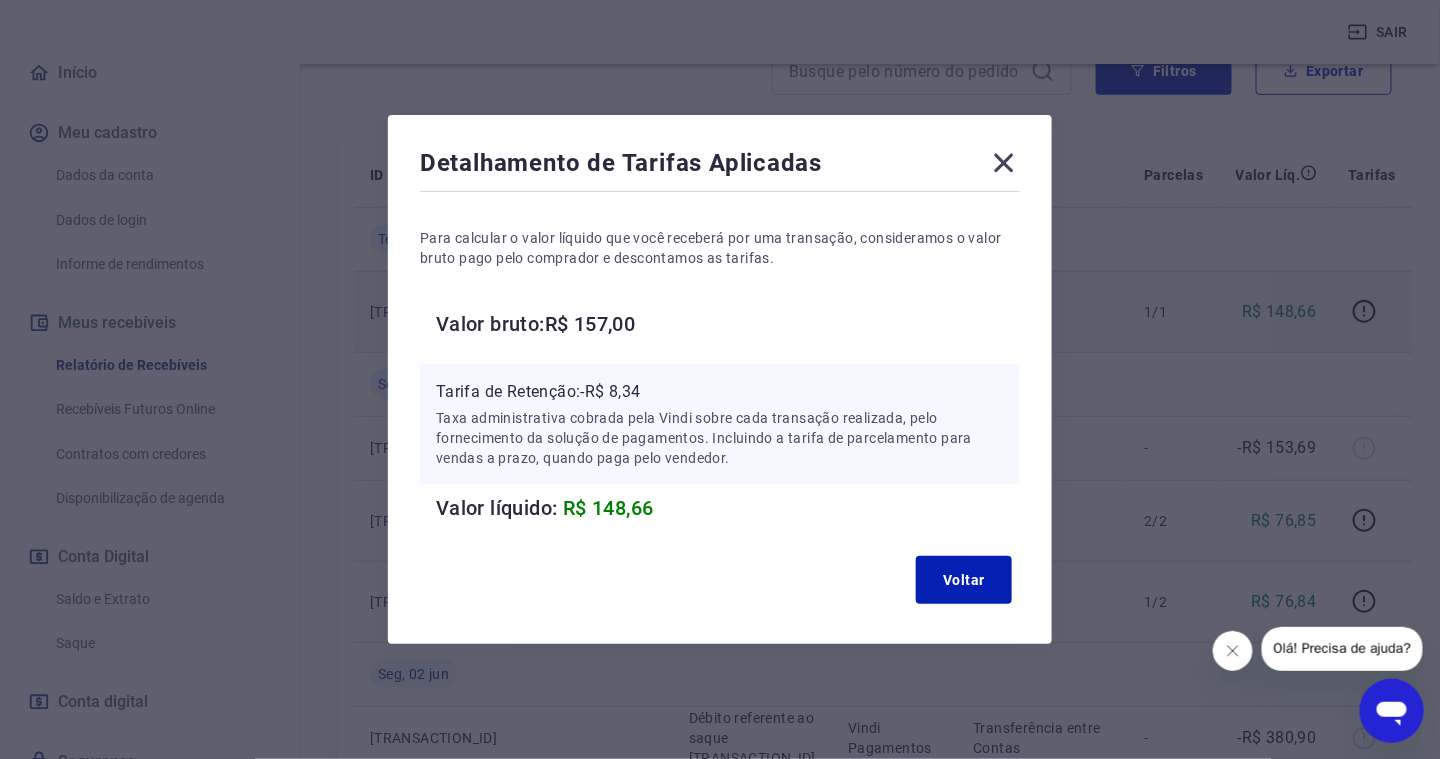 drag, startPoint x: 813, startPoint y: 494, endPoint x: 794, endPoint y: 540, distance: 49.76947 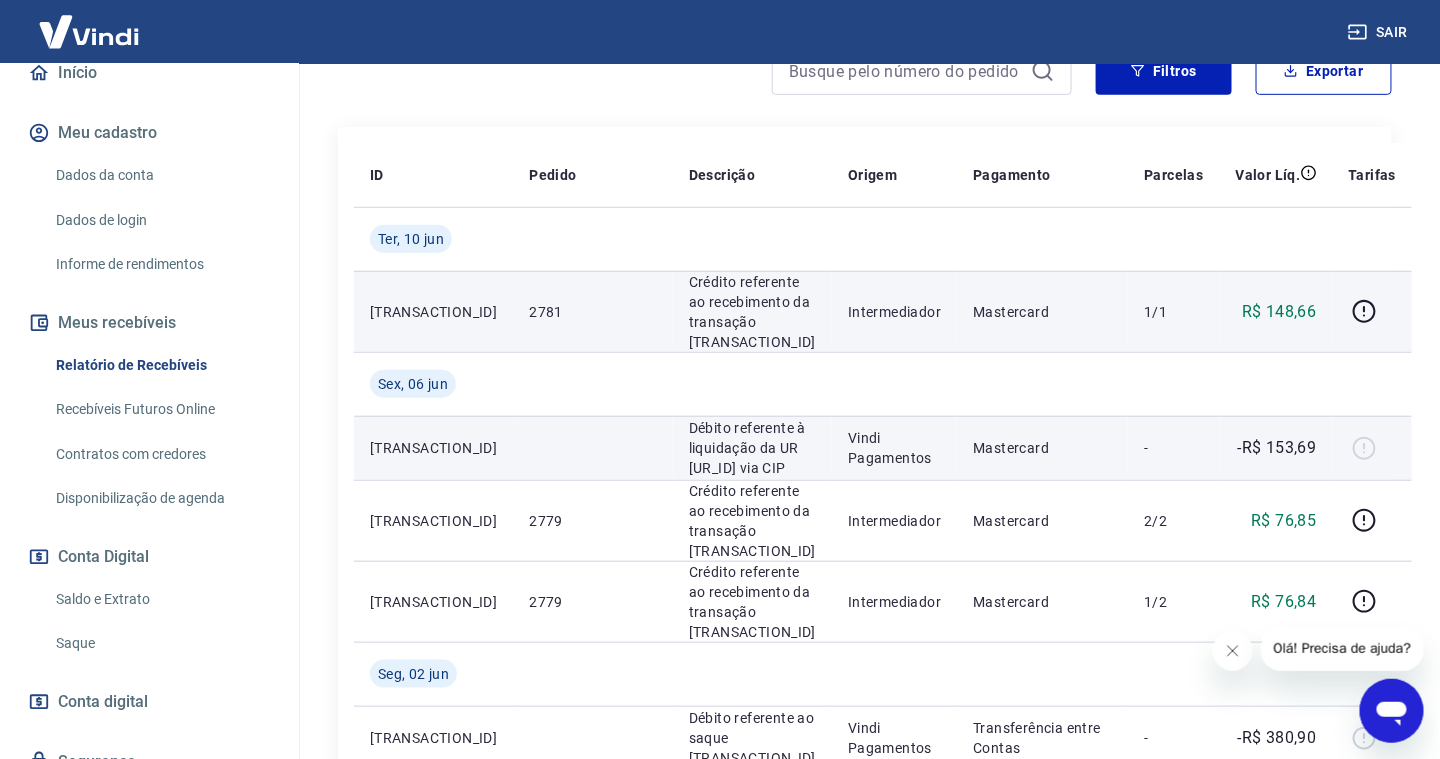 click at bounding box center (1373, 448) 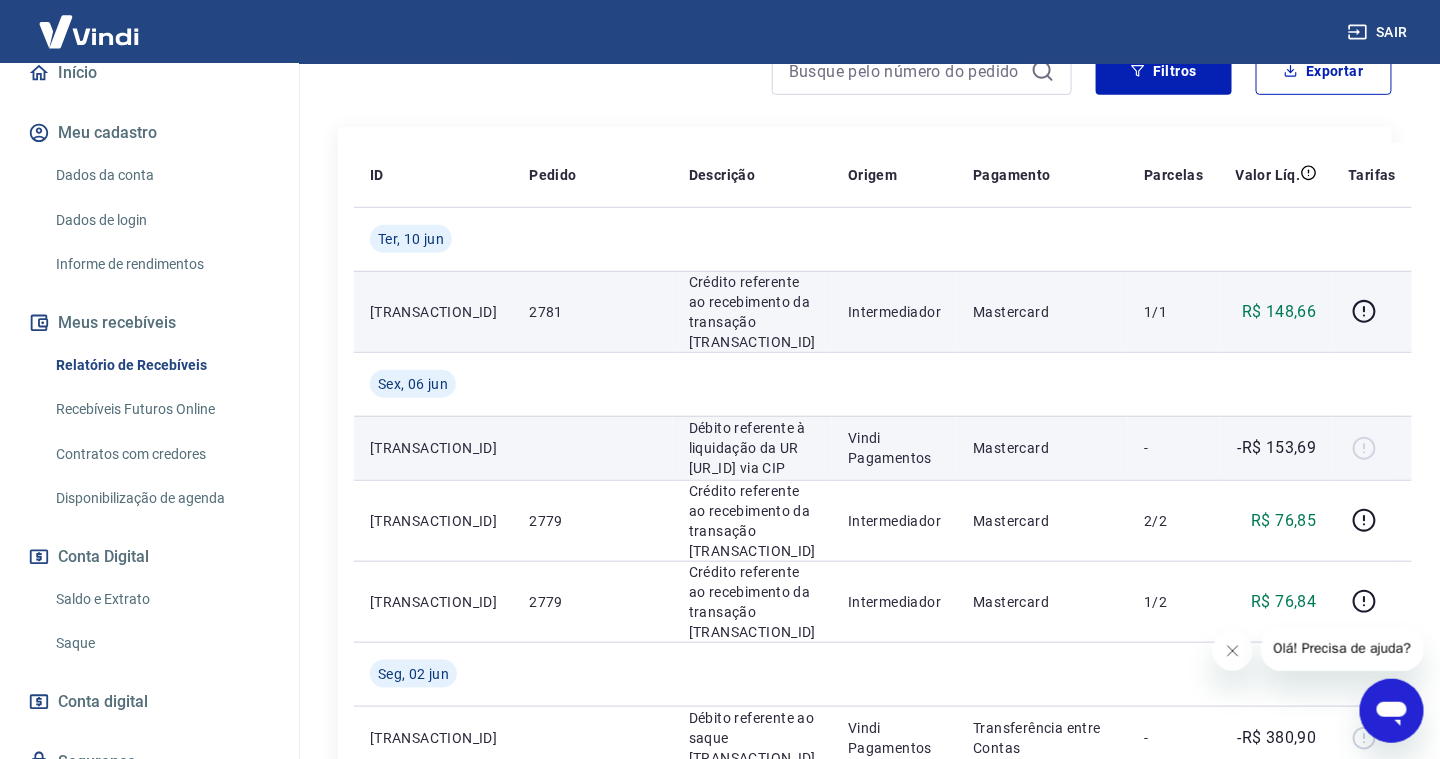 click at bounding box center [1373, 448] 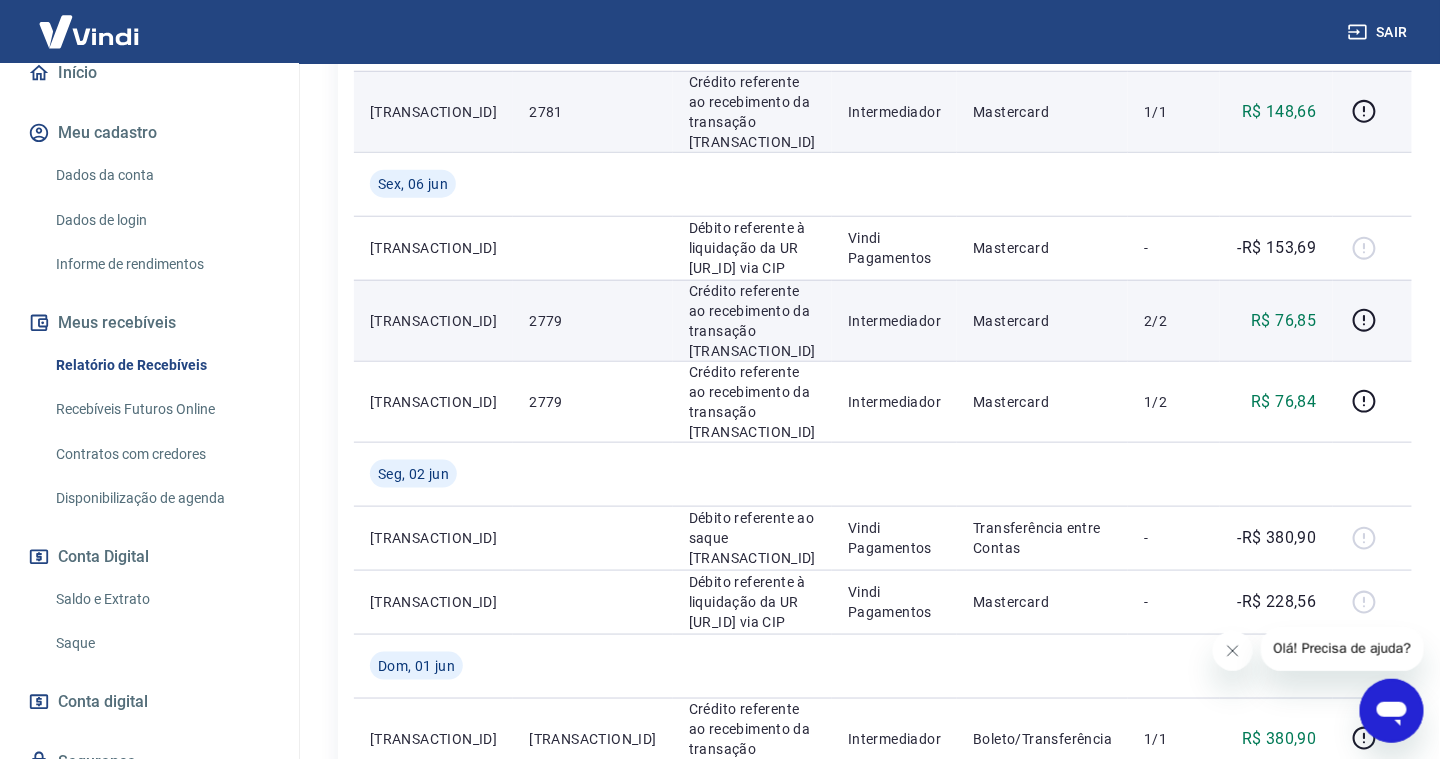 scroll, scrollTop: 300, scrollLeft: 0, axis: vertical 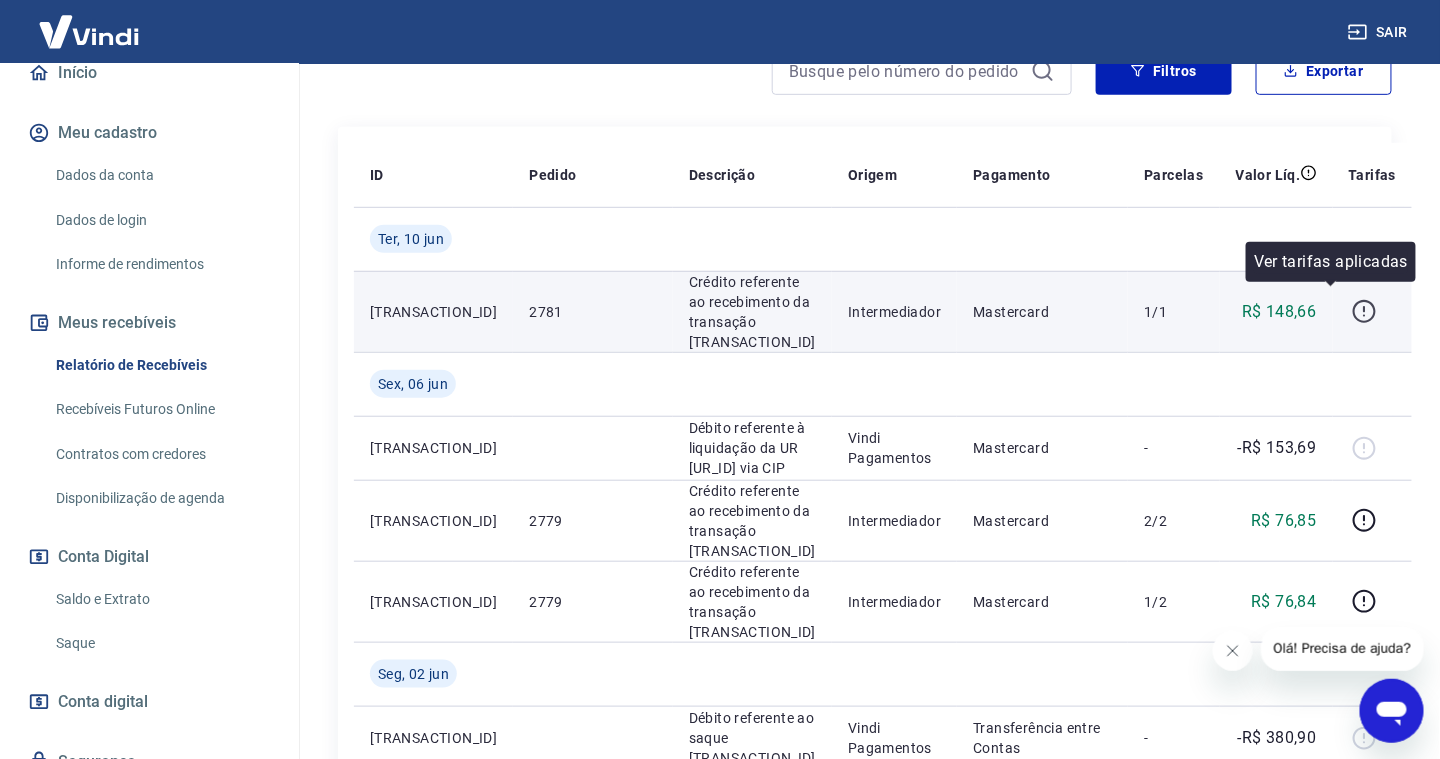 click 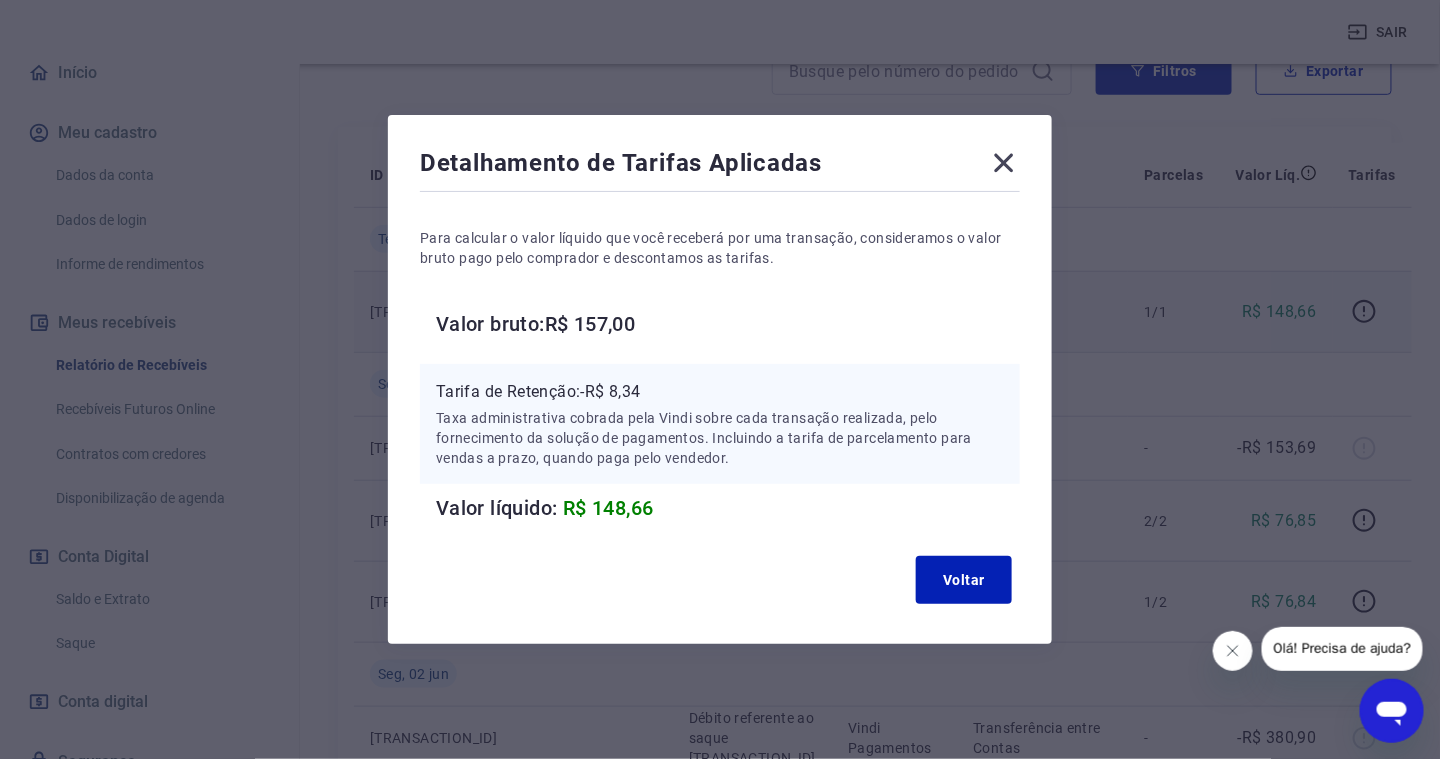 click 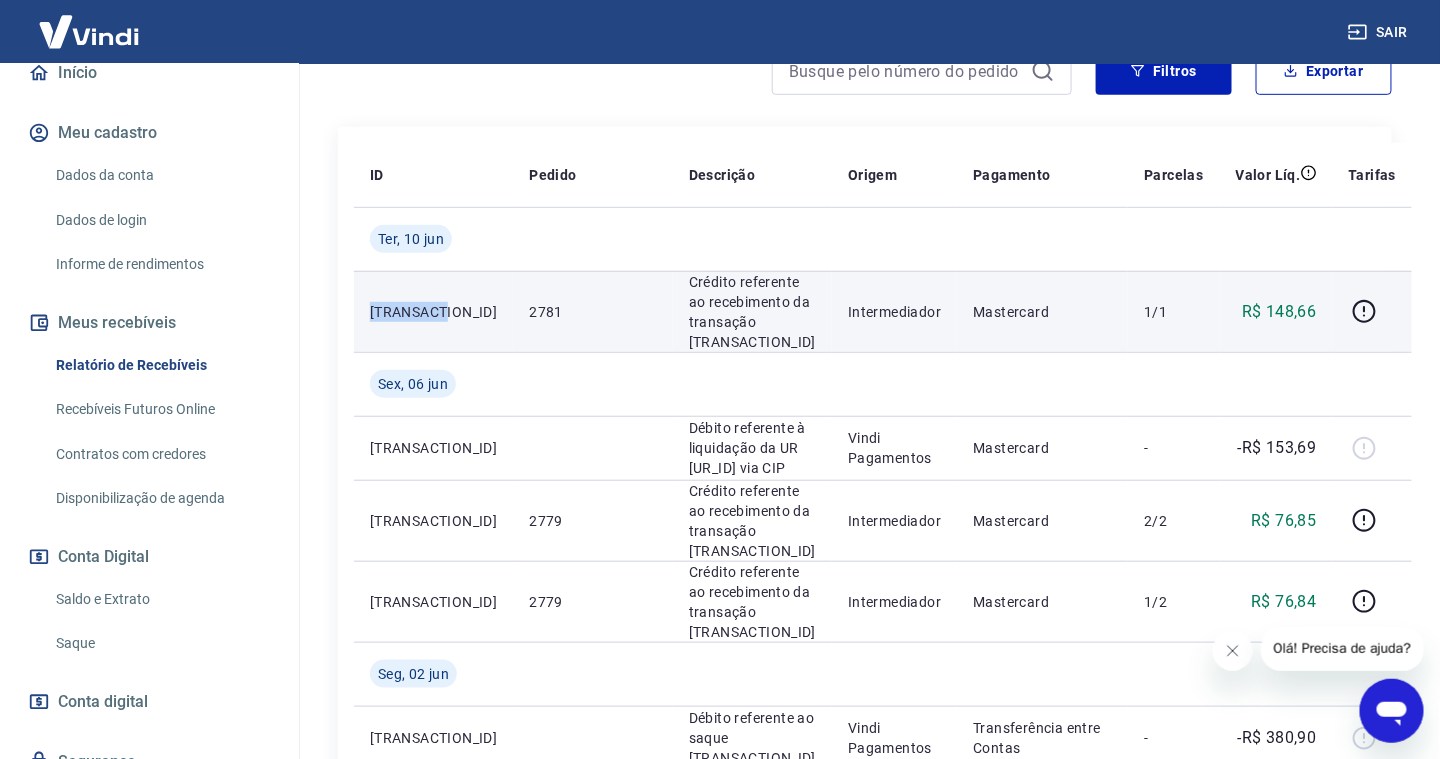 drag, startPoint x: 425, startPoint y: 301, endPoint x: 360, endPoint y: 292, distance: 65.62012 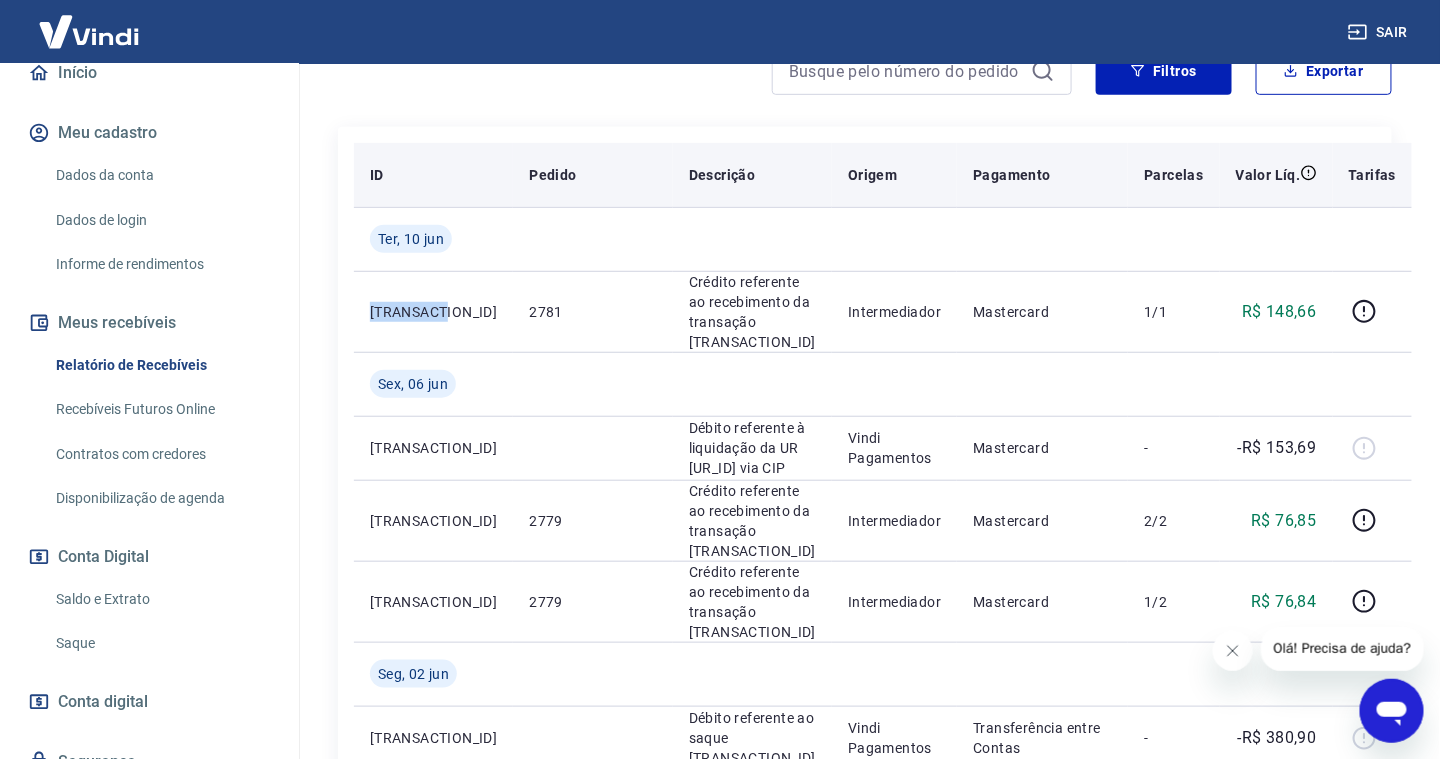 scroll, scrollTop: 200, scrollLeft: 0, axis: vertical 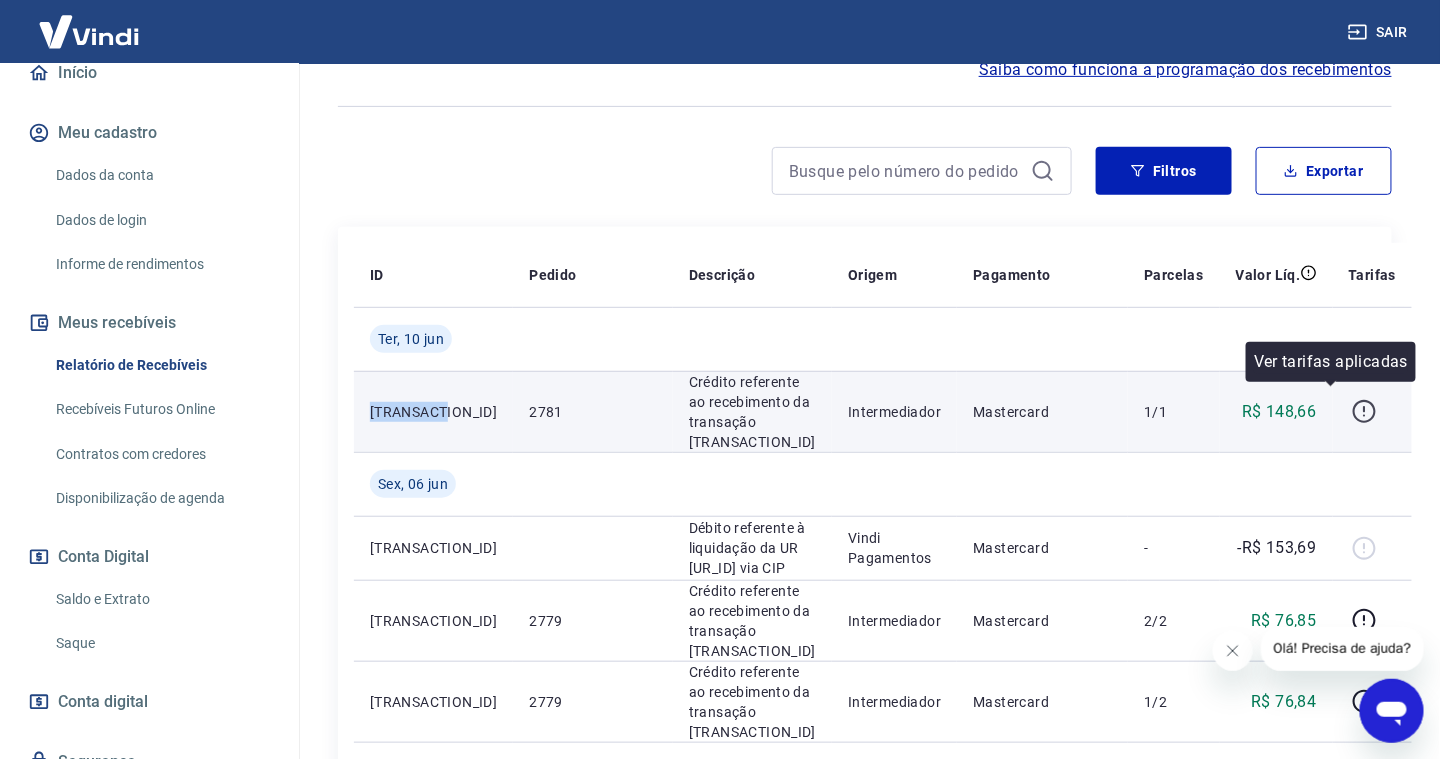 click at bounding box center (1365, 412) 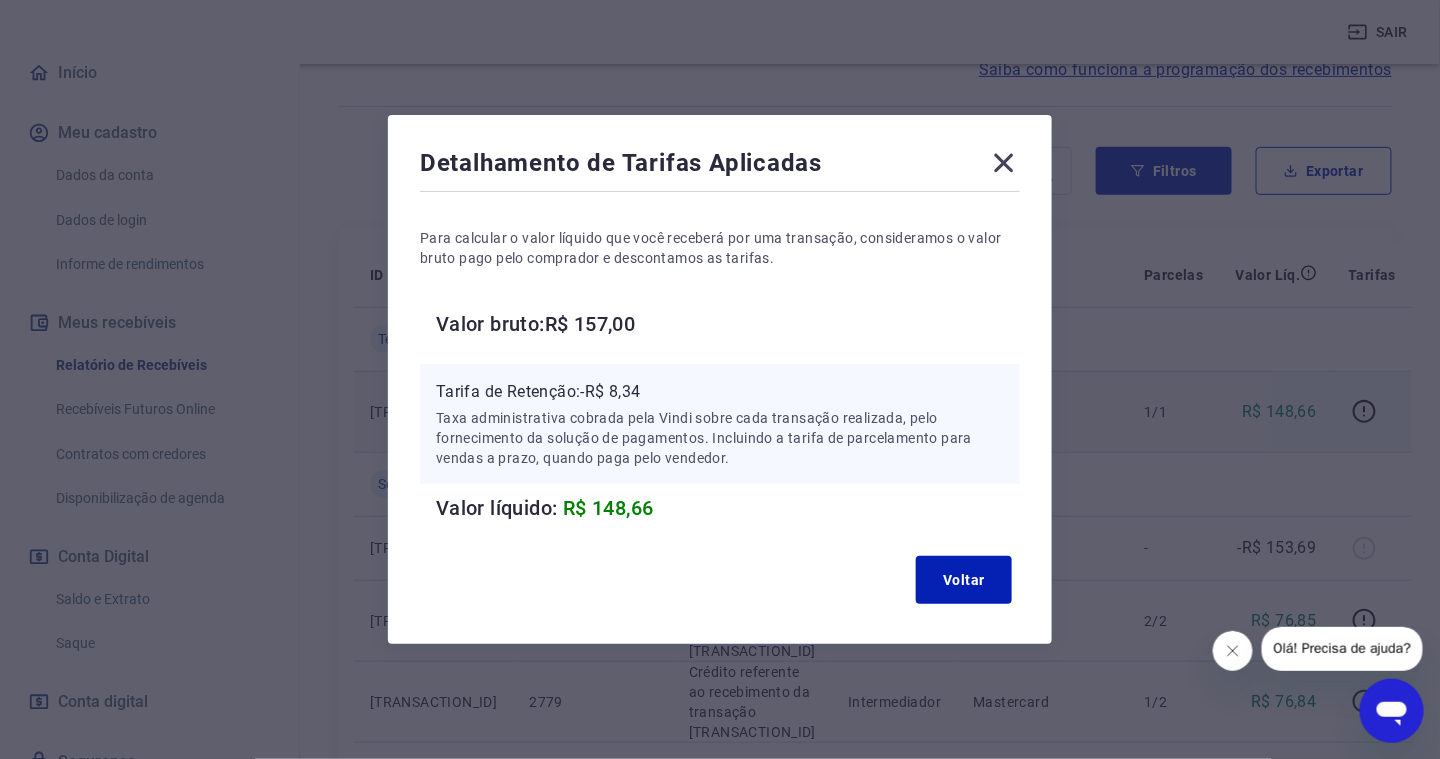 click on "Tarifa de Retenção:  -R$ 8,34 Taxa administrativa cobrada pela Vindi sobre cada transação realizada, pelo fornecimento da solução de pagamentos. Incluindo a tarifa de parcelamento para vendas a prazo, quando paga pelo vendedor. Valor líquido:   R$ 148,66" at bounding box center [720, 444] 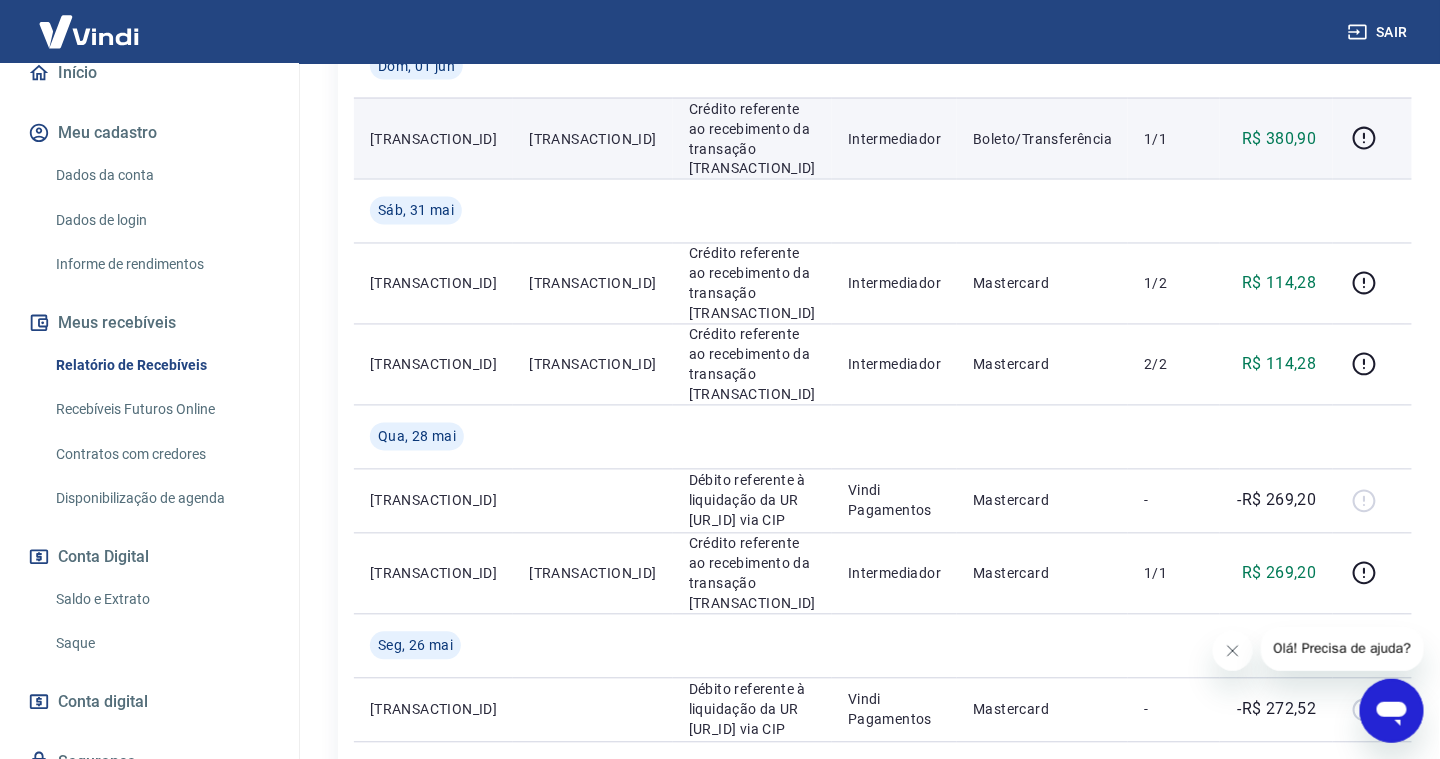 scroll, scrollTop: 1400, scrollLeft: 0, axis: vertical 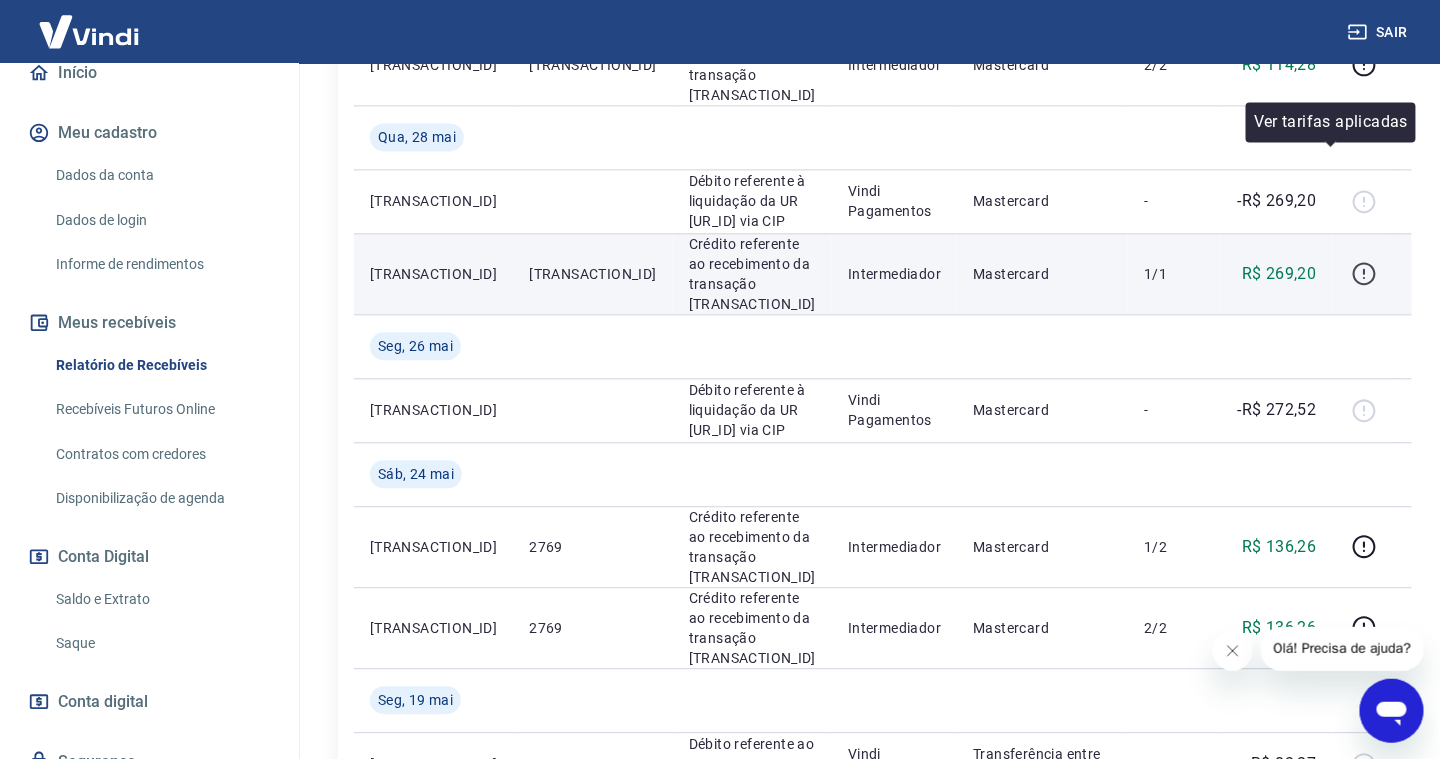 click 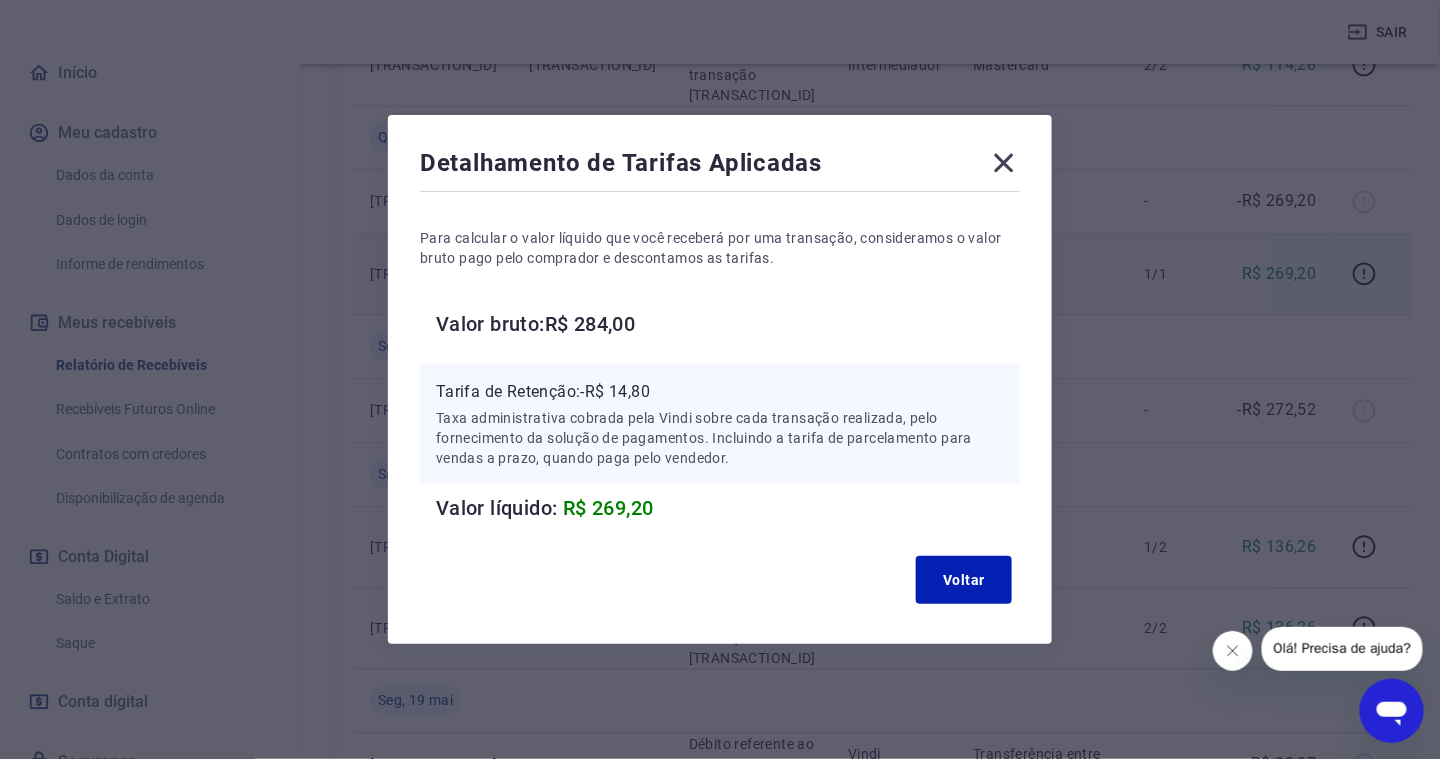 click on "Detalhamento de Tarifas Aplicadas Para calcular o valor líquido que você receberá por uma transação, consideramos o valor bruto pago pelo comprador e descontamos as tarifas. Valor bruto:  R$ 284,00 Tarifa de Retenção:  -R$ 14,80 Taxa administrativa cobrada pela Vindi sobre cada transação realizada, pelo fornecimento da solução de pagamentos. Incluindo a tarifa de parcelamento para vendas a prazo, quando paga pelo vendedor. Valor líquido:   R$ 269,20 Voltar" at bounding box center [720, 379] 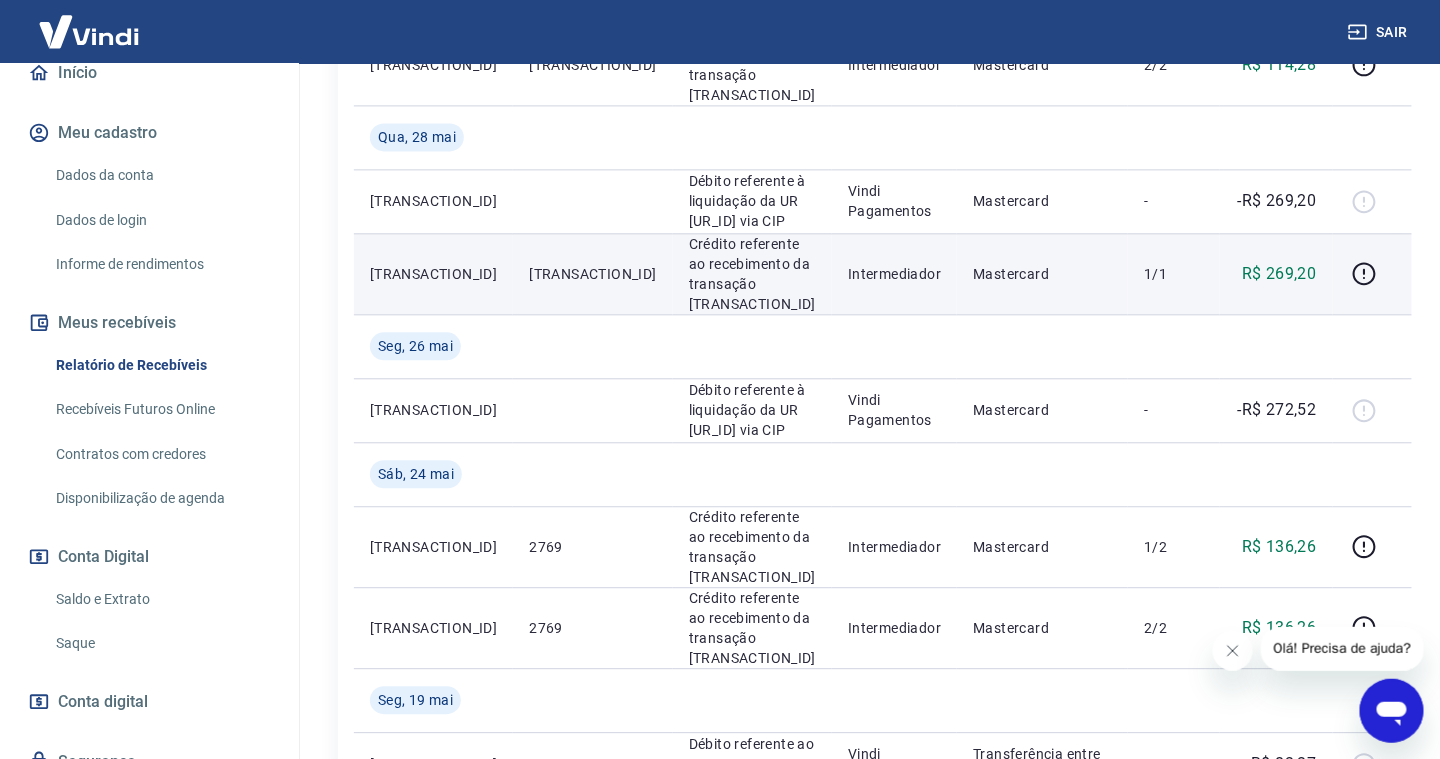 scroll, scrollTop: 1300, scrollLeft: 0, axis: vertical 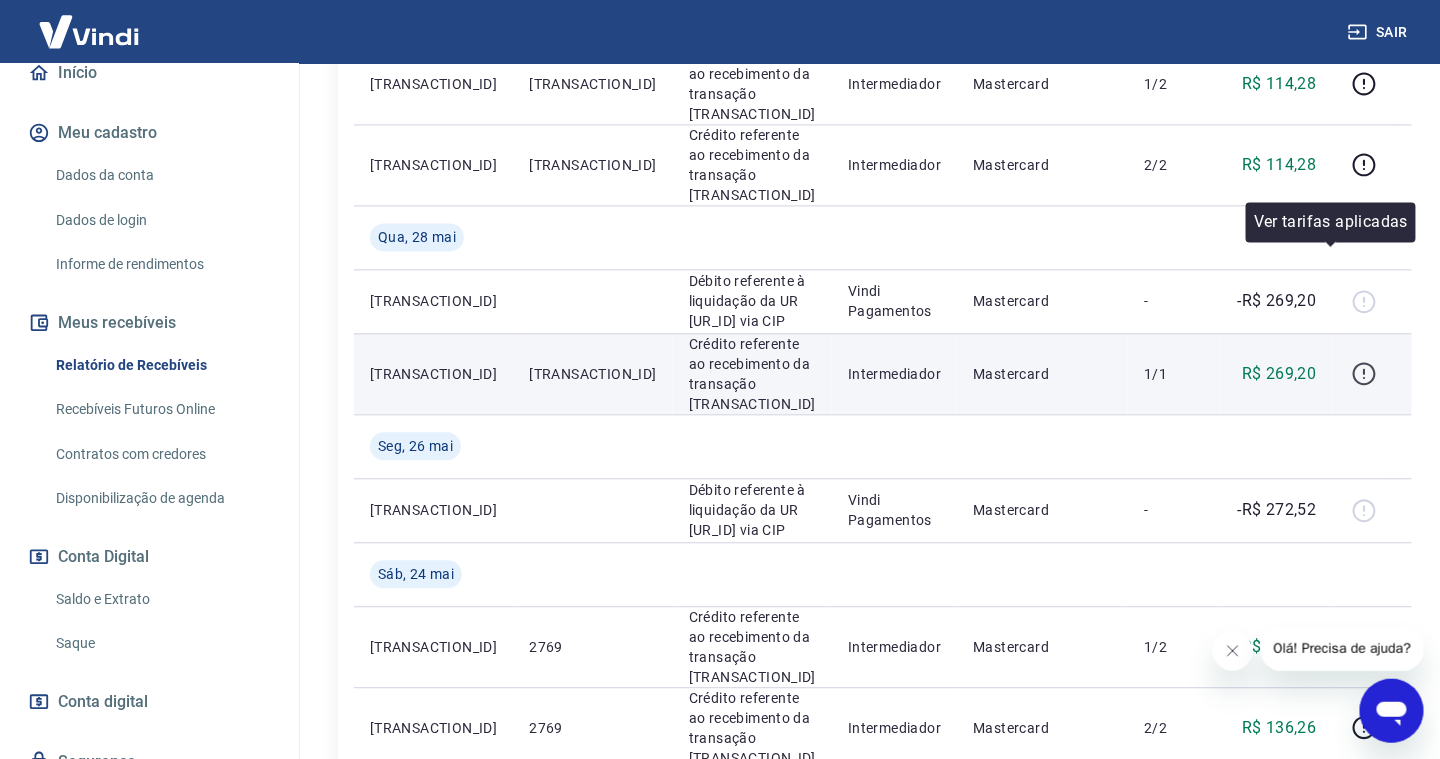 click 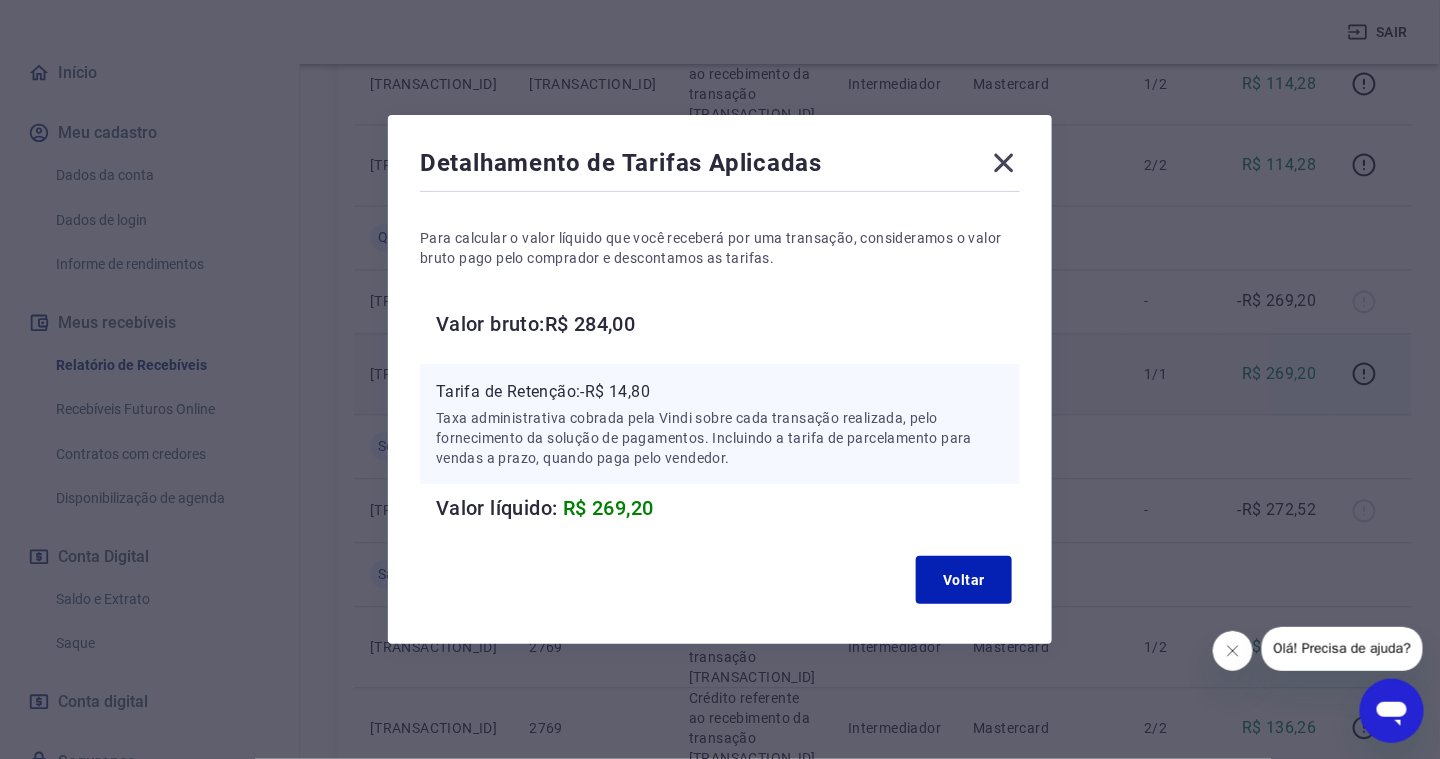 click on "Taxa administrativa cobrada pela Vindi sobre cada transação realizada, pelo fornecimento da solução de pagamentos. Incluindo a tarifa de parcelamento para vendas a prazo, quando paga pelo vendedor." at bounding box center (720, 438) 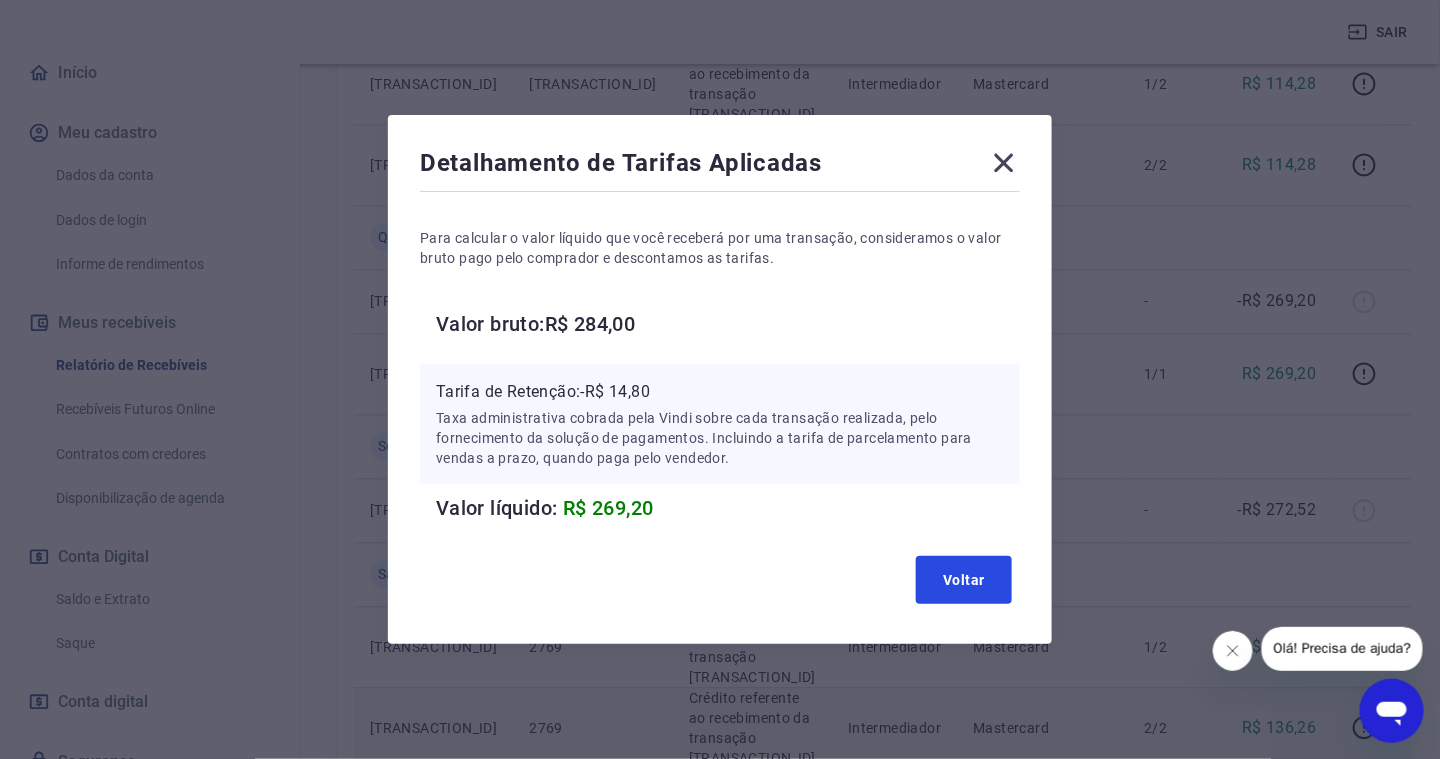 click on "Voltar" at bounding box center (964, 580) 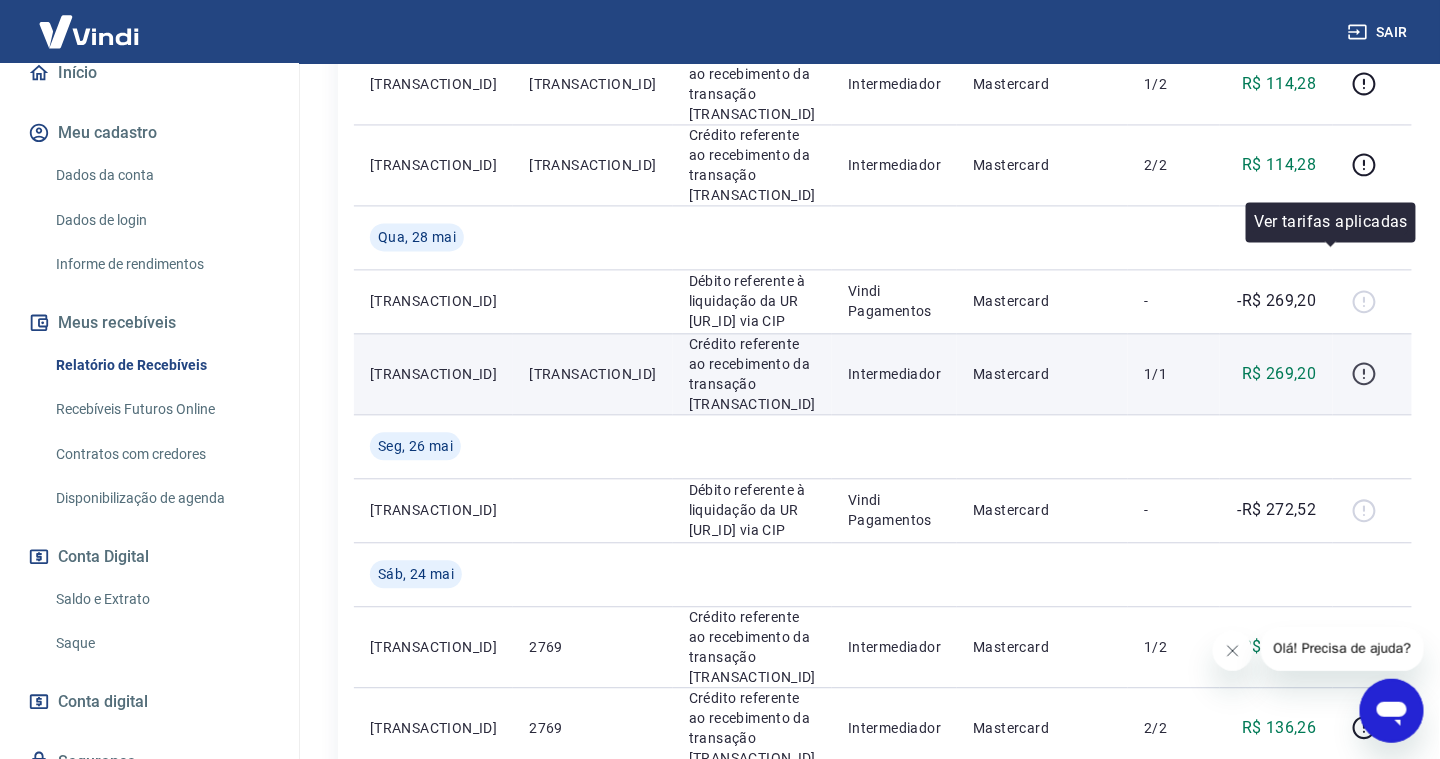 click at bounding box center [1365, 374] 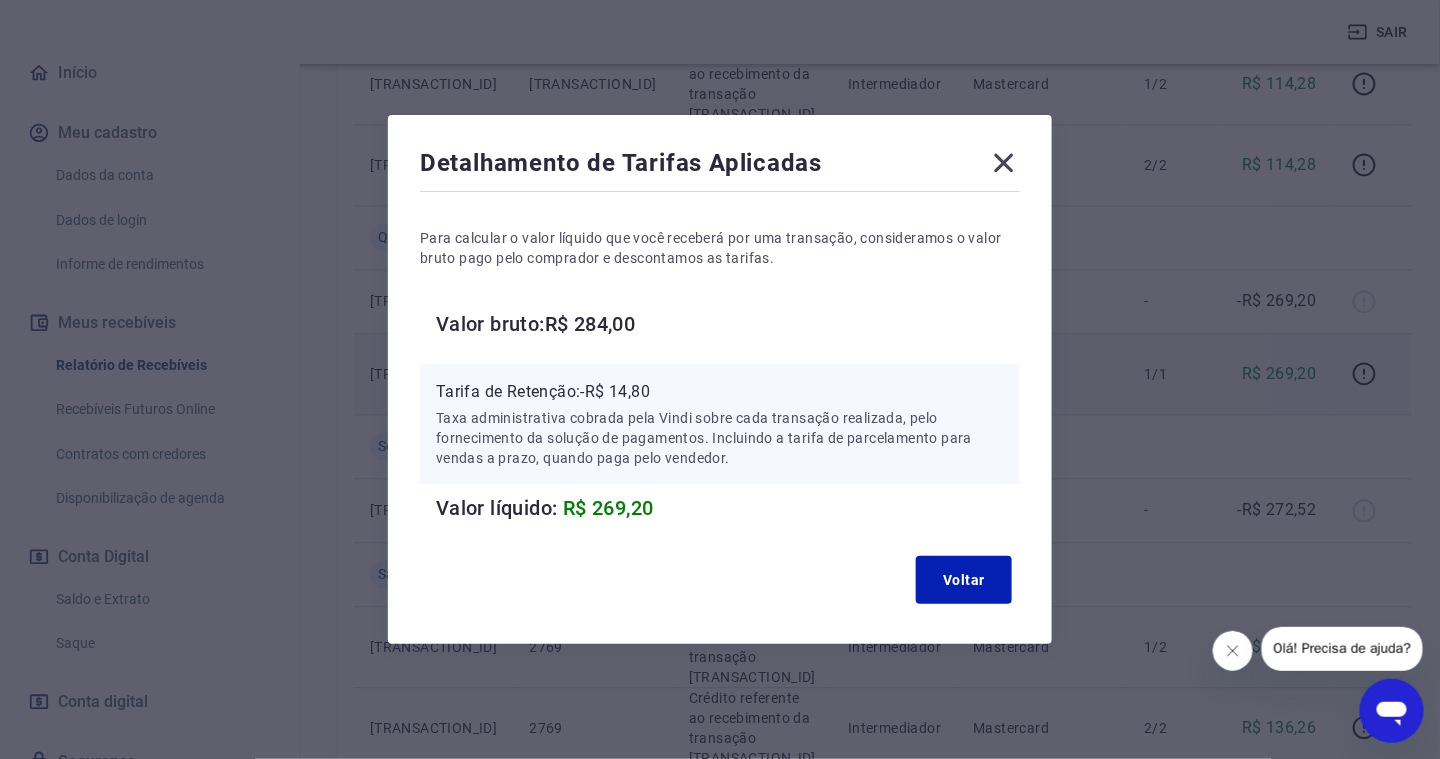 scroll, scrollTop: 1500, scrollLeft: 0, axis: vertical 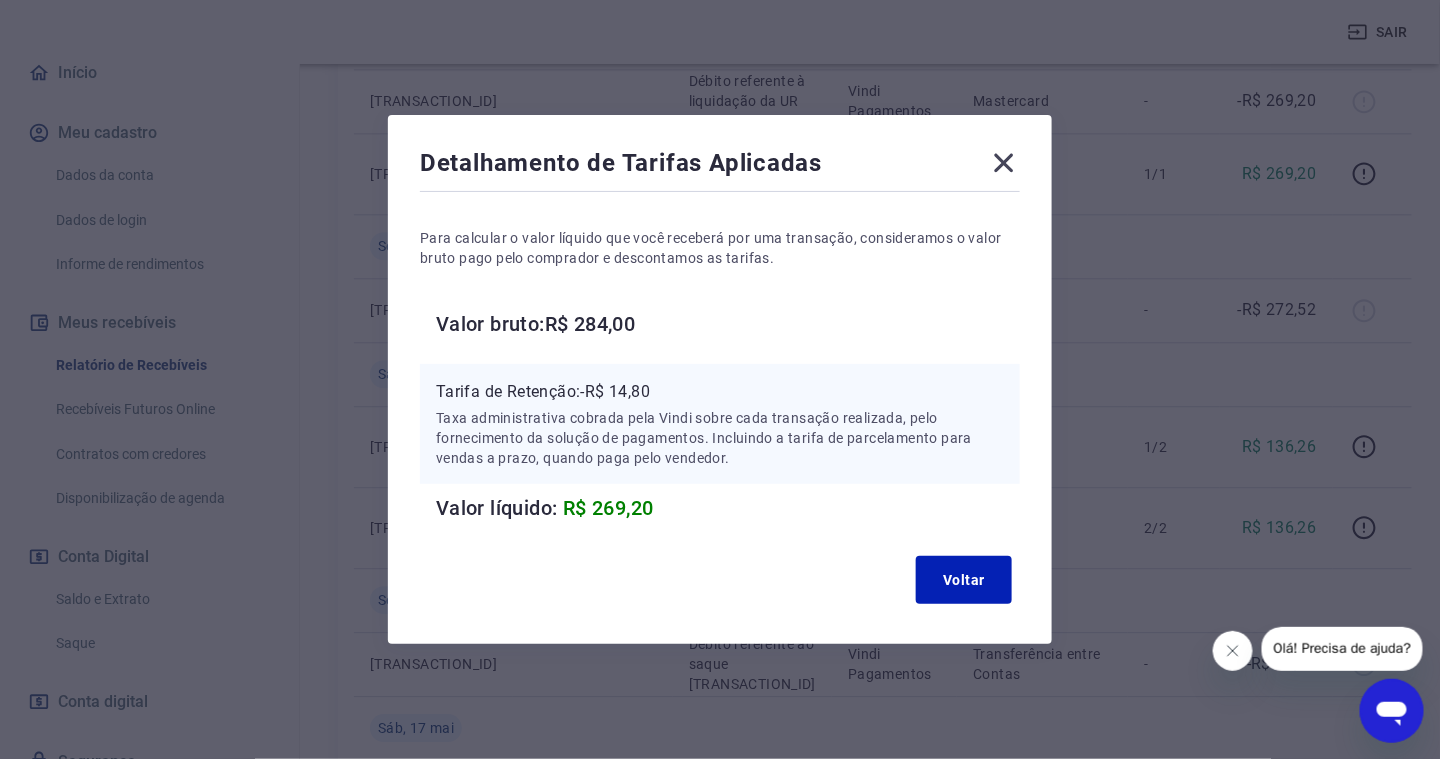 click 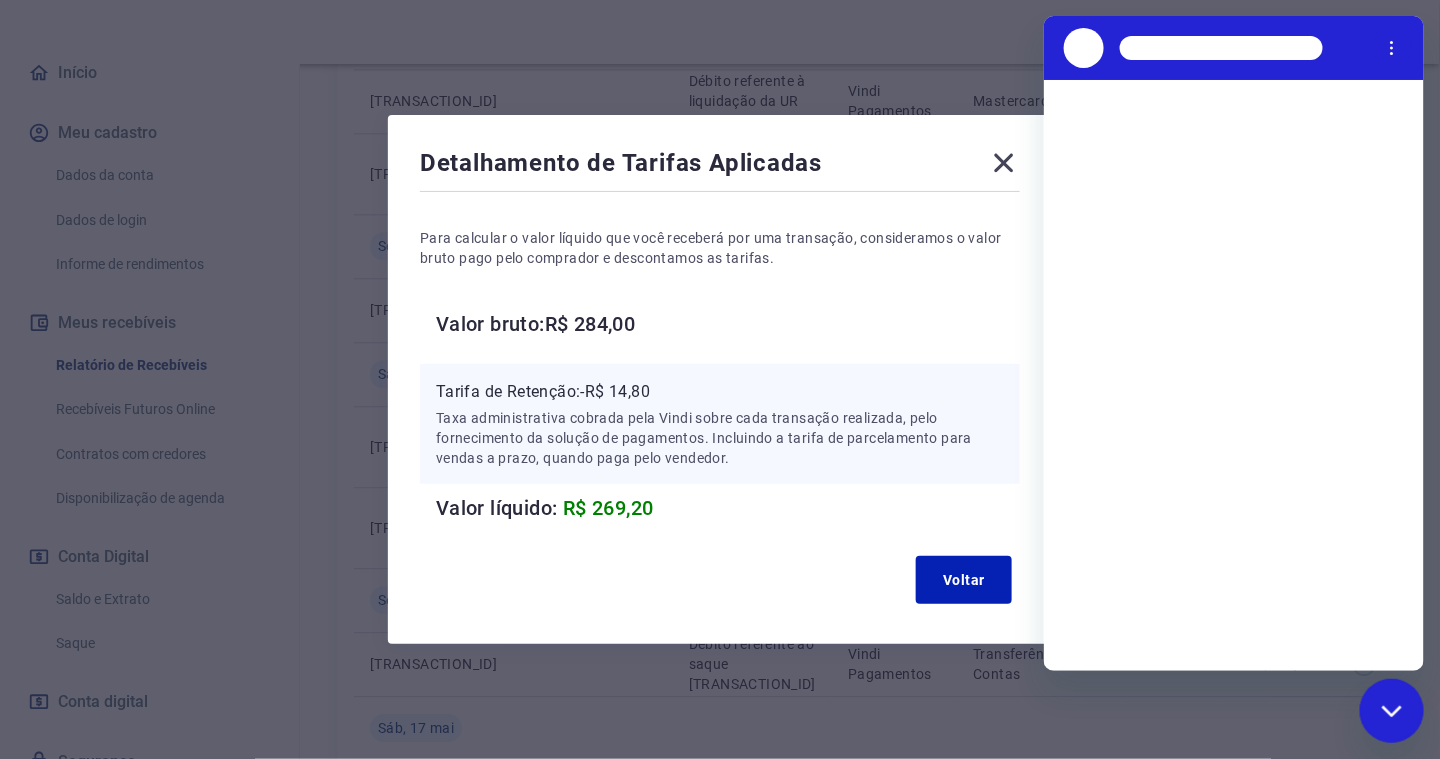 scroll, scrollTop: 0, scrollLeft: 0, axis: both 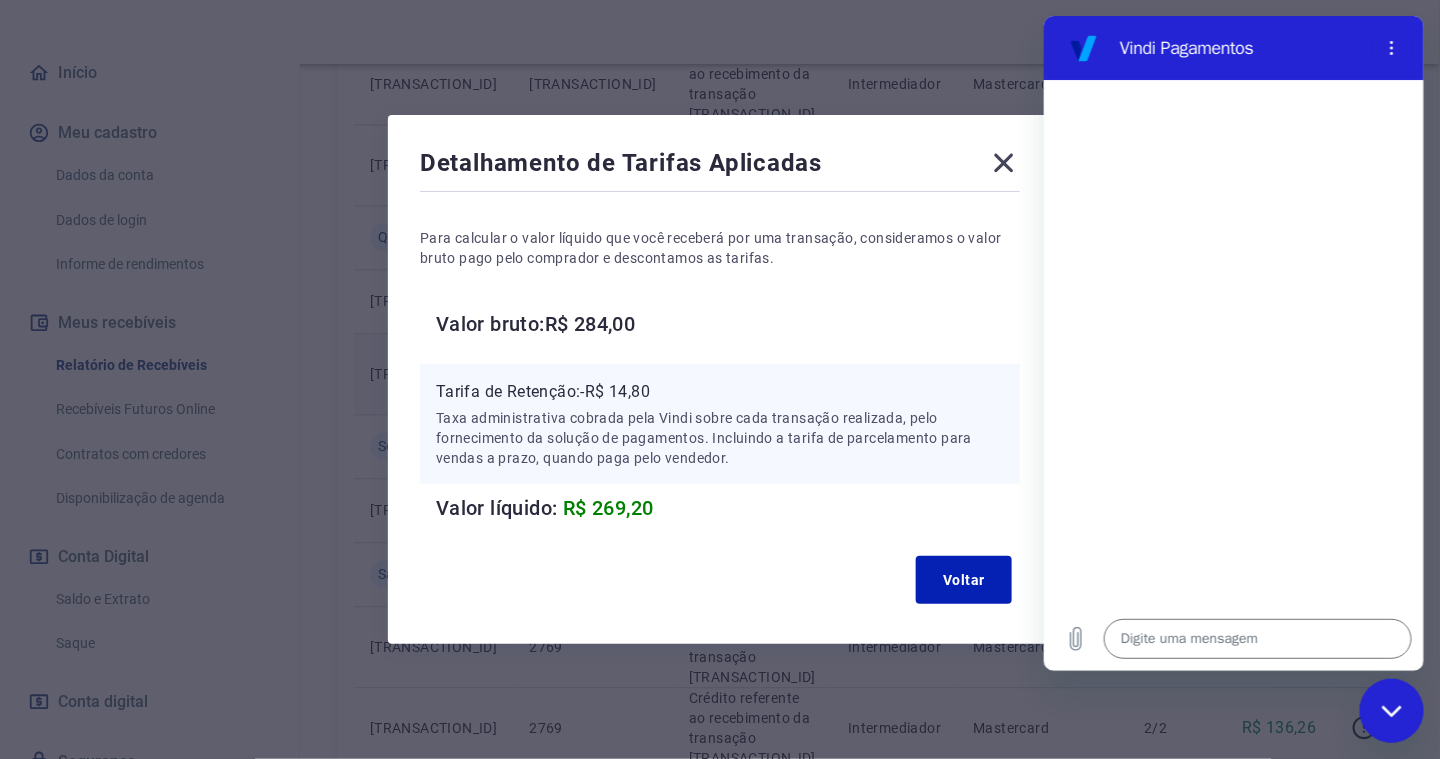 click on "Detalhamento de Tarifas Aplicadas Para calcular o valor líquido que você receberá por uma transação, consideramos o valor bruto pago pelo comprador e descontamos as tarifas. Valor bruto:  R$ 284,00 Tarifa de Retenção:  -R$ 14,80 Taxa administrativa cobrada pela Vindi sobre cada transação realizada, pelo fornecimento da solução de pagamentos. Incluindo a tarifa de parcelamento para vendas a prazo, quando paga pelo vendedor. Valor líquido:   R$ 269,20 Voltar" at bounding box center [720, 379] 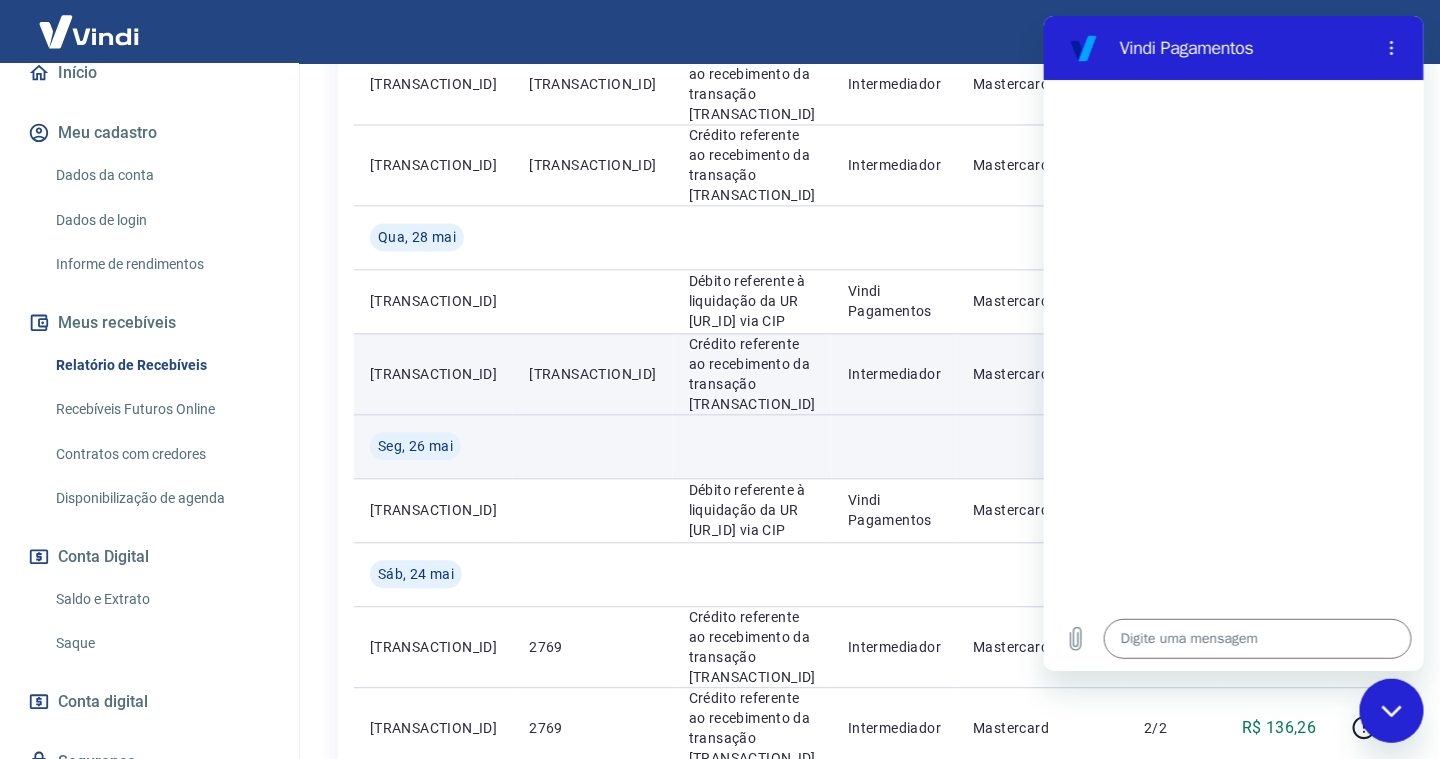 click at bounding box center (894, 446) 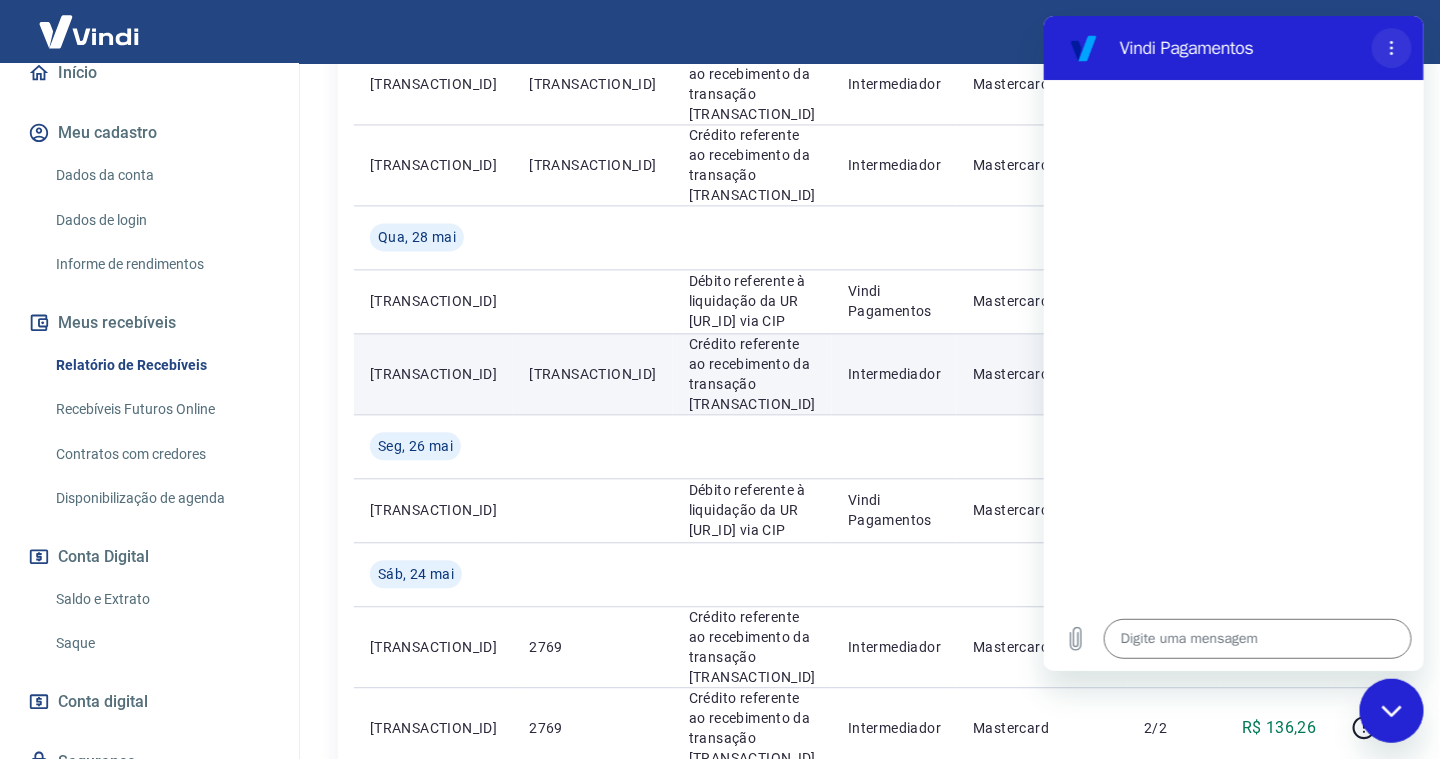 click 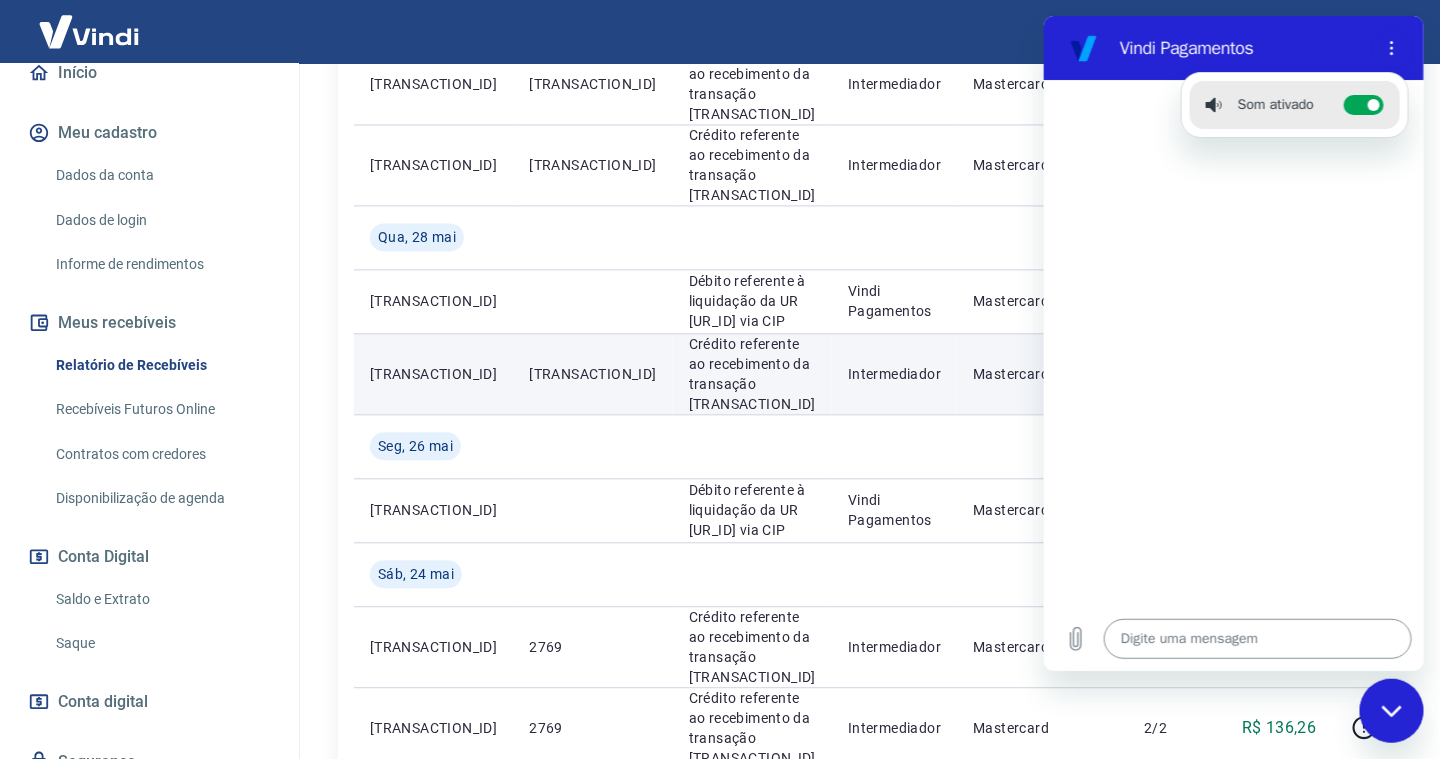 drag, startPoint x: 1216, startPoint y: 330, endPoint x: 1280, endPoint y: 628, distance: 304.795 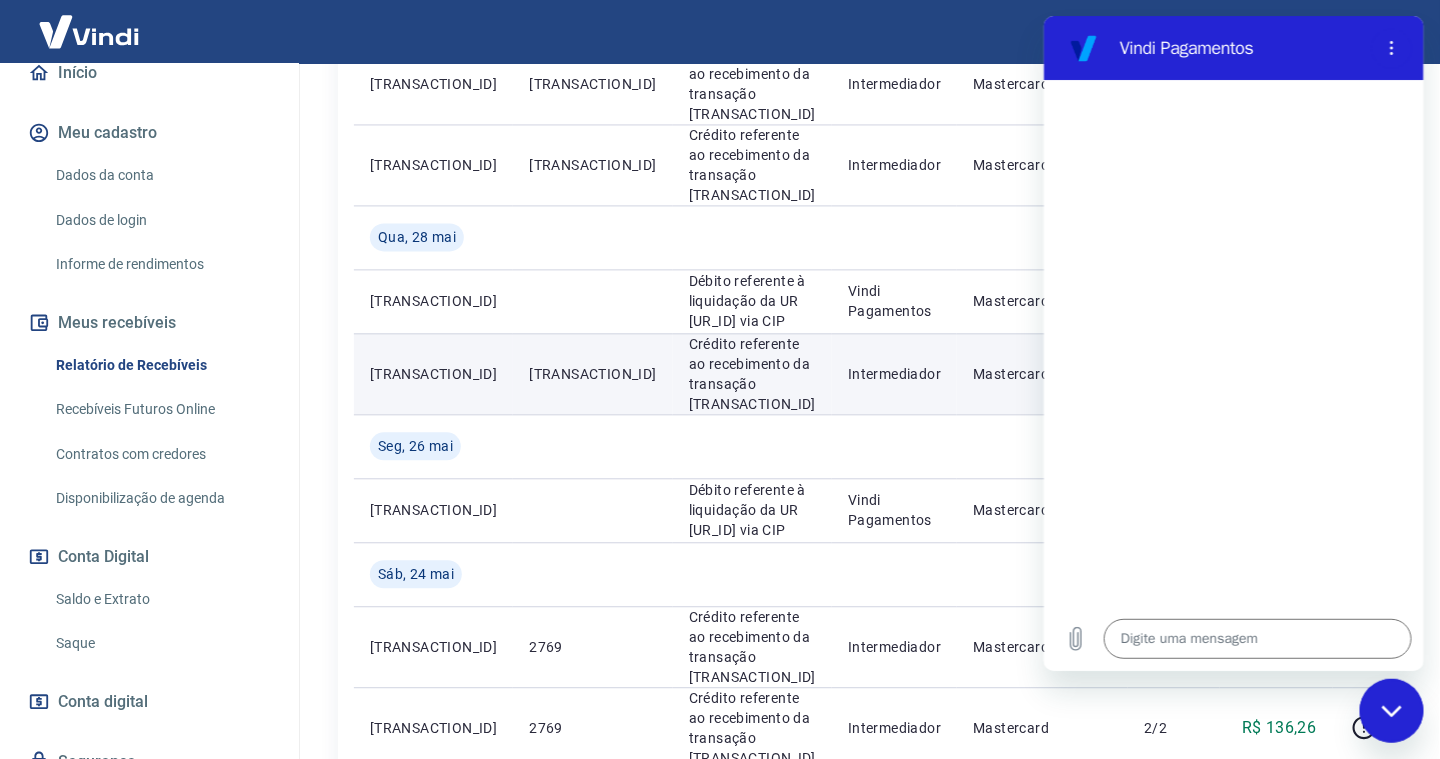 click at bounding box center (1391, 710) 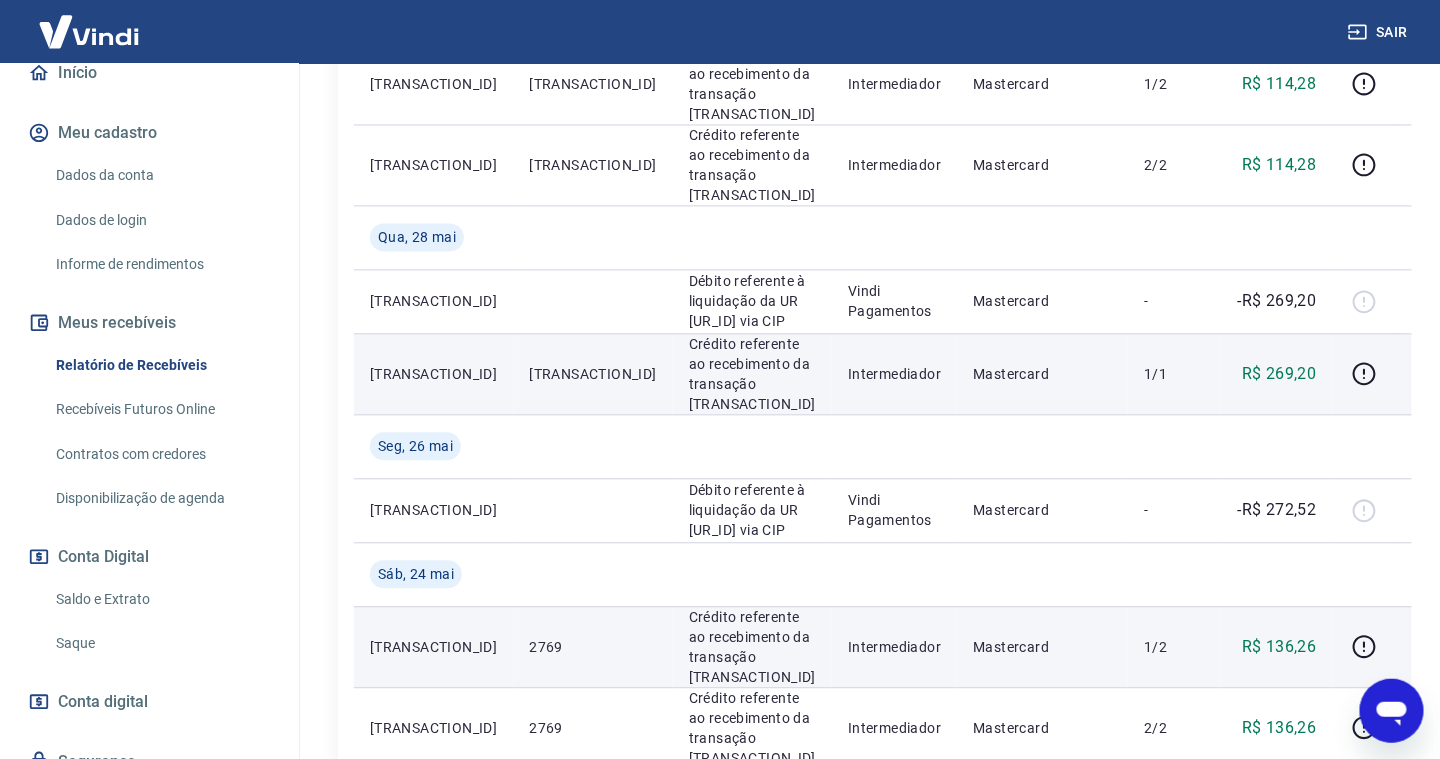 scroll, scrollTop: 1500, scrollLeft: 0, axis: vertical 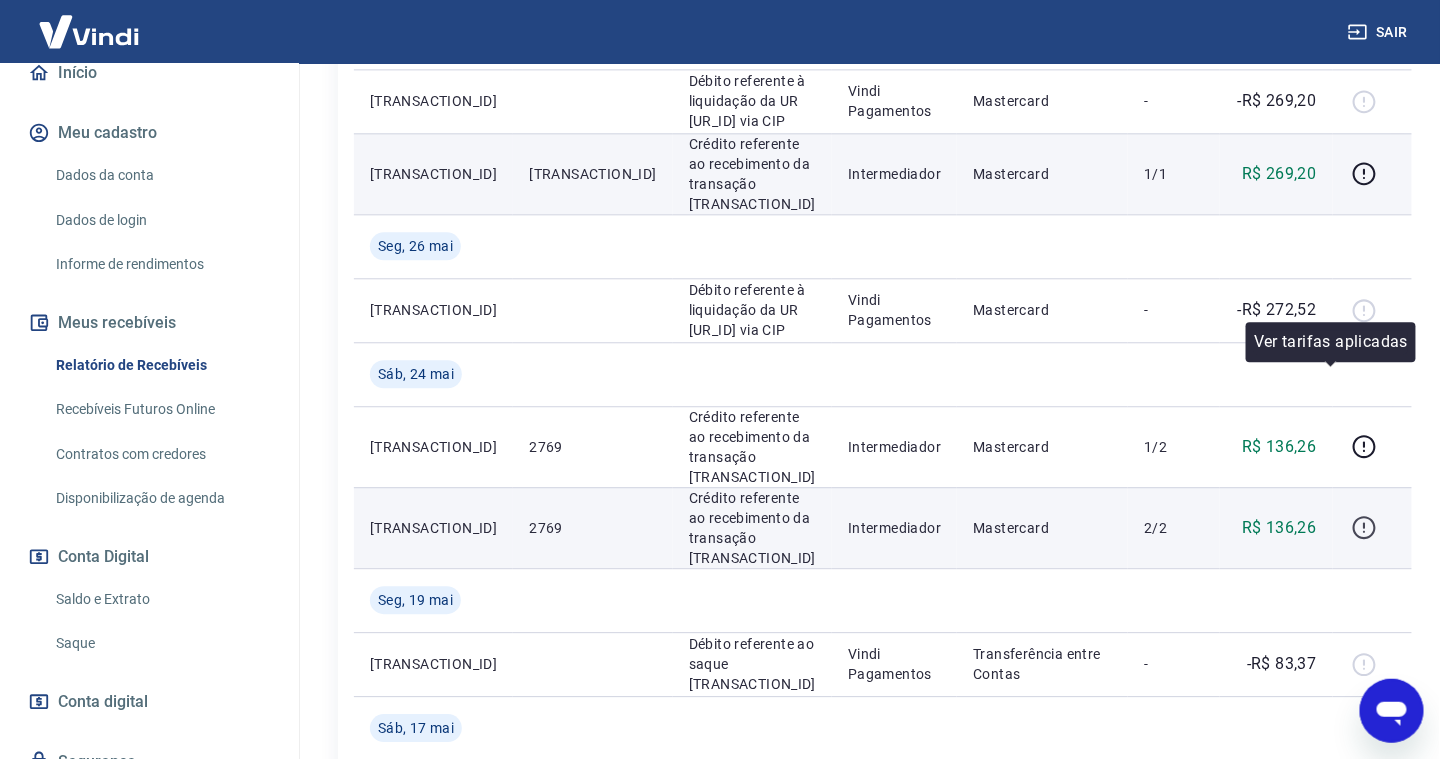 click 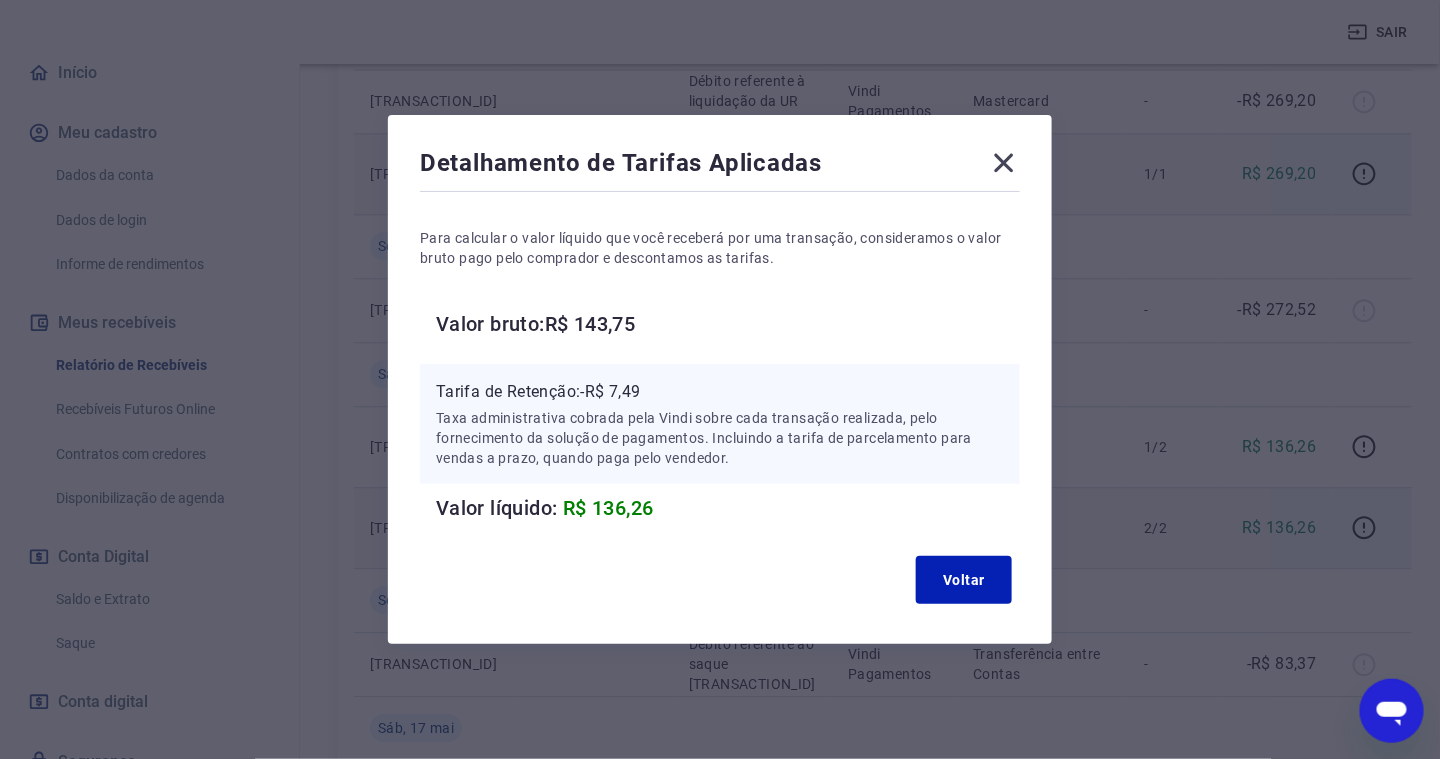 click on "Valor líquido:   R$ 136,26" at bounding box center (728, 508) 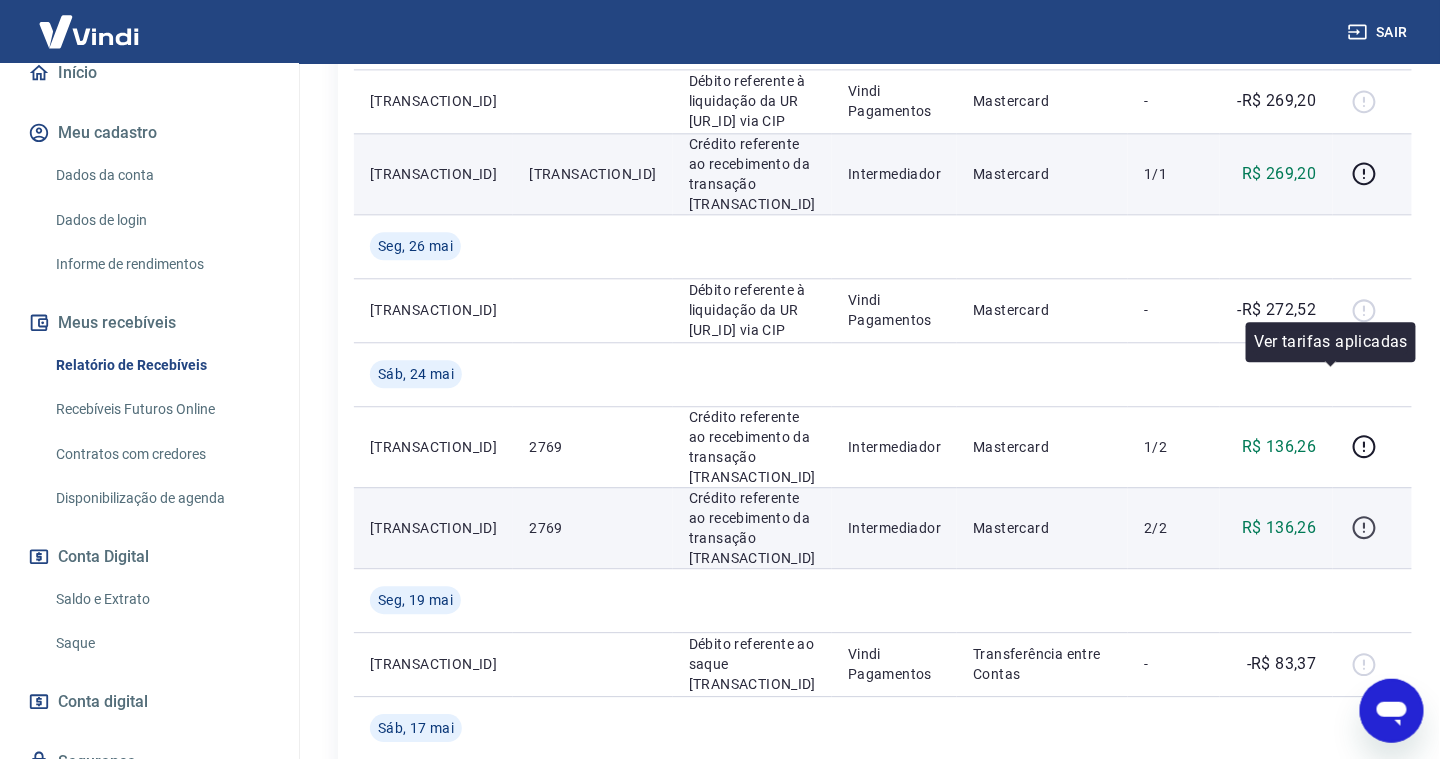 click at bounding box center [1365, 528] 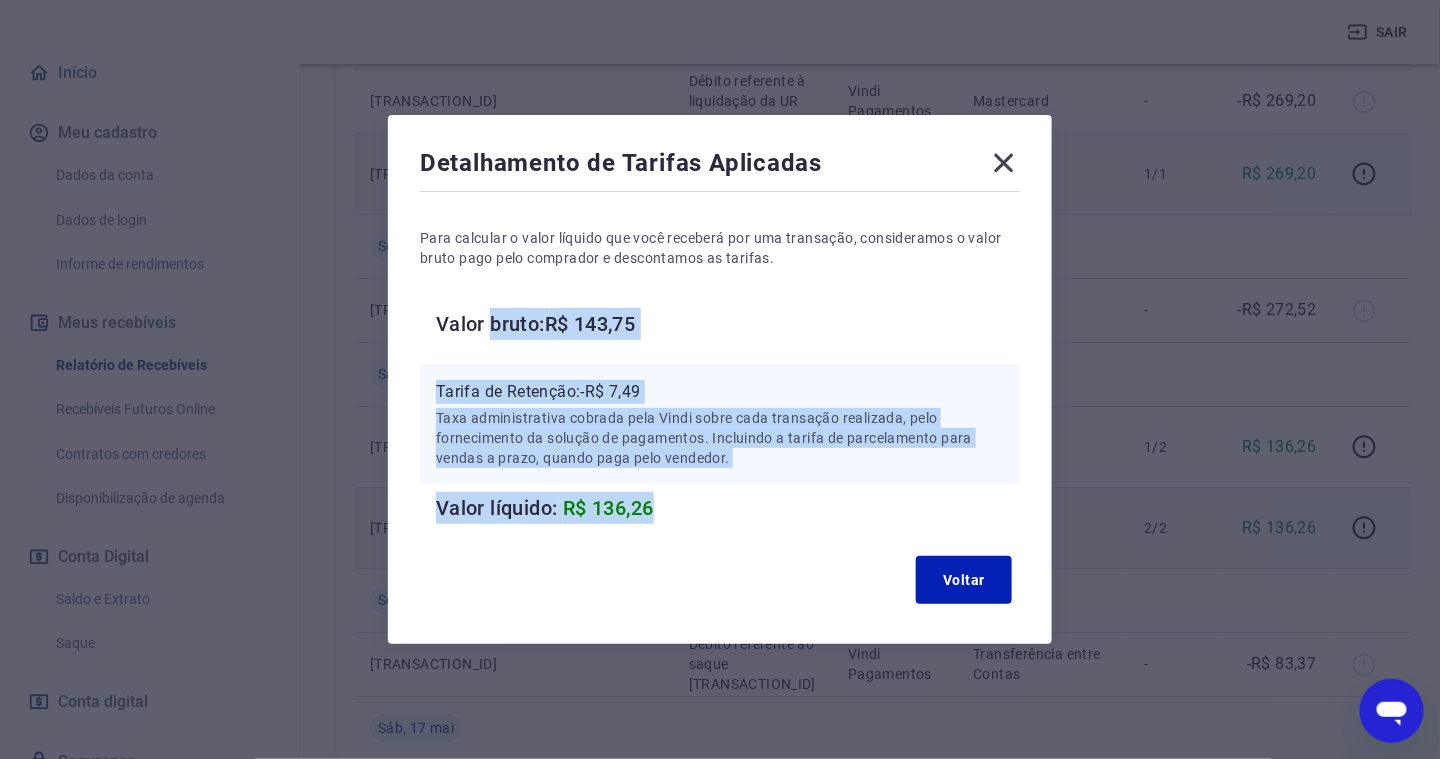 drag, startPoint x: 695, startPoint y: 537, endPoint x: 500, endPoint y: 298, distance: 308.45746 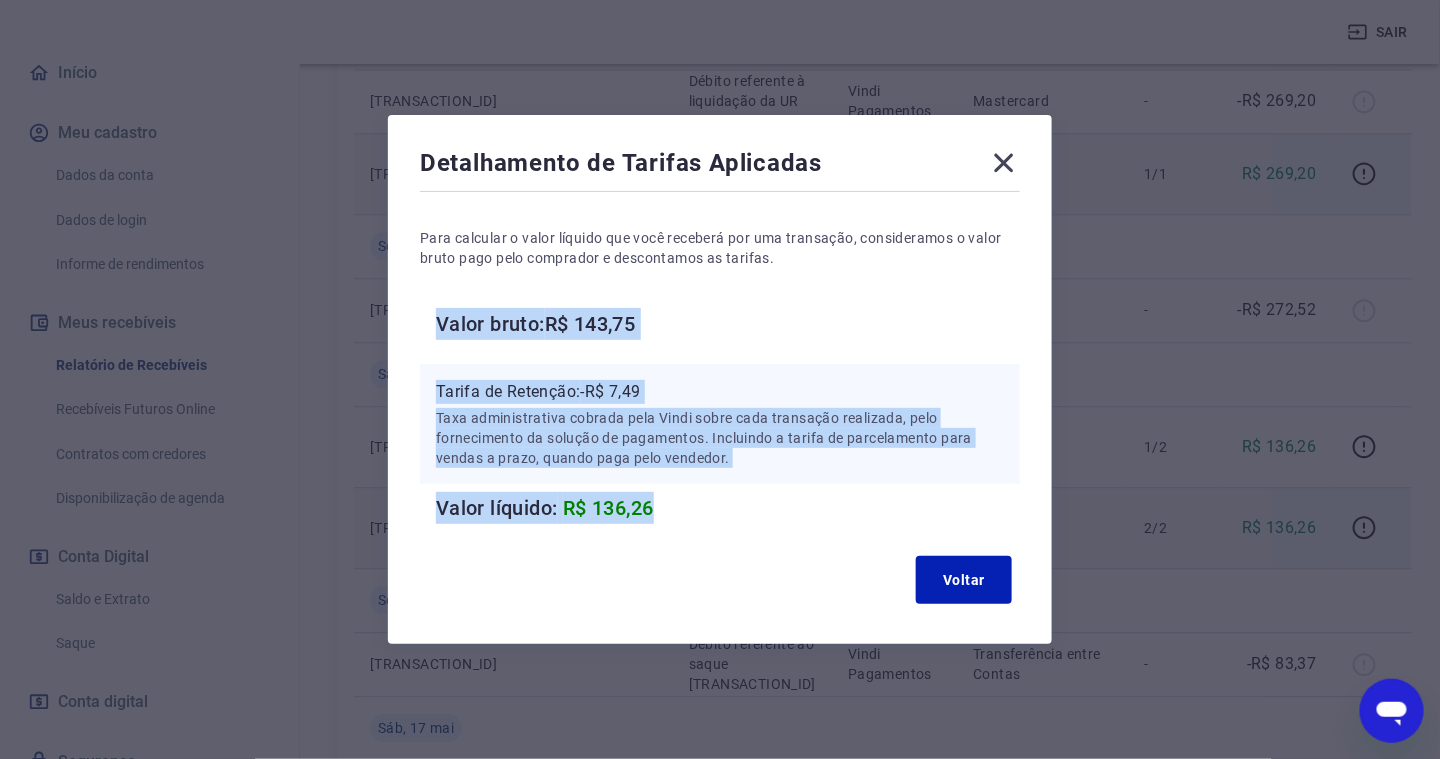 drag, startPoint x: 632, startPoint y: 485, endPoint x: 430, endPoint y: 316, distance: 263.37234 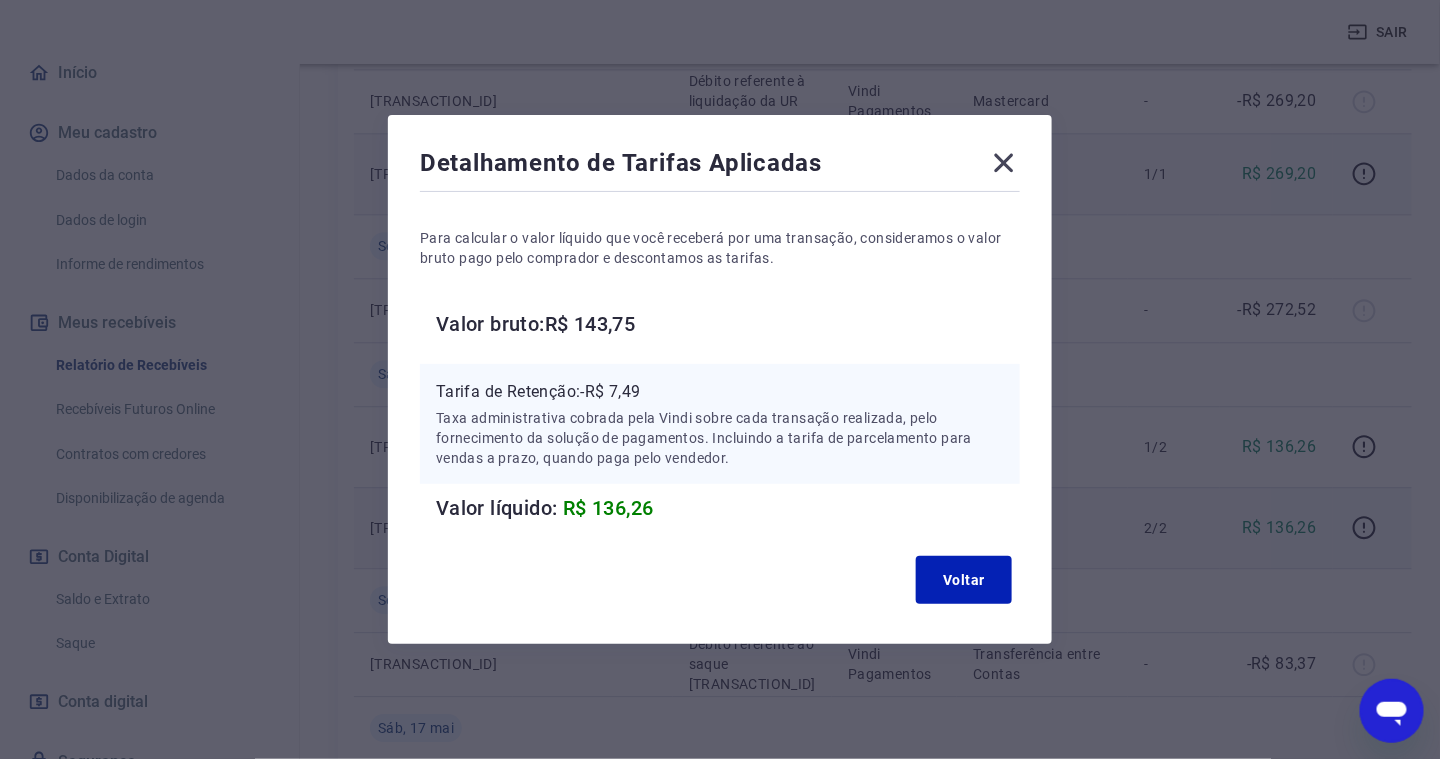 click on "Detalhamento de Tarifas Aplicadas Para calcular o valor líquido que você receberá por uma transação, consideramos o valor bruto pago pelo comprador e descontamos as tarifas. Valor bruto:  R$ 143,75 Tarifa de Retenção:  -R$ 7,49 Taxa administrativa cobrada pela Vindi sobre cada transação realizada, pelo fornecimento da solução de pagamentos. Incluindo a tarifa de parcelamento para vendas a prazo, quando paga pelo vendedor. Valor líquido:   R$ 136,26 Voltar" at bounding box center (720, 379) 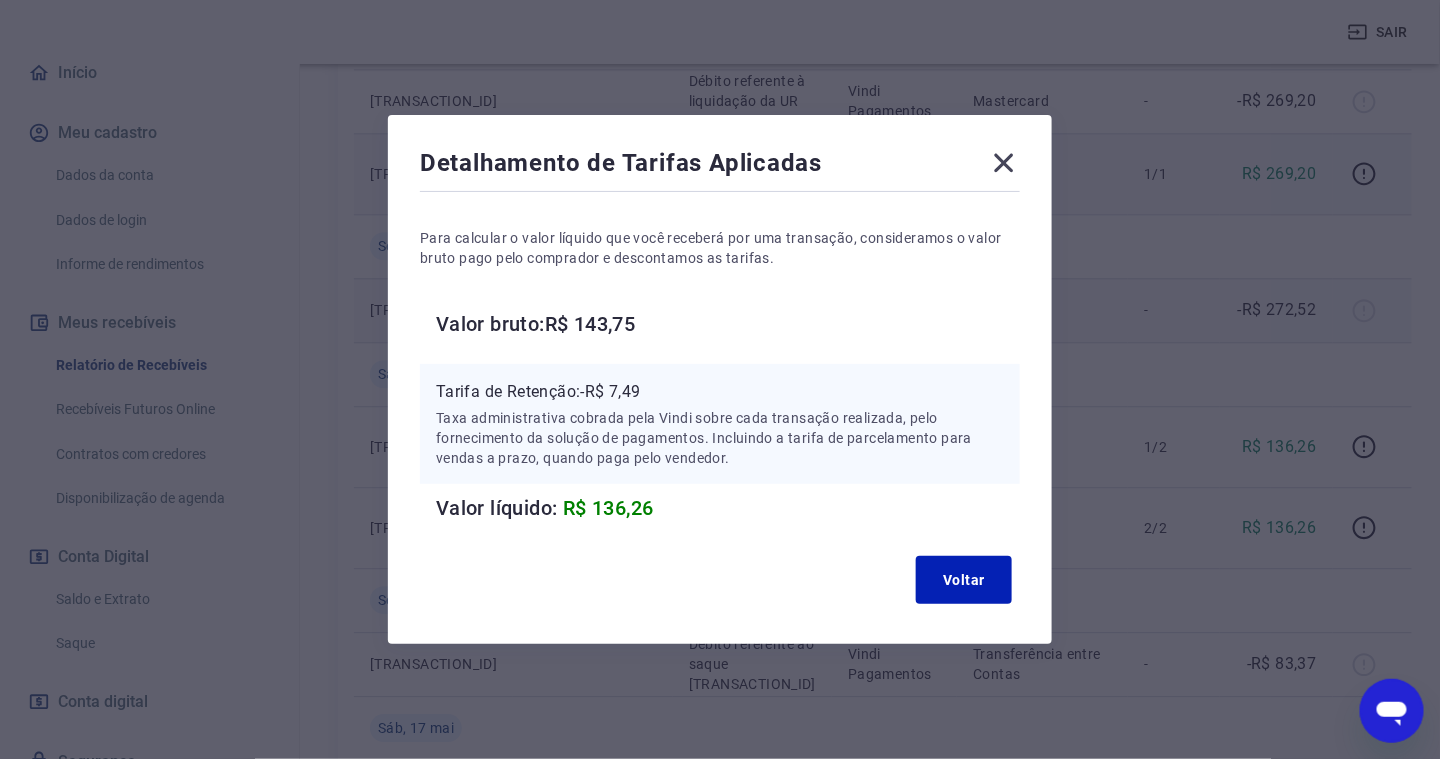 click 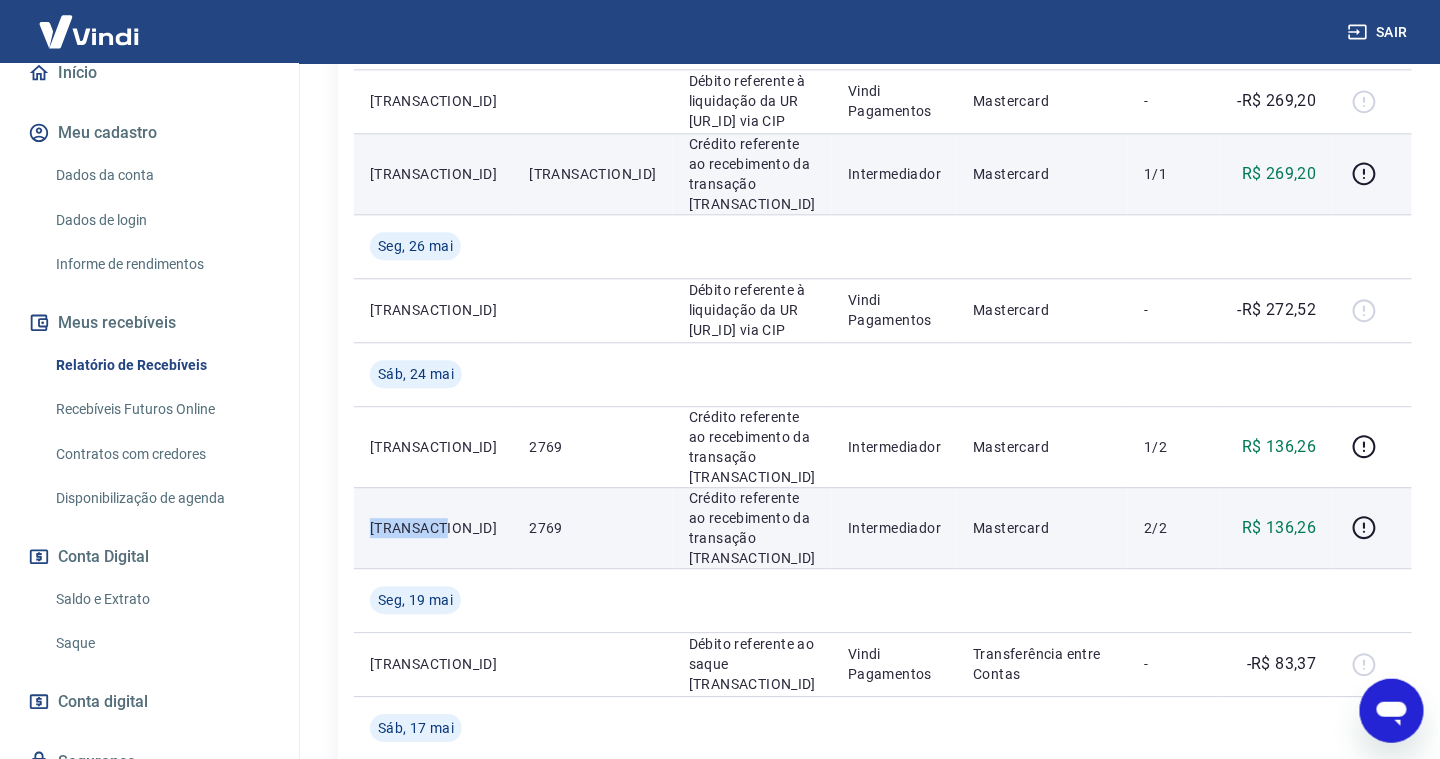 drag, startPoint x: 448, startPoint y: 382, endPoint x: 368, endPoint y: 373, distance: 80.50466 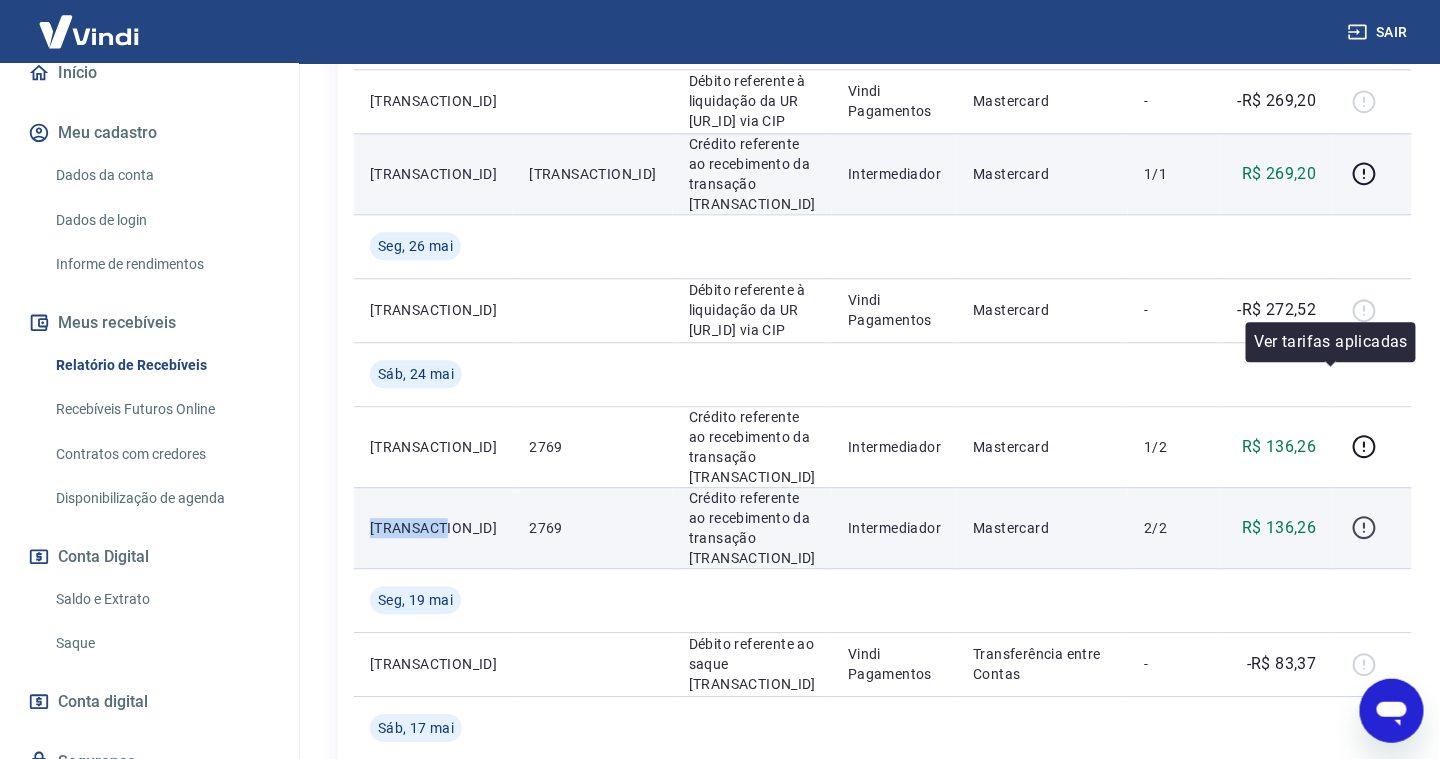 click 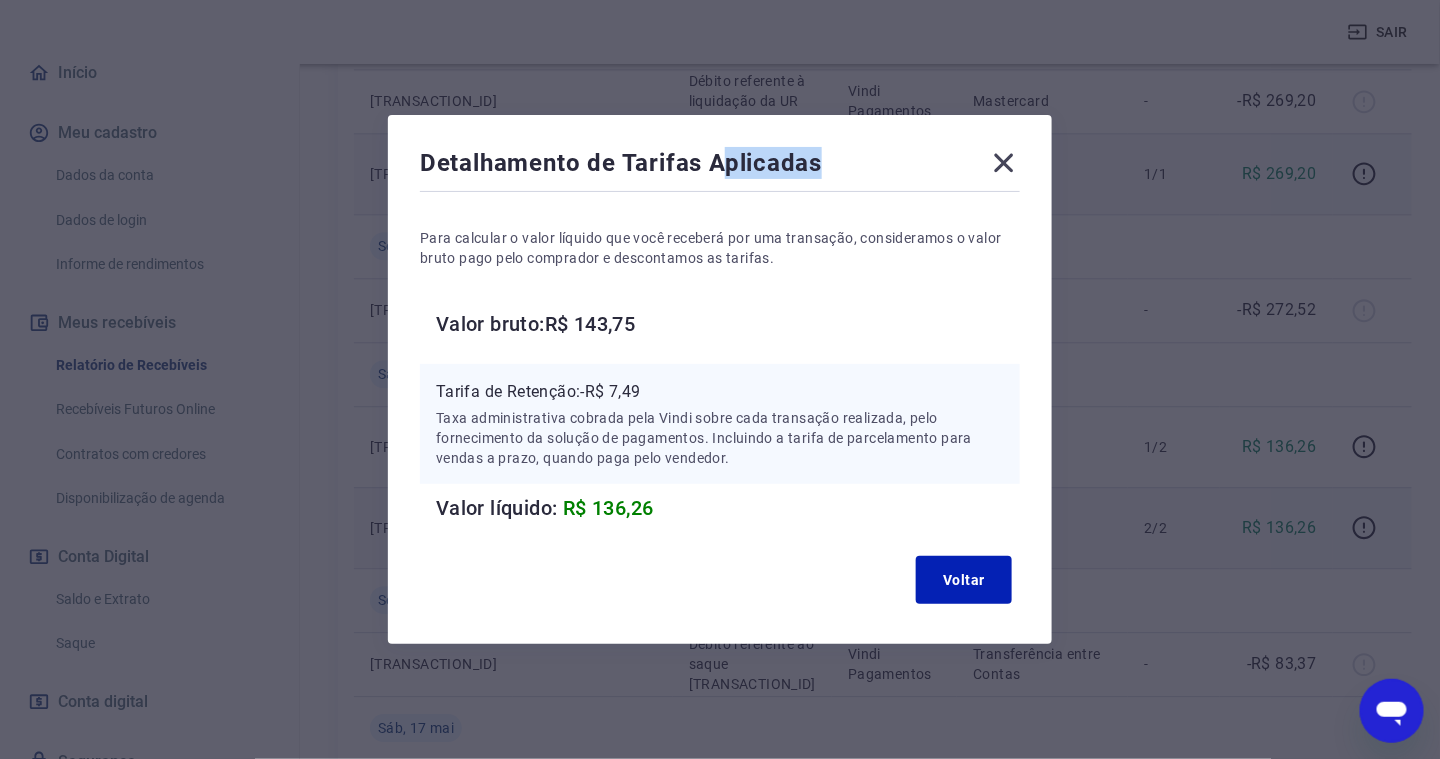 drag, startPoint x: 853, startPoint y: 139, endPoint x: 1072, endPoint y: 101, distance: 222.27235 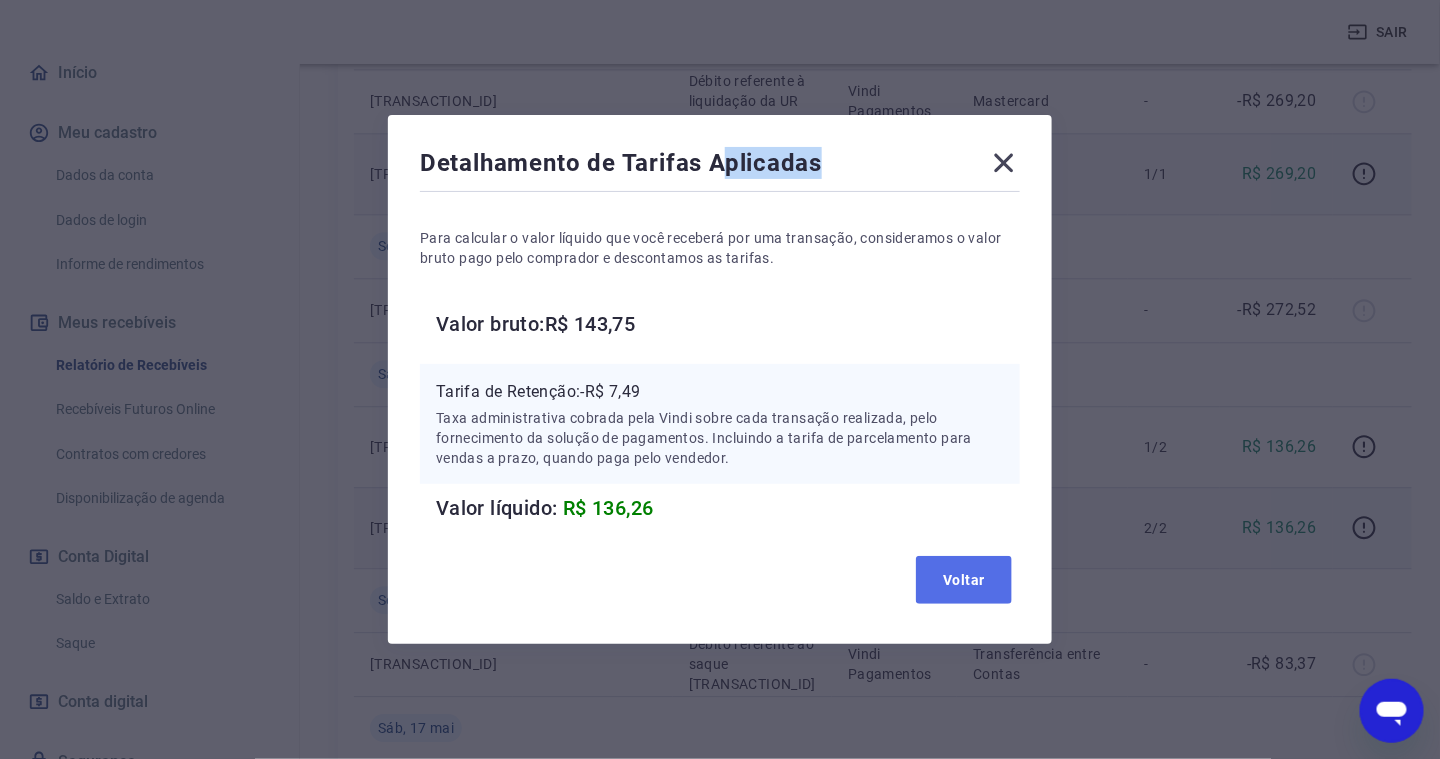 click on "Voltar" at bounding box center (964, 580) 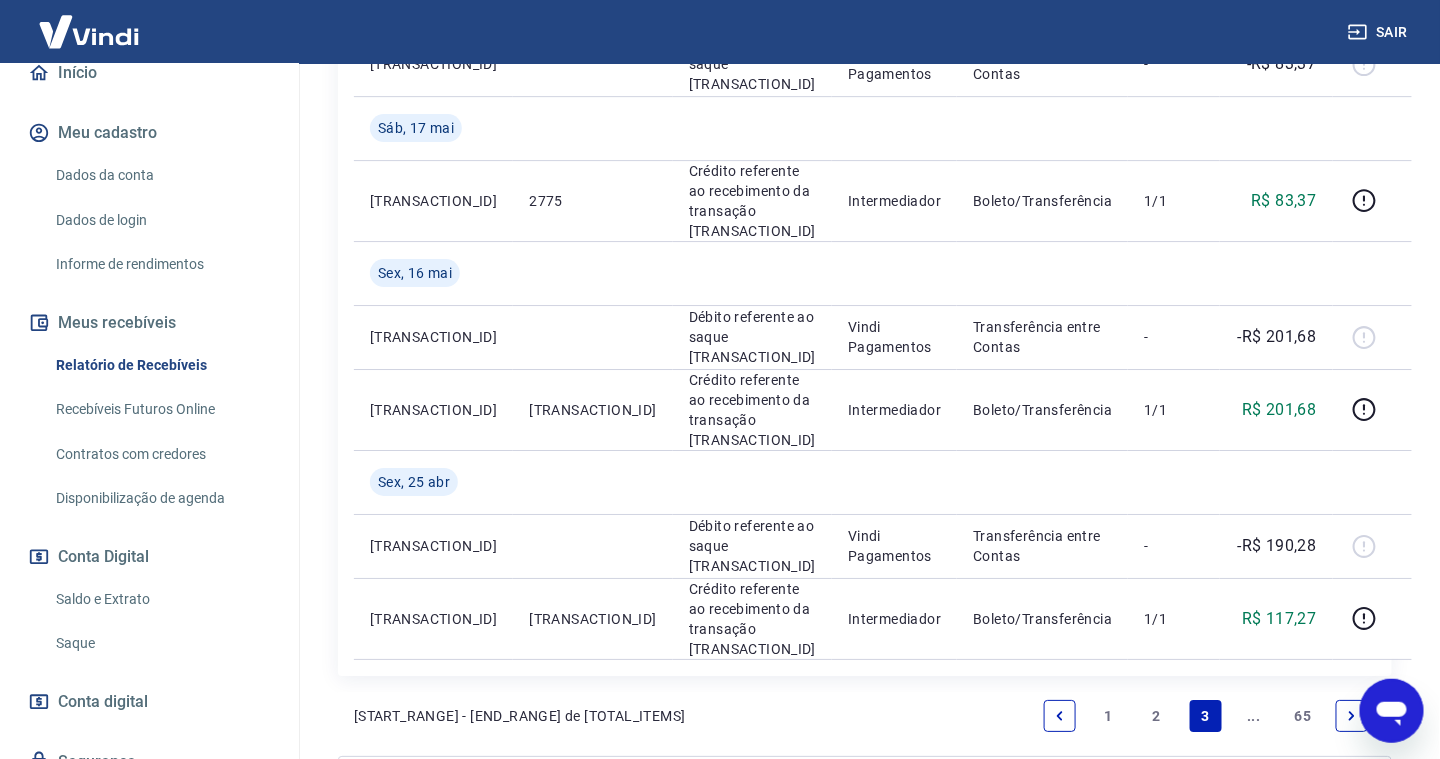 scroll, scrollTop: 2121, scrollLeft: 0, axis: vertical 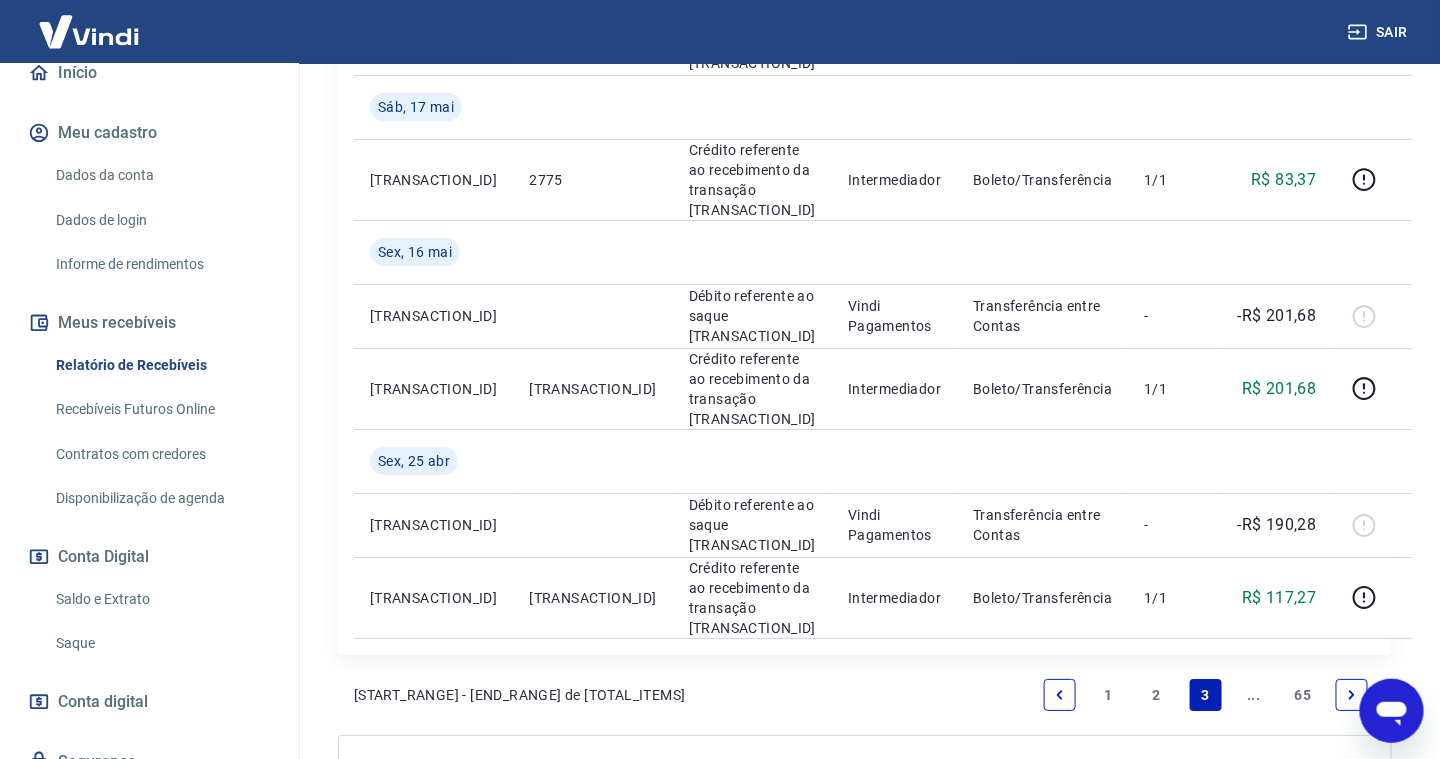 click on "..." at bounding box center (1254, 695) 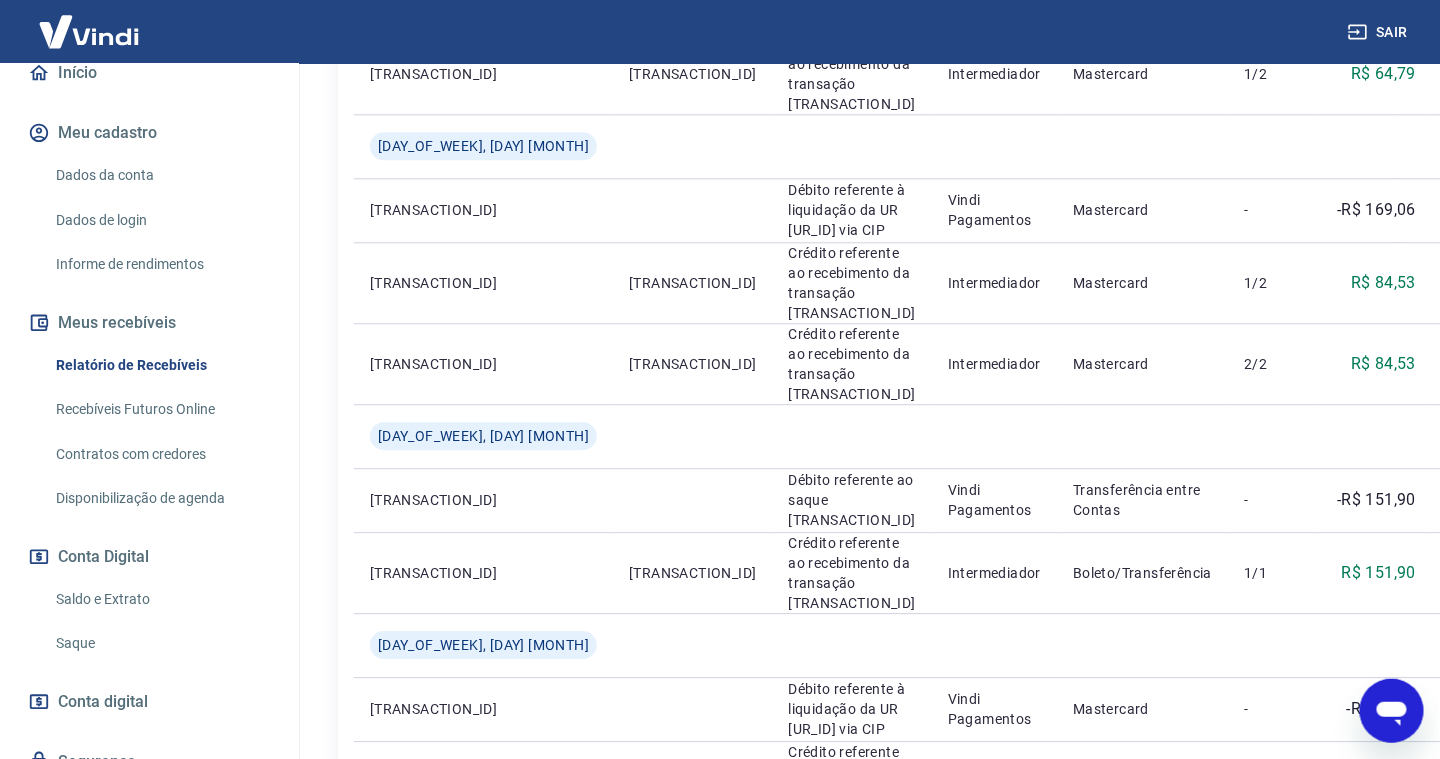 scroll, scrollTop: 1500, scrollLeft: 0, axis: vertical 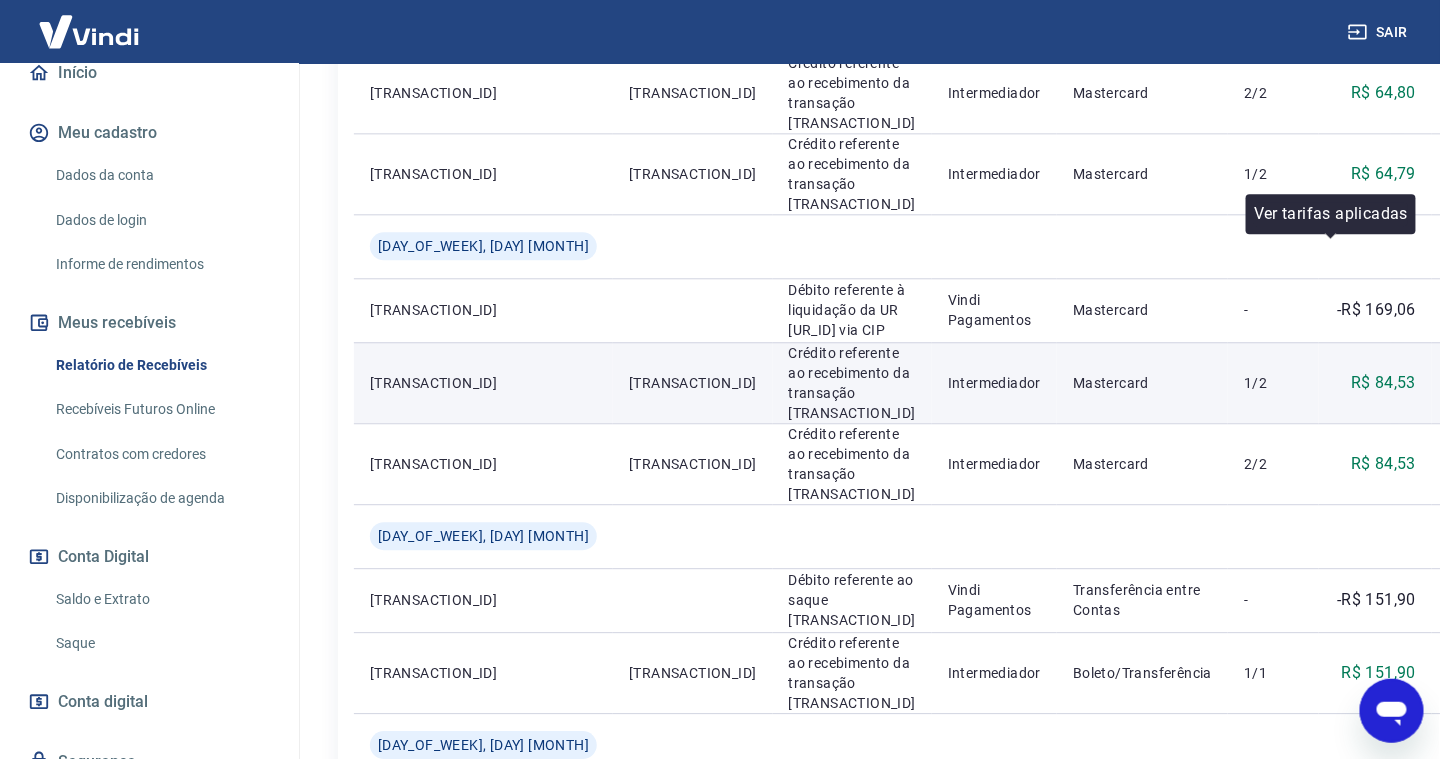 click 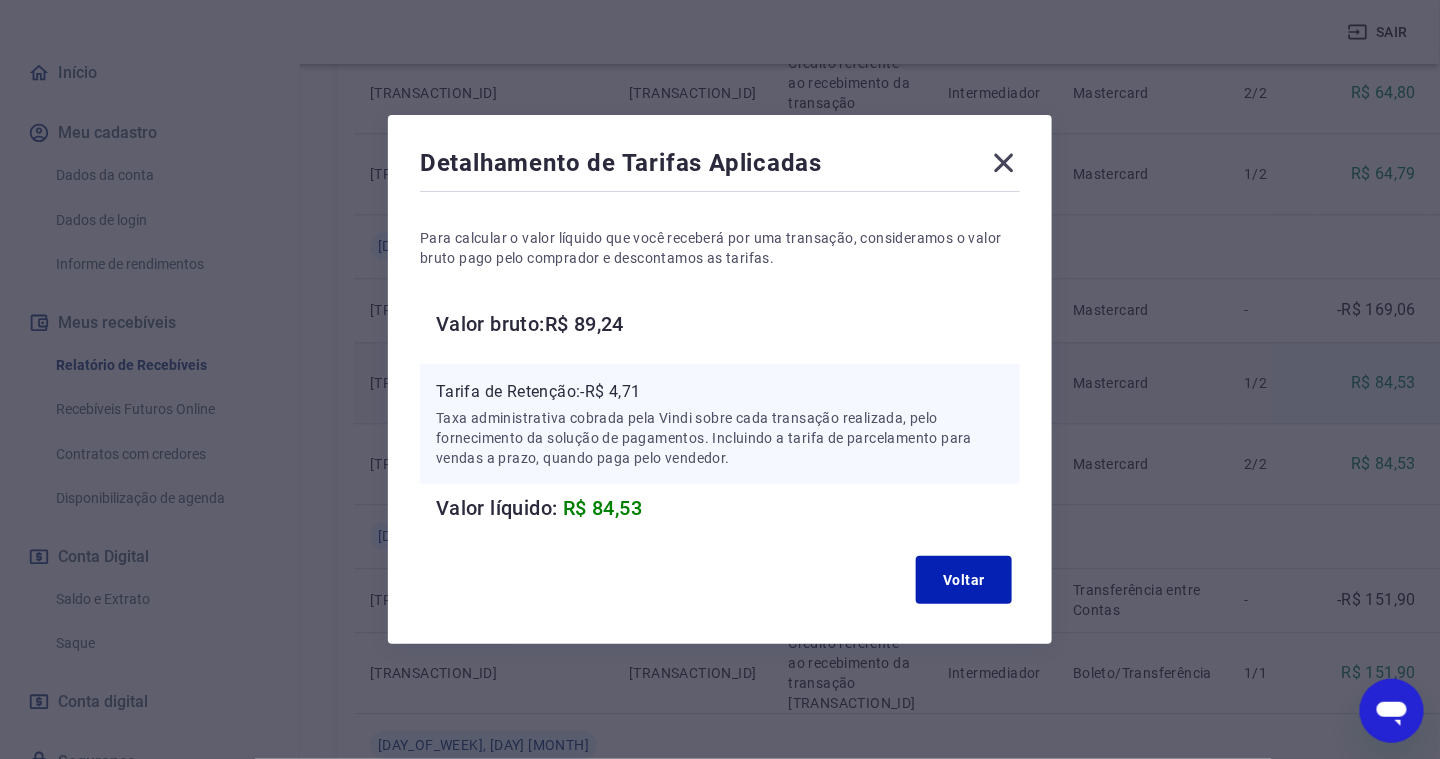 click on "Detalhamento de Tarifas Aplicadas Para calcular o valor líquido que você receberá por uma transação, consideramos o valor bruto pago pelo comprador e descontamos as tarifas. Valor bruto:  R$ 89,24 Tarifa de Retenção:  -R$ 4,71 Taxa administrativa cobrada pela Vindi sobre cada transação realizada, pelo fornecimento da solução de pagamentos. Incluindo a tarifa de parcelamento para vendas a prazo, quando paga pelo vendedor. Valor líquido:   R$ 84,53 Voltar" at bounding box center (720, 379) 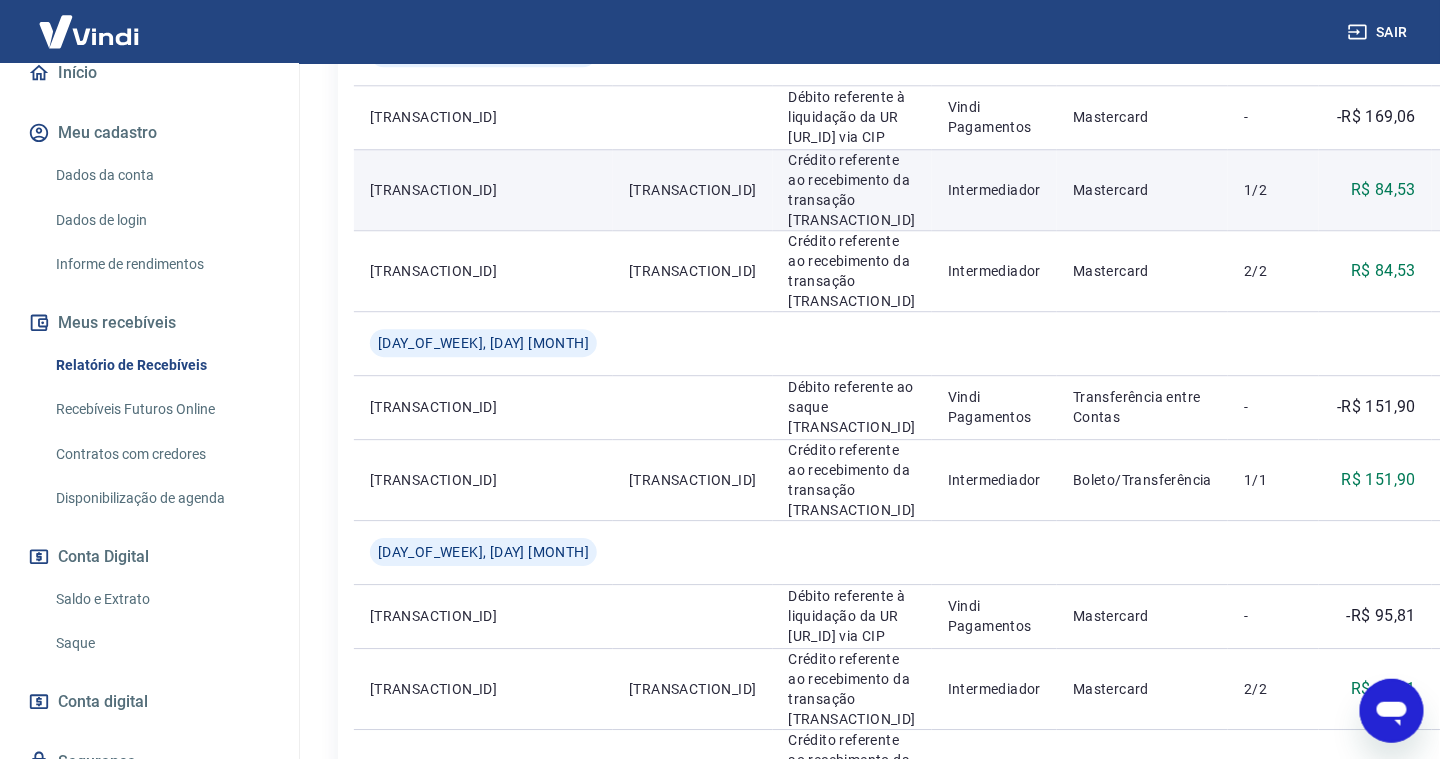 scroll, scrollTop: 1993, scrollLeft: 0, axis: vertical 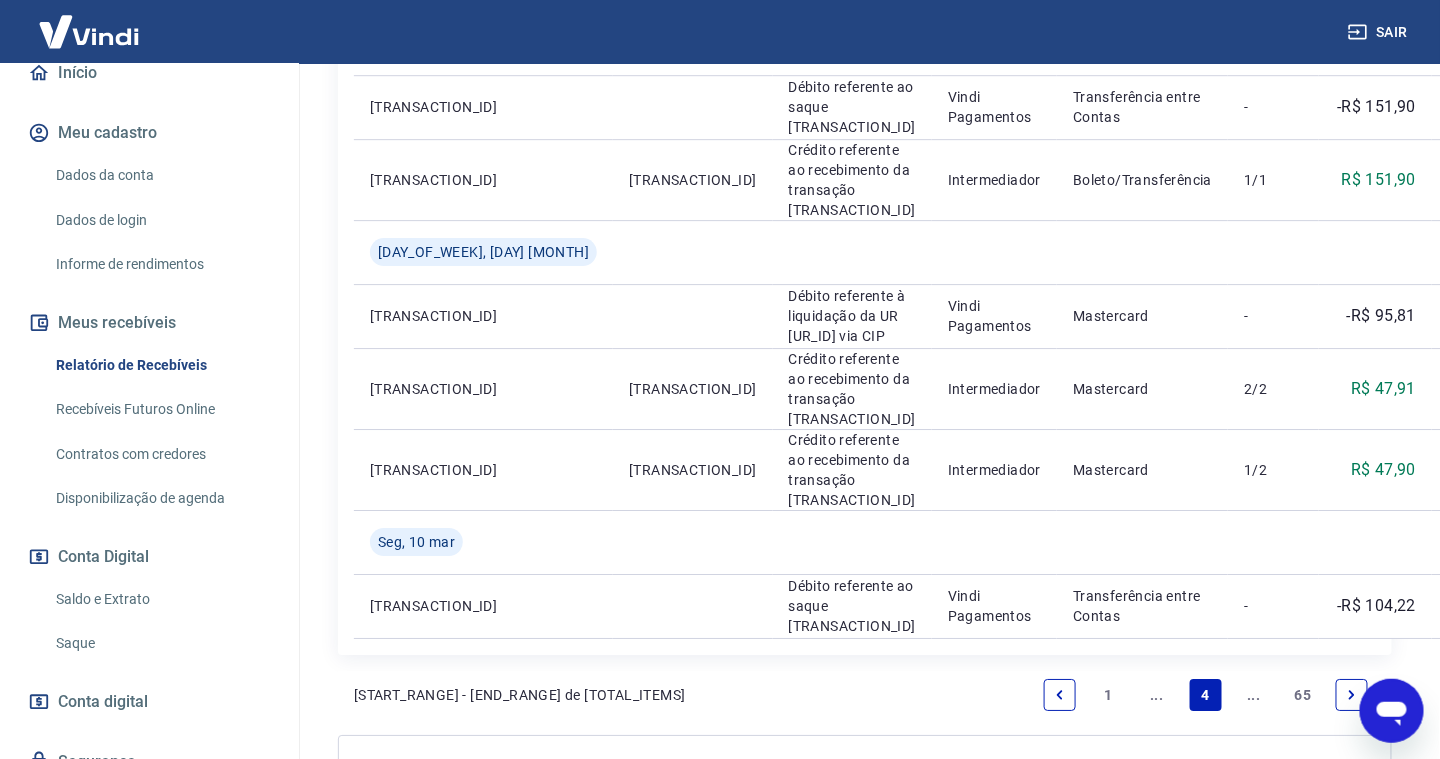 click on "..." at bounding box center [1157, 695] 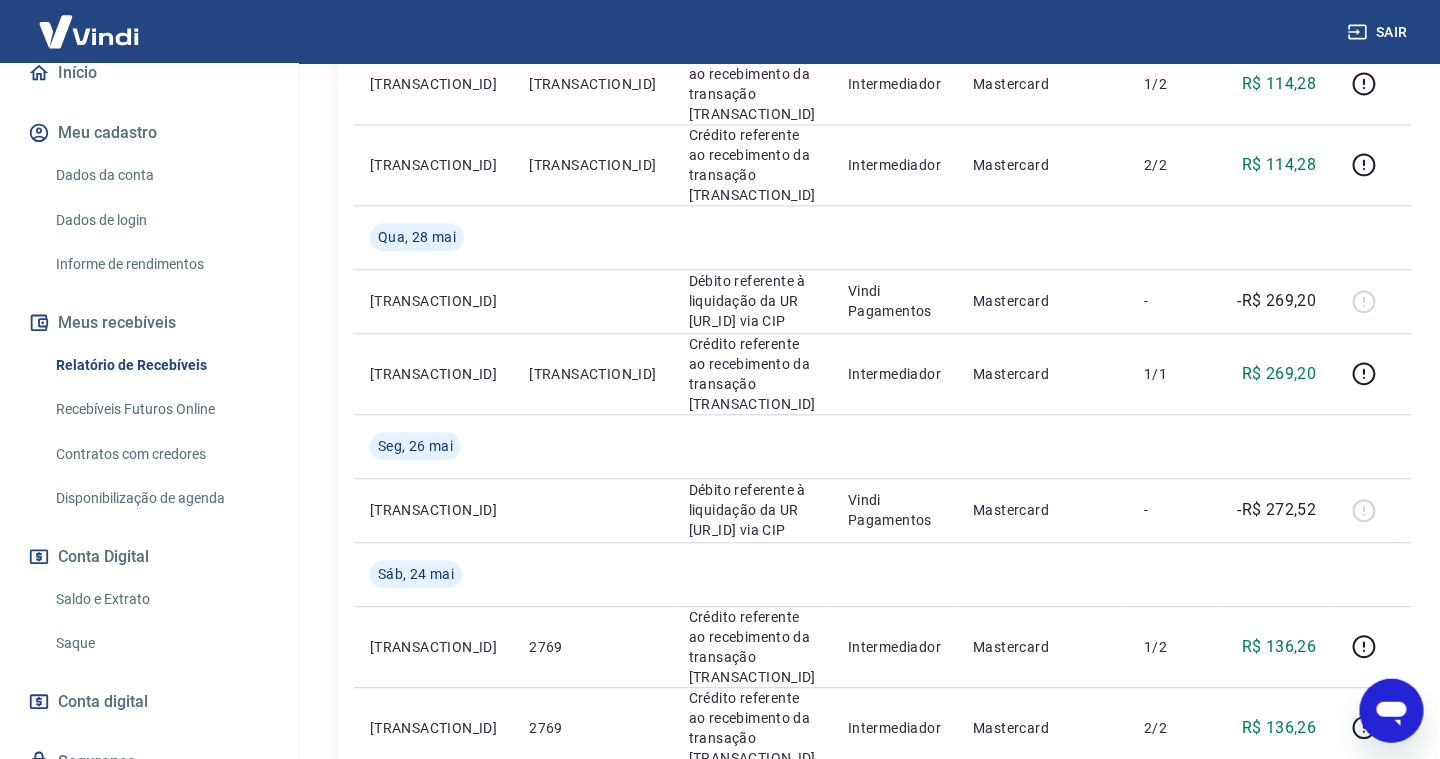 scroll, scrollTop: 1400, scrollLeft: 0, axis: vertical 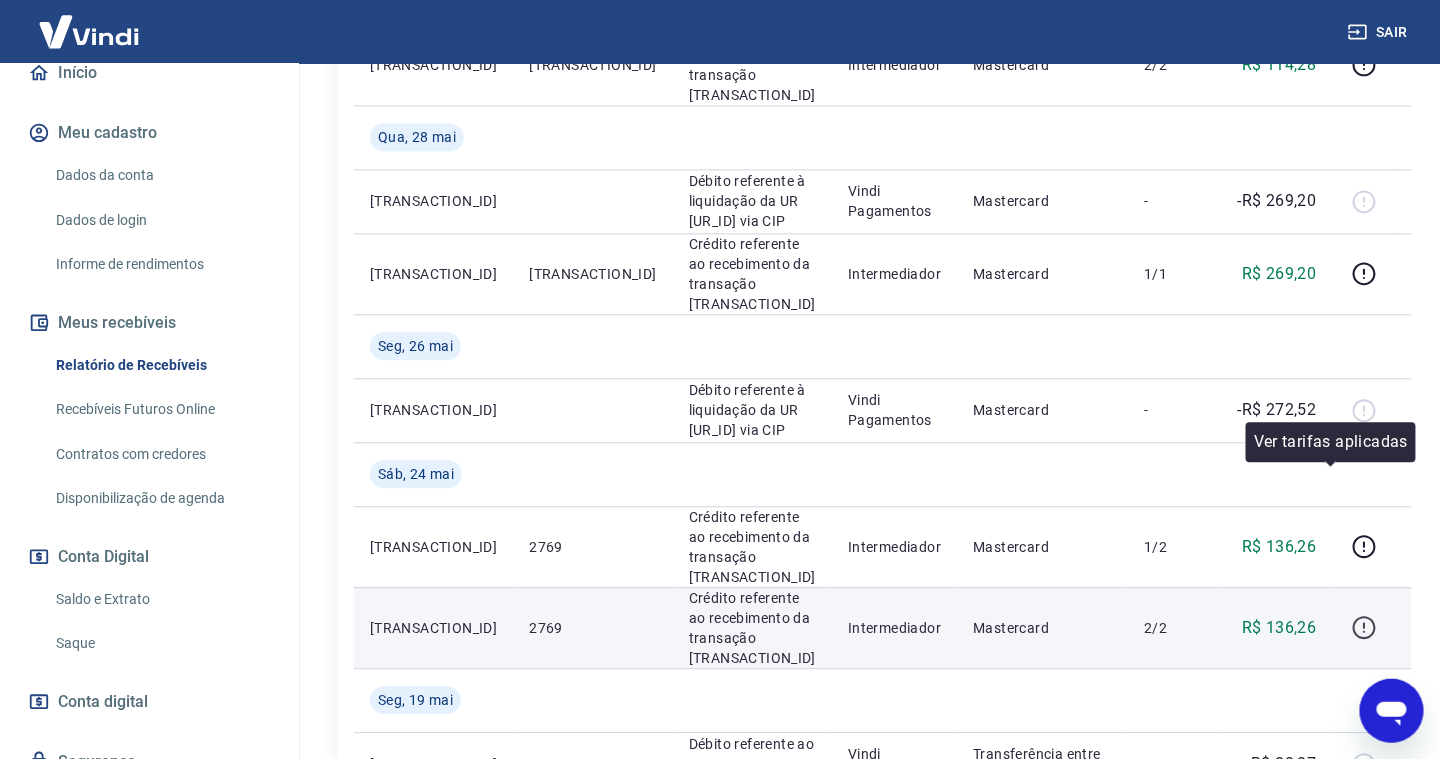 click 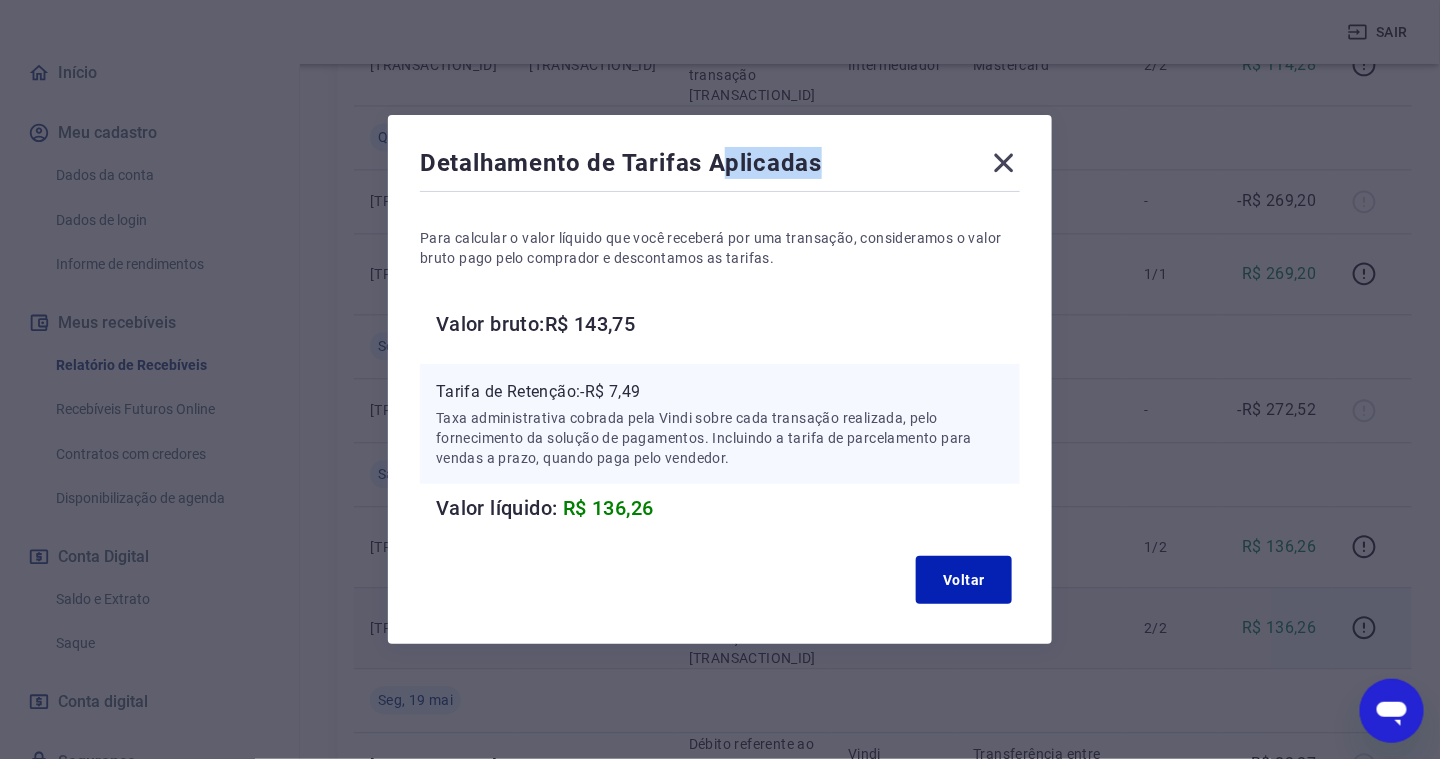 drag, startPoint x: 737, startPoint y: 142, endPoint x: 918, endPoint y: 149, distance: 181.13531 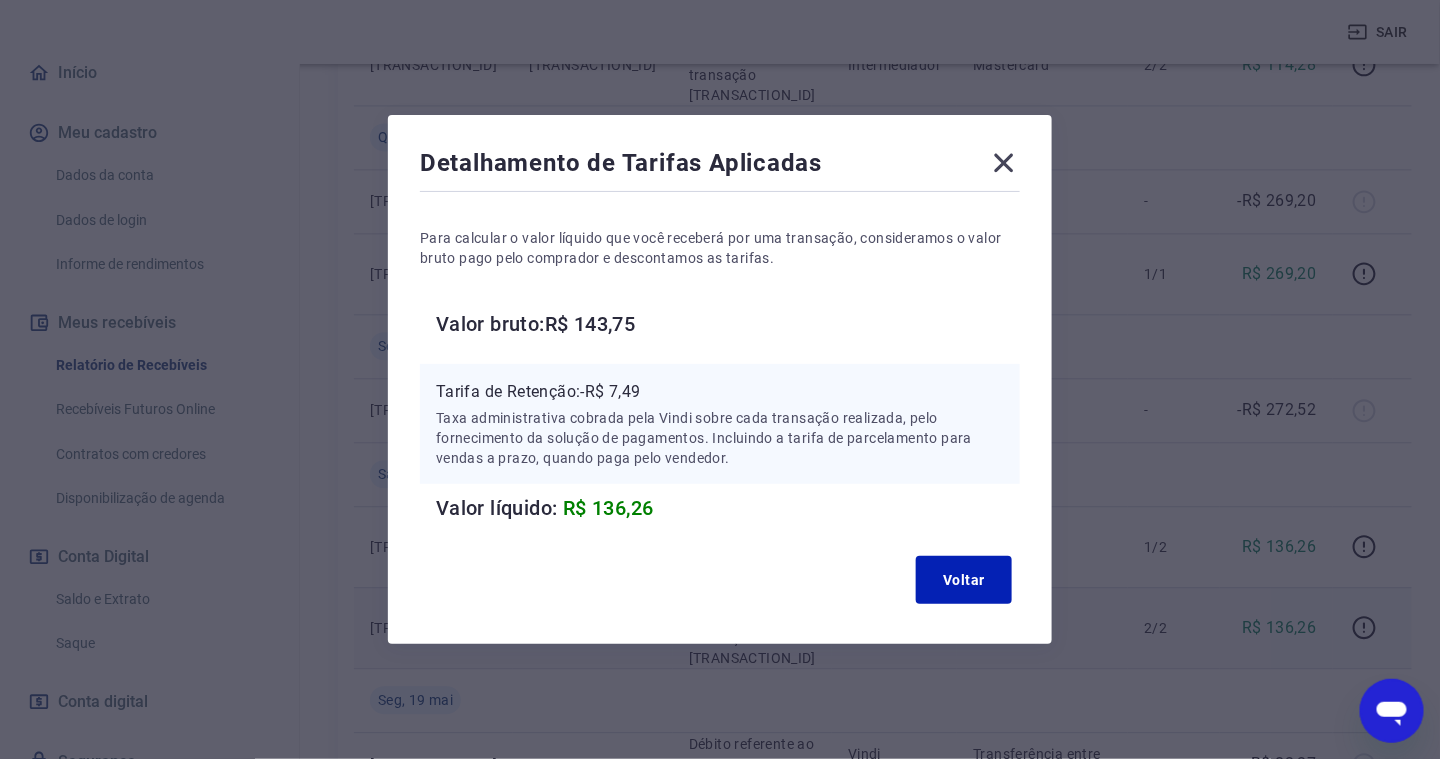 click on "Voltar" at bounding box center [720, 580] 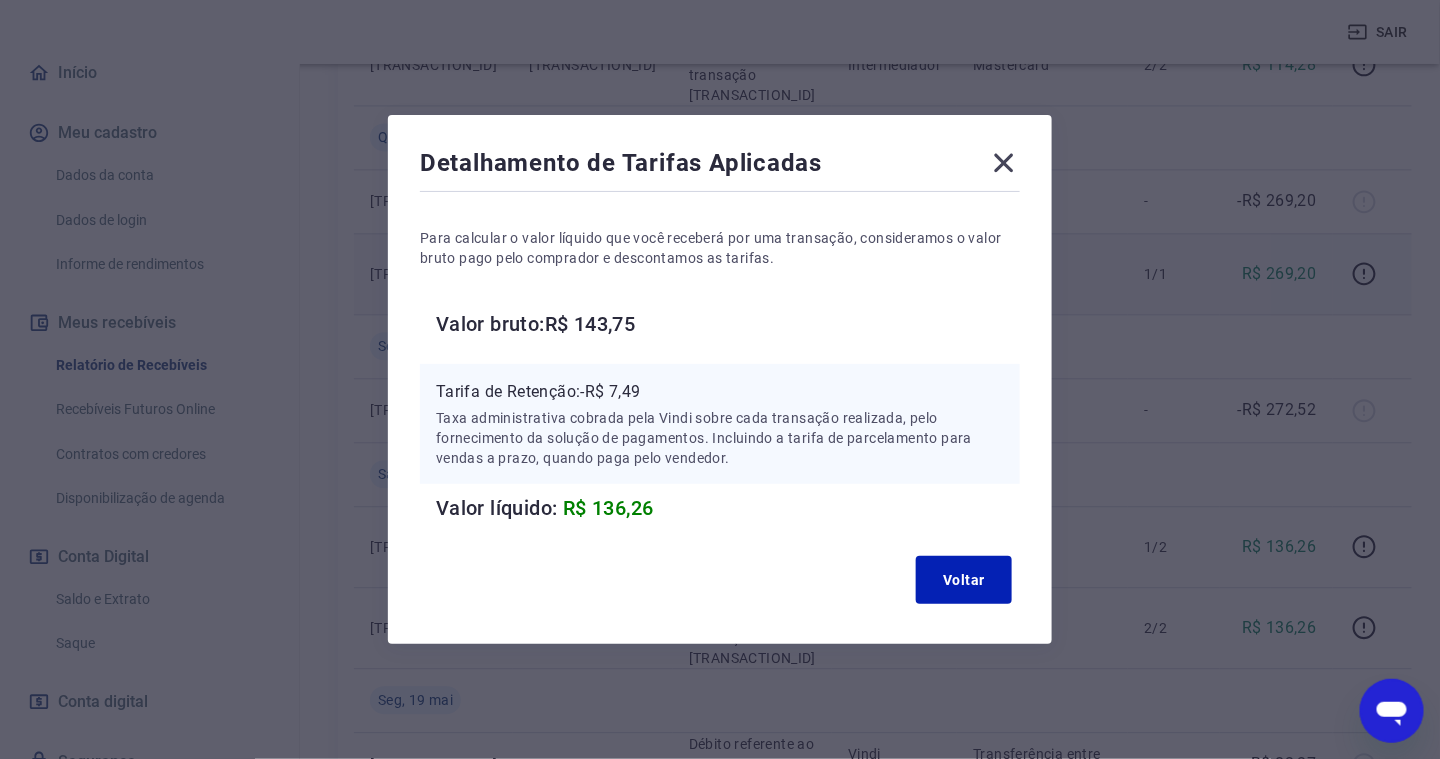 click 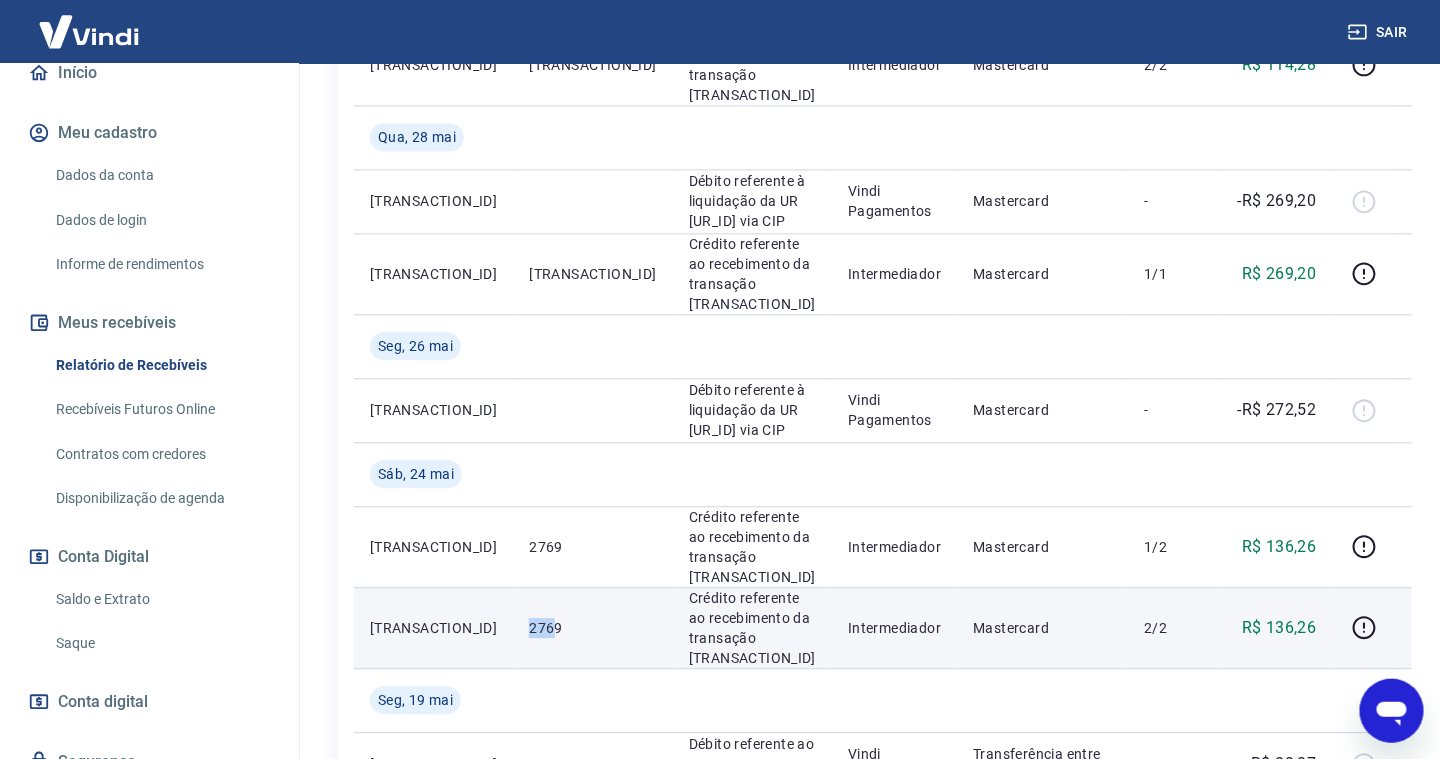 drag, startPoint x: 525, startPoint y: 481, endPoint x: 488, endPoint y: 475, distance: 37.48333 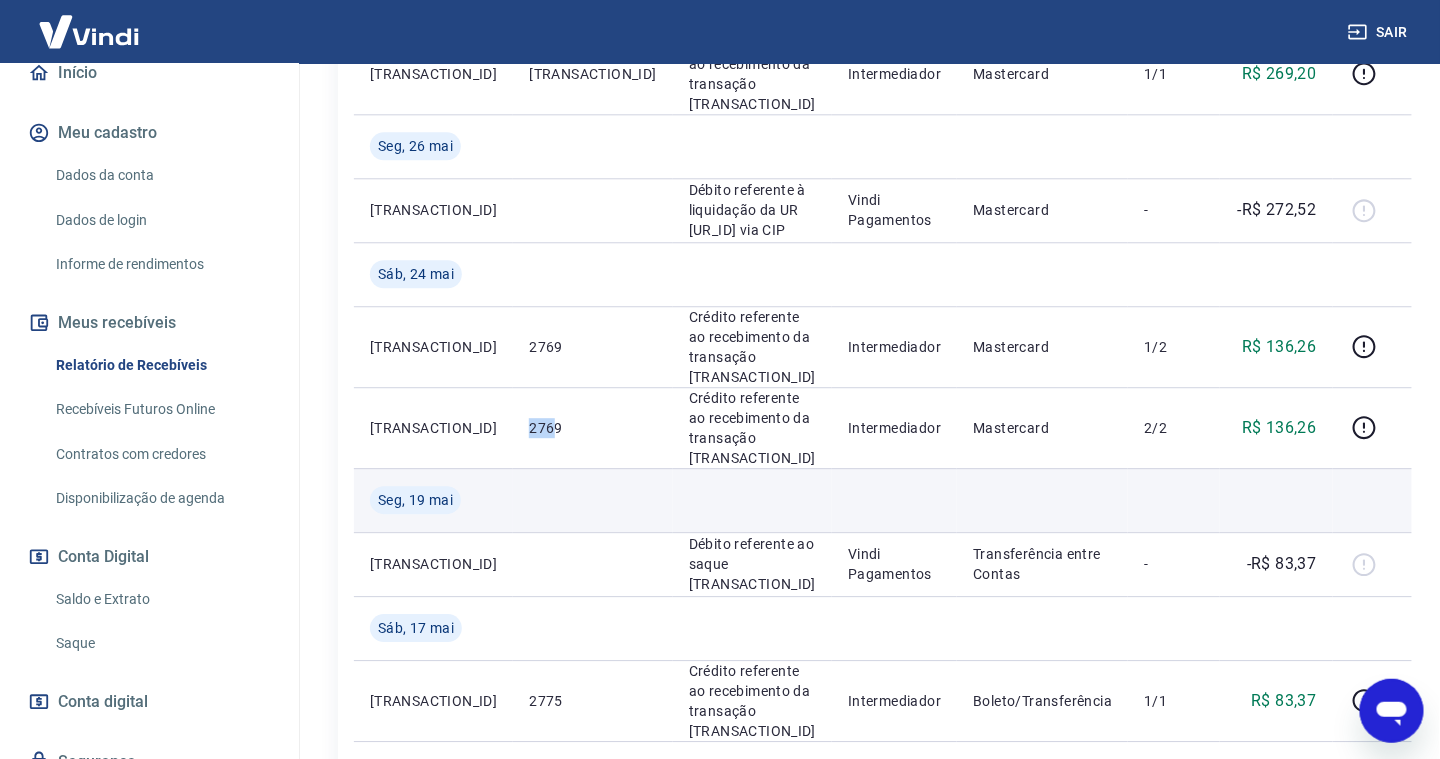 scroll, scrollTop: 1500, scrollLeft: 0, axis: vertical 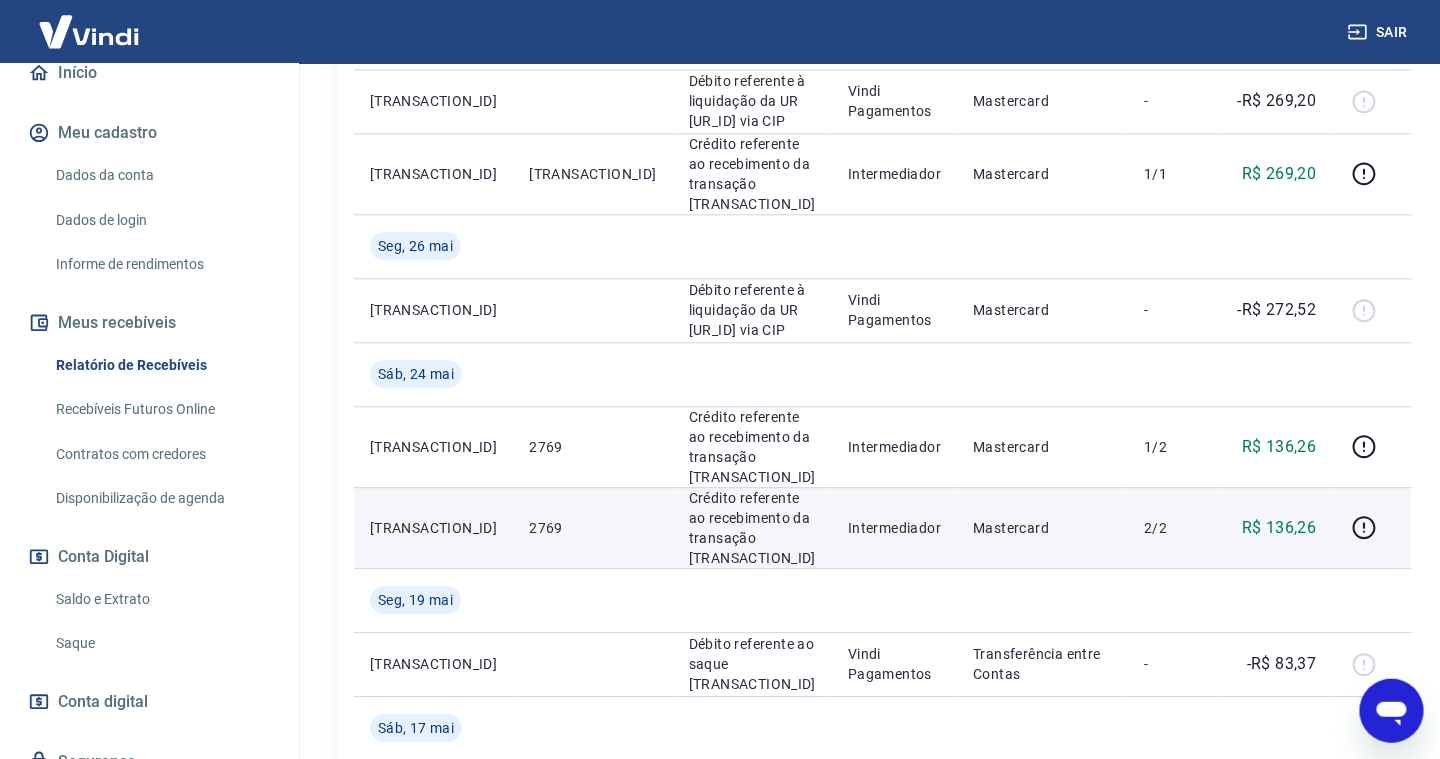 click on "Crédito referente ao recebimento da transação [TRANSACTION_ID]" at bounding box center (752, 528) 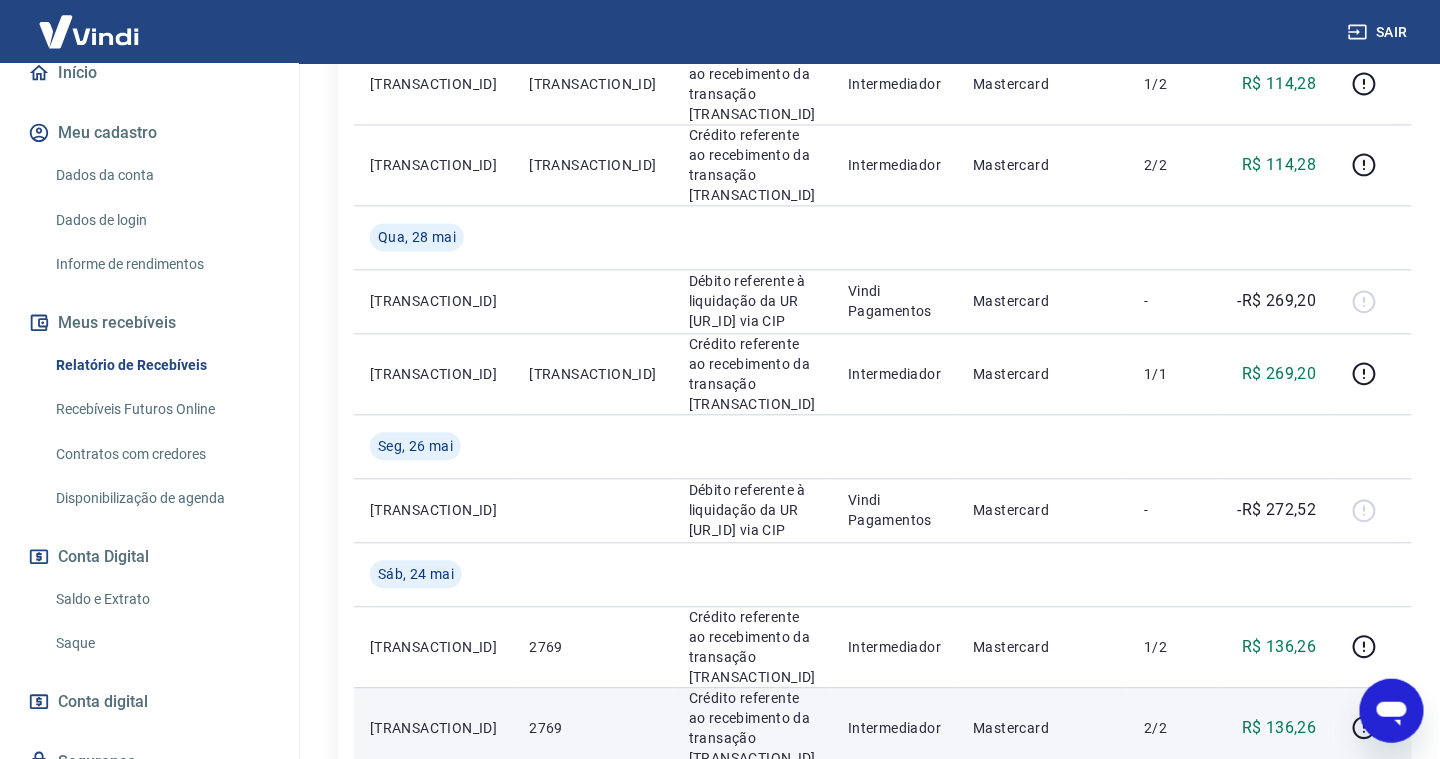 scroll, scrollTop: 1400, scrollLeft: 0, axis: vertical 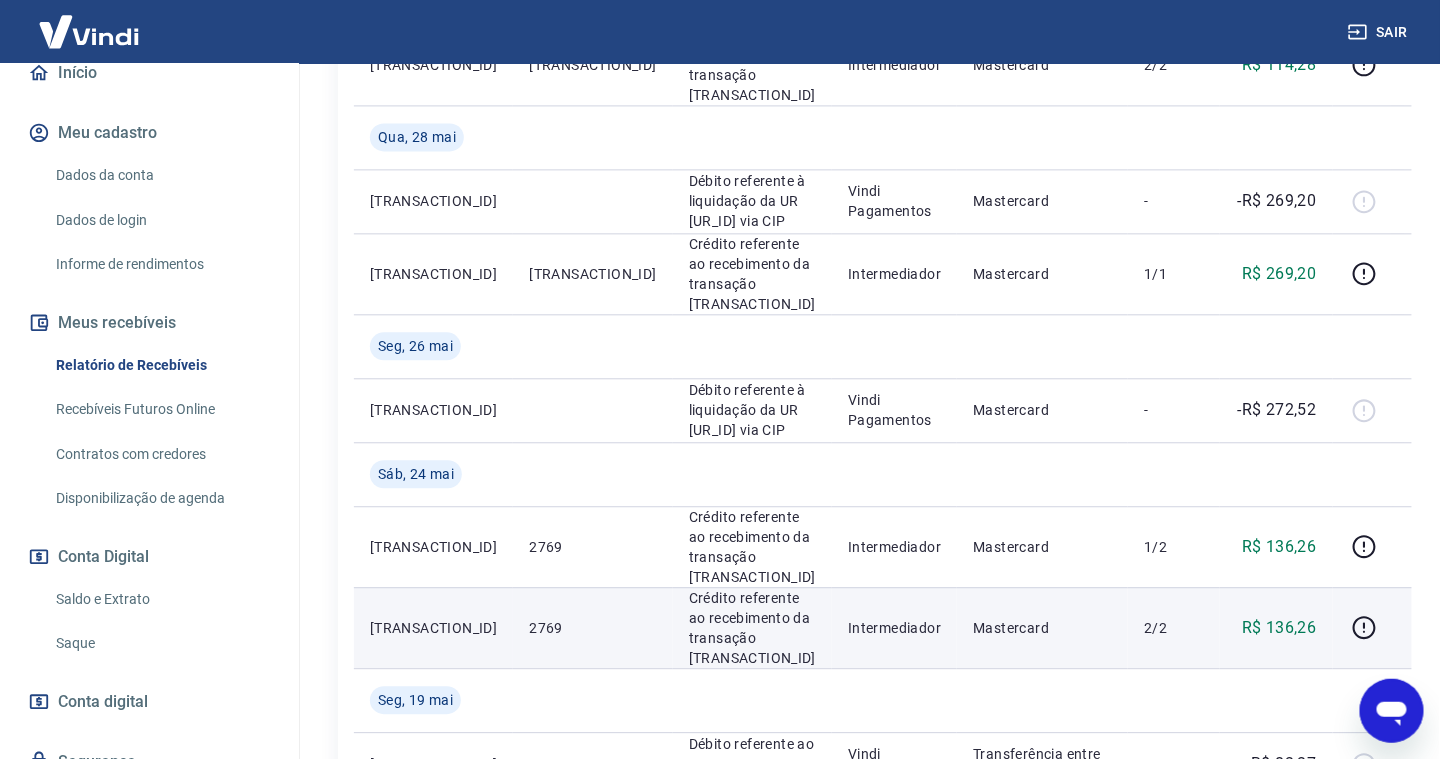 click on "Crédito referente ao recebimento da transação [TRANSACTION_ID]" at bounding box center [752, 628] 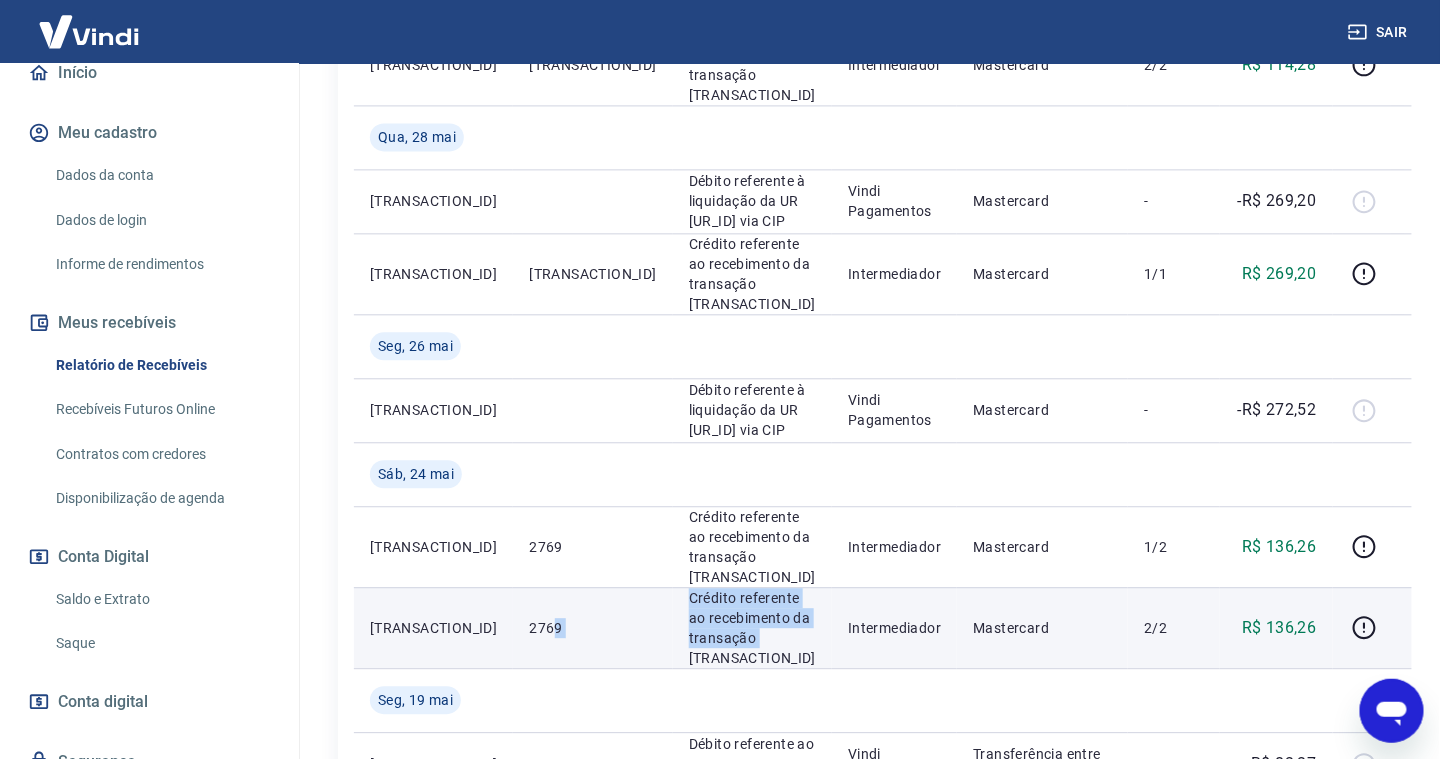 drag, startPoint x: 528, startPoint y: 496, endPoint x: 573, endPoint y: 493, distance: 45.099888 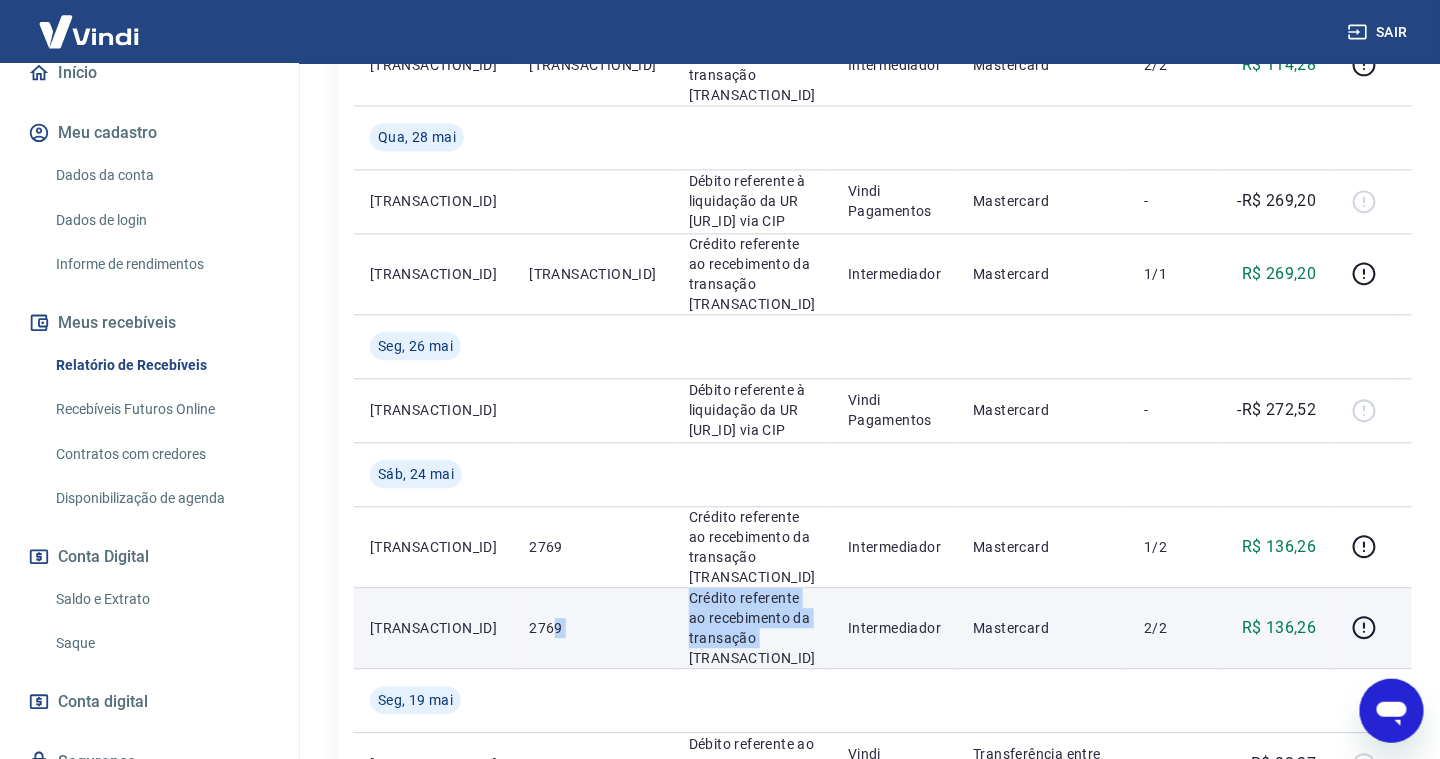 drag, startPoint x: 573, startPoint y: 493, endPoint x: 744, endPoint y: 480, distance: 171.49344 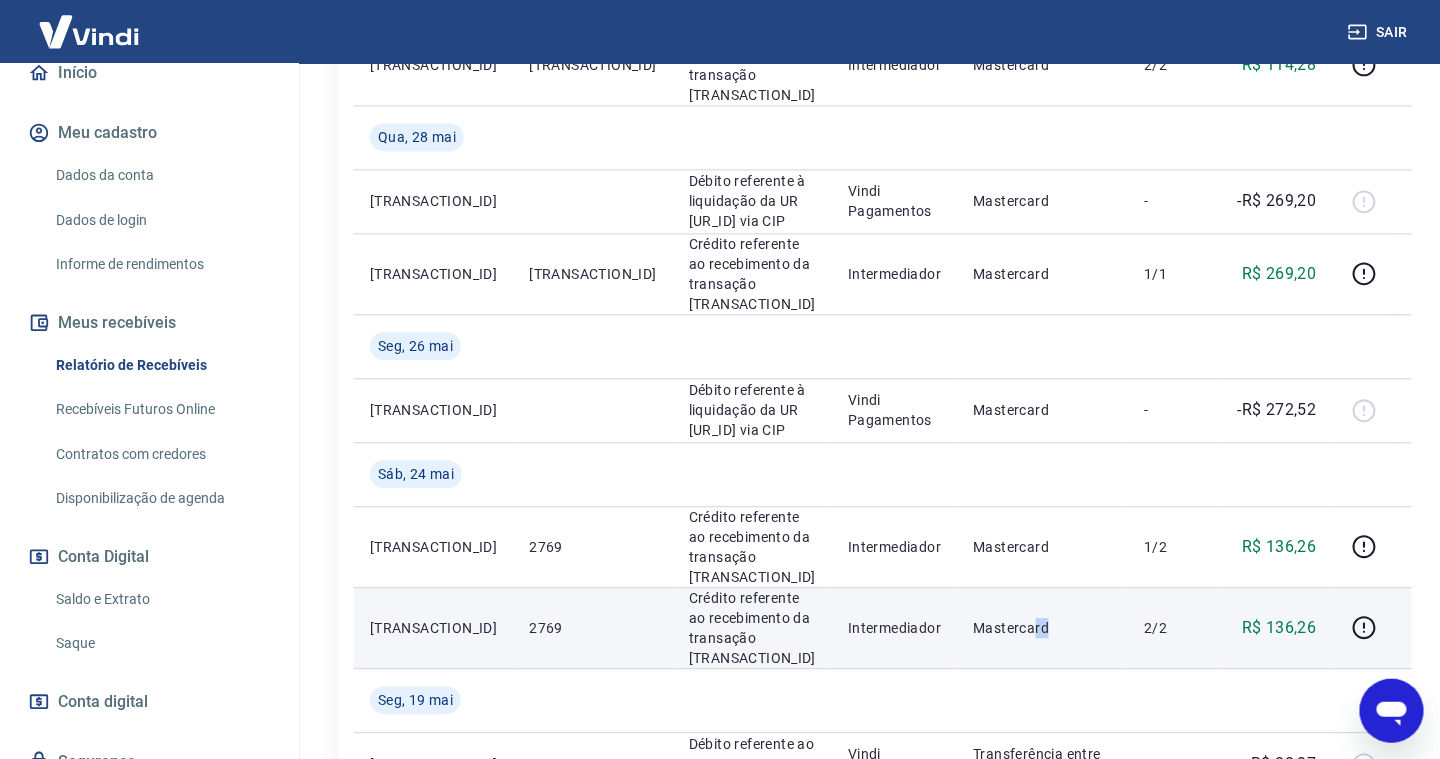 drag, startPoint x: 1044, startPoint y: 460, endPoint x: 1055, endPoint y: 458, distance: 11.18034 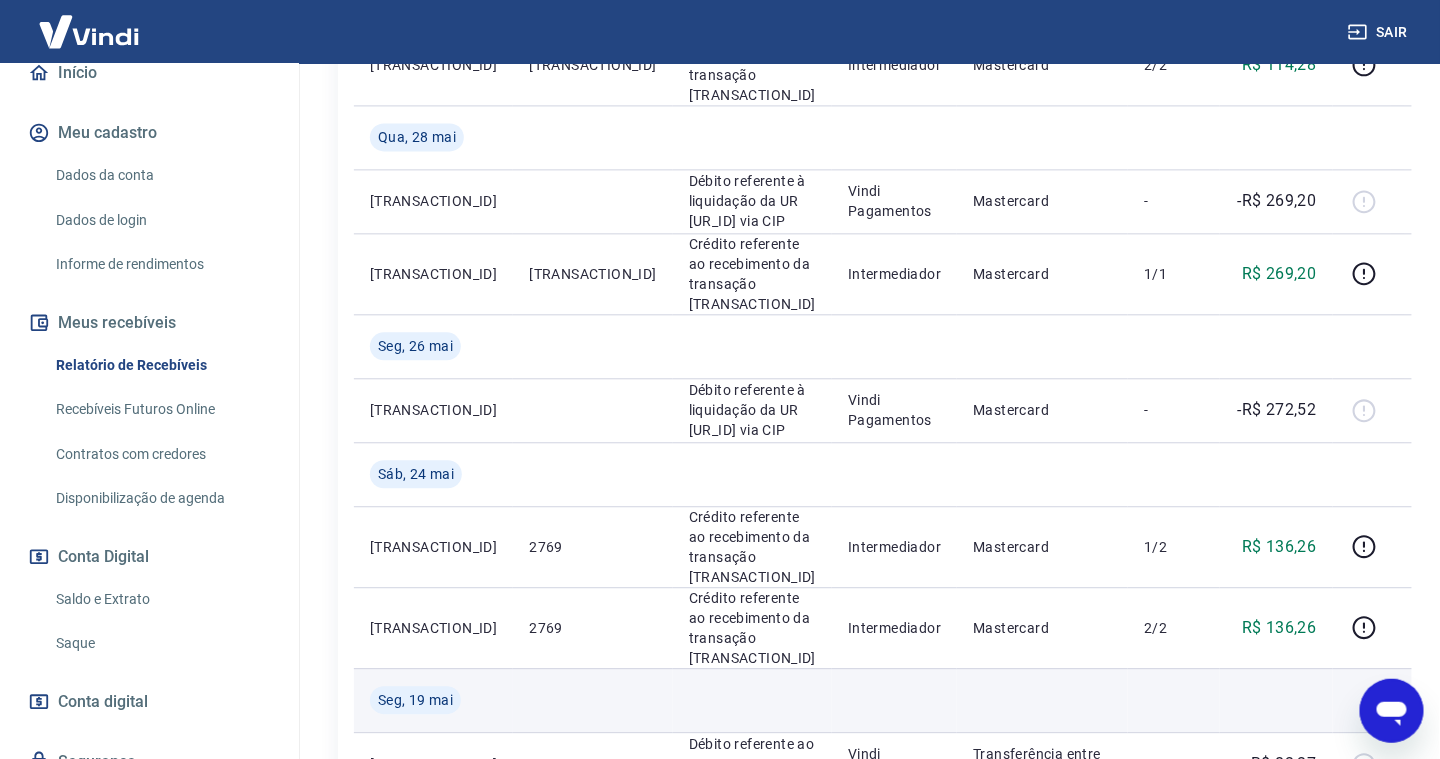 click at bounding box center [752, 700] 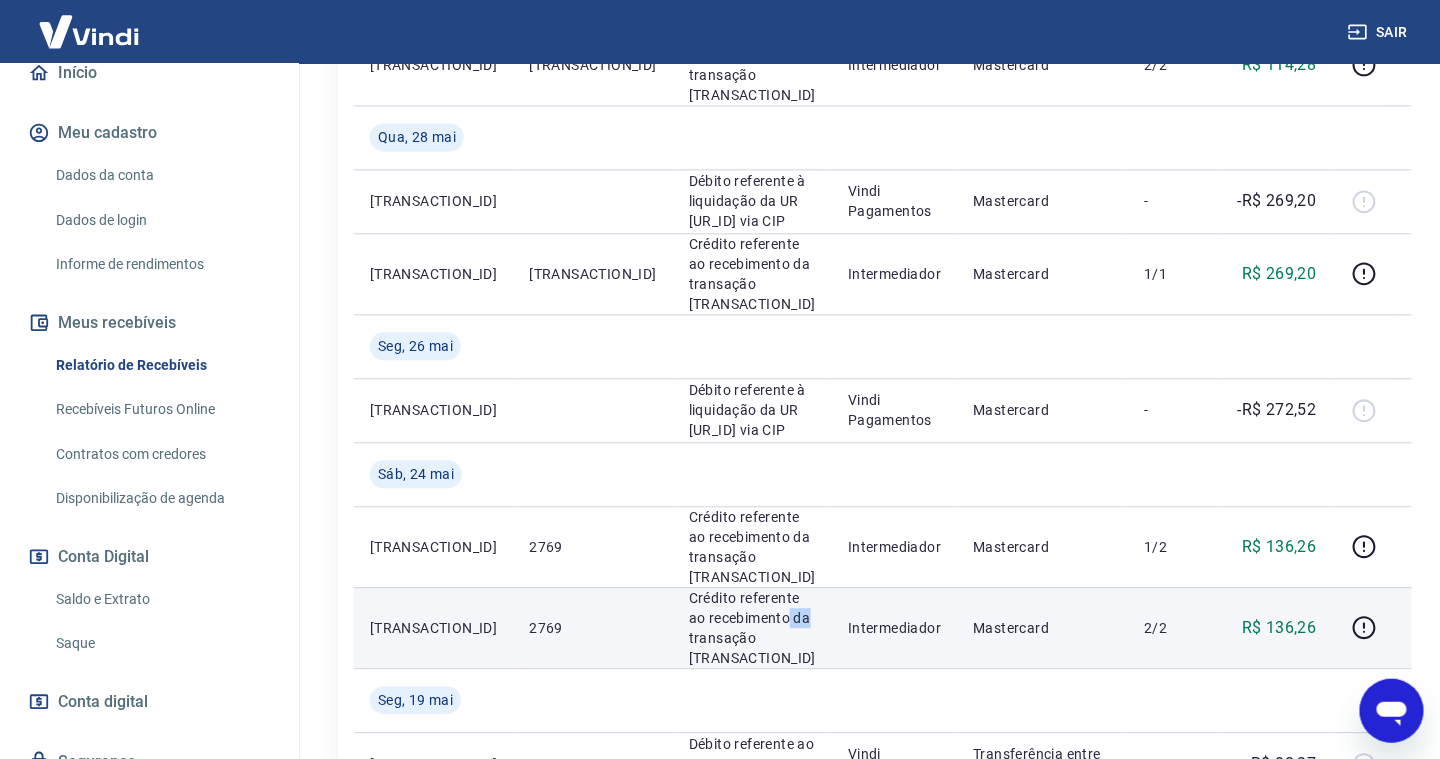 click on "Crédito referente ao recebimento da transação [TRANSACTION_ID]" at bounding box center [752, 628] 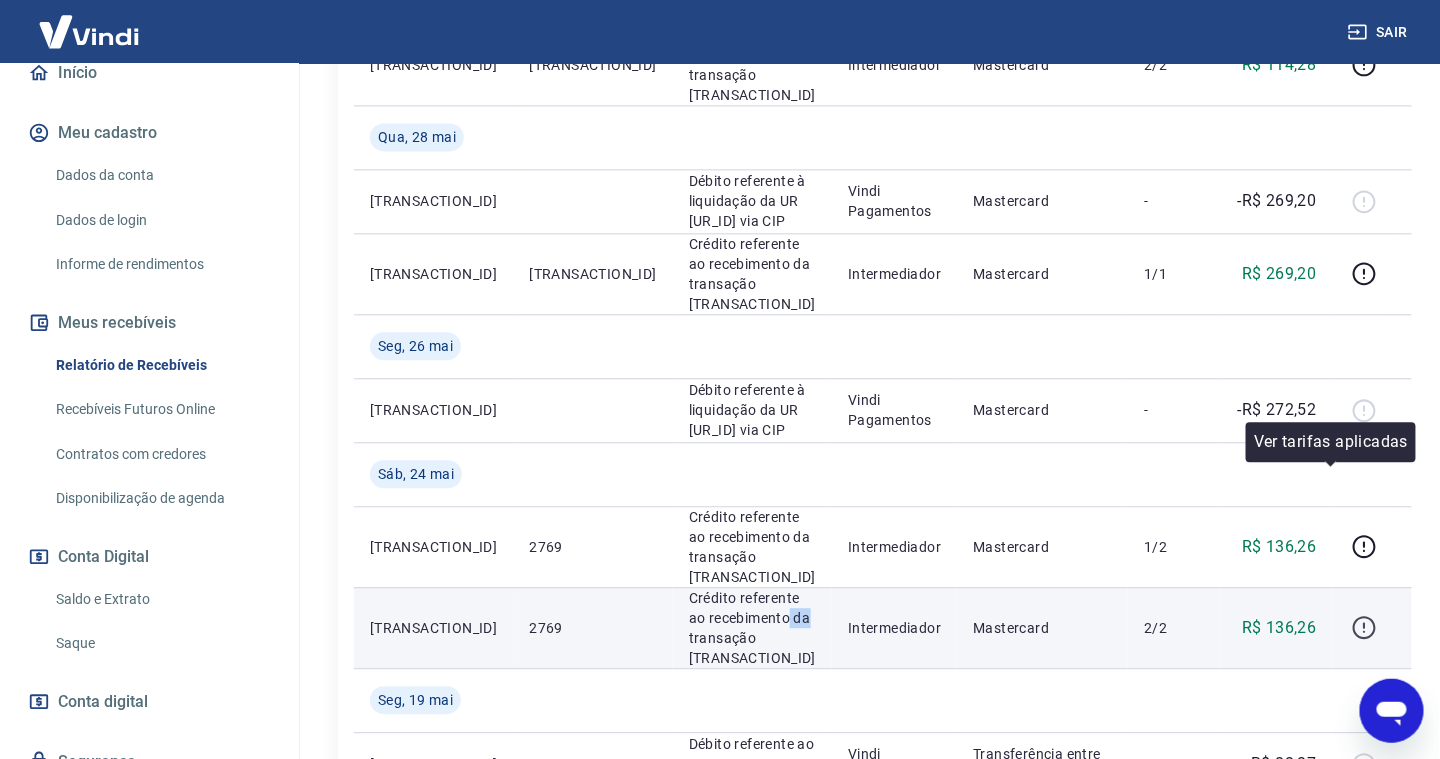 click 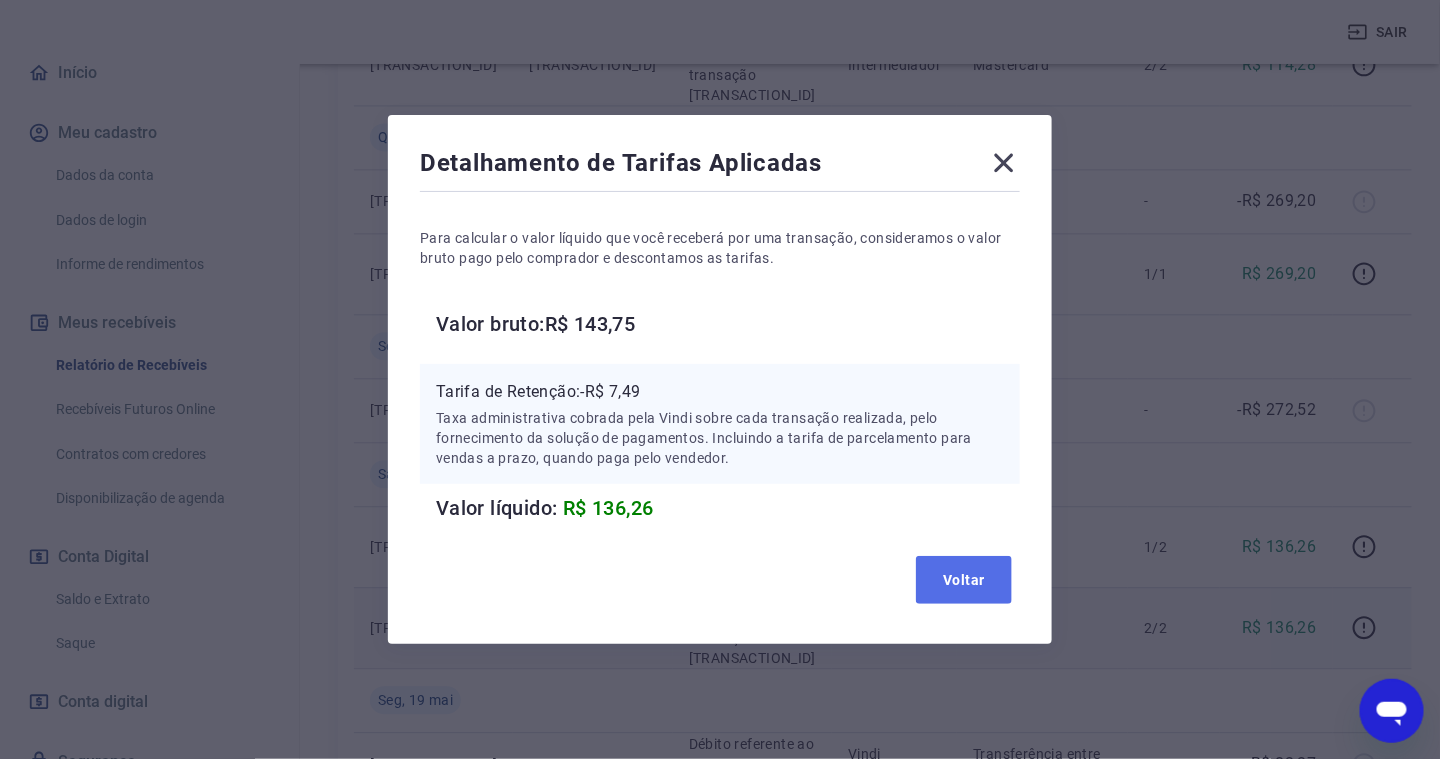 click on "Voltar" at bounding box center [964, 580] 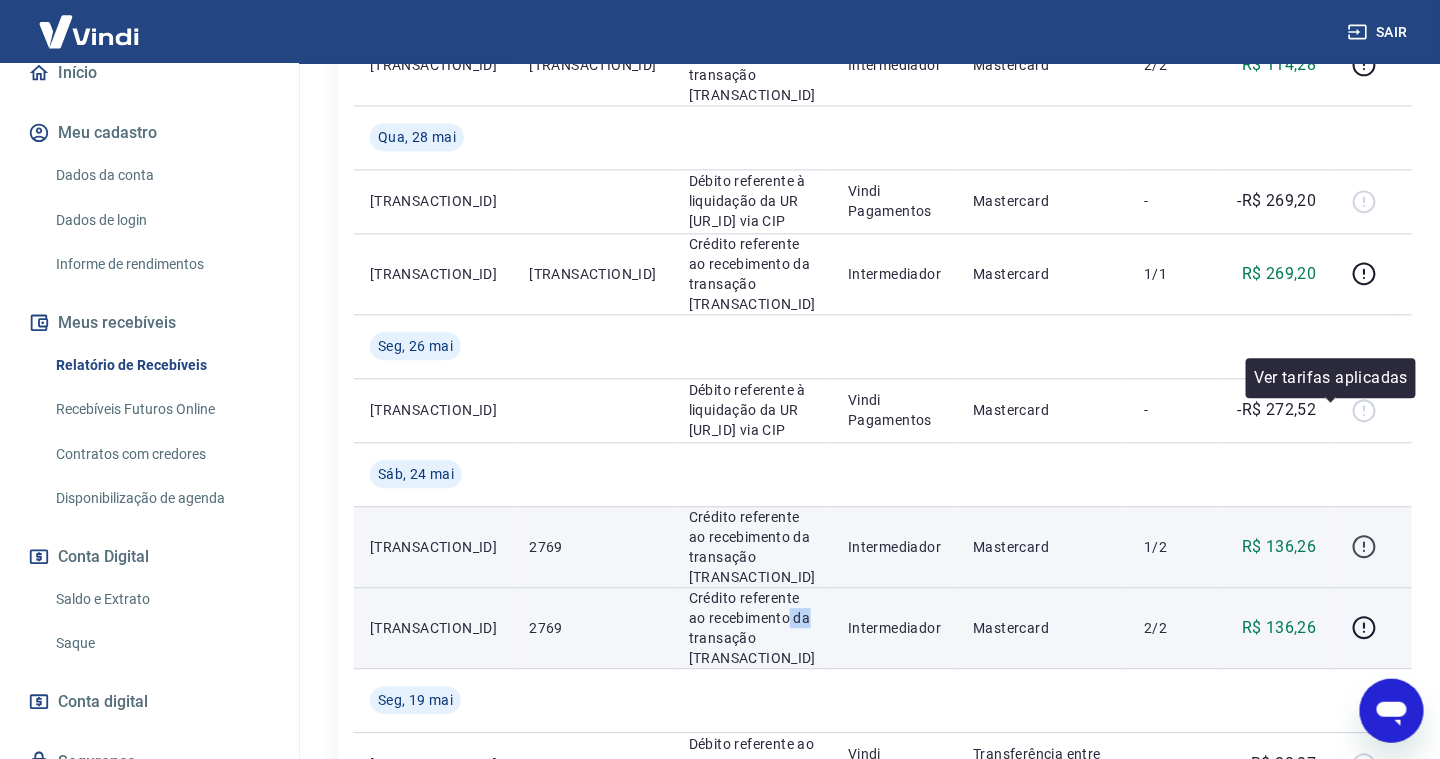 click 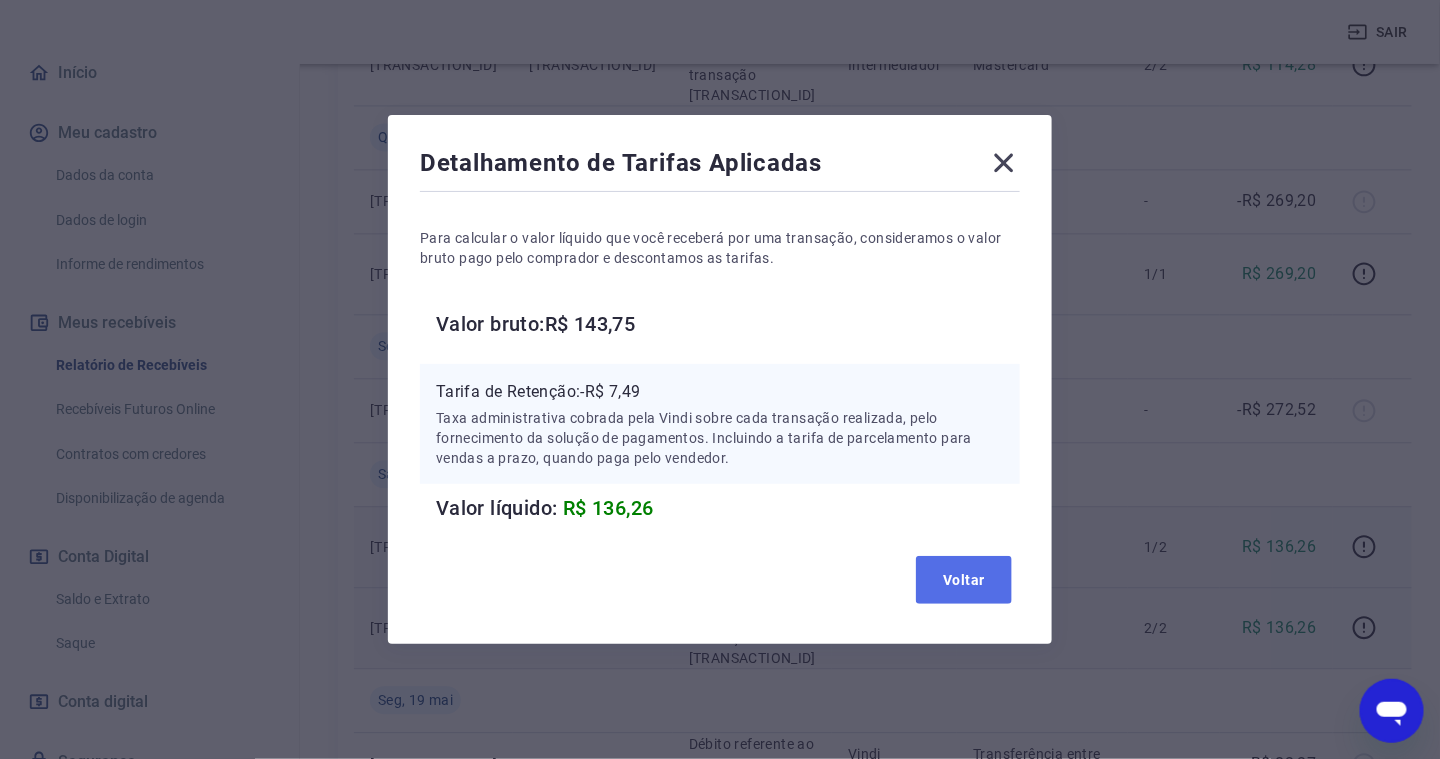 click on "Voltar" at bounding box center (964, 580) 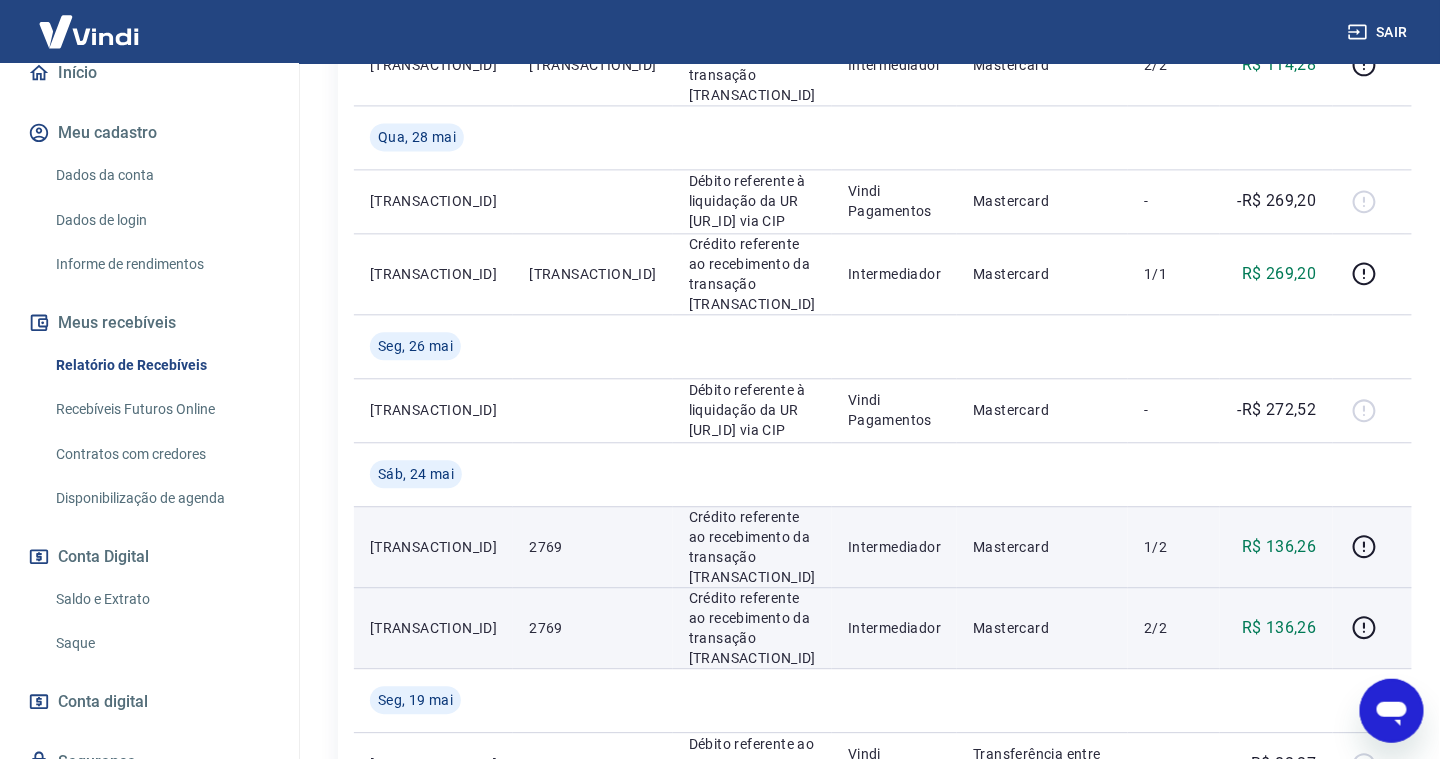 click on "2769" at bounding box center (592, 627) 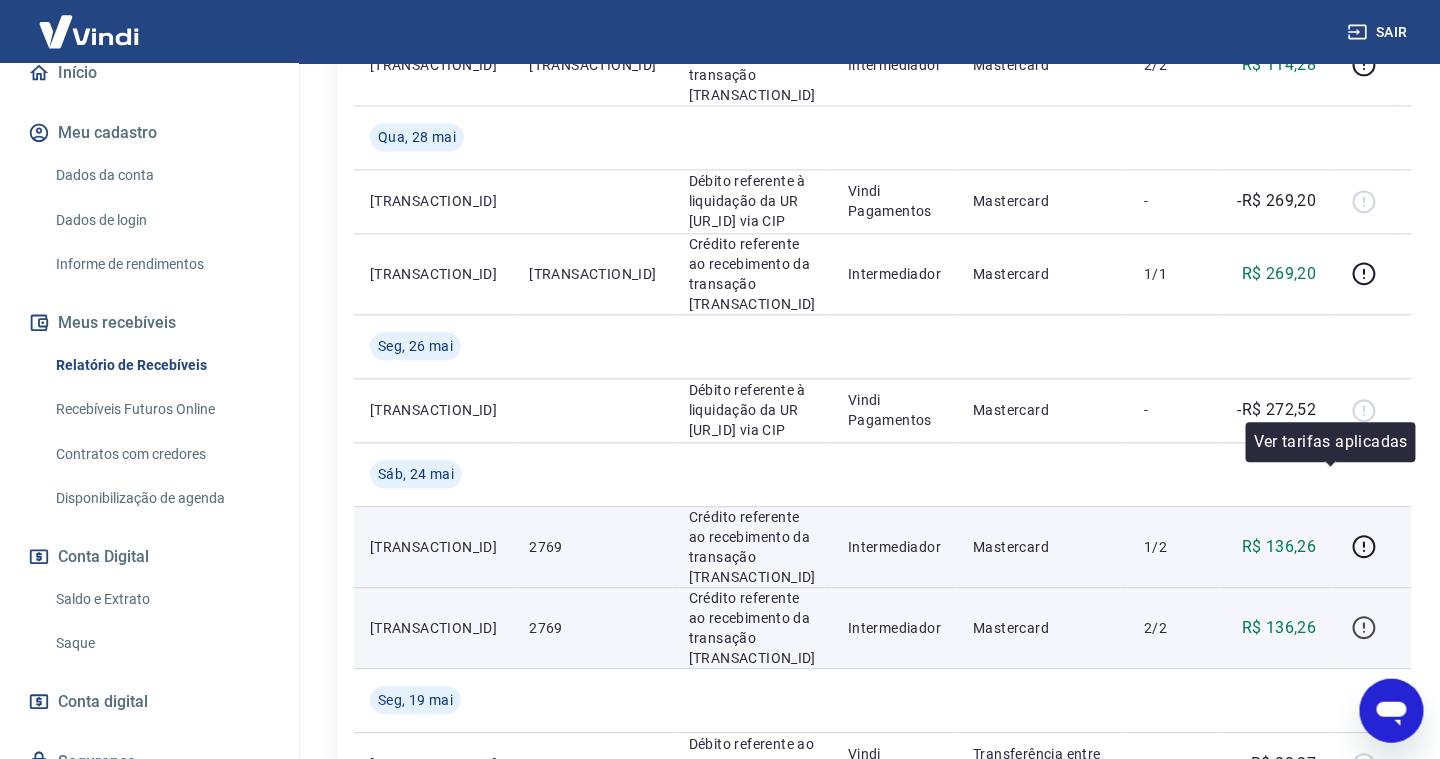 click 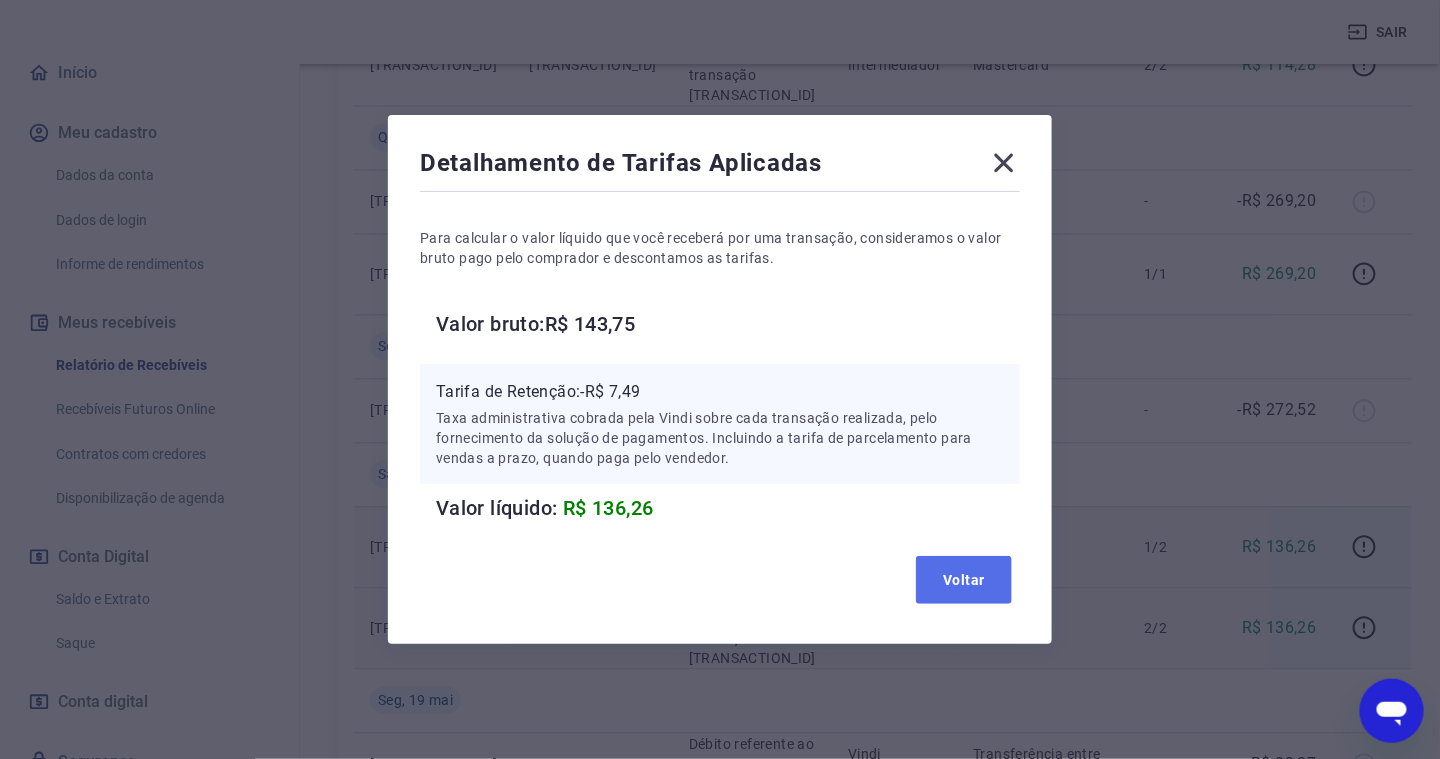click on "Voltar" at bounding box center [964, 580] 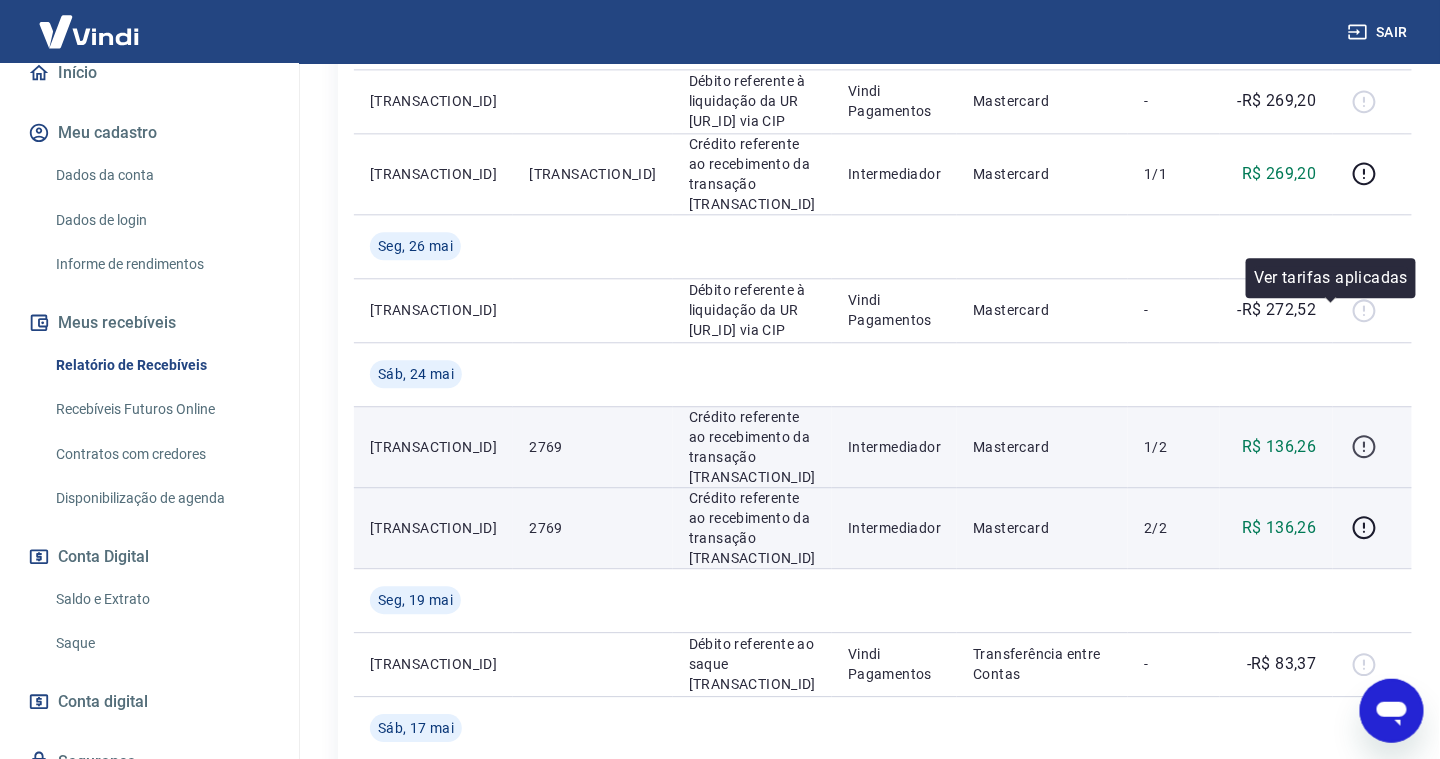 scroll, scrollTop: 1600, scrollLeft: 0, axis: vertical 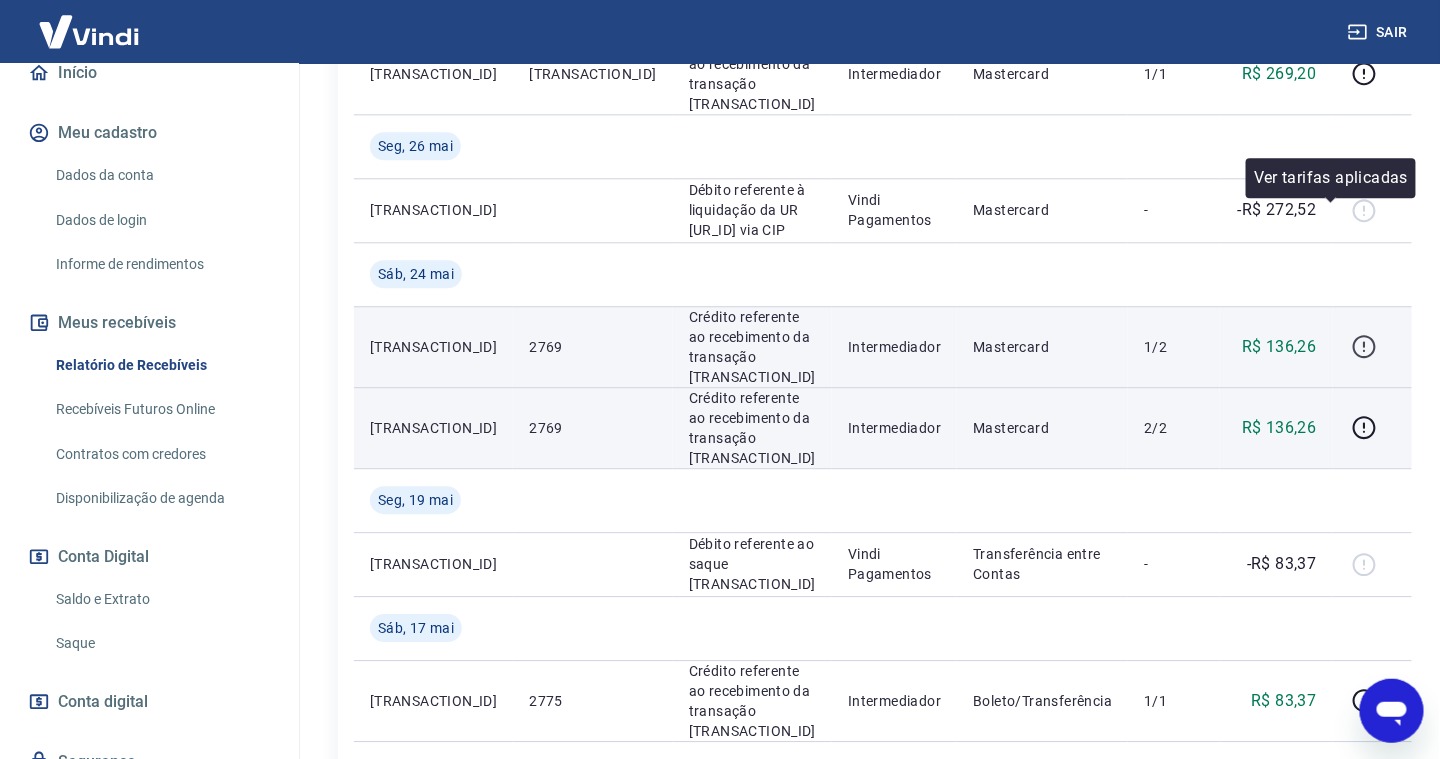 click 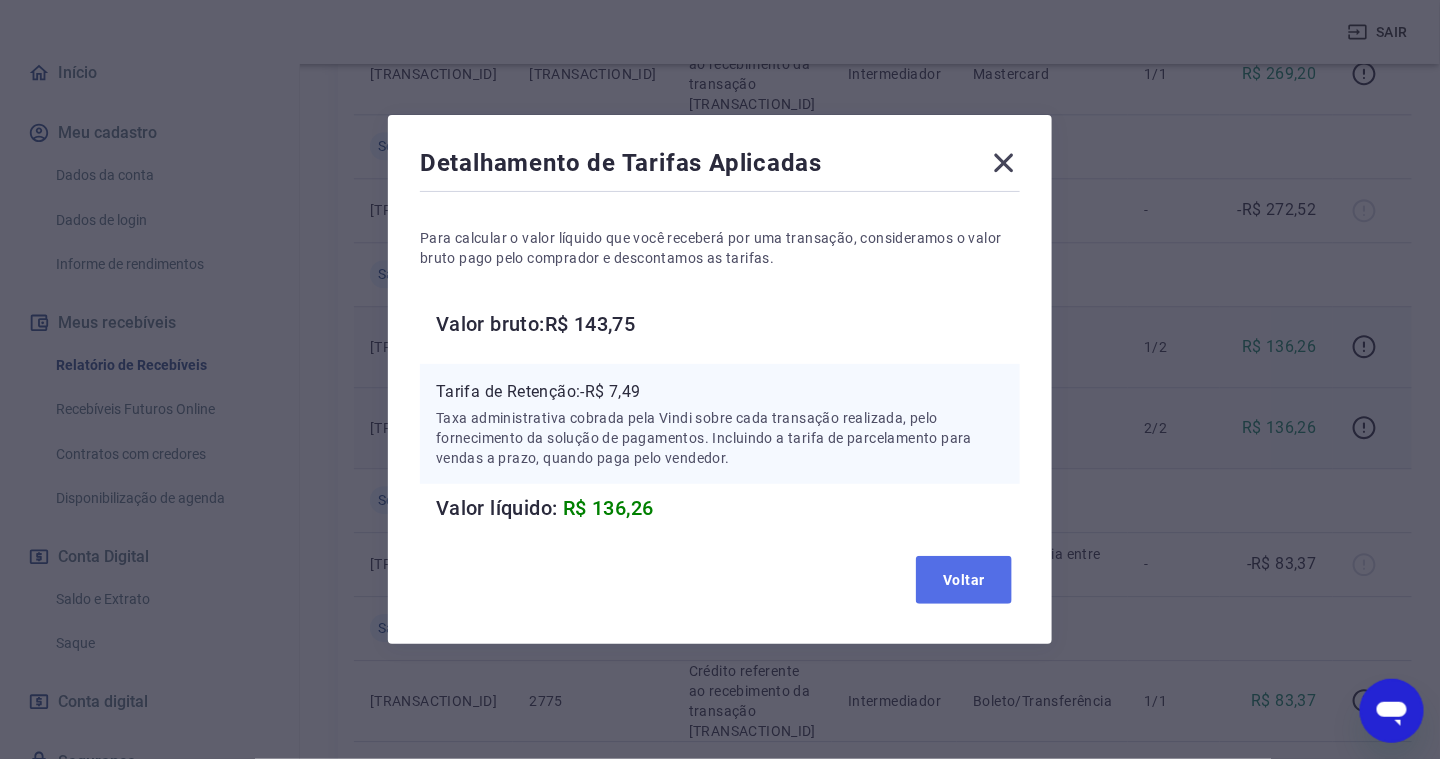 click on "Voltar" at bounding box center [964, 580] 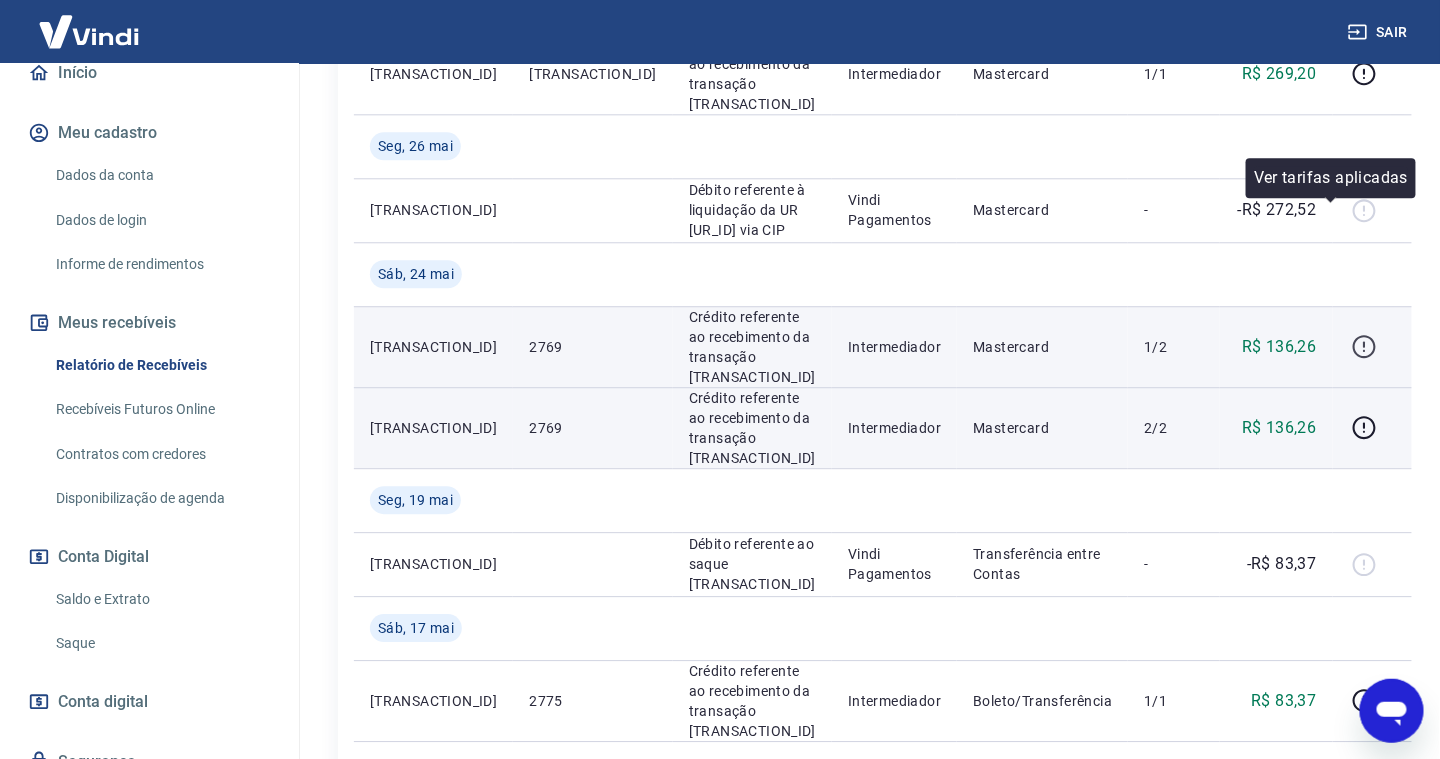click 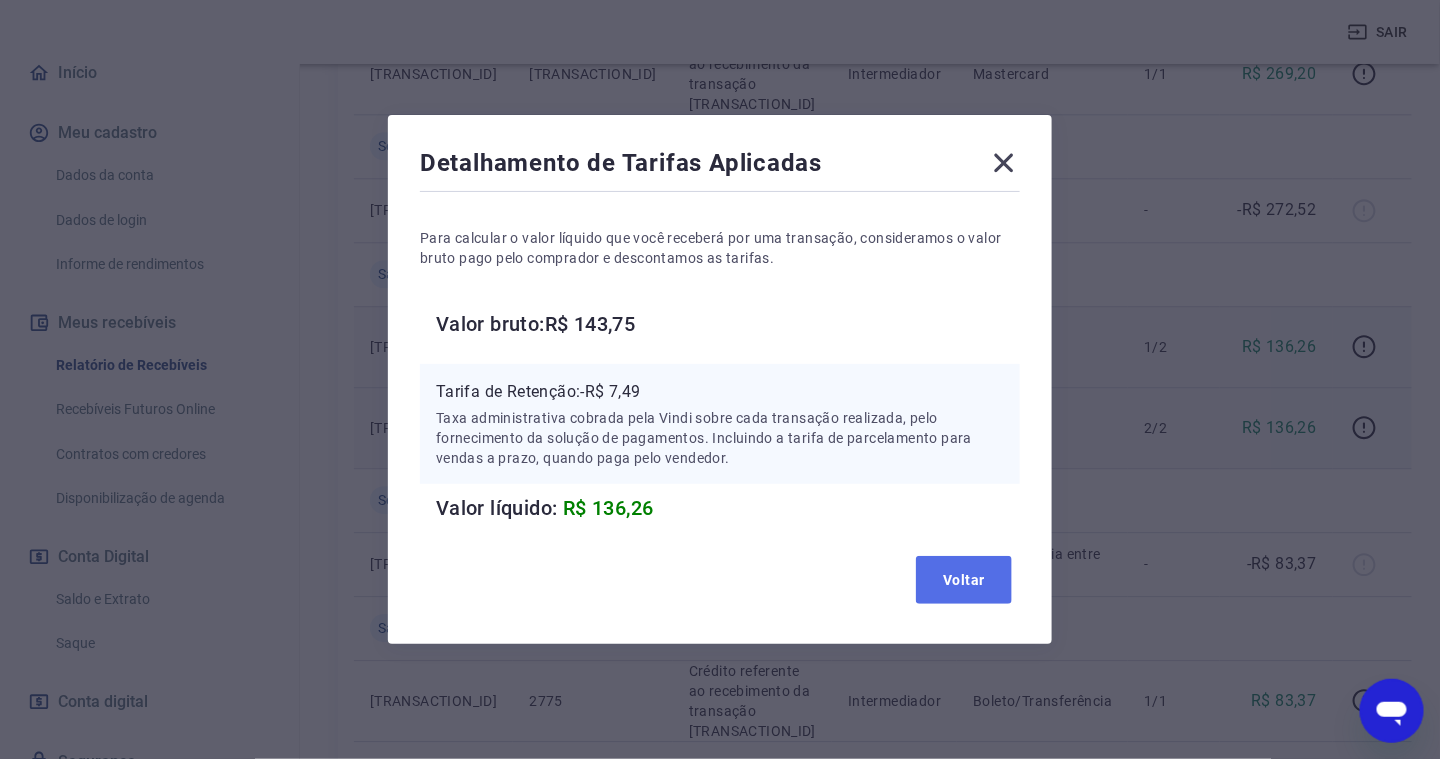 click on "Voltar" at bounding box center [964, 580] 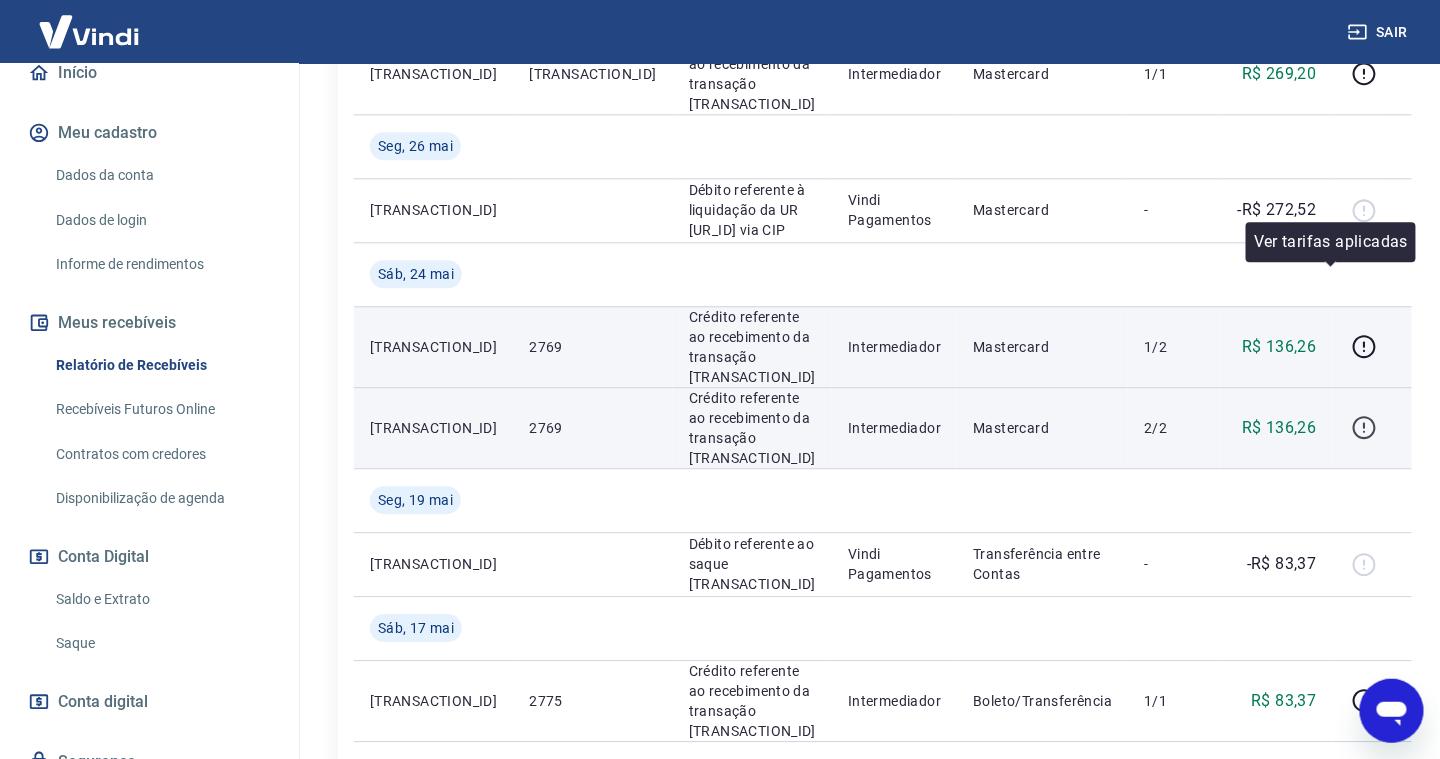 click 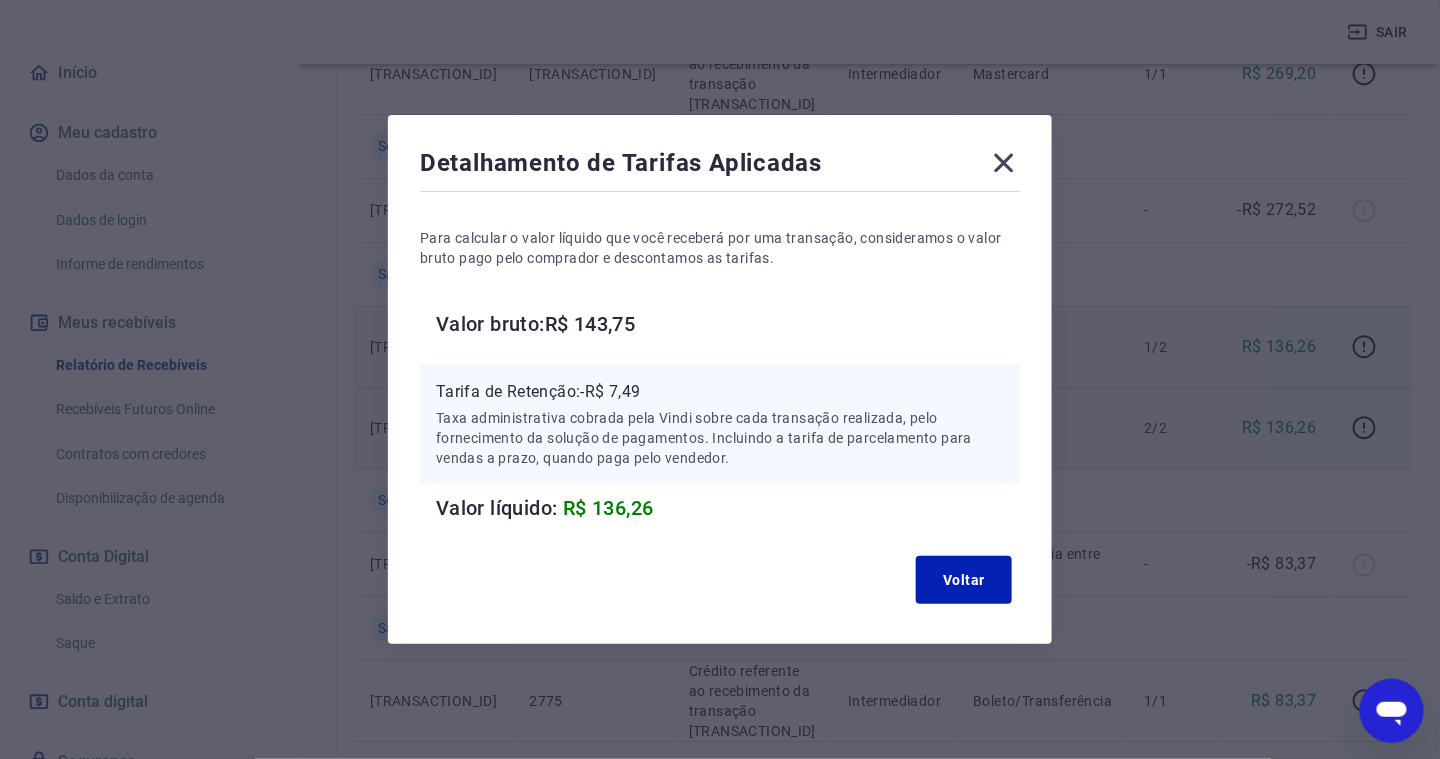 click on "Voltar" at bounding box center [720, 580] 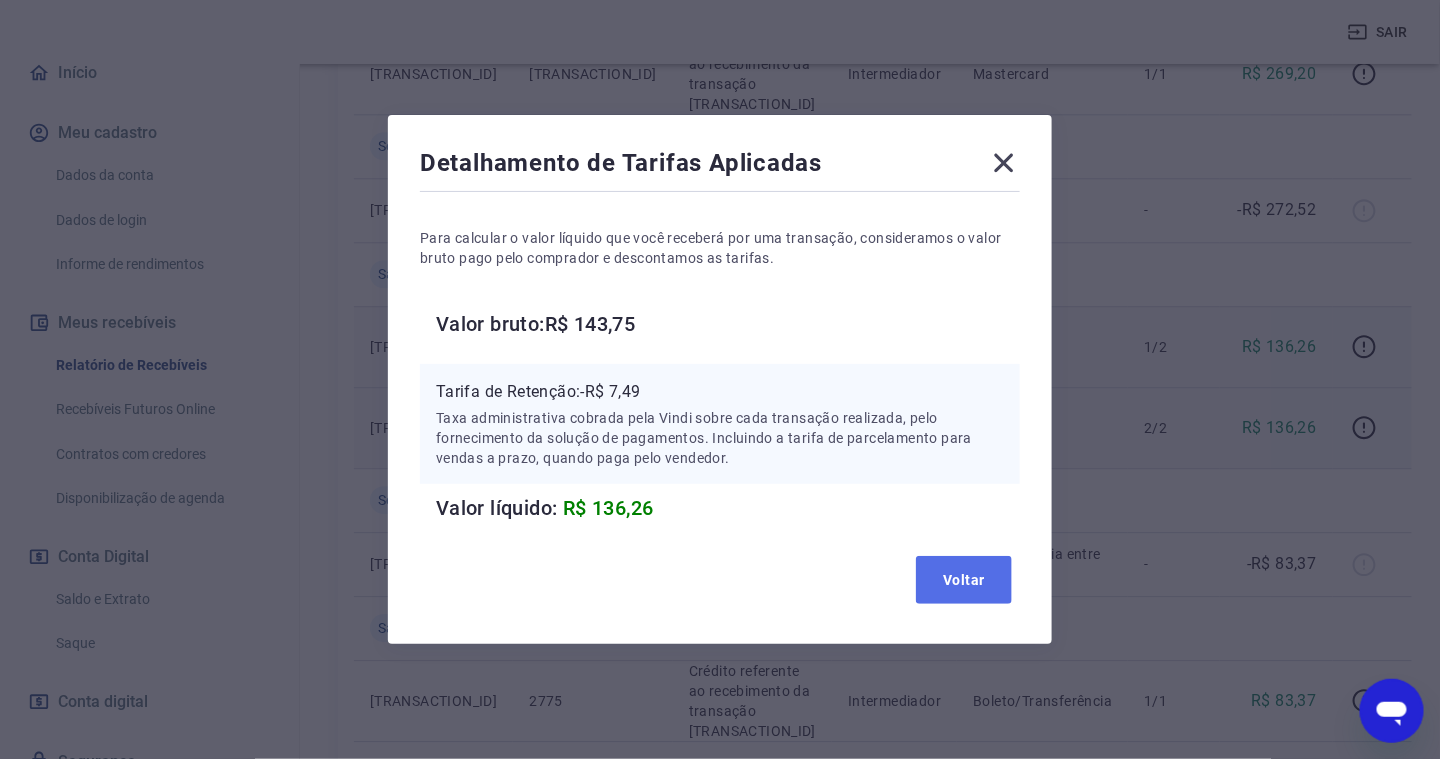 click on "Voltar" at bounding box center [964, 580] 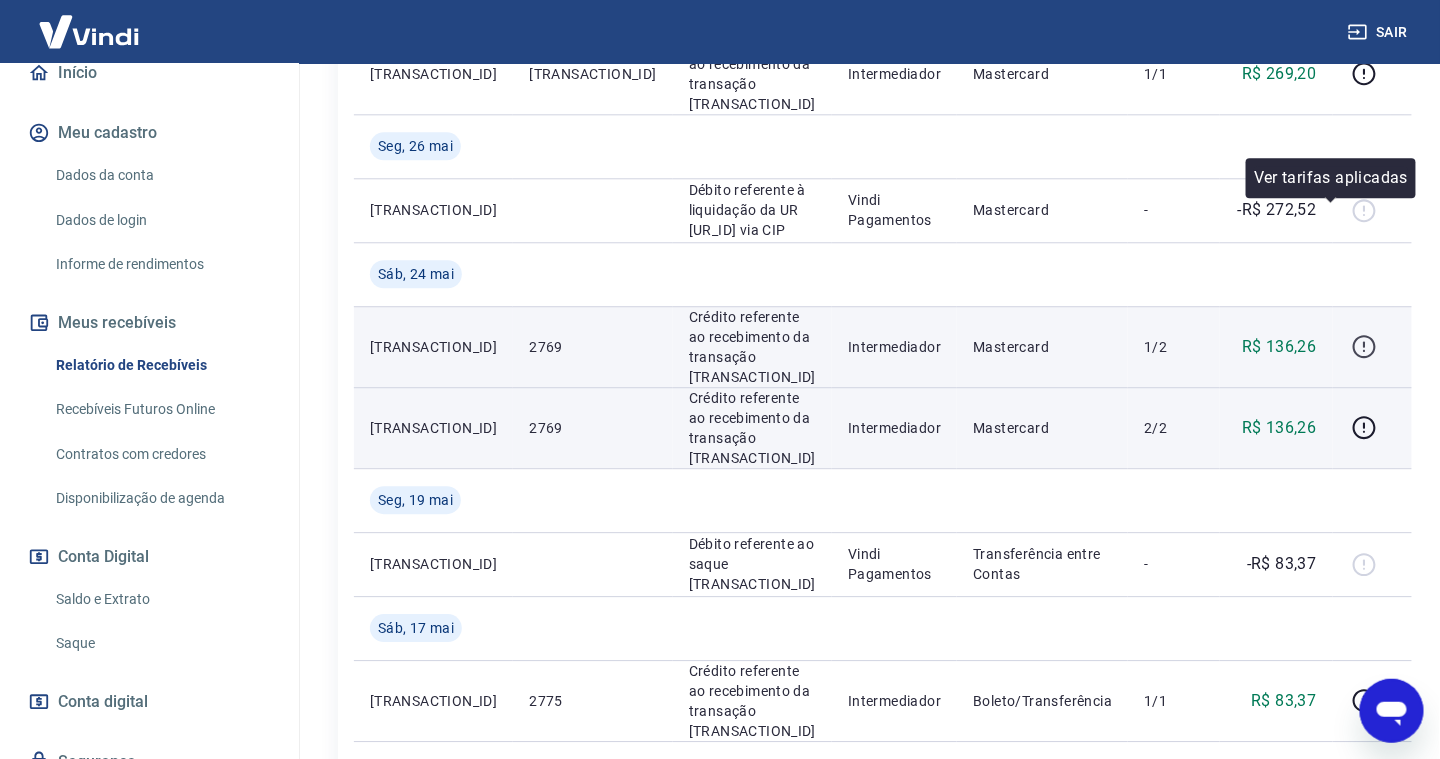 click 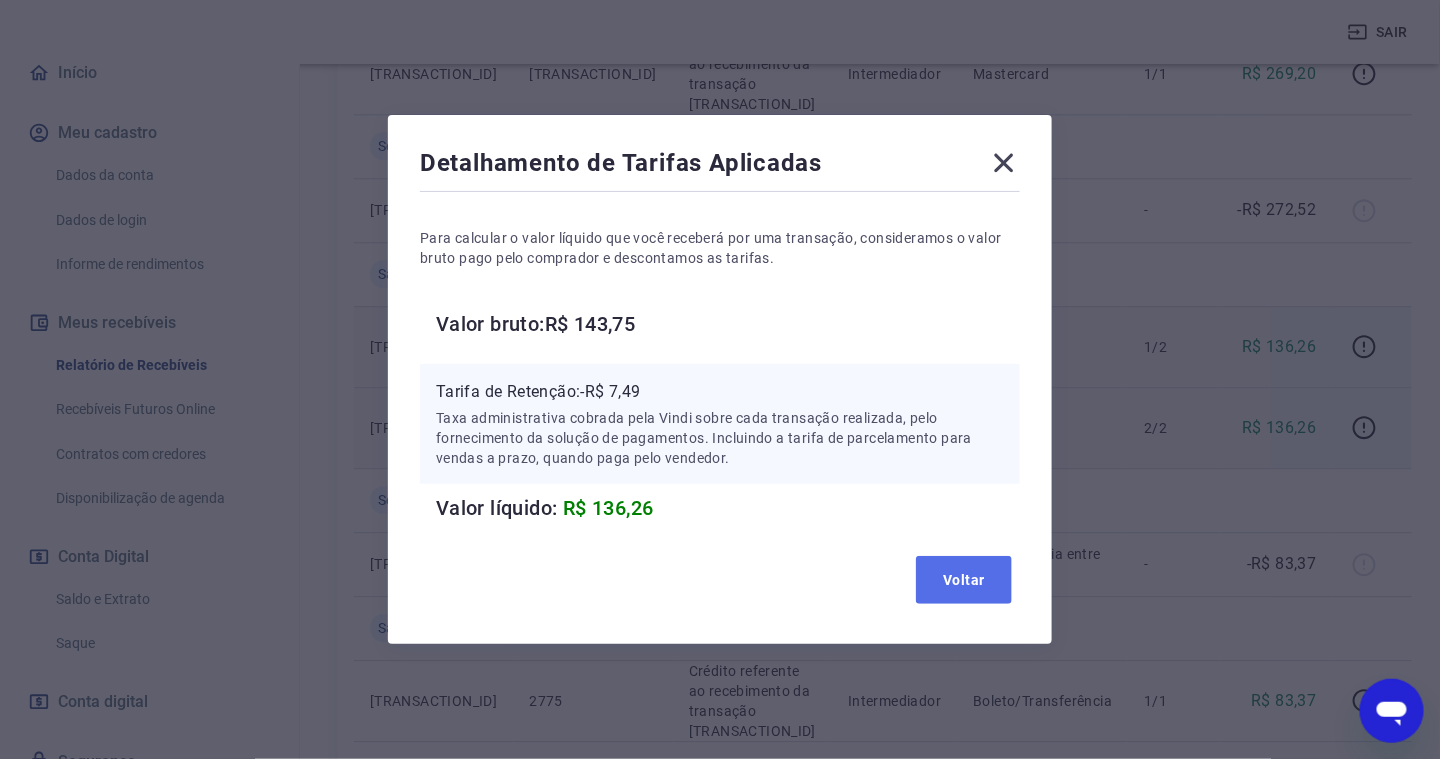 click on "Voltar" at bounding box center [964, 580] 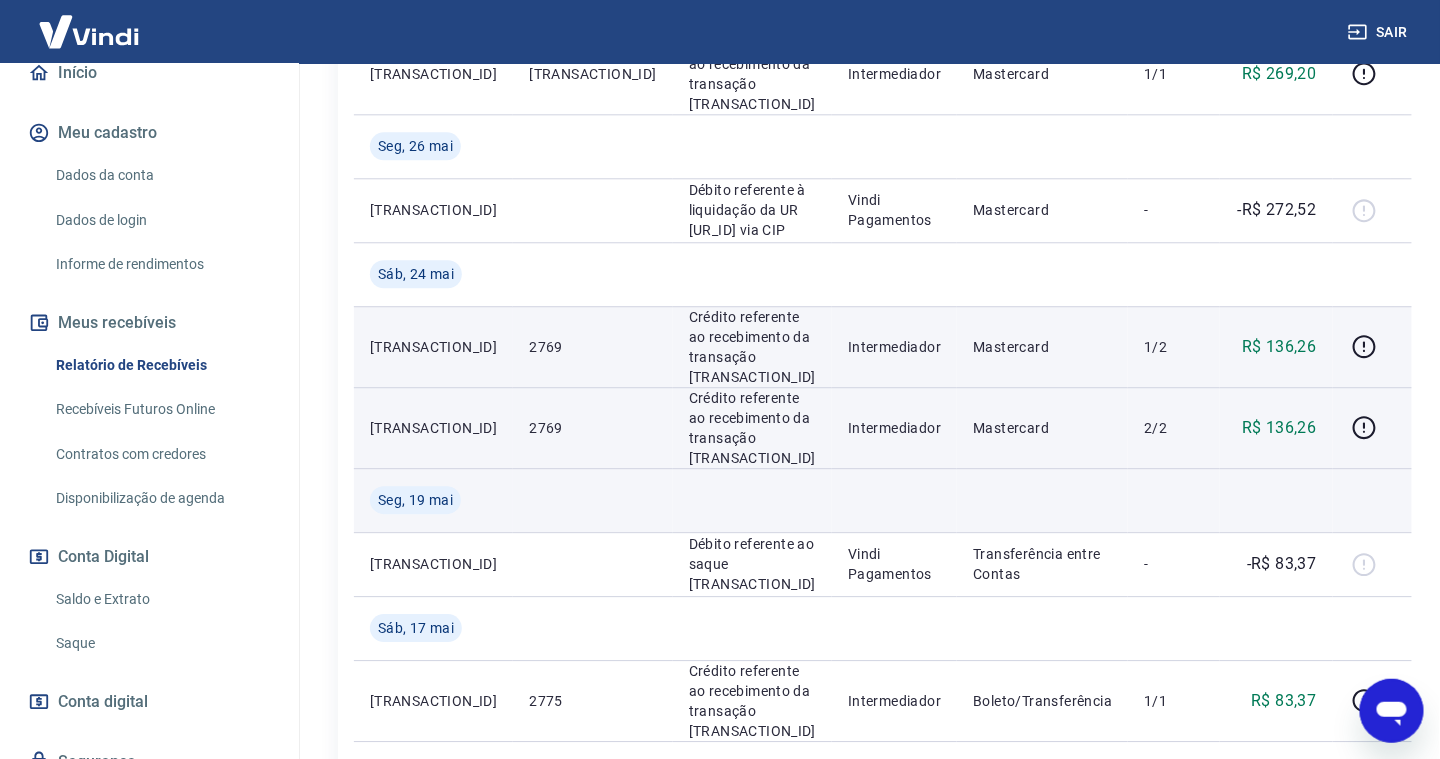 scroll, scrollTop: 1400, scrollLeft: 0, axis: vertical 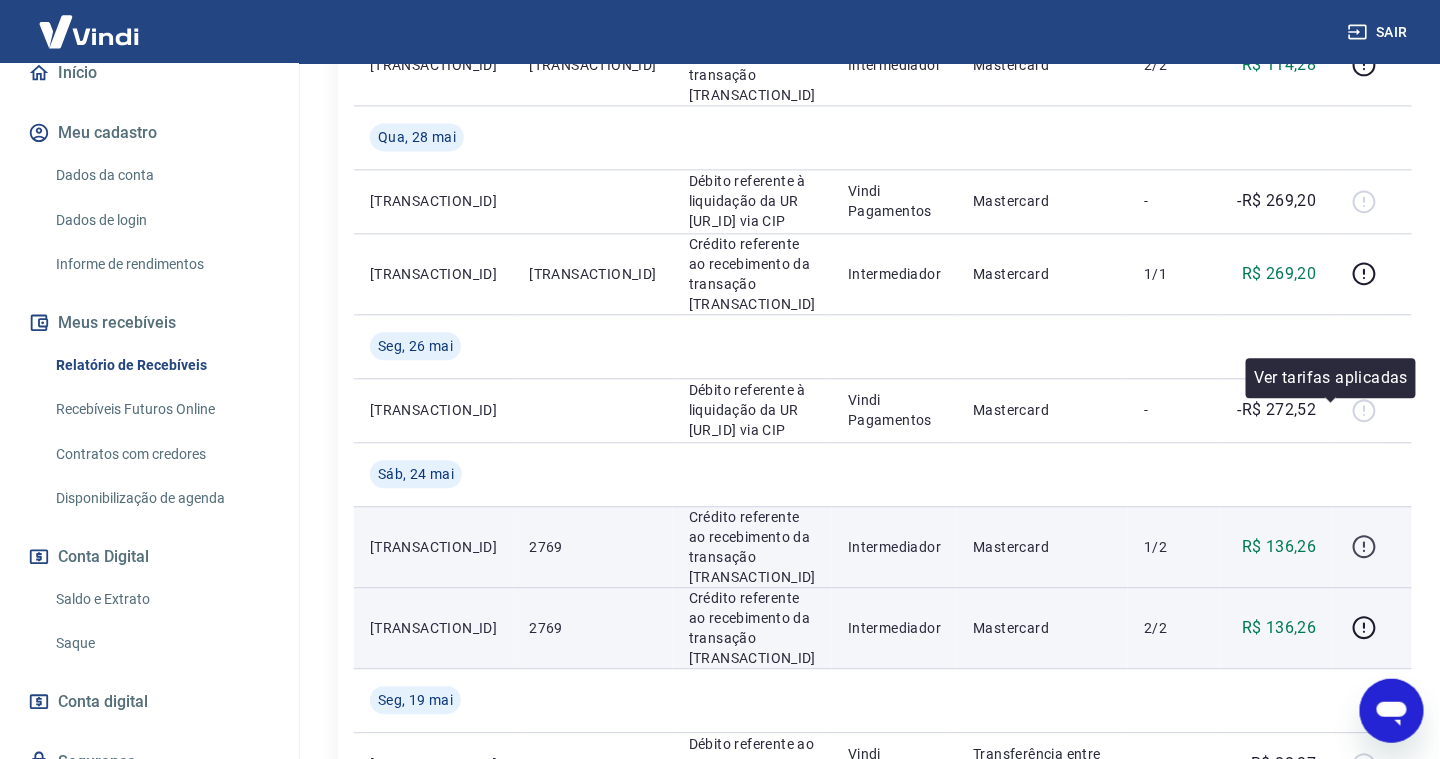 click 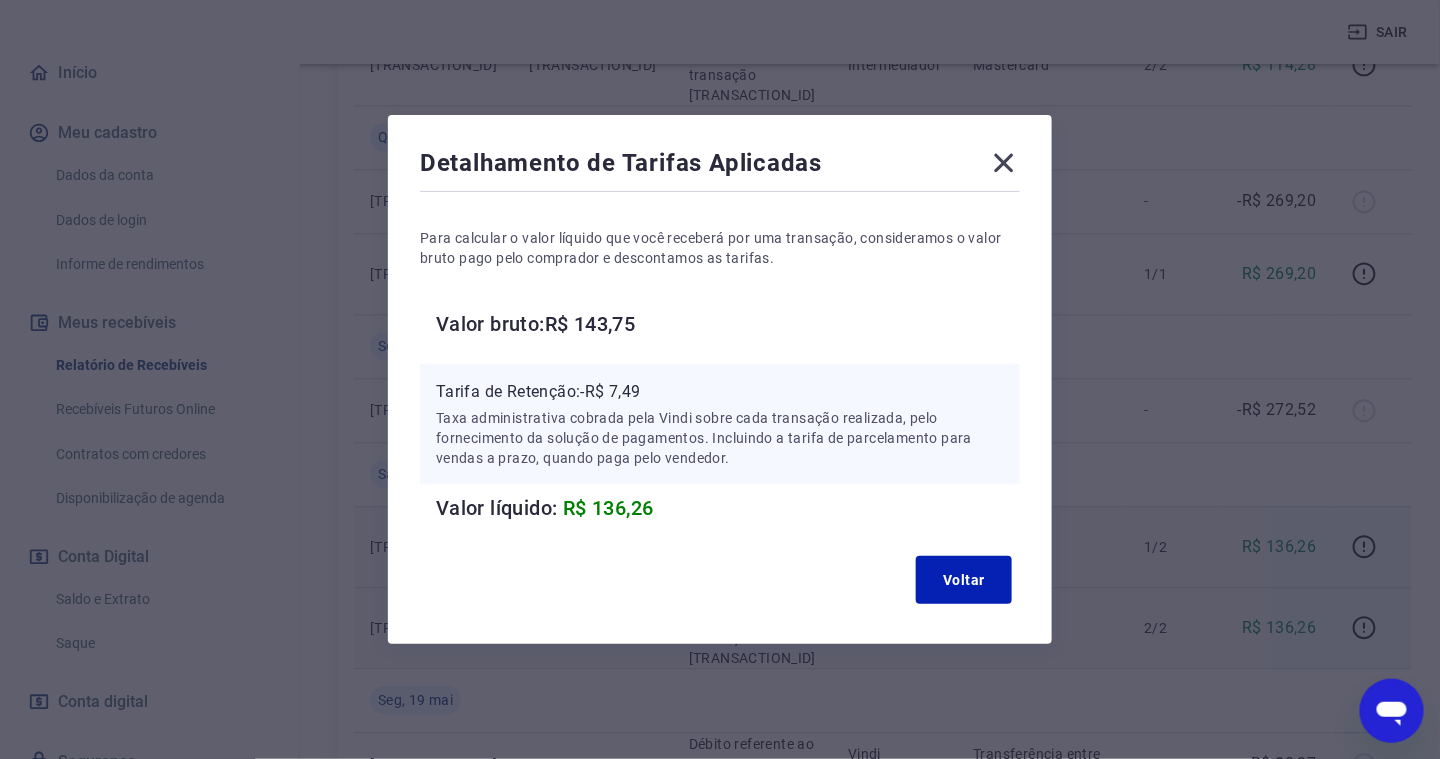 click 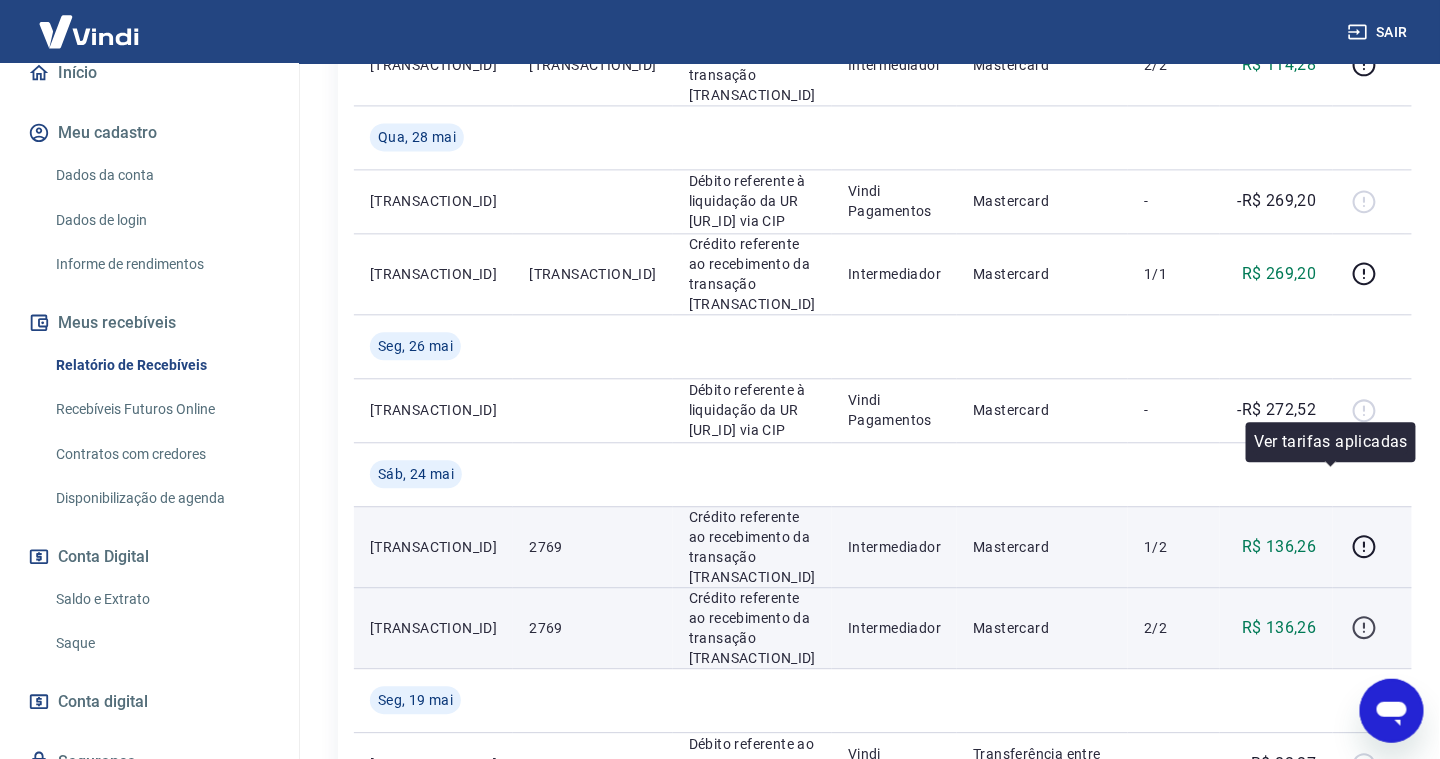 click 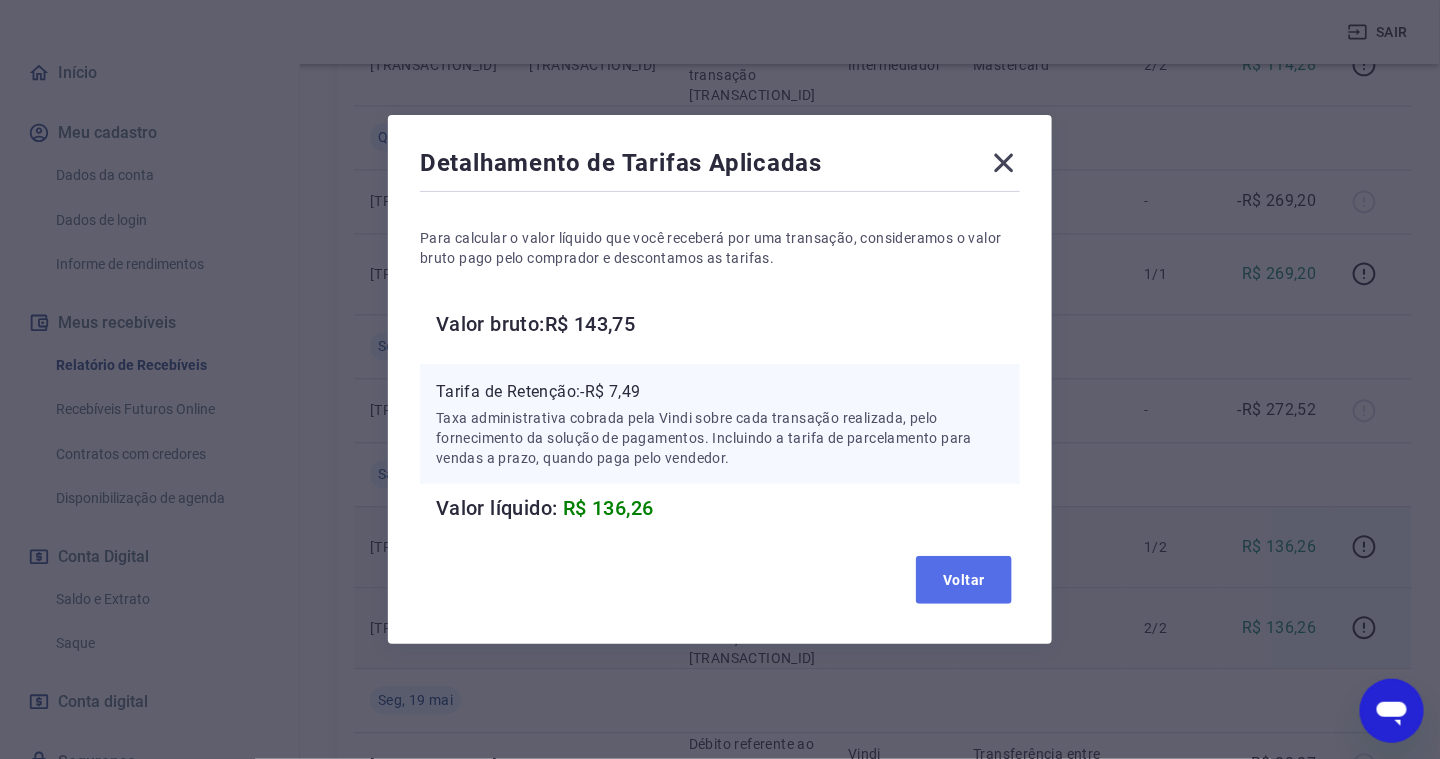 click on "Voltar" at bounding box center [964, 580] 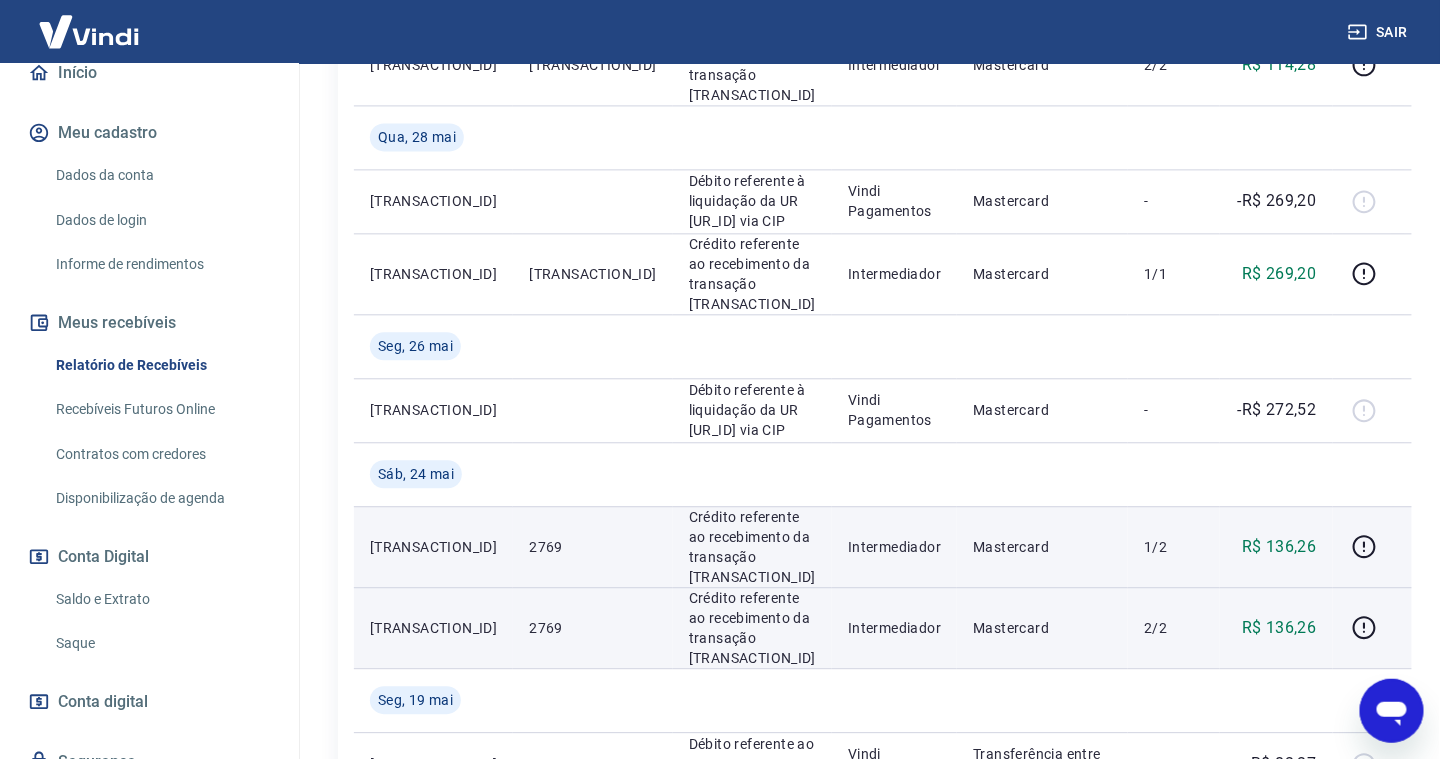 type on "x" 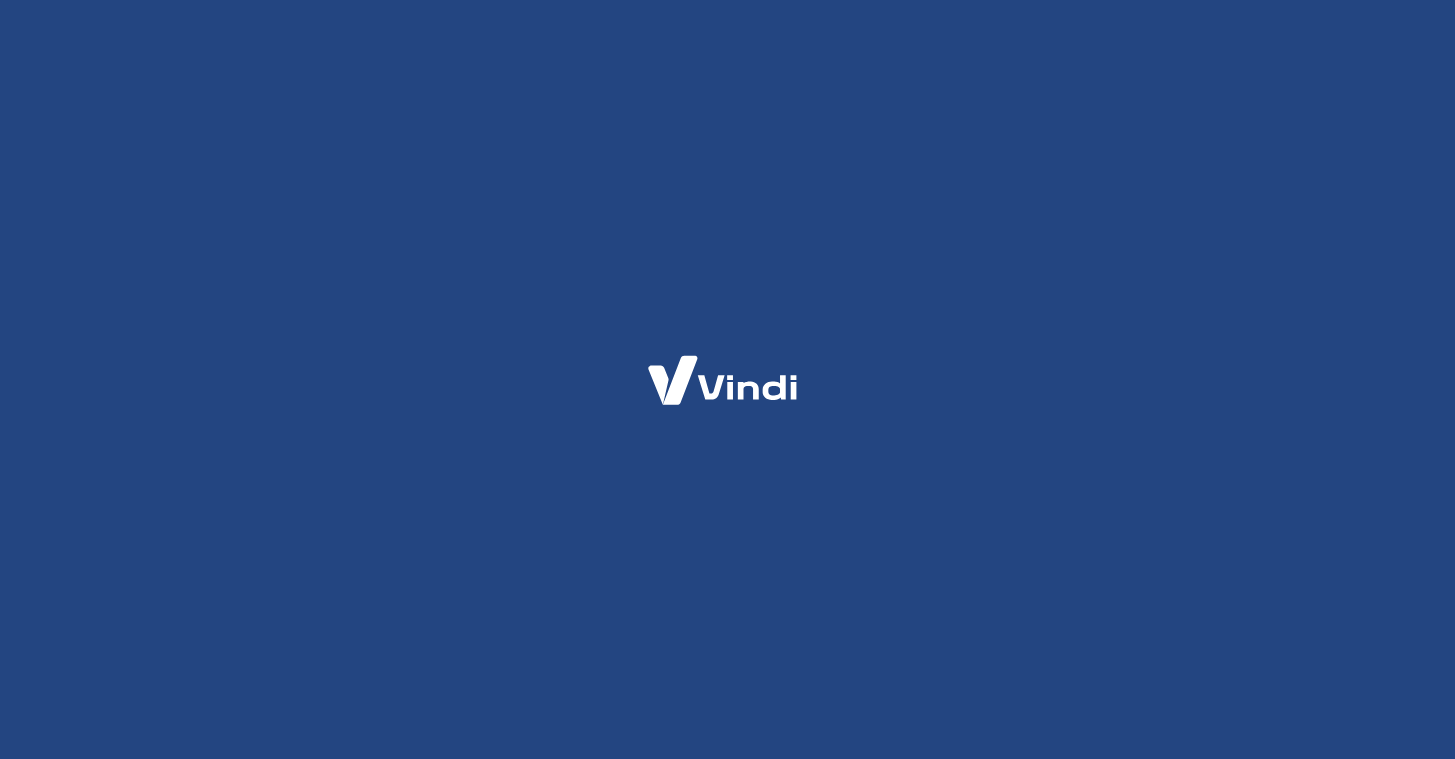 scroll, scrollTop: 0, scrollLeft: 0, axis: both 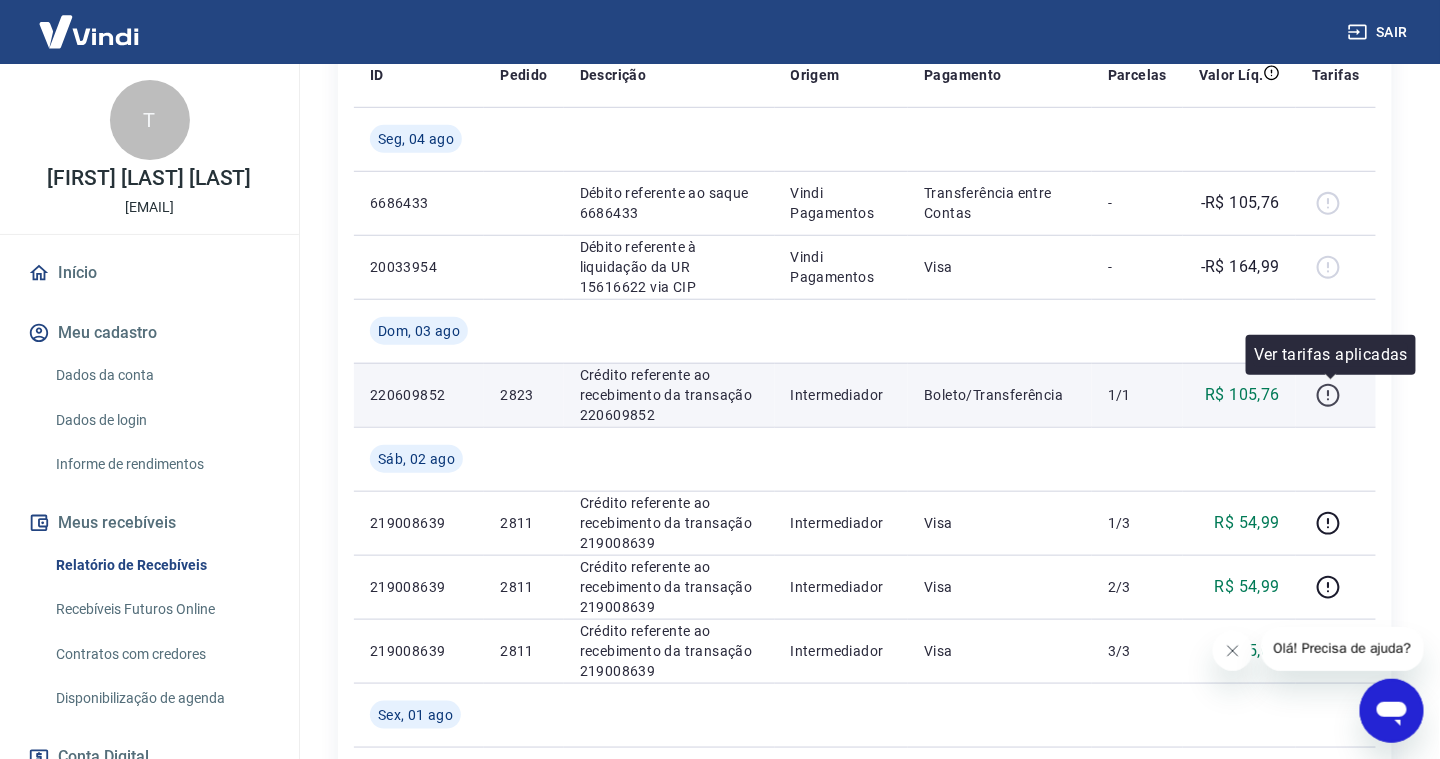 click 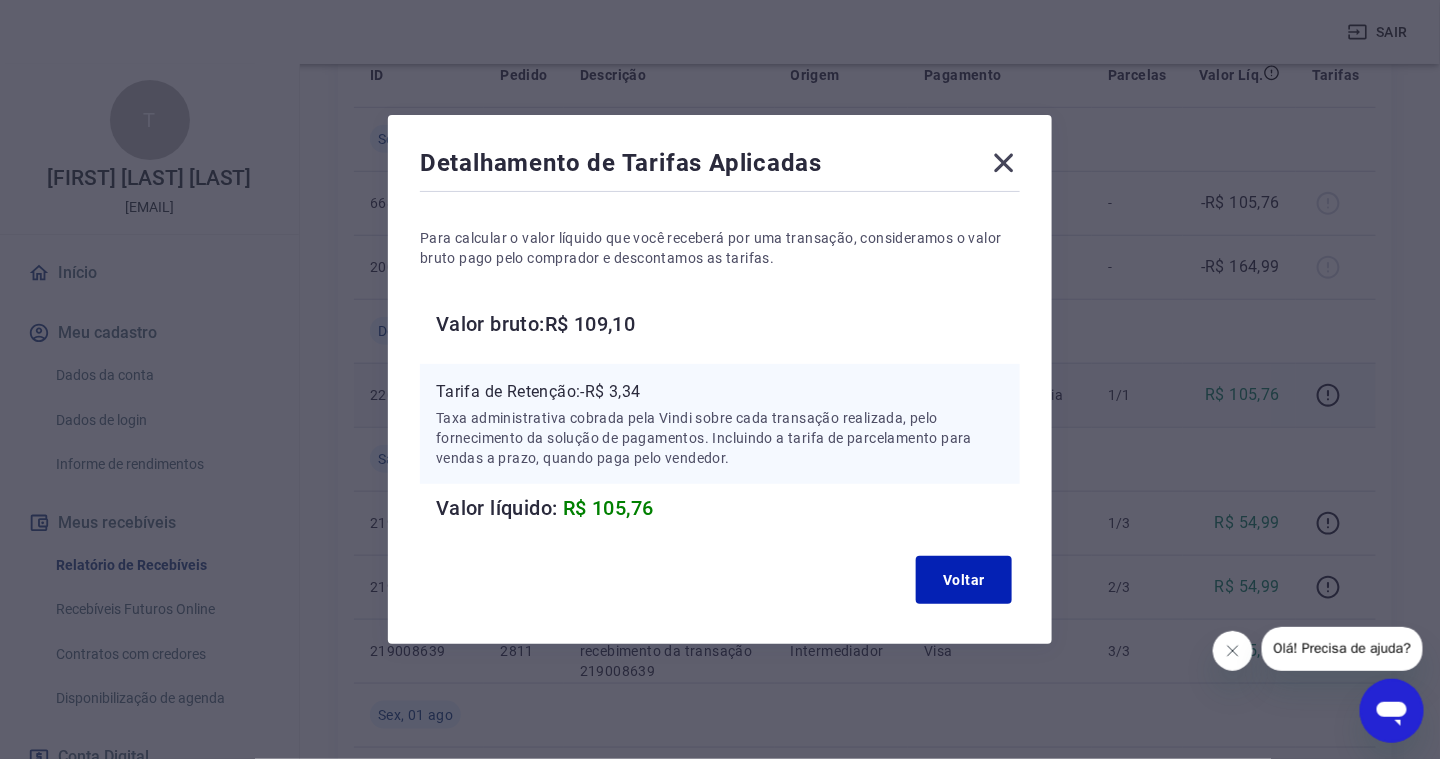 type 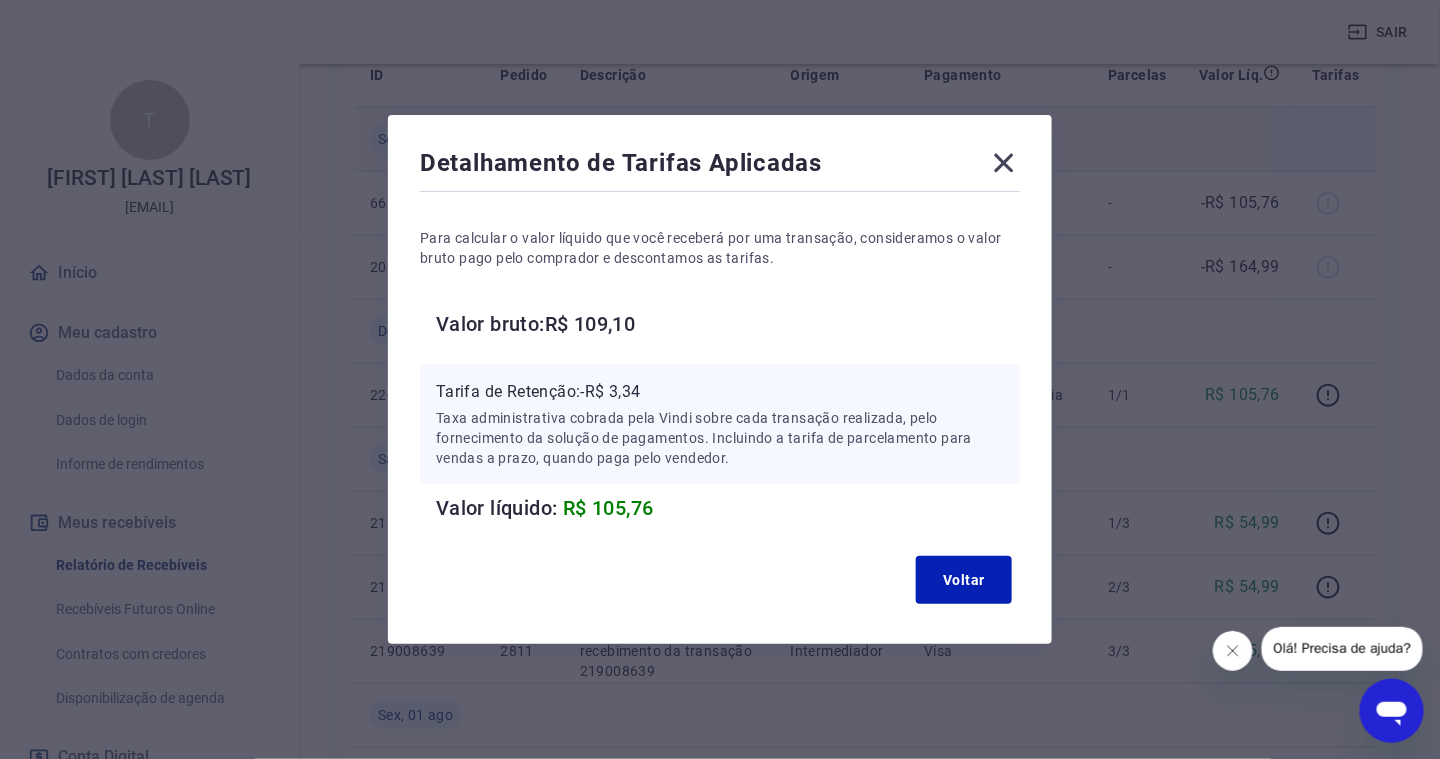 drag, startPoint x: 1008, startPoint y: 158, endPoint x: 995, endPoint y: 158, distance: 13 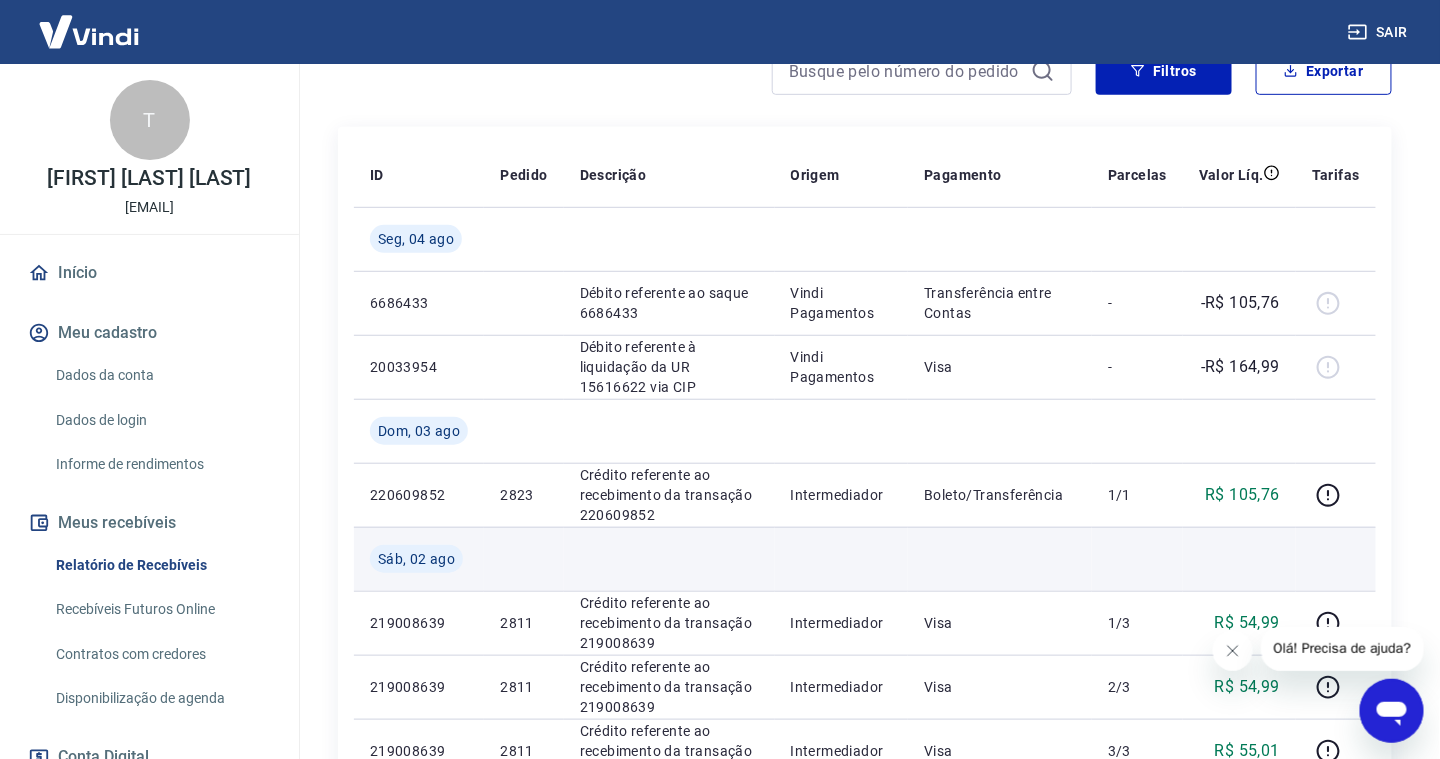 scroll, scrollTop: 400, scrollLeft: 0, axis: vertical 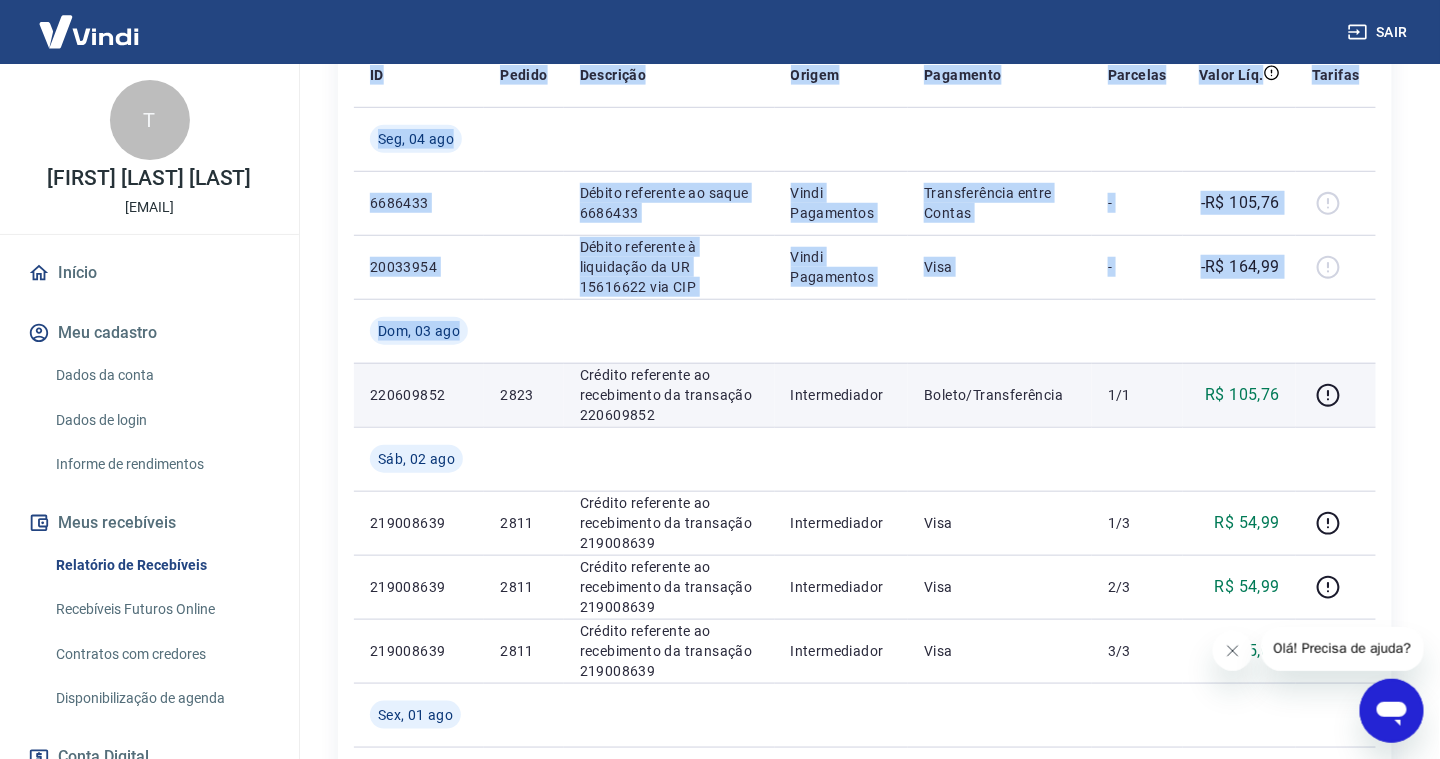 drag, startPoint x: 1379, startPoint y: 395, endPoint x: 373, endPoint y: 377, distance: 1006.161 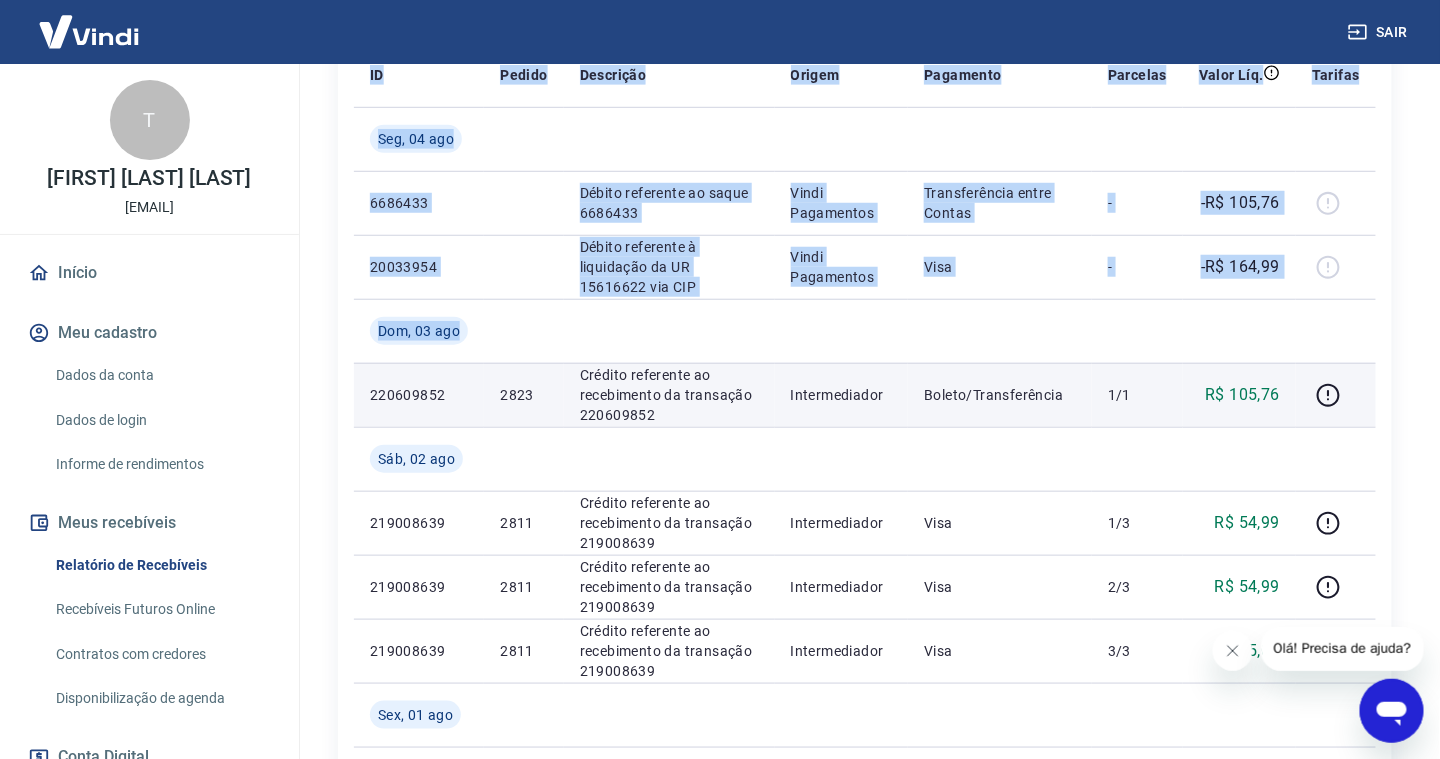 click on "ID Pedido Descrição Origem Pagamento Parcelas Valor Líq. Tarifas Seg, 04 ago 6686433 Débito referente ao saque 6686433 Vindi Pagamentos Transferência entre Contas - -R$ 105,76 20033954 Débito referente à liquidação da UR 15616622 via CIP Vindi Pagamentos Visa - -R$ 164,99 Dom, 03 ago 220609852 2823 Crédito referente ao recebimento da transação 220609852 Intermediador Boleto/Transferência 1/1 R$ 105,76 Sáb, 02 ago 219008639 2811 Crédito referente ao recebimento da transação 219008639 Intermediador Visa 1/3 R$ 54,99 219008639 2811 Crédito referente ao recebimento da transação 219008639 Intermediador Visa 2/3 R$ 54,99 219008639 2811 Crédito referente ao recebimento da transação 219008639 Intermediador Visa 3/3 R$ 55,01 Sex, 01 ago 6677448 Débito referente ao saque 6677448 Vindi Pagamentos Transferência entre Contas - -R$ 130,26 220283970 2817 Crédito referente ao recebimento da transação 220283970 Intermediador Boleto/Transferência 1/1 R$ 130,26 Qua, 30 jul 19970542 - 2805 -" at bounding box center (865, 939) 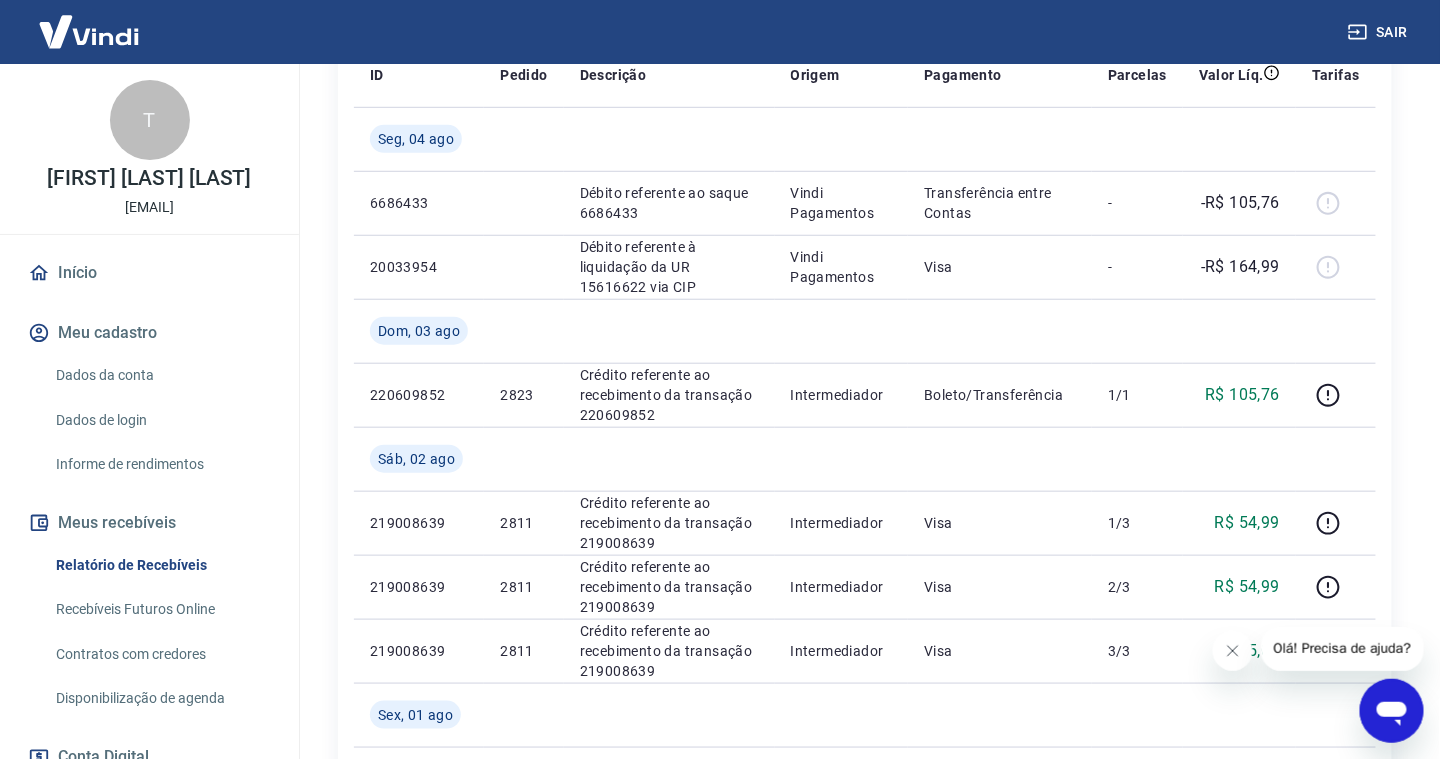 drag, startPoint x: 373, startPoint y: 377, endPoint x: 348, endPoint y: 362, distance: 29.15476 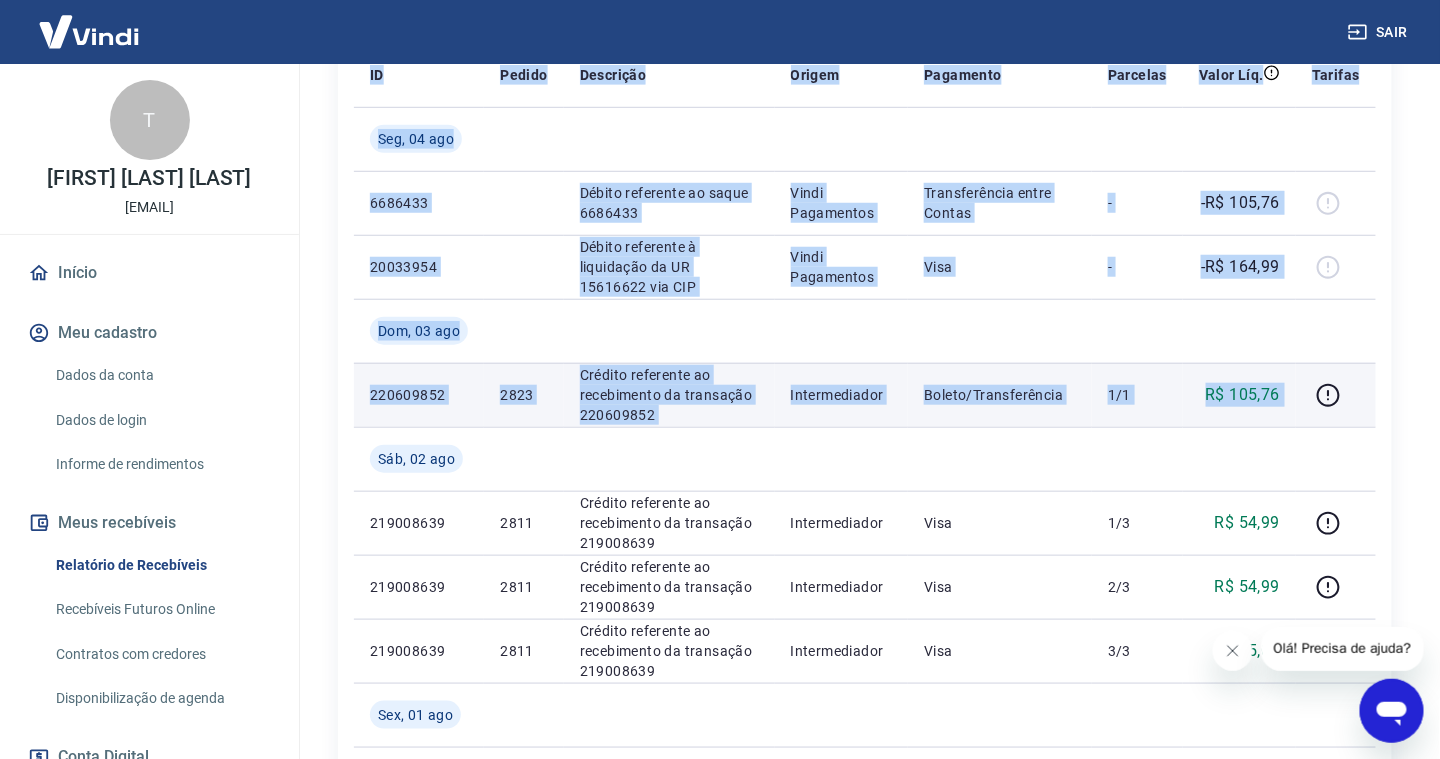 drag, startPoint x: 382, startPoint y: 400, endPoint x: 1359, endPoint y: 392, distance: 977.0328 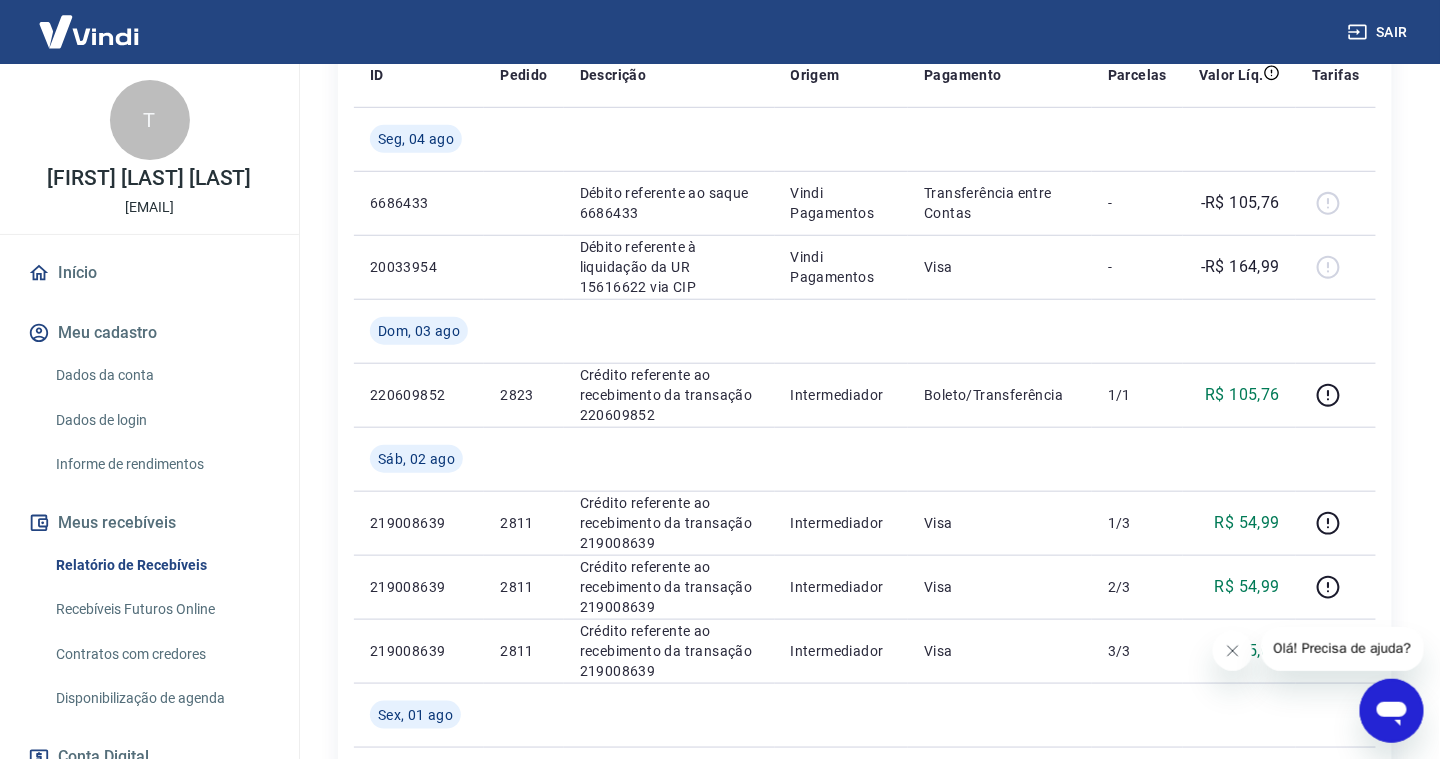 click on "Após o envio das liquidações aparecerem no Relatório de Recebíveis, elas podem demorar algumas horas para serem processadas e   consequentemente aparecerem como entradas no seu Extrato Bancário da Conta Digital. Início / Meus Recebíveis / Relatório de Recebíveis Relatório de Recebíveis Saiba como funciona a programação dos recebimentos Saiba como funciona a programação dos recebimentos Filtros Exportar ID Pedido Descrição Origem Pagamento Parcelas Valor Líq. Tarifas Seg, 04 ago 6686433 Débito referente ao saque 6686433 Vindi Pagamentos Transferência entre Contas - -R$ 105,76 20033954 Débito referente à liquidação da UR 15616622 via CIP Vindi Pagamentos Visa - -R$ 164,99 Dom, 03 ago 220609852 2823 Crédito referente ao recebimento da transação 220609852 Intermediador Boleto/Transferência 1/1 R$ 105,76 Sáb, 02 ago 219008639 2811 Crédito referente ao recebimento da transação 219008639 Intermediador Visa 1/3 R$ 54,99 219008639 2811 Intermediador Visa 2/3 R$ 54,99 219008639 3/3" at bounding box center [865, 871] 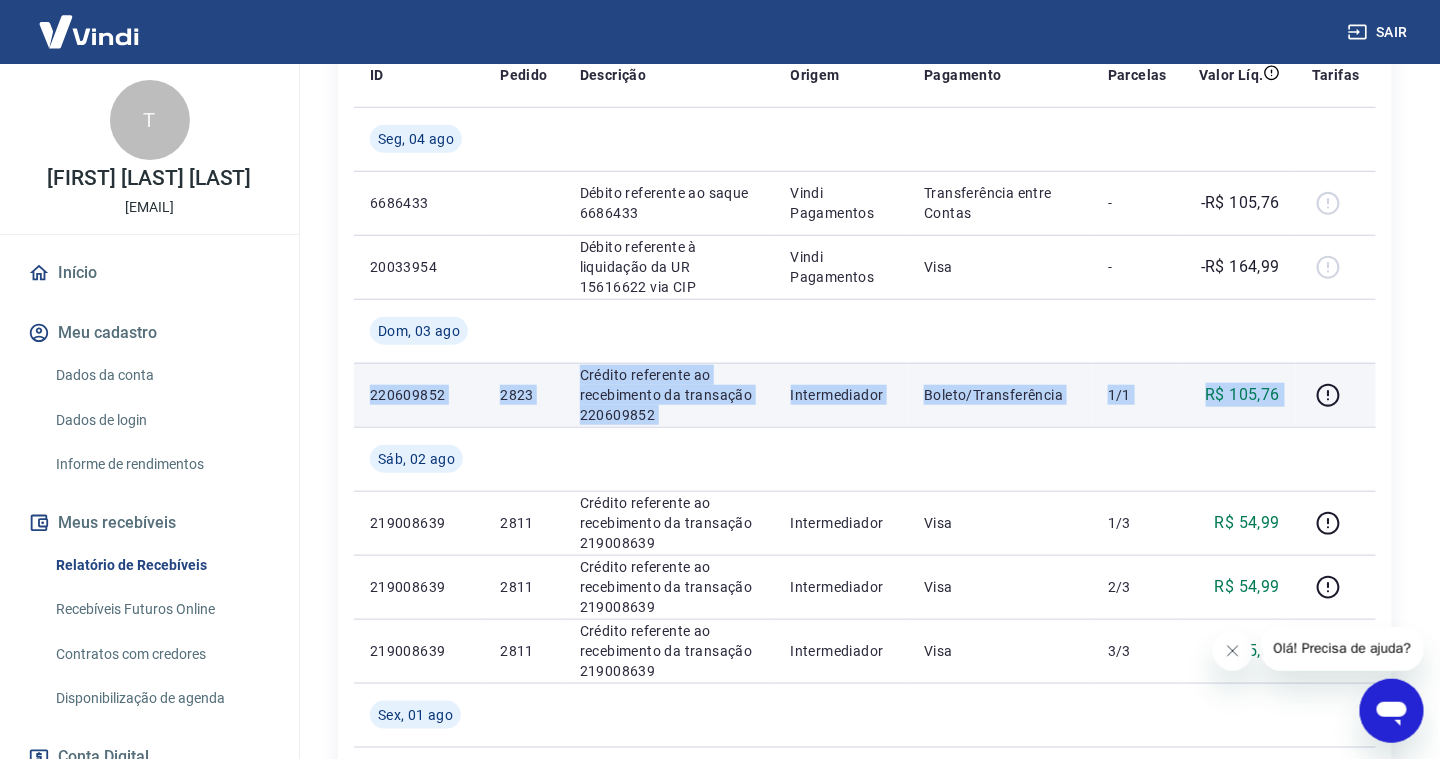 drag, startPoint x: 388, startPoint y: 396, endPoint x: 1308, endPoint y: 389, distance: 920.0266 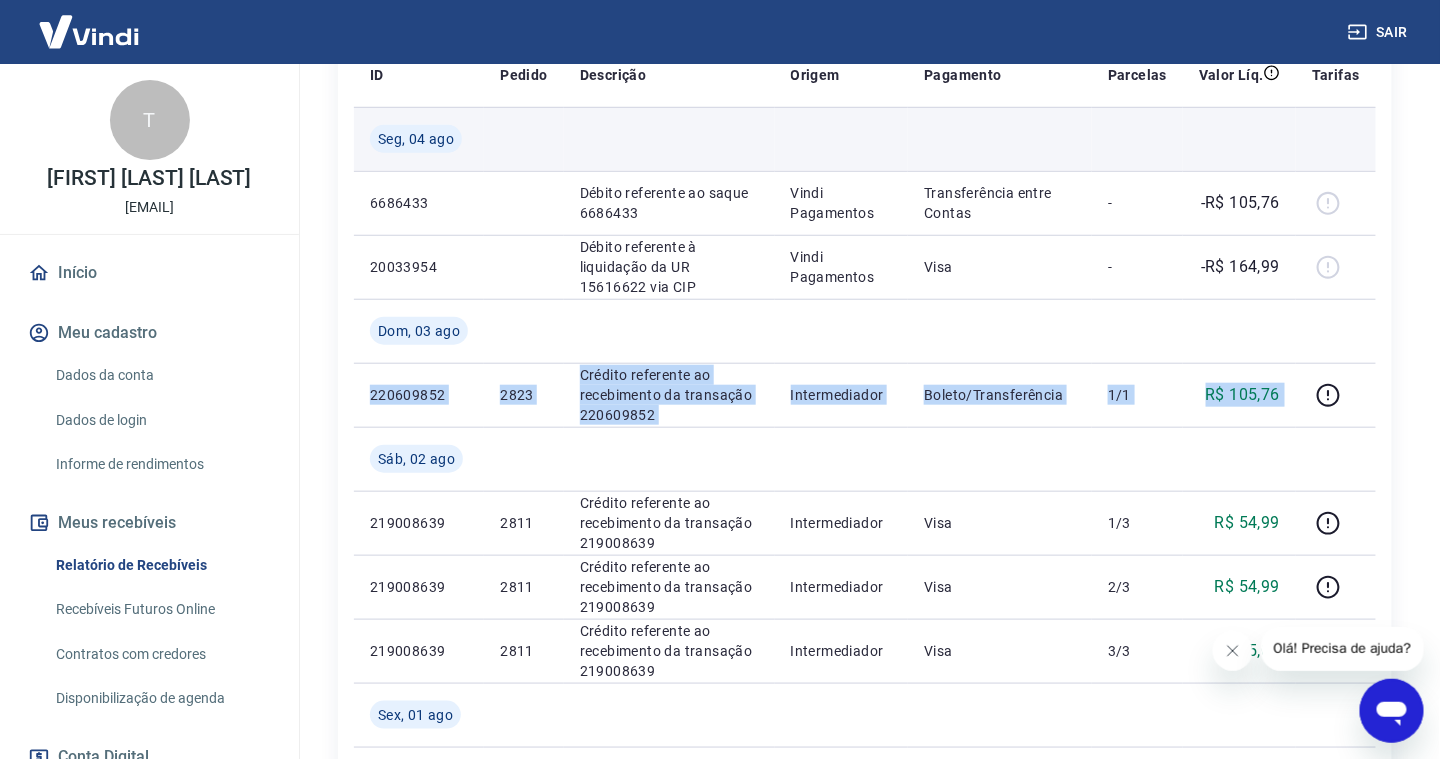 copy on "220609852 2823 Crédito referente ao recebimento da transação 220609852 Intermediador Boleto/Transferência 1/1 R$ 105,76" 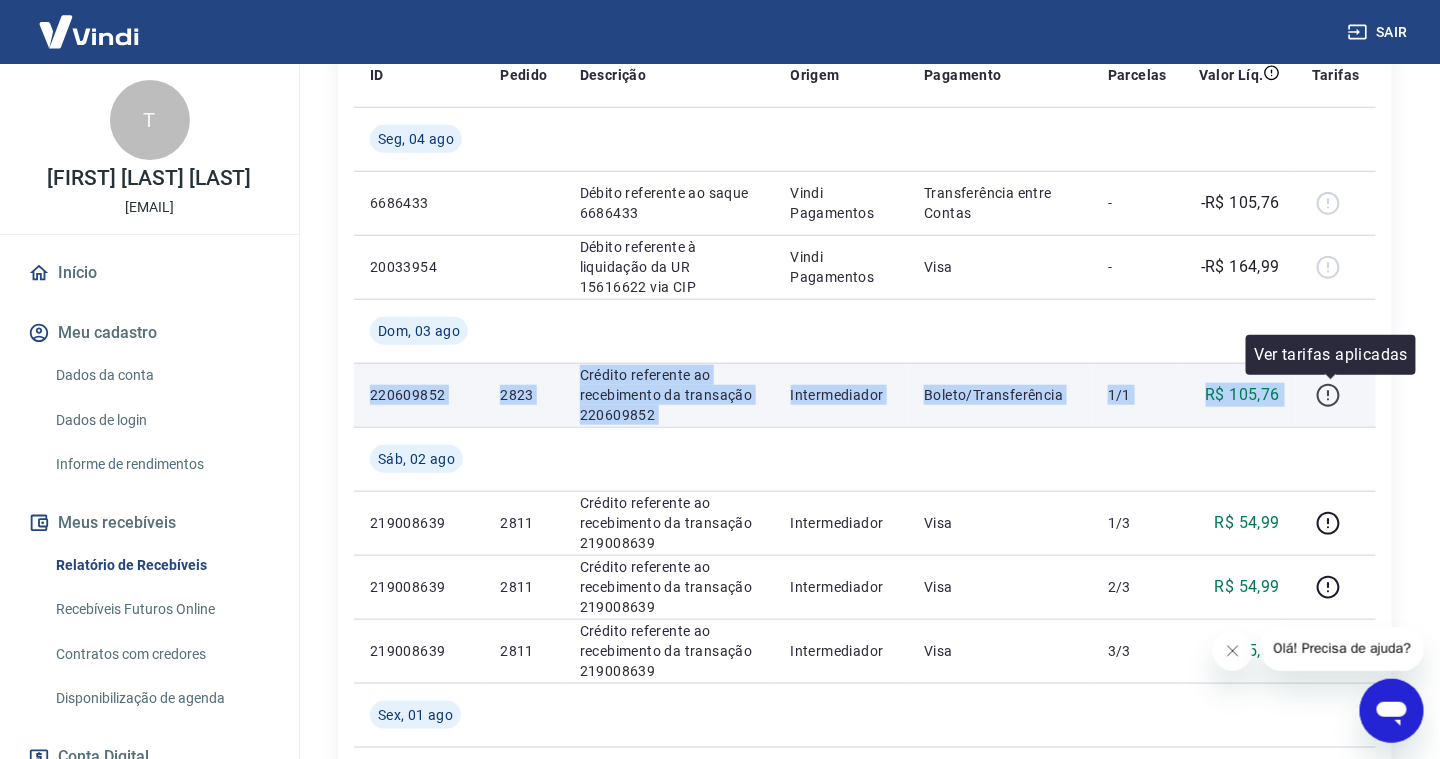 click 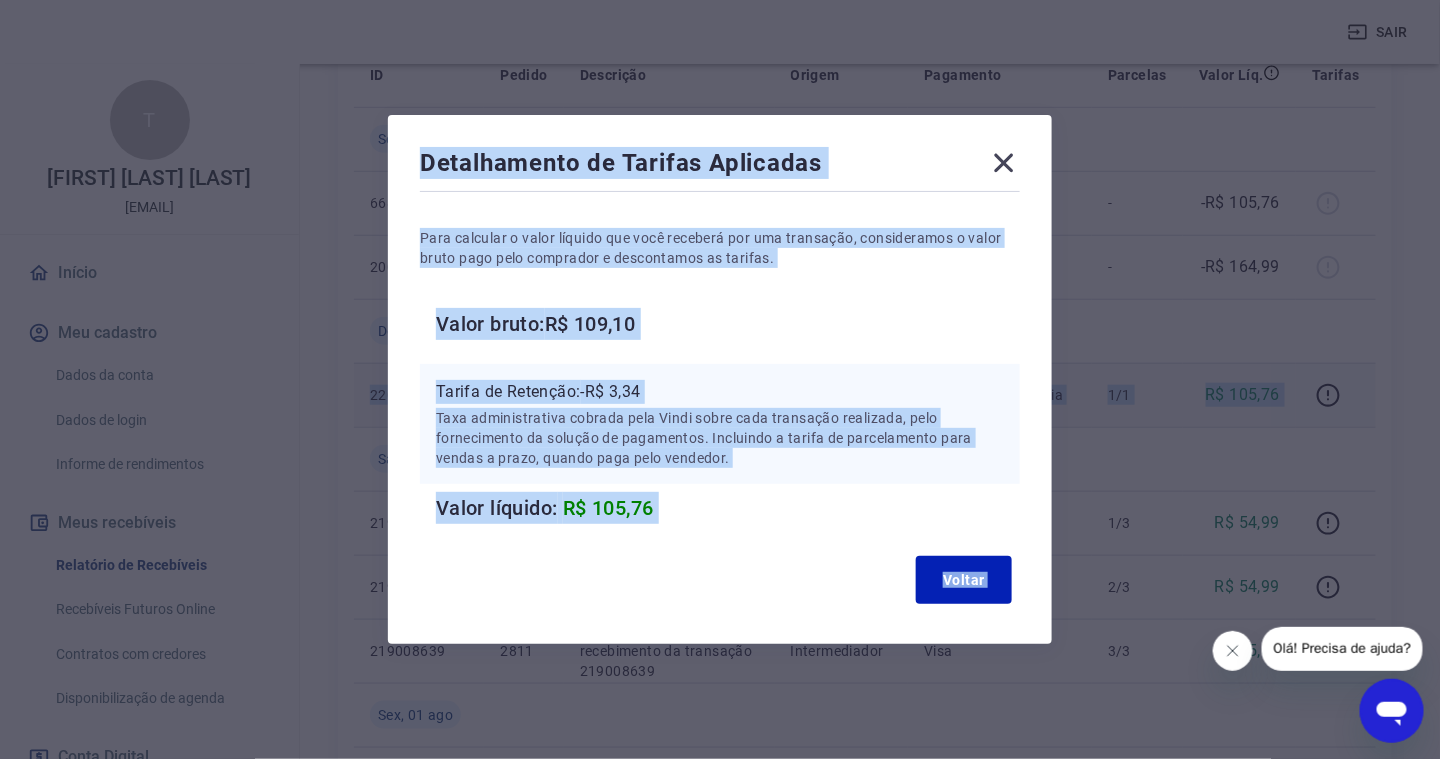 click on "Valor líquido:   R$ 105,76" at bounding box center [728, 508] 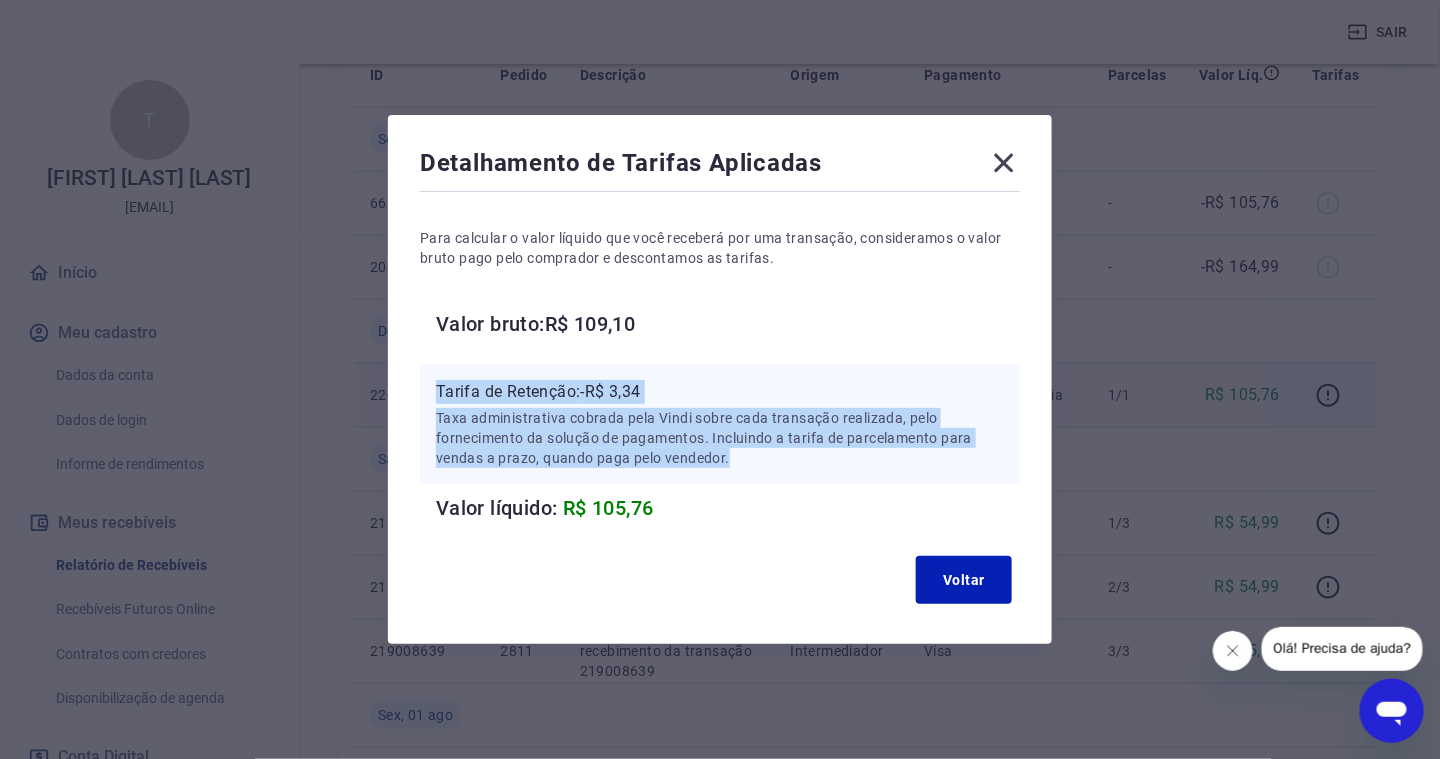 drag, startPoint x: 751, startPoint y: 454, endPoint x: 412, endPoint y: 401, distance: 343.11804 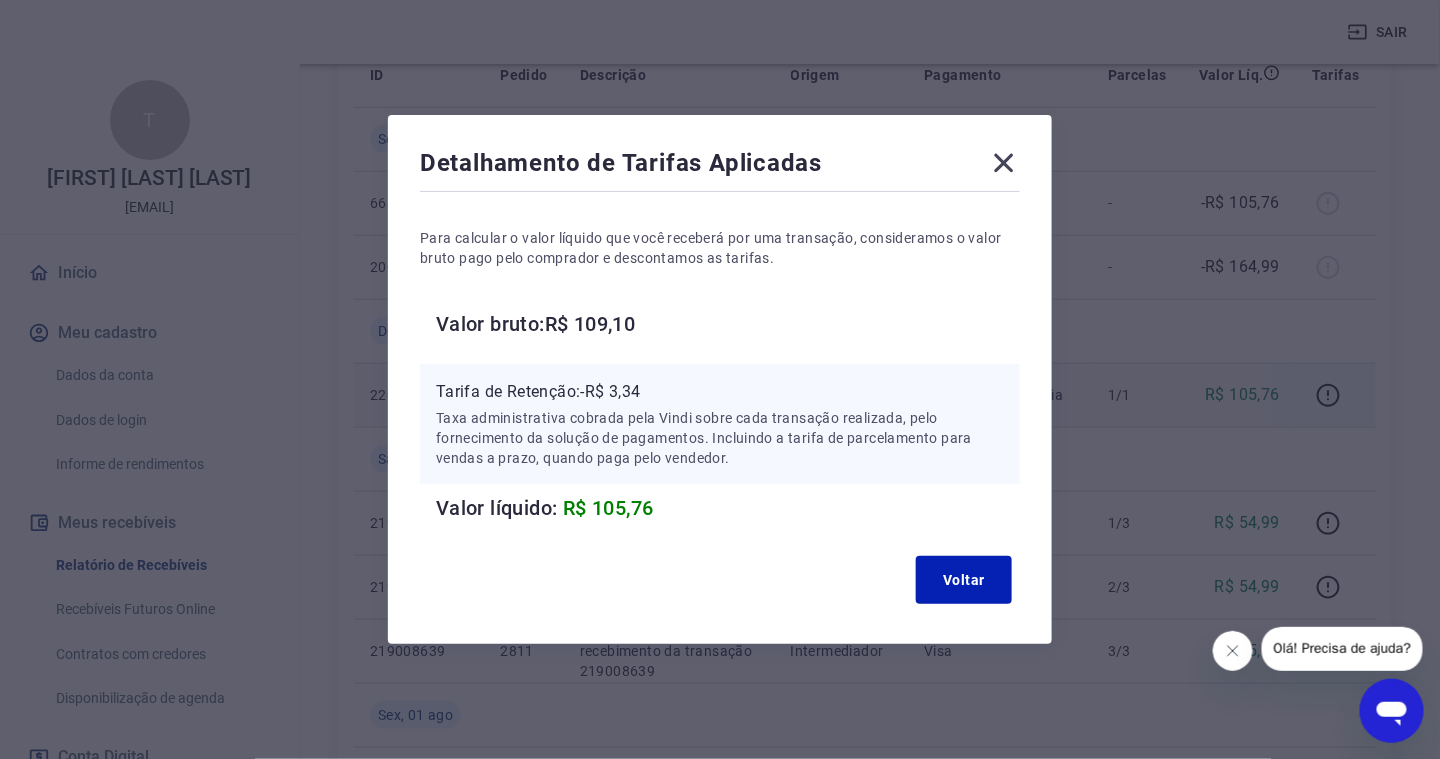 click 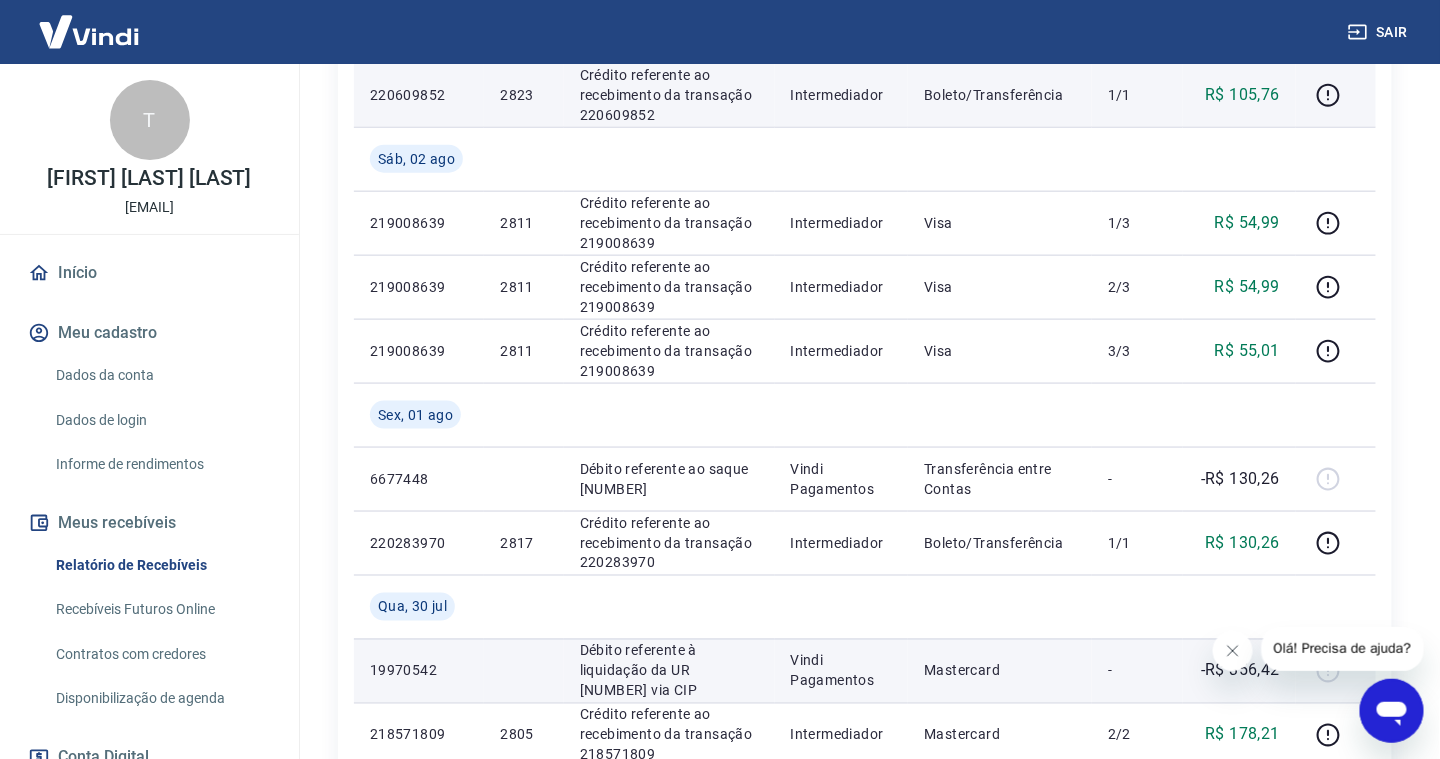 scroll, scrollTop: 900, scrollLeft: 0, axis: vertical 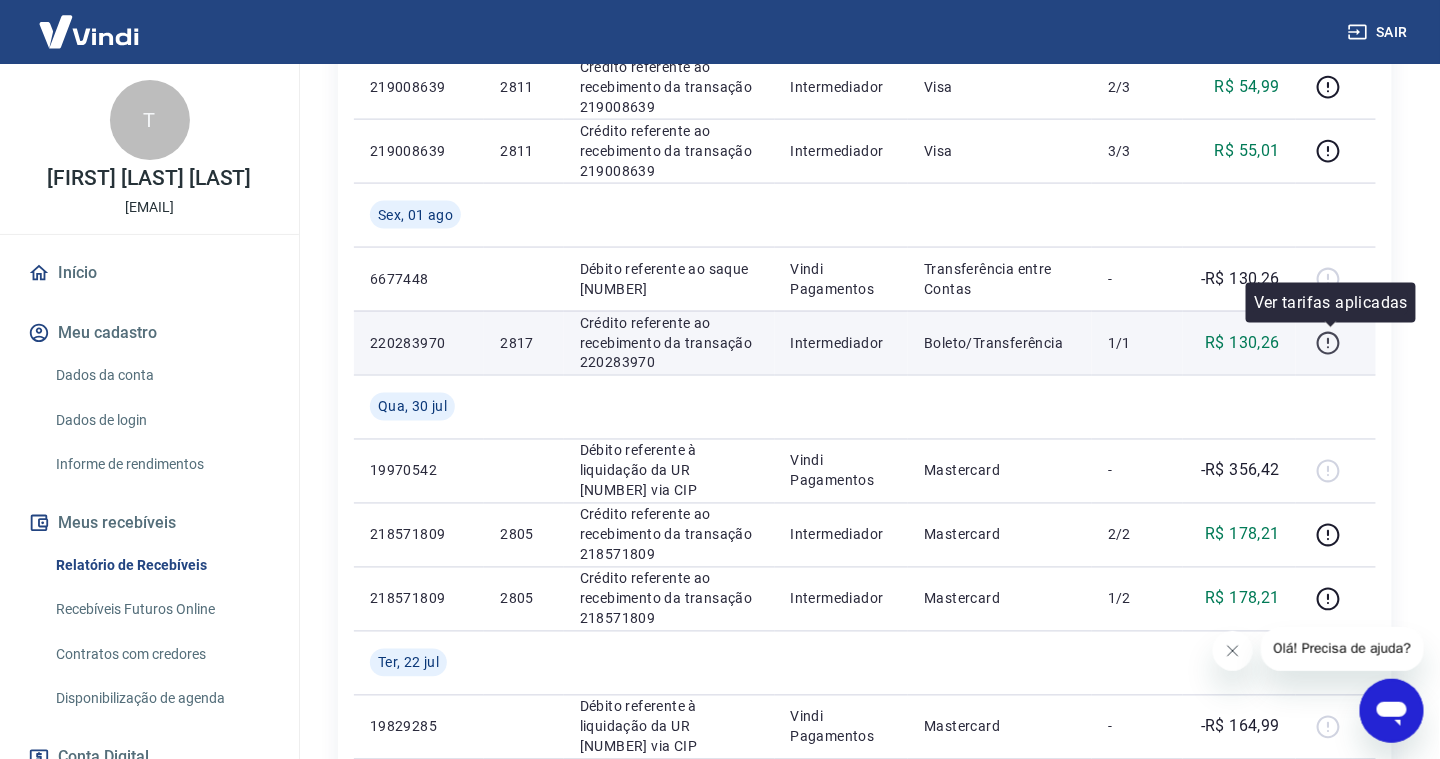 click 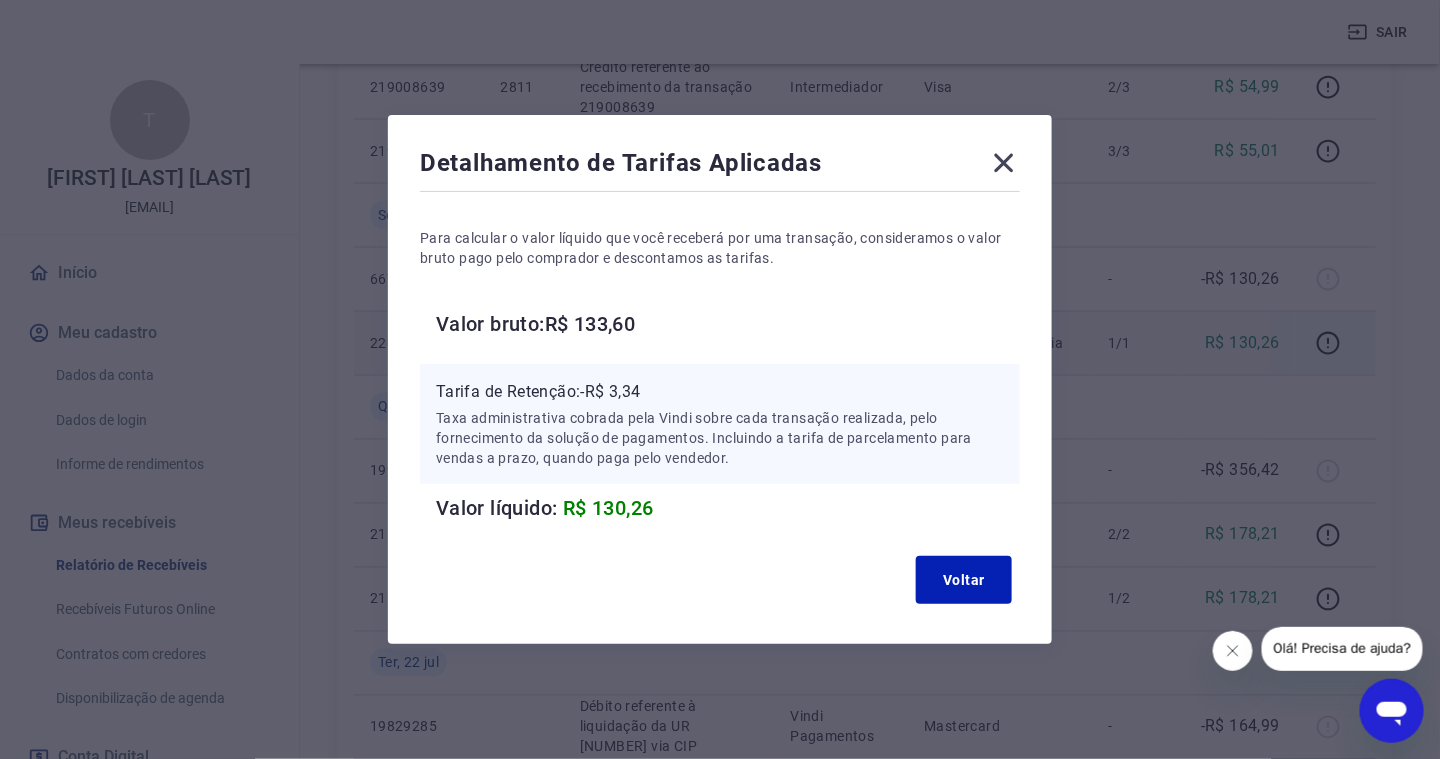 click 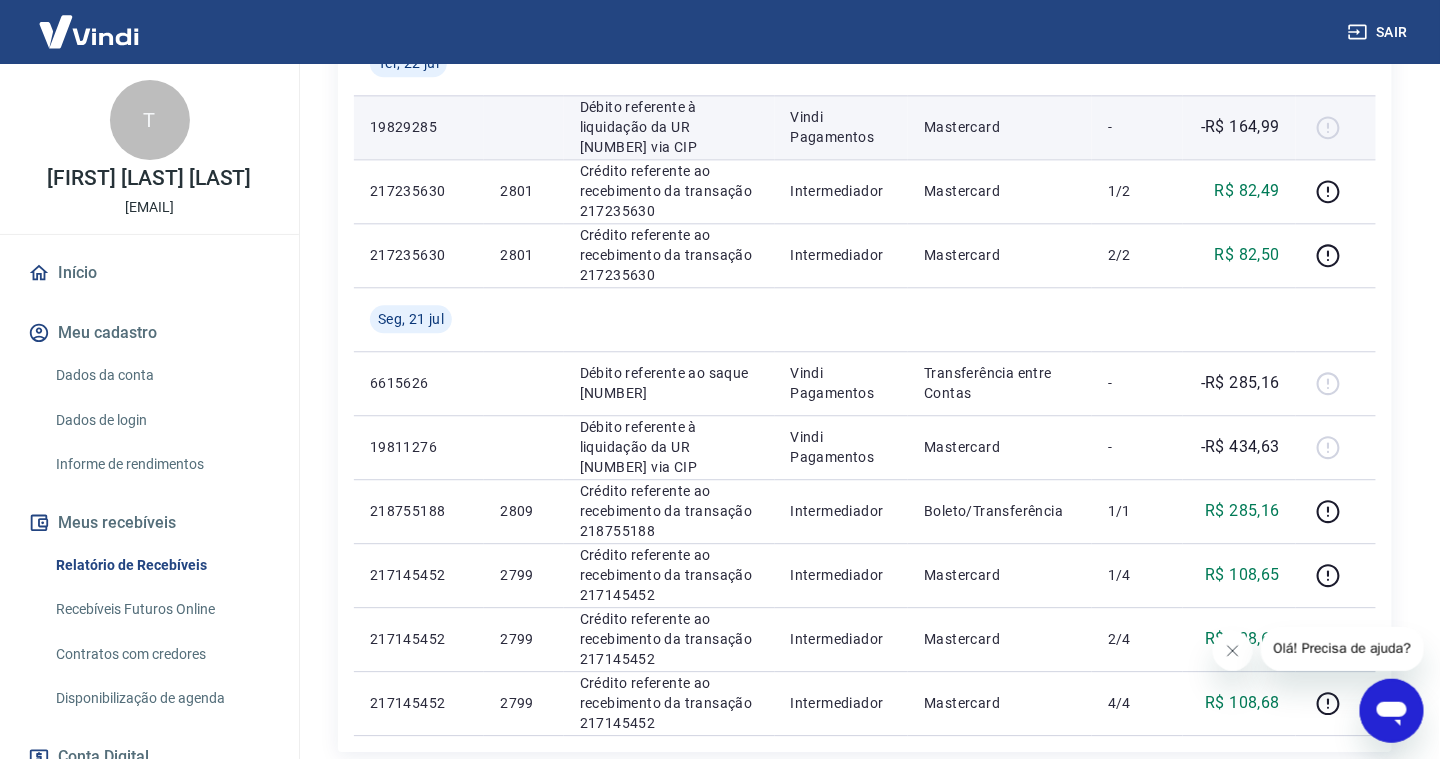 scroll, scrollTop: 1700, scrollLeft: 0, axis: vertical 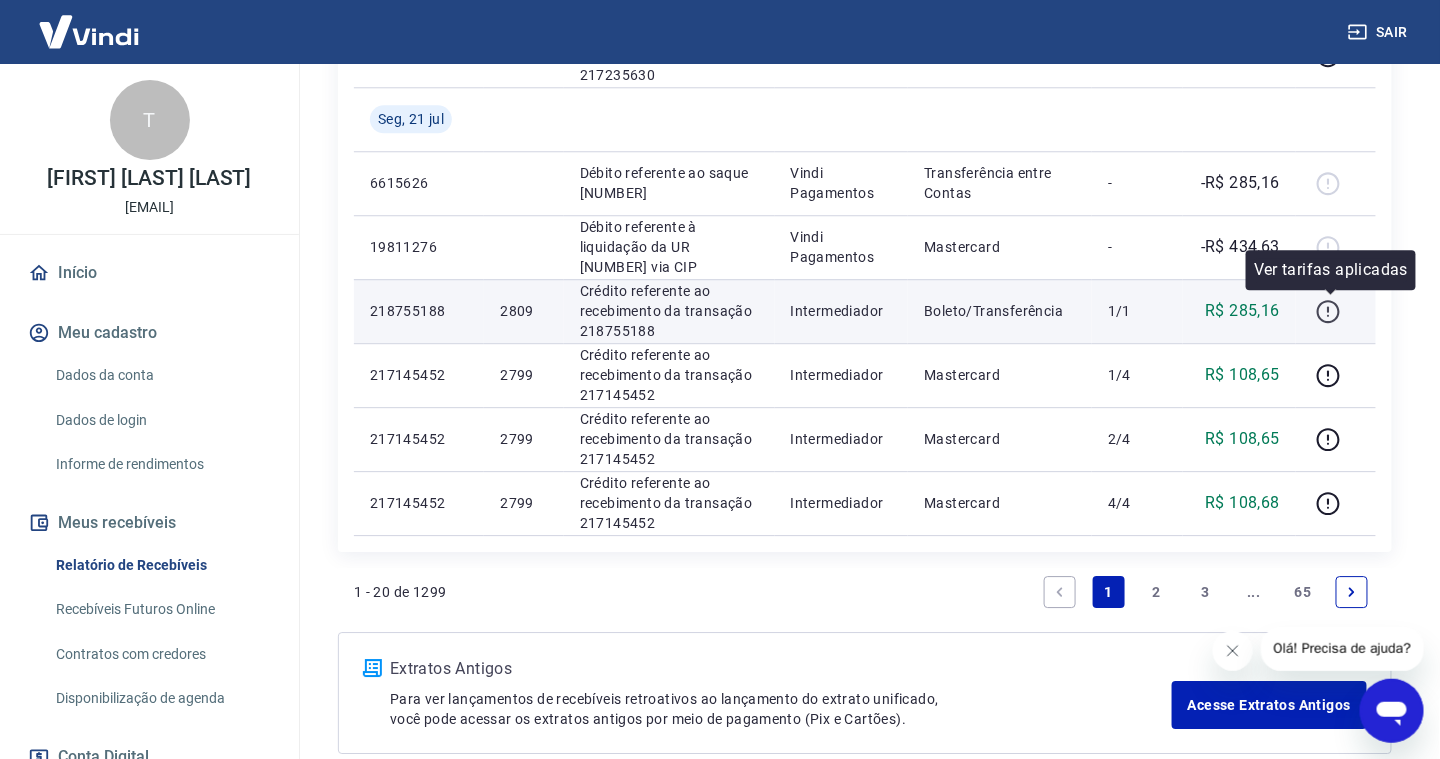 click 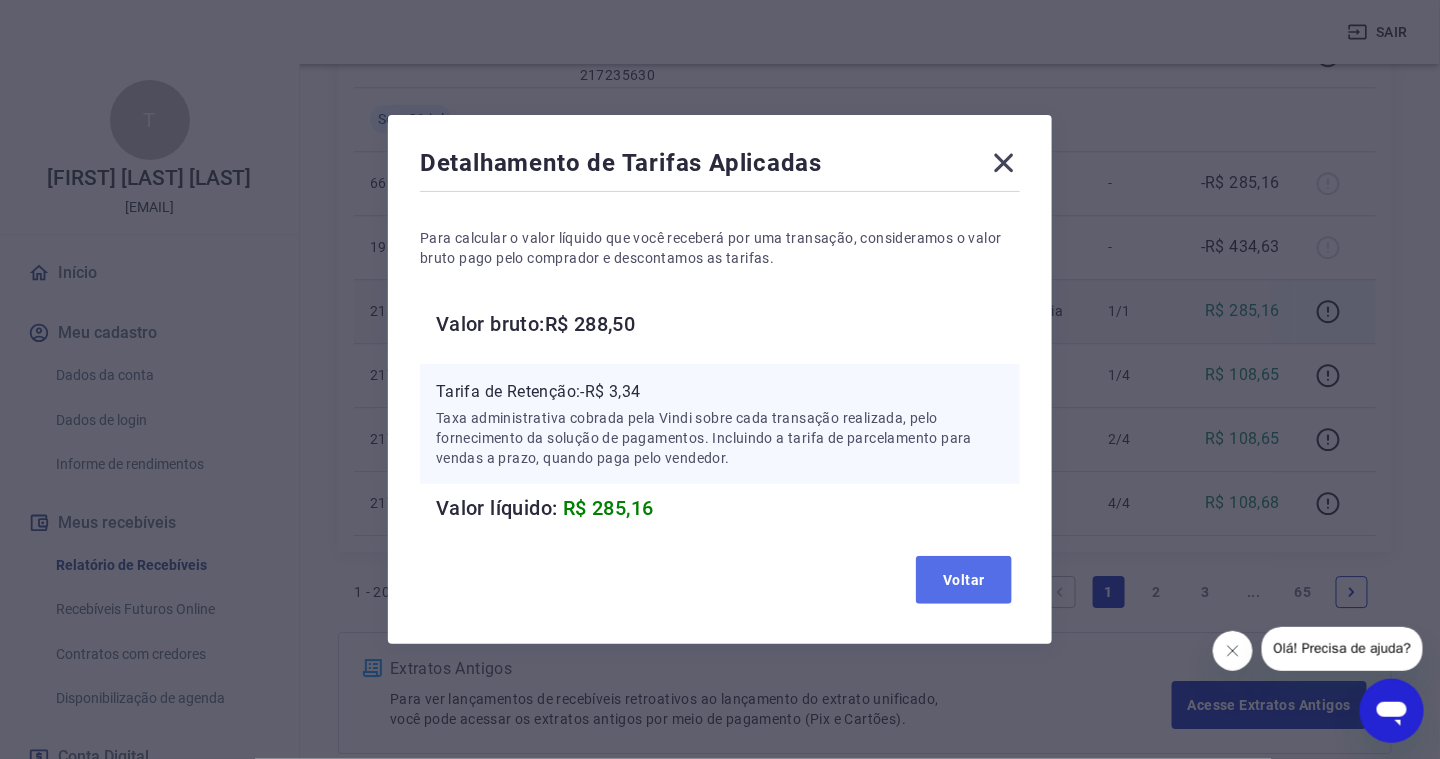 click on "Voltar" at bounding box center [964, 580] 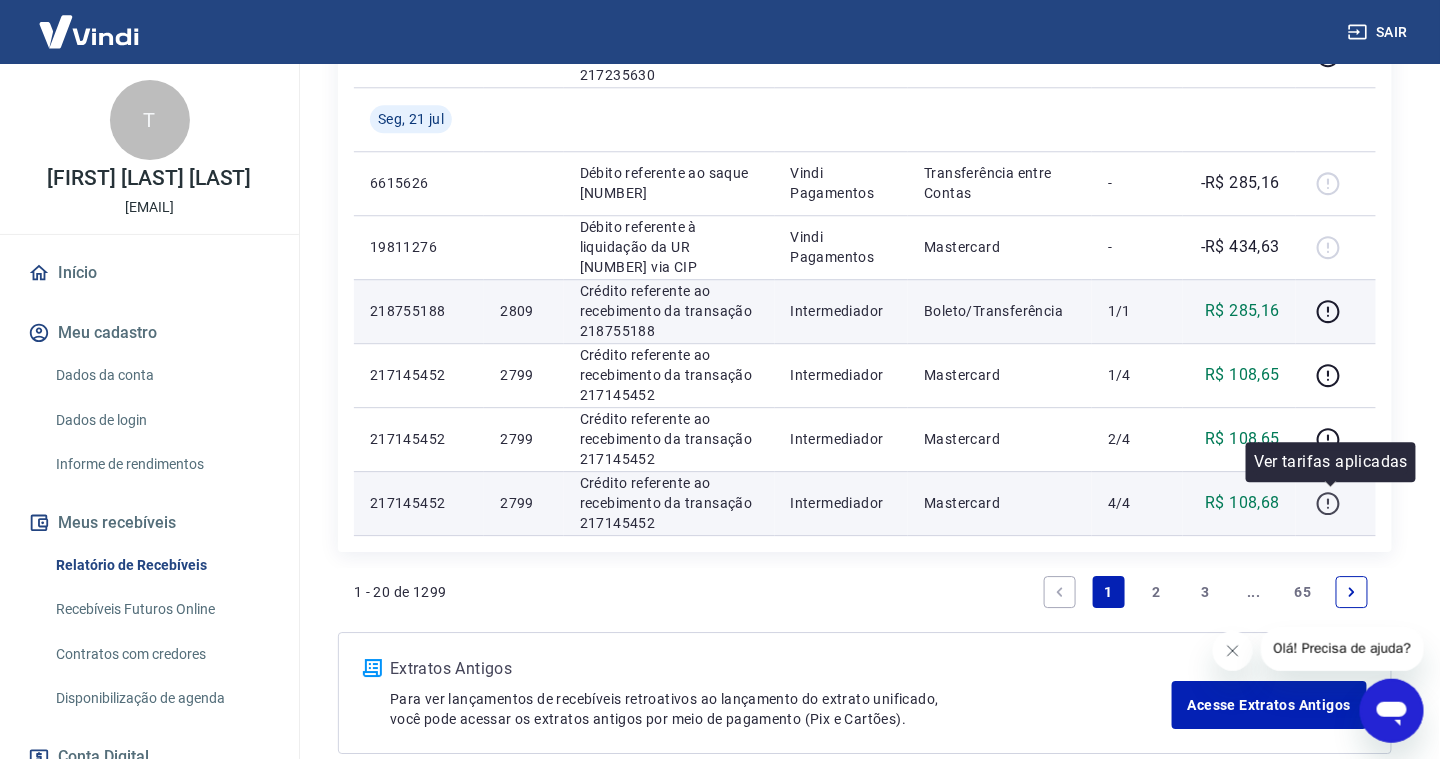 click 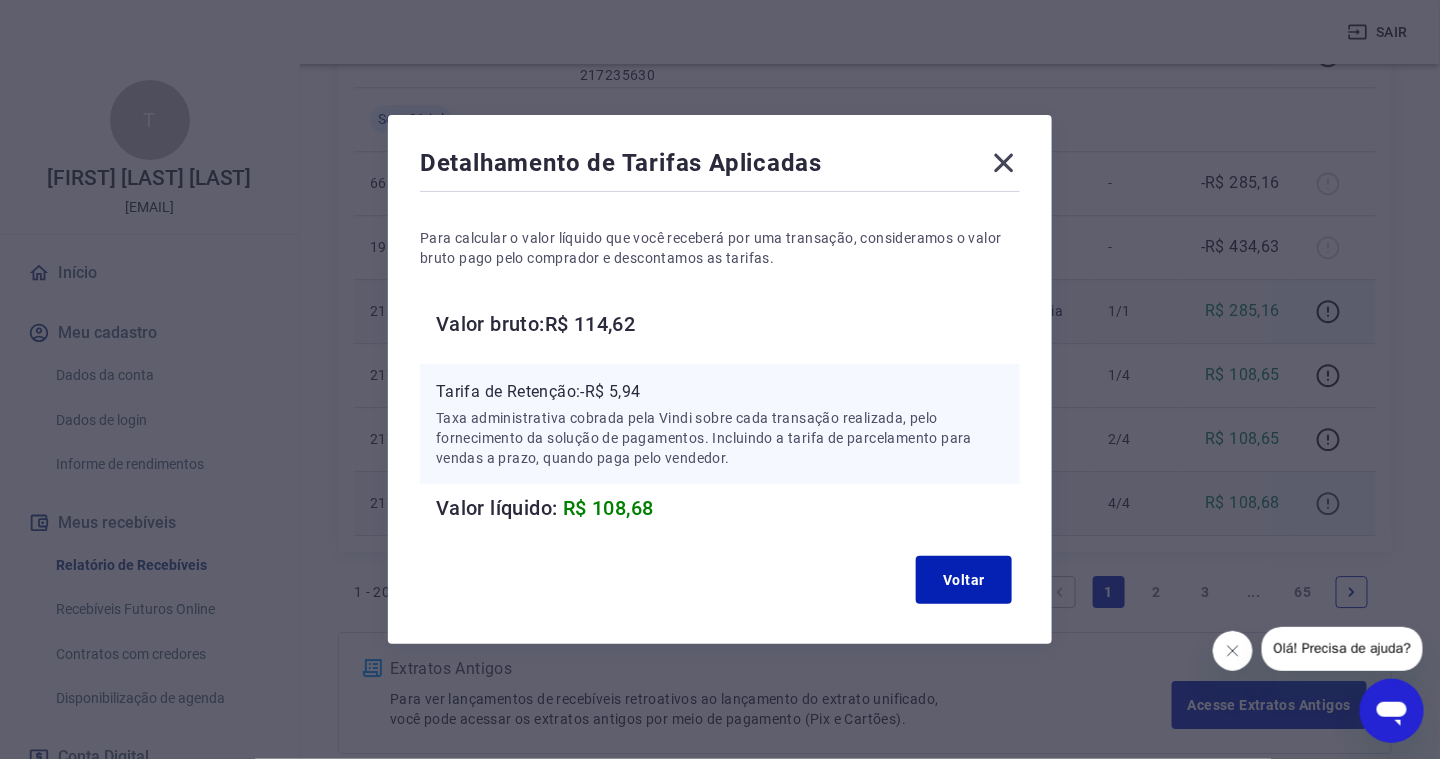 click on "Detalhamento de Tarifas Aplicadas Para calcular o valor líquido que você receberá por uma transação, consideramos o valor bruto pago pelo comprador e descontamos as tarifas. Valor bruto:  R$ 114,62 Tarifa de Retenção:  -R$ 5,94 Taxa administrativa cobrada pela Vindi sobre cada transação realizada, pelo fornecimento da solução de pagamentos. Incluindo a tarifa de parcelamento para vendas a prazo, quando paga pelo vendedor. Valor líquido:   R$ 108,68 Voltar" at bounding box center [720, 379] 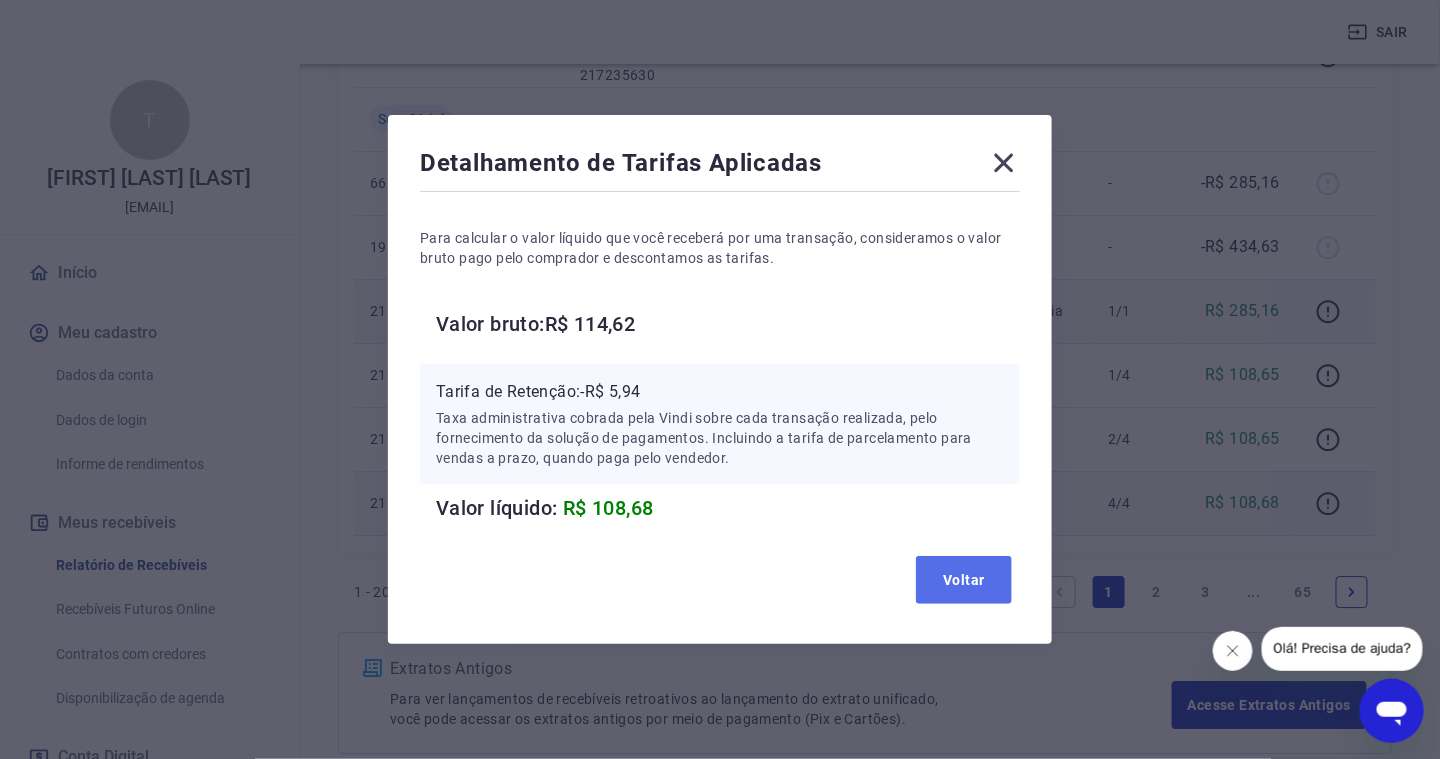 click on "Voltar" at bounding box center [964, 580] 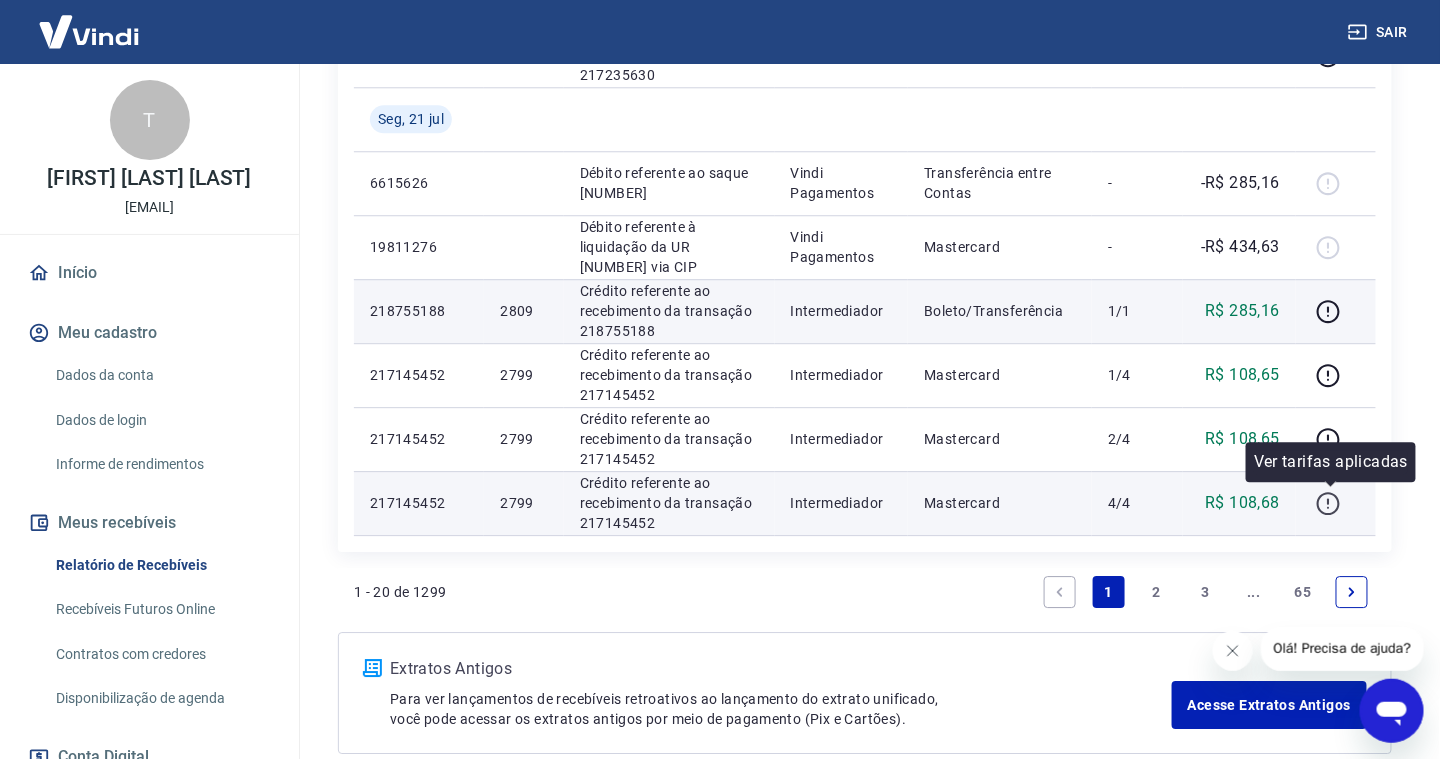 click 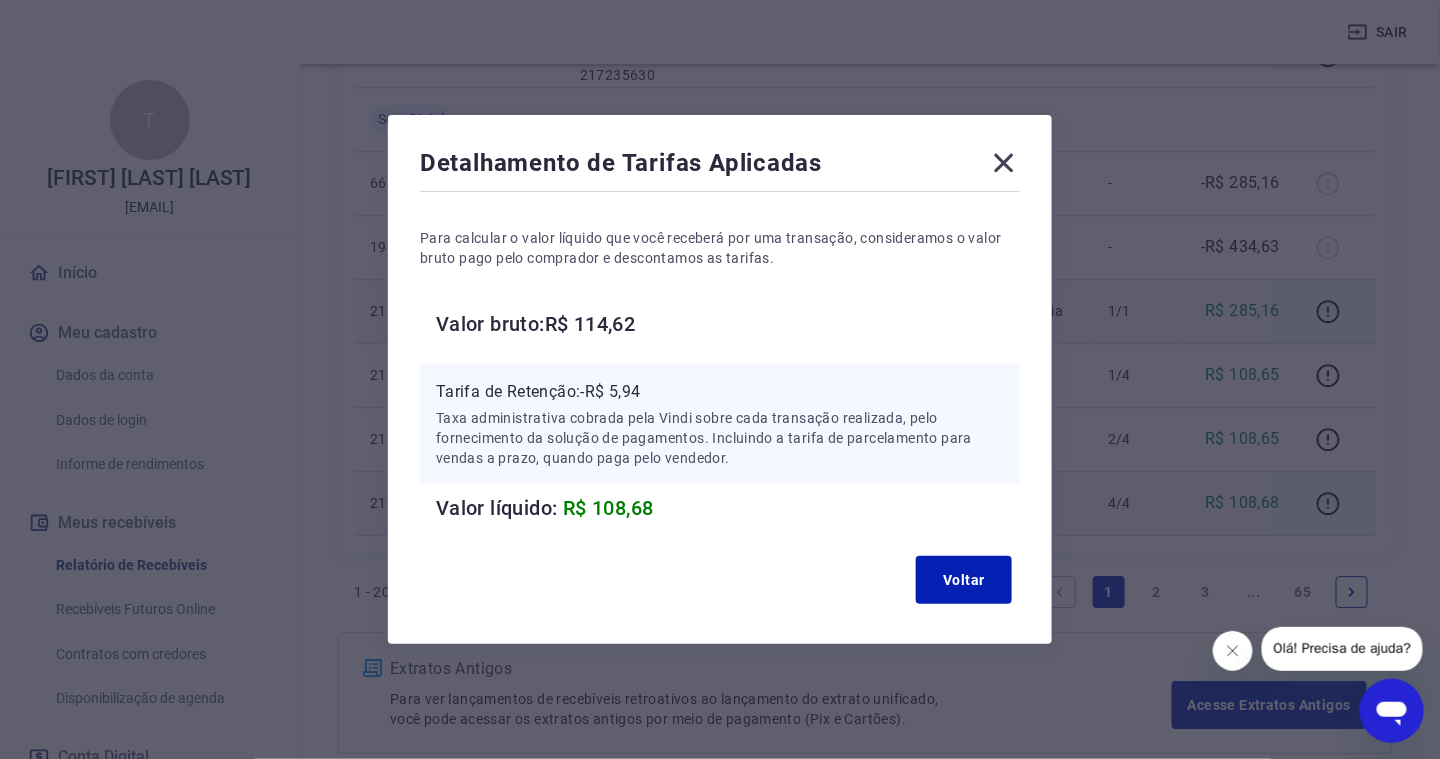 click on "Detalhamento de Tarifas Aplicadas Para calcular o valor líquido que você receberá por uma transação, consideramos o valor bruto pago pelo comprador e descontamos as tarifas. Valor bruto:  R$ 114,62 Tarifa de Retenção:  -R$ 5,94 Taxa administrativa cobrada pela Vindi sobre cada transação realizada, pelo fornecimento da solução de pagamentos. Incluindo a tarifa de parcelamento para vendas a prazo, quando paga pelo vendedor. Valor líquido:   R$ 108,68 Voltar" at bounding box center [720, 379] 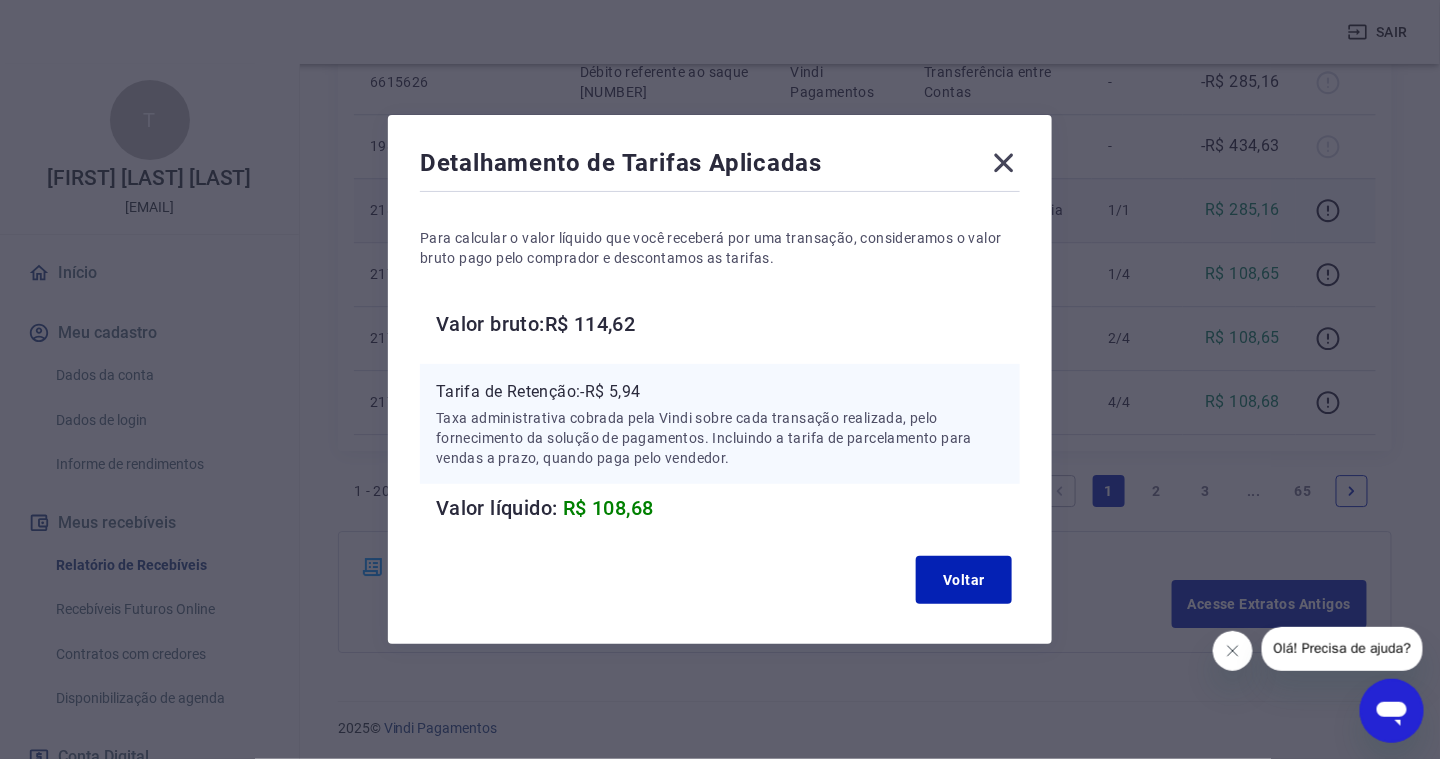 scroll, scrollTop: 1501, scrollLeft: 0, axis: vertical 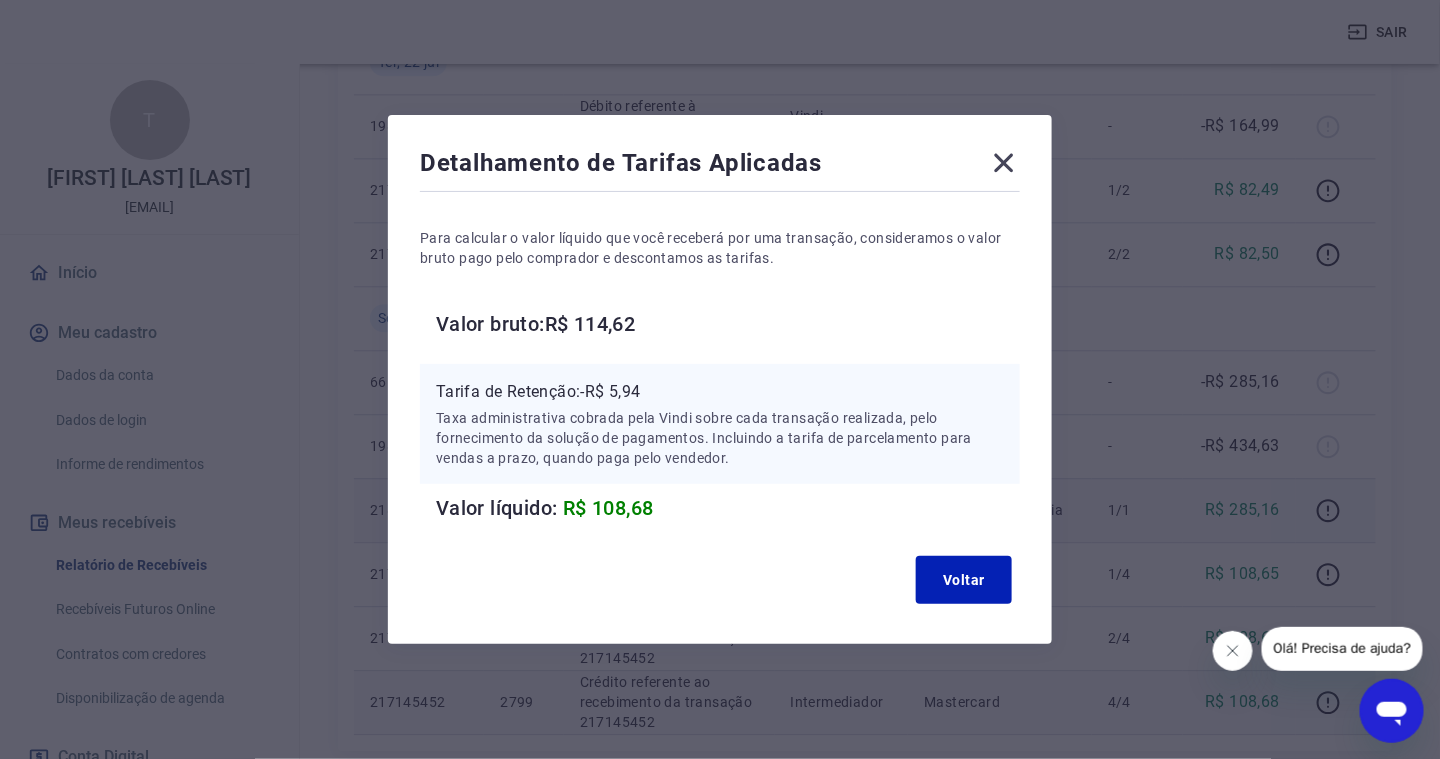 click on "Detalhamento de Tarifas Aplicadas Para calcular o valor líquido que você receberá por uma transação, consideramos o valor bruto pago pelo comprador e descontamos as tarifas. Valor bruto:  R$ 114,62 Tarifa de Retenção:  -R$ 5,94 Taxa administrativa cobrada pela Vindi sobre cada transação realizada, pelo fornecimento da solução de pagamentos. Incluindo a tarifa de parcelamento para vendas a prazo, quando paga pelo vendedor. Valor líquido:   R$ 108,68 Voltar" at bounding box center (720, 379) 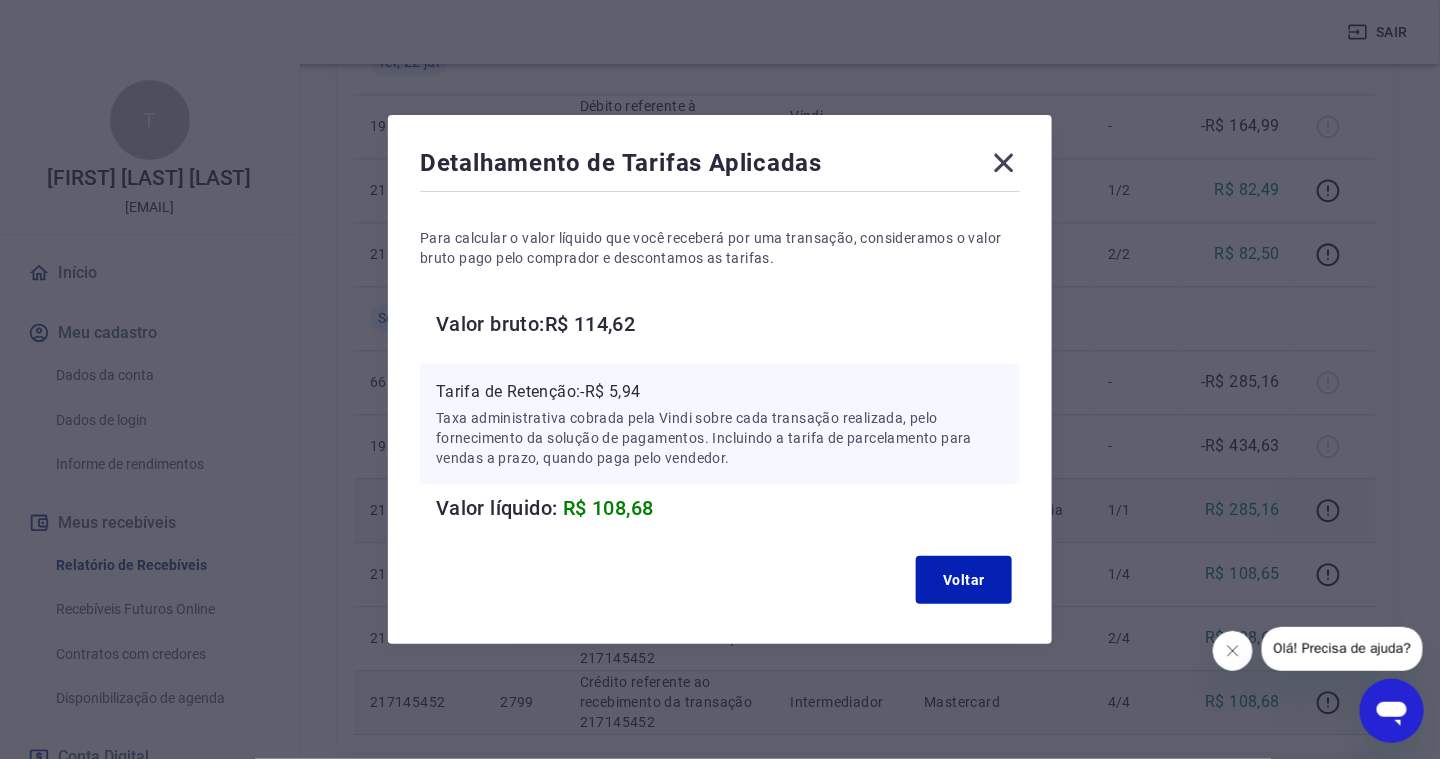 click 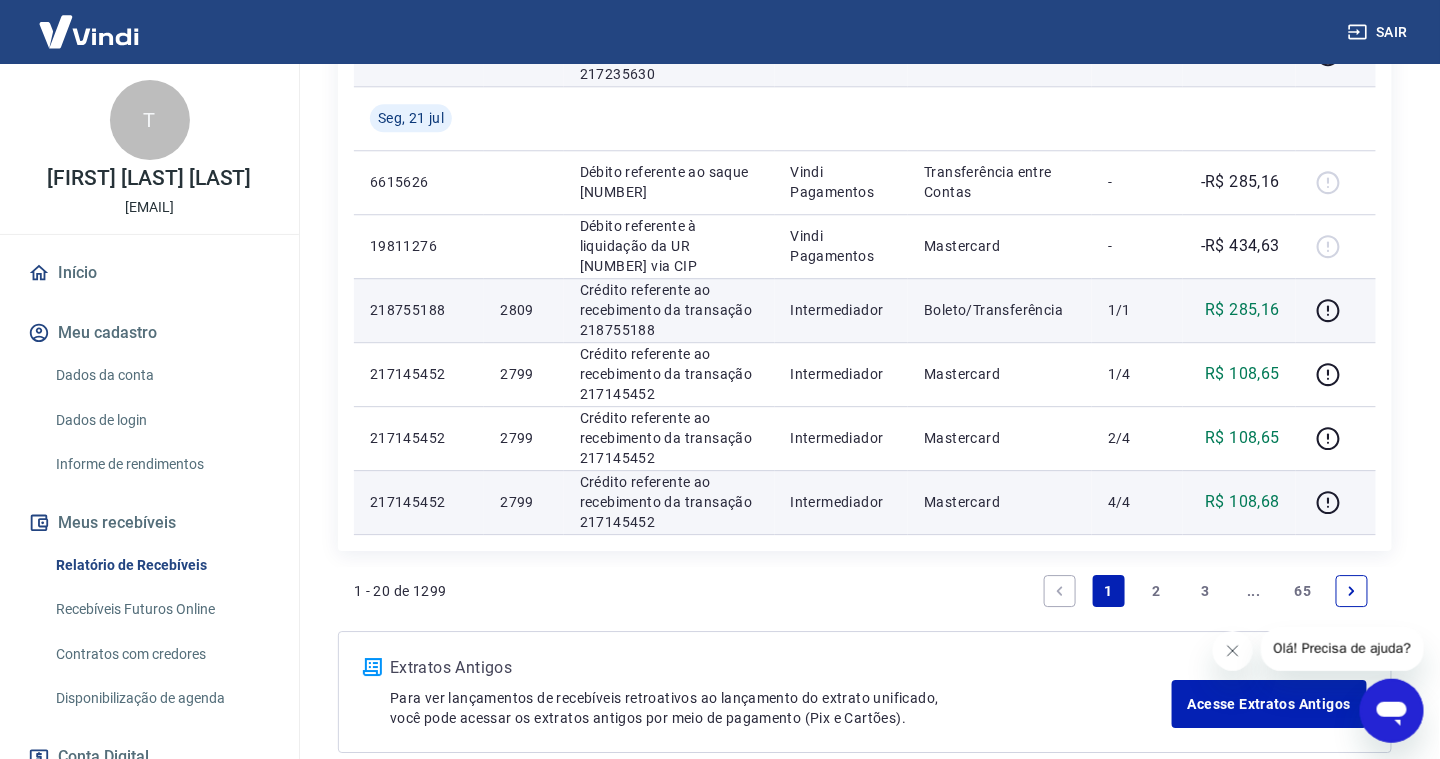 scroll, scrollTop: 1301, scrollLeft: 0, axis: vertical 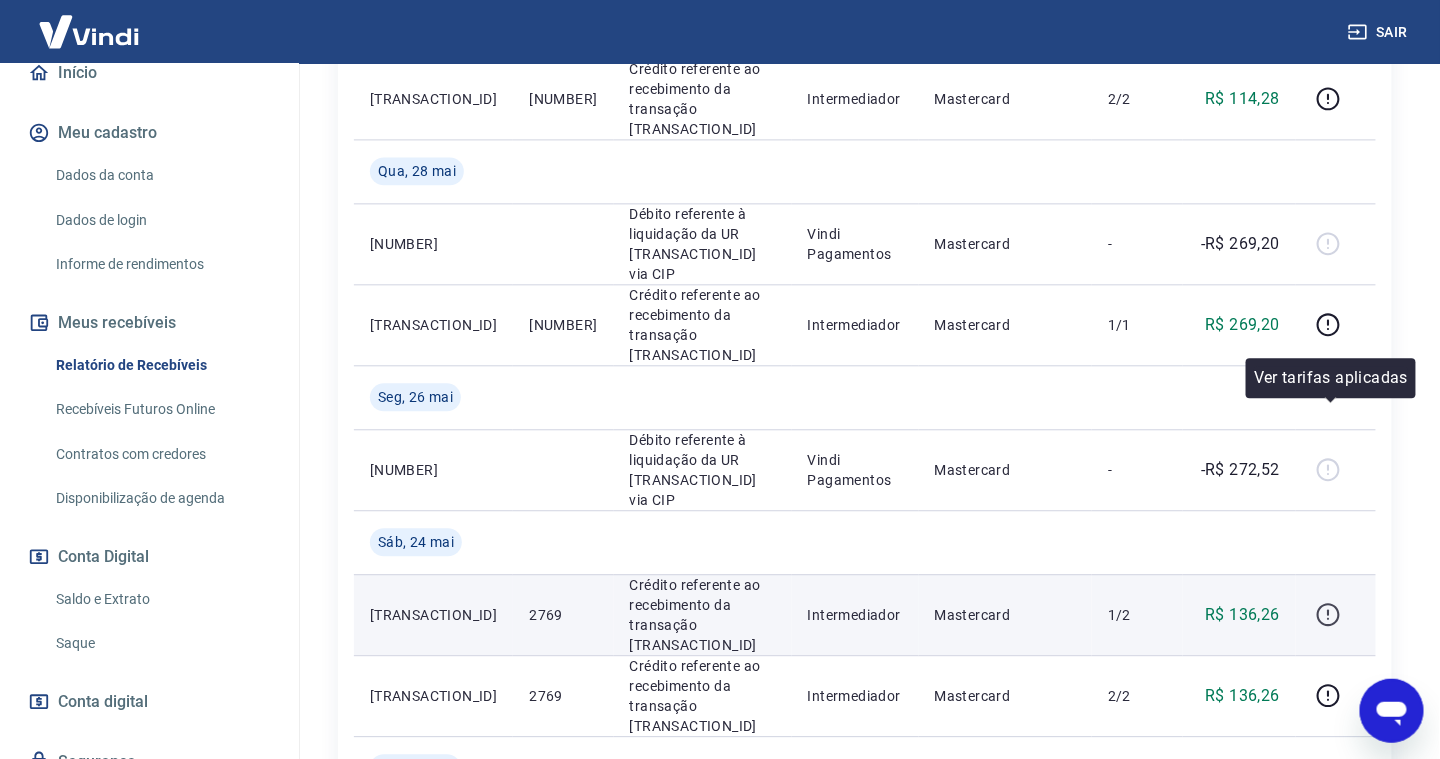 click 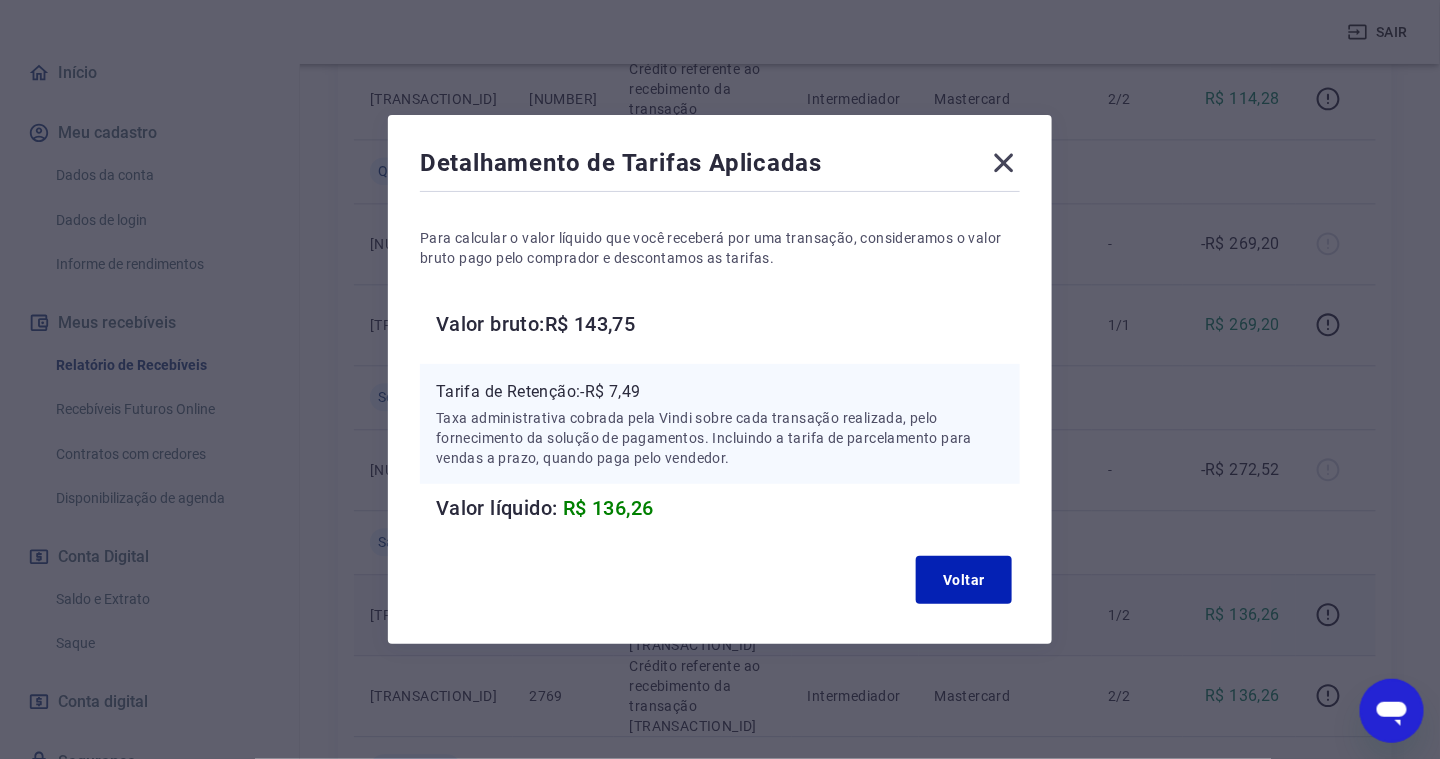 click 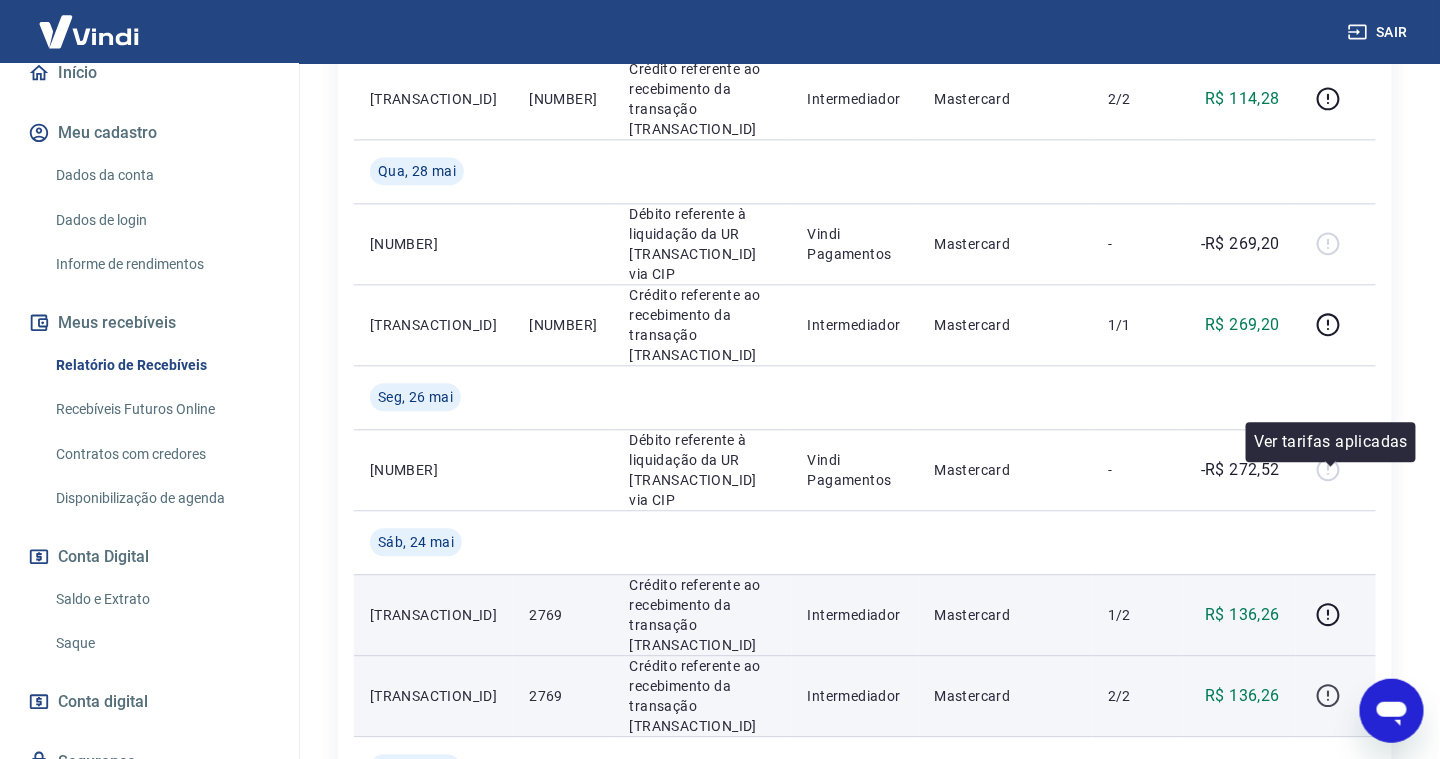 click 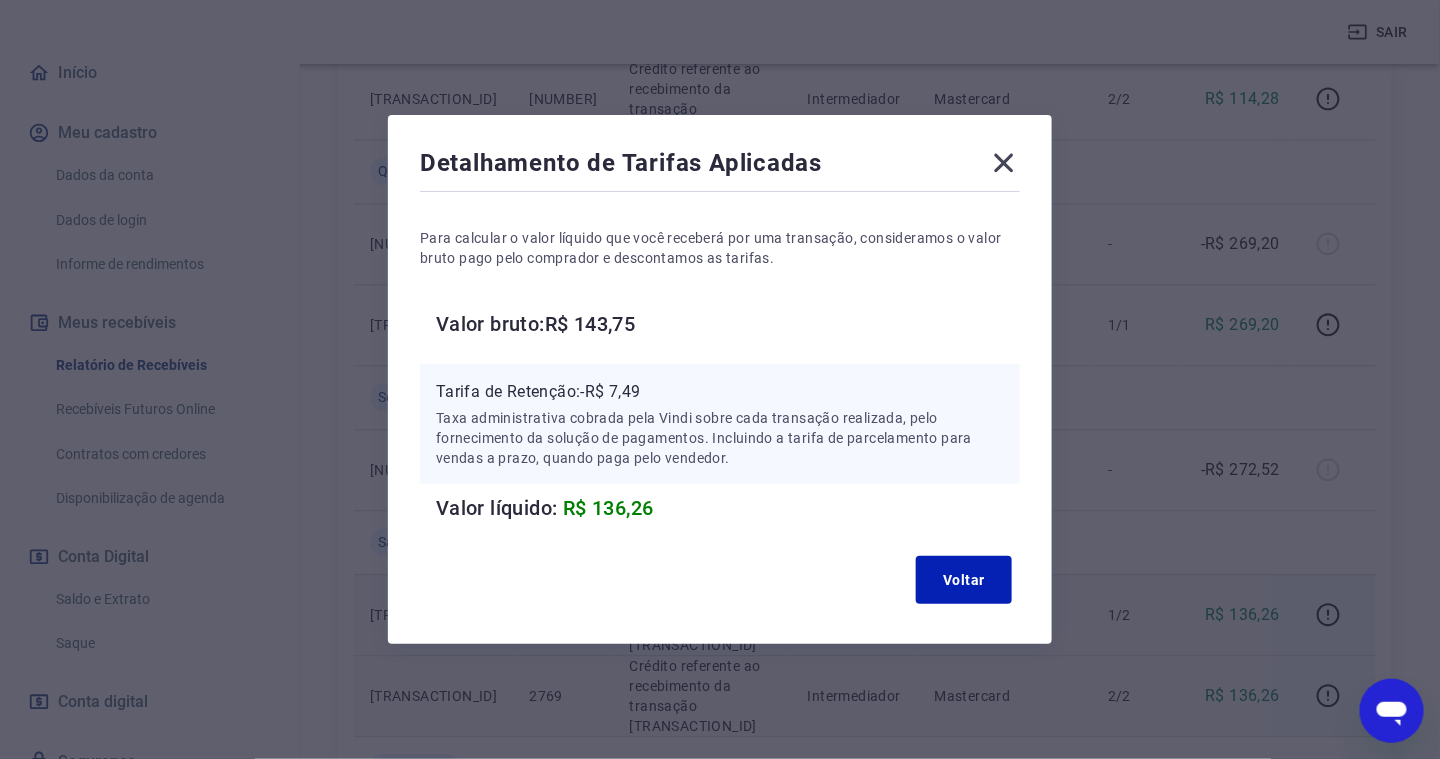 click 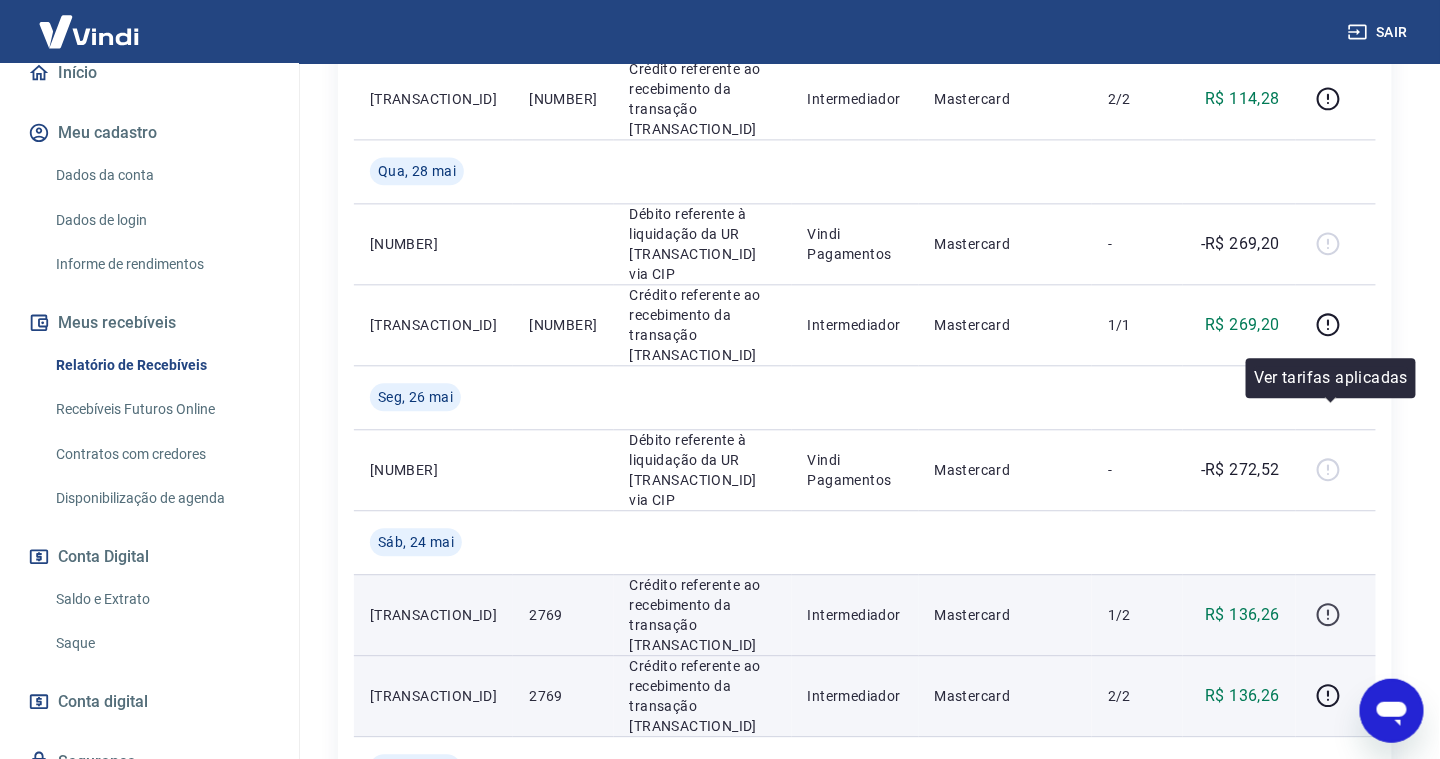 click 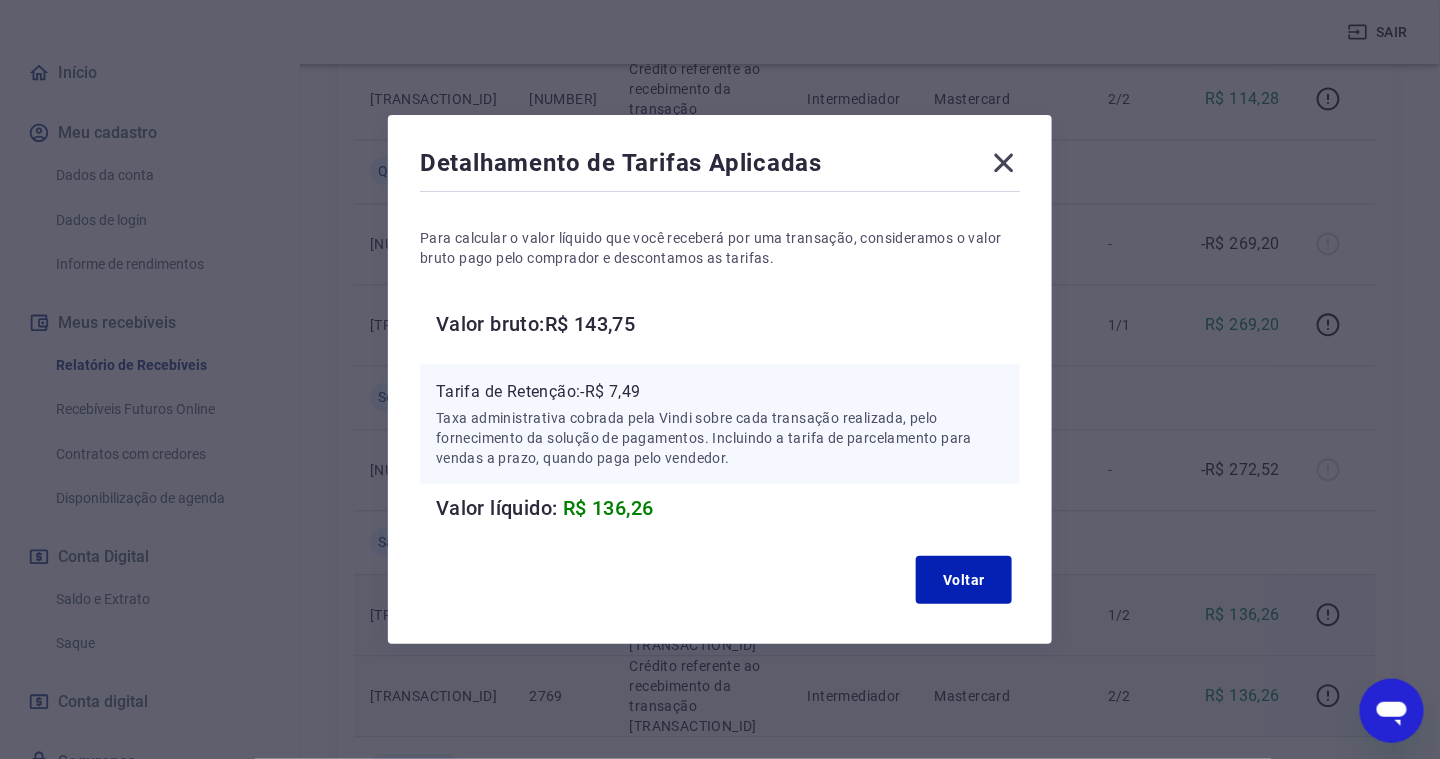 click 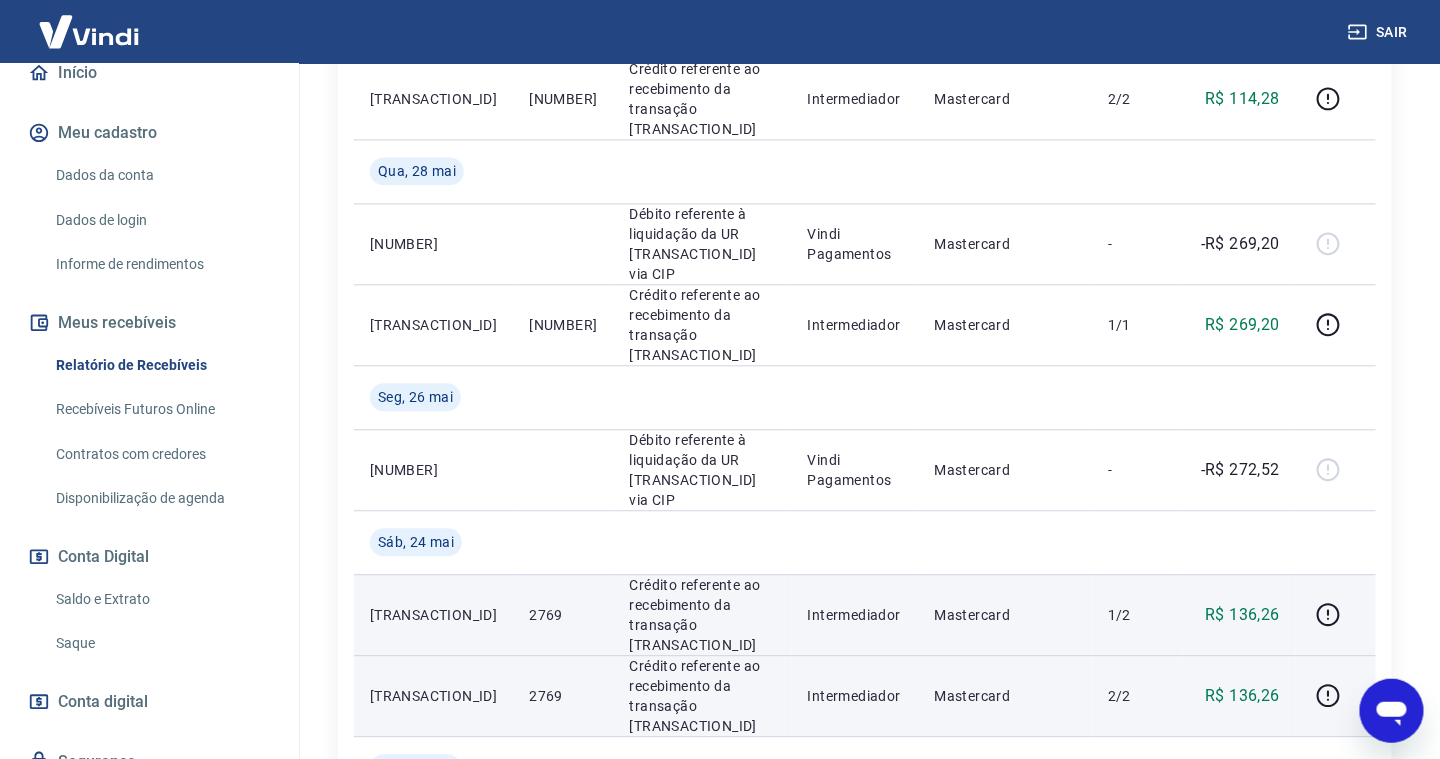 scroll, scrollTop: 283, scrollLeft: 0, axis: vertical 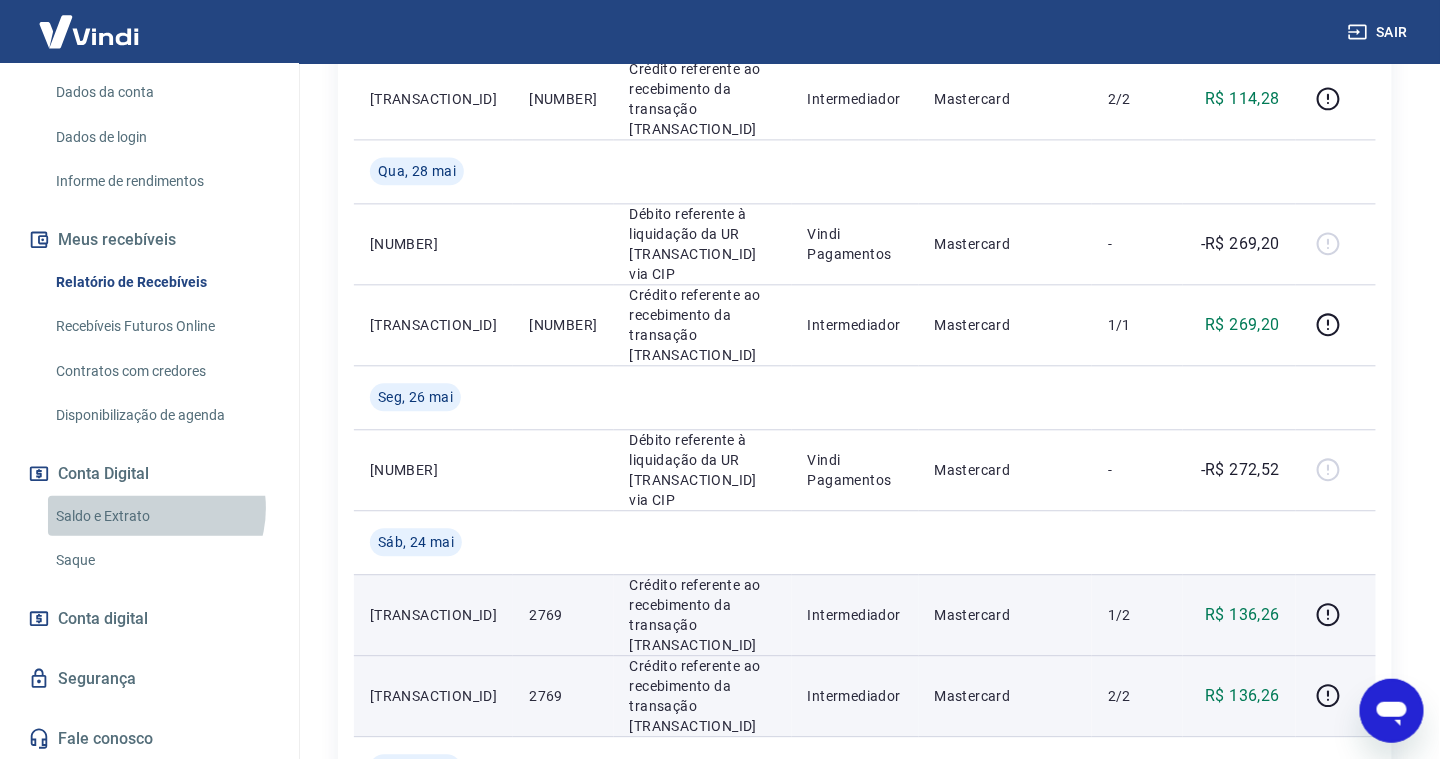 click on "Saldo e Extrato" at bounding box center [161, 516] 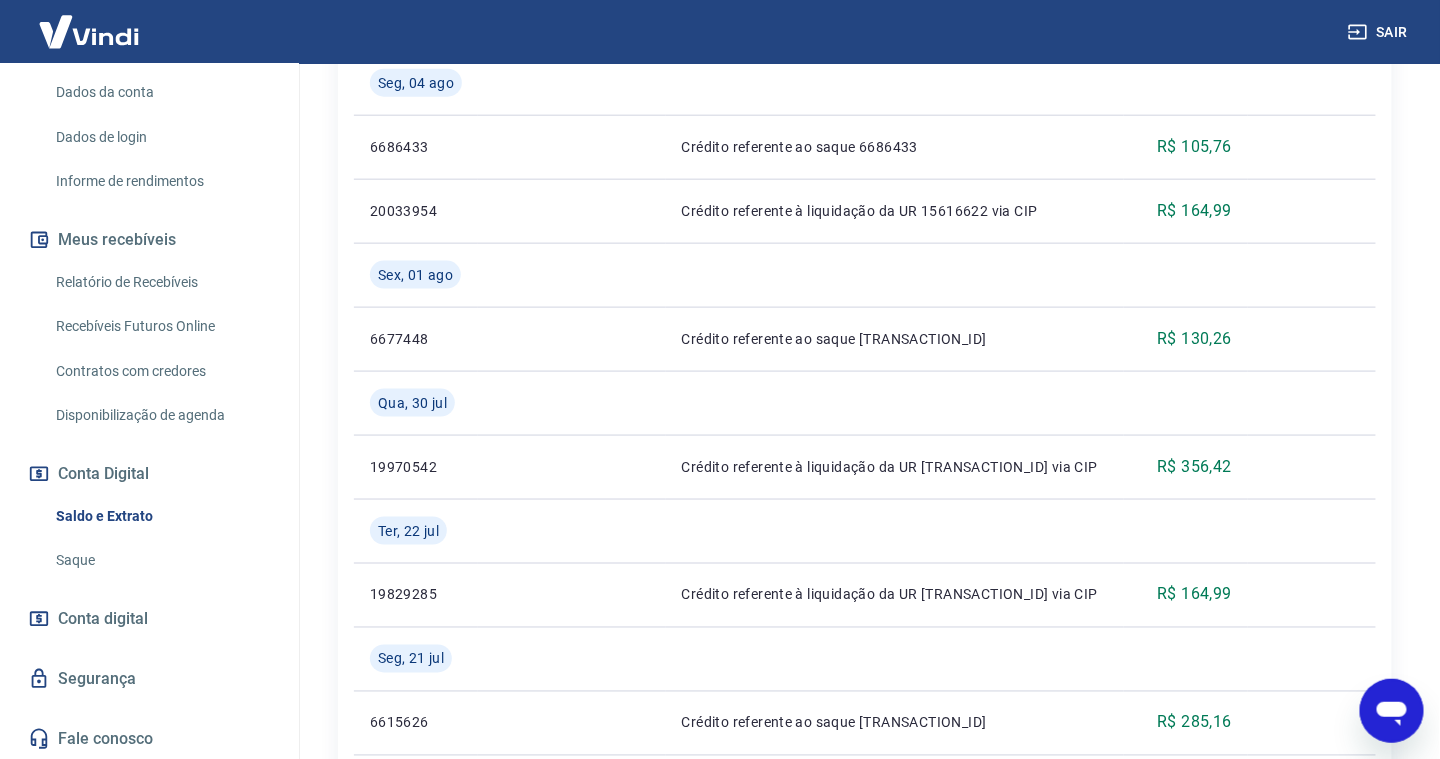 scroll, scrollTop: 1000, scrollLeft: 0, axis: vertical 